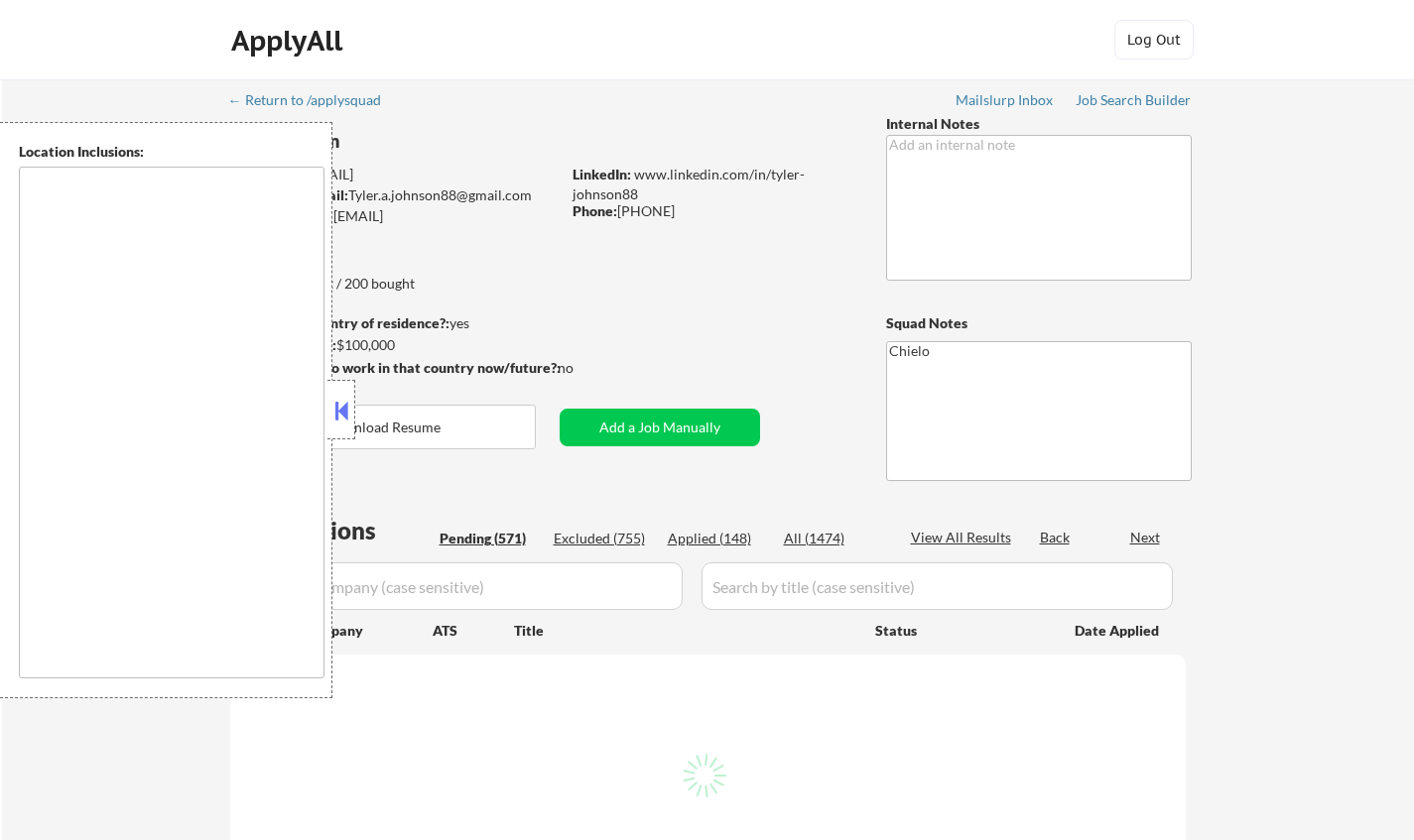 scroll, scrollTop: 0, scrollLeft: 0, axis: both 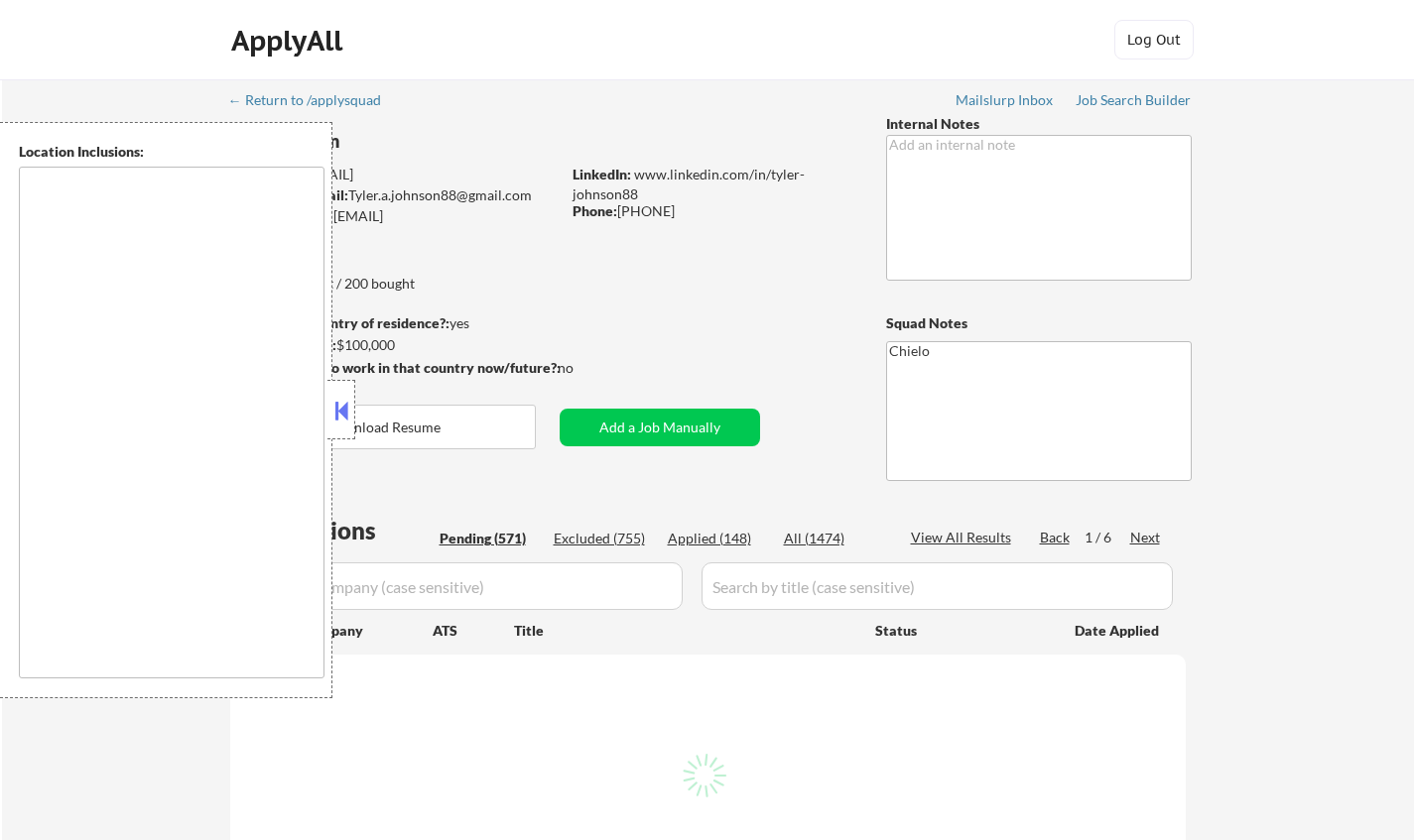 type on "..., [CITY], [STATE] ... [CITY], [STATE] remote" 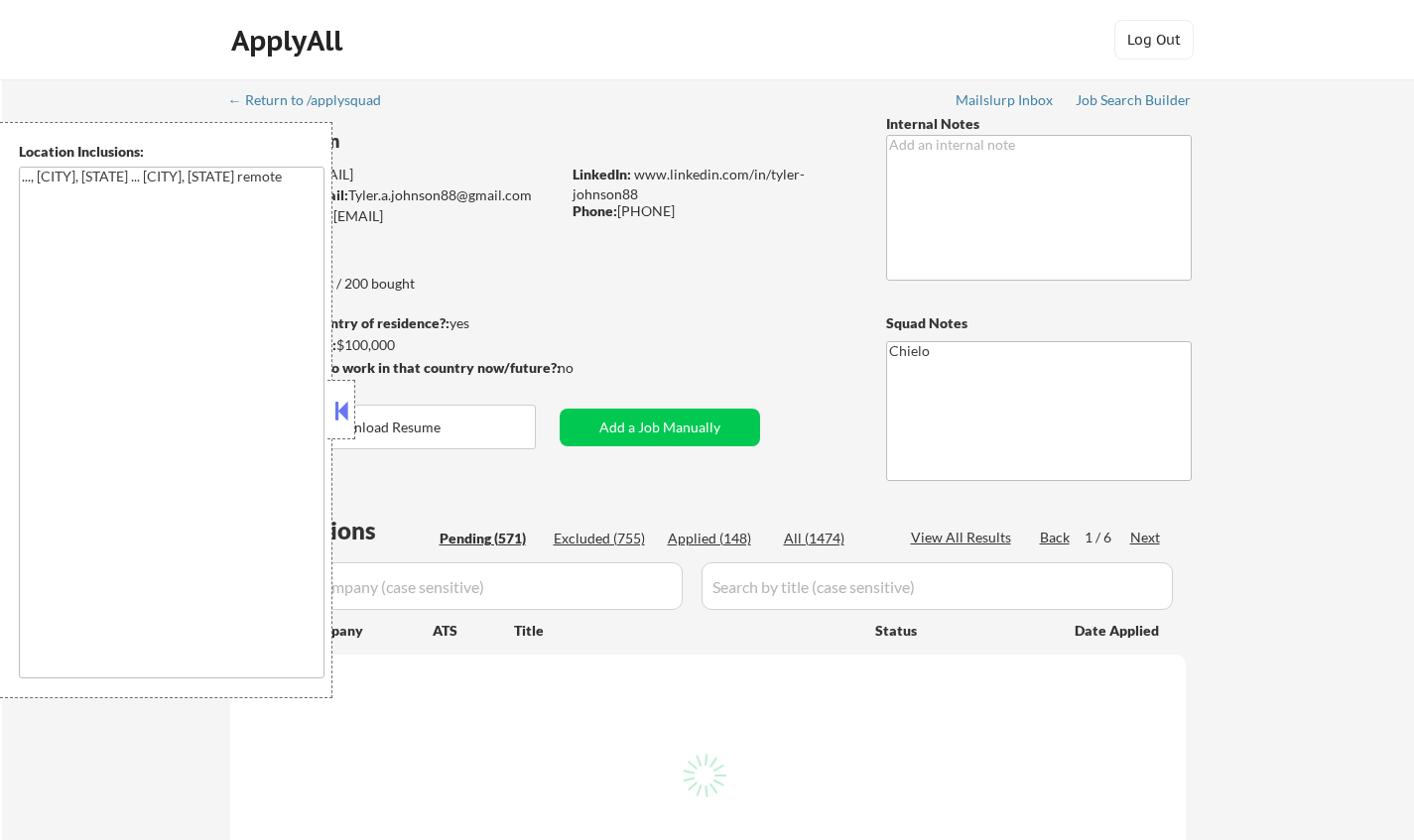 select on ""pending"" 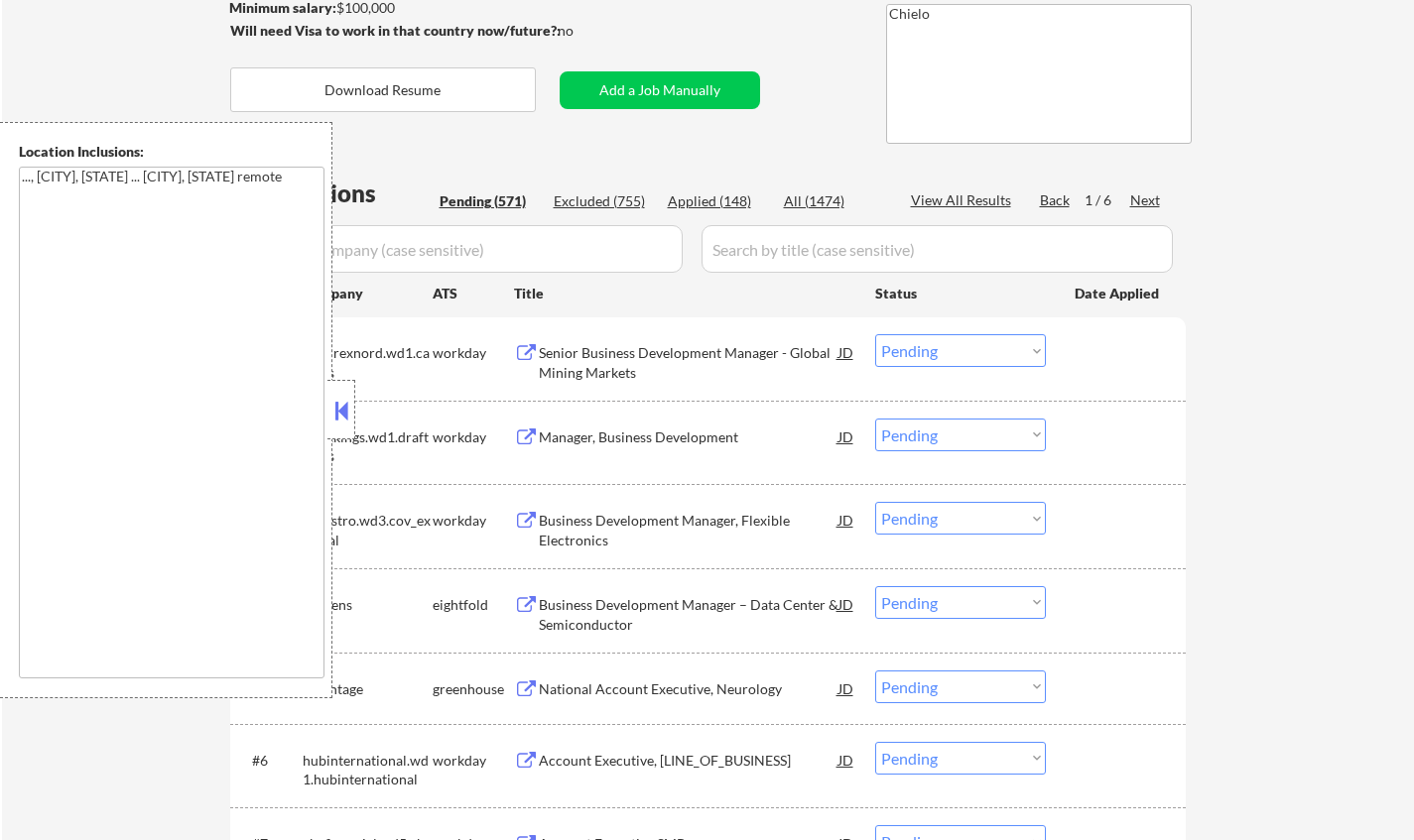 scroll, scrollTop: 397, scrollLeft: 0, axis: vertical 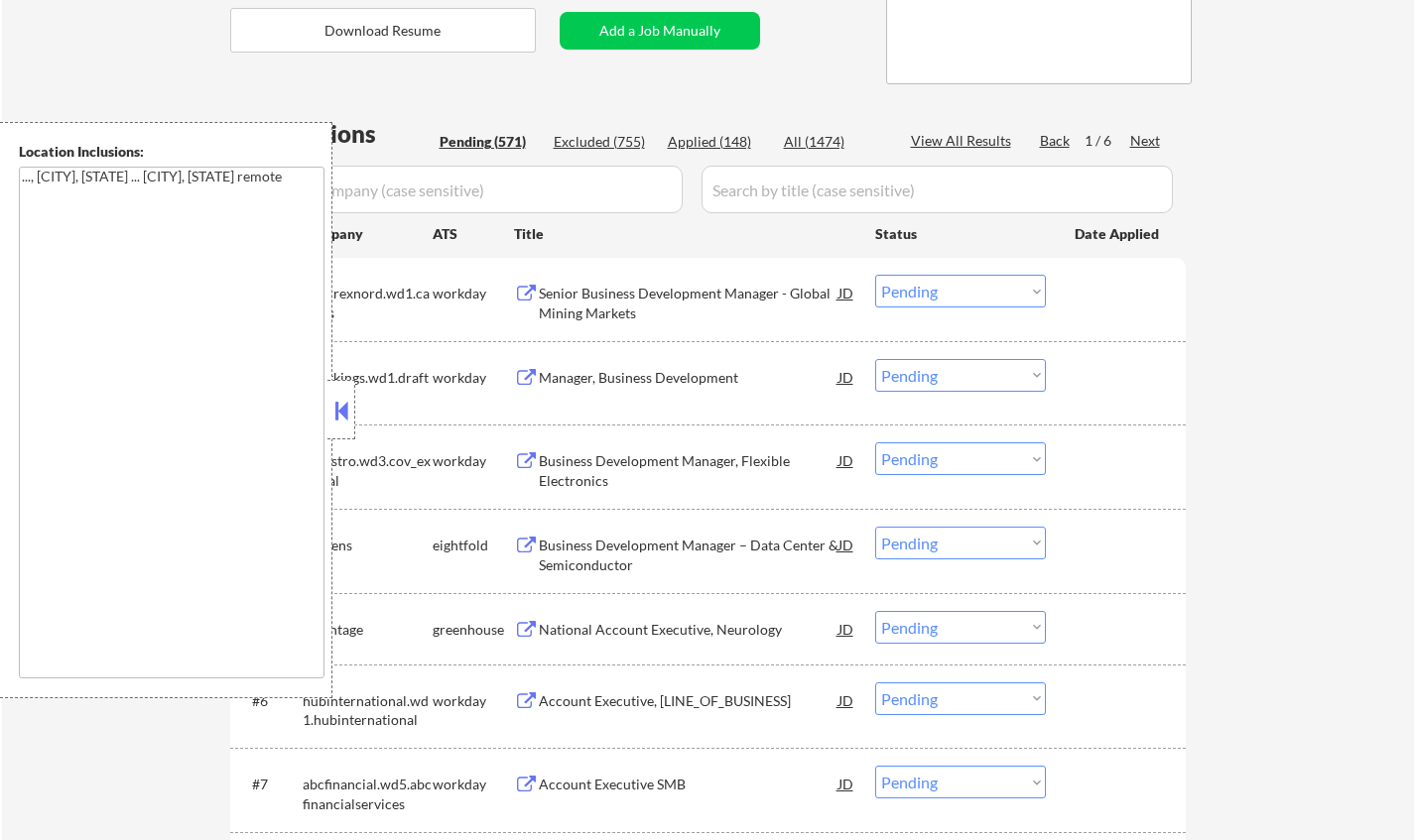 click at bounding box center (341, 411) 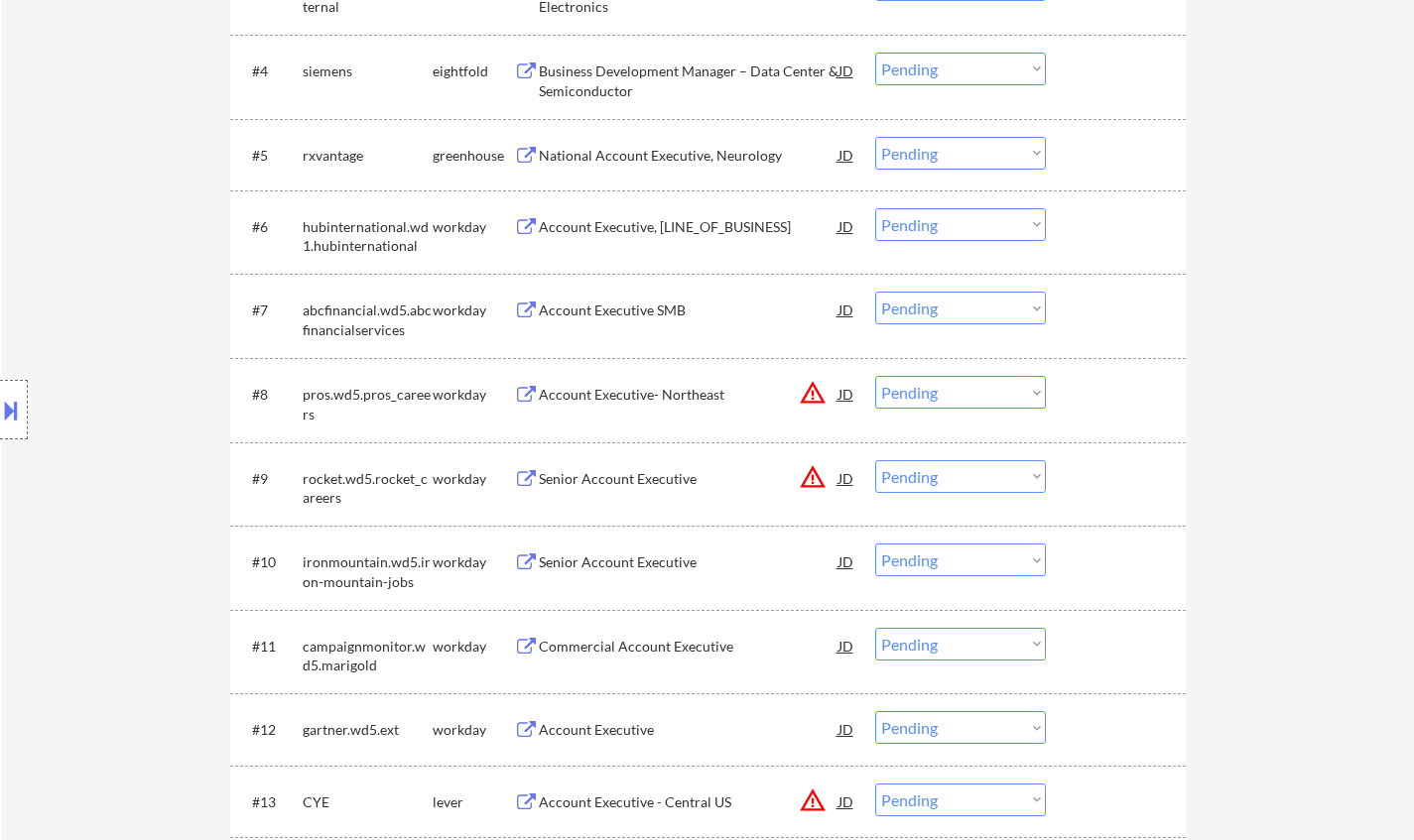 scroll, scrollTop: 1091, scrollLeft: 0, axis: vertical 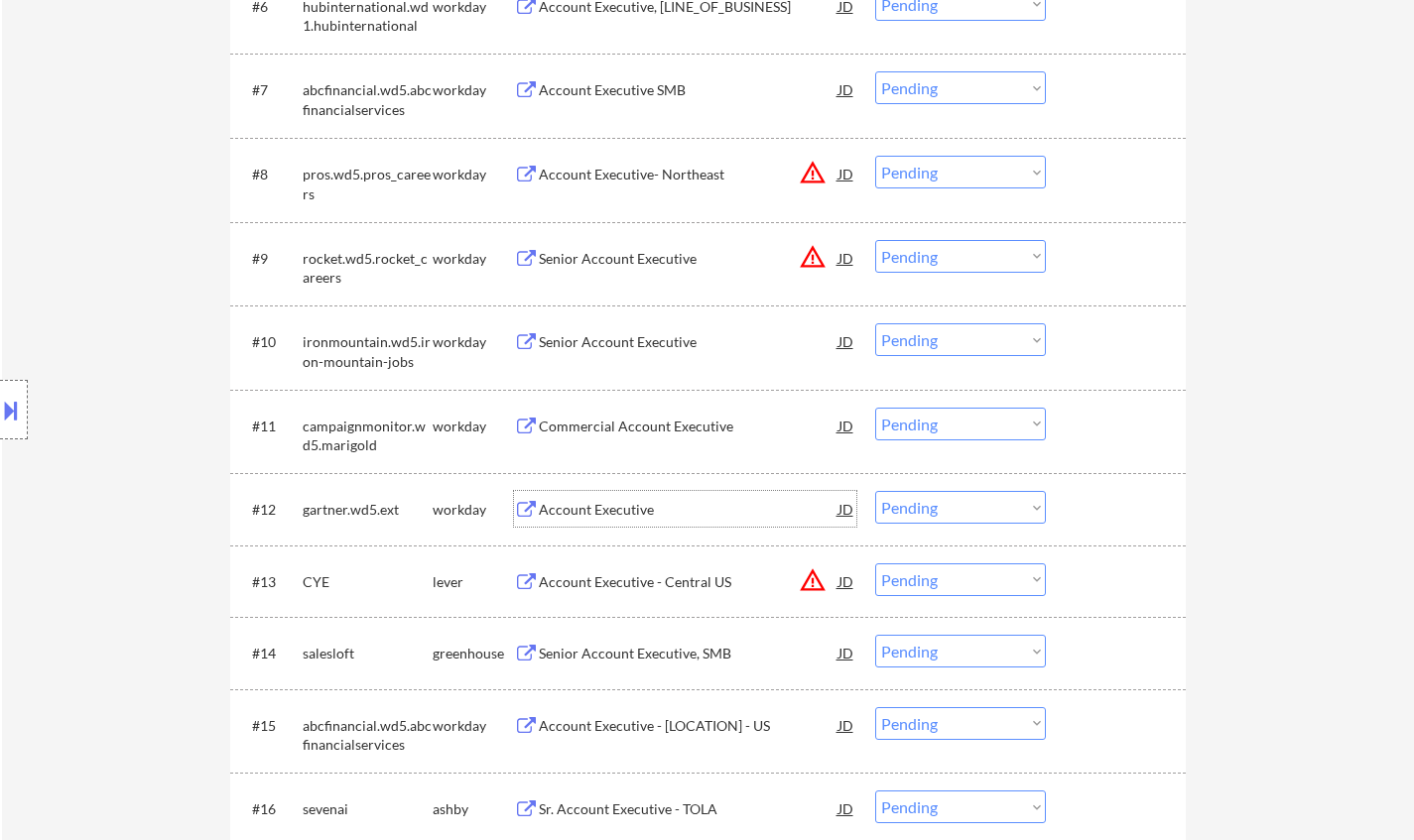 click on "Account Executive" at bounding box center [689, 509] 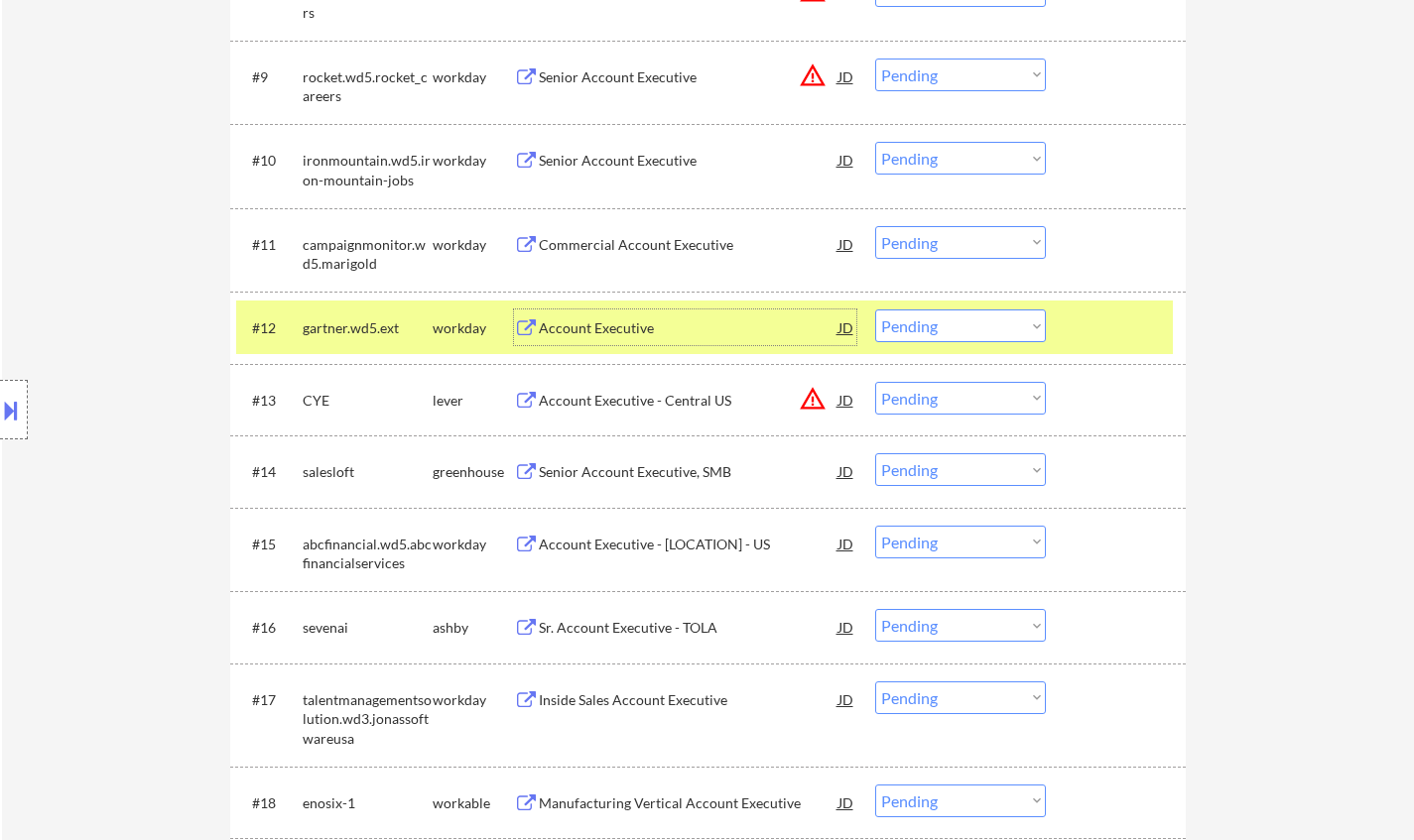 scroll, scrollTop: 1388, scrollLeft: 0, axis: vertical 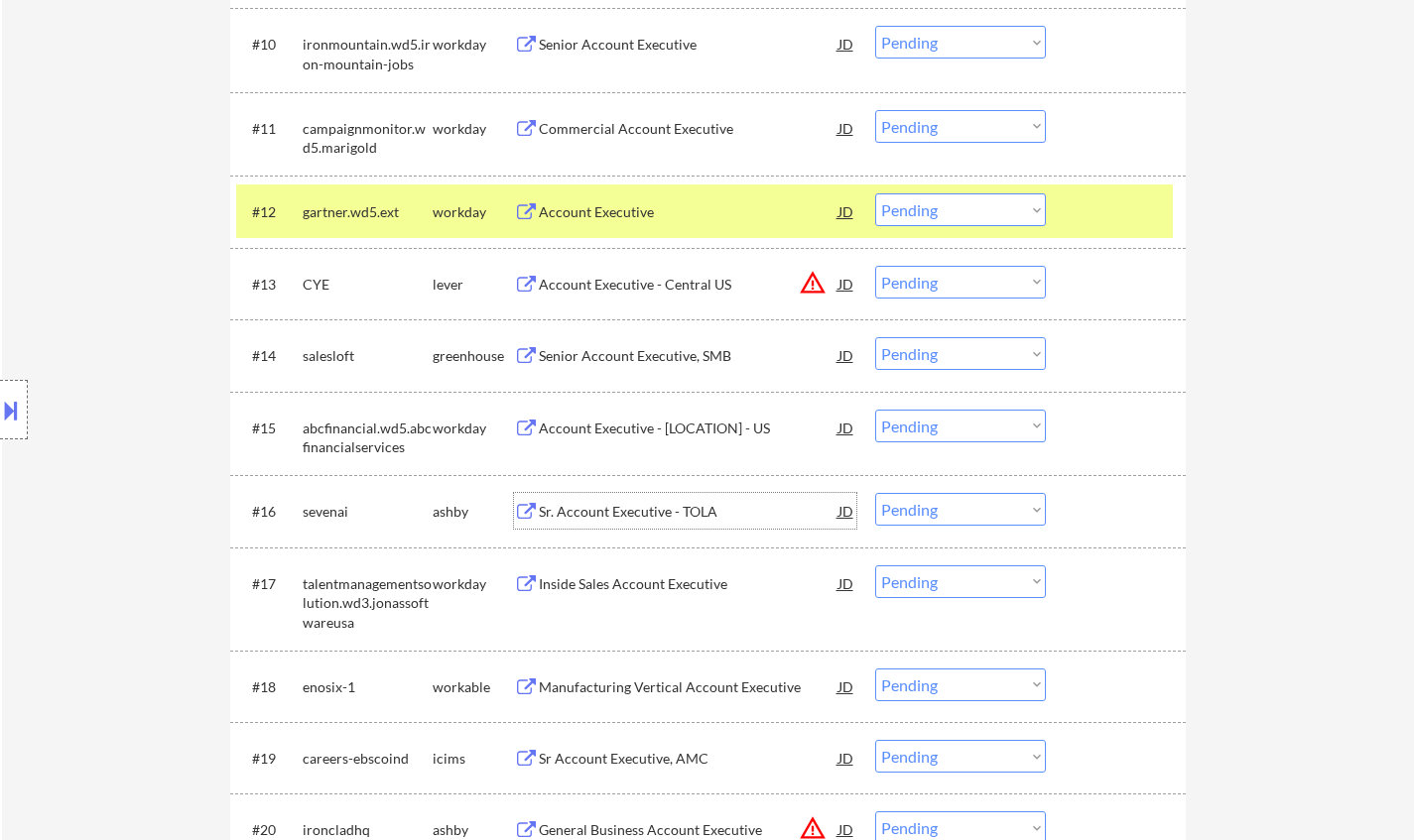 click on "Sr. Account Executive - TOLA" at bounding box center (689, 511) 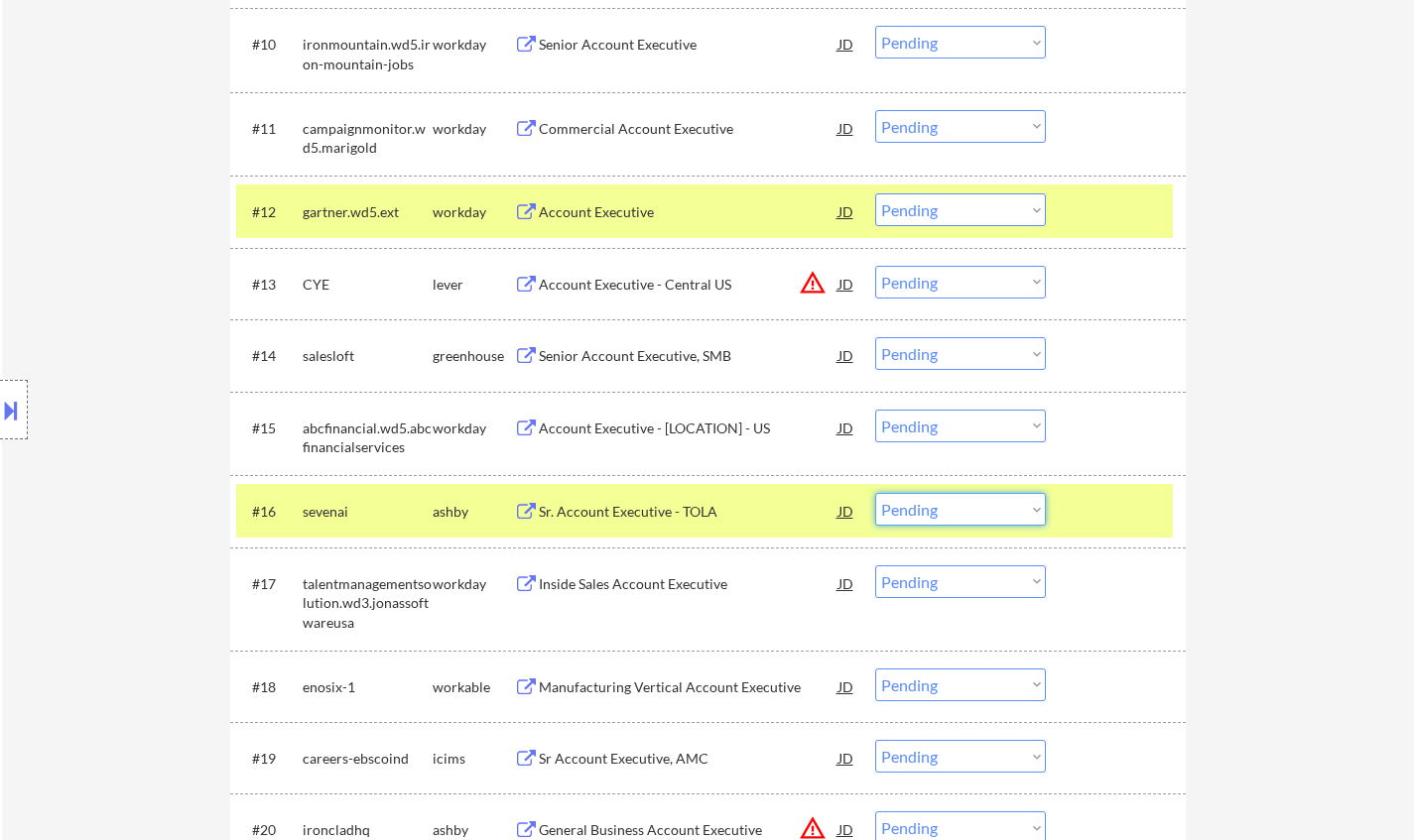 drag, startPoint x: 923, startPoint y: 510, endPoint x: 951, endPoint y: 521, distance: 30.083218 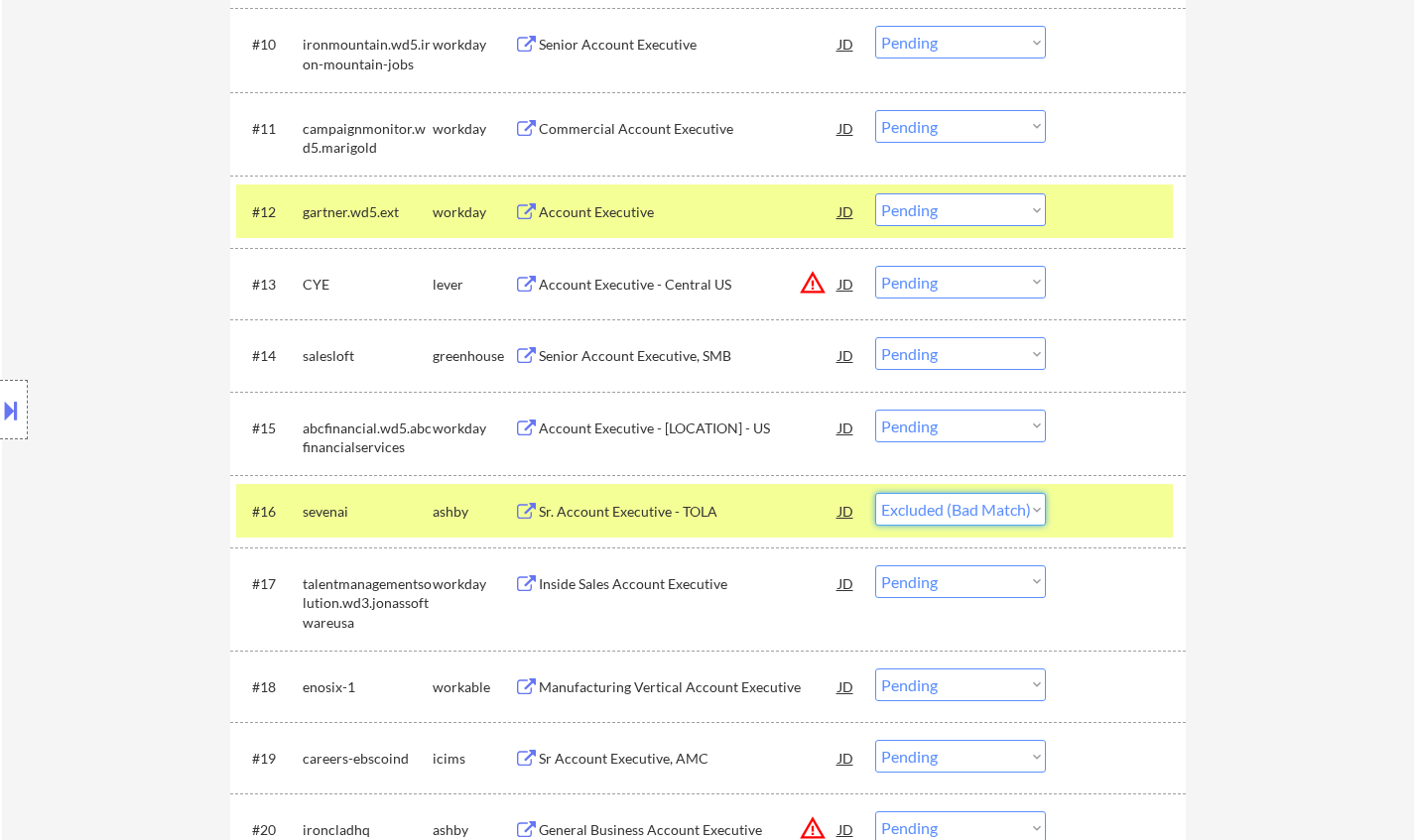 click on "Choose an option... Pending Applied Excluded (Questions) Excluded (Expired) Excluded (Location) Excluded (Bad Match) Excluded (Blocklist) Excluded (Salary) Excluded (Other)" at bounding box center [961, 509] 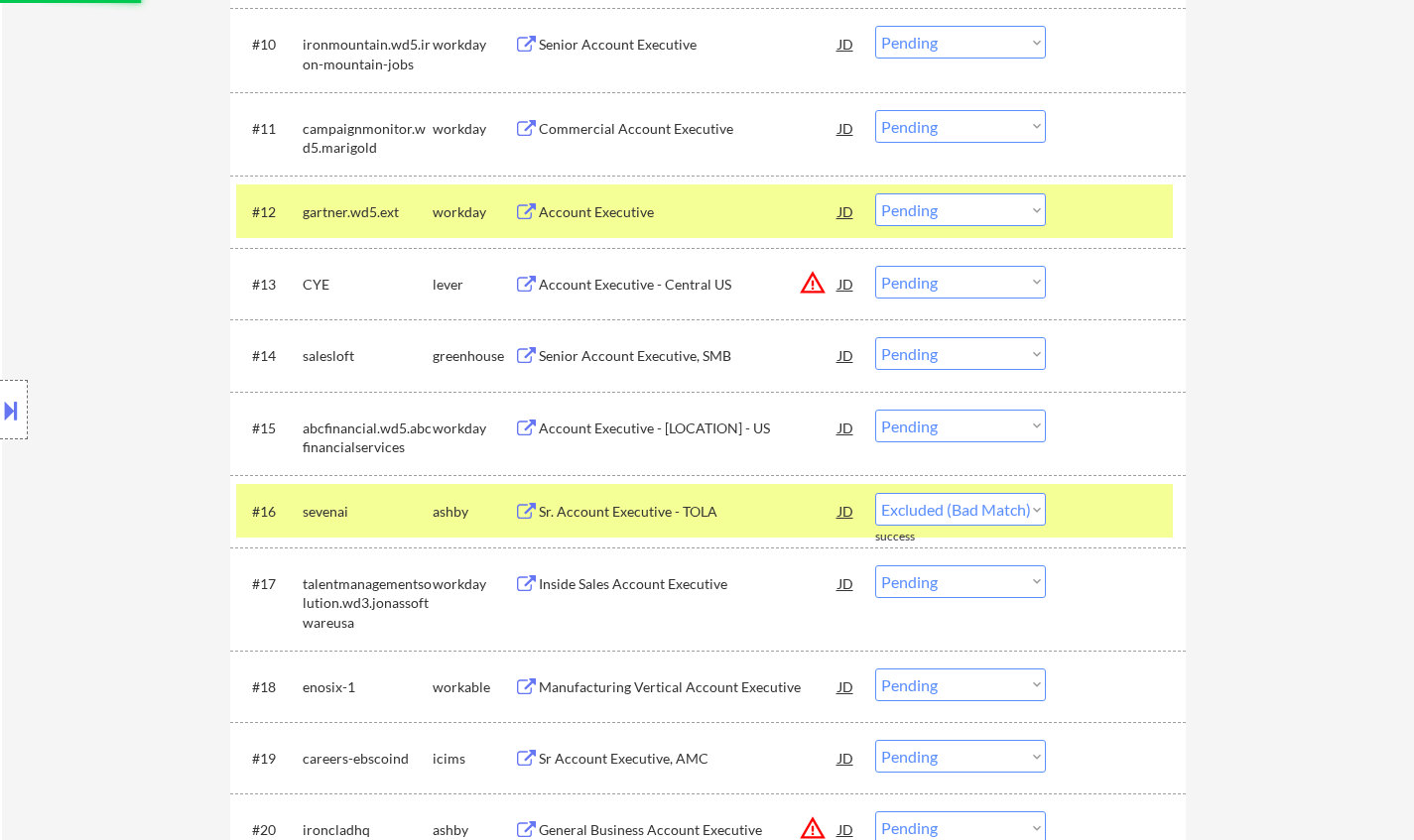 select on ""pending"" 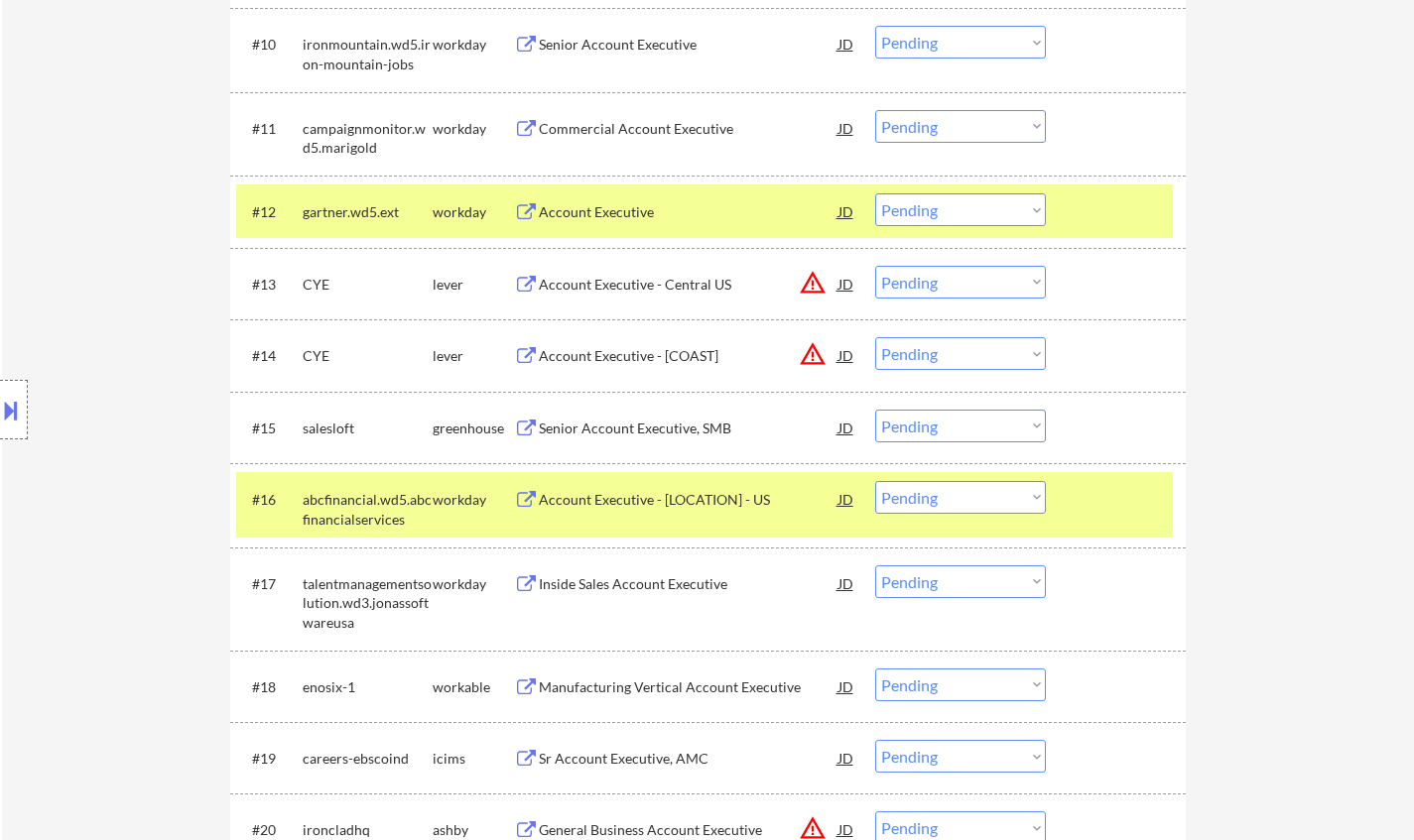 drag, startPoint x: 977, startPoint y: 210, endPoint x: 972, endPoint y: 225, distance: 15.811388 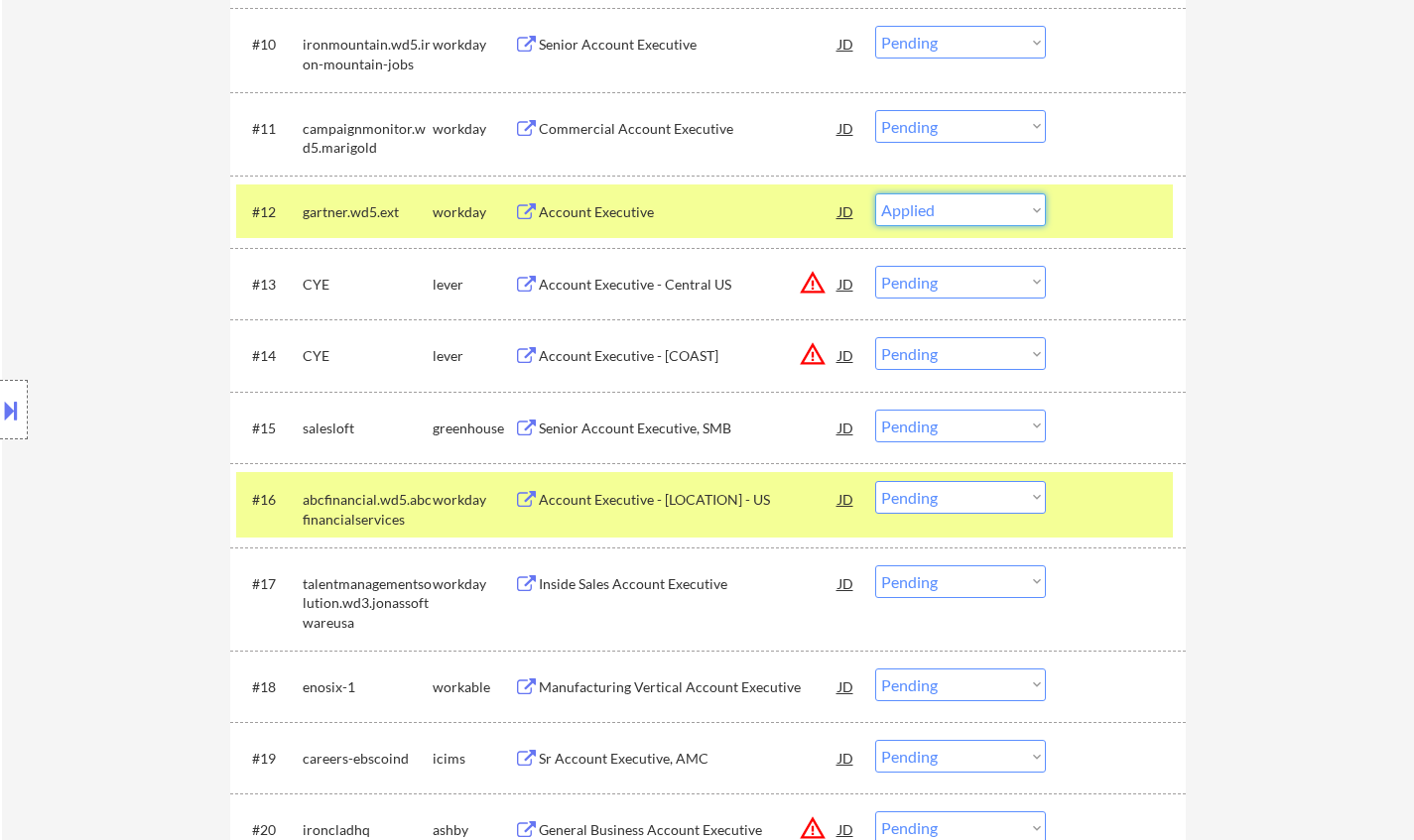 click on "Choose an option... Pending Applied Excluded (Questions) Excluded (Expired) Excluded (Location) Excluded (Bad Match) Excluded (Blocklist) Excluded (Salary) Excluded (Other)" at bounding box center [961, 209] 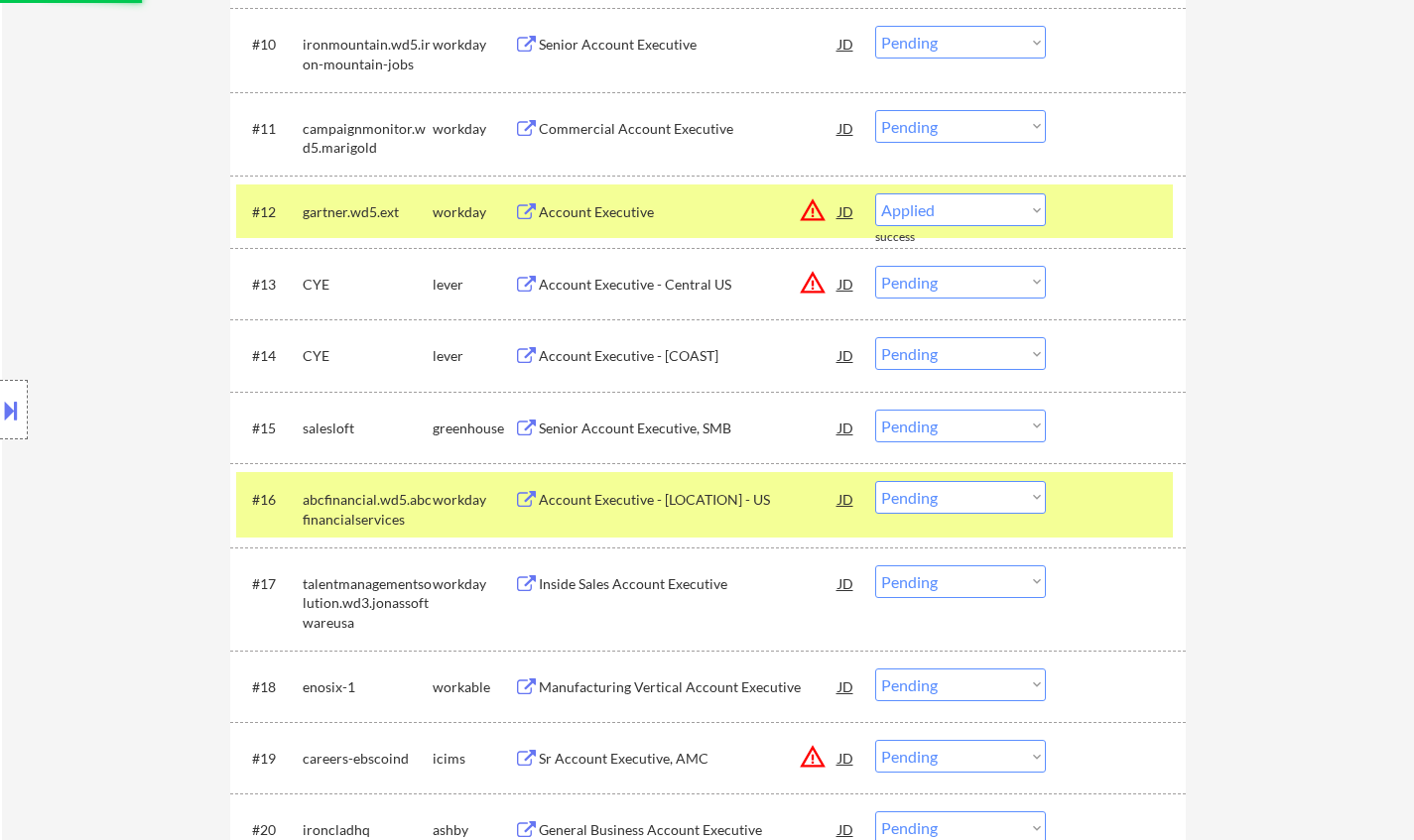 select on ""pending"" 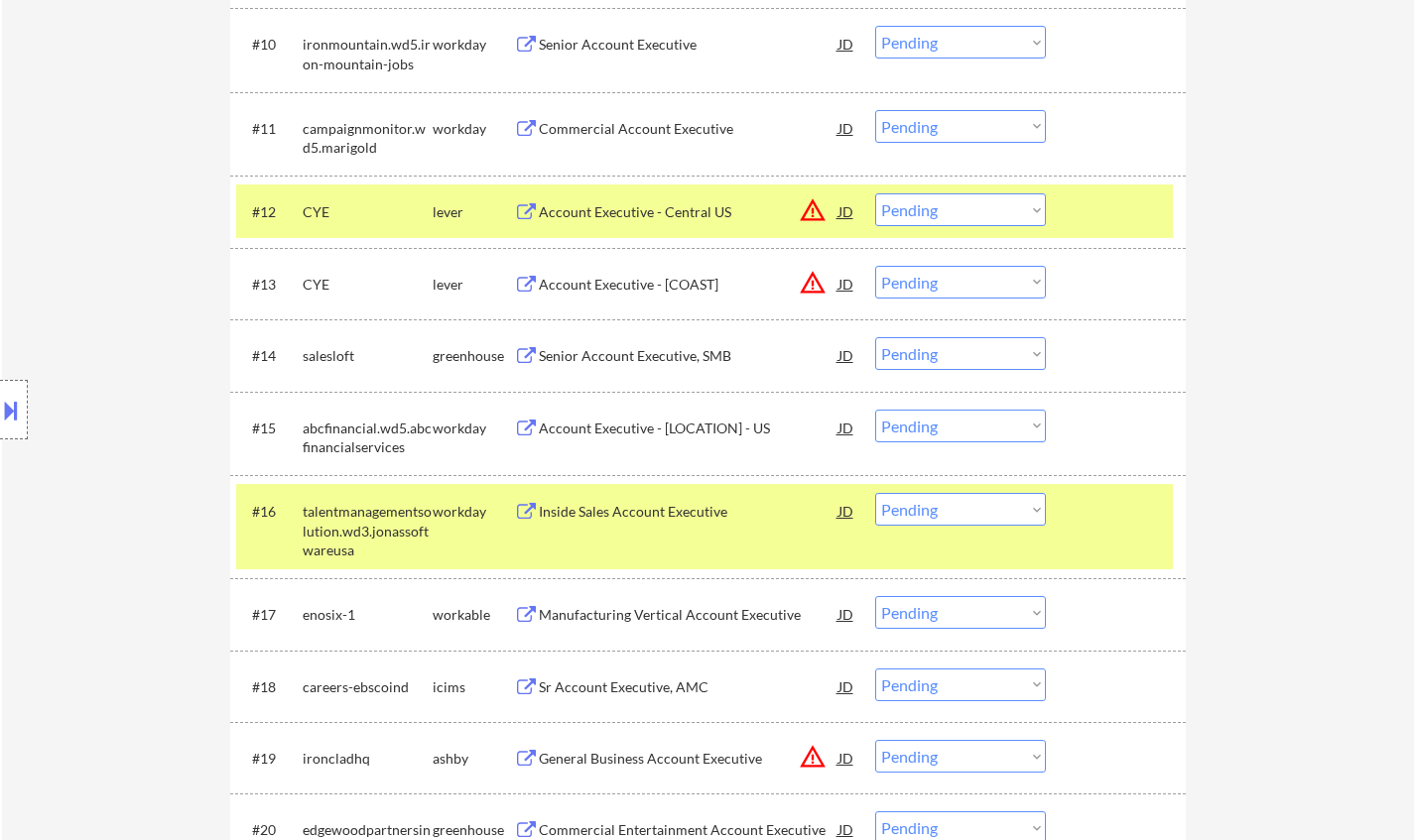 click on "Account Executive - Remote - US" at bounding box center (689, 428) 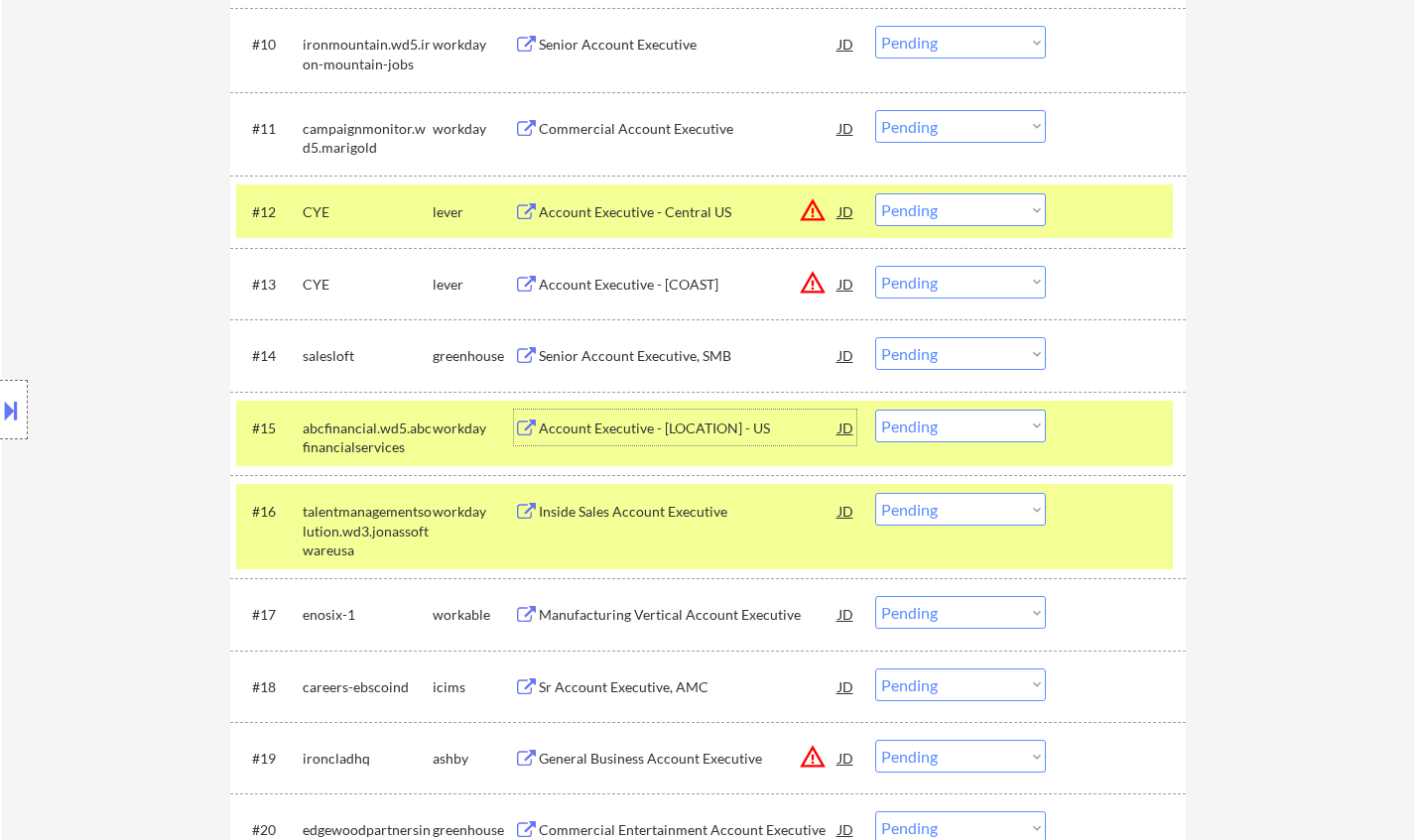 click on "Choose an option... Pending Applied Excluded (Questions) Excluded (Expired) Excluded (Location) Excluded (Bad Match) Excluded (Blocklist) Excluded (Salary) Excluded (Other)" at bounding box center (961, 425) 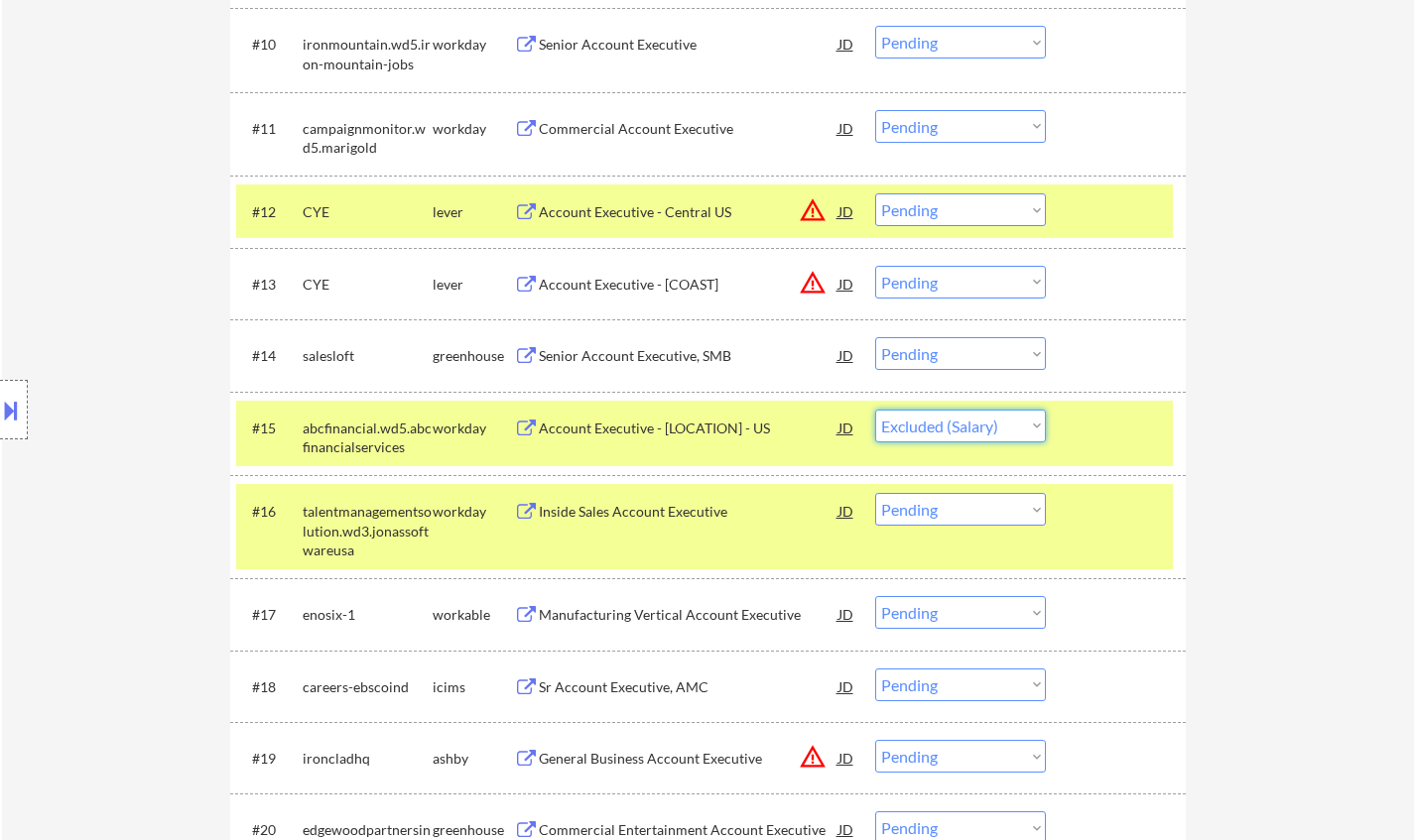 click on "Choose an option... Pending Applied Excluded (Questions) Excluded (Expired) Excluded (Location) Excluded (Bad Match) Excluded (Blocklist) Excluded (Salary) Excluded (Other)" at bounding box center [961, 425] 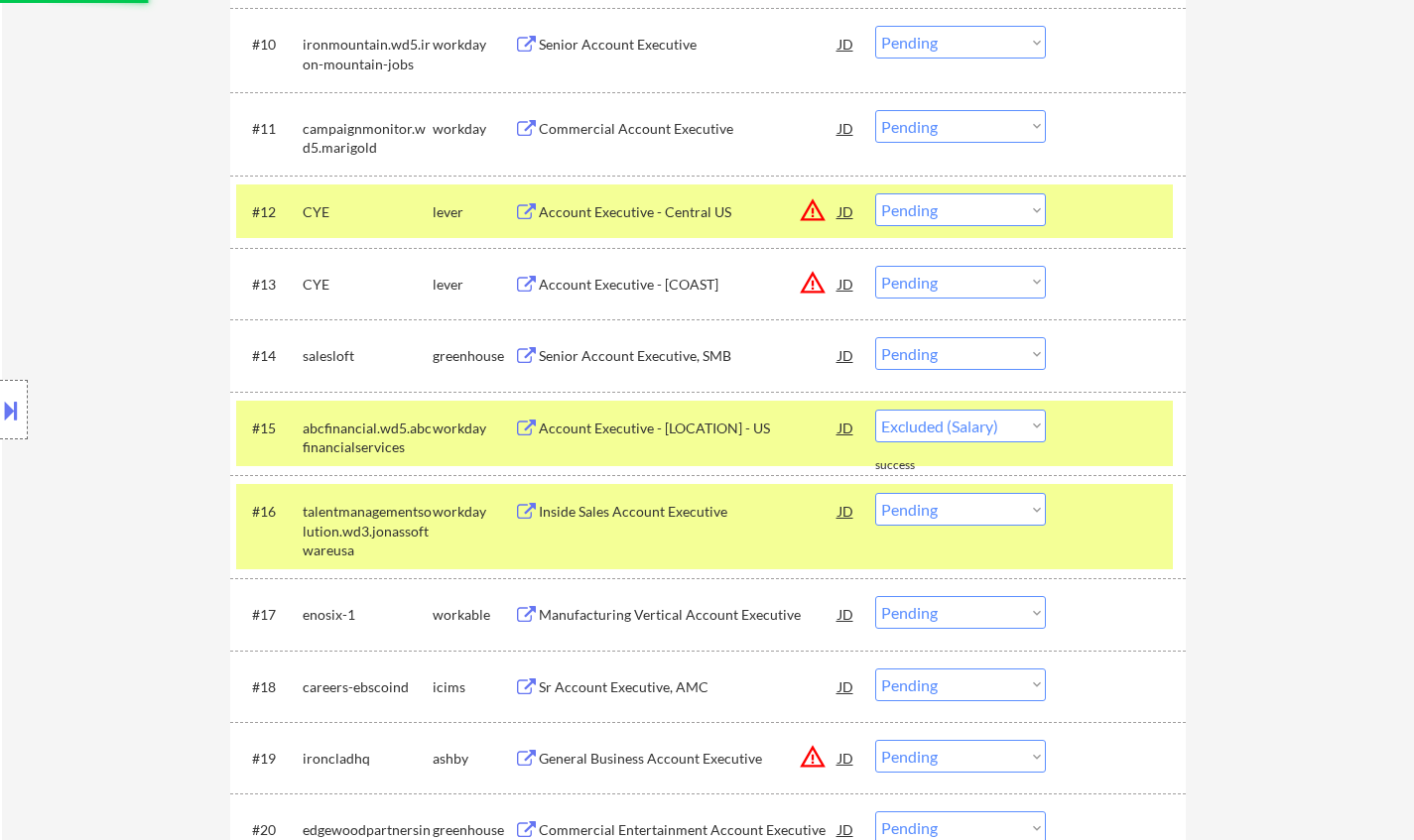 select on ""pending"" 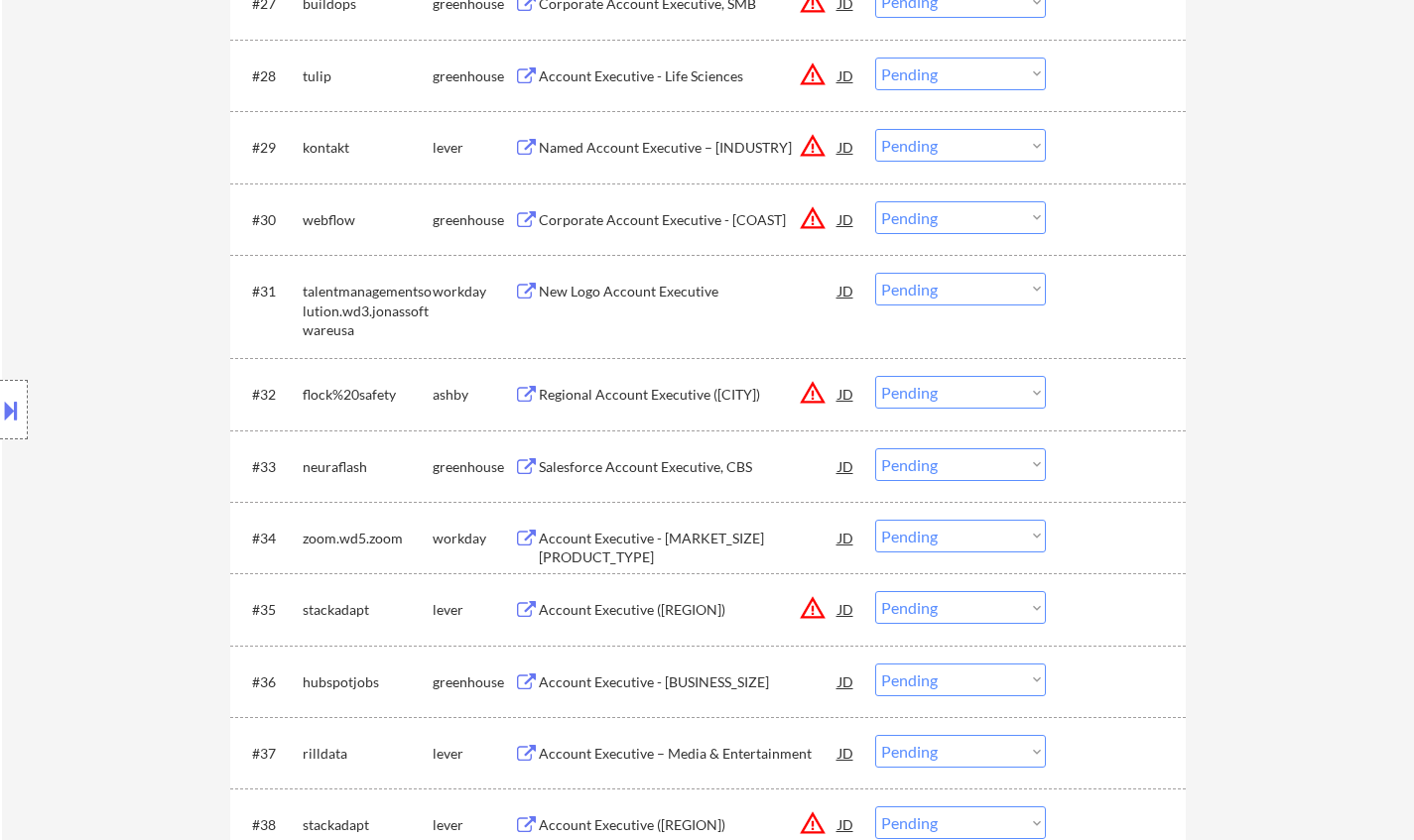 scroll, scrollTop: 2876, scrollLeft: 0, axis: vertical 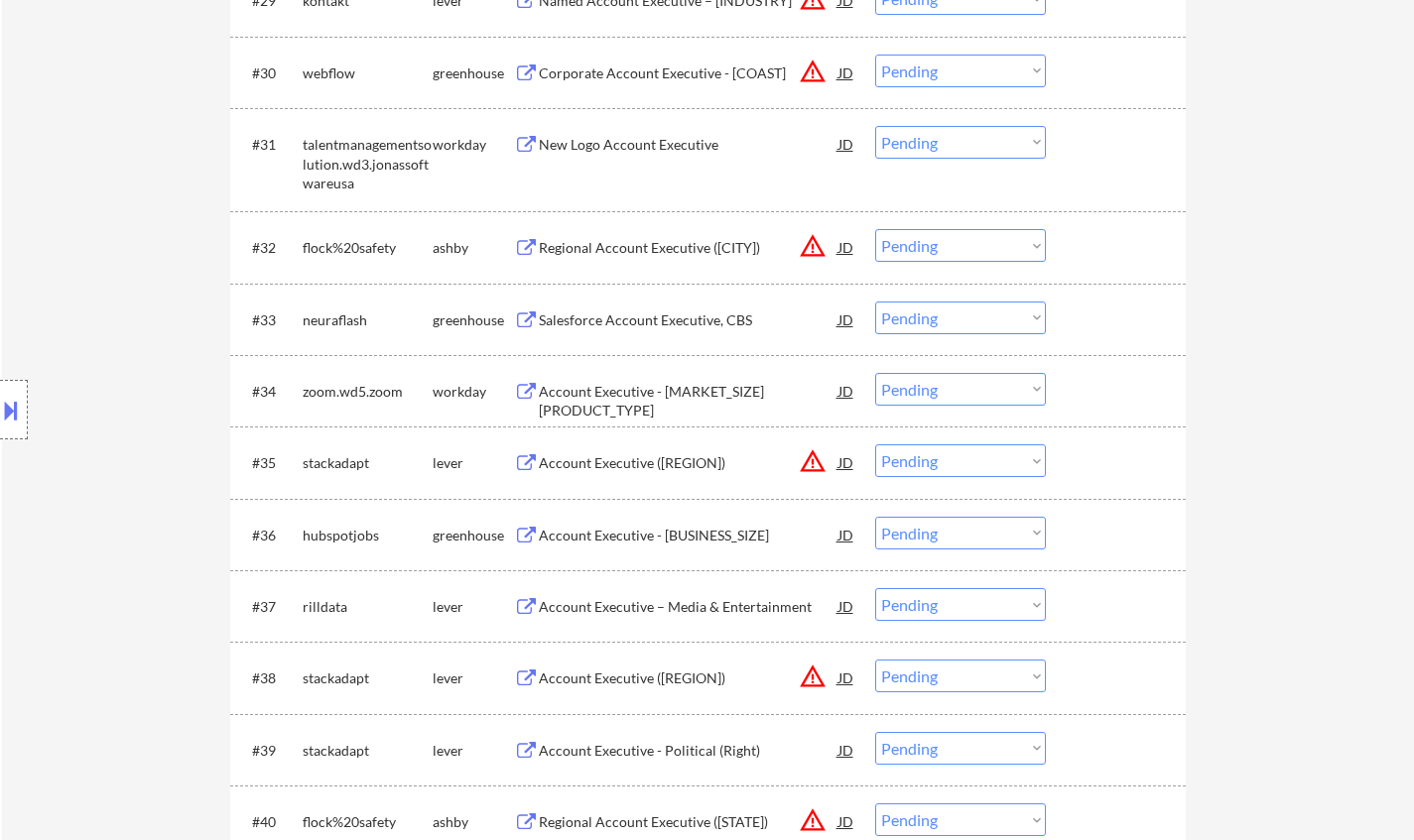 click on "Account Executive - Small Business" at bounding box center (689, 536) 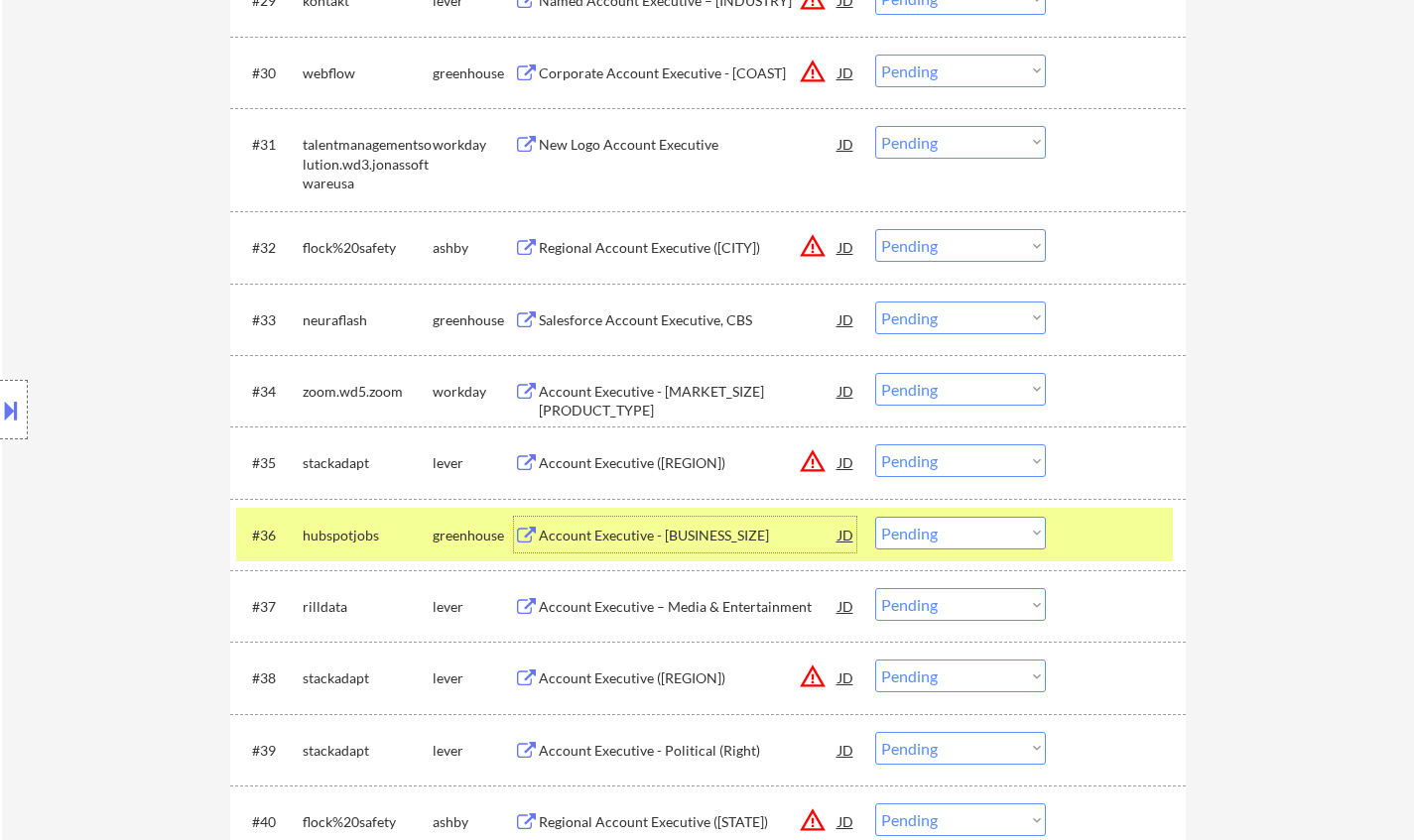 click on "Choose an option... Pending Applied Excluded (Questions) Excluded (Expired) Excluded (Location) Excluded (Bad Match) Excluded (Blocklist) Excluded (Salary) Excluded (Other)" at bounding box center (961, 533) 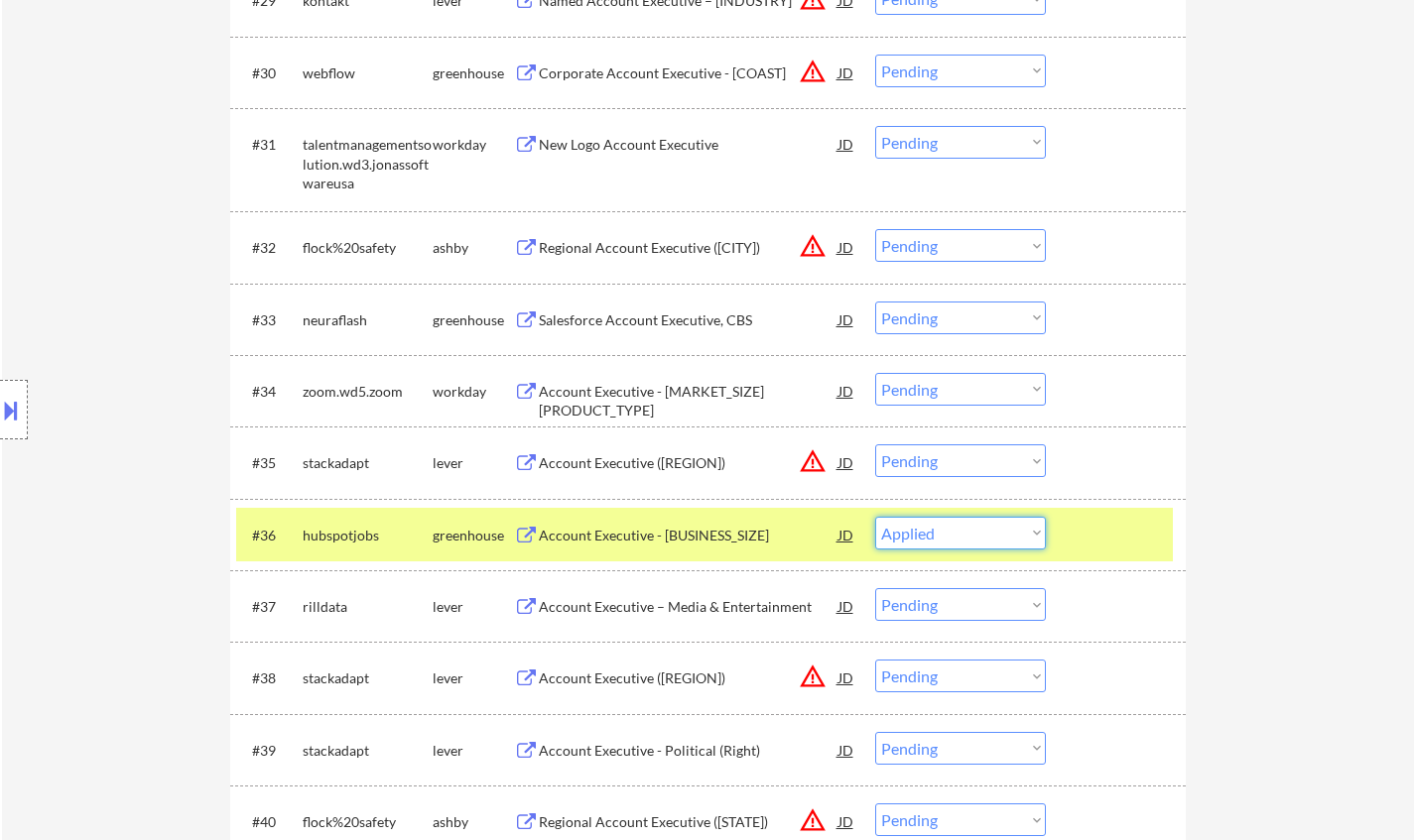 click on "Choose an option... Pending Applied Excluded (Questions) Excluded (Expired) Excluded (Location) Excluded (Bad Match) Excluded (Blocklist) Excluded (Salary) Excluded (Other)" at bounding box center [961, 533] 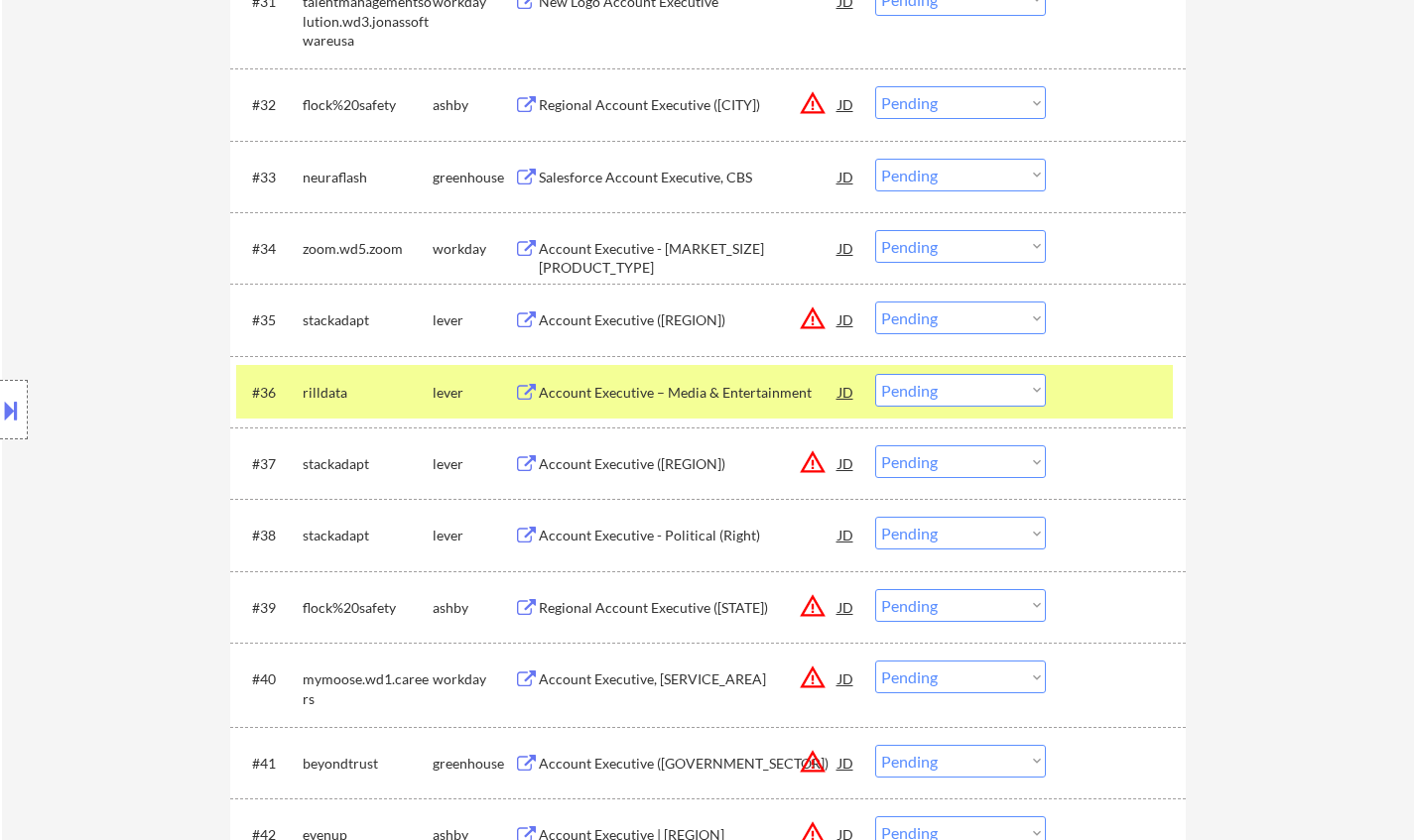 scroll, scrollTop: 3074, scrollLeft: 0, axis: vertical 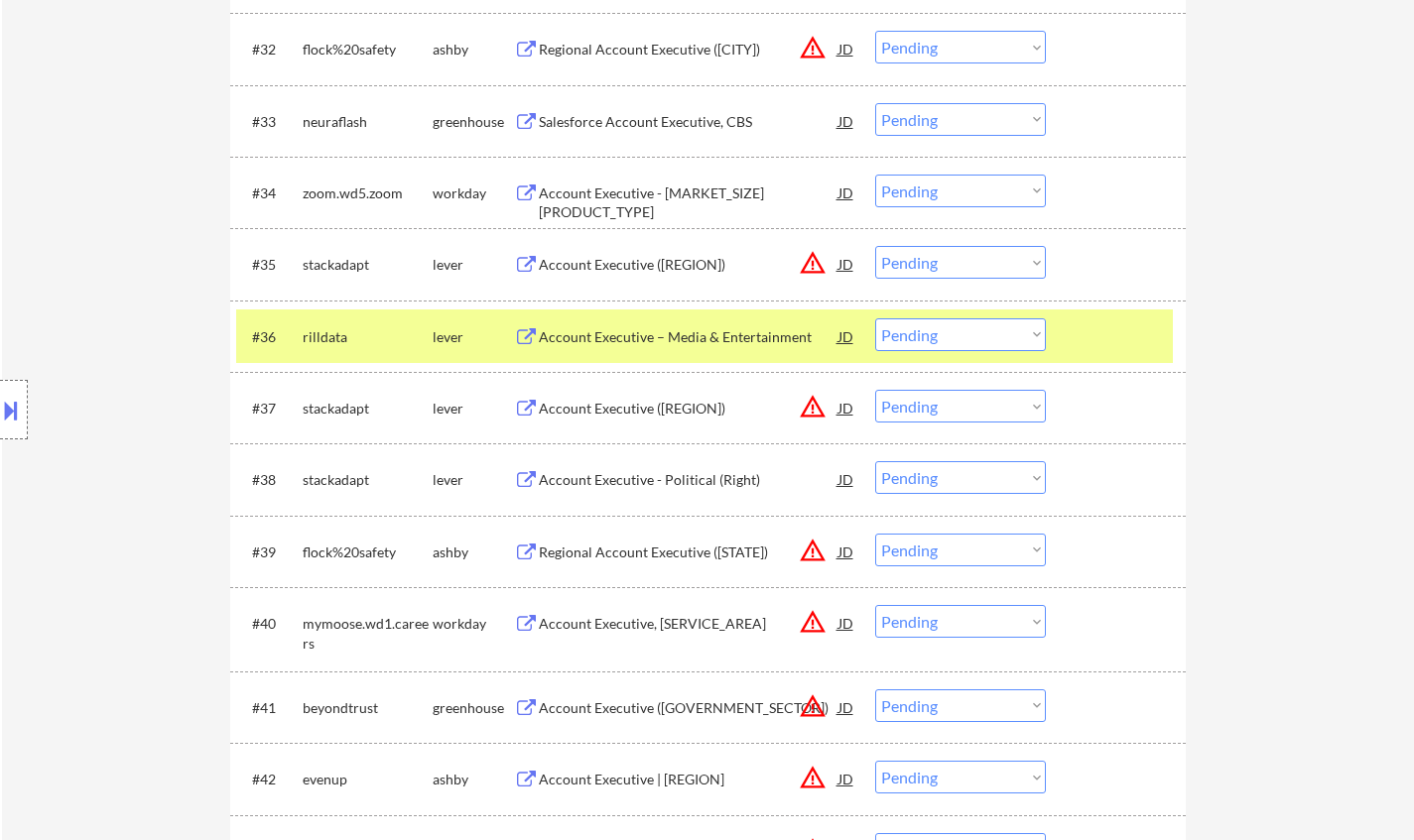click on "Account Executive – Media & Entertainment" at bounding box center [689, 337] 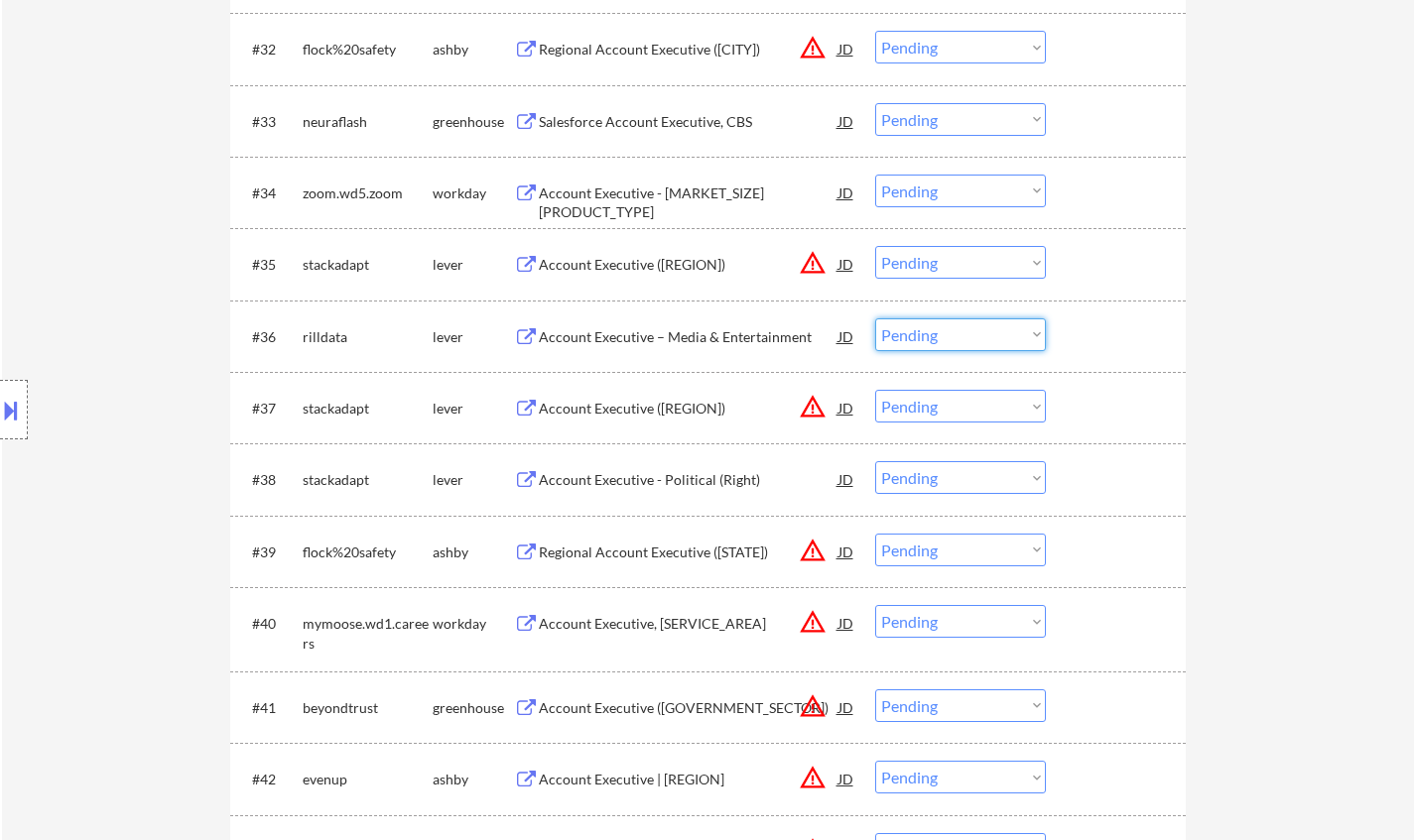 drag, startPoint x: 955, startPoint y: 338, endPoint x: 966, endPoint y: 346, distance: 13.601471 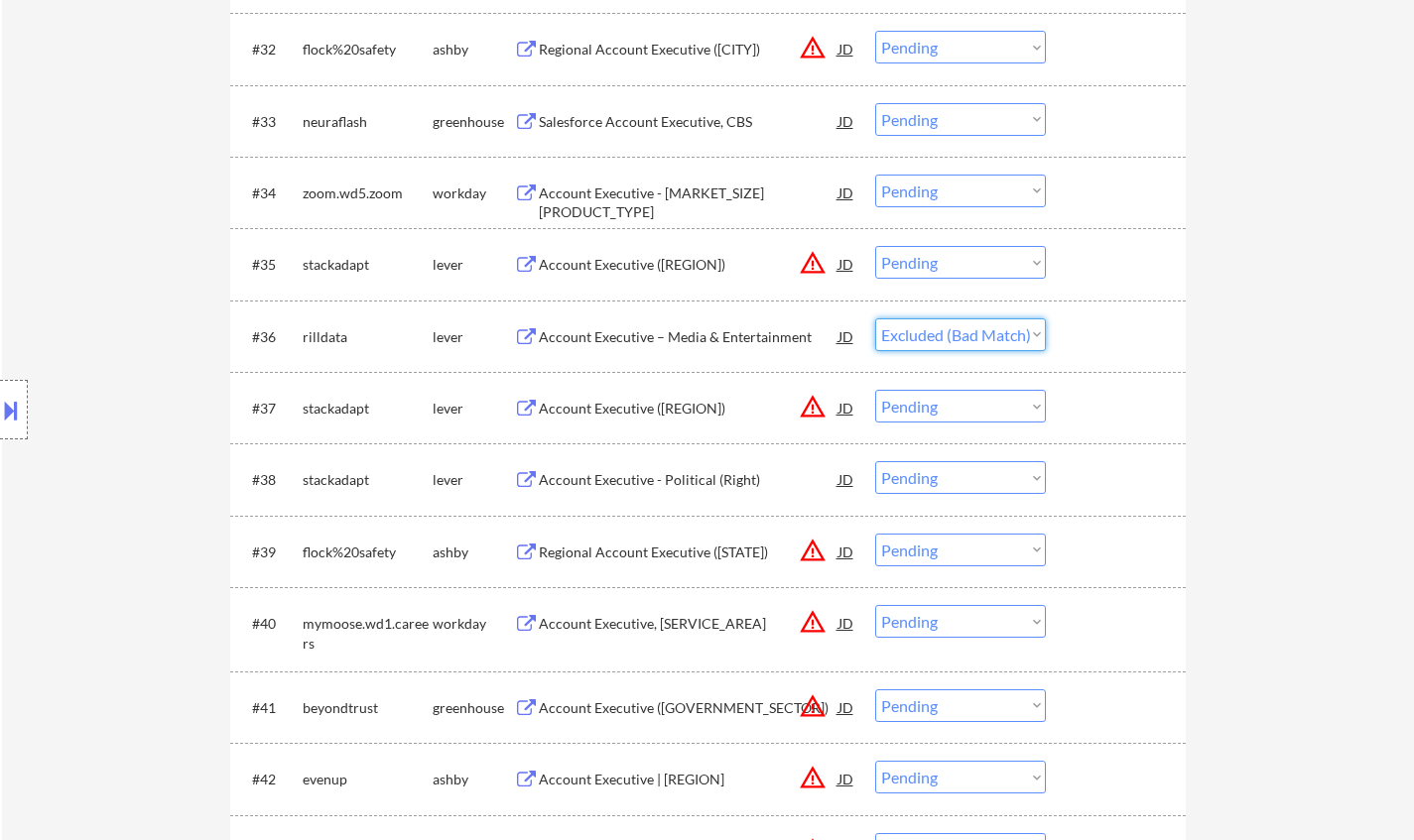 click on "Choose an option... Pending Applied Excluded (Questions) Excluded (Expired) Excluded (Location) Excluded (Bad Match) Excluded (Blocklist) Excluded (Salary) Excluded (Other)" at bounding box center (961, 334) 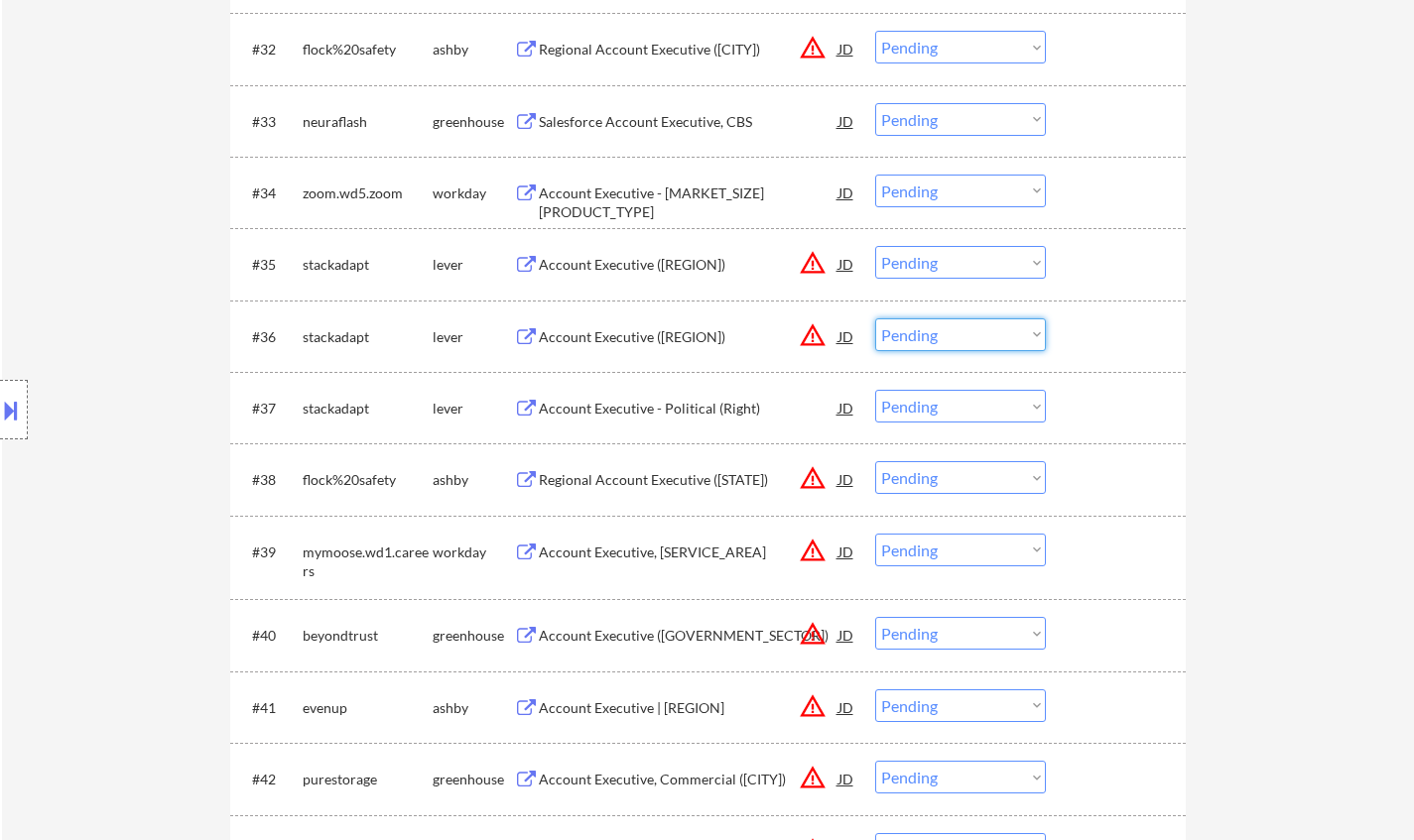 drag, startPoint x: 979, startPoint y: 328, endPoint x: 987, endPoint y: 343, distance: 17 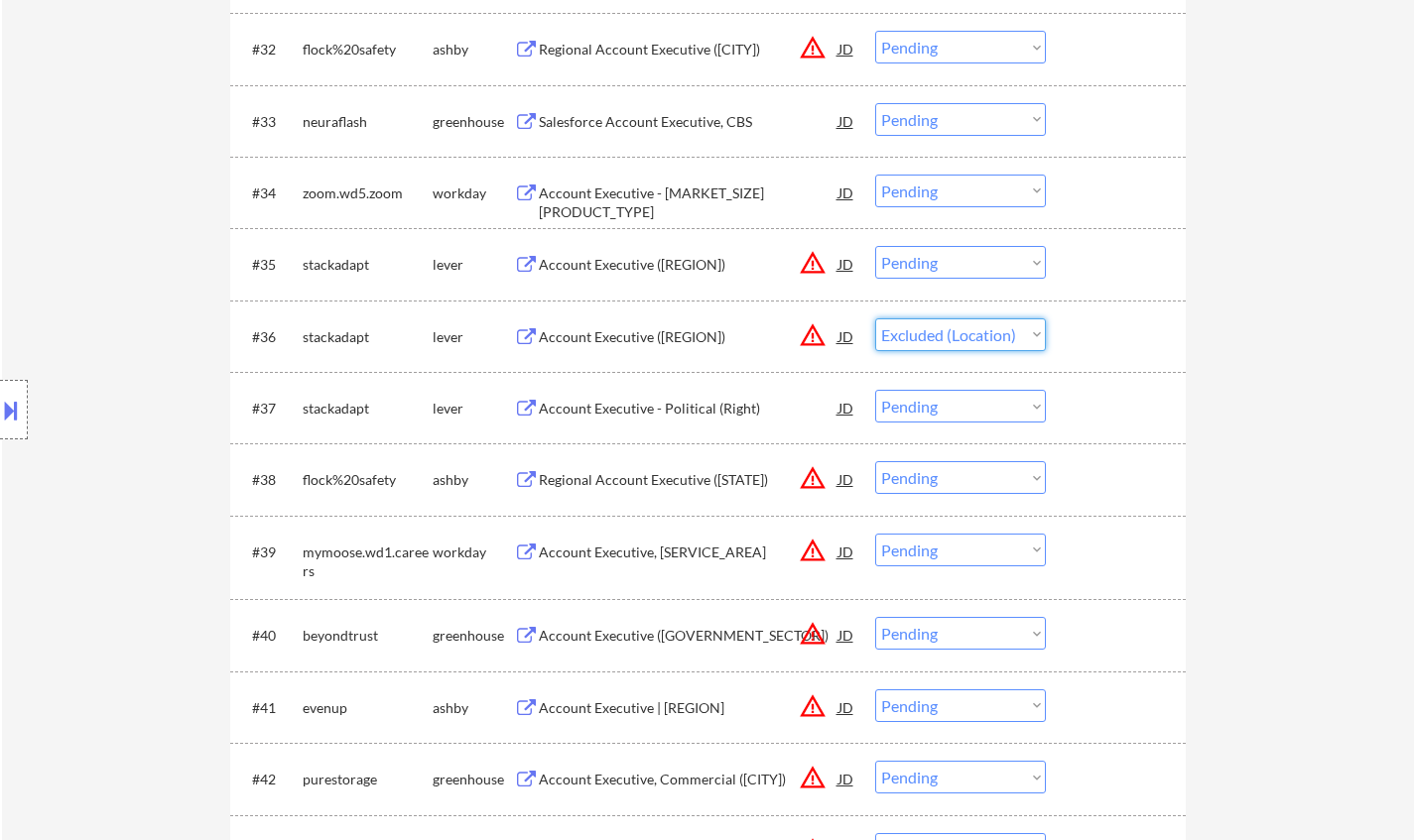 click on "Choose an option... Pending Applied Excluded (Questions) Excluded (Expired) Excluded (Location) Excluded (Bad Match) Excluded (Blocklist) Excluded (Salary) Excluded (Other)" at bounding box center [961, 334] 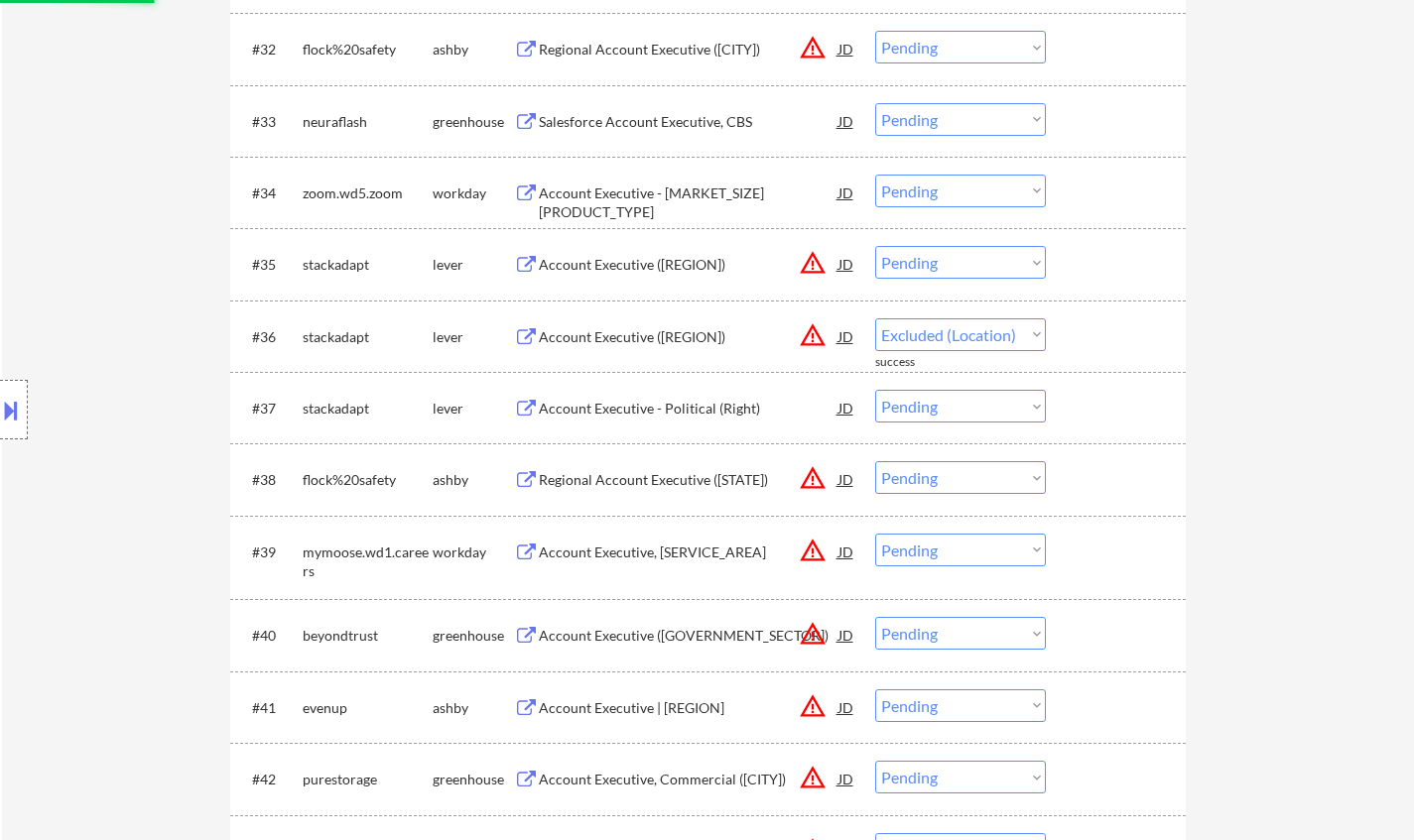 select on ""pending"" 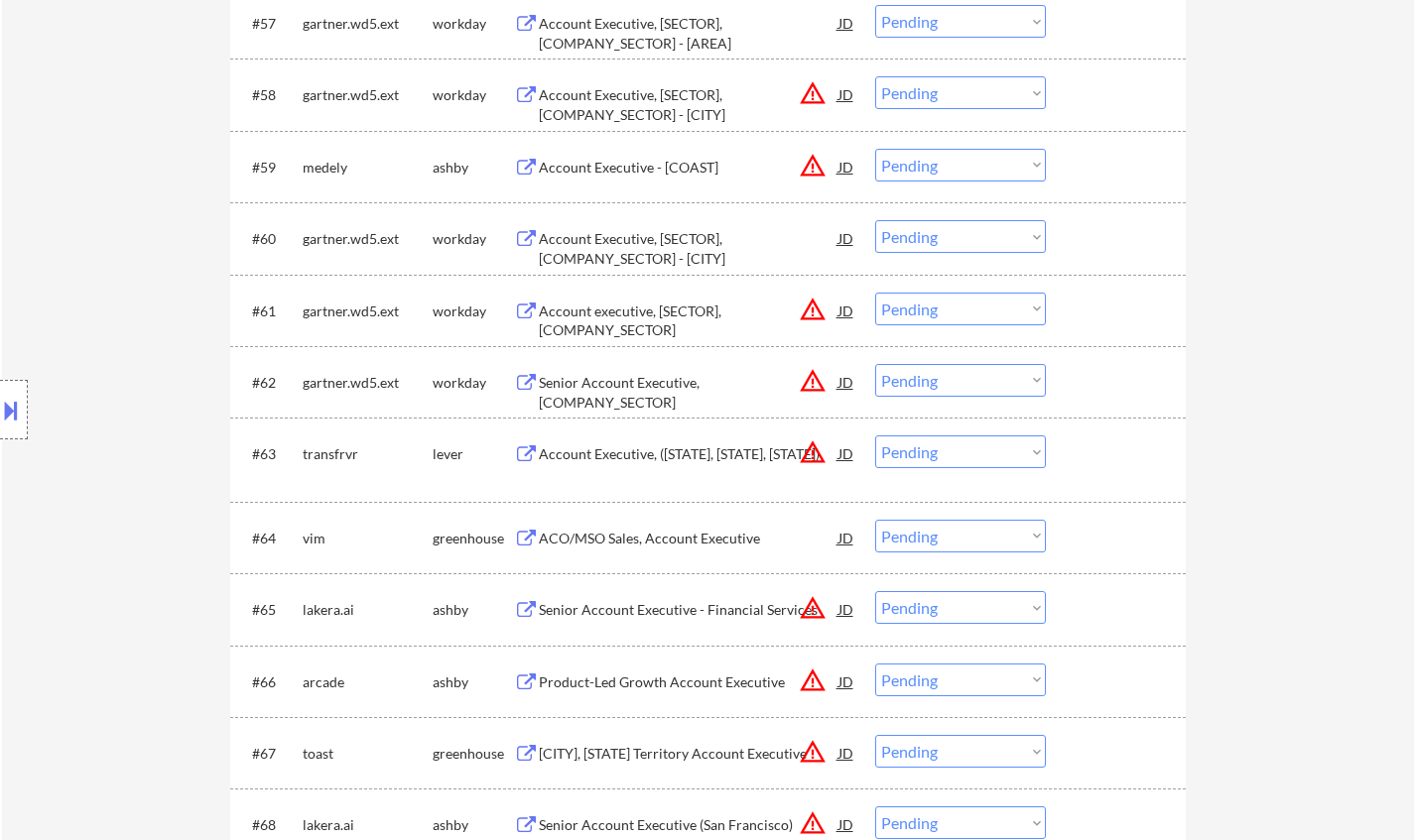 scroll, scrollTop: 5058, scrollLeft: 0, axis: vertical 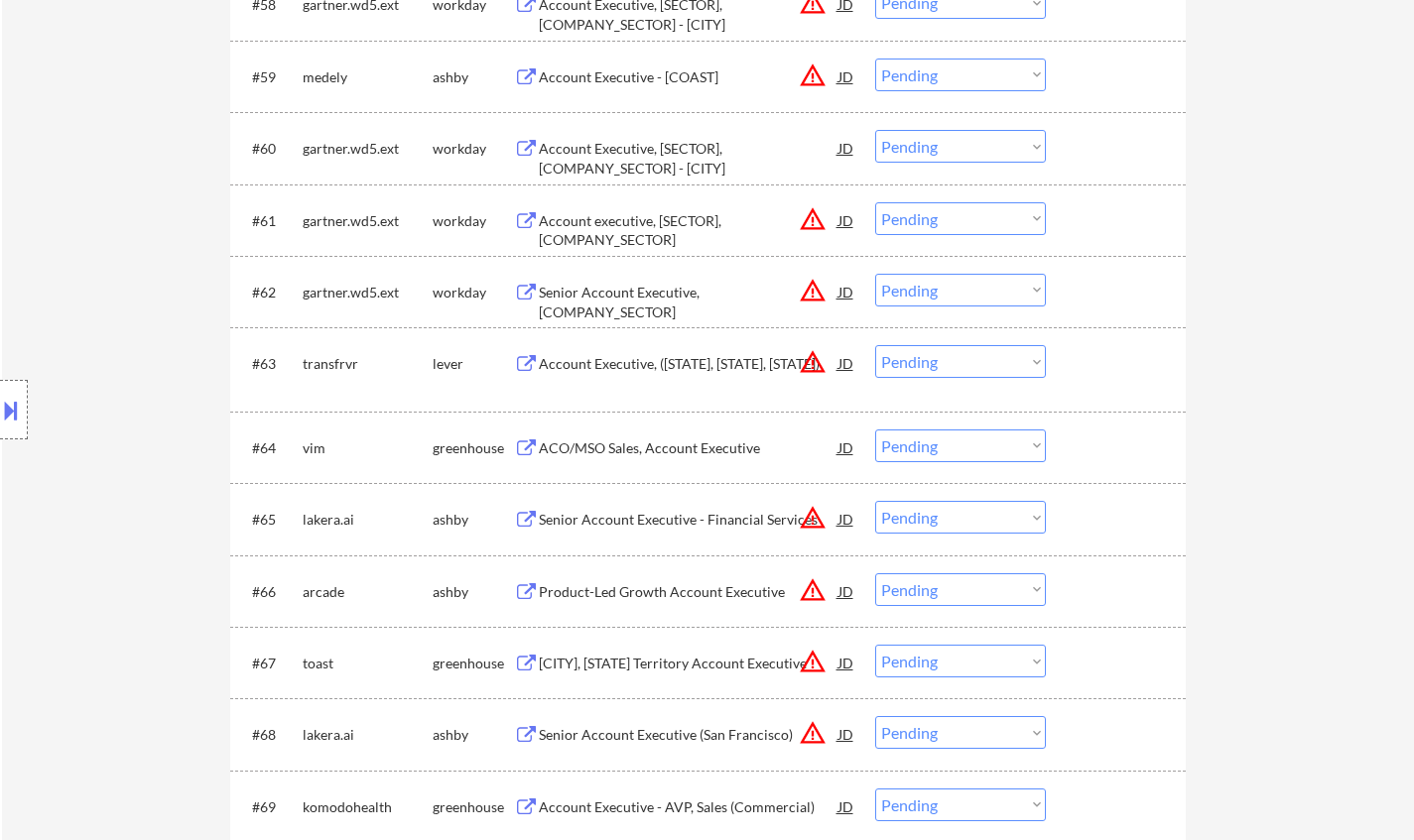click on "ACO/MSO Sales, Account Executive" at bounding box center [689, 448] 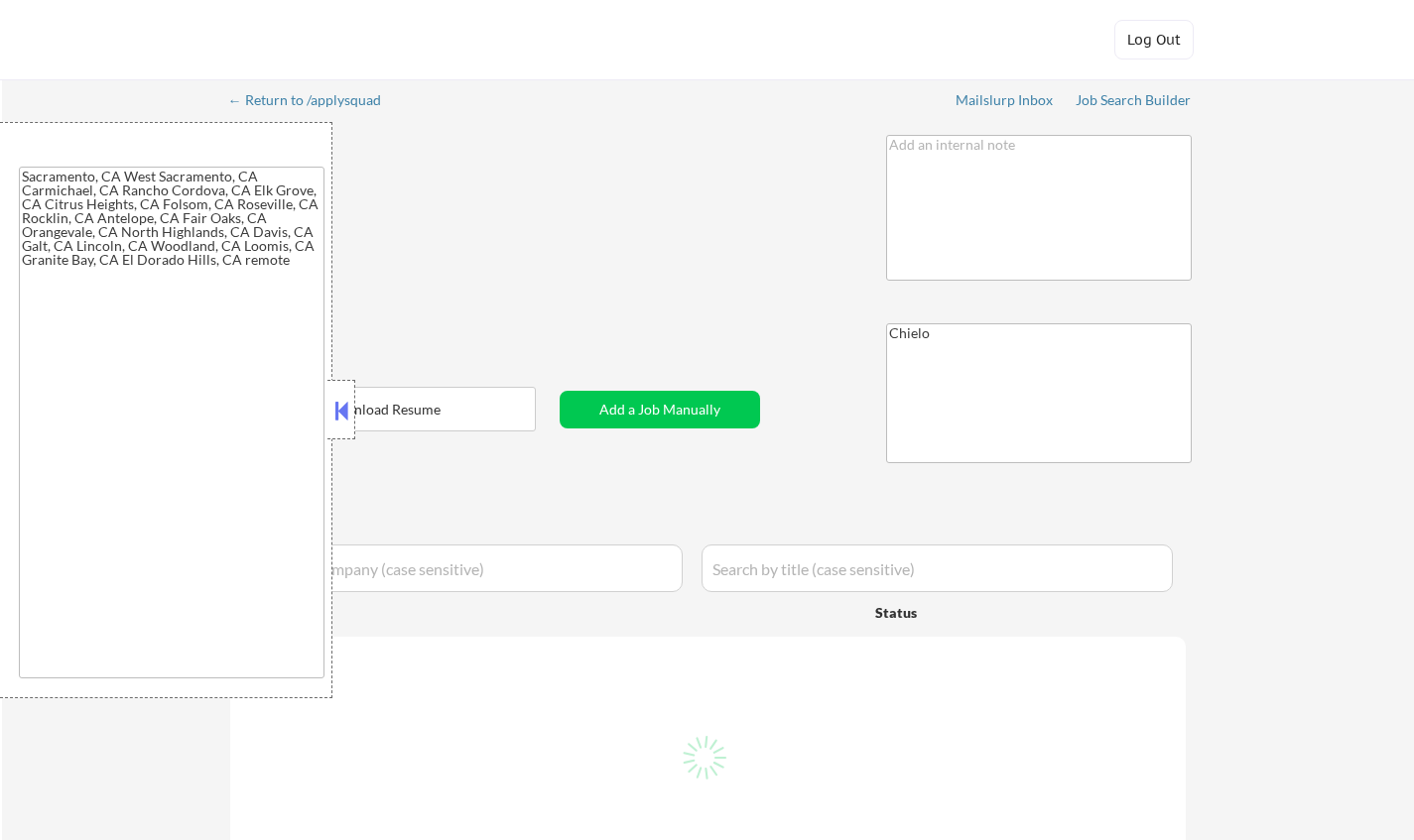 select on ""pending"" 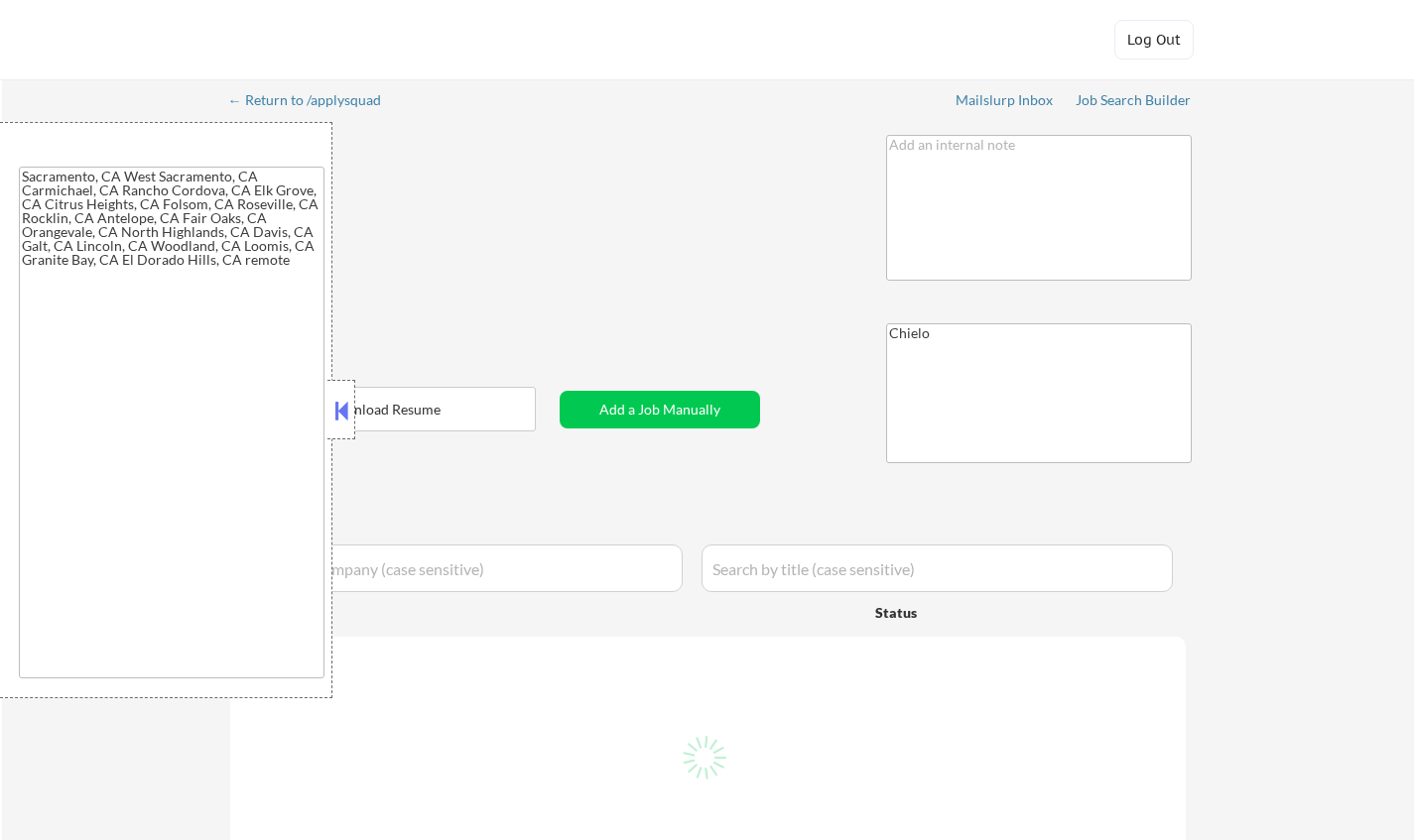 select on ""pending"" 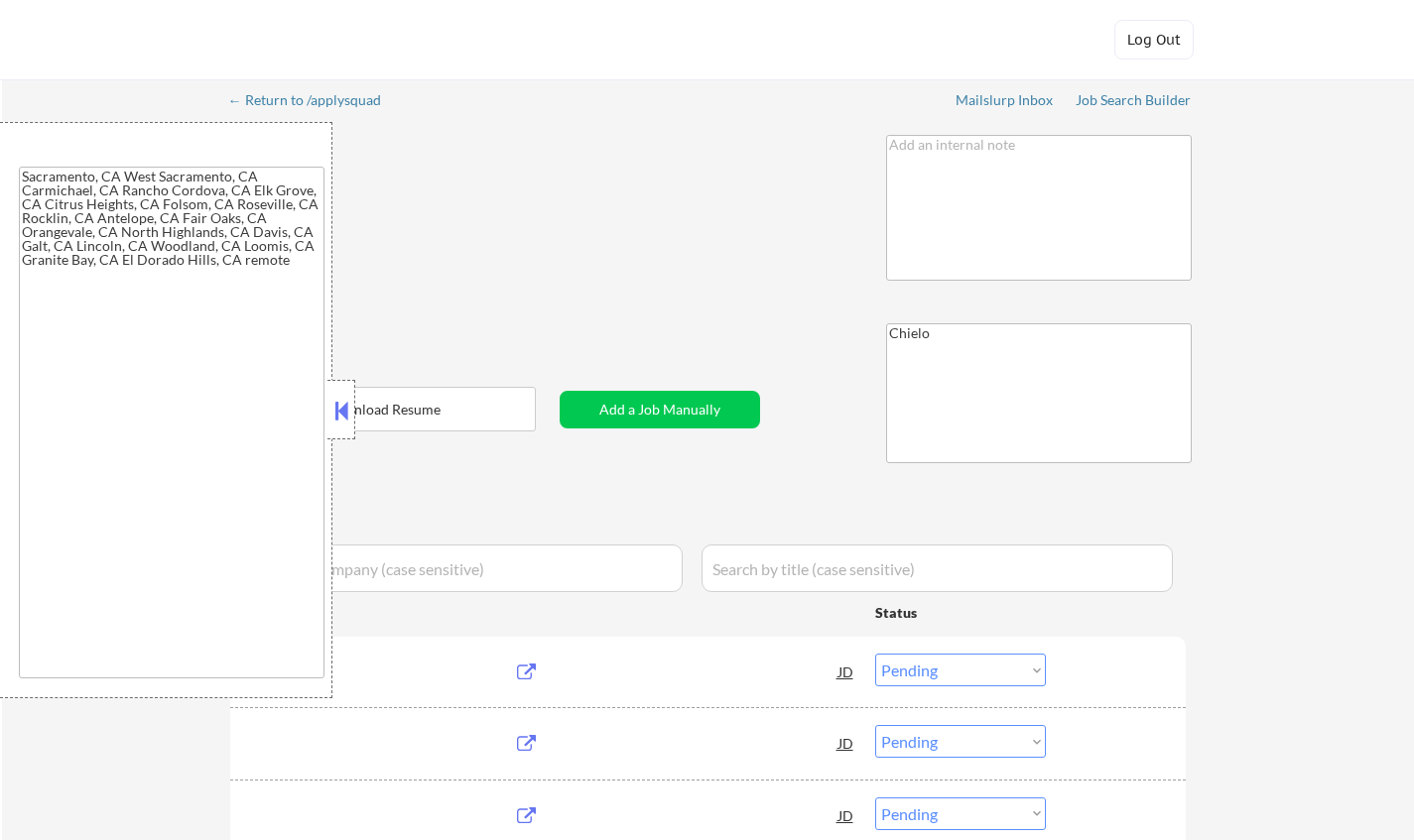 scroll, scrollTop: 0, scrollLeft: 0, axis: both 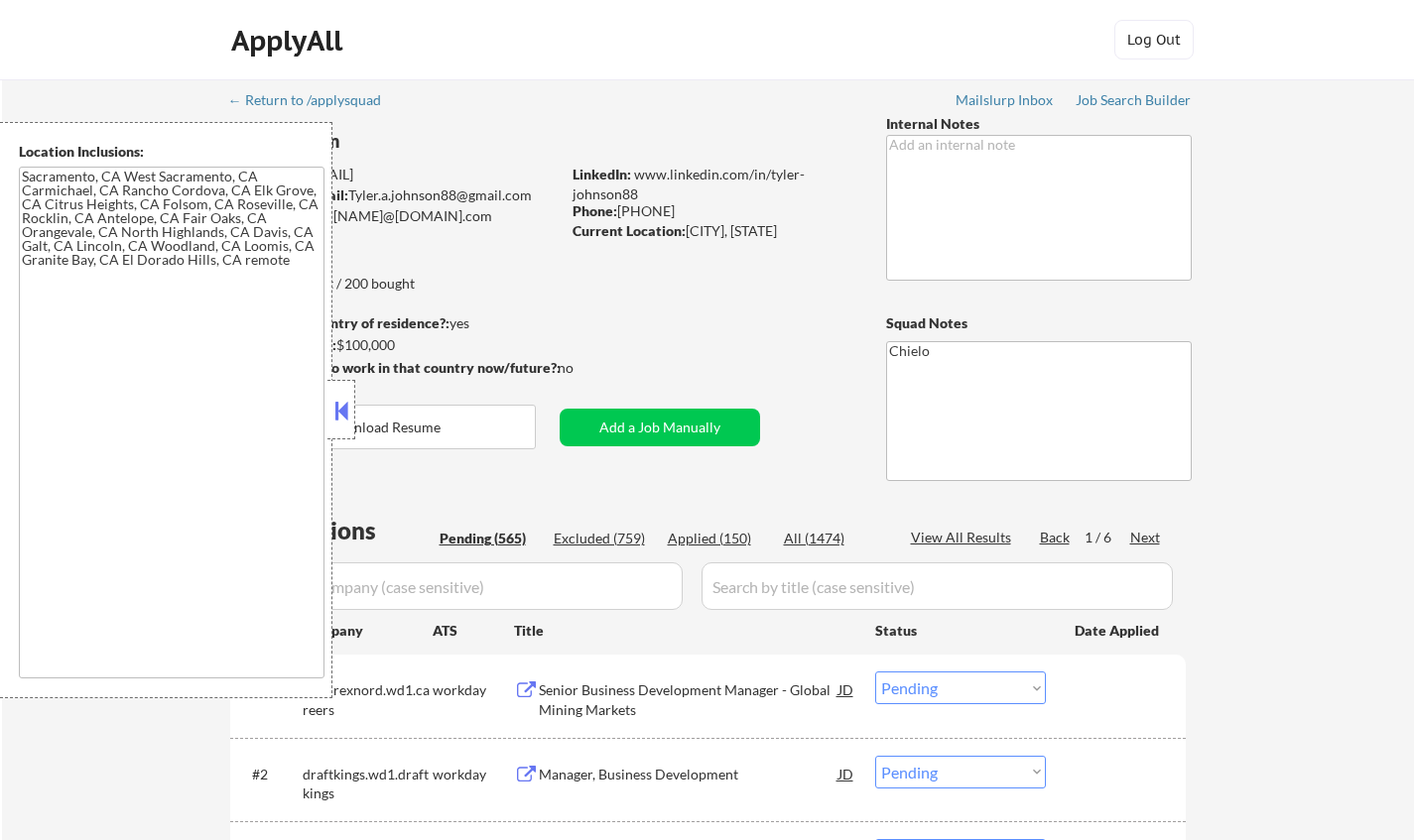 click at bounding box center [341, 411] 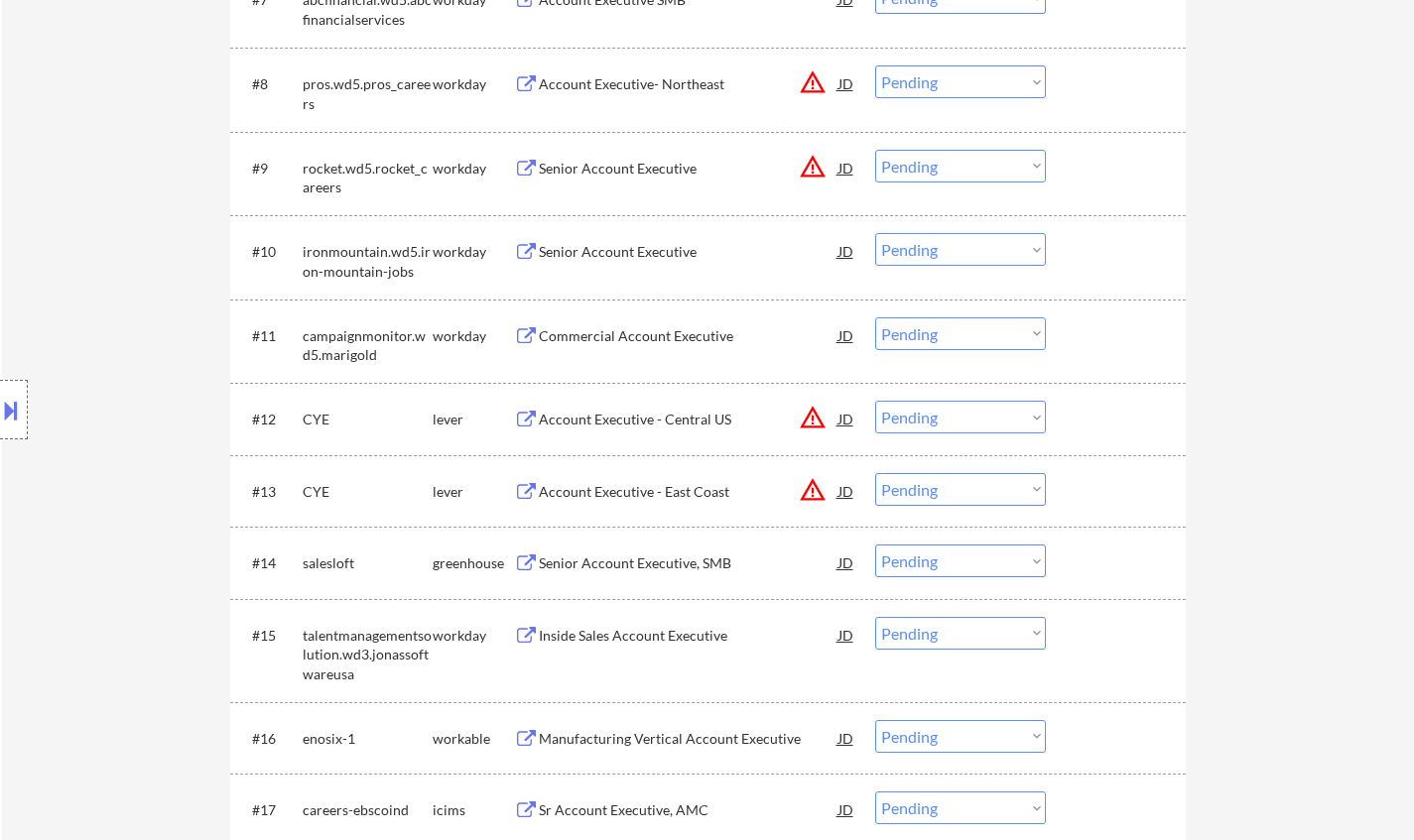scroll, scrollTop: 1190, scrollLeft: 0, axis: vertical 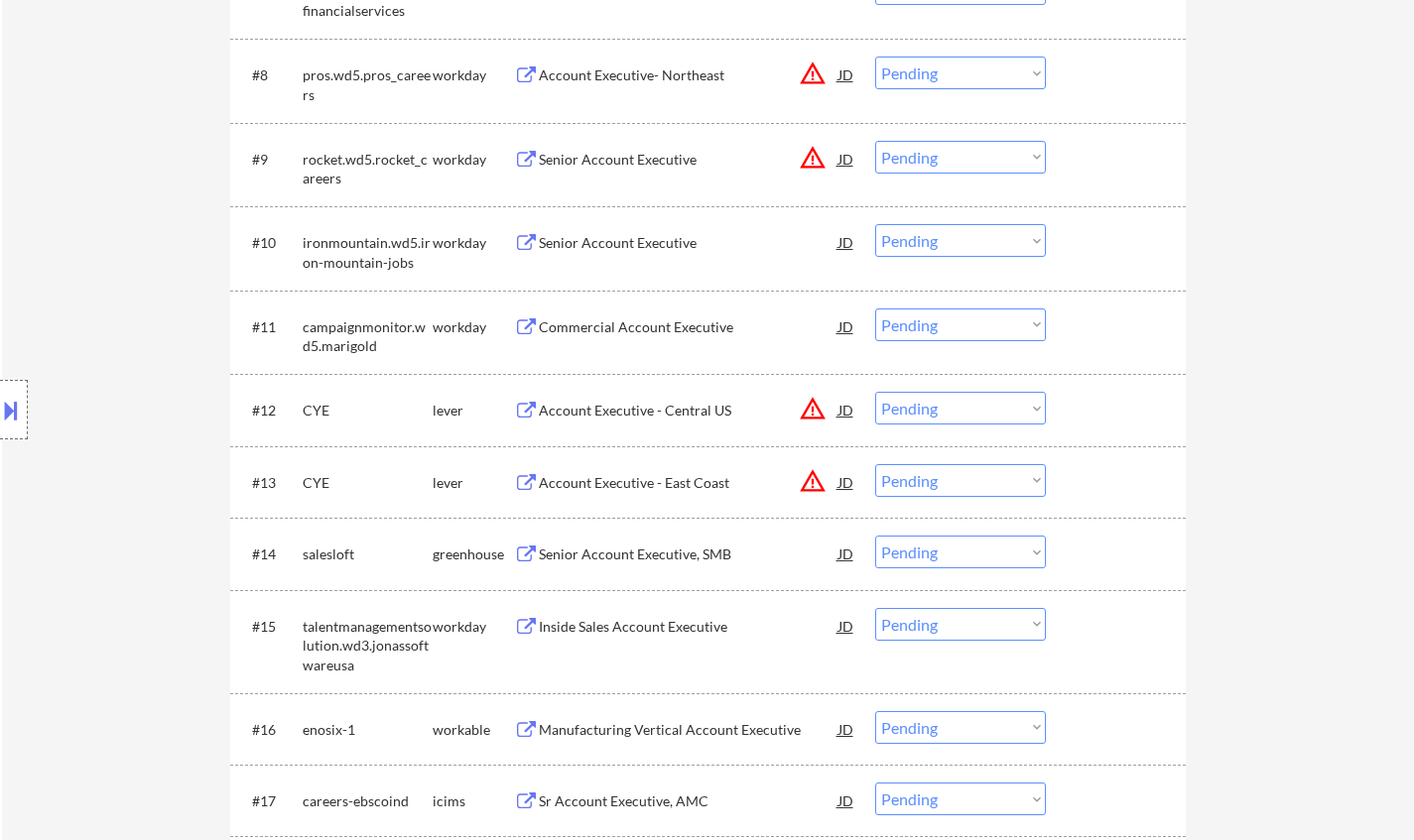 drag, startPoint x: 945, startPoint y: 410, endPoint x: 1072, endPoint y: 510, distance: 161.64467 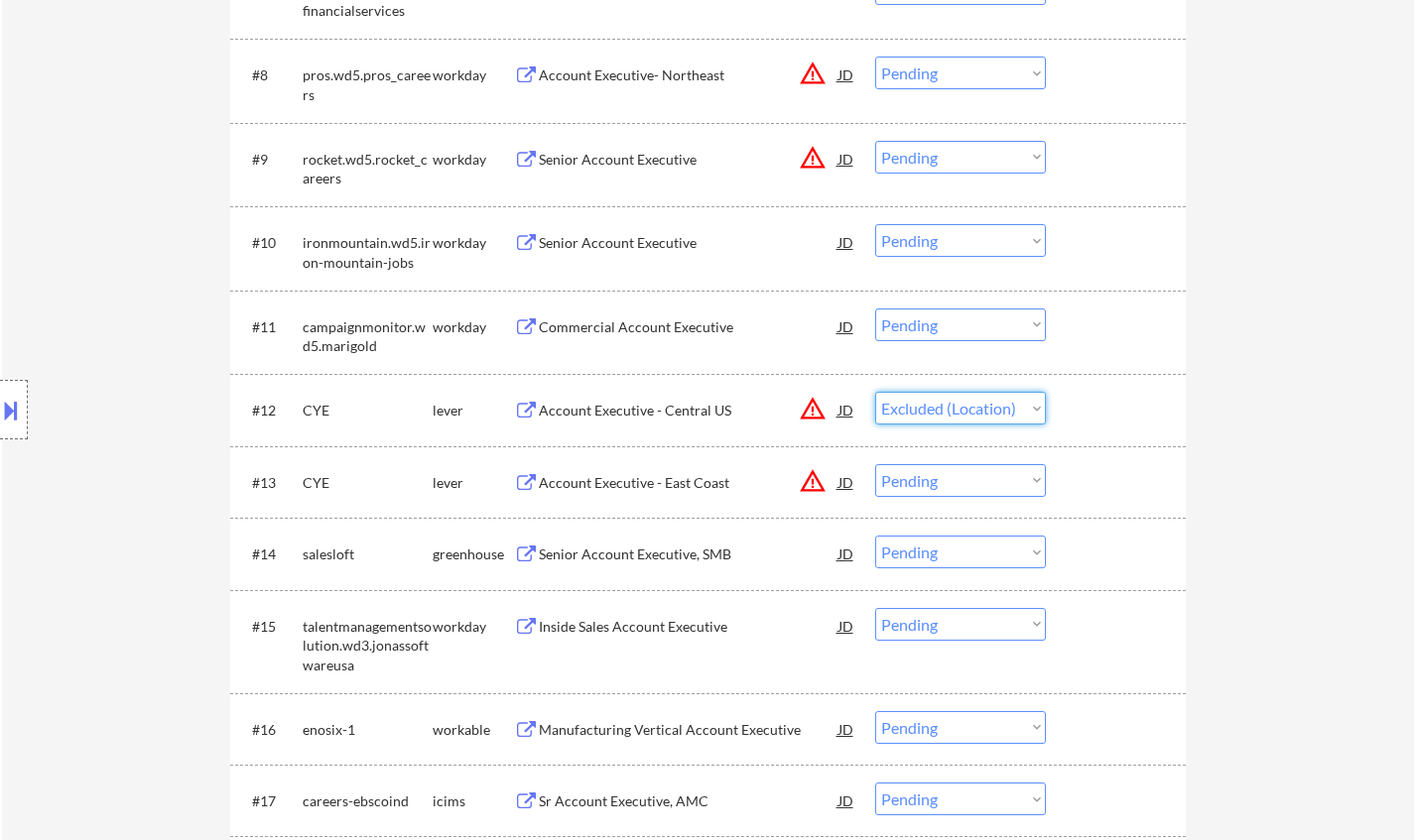 click on "Choose an option... Pending Applied Excluded (Questions) Excluded (Expired) Excluded (Location) Excluded (Bad Match) Excluded (Blocklist) Excluded (Salary) Excluded (Other)" at bounding box center [961, 408] 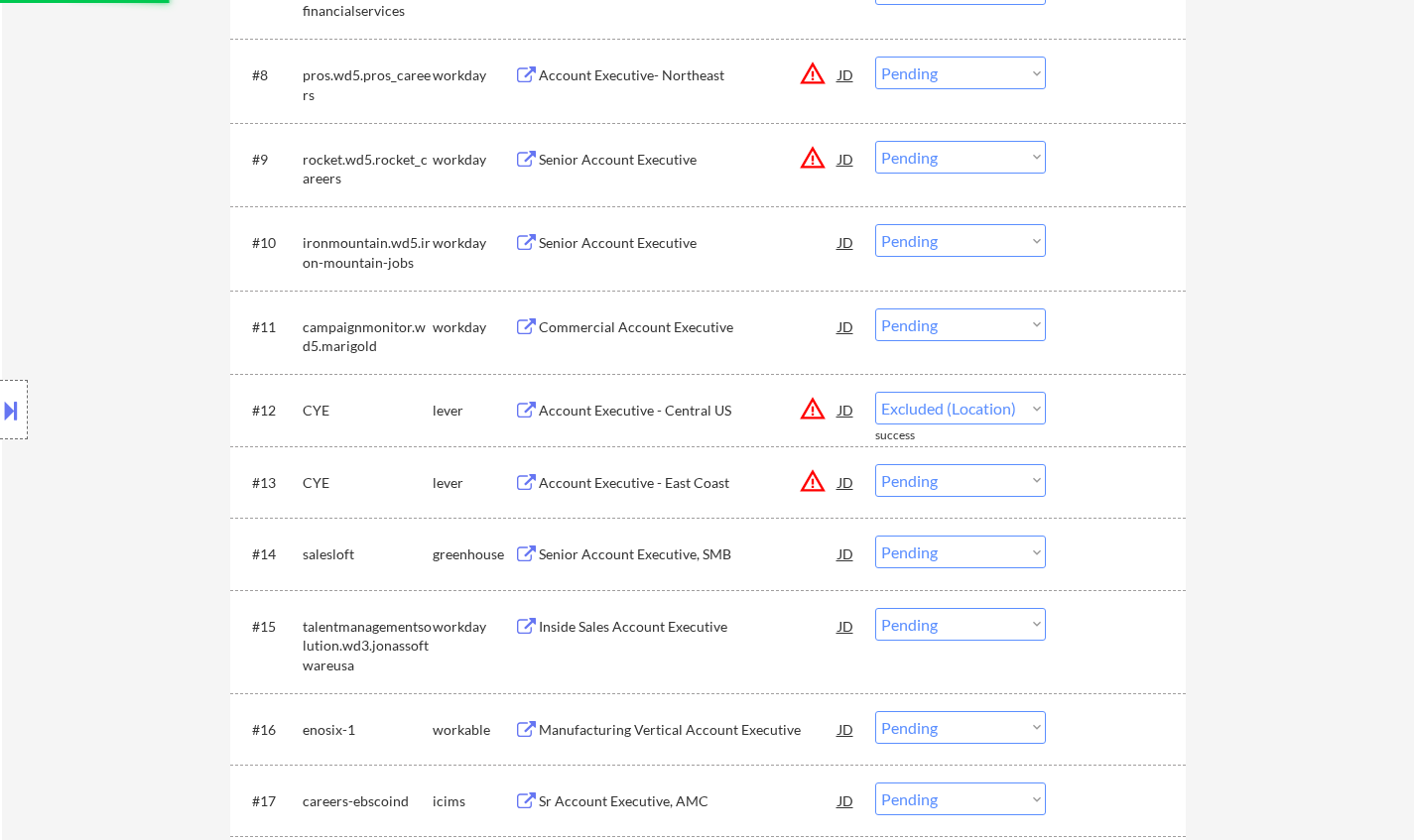 select on ""pending"" 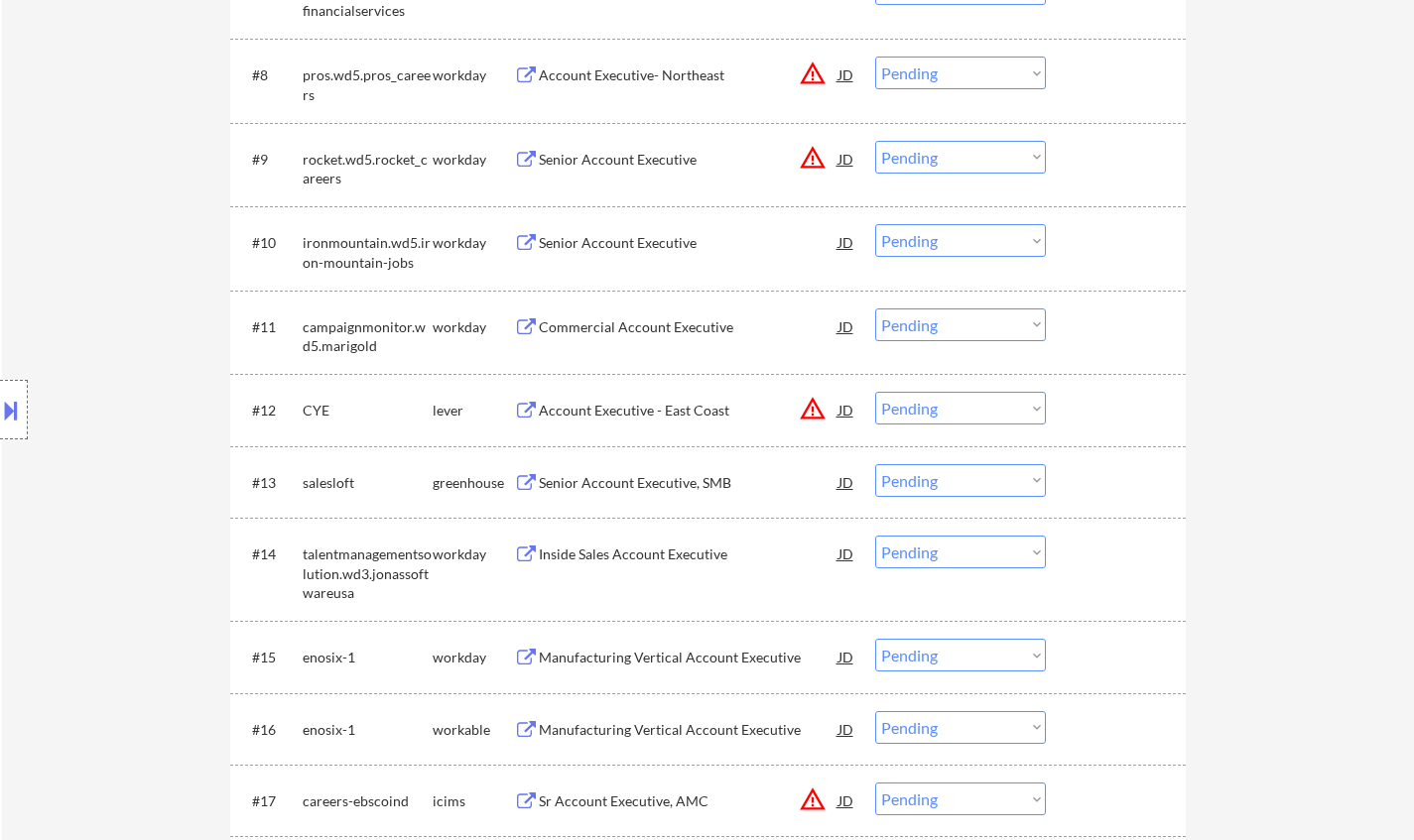 scroll, scrollTop: 2014, scrollLeft: 0, axis: vertical 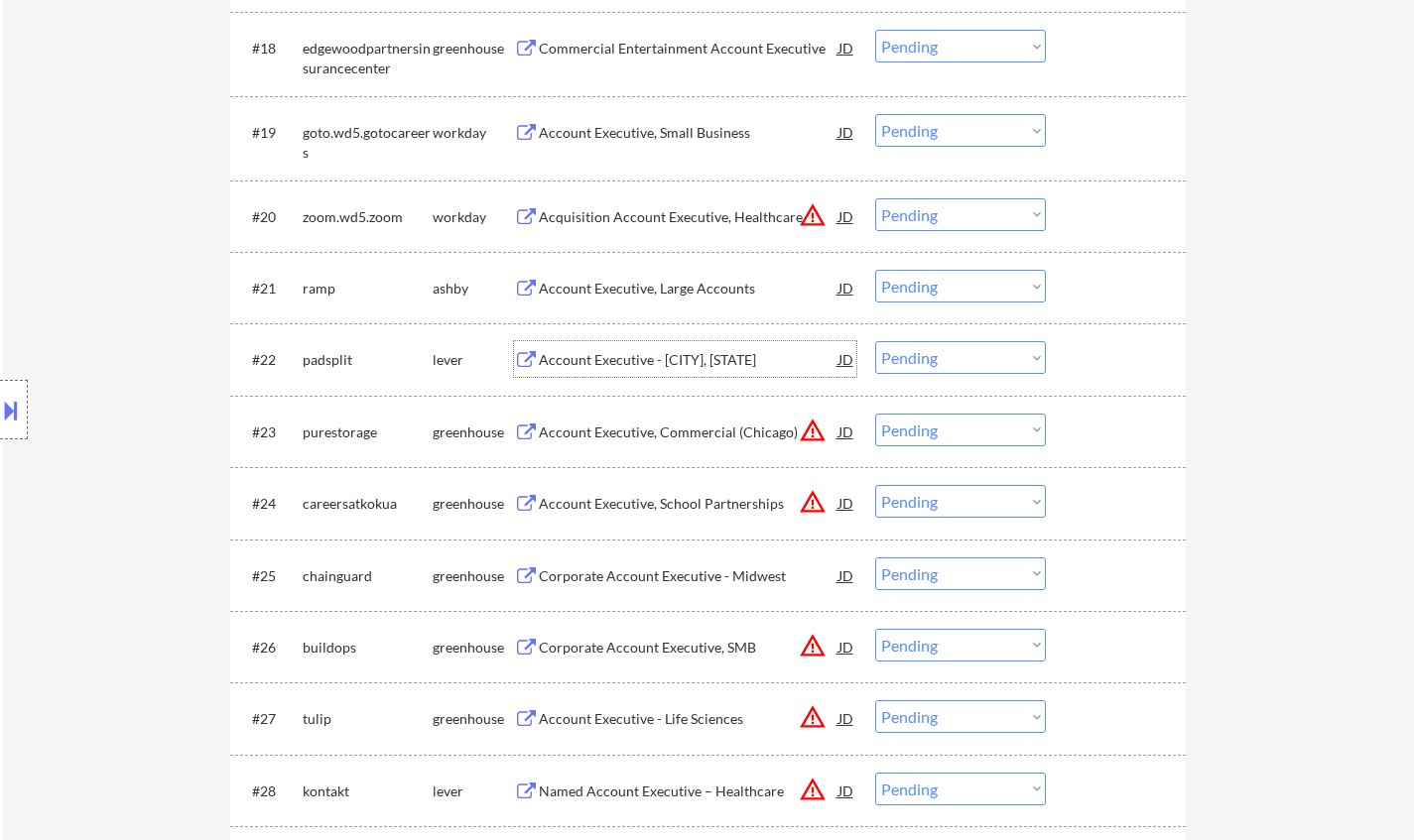 click on "Account Executive - [CITY], [STATE]" at bounding box center [689, 360] 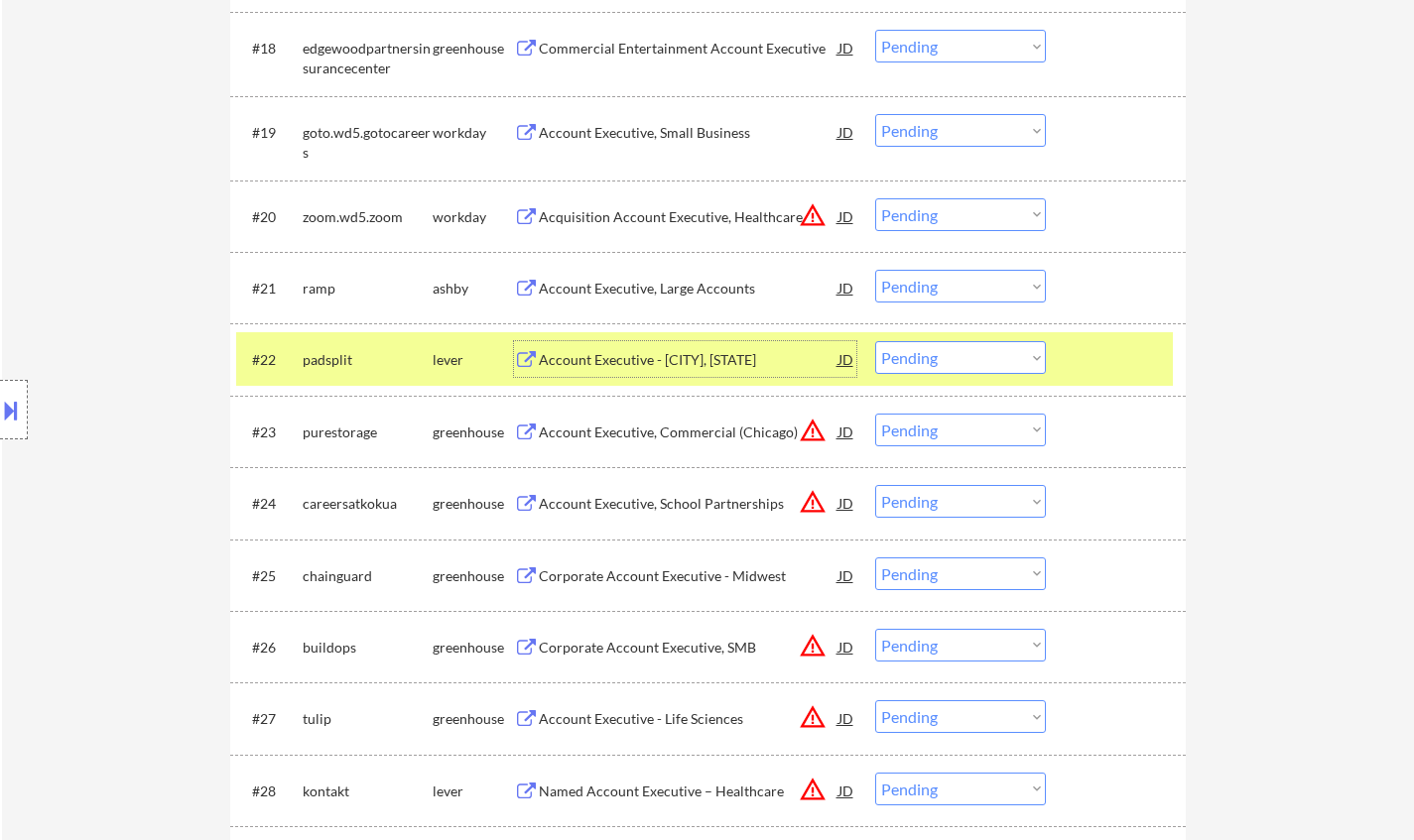 click at bounding box center [11, 410] 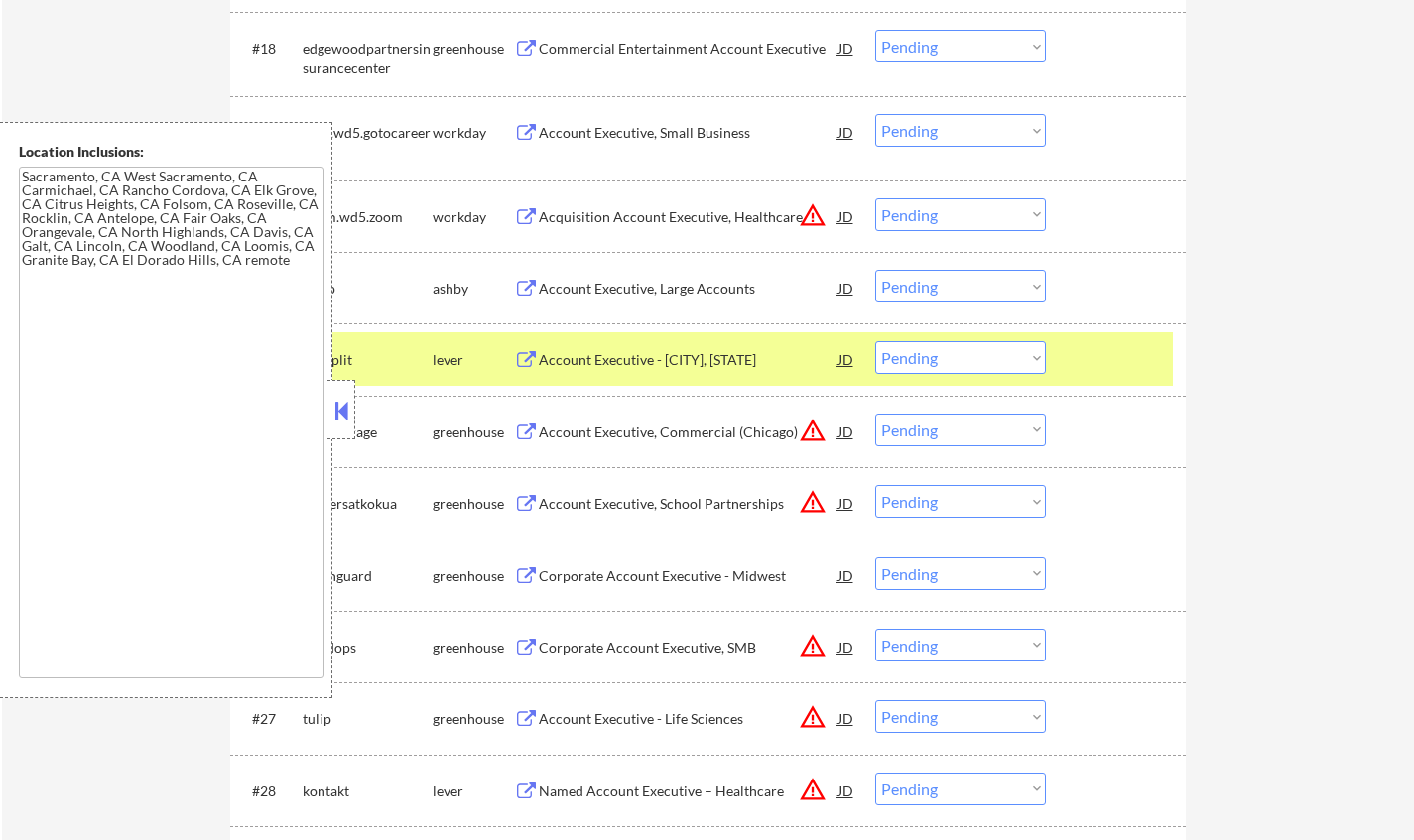 click at bounding box center [341, 411] 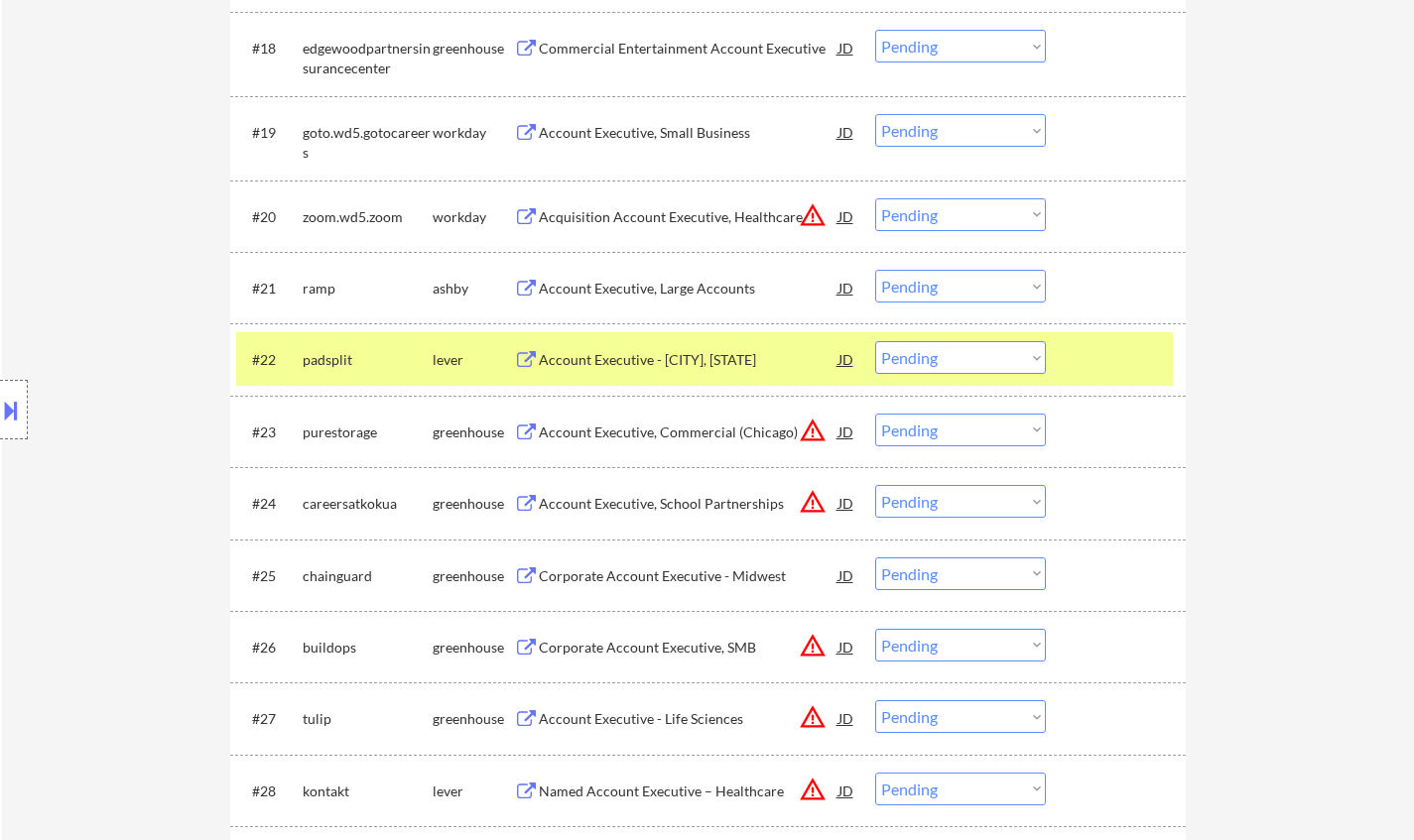 click on "Choose an option... Pending Applied Excluded (Questions) Excluded (Expired) Excluded (Location) Excluded (Bad Match) Excluded (Blocklist) Excluded (Salary) Excluded (Other)" at bounding box center (961, 357) 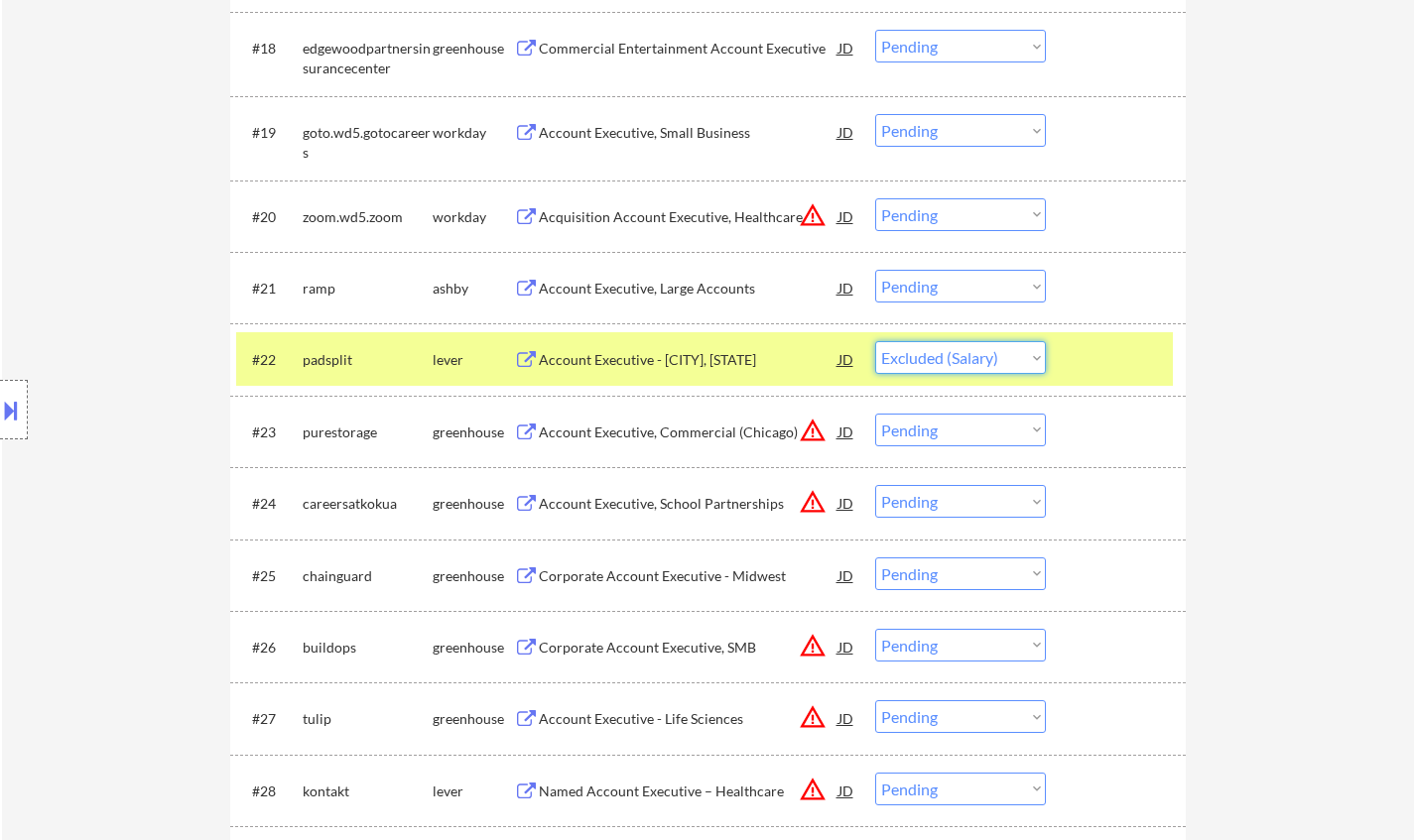 click on "Choose an option... Pending Applied Excluded (Questions) Excluded (Expired) Excluded (Location) Excluded (Bad Match) Excluded (Blocklist) Excluded (Salary) Excluded (Other)" at bounding box center [961, 357] 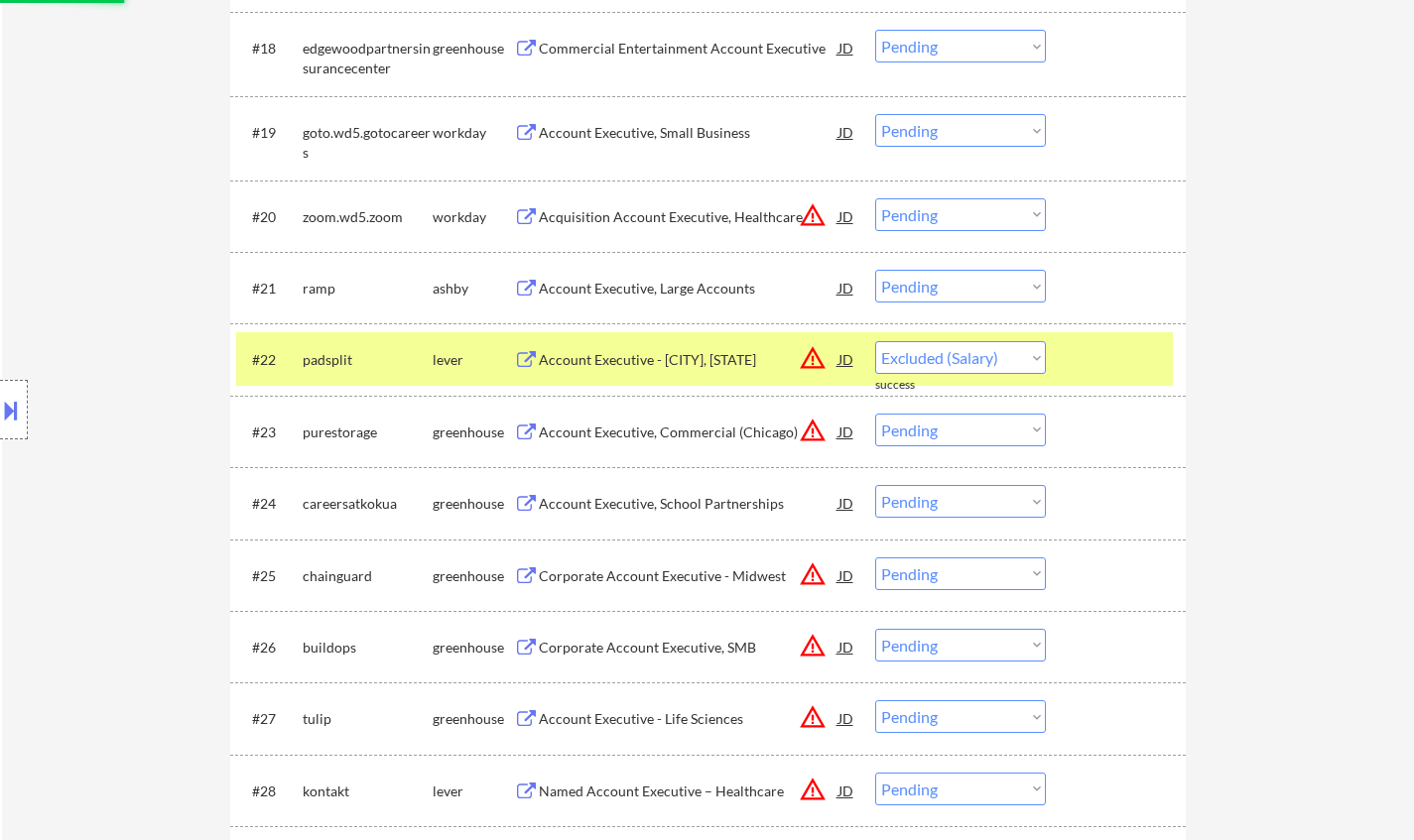 select on ""pending"" 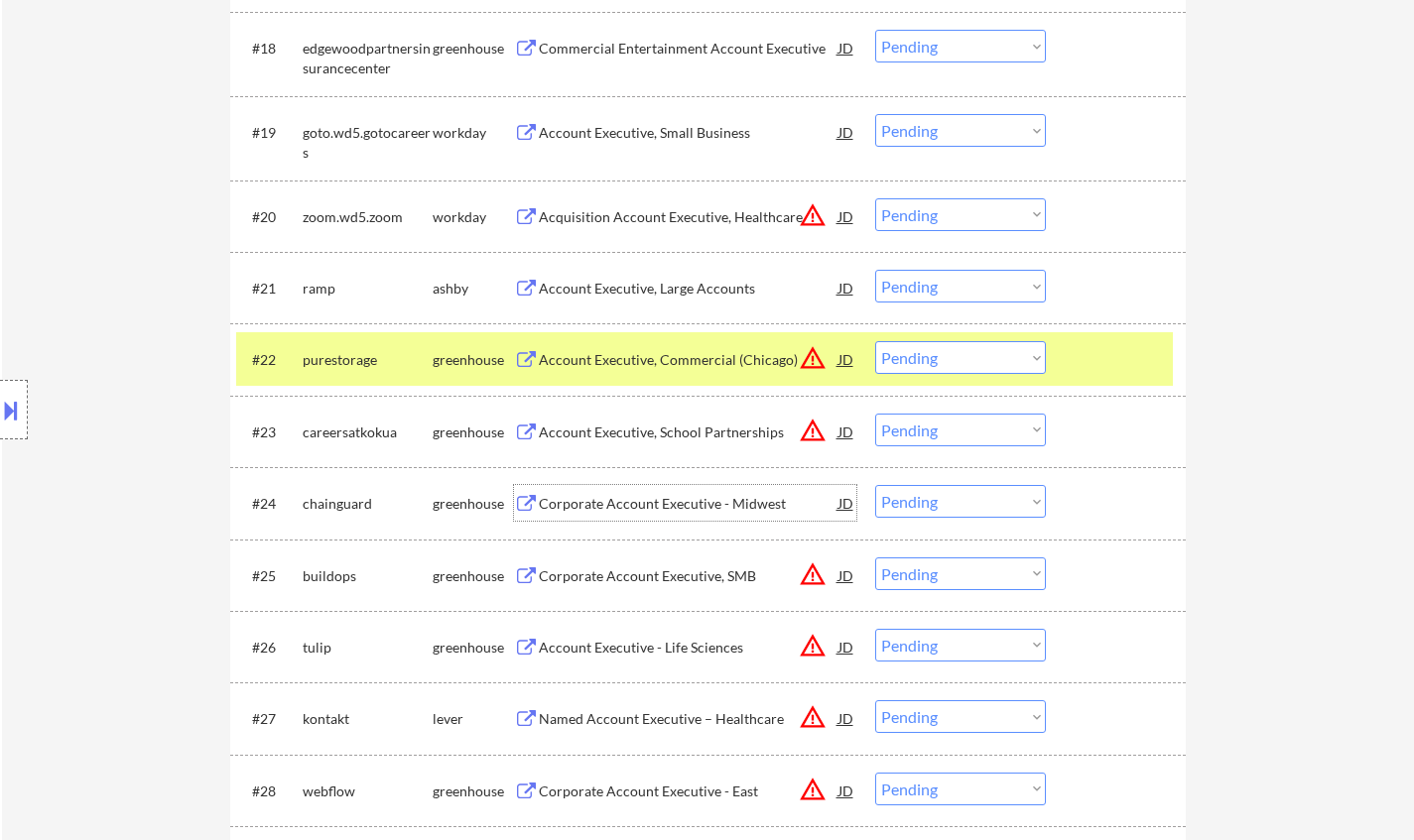 click on "Corporate Account Executive - Midwest" at bounding box center [689, 504] 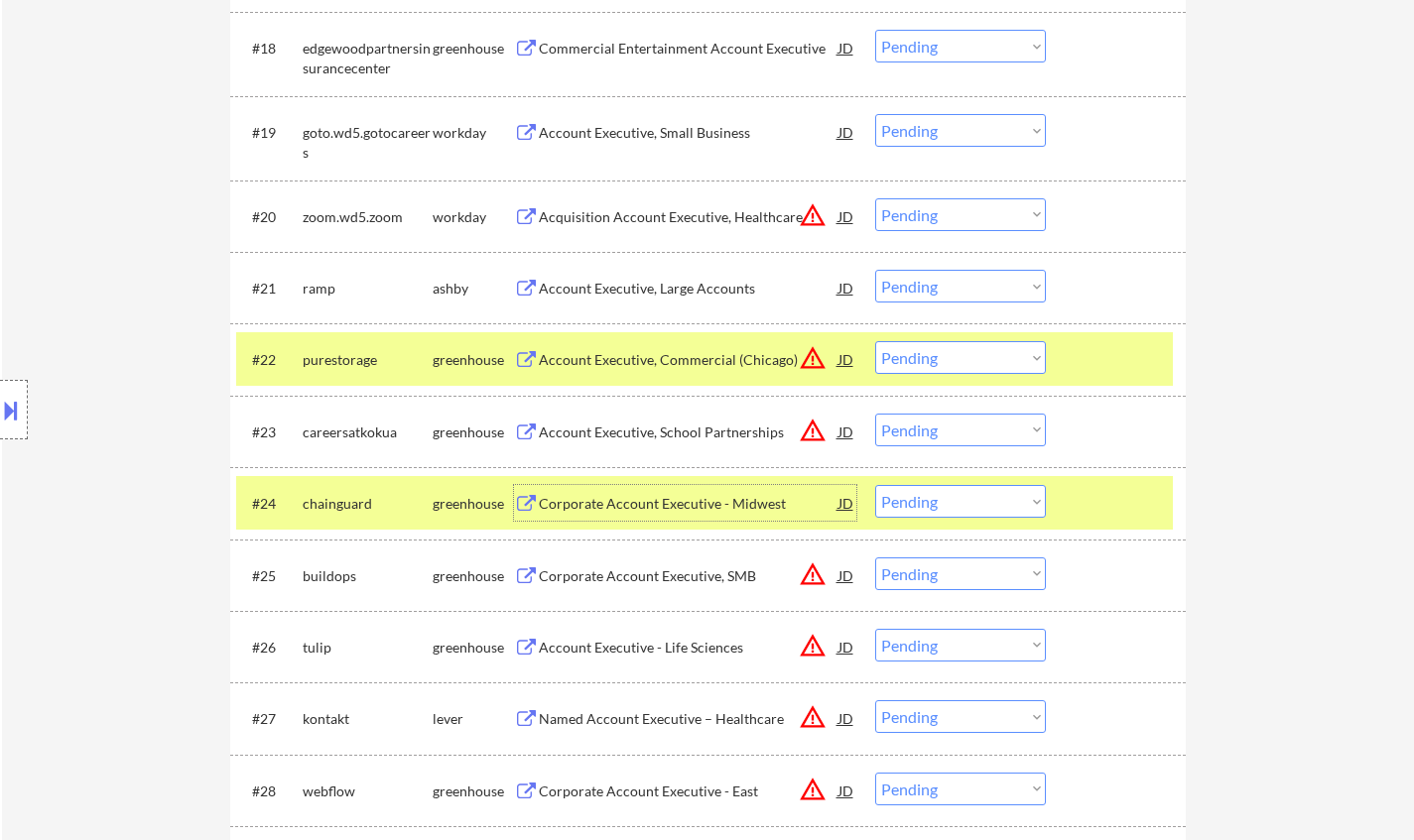 drag, startPoint x: 939, startPoint y: 505, endPoint x: 949, endPoint y: 513, distance: 12.806248 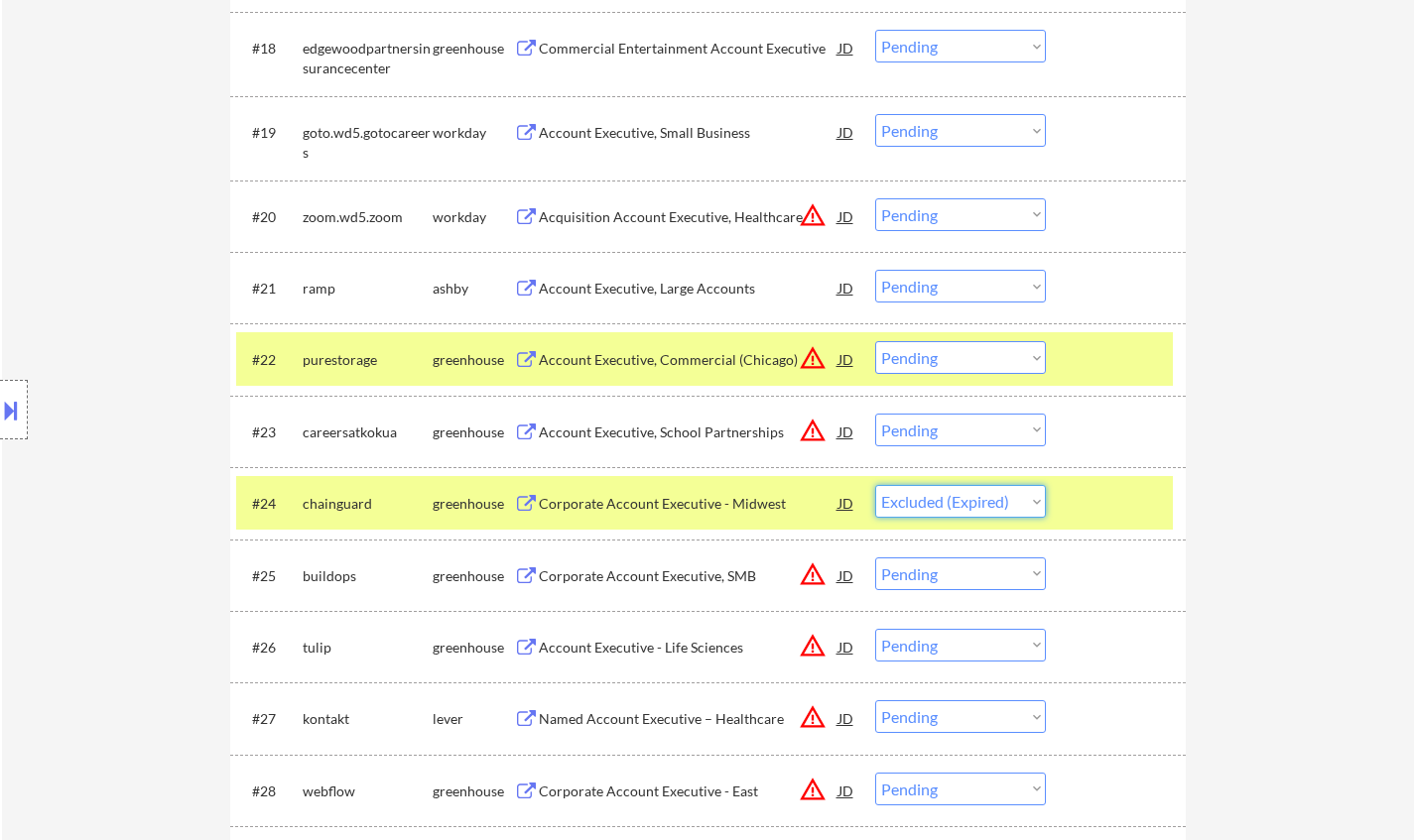 click on "Choose an option... Pending Applied Excluded (Questions) Excluded (Expired) Excluded (Location) Excluded (Bad Match) Excluded (Blocklist) Excluded (Salary) Excluded (Other)" at bounding box center [961, 501] 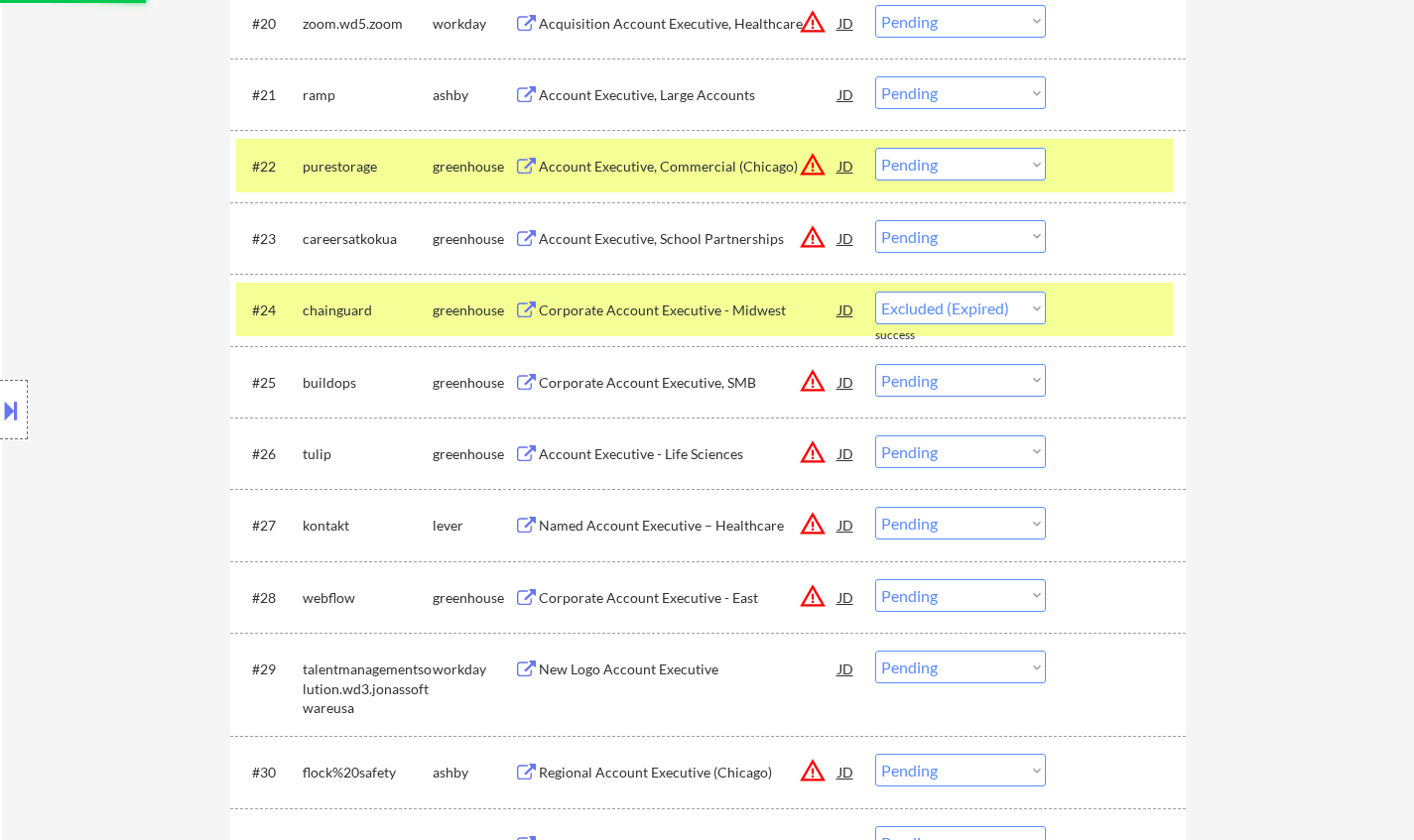 scroll, scrollTop: 2213, scrollLeft: 0, axis: vertical 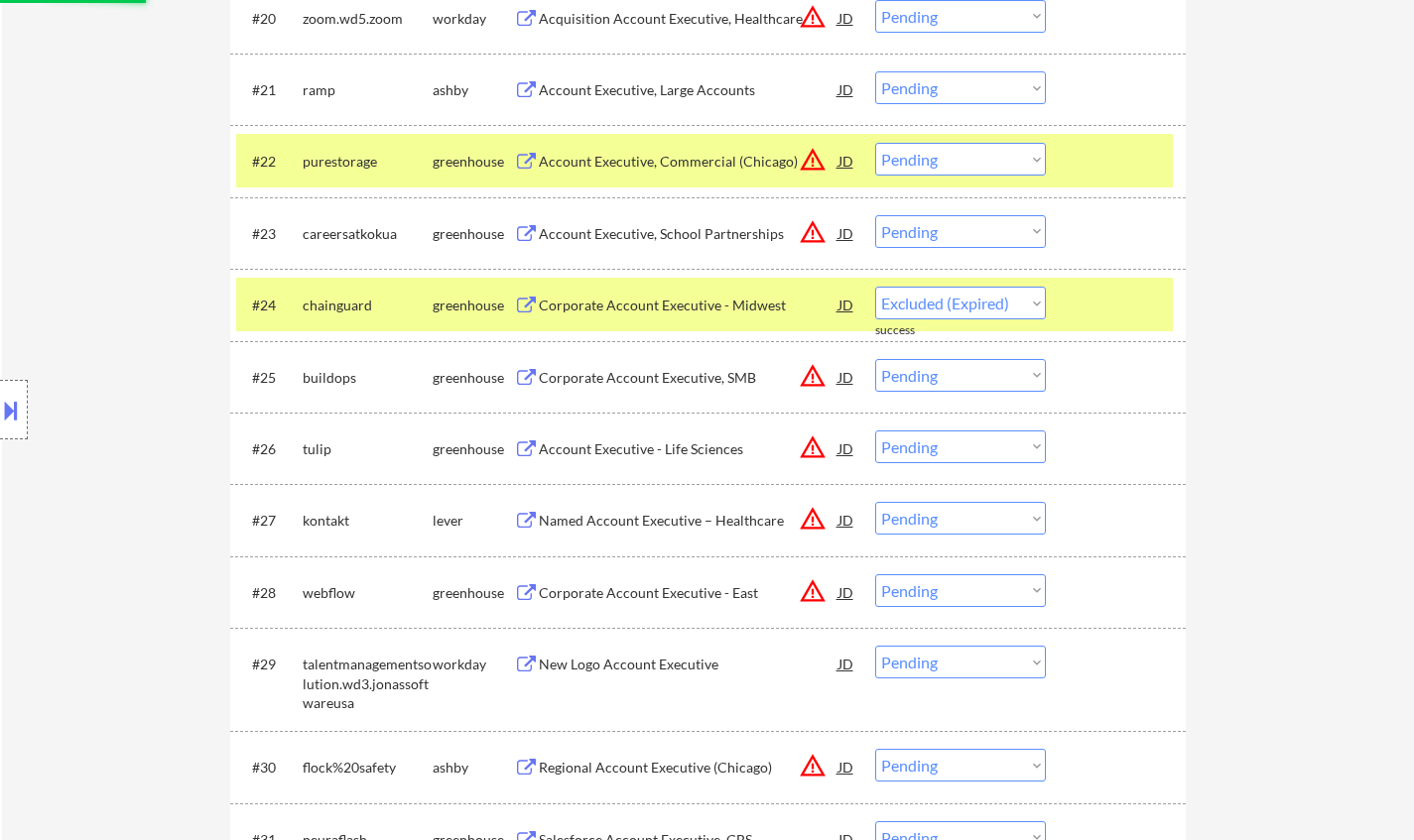 select on ""pending"" 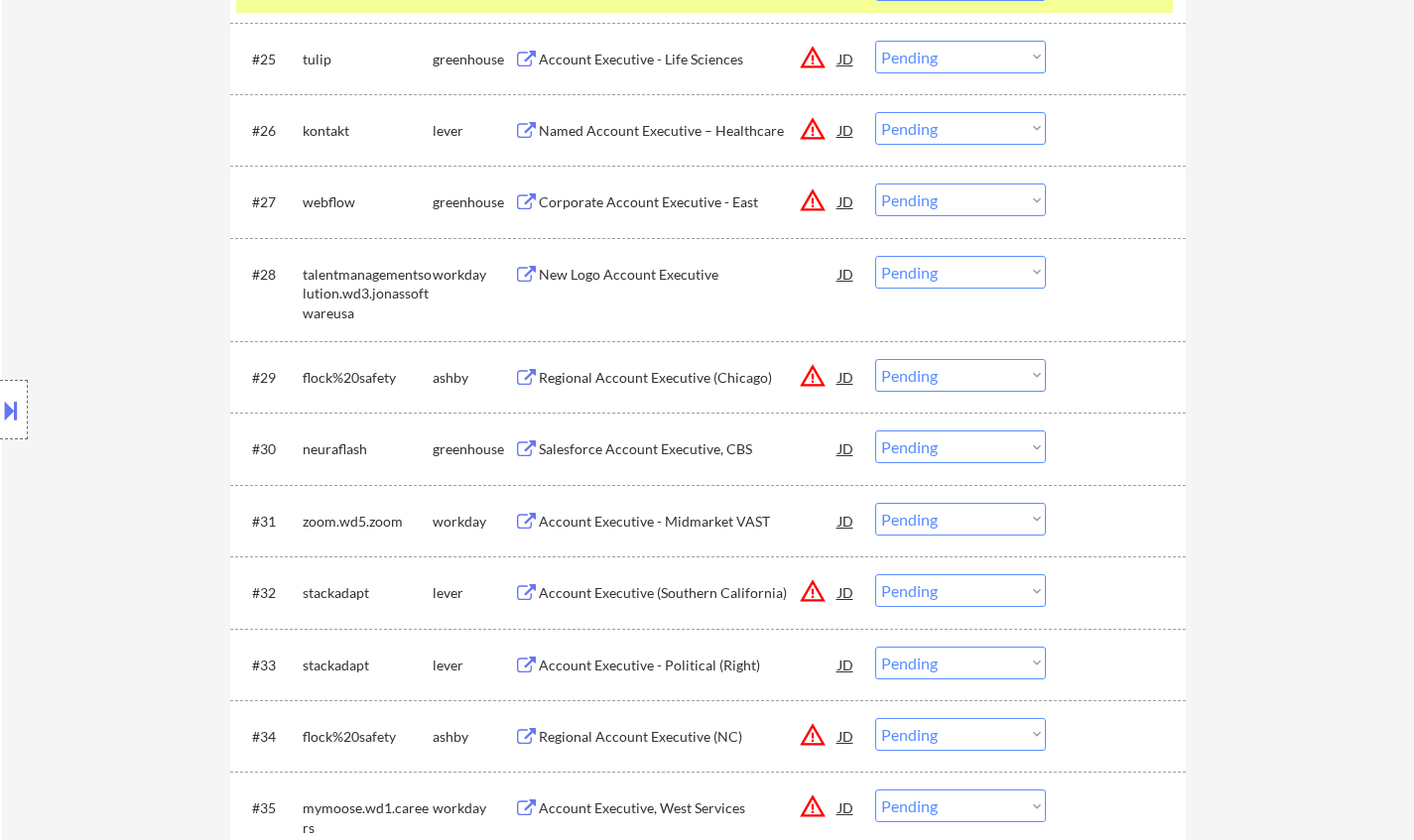 scroll, scrollTop: 2609, scrollLeft: 0, axis: vertical 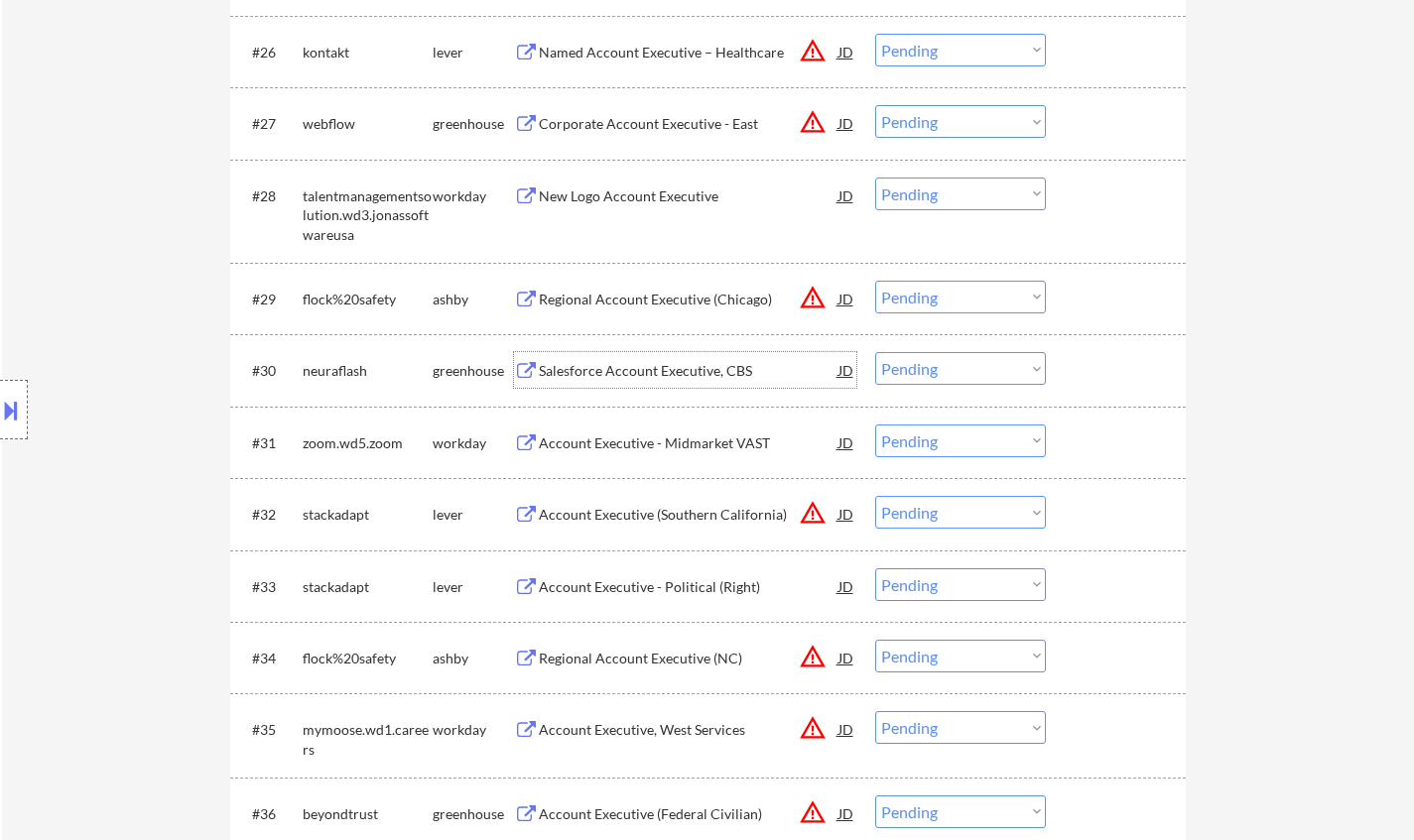 click on "Salesforce Account Executive, CBS" at bounding box center (689, 370) 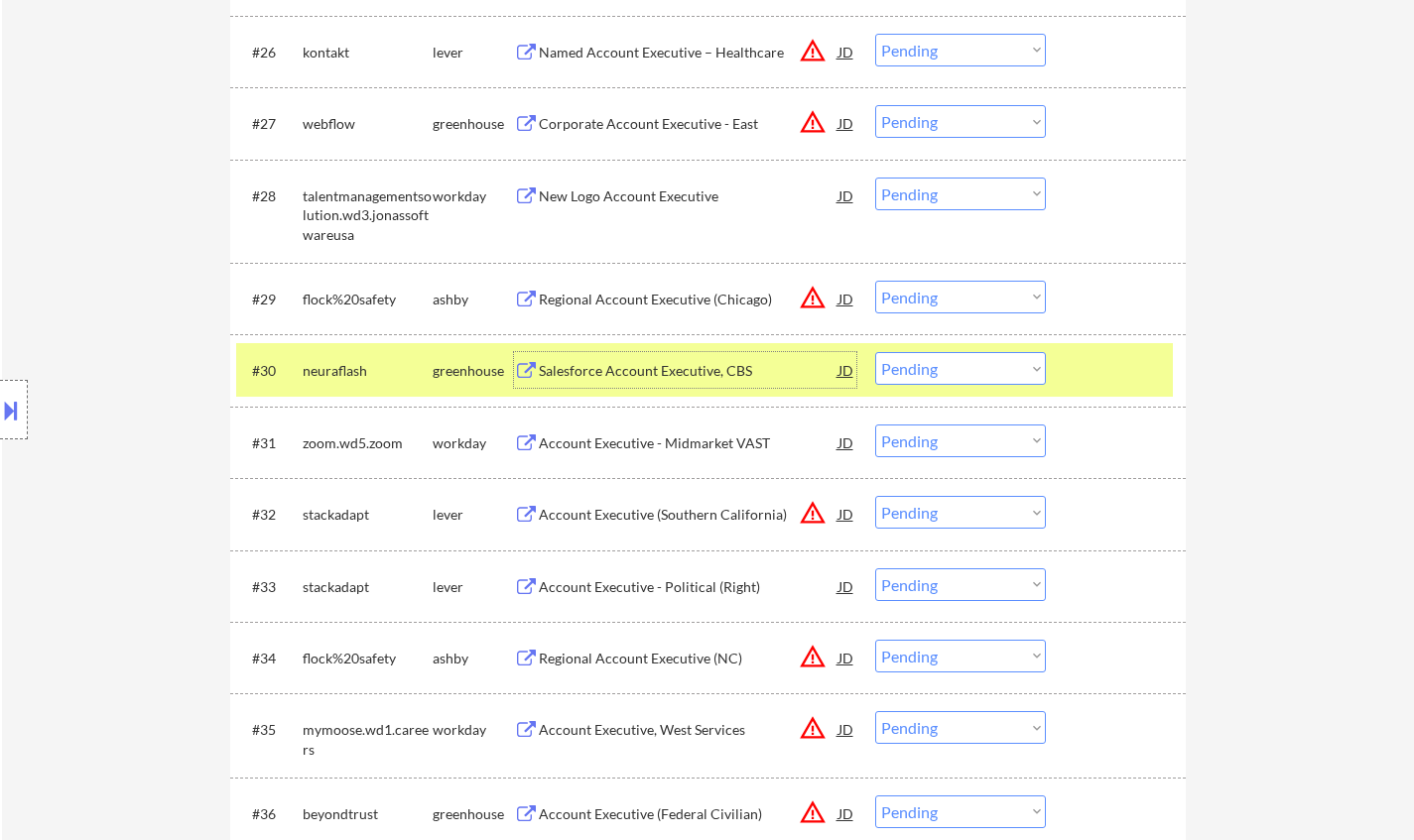 drag, startPoint x: 960, startPoint y: 378, endPoint x: 970, endPoint y: 383, distance: 11.18034 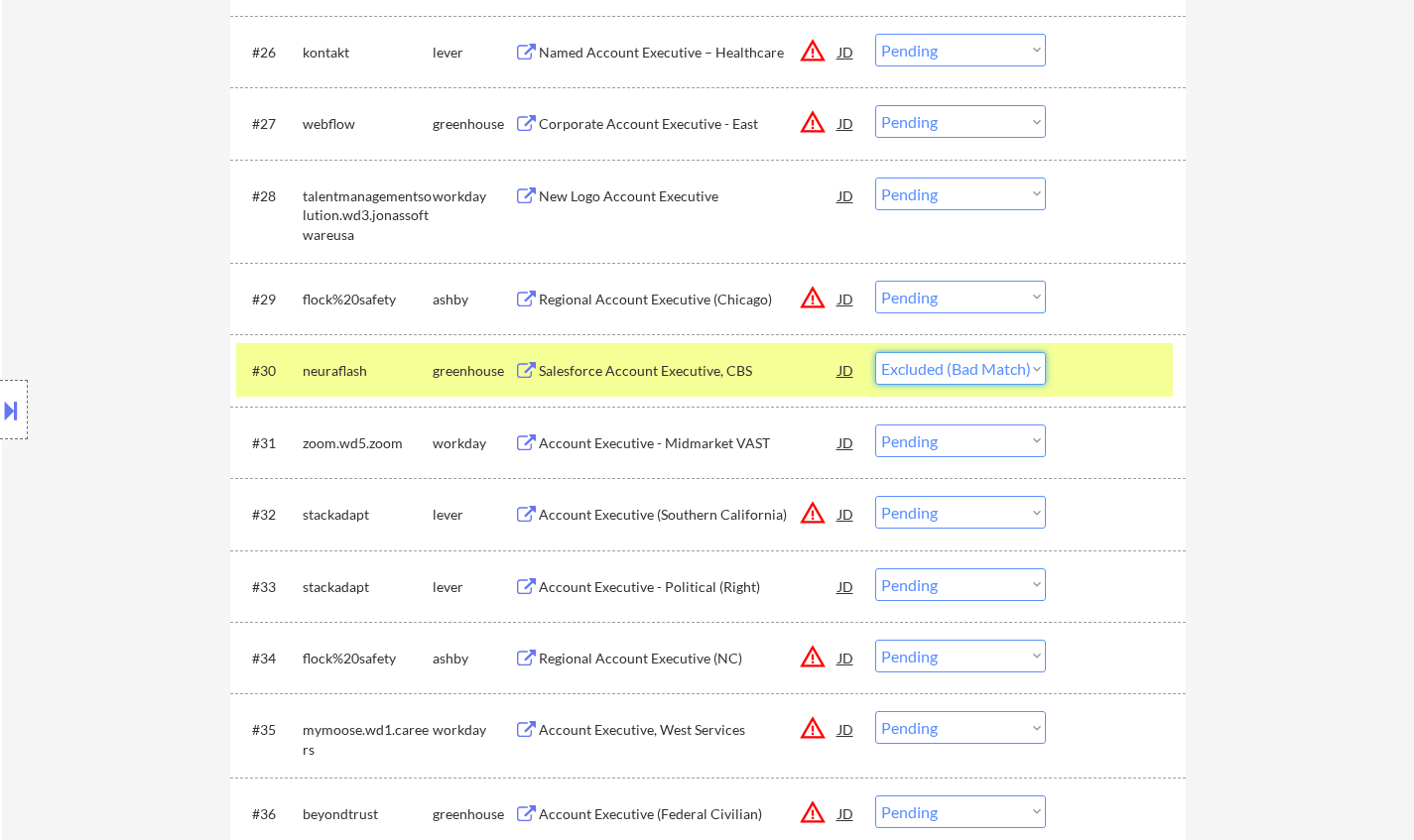 click on "Choose an option... Pending Applied Excluded (Questions) Excluded (Expired) Excluded (Location) Excluded (Bad Match) Excluded (Blocklist) Excluded (Salary) Excluded (Other)" at bounding box center [961, 368] 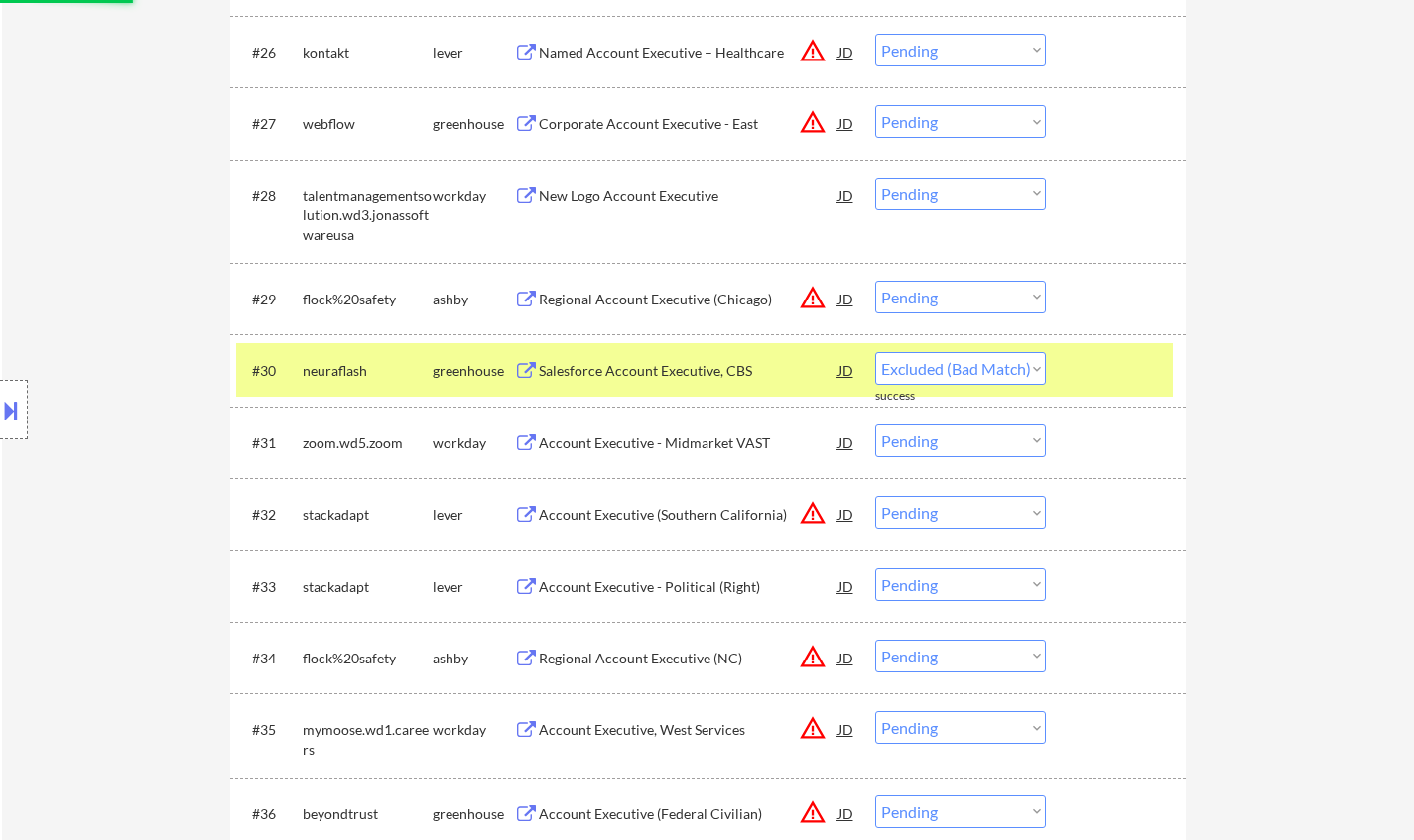 select on ""pending"" 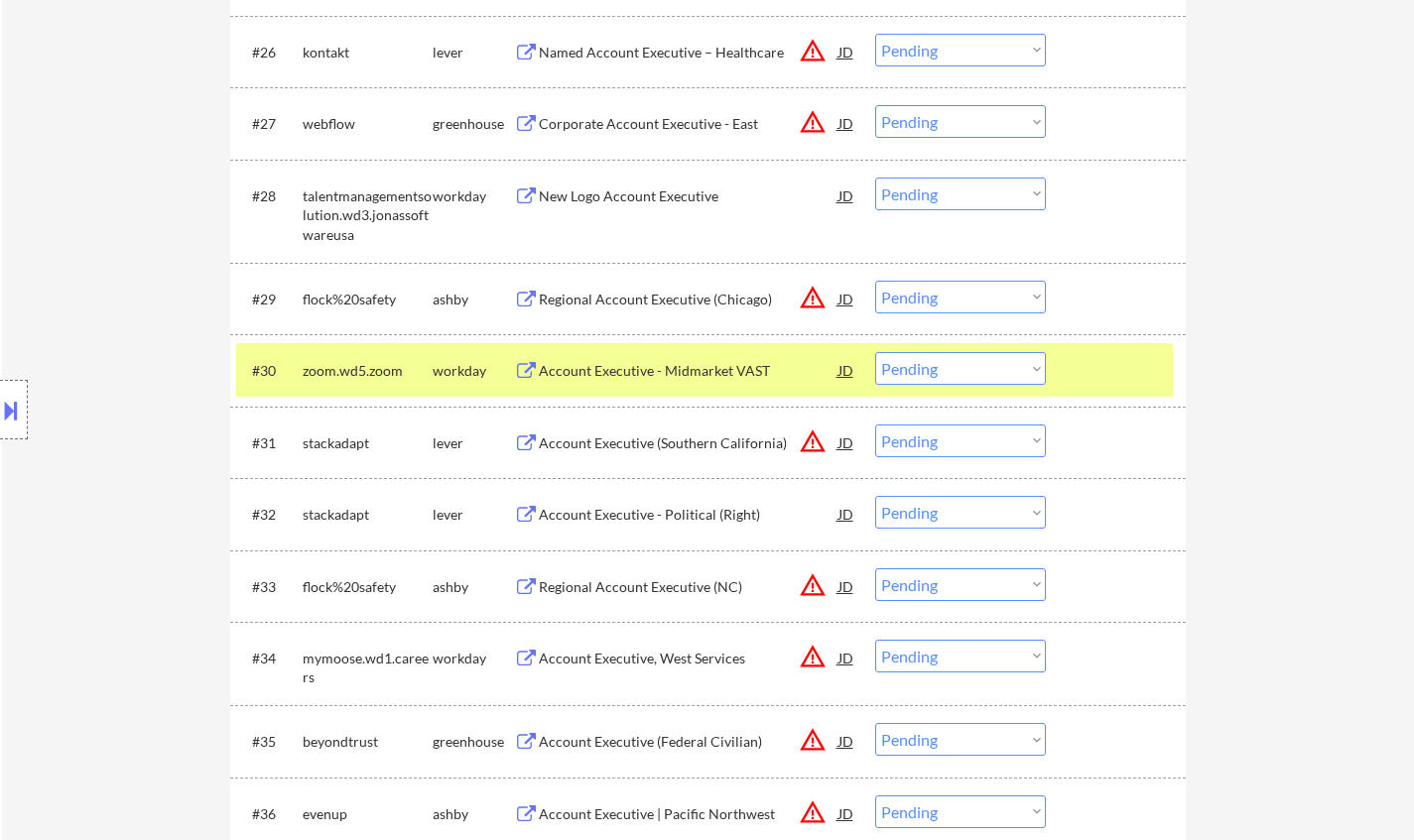 click on "Account Executive - Political (Right)" at bounding box center [689, 515] 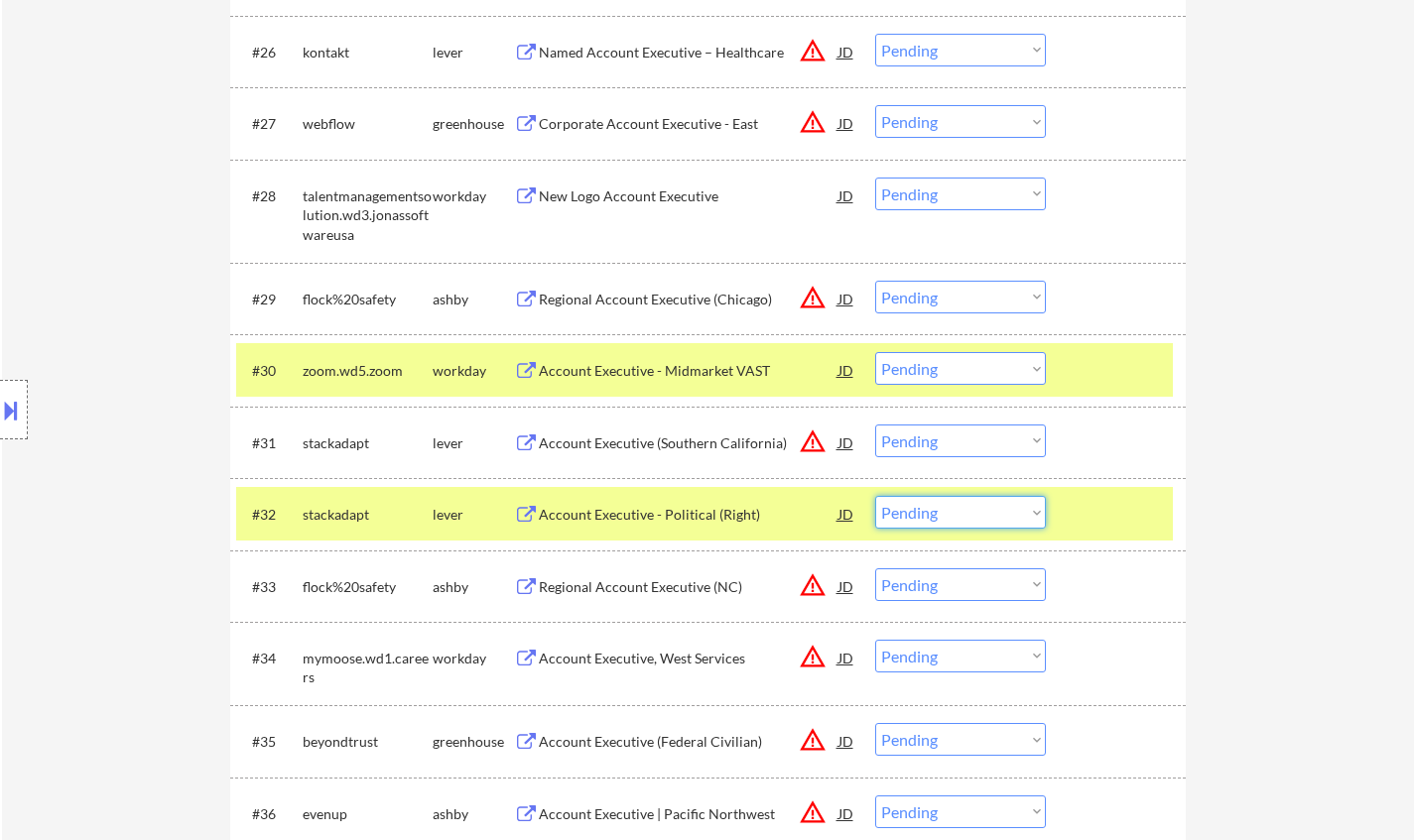 click on "Choose an option... Pending Applied Excluded (Questions) Excluded (Expired) Excluded (Location) Excluded (Bad Match) Excluded (Blocklist) Excluded (Salary) Excluded (Other)" at bounding box center [961, 512] 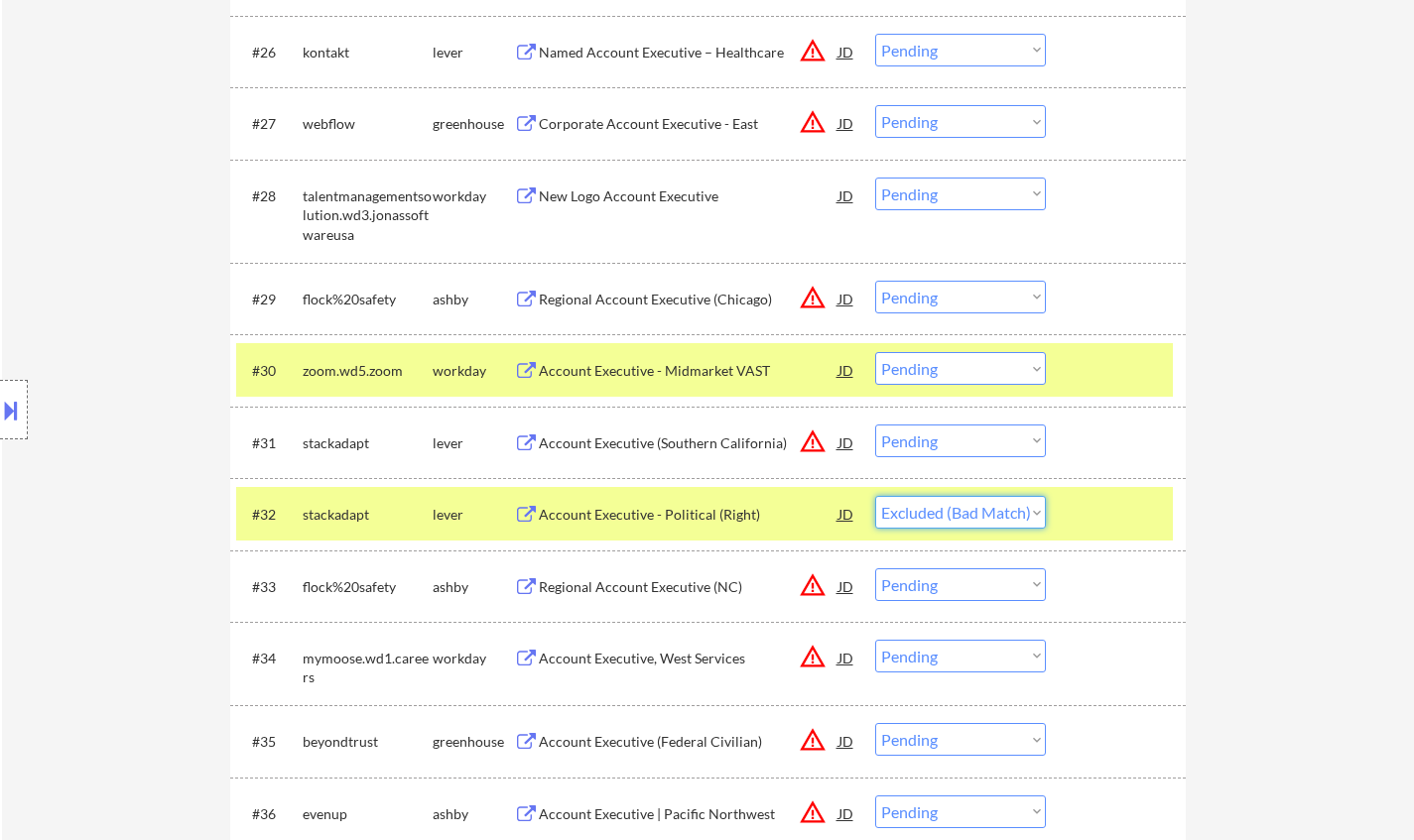 click on "Choose an option... Pending Applied Excluded (Questions) Excluded (Expired) Excluded (Location) Excluded (Bad Match) Excluded (Blocklist) Excluded (Salary) Excluded (Other)" at bounding box center [961, 512] 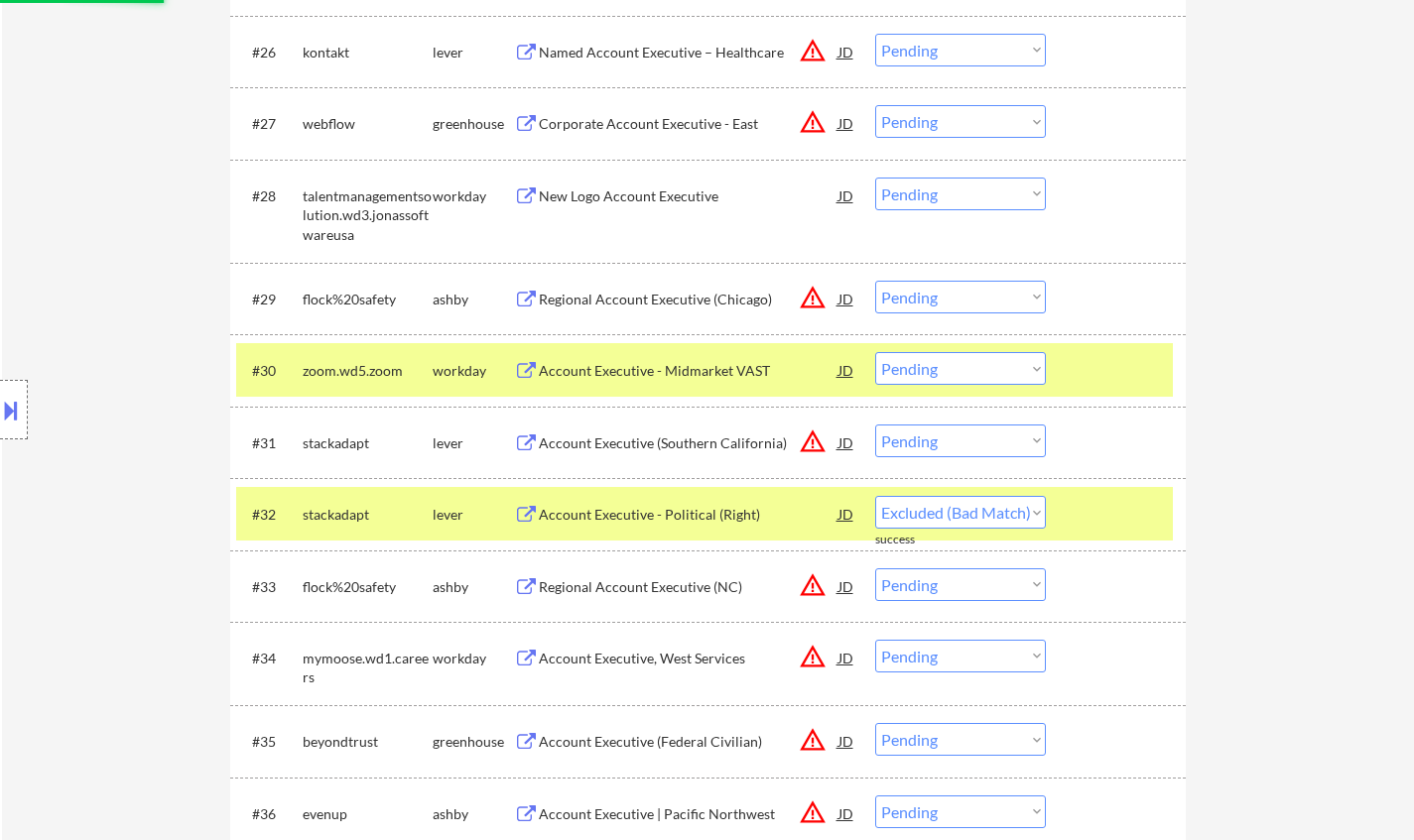 select on ""pending"" 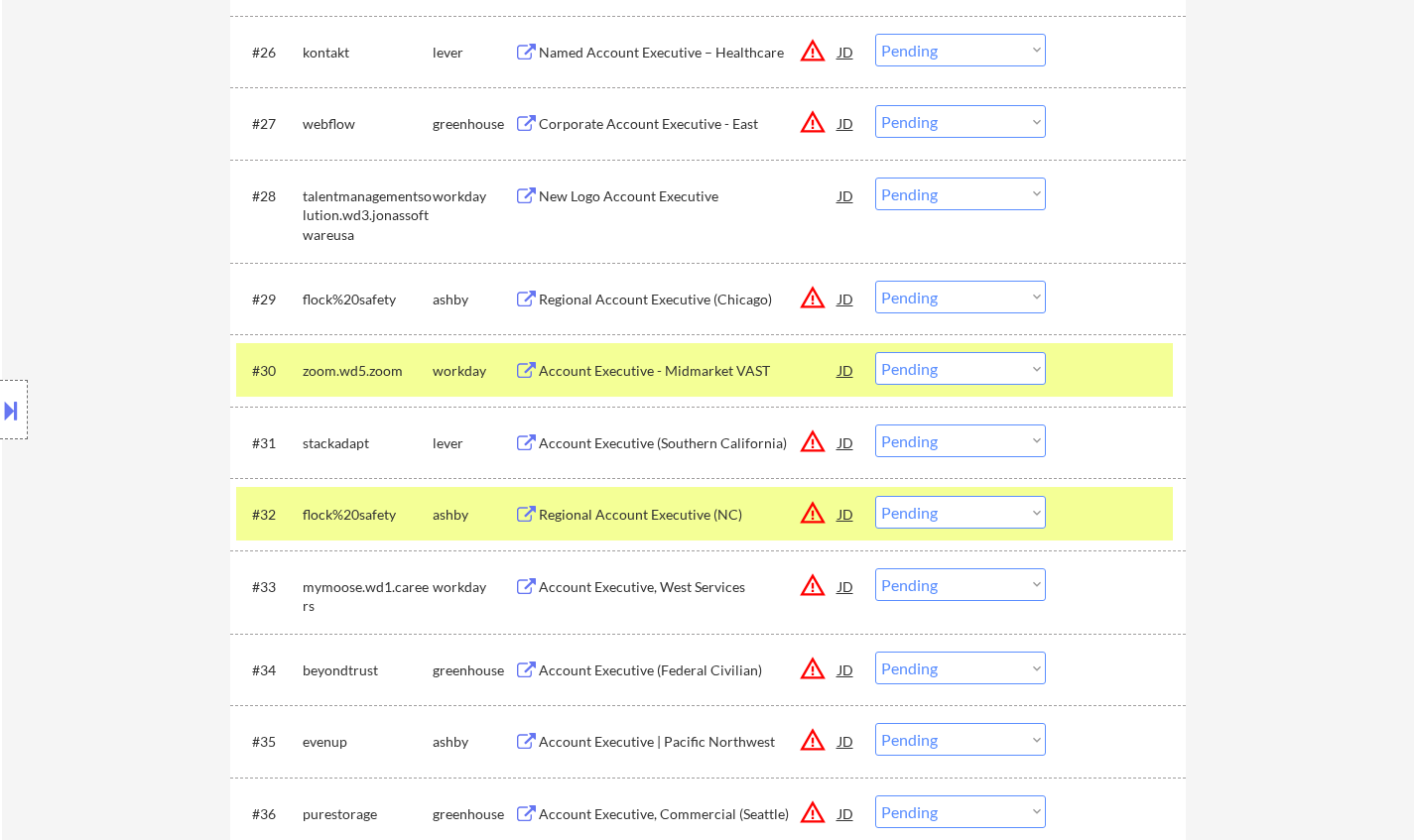 scroll, scrollTop: 3147, scrollLeft: 0, axis: vertical 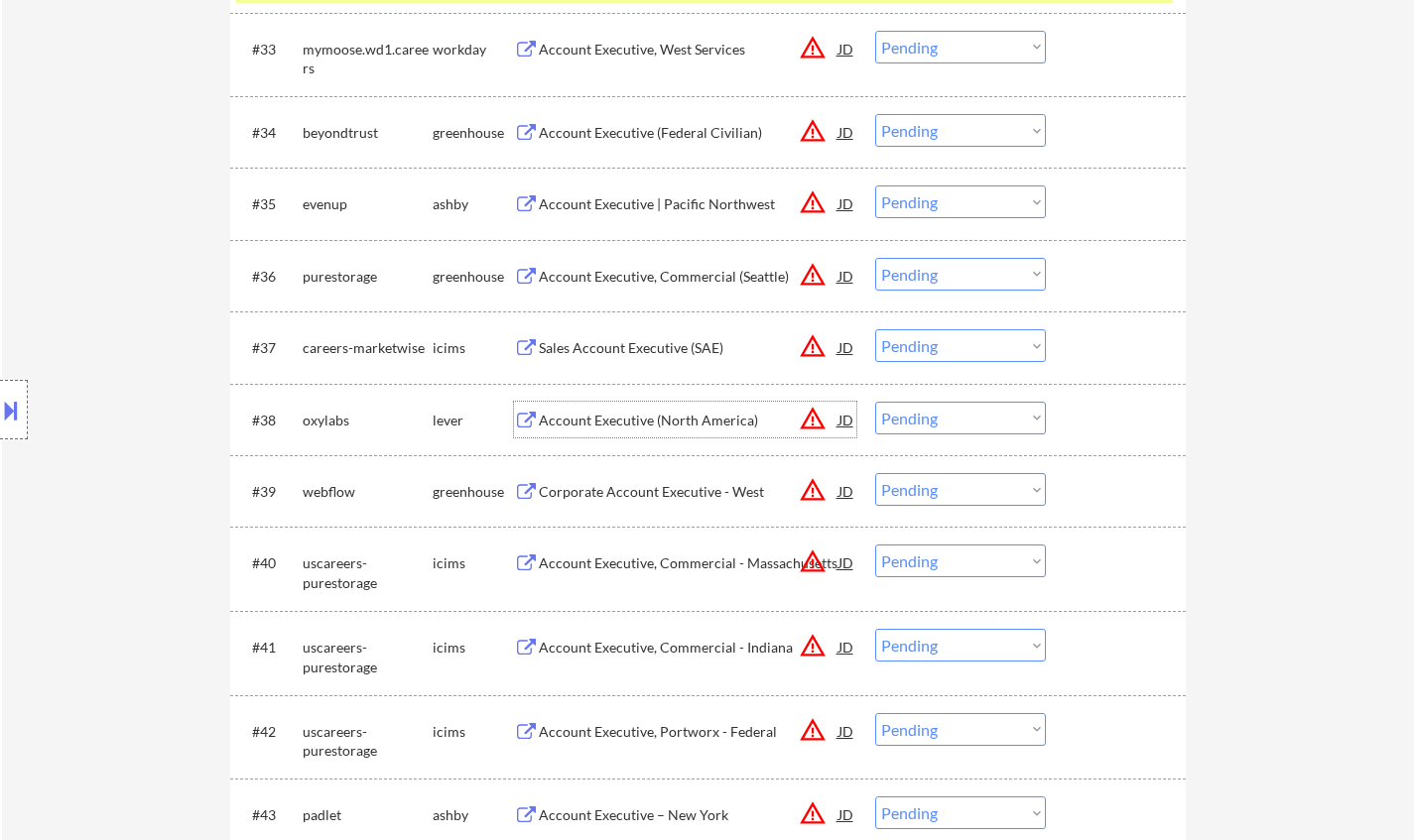 click on "Account Executive (North America)" at bounding box center [689, 420] 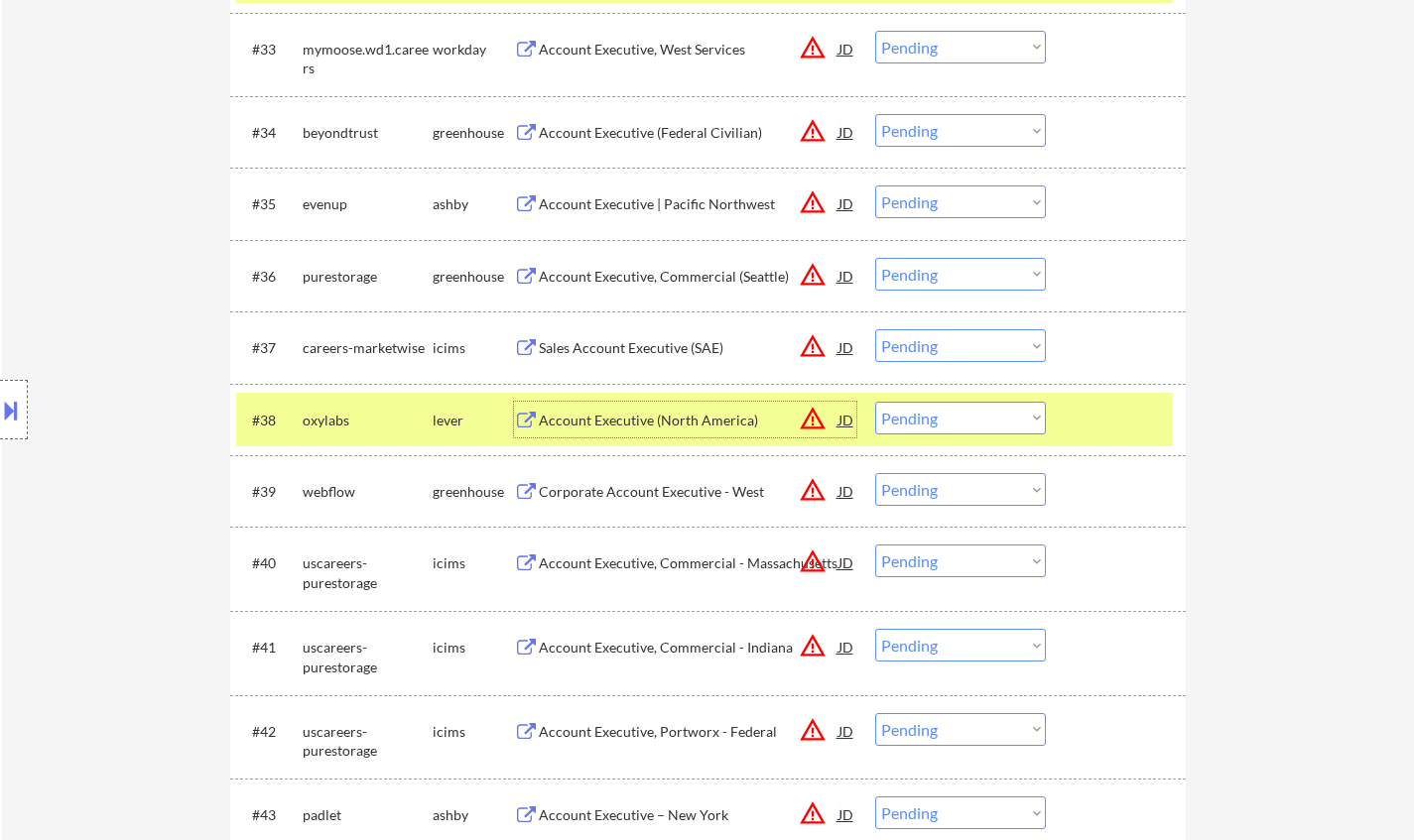 click on "Choose an option... Pending Applied Excluded (Questions) Excluded (Expired) Excluded (Location) Excluded (Bad Match) Excluded (Blocklist) Excluded (Salary) Excluded (Other)" at bounding box center [961, 418] 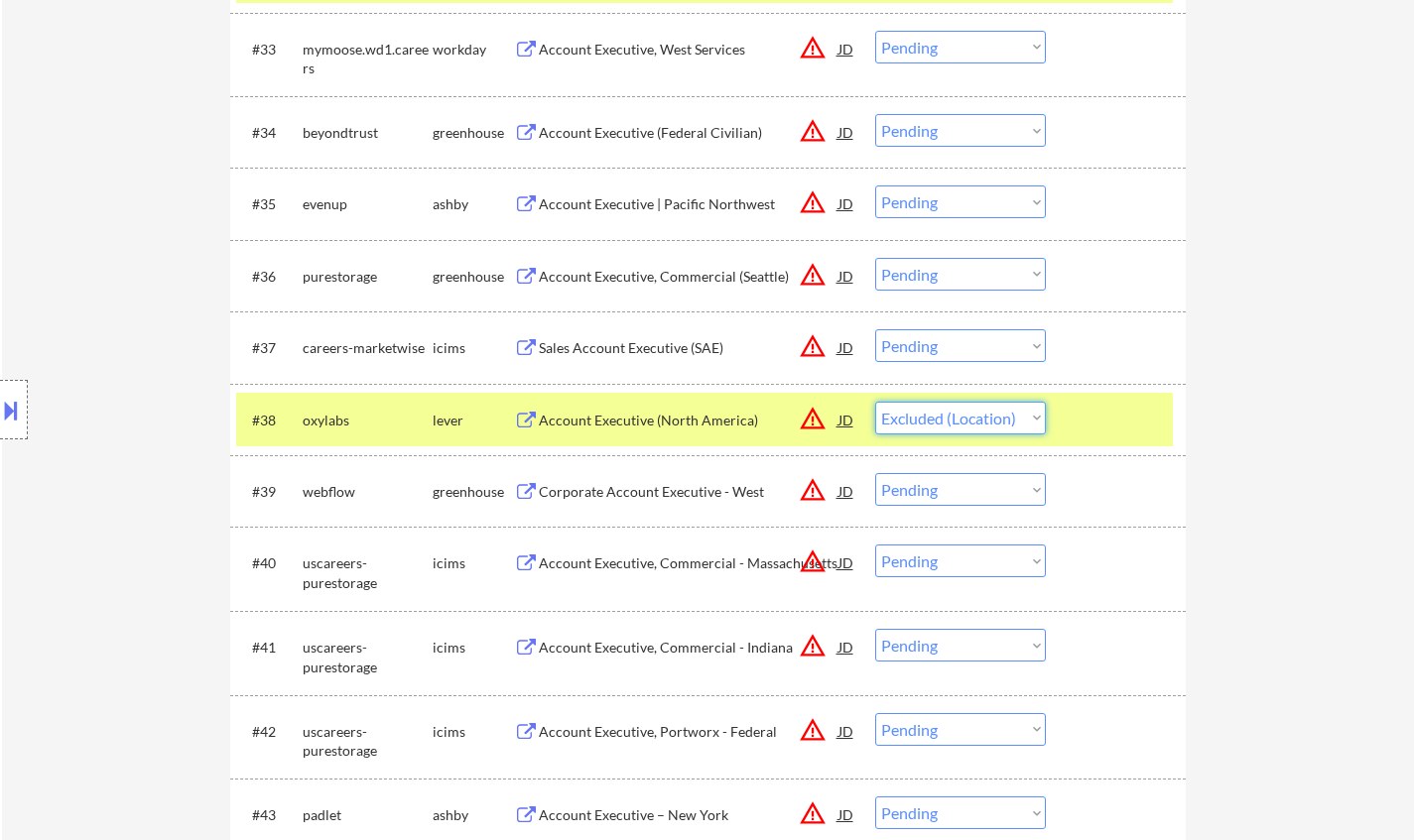 click on "Choose an option... Pending Applied Excluded (Questions) Excluded (Expired) Excluded (Location) Excluded (Bad Match) Excluded (Blocklist) Excluded (Salary) Excluded (Other)" at bounding box center [961, 418] 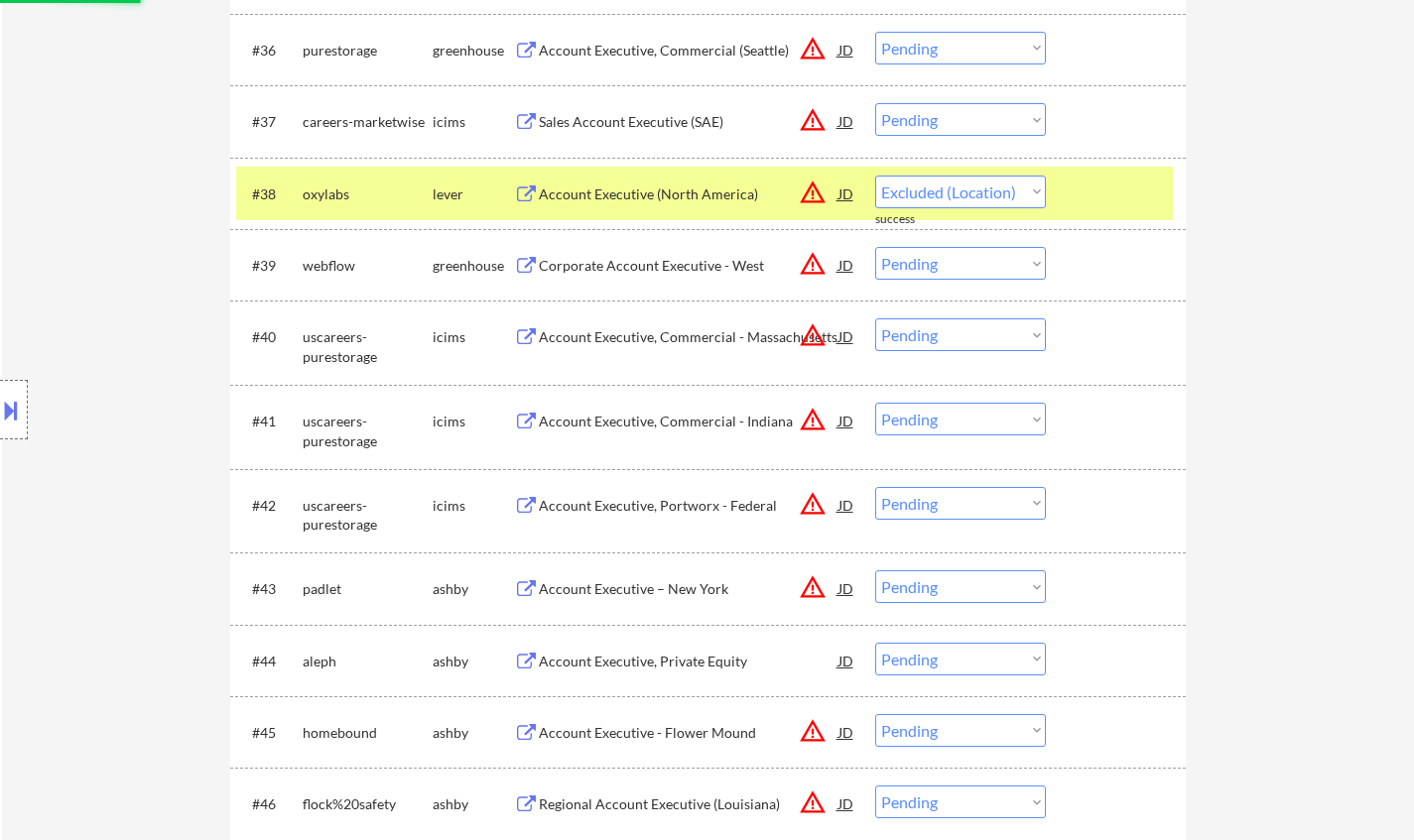 scroll, scrollTop: 3543, scrollLeft: 0, axis: vertical 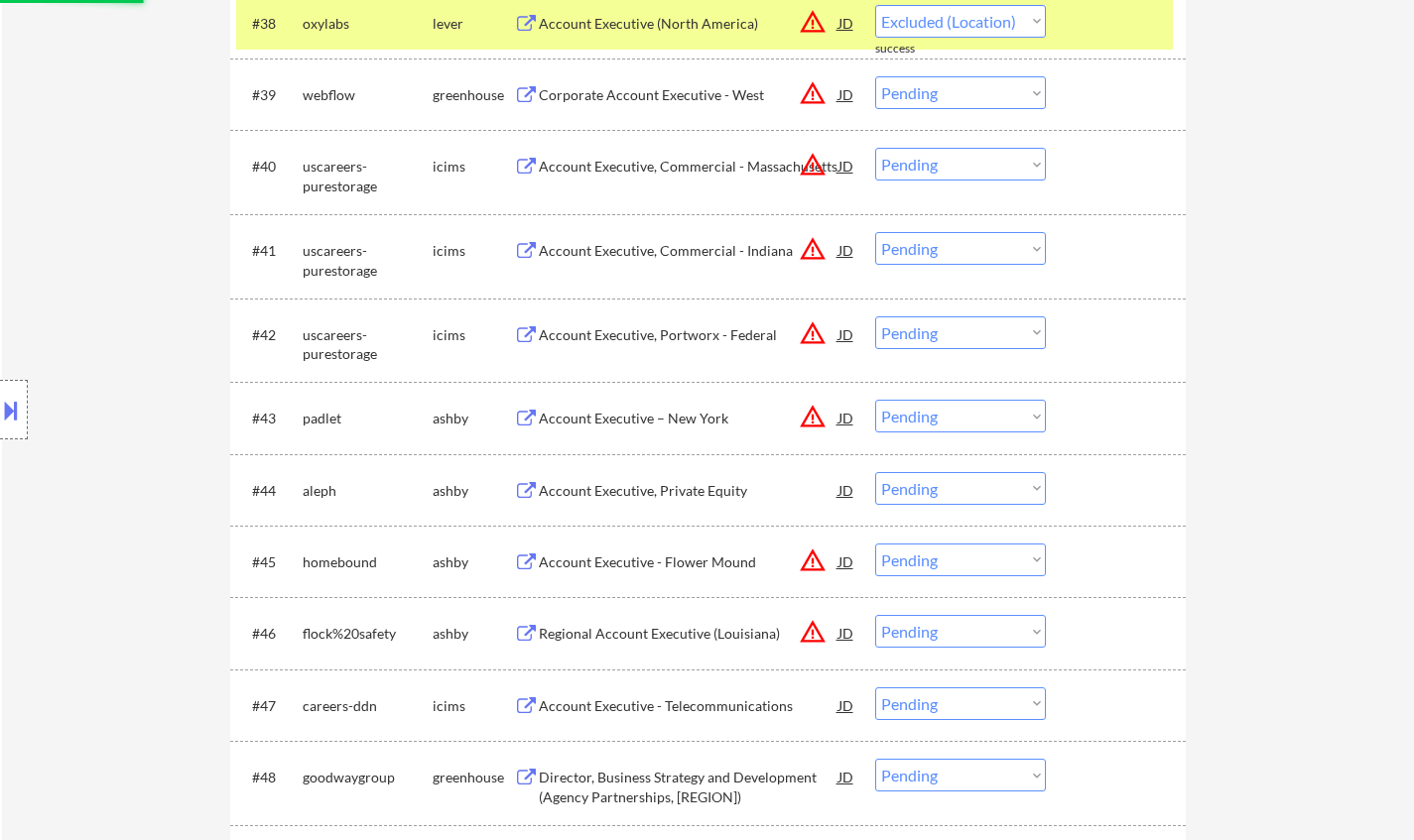 select on ""pending"" 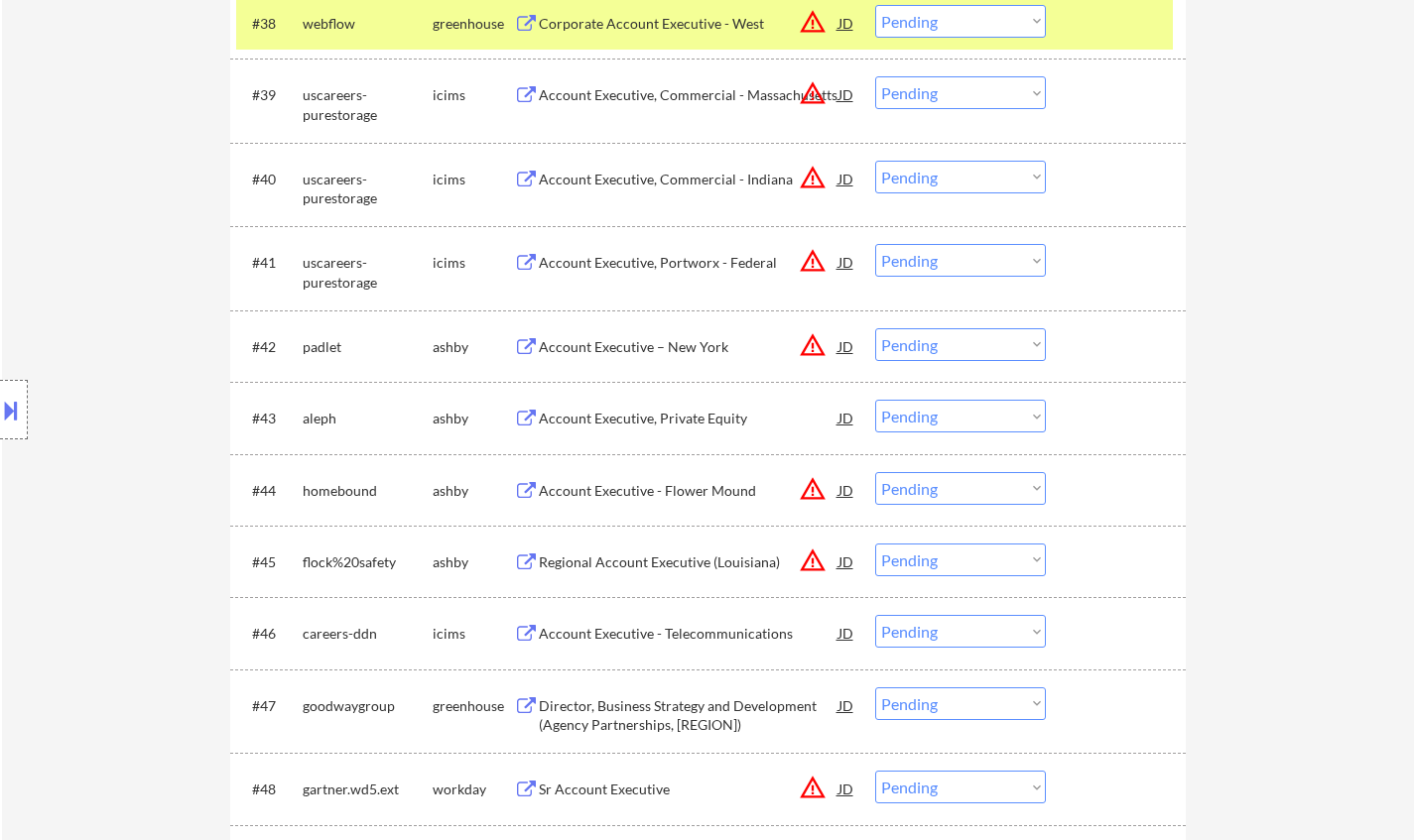click on "Account Executive, Private Equity" at bounding box center (689, 419) 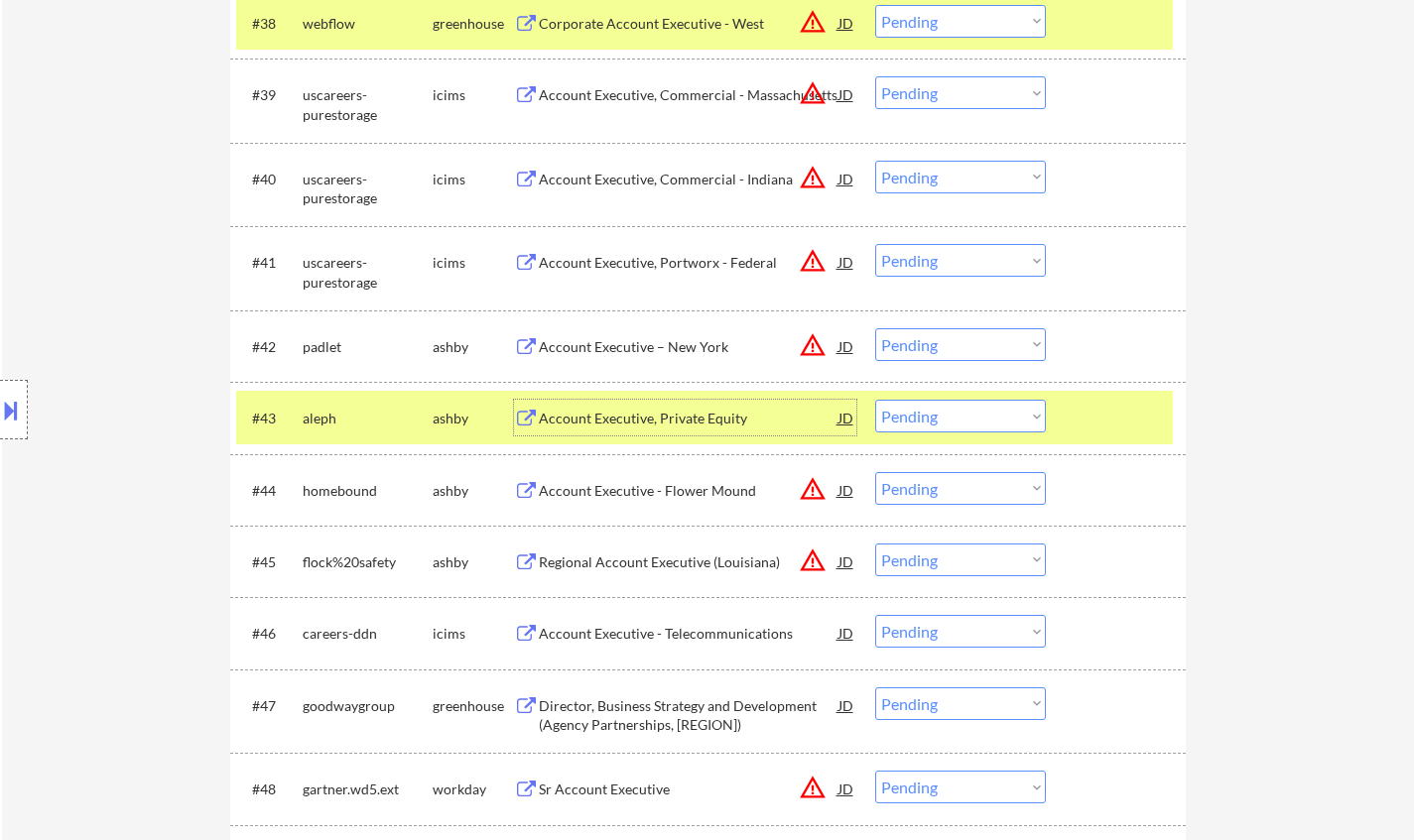 drag, startPoint x: 943, startPoint y: 419, endPoint x: 960, endPoint y: 428, distance: 19.235384 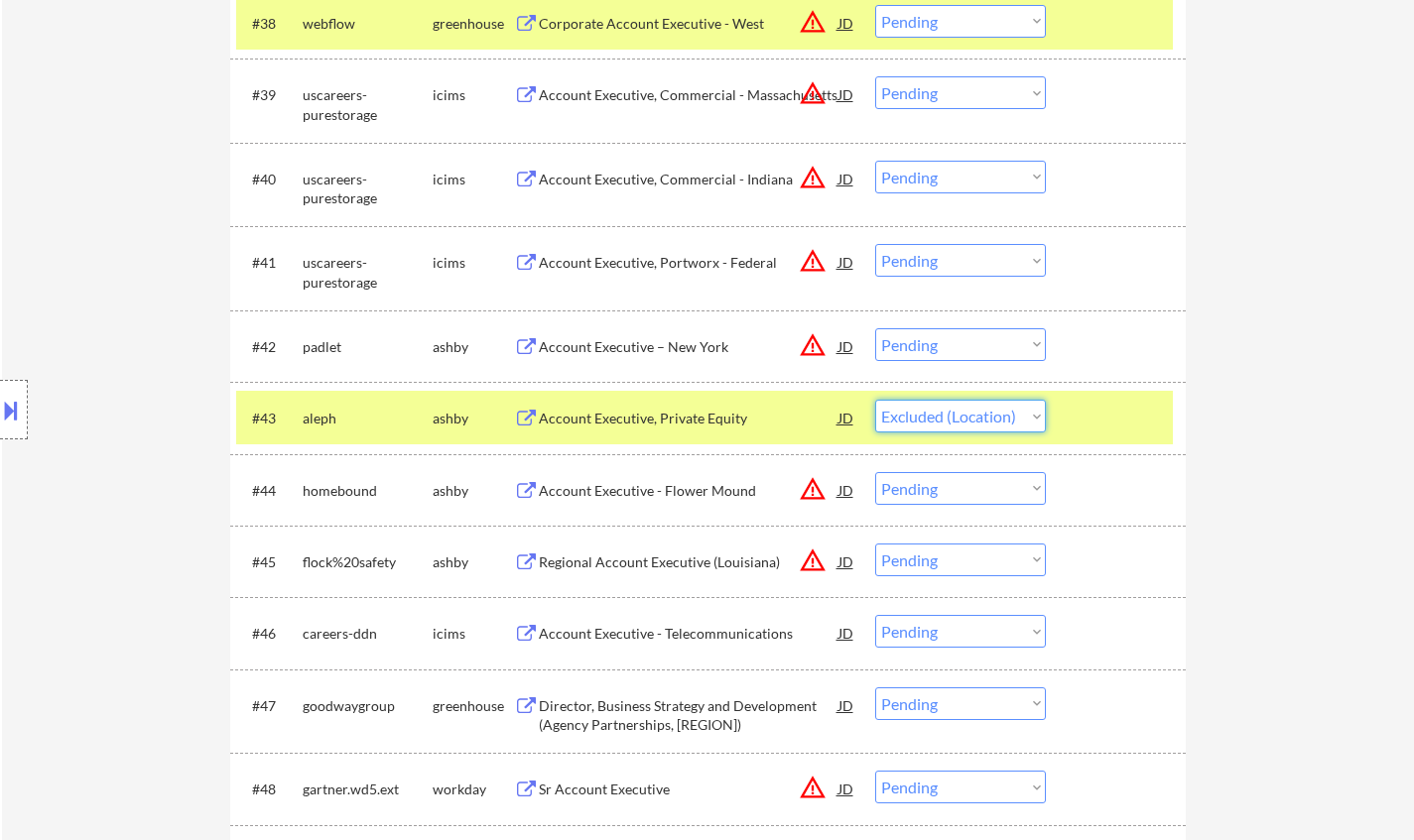 click on "Choose an option... Pending Applied Excluded (Questions) Excluded (Expired) Excluded (Location) Excluded (Bad Match) Excluded (Blocklist) Excluded (Salary) Excluded (Other)" at bounding box center [961, 416] 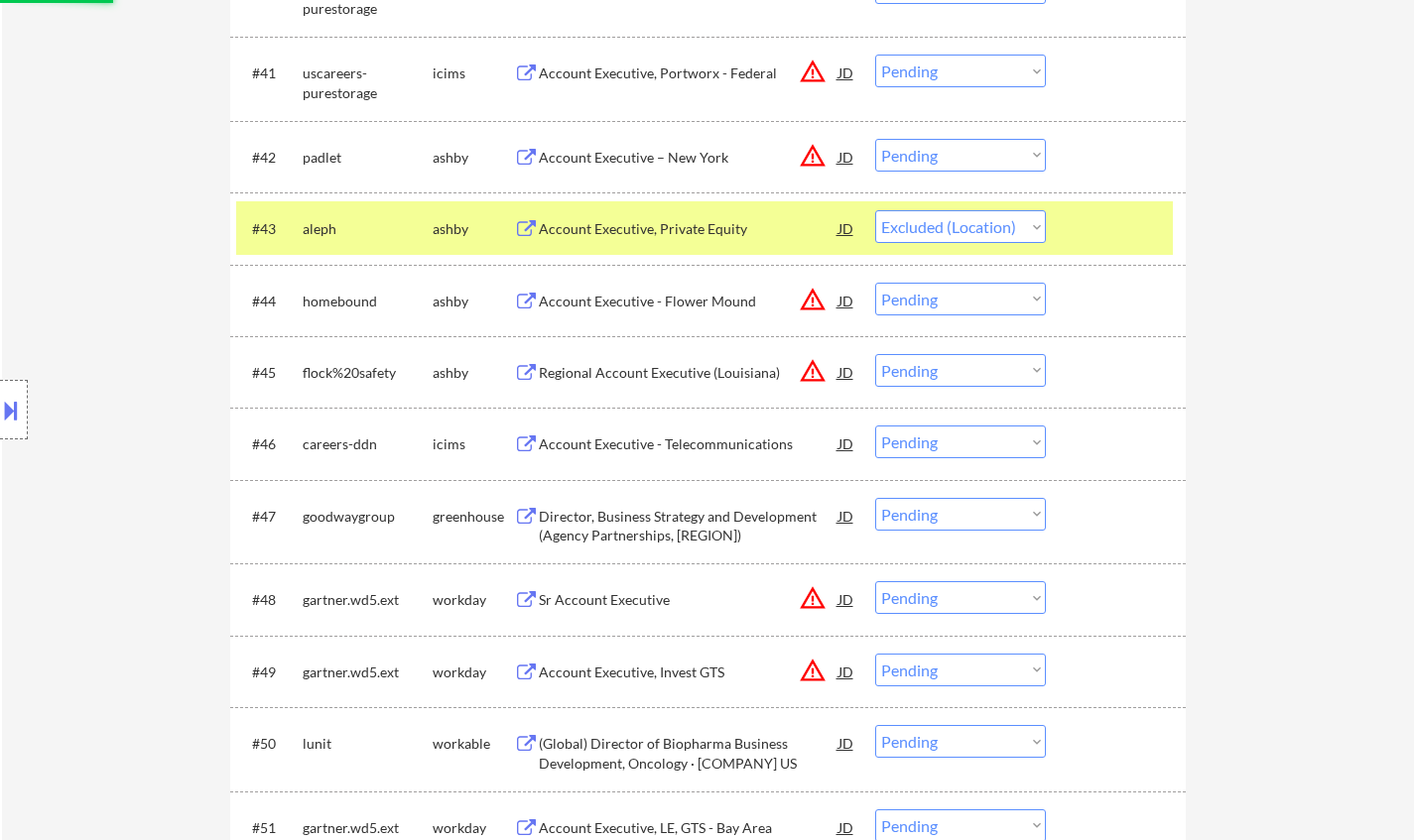 scroll, scrollTop: 3940, scrollLeft: 0, axis: vertical 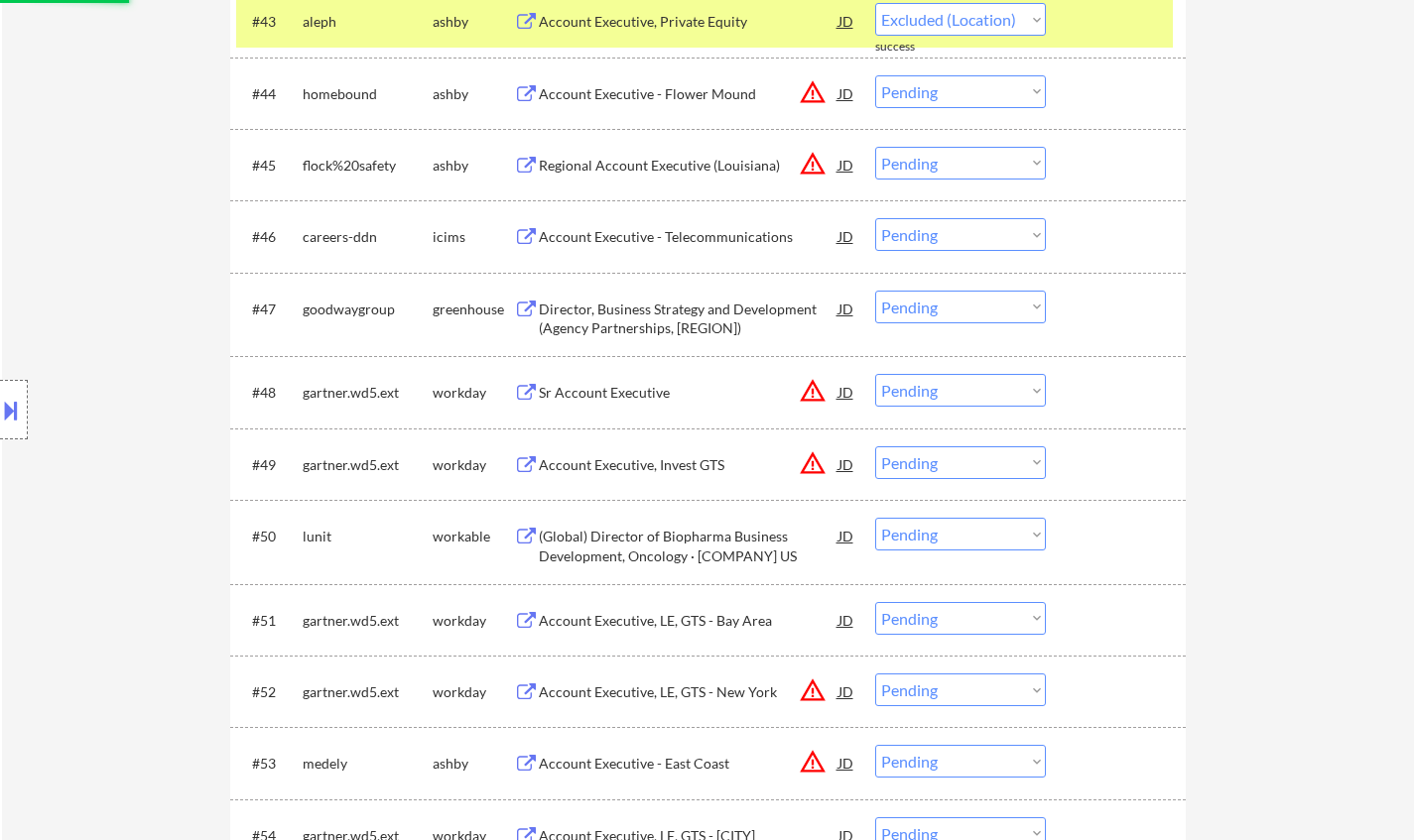 select on ""pending"" 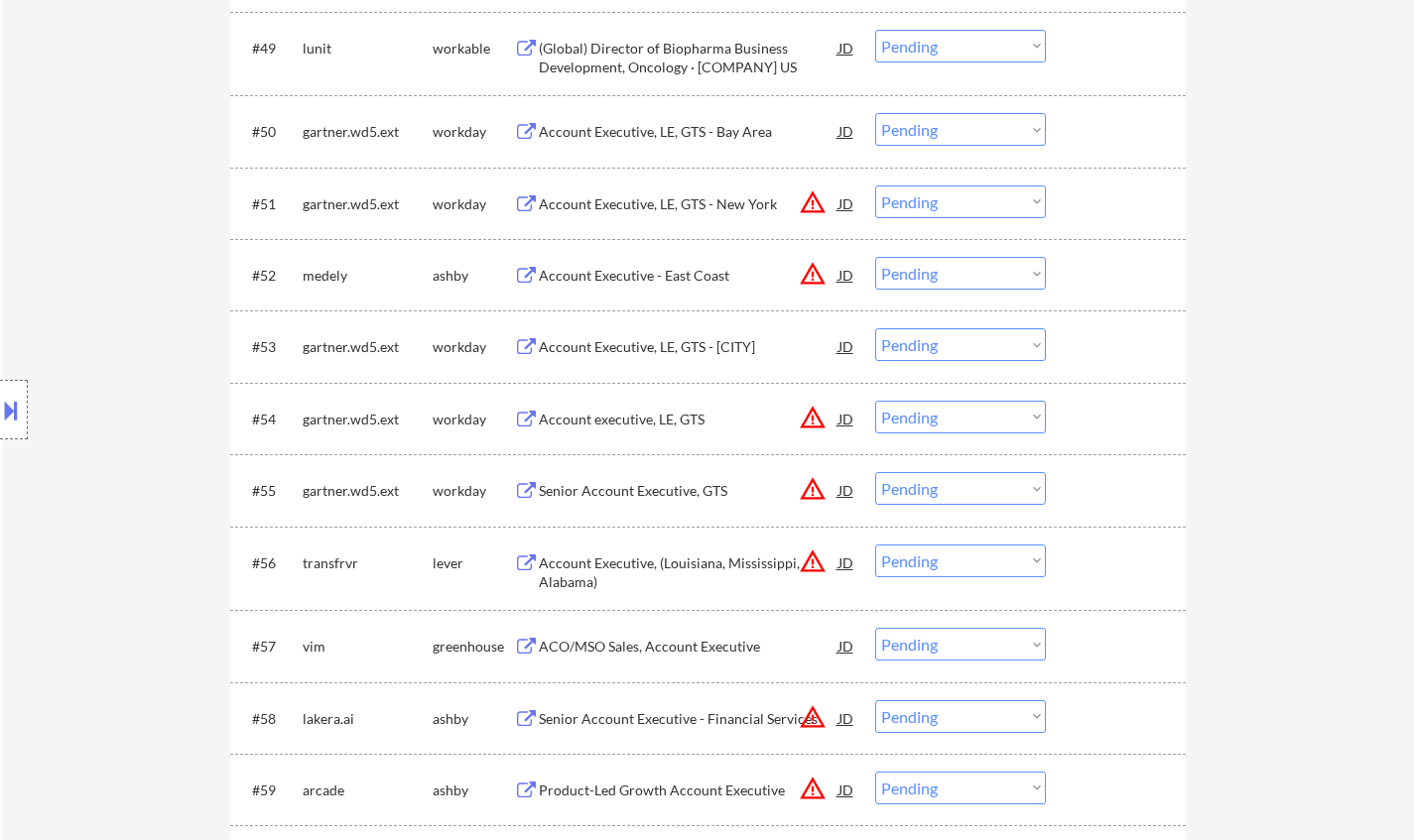 scroll, scrollTop: 4535, scrollLeft: 0, axis: vertical 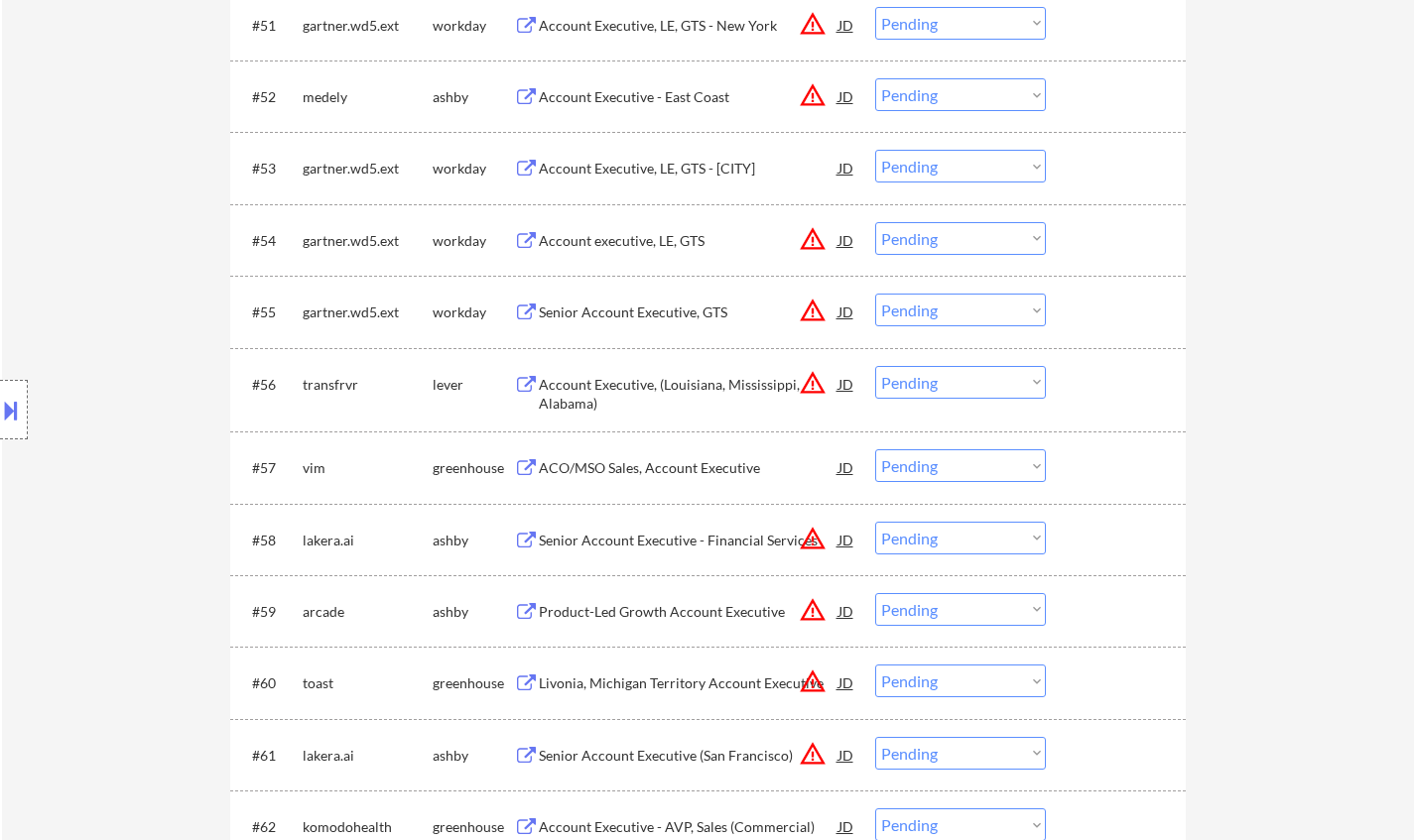 click on "ACO/MSO Sales, Account Executive" at bounding box center (689, 468) 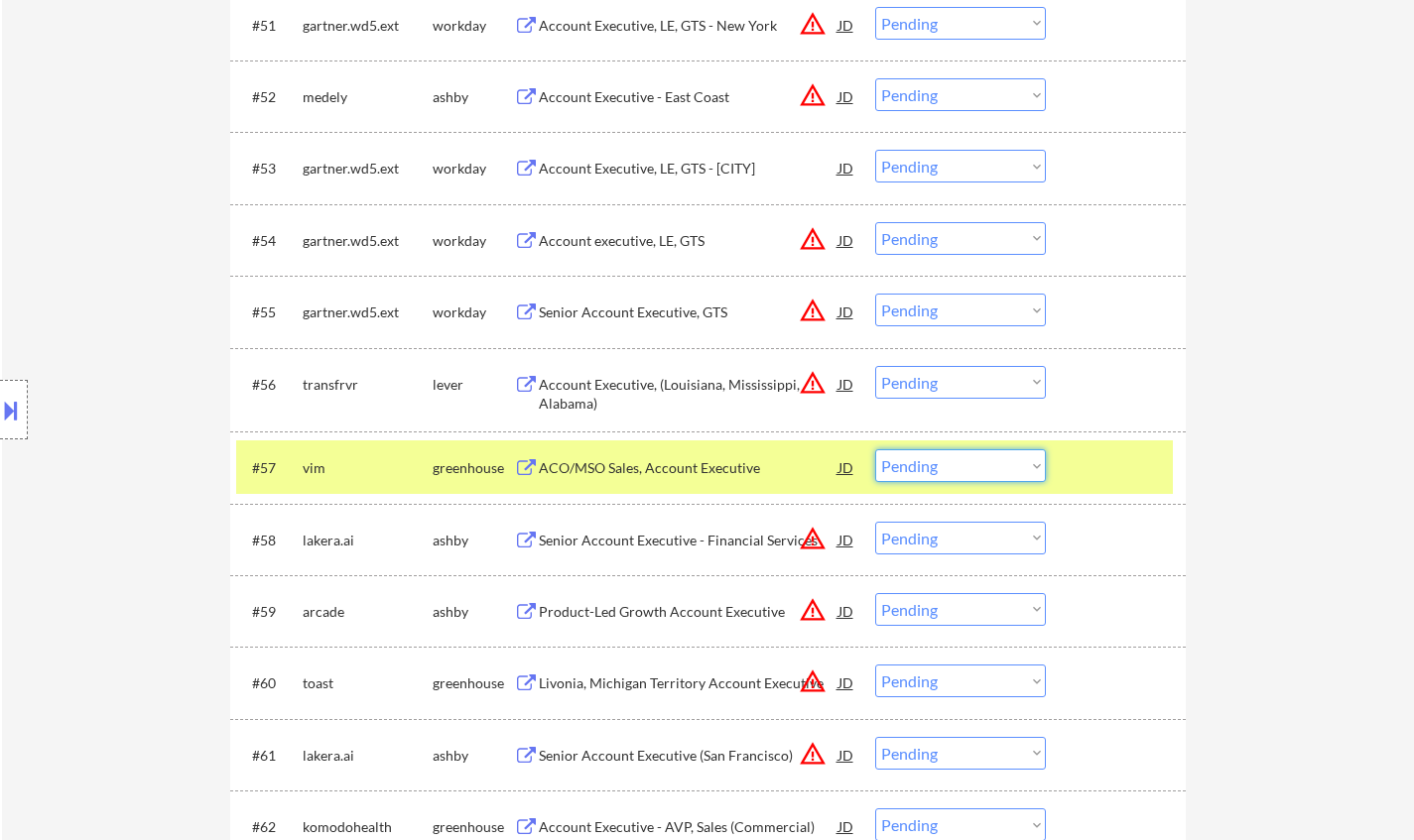 click on "Choose an option... Pending Applied Excluded (Questions) Excluded (Expired) Excluded (Location) Excluded (Bad Match) Excluded (Blocklist) Excluded (Salary) Excluded (Other)" at bounding box center (961, 465) 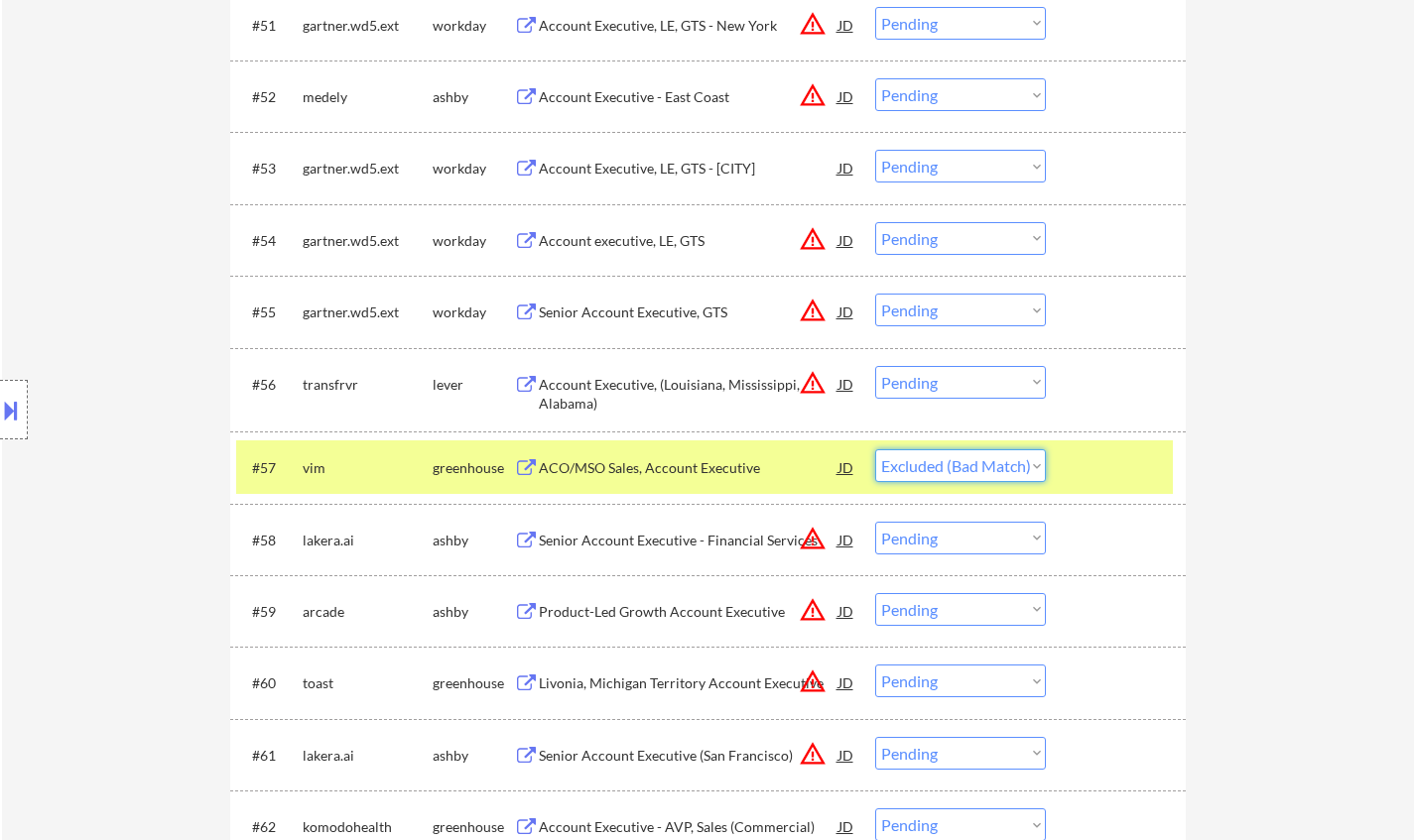 click on "Choose an option... Pending Applied Excluded (Questions) Excluded (Expired) Excluded (Location) Excluded (Bad Match) Excluded (Blocklist) Excluded (Salary) Excluded (Other)" at bounding box center (961, 465) 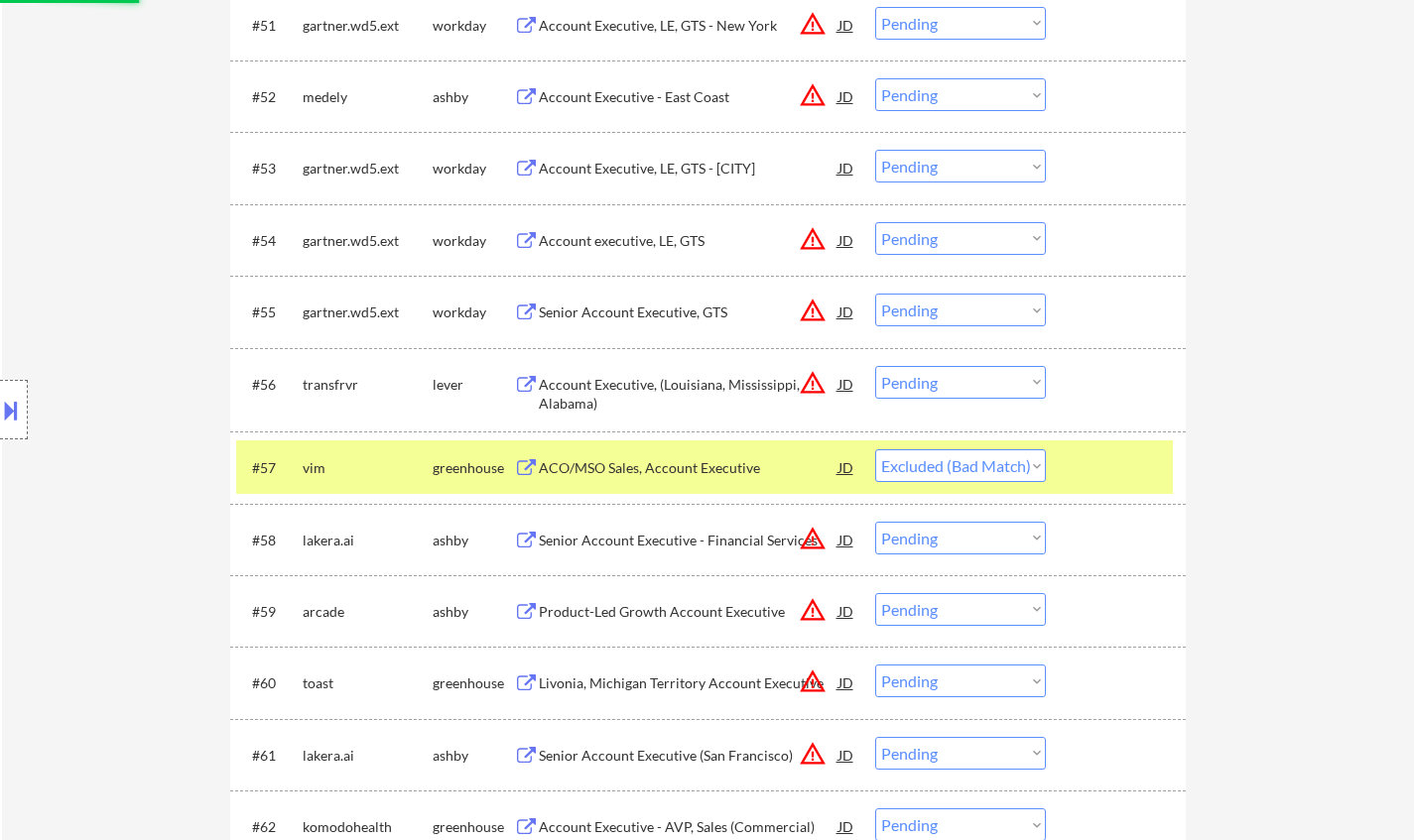 select on ""pending"" 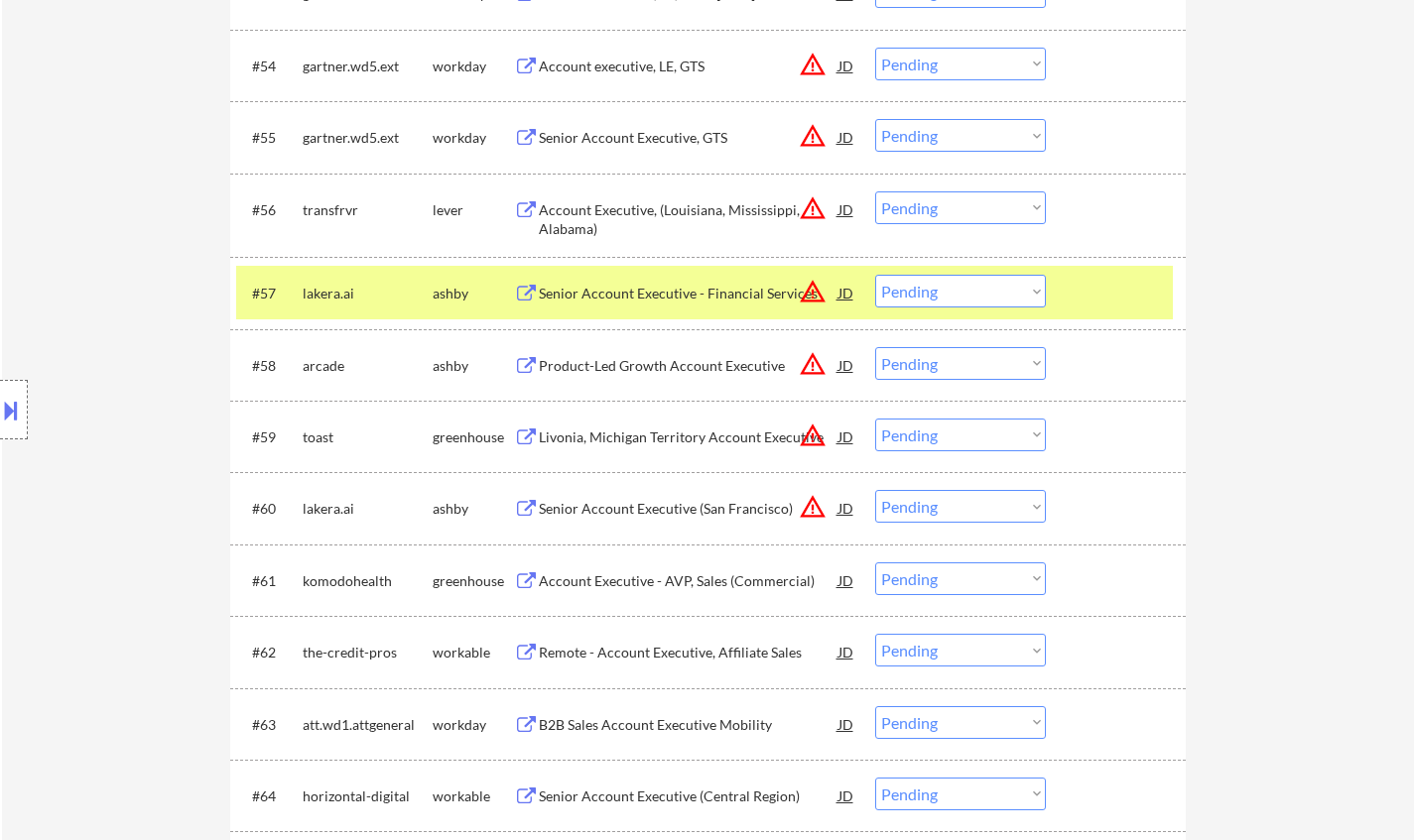 scroll, scrollTop: 4932, scrollLeft: 0, axis: vertical 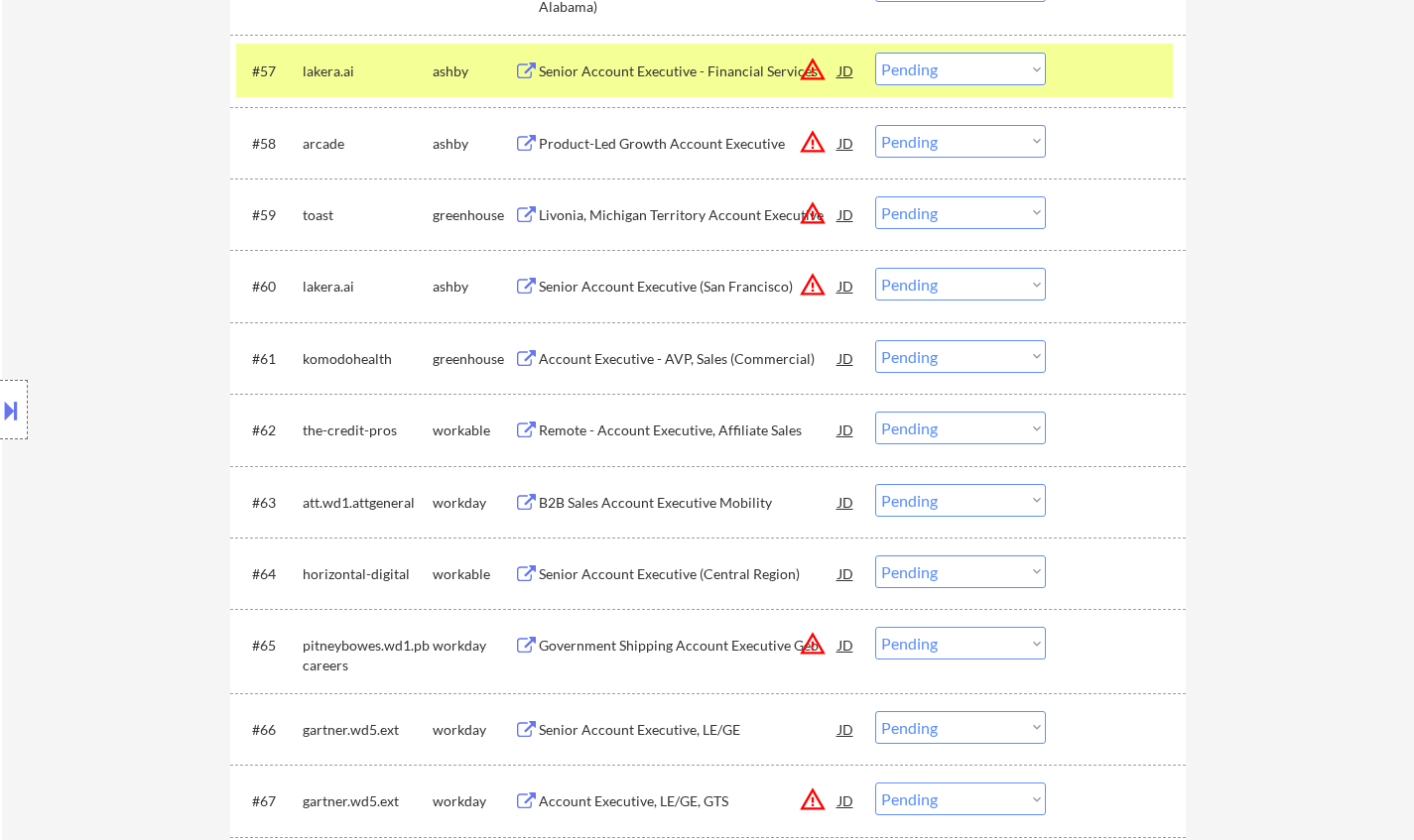 click on "Account Executive - AVP, Sales (Commercial)" at bounding box center (689, 359) 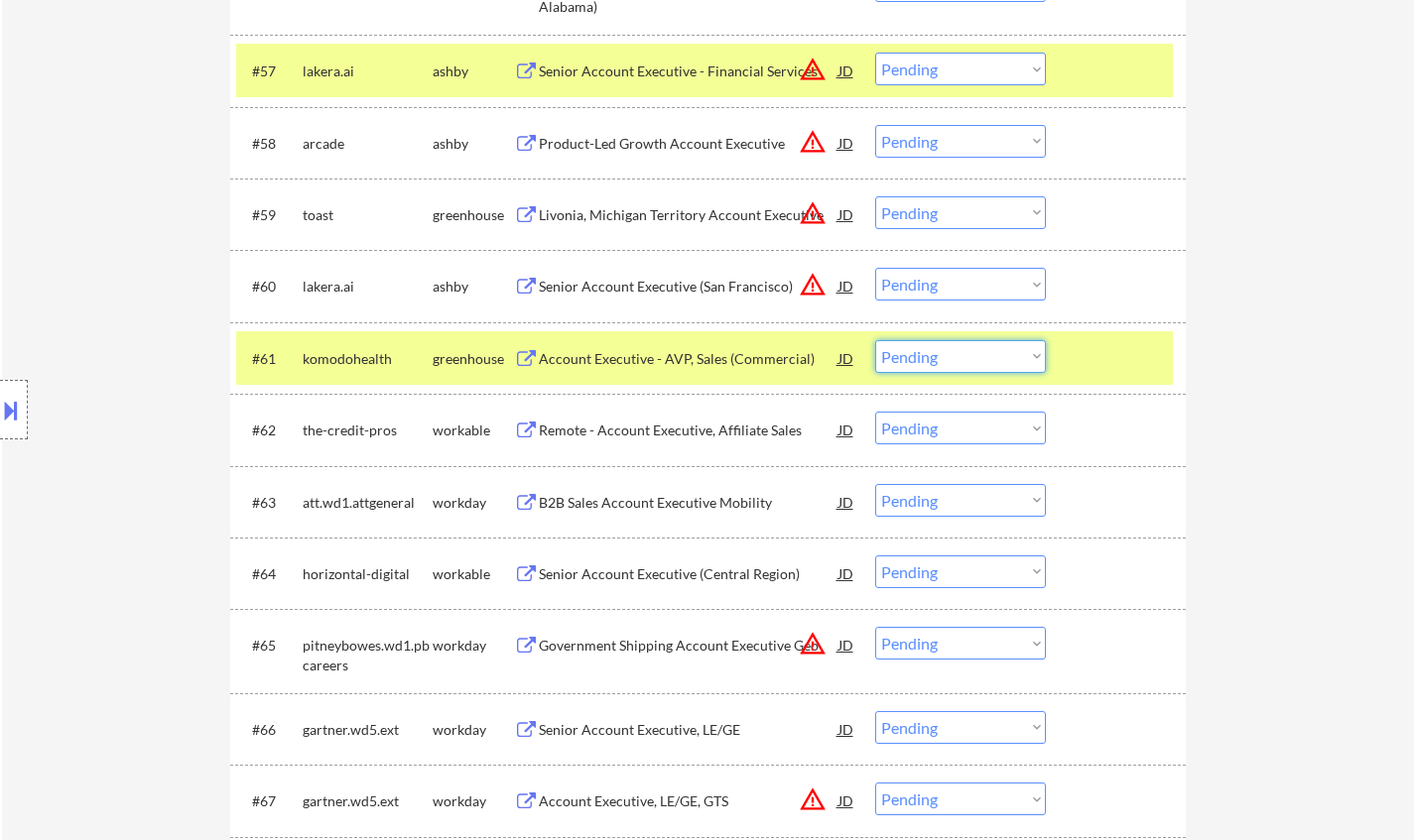 click on "Choose an option... Pending Applied Excluded (Questions) Excluded (Expired) Excluded (Location) Excluded (Bad Match) Excluded (Blocklist) Excluded (Salary) Excluded (Other)" at bounding box center [961, 356] 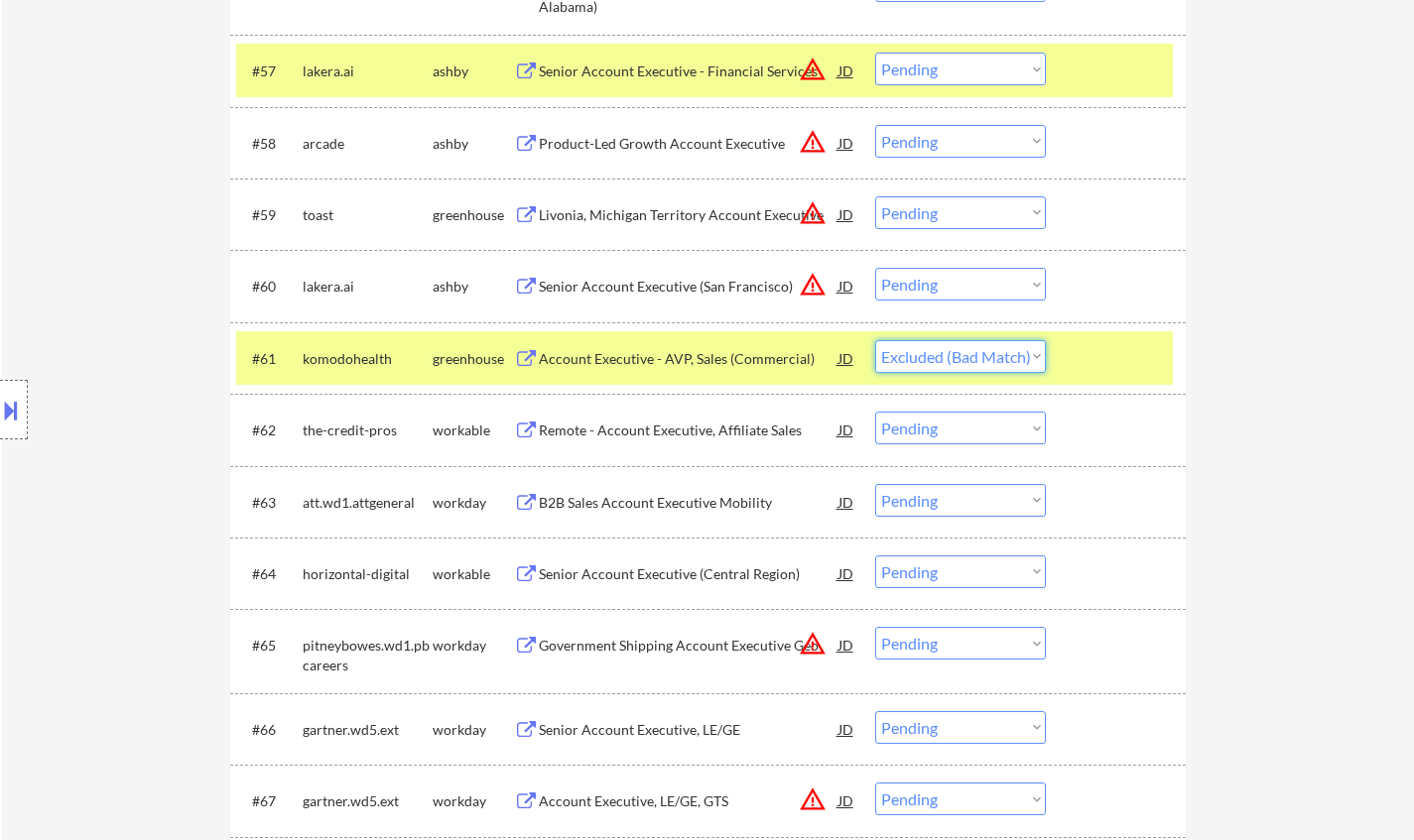 click on "Choose an option... Pending Applied Excluded (Questions) Excluded (Expired) Excluded (Location) Excluded (Bad Match) Excluded (Blocklist) Excluded (Salary) Excluded (Other)" at bounding box center [961, 356] 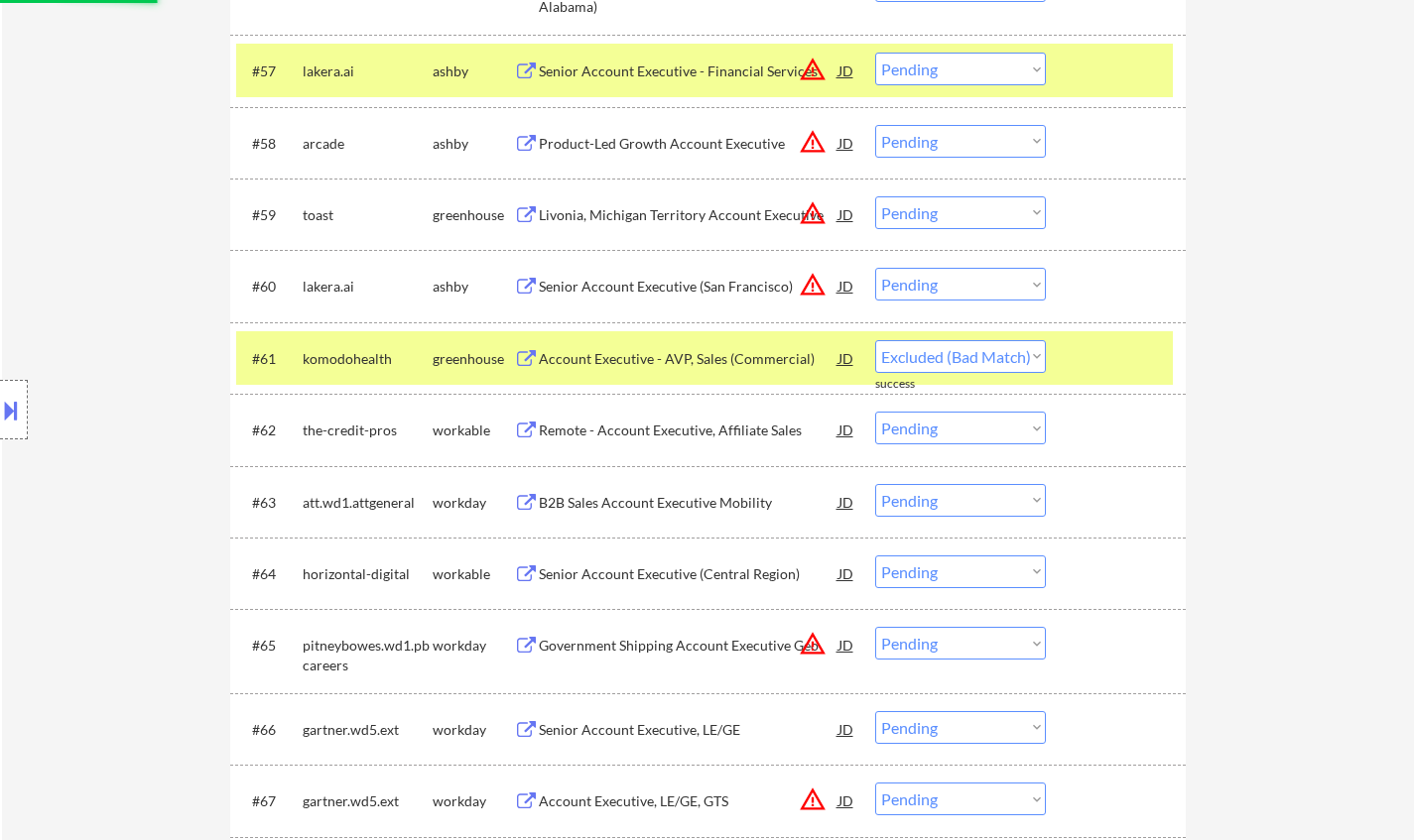 select on ""pending"" 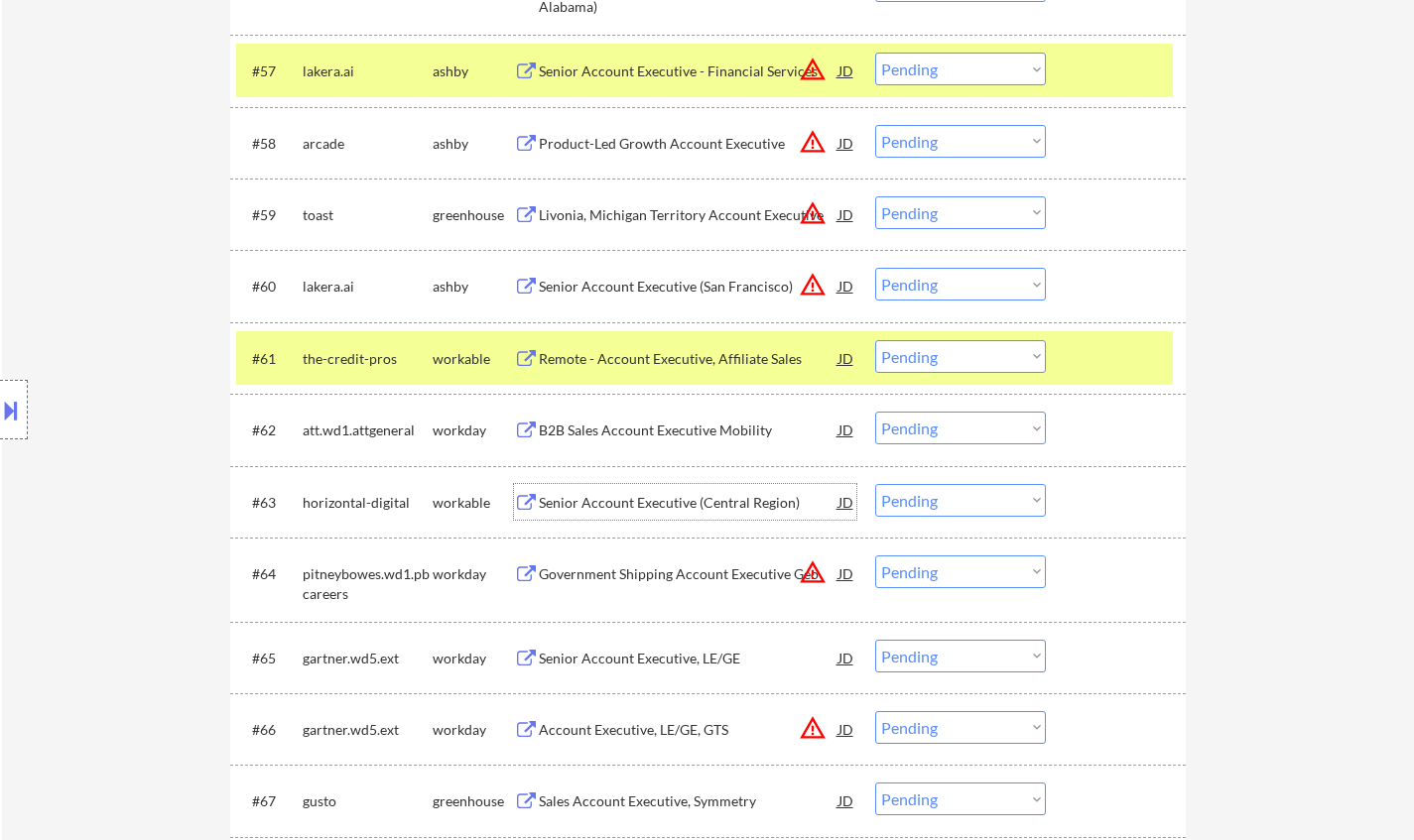 click on "Senior Account Executive (Central Region)" at bounding box center [689, 503] 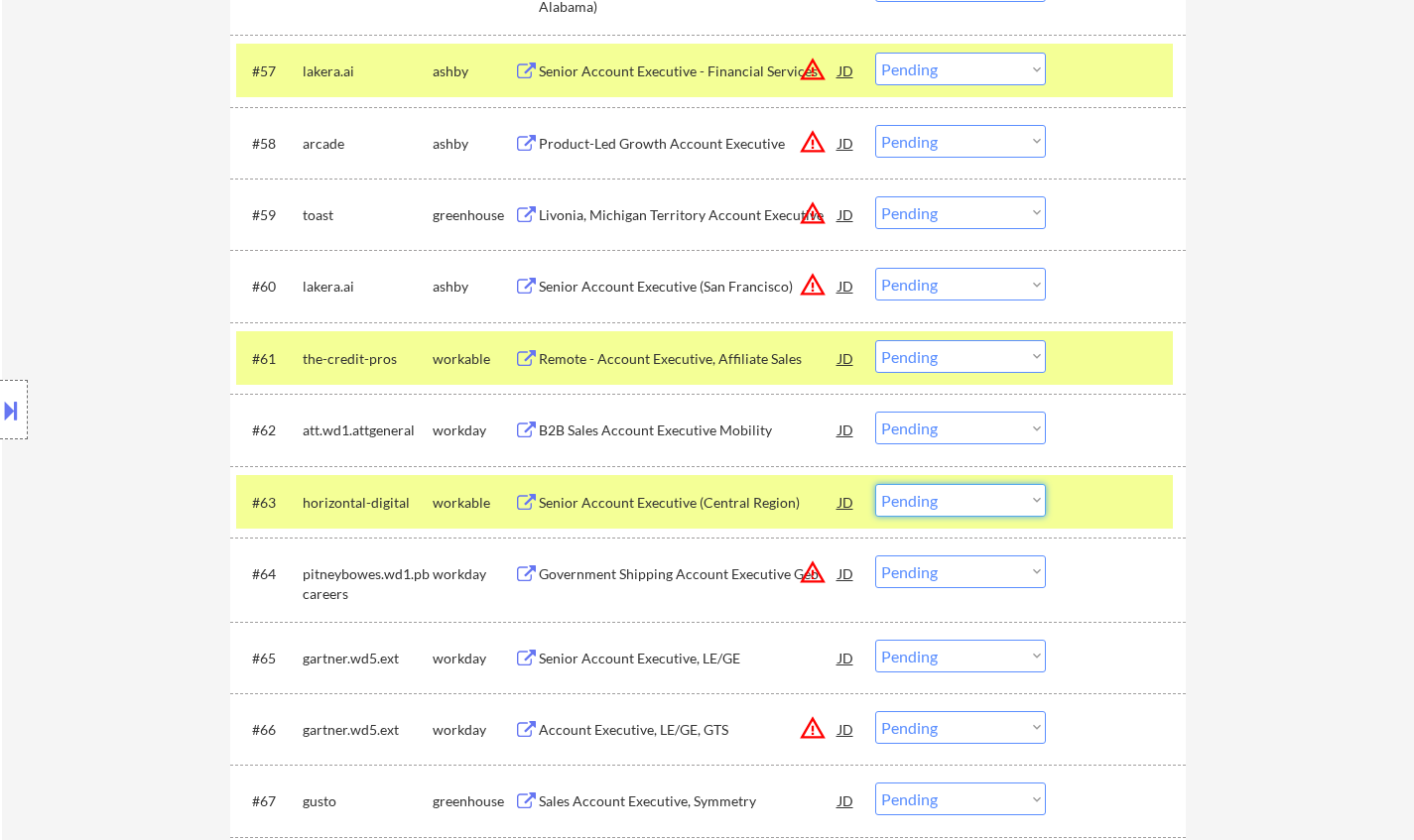 drag, startPoint x: 923, startPoint y: 497, endPoint x: 947, endPoint y: 513, distance: 28.84441 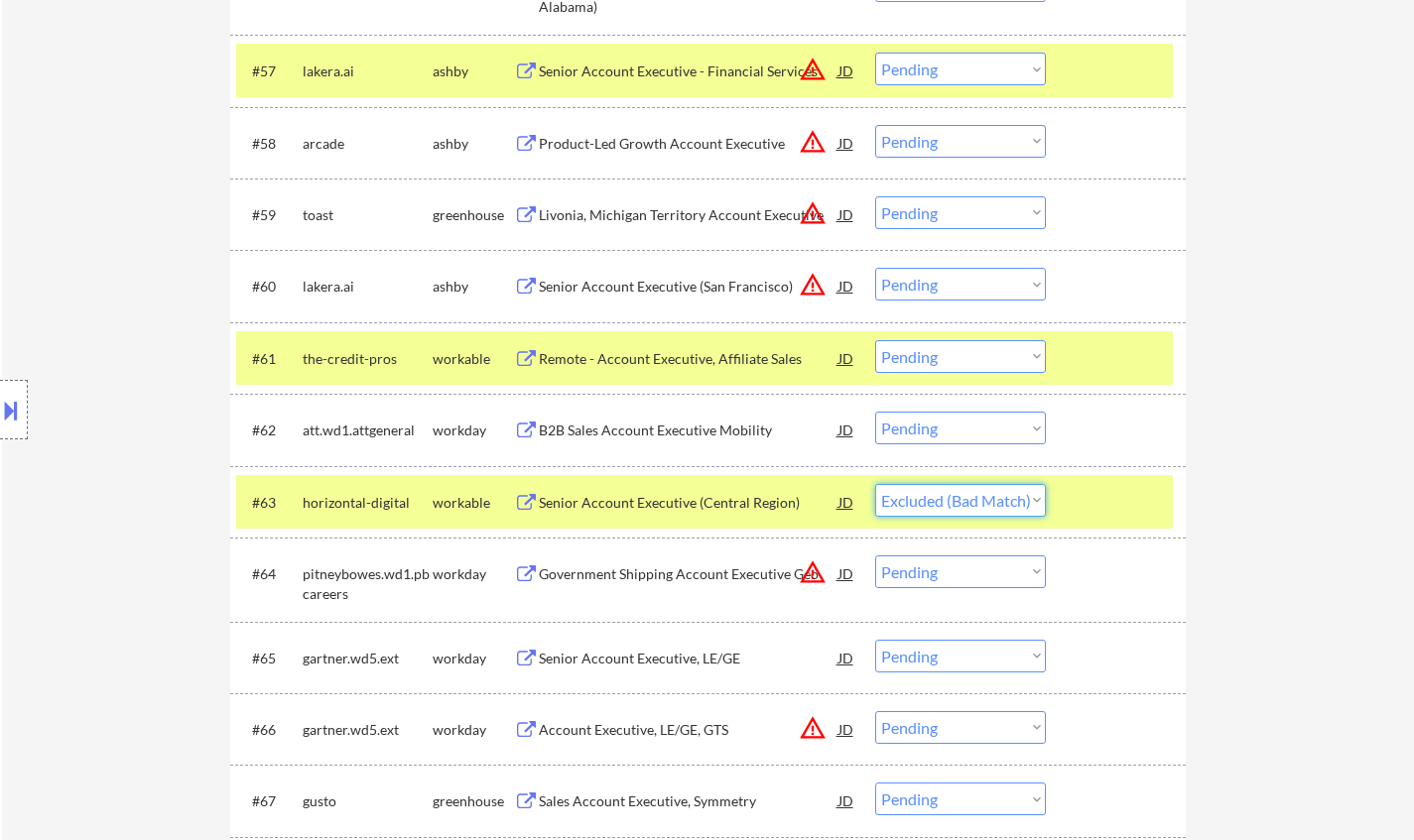 click on "Choose an option... Pending Applied Excluded (Questions) Excluded (Expired) Excluded (Location) Excluded (Bad Match) Excluded (Blocklist) Excluded (Salary) Excluded (Other)" at bounding box center (961, 500) 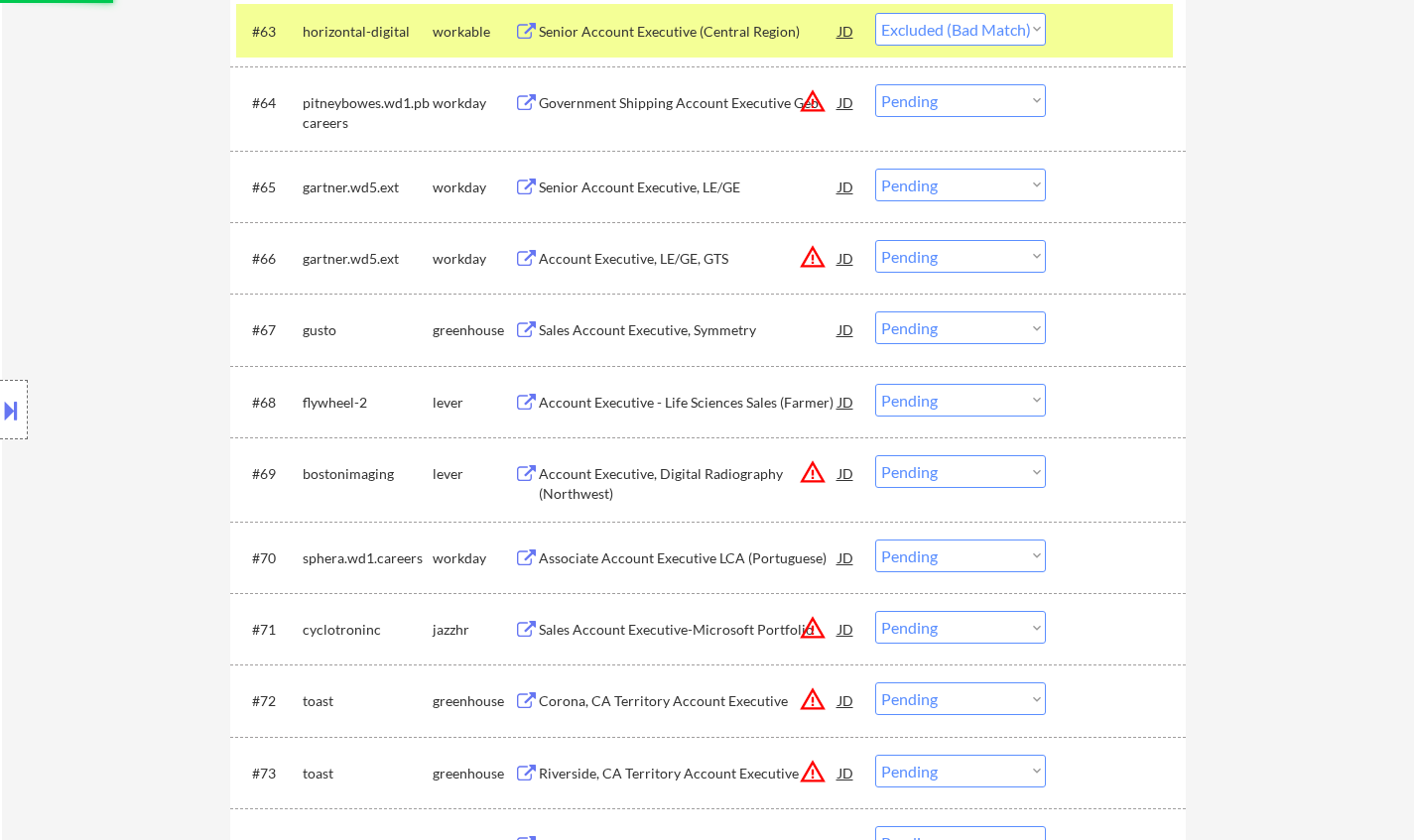 scroll, scrollTop: 5428, scrollLeft: 0, axis: vertical 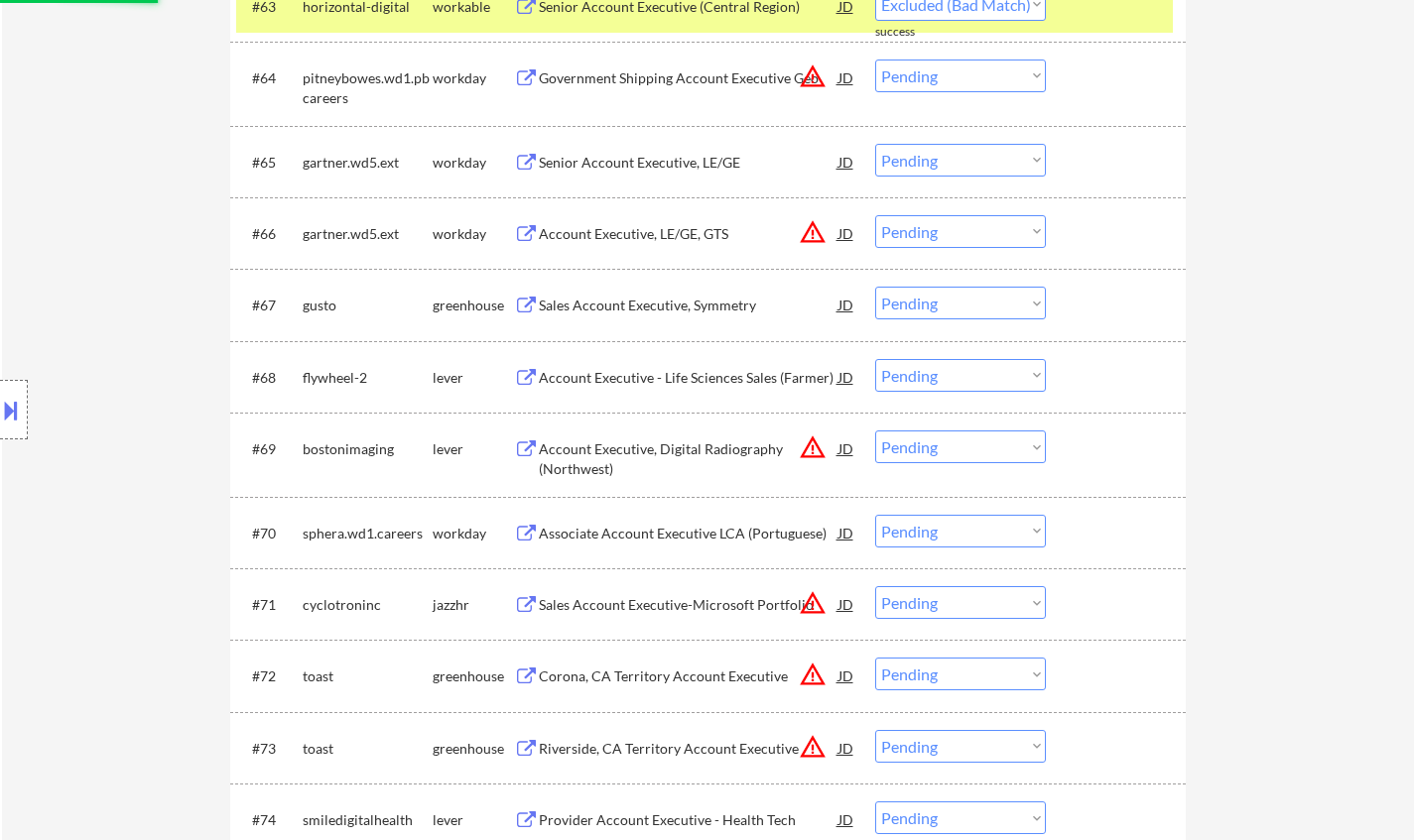 select on ""pending"" 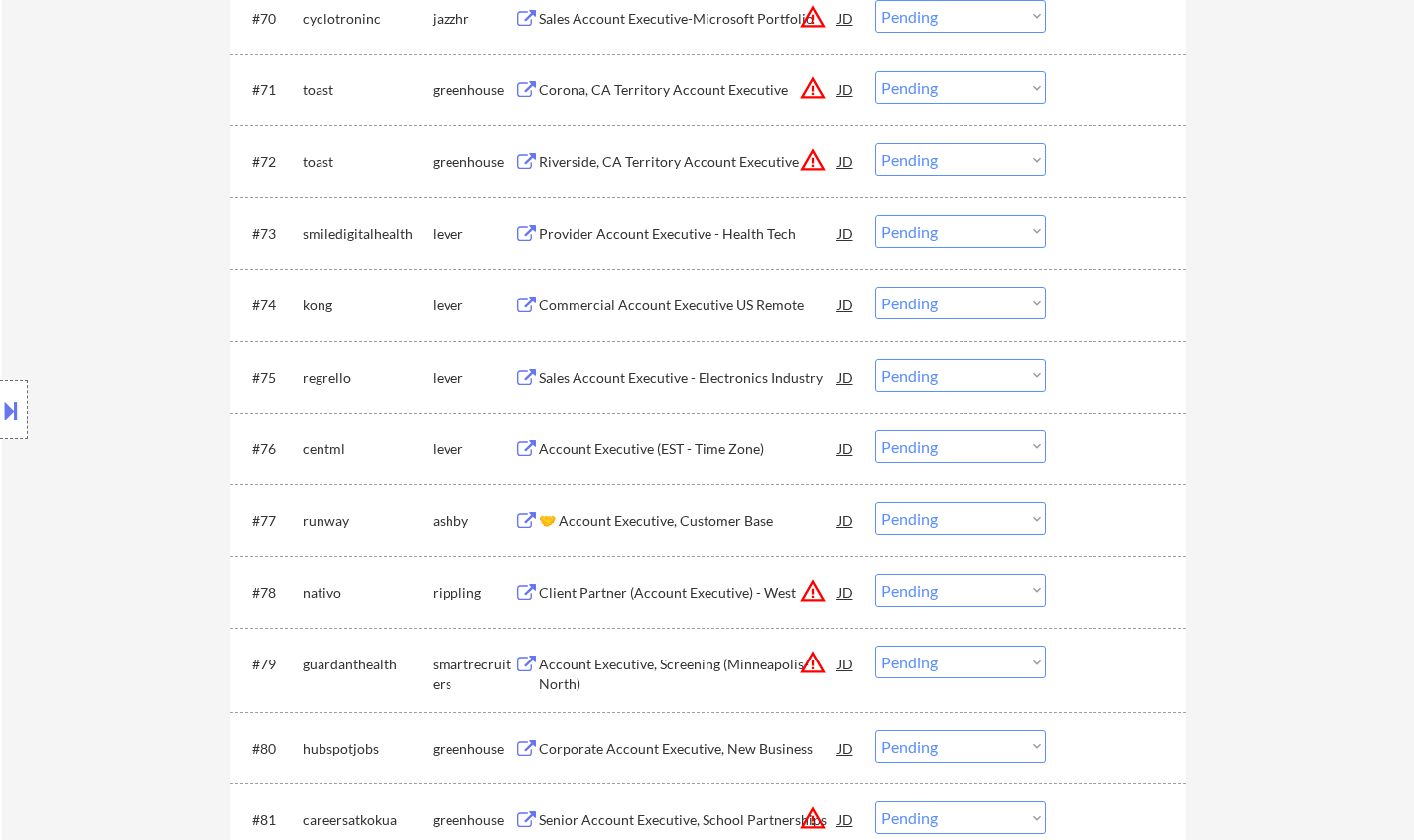scroll, scrollTop: 5924, scrollLeft: 0, axis: vertical 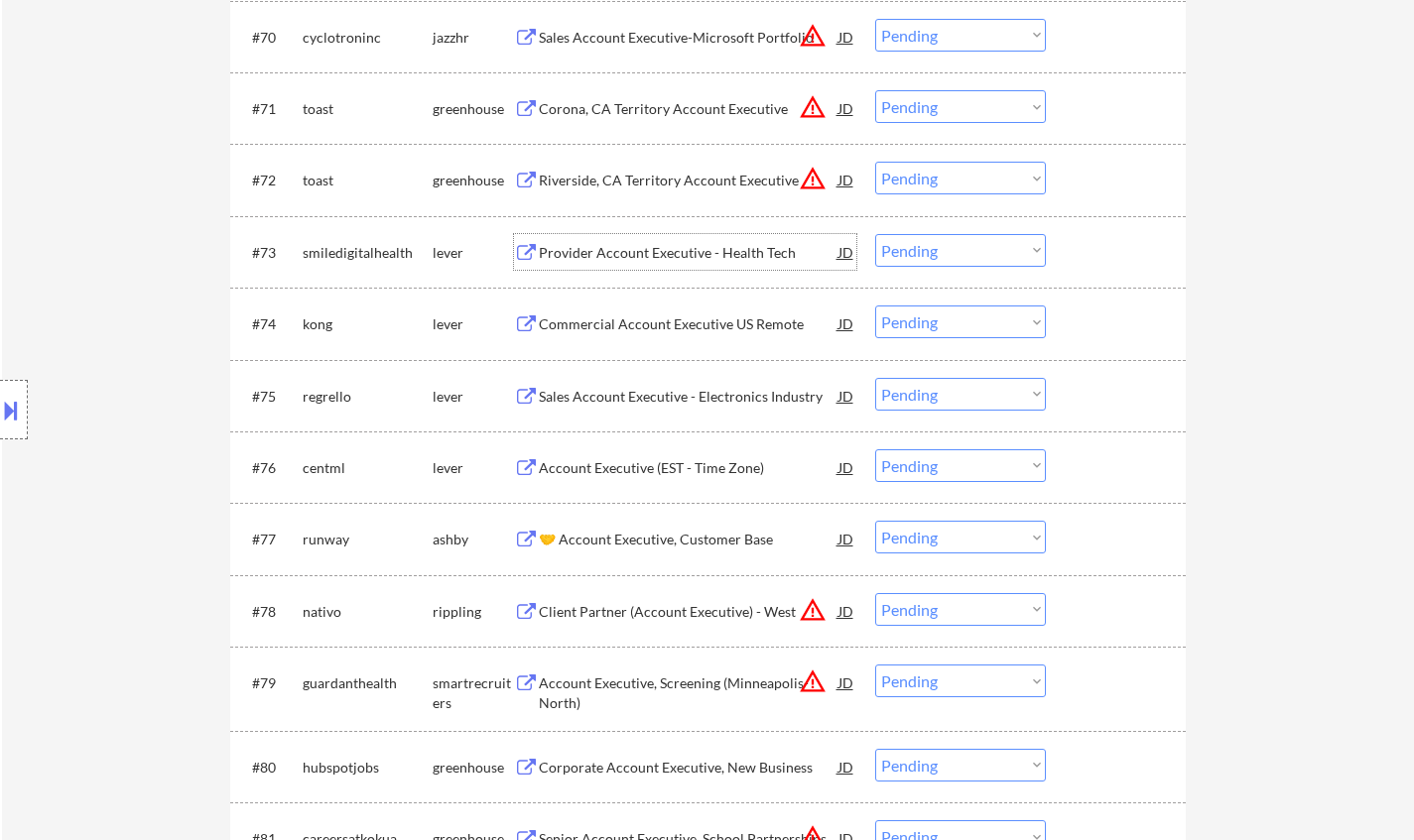 click on "Provider Account Executive - Health Tech" at bounding box center [689, 253] 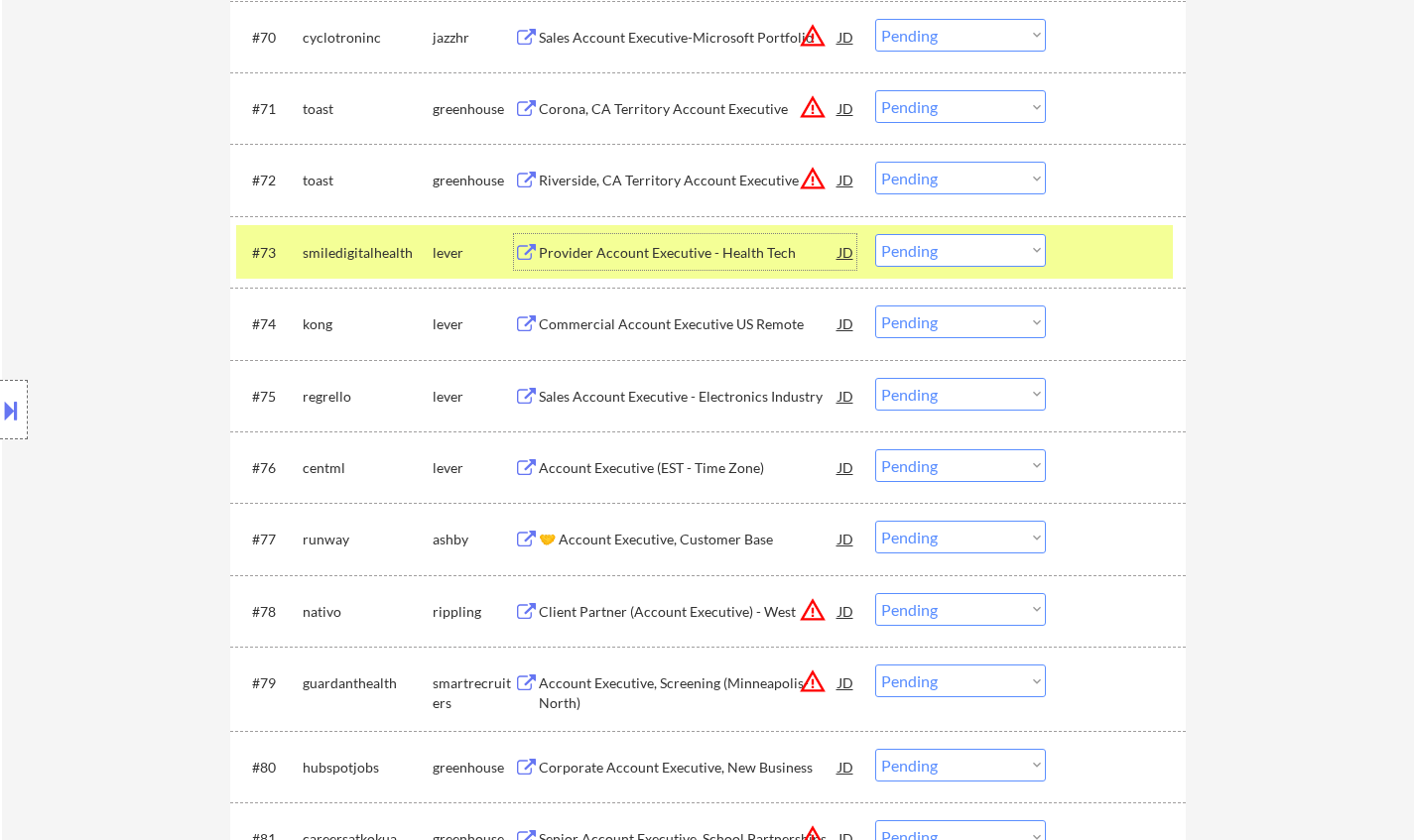 click on "Choose an option... Pending Applied Excluded (Questions) Excluded (Expired) Excluded (Location) Excluded (Bad Match) Excluded (Blocklist) Excluded (Salary) Excluded (Other)" at bounding box center (961, 250) 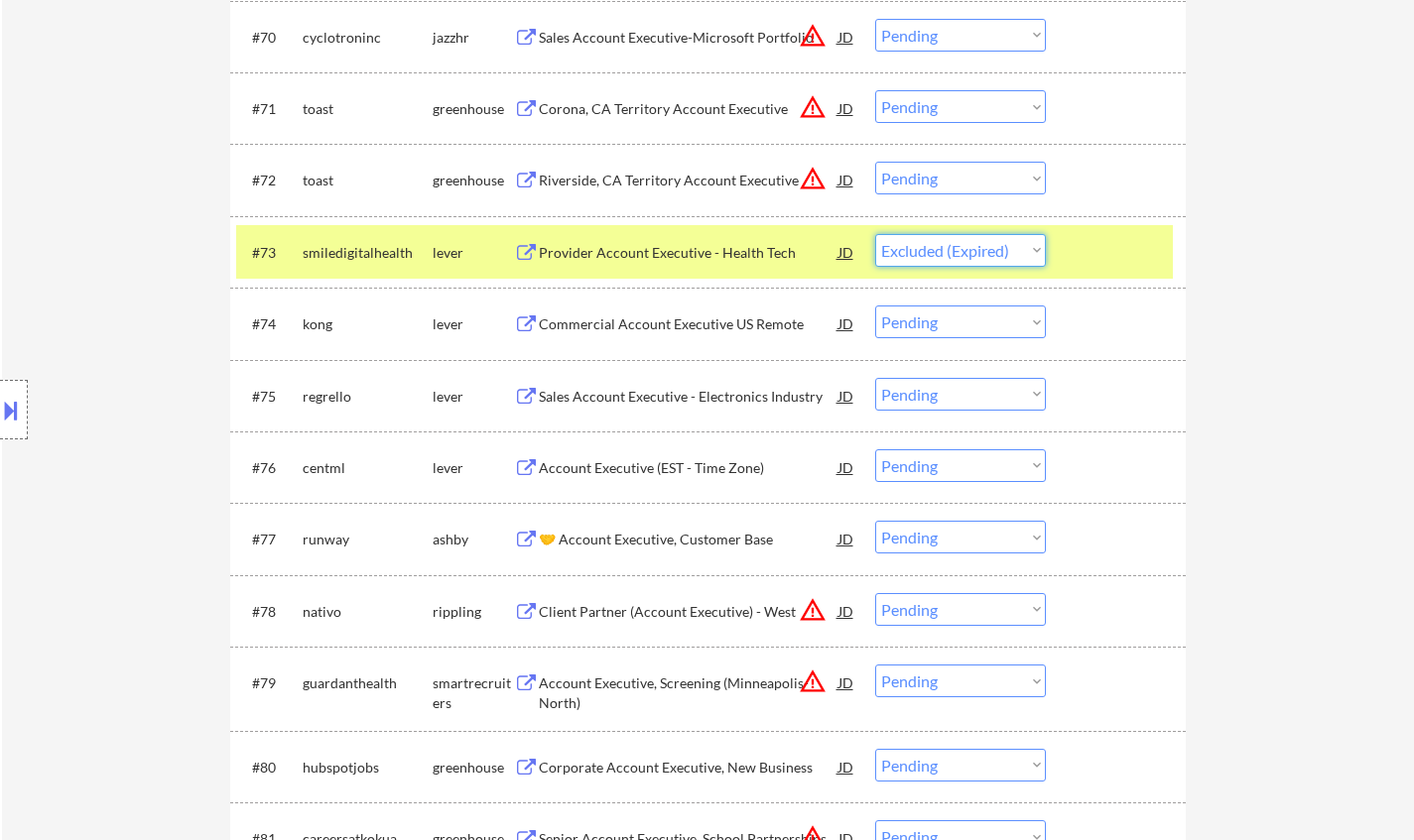 click on "Choose an option... Pending Applied Excluded (Questions) Excluded (Expired) Excluded (Location) Excluded (Bad Match) Excluded (Blocklist) Excluded (Salary) Excluded (Other)" at bounding box center [961, 250] 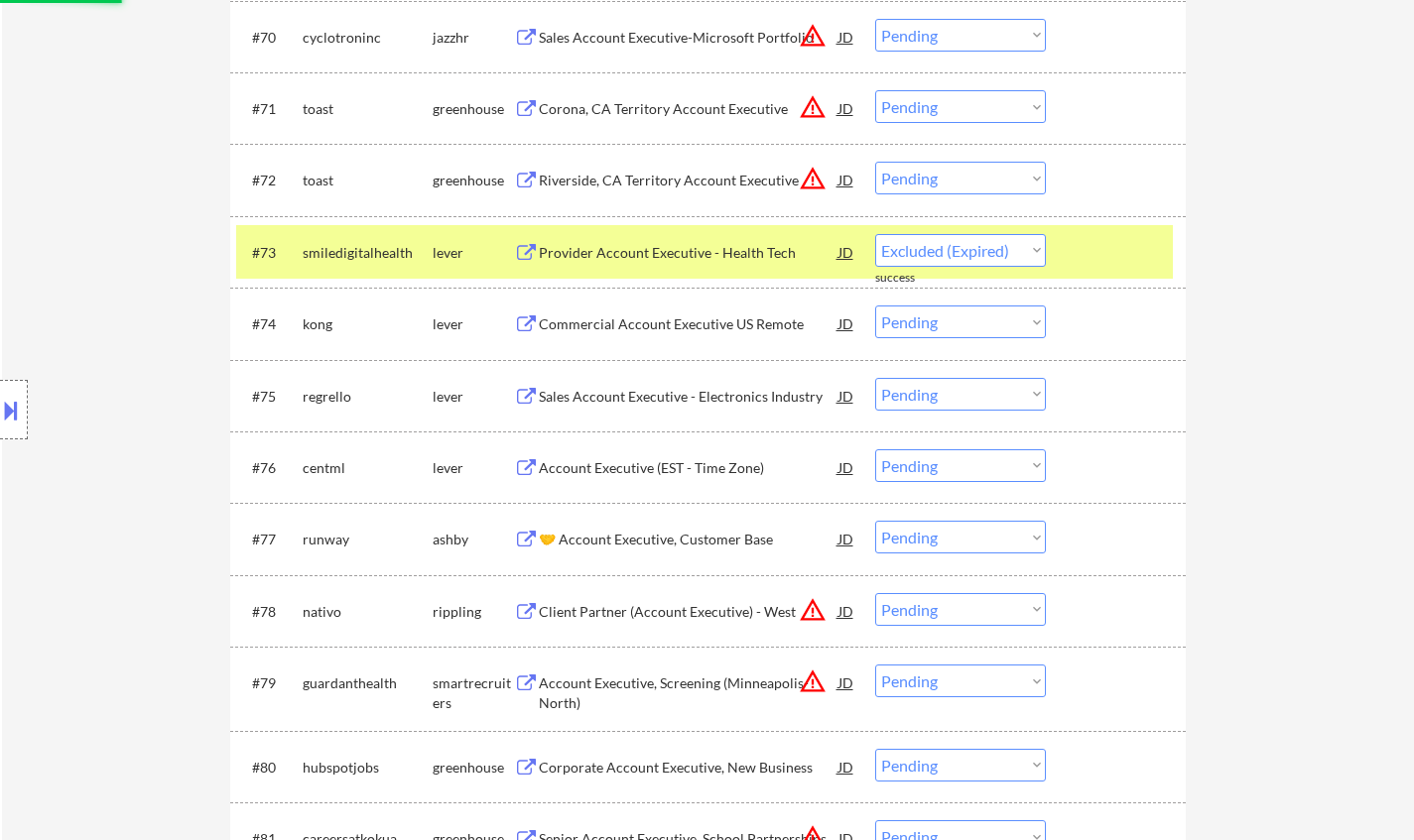 select on ""pending"" 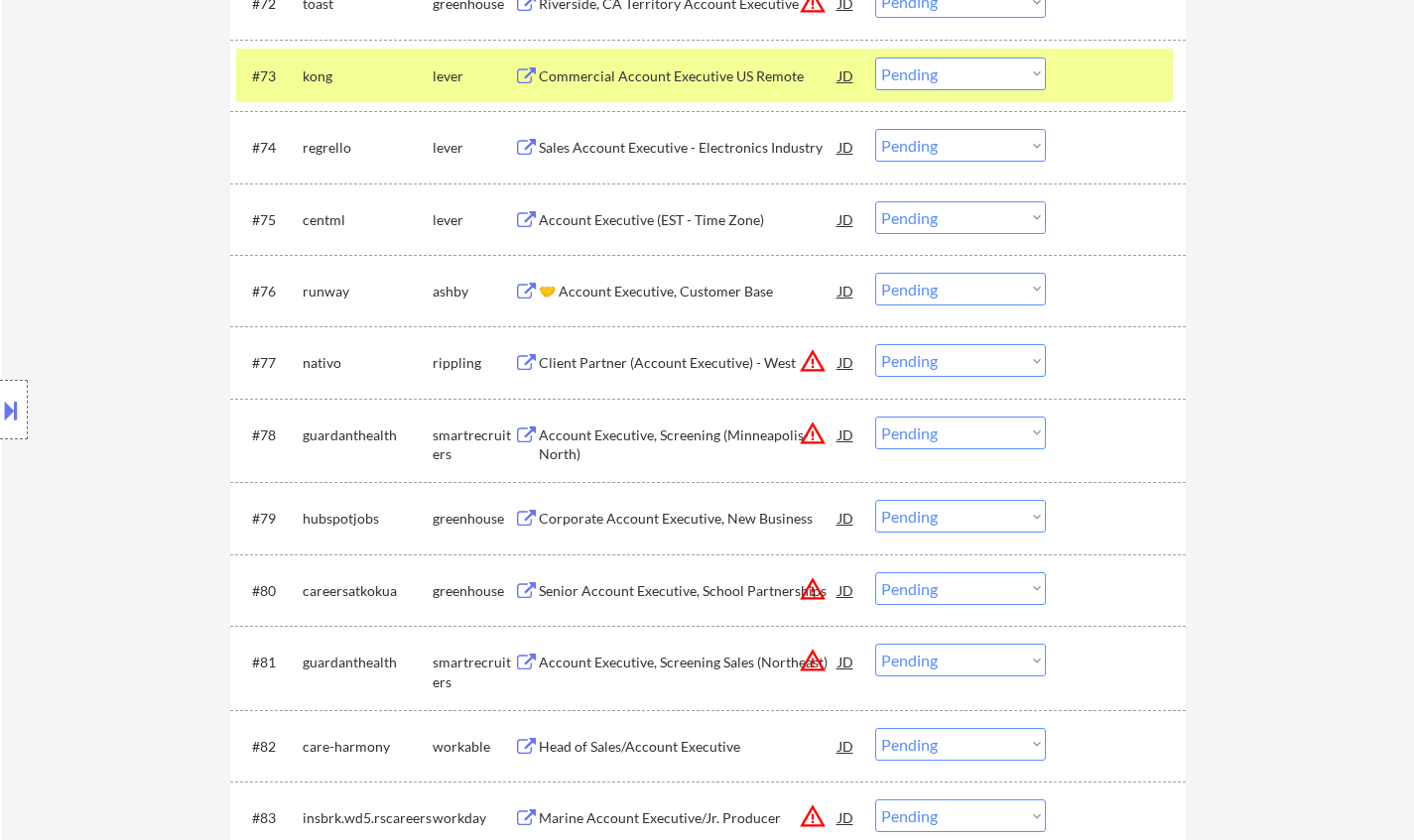 scroll, scrollTop: 6122, scrollLeft: 0, axis: vertical 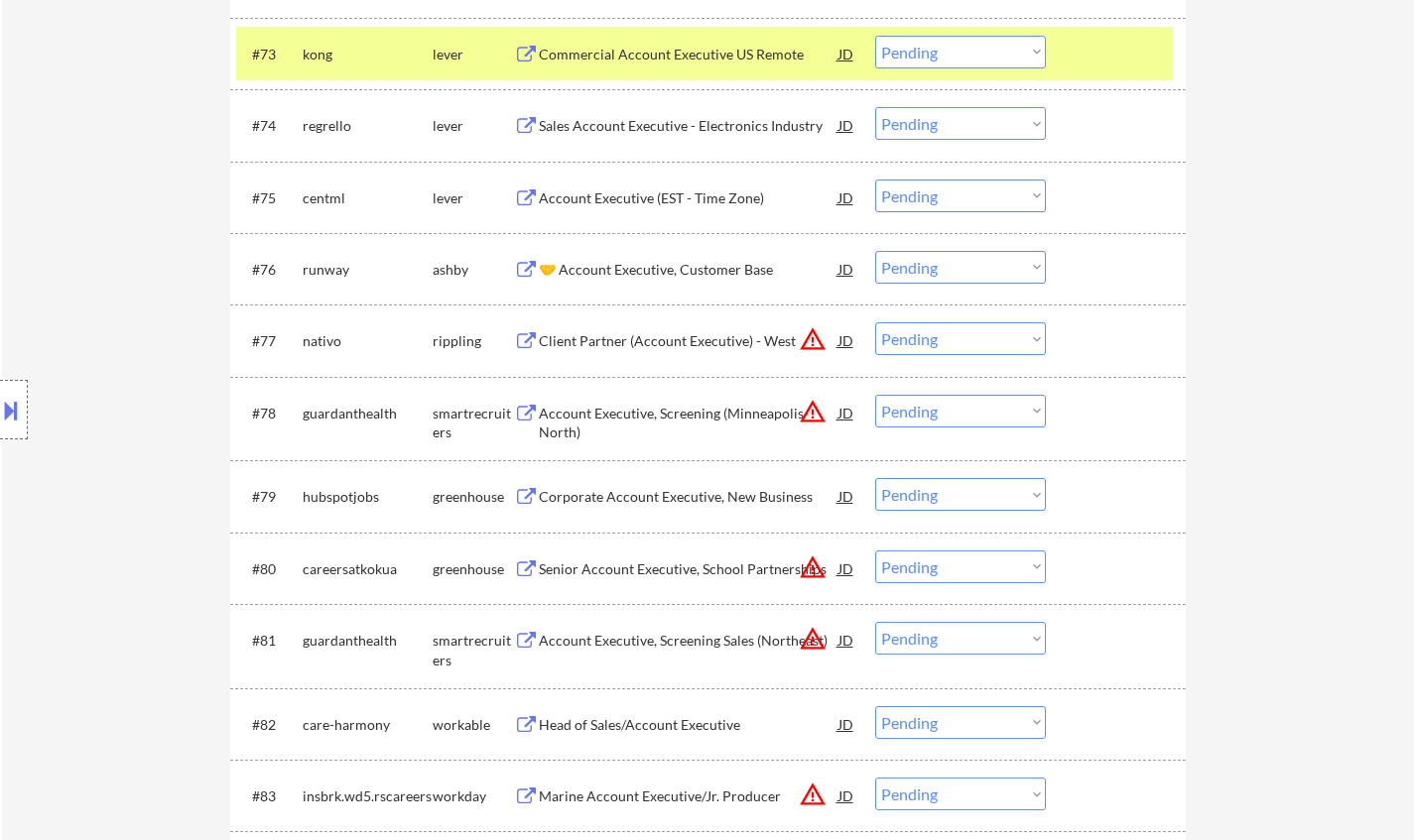 click on "🤝 Account Executive, Customer Base" at bounding box center (689, 269) 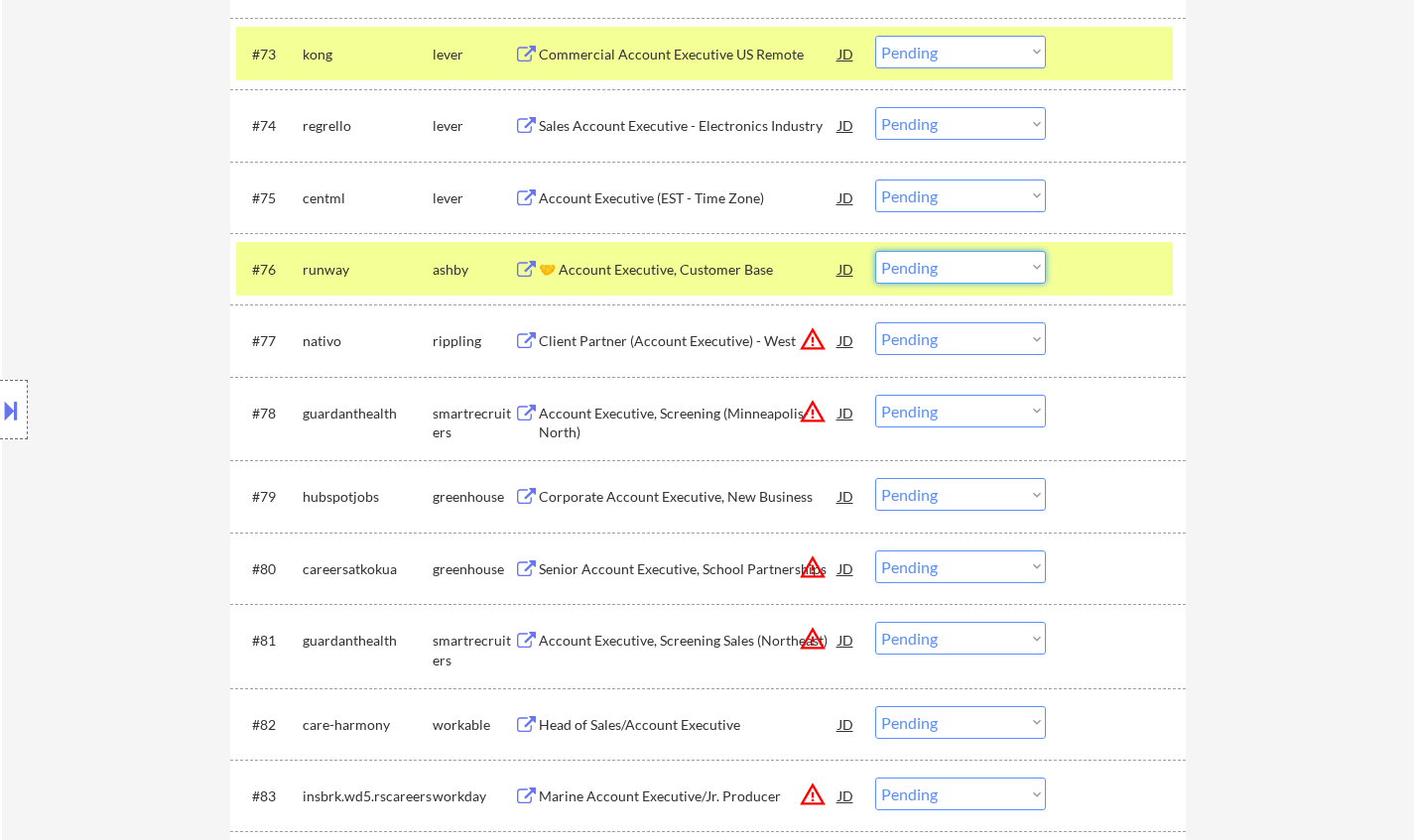 drag, startPoint x: 952, startPoint y: 262, endPoint x: 962, endPoint y: 277, distance: 18.027756 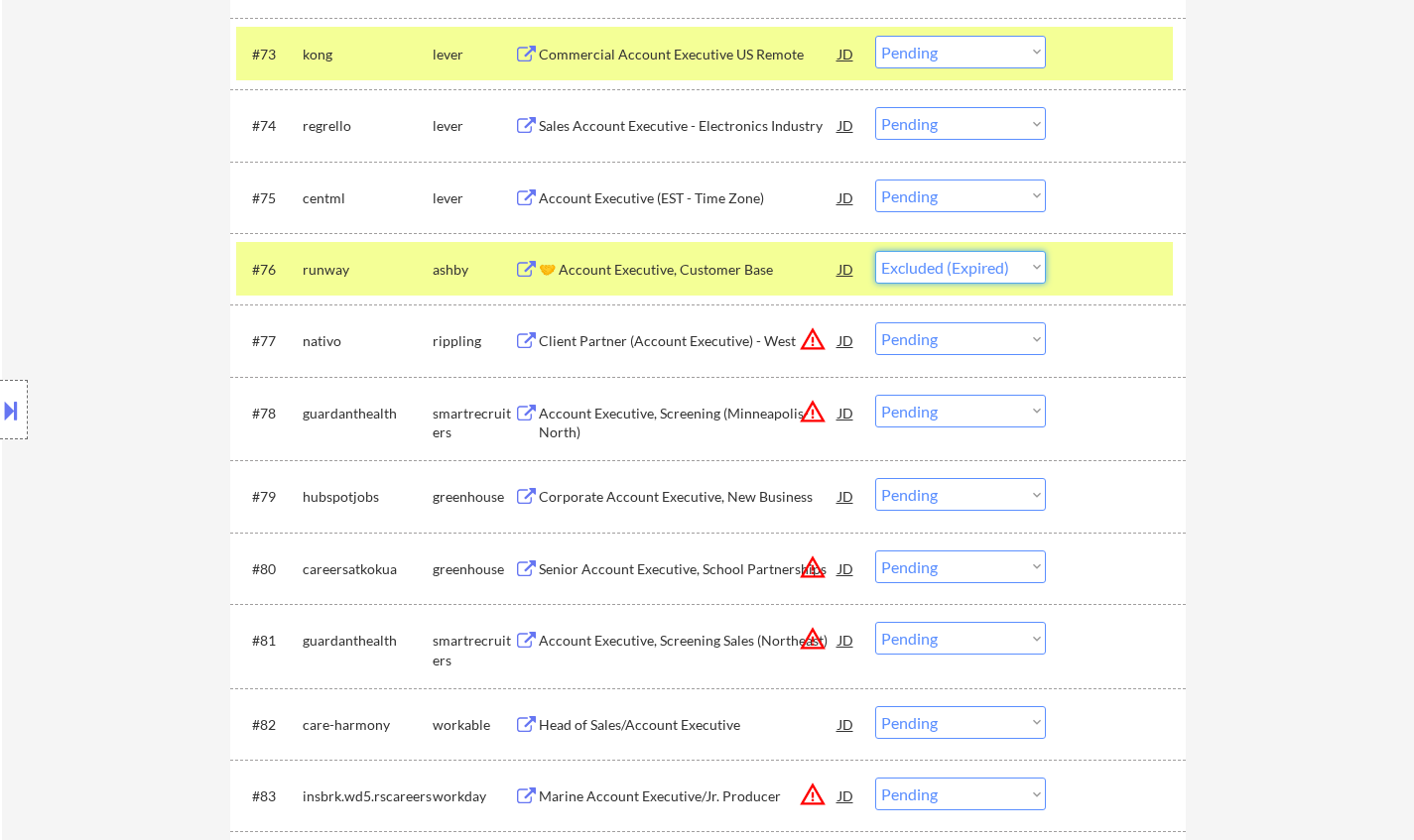 click on "Choose an option... Pending Applied Excluded (Questions) Excluded (Expired) Excluded (Location) Excluded (Bad Match) Excluded (Blocklist) Excluded (Salary) Excluded (Other)" at bounding box center (961, 267) 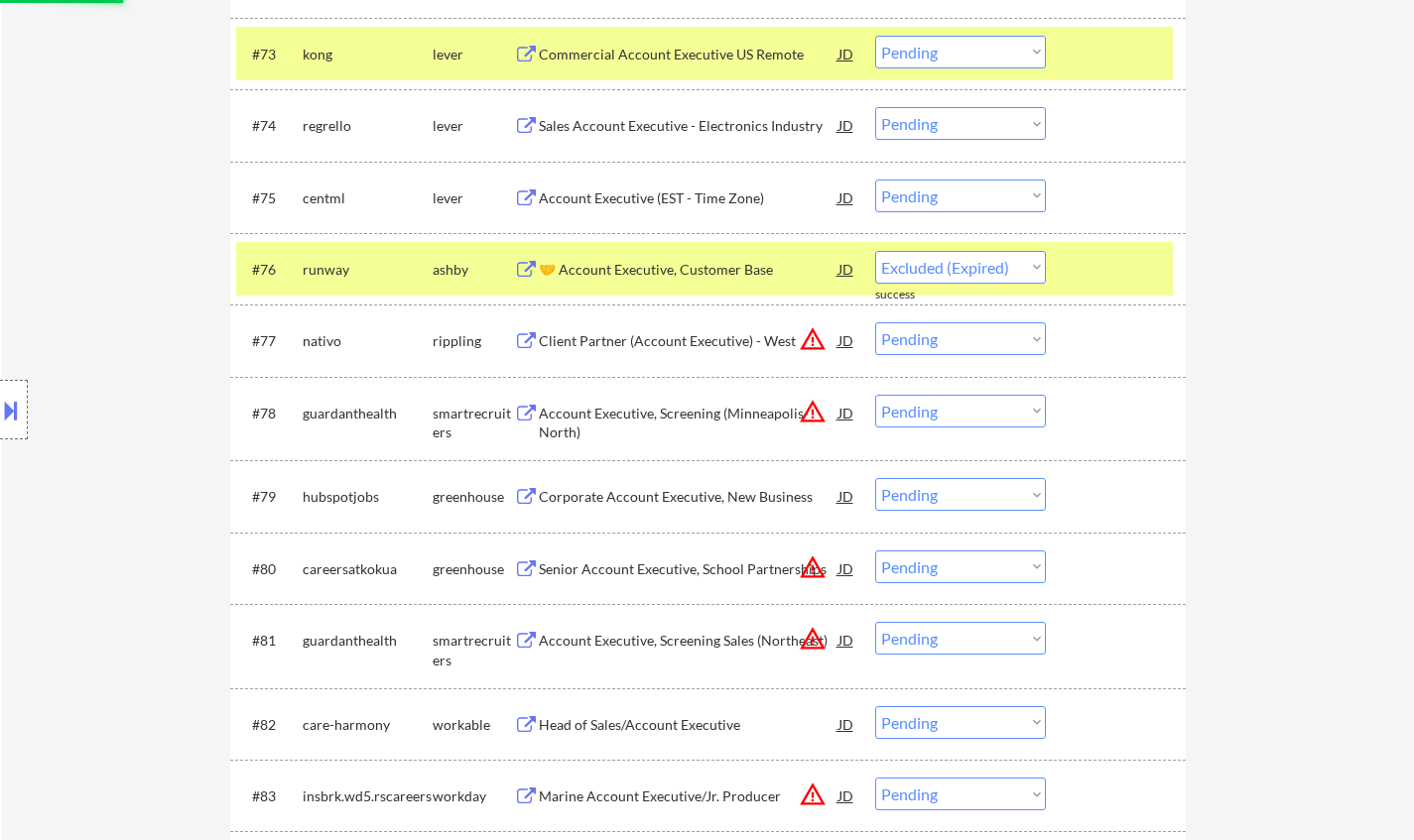 select on ""pending"" 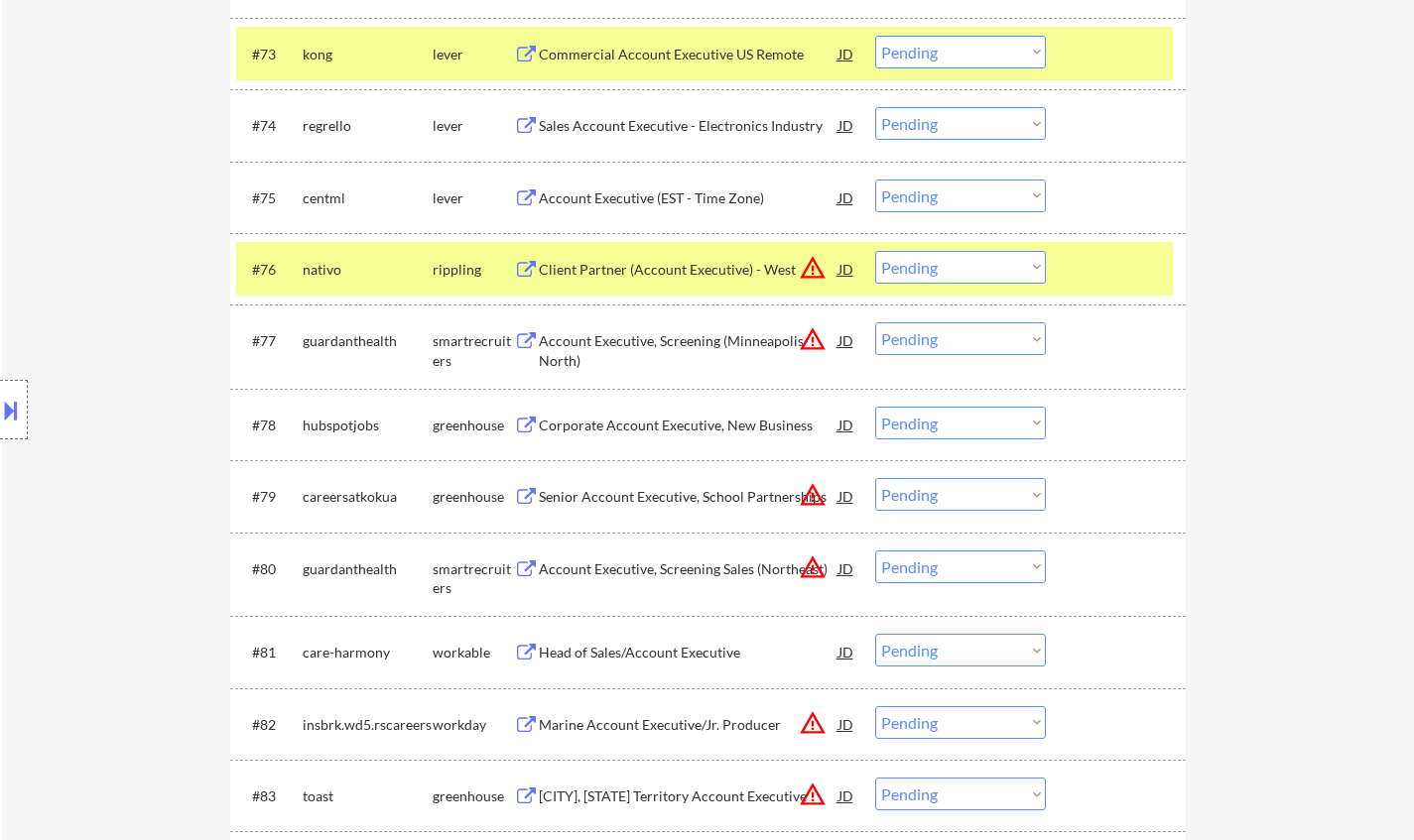 click on "Choose an option... Pending Applied Excluded (Questions) Excluded (Expired) Excluded (Location) Excluded (Bad Match) Excluded (Blocklist) Excluded (Salary) Excluded (Other)" at bounding box center [961, 195] 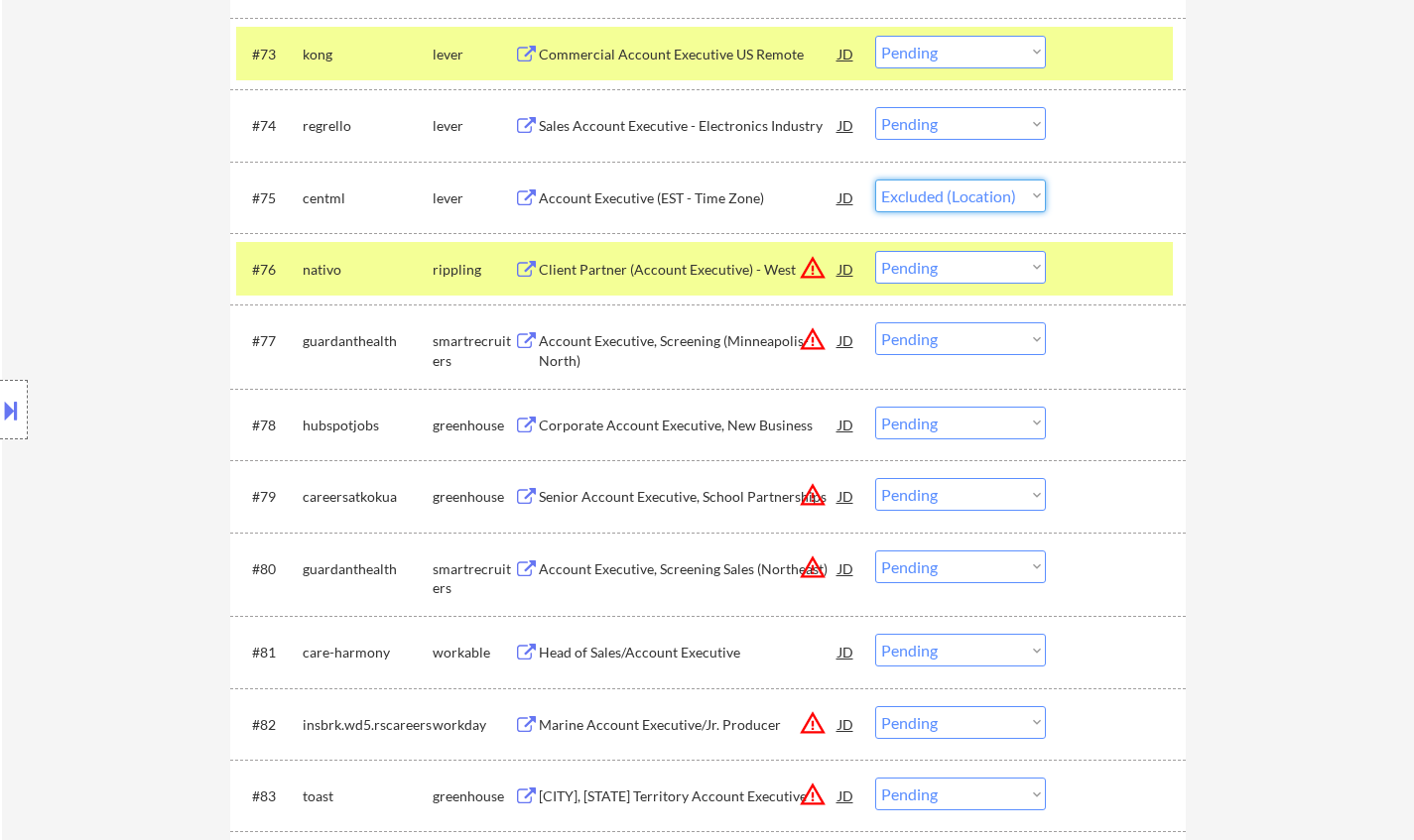 click on "Choose an option... Pending Applied Excluded (Questions) Excluded (Expired) Excluded (Location) Excluded (Bad Match) Excluded (Blocklist) Excluded (Salary) Excluded (Other)" at bounding box center [961, 195] 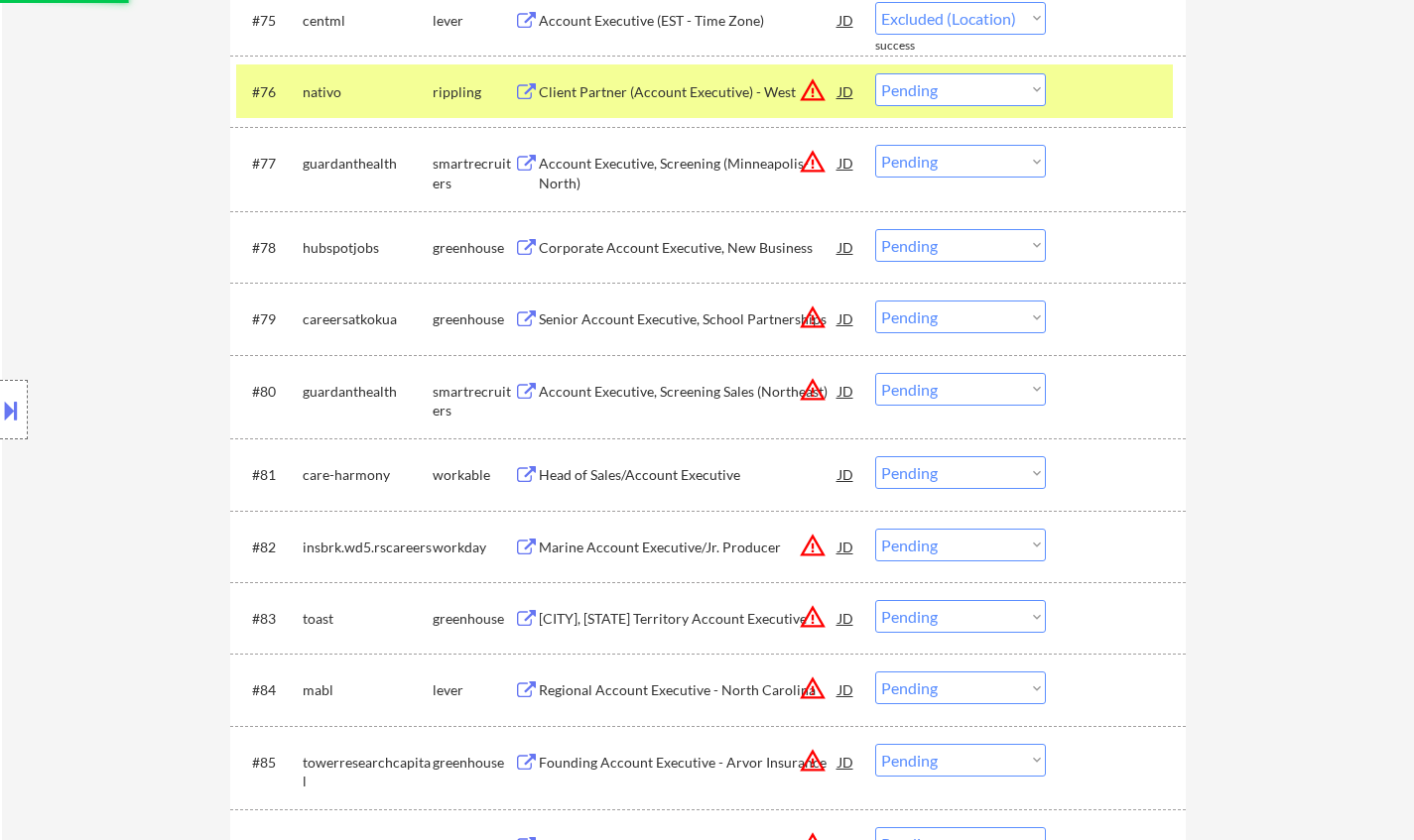 scroll, scrollTop: 6519, scrollLeft: 0, axis: vertical 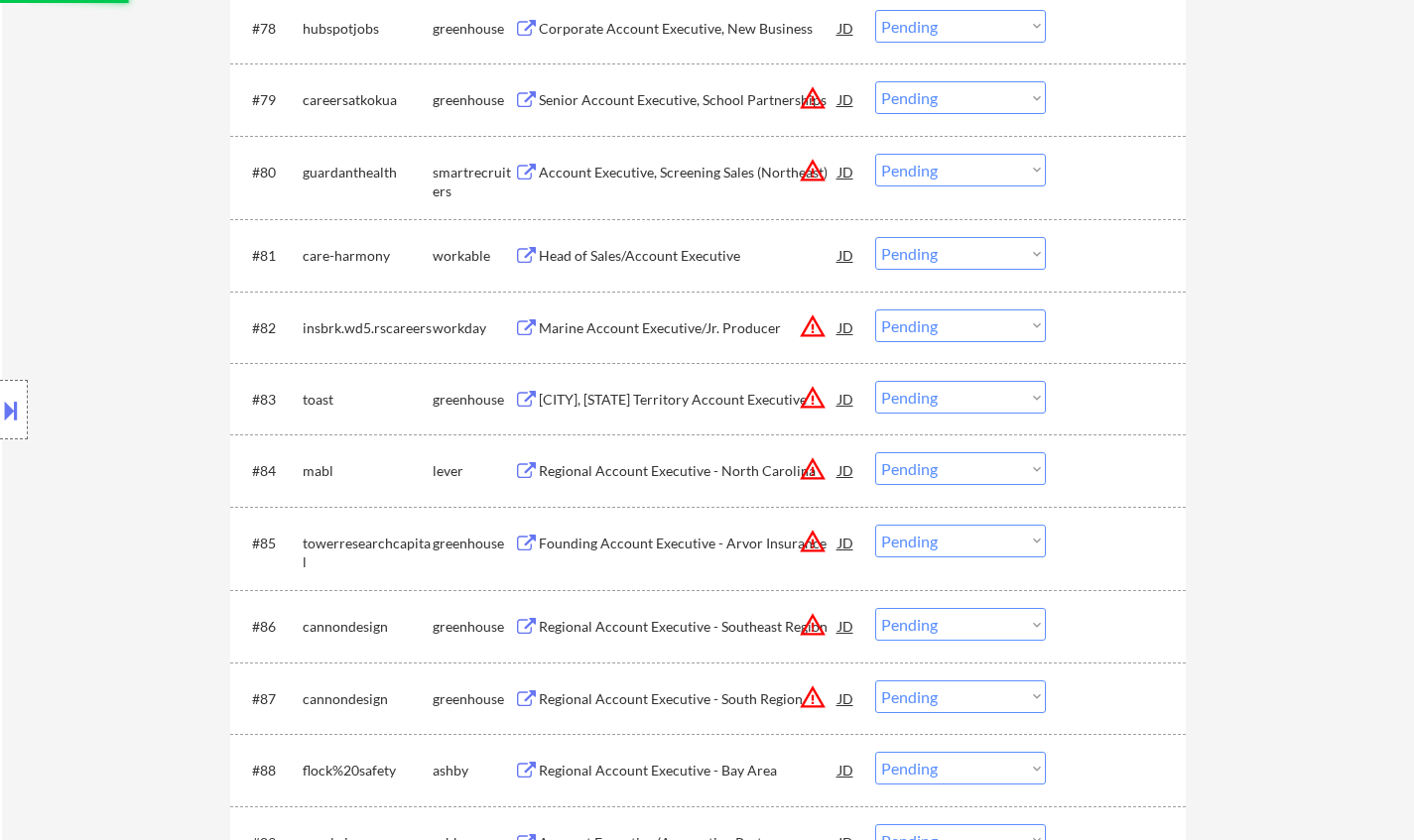 select on ""pending"" 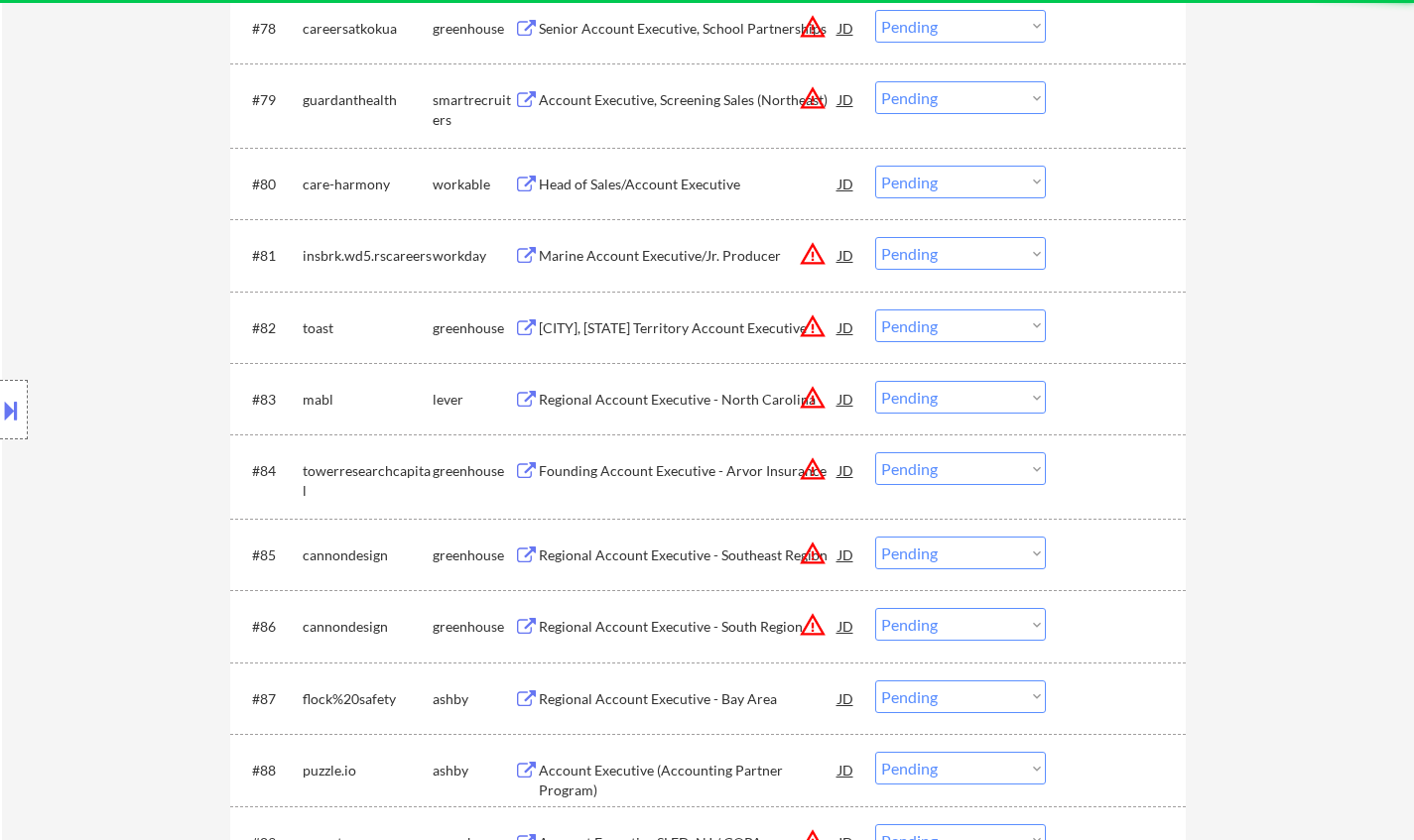 click on "Head of Sales/Account Executive" at bounding box center (689, 184) 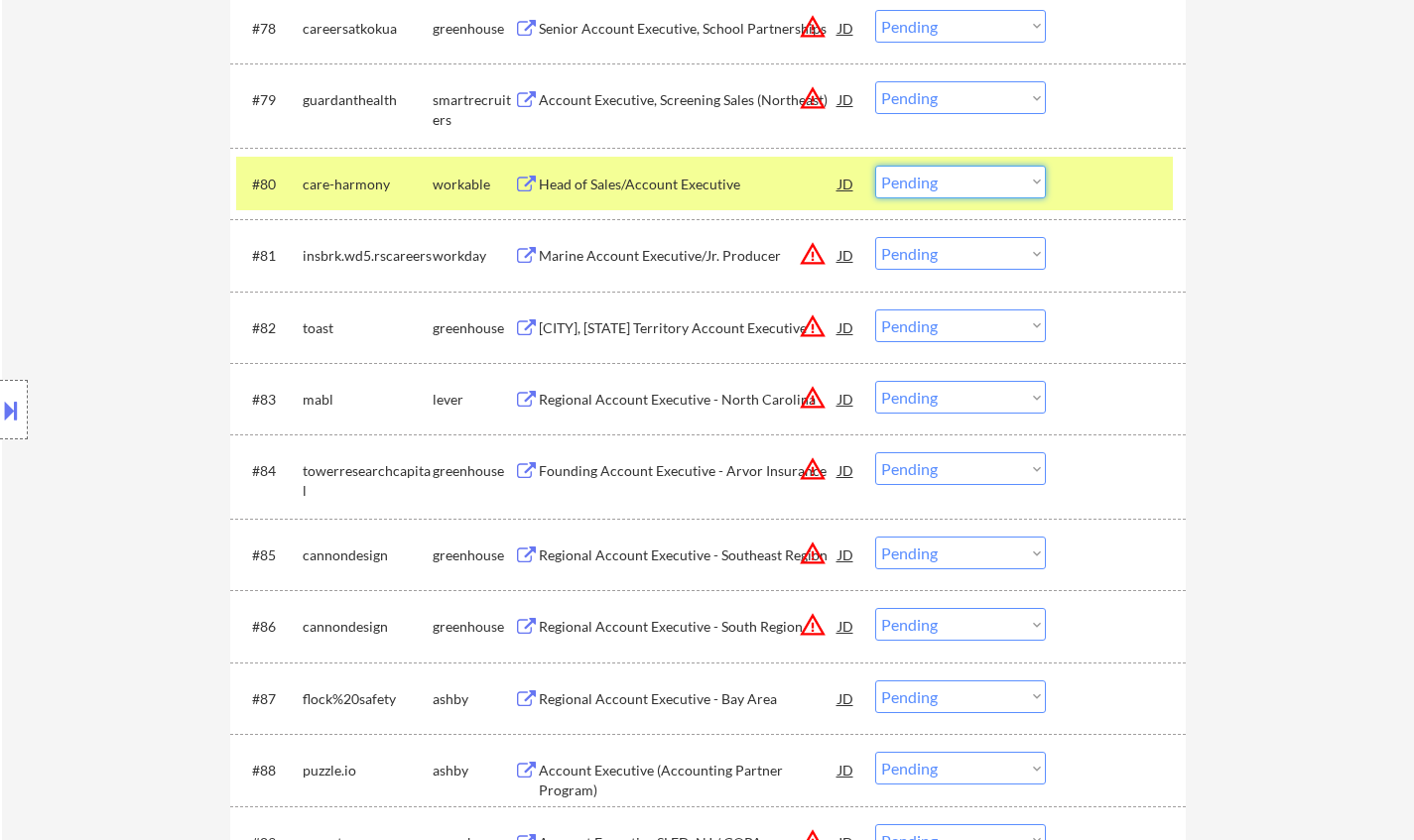 click on "Choose an option... Pending Applied Excluded (Questions) Excluded (Expired) Excluded (Location) Excluded (Bad Match) Excluded (Blocklist) Excluded (Salary) Excluded (Other)" at bounding box center [961, 181] 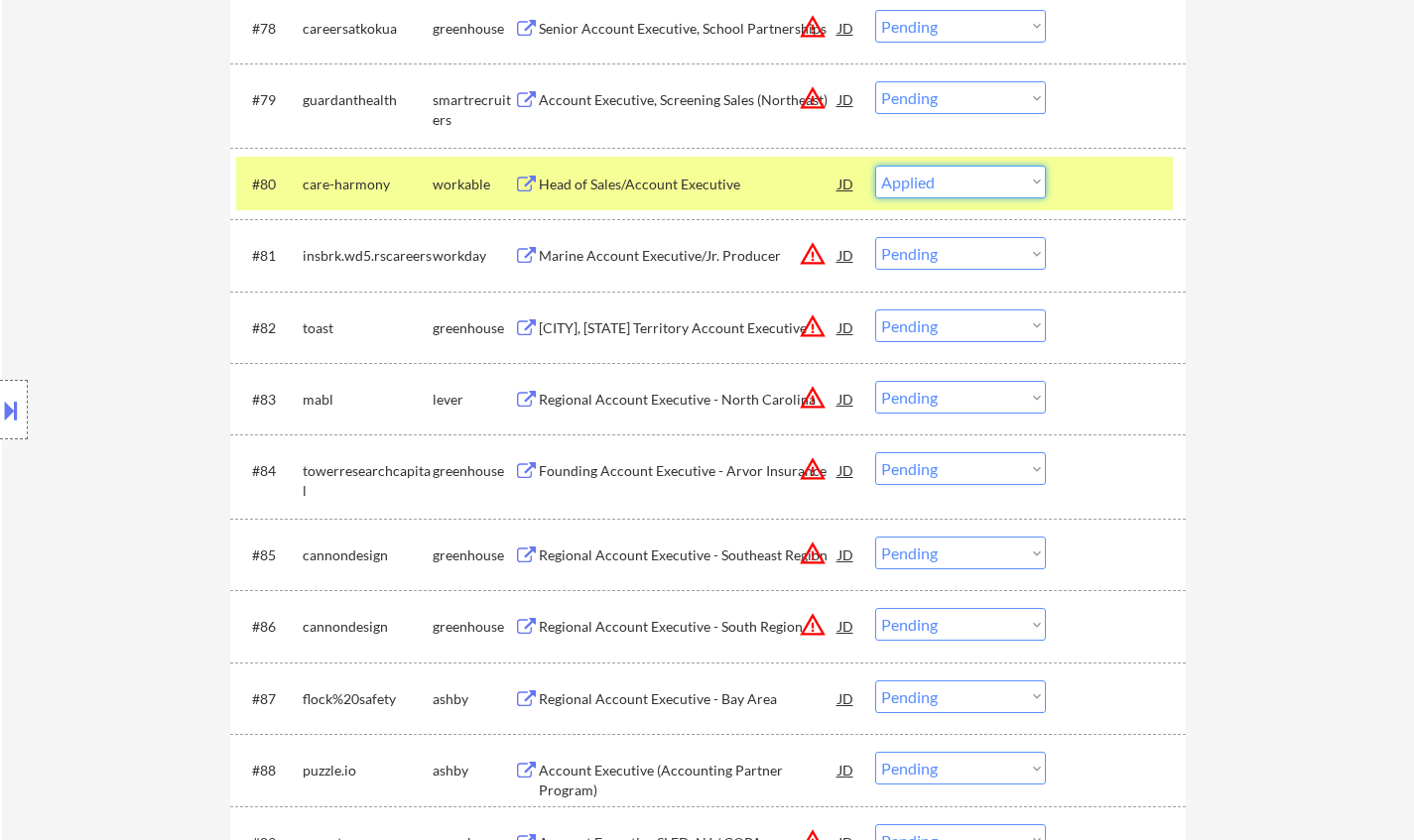 click on "Choose an option... Pending Applied Excluded (Questions) Excluded (Expired) Excluded (Location) Excluded (Bad Match) Excluded (Blocklist) Excluded (Salary) Excluded (Other)" at bounding box center (961, 181) 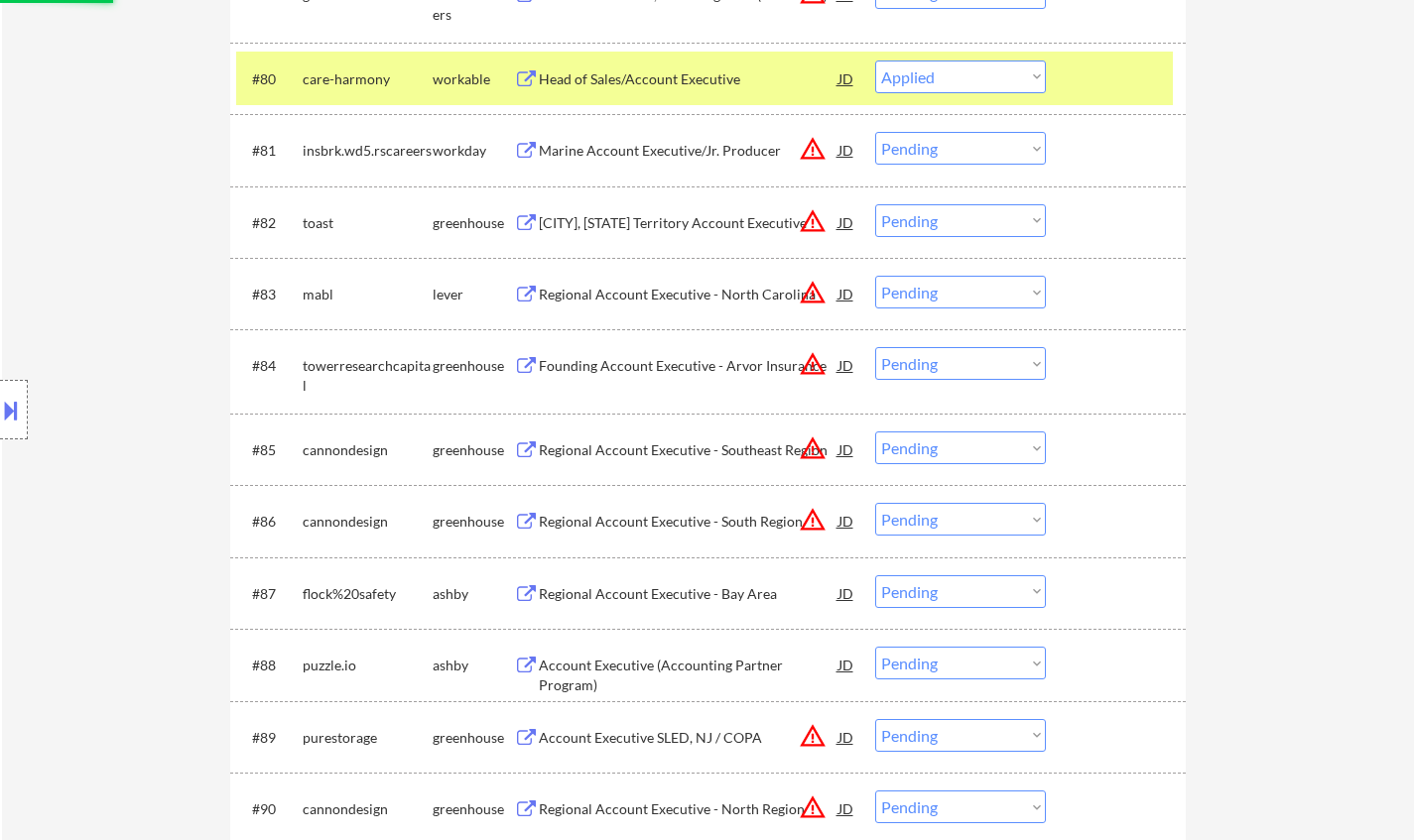 scroll, scrollTop: 6816, scrollLeft: 0, axis: vertical 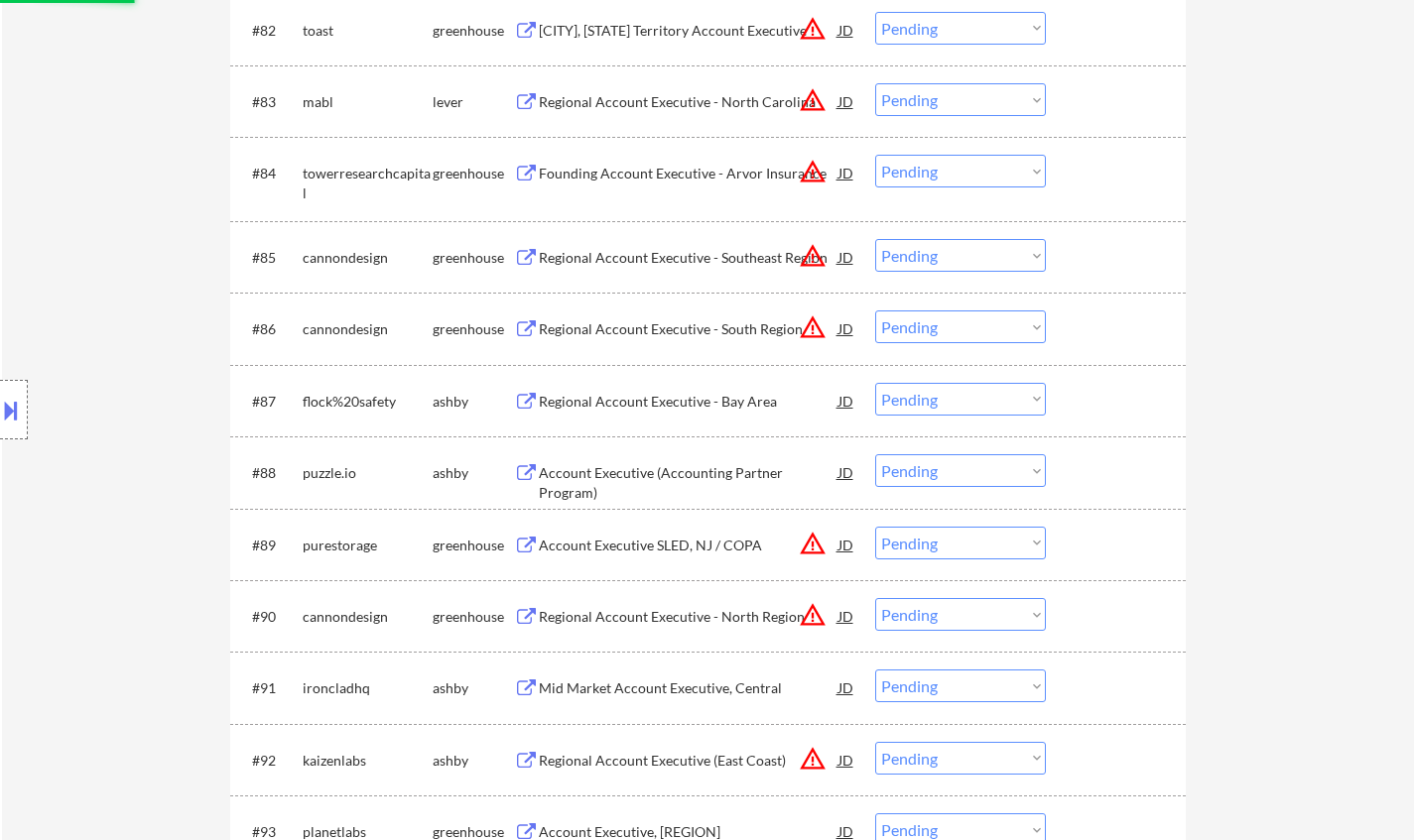 select on ""pending"" 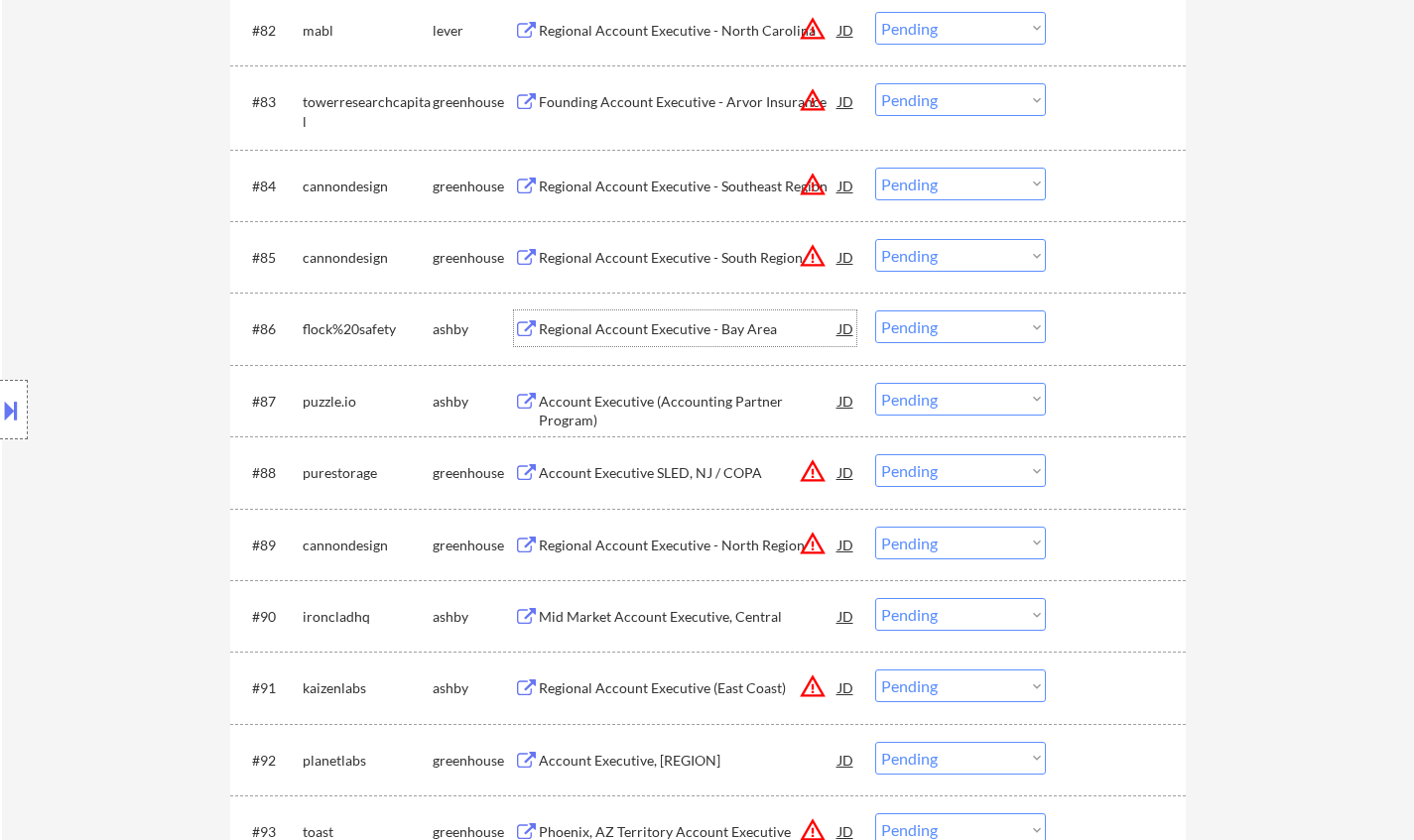 click on "Regional Account Executive - Bay Area" at bounding box center (689, 329) 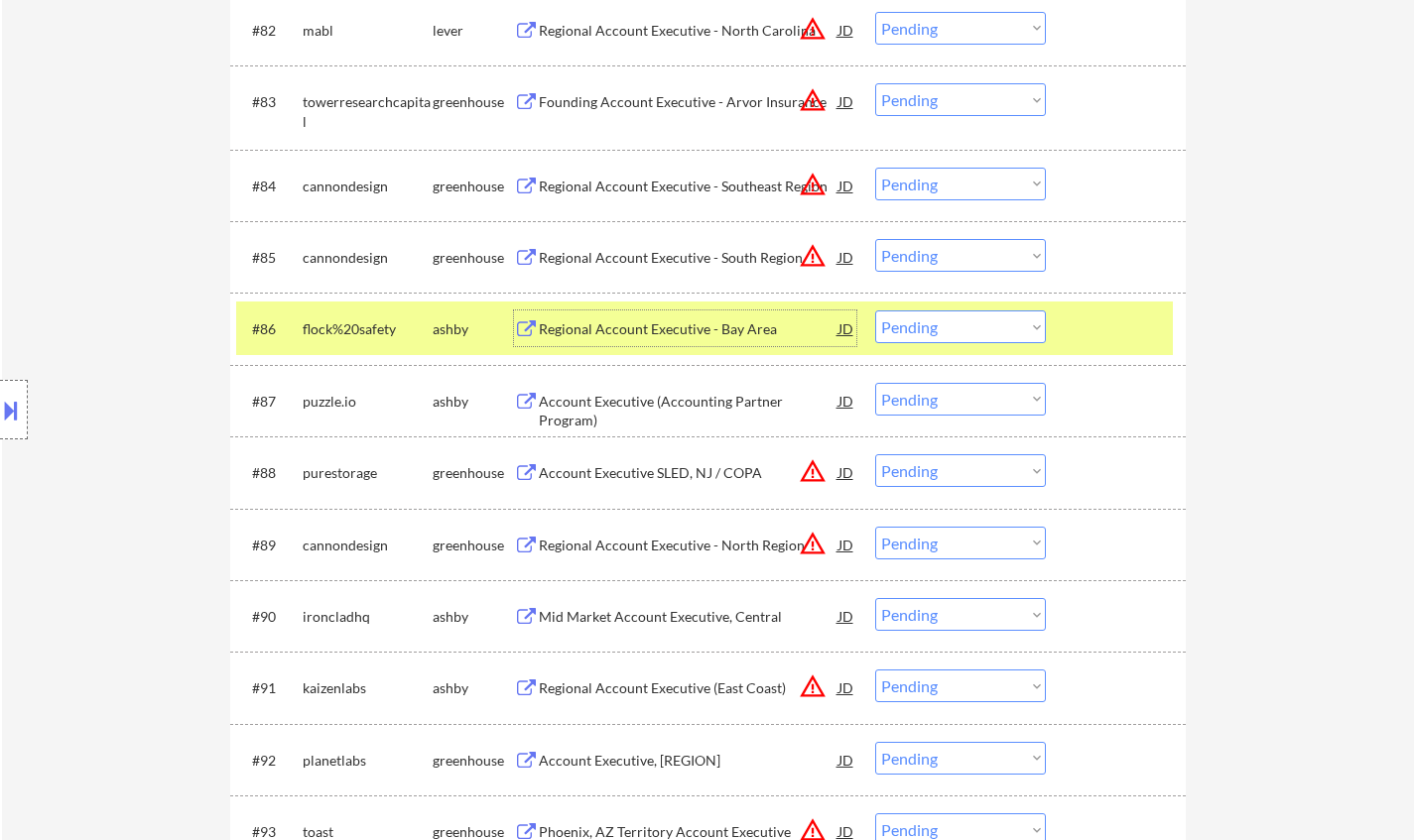 click on "Choose an option... Pending Applied Excluded (Questions) Excluded (Expired) Excluded (Location) Excluded (Bad Match) Excluded (Blocklist) Excluded (Salary) Excluded (Other)" at bounding box center (961, 326) 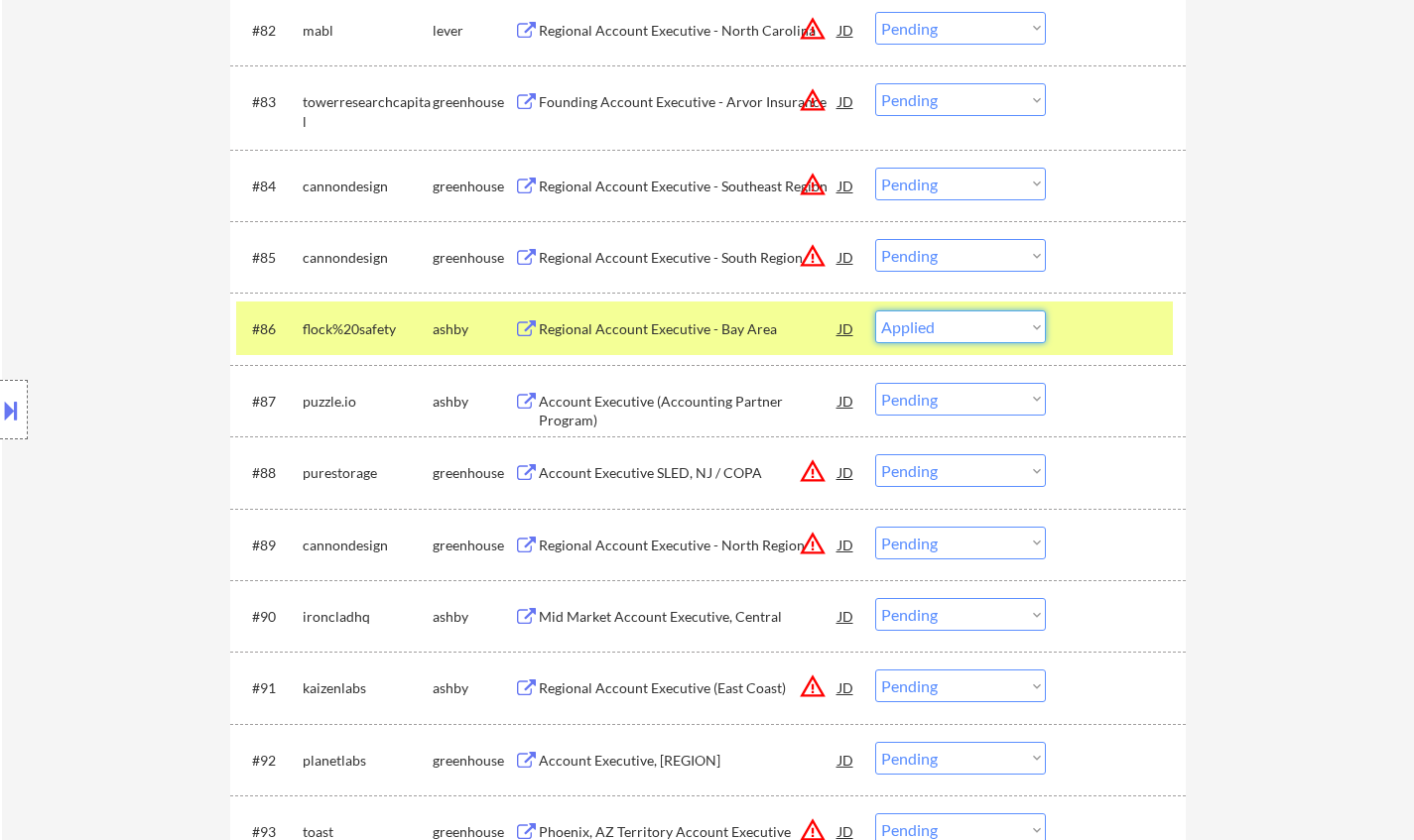click on "Choose an option... Pending Applied Excluded (Questions) Excluded (Expired) Excluded (Location) Excluded (Bad Match) Excluded (Blocklist) Excluded (Salary) Excluded (Other)" at bounding box center [961, 326] 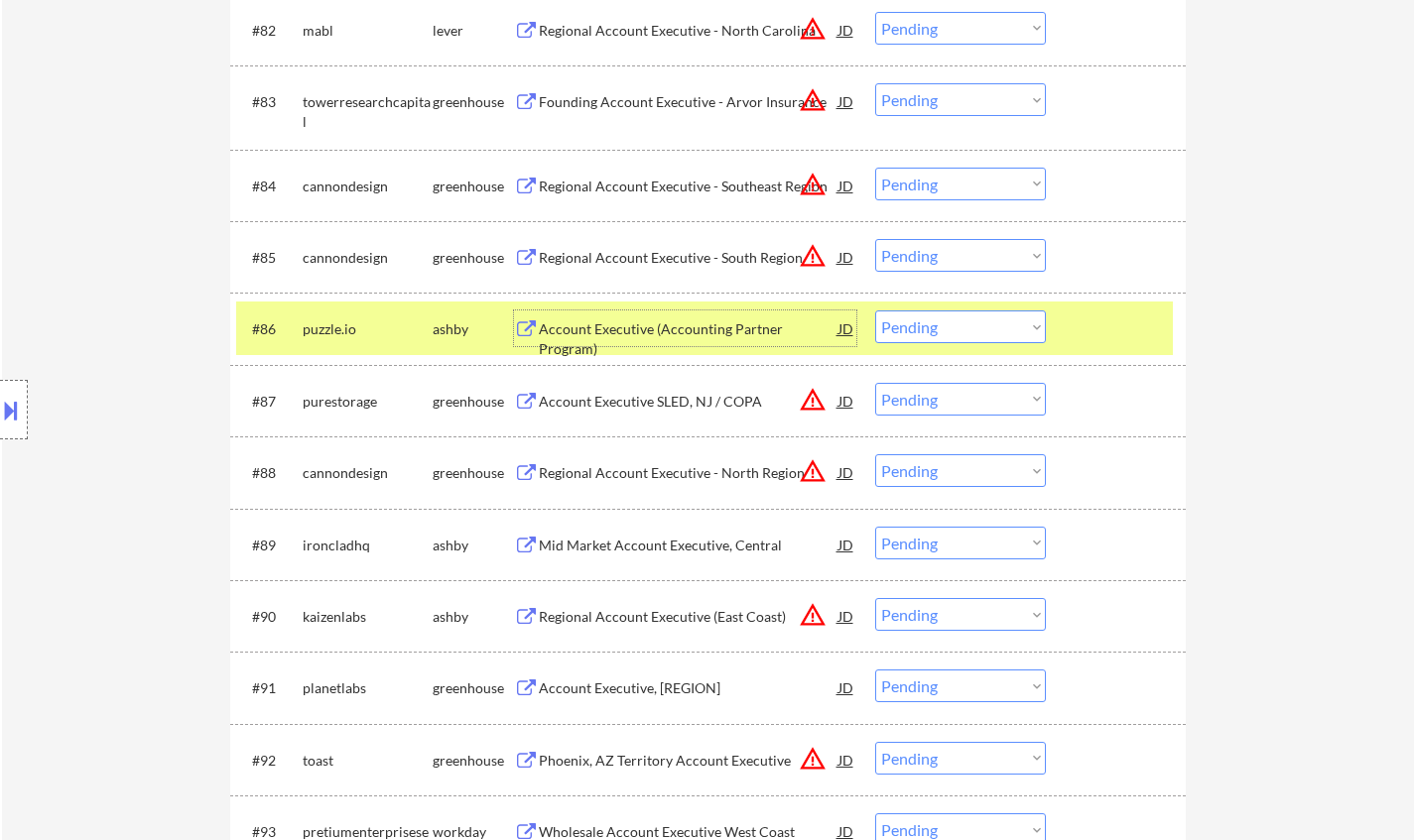 click on "Account Executive (Accounting Partner Program)" at bounding box center [689, 338] 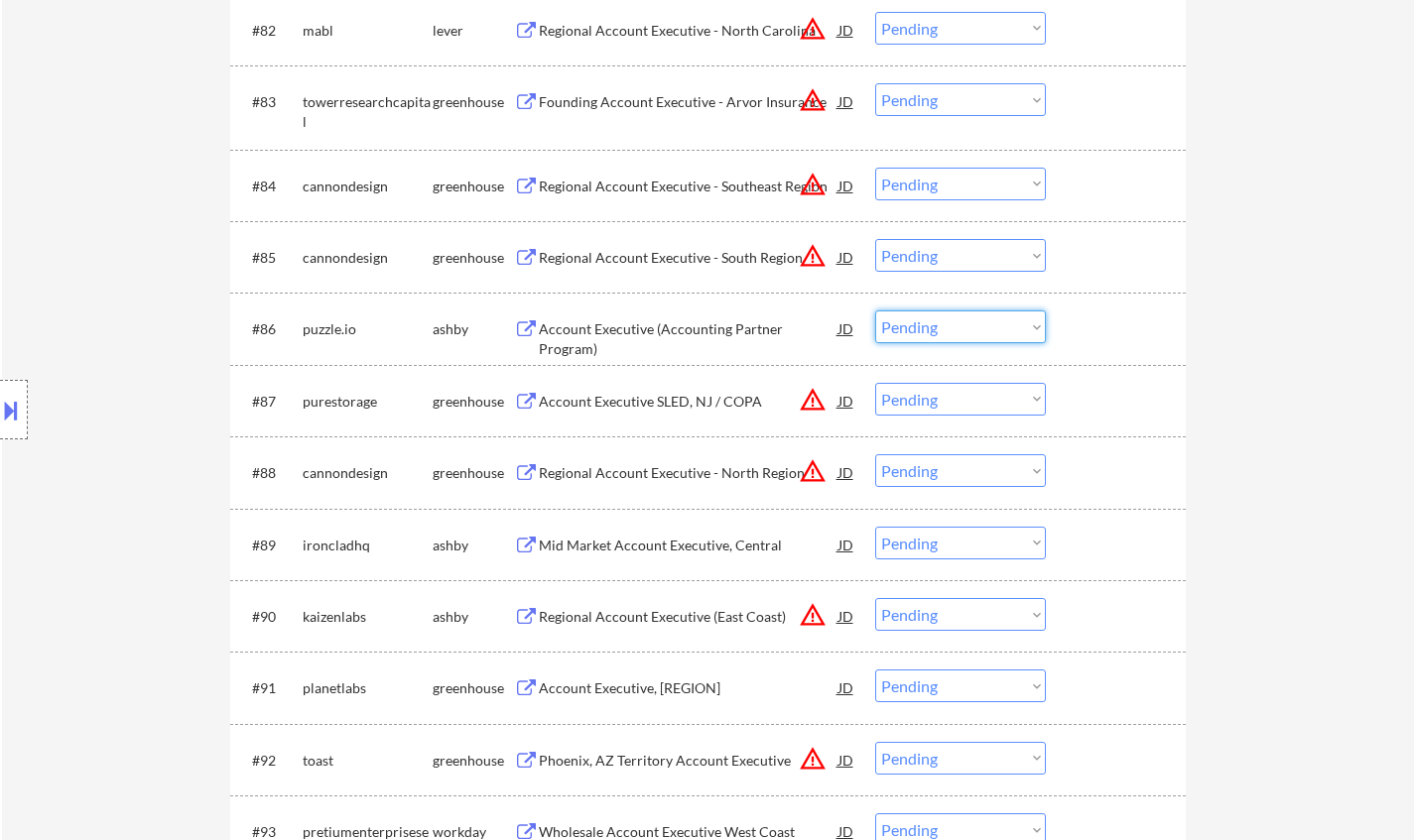 click on "Choose an option... Pending Applied Excluded (Questions) Excluded (Expired) Excluded (Location) Excluded (Bad Match) Excluded (Blocklist) Excluded (Salary) Excluded (Other)" at bounding box center (961, 326) 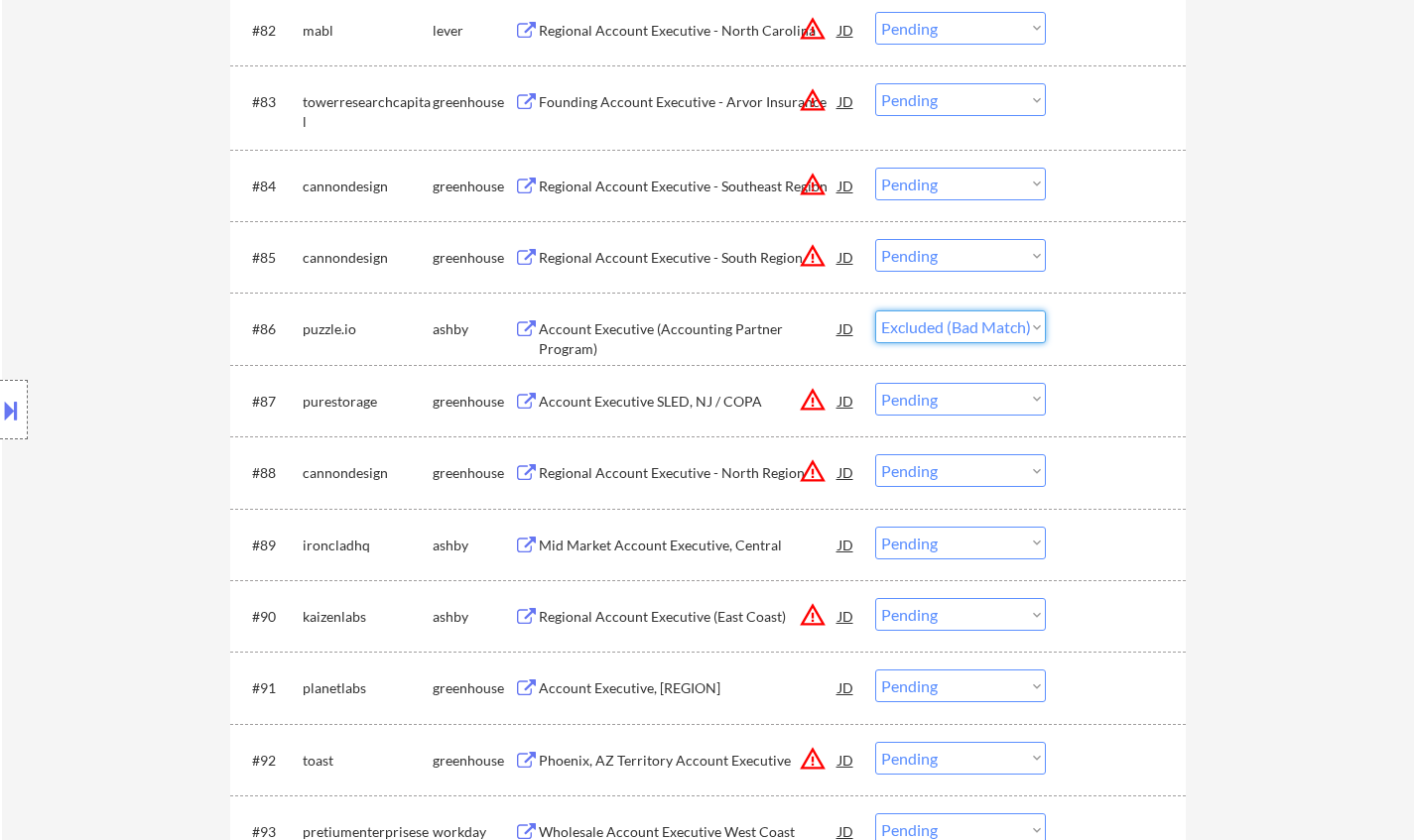 click on "Choose an option... Pending Applied Excluded (Questions) Excluded (Expired) Excluded (Location) Excluded (Bad Match) Excluded (Blocklist) Excluded (Salary) Excluded (Other)" at bounding box center [961, 326] 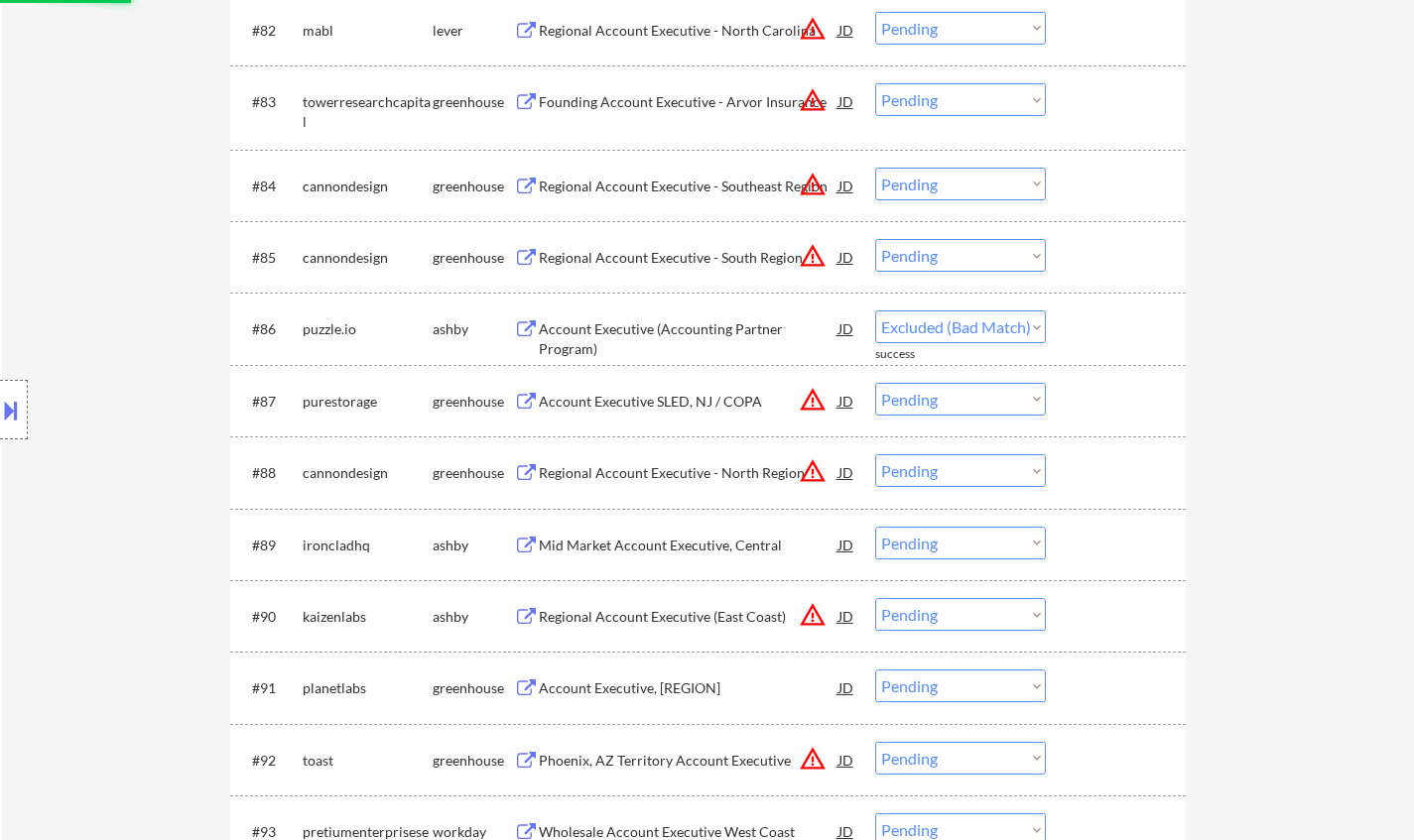 select on ""pending"" 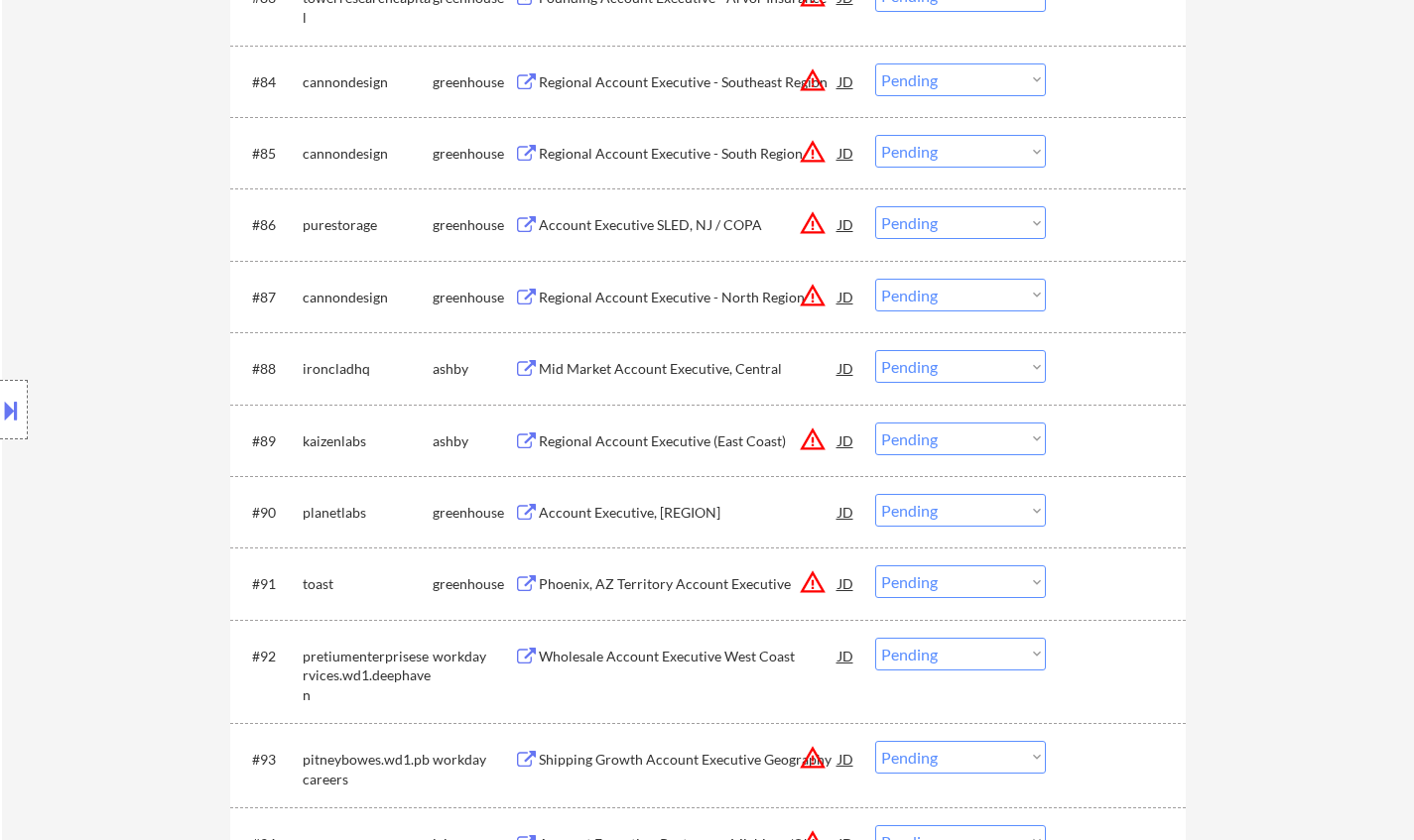 scroll, scrollTop: 7015, scrollLeft: 0, axis: vertical 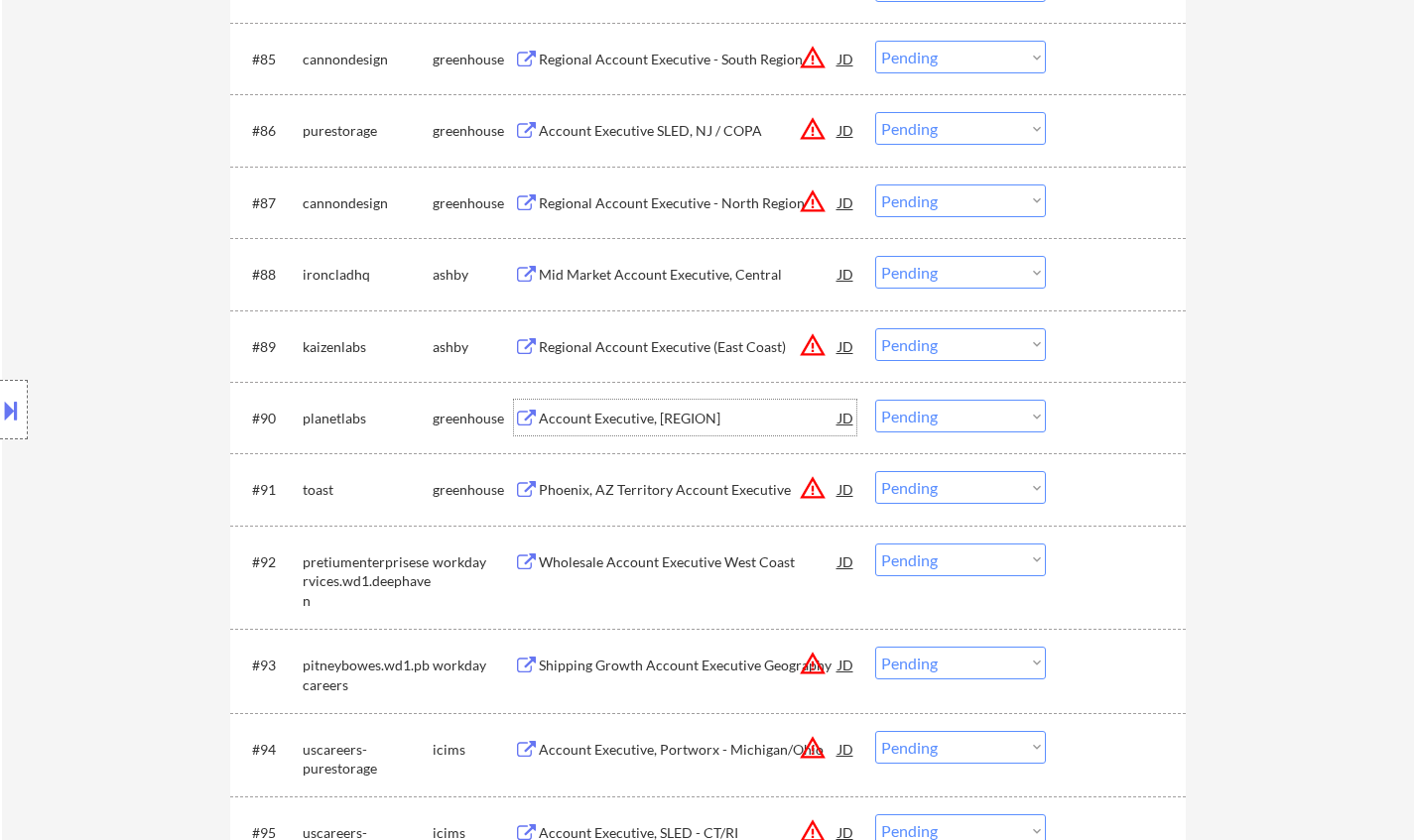 click on "Account Executive, Western United States" at bounding box center [689, 419] 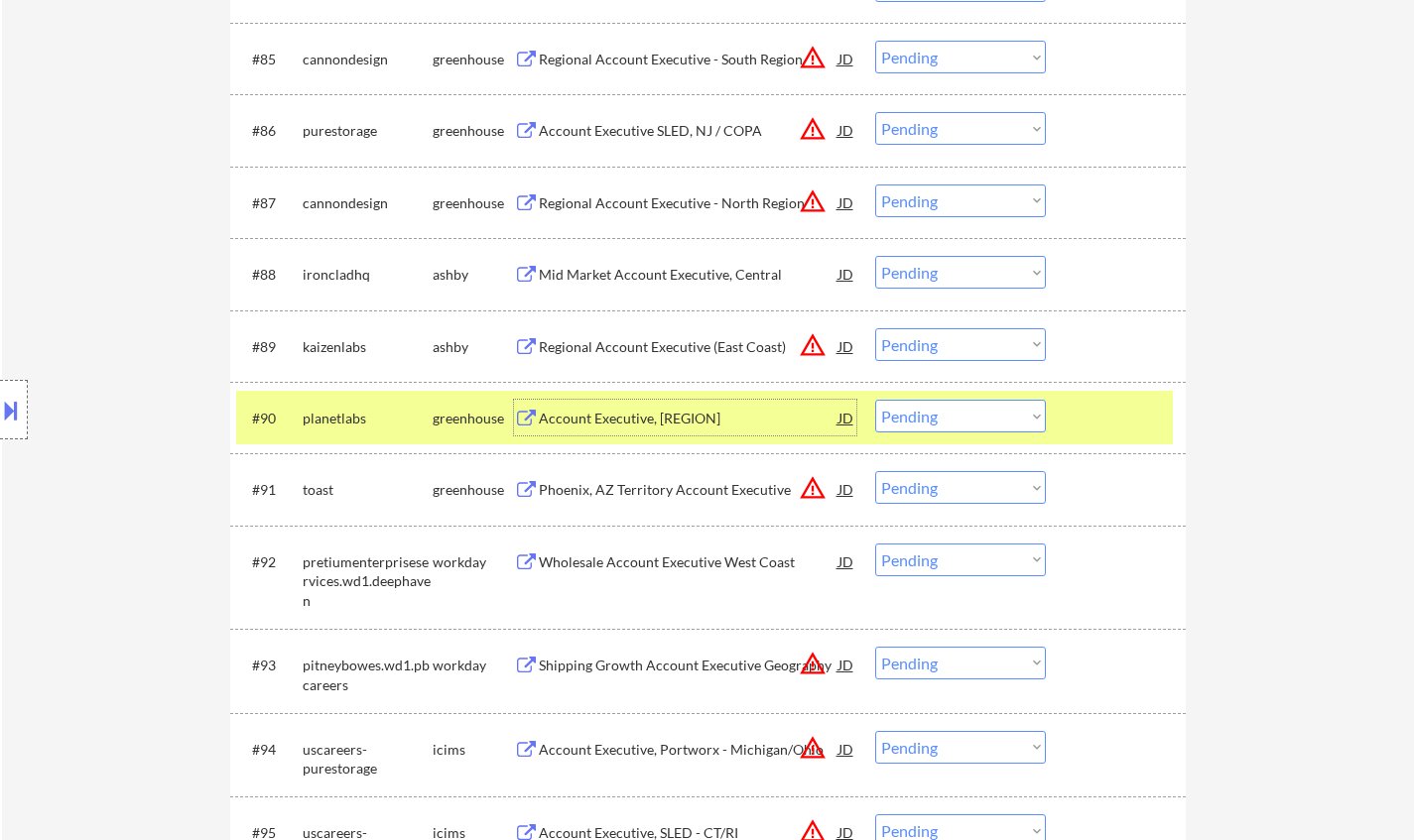 click on "Choose an option... Pending Applied Excluded (Questions) Excluded (Expired) Excluded (Location) Excluded (Bad Match) Excluded (Blocklist) Excluded (Salary) Excluded (Other)" at bounding box center [961, 416] 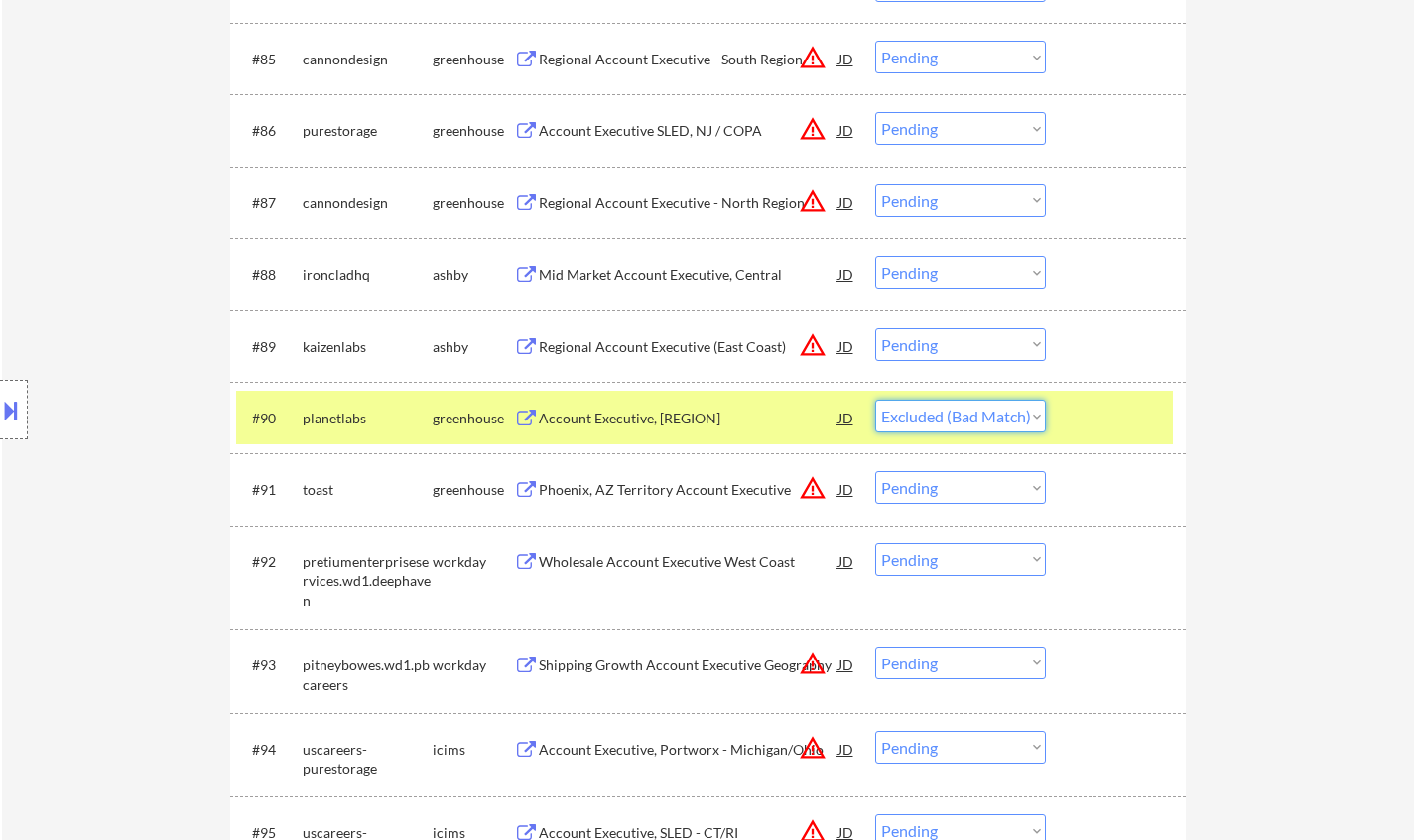 click on "Choose an option... Pending Applied Excluded (Questions) Excluded (Expired) Excluded (Location) Excluded (Bad Match) Excluded (Blocklist) Excluded (Salary) Excluded (Other)" at bounding box center [961, 416] 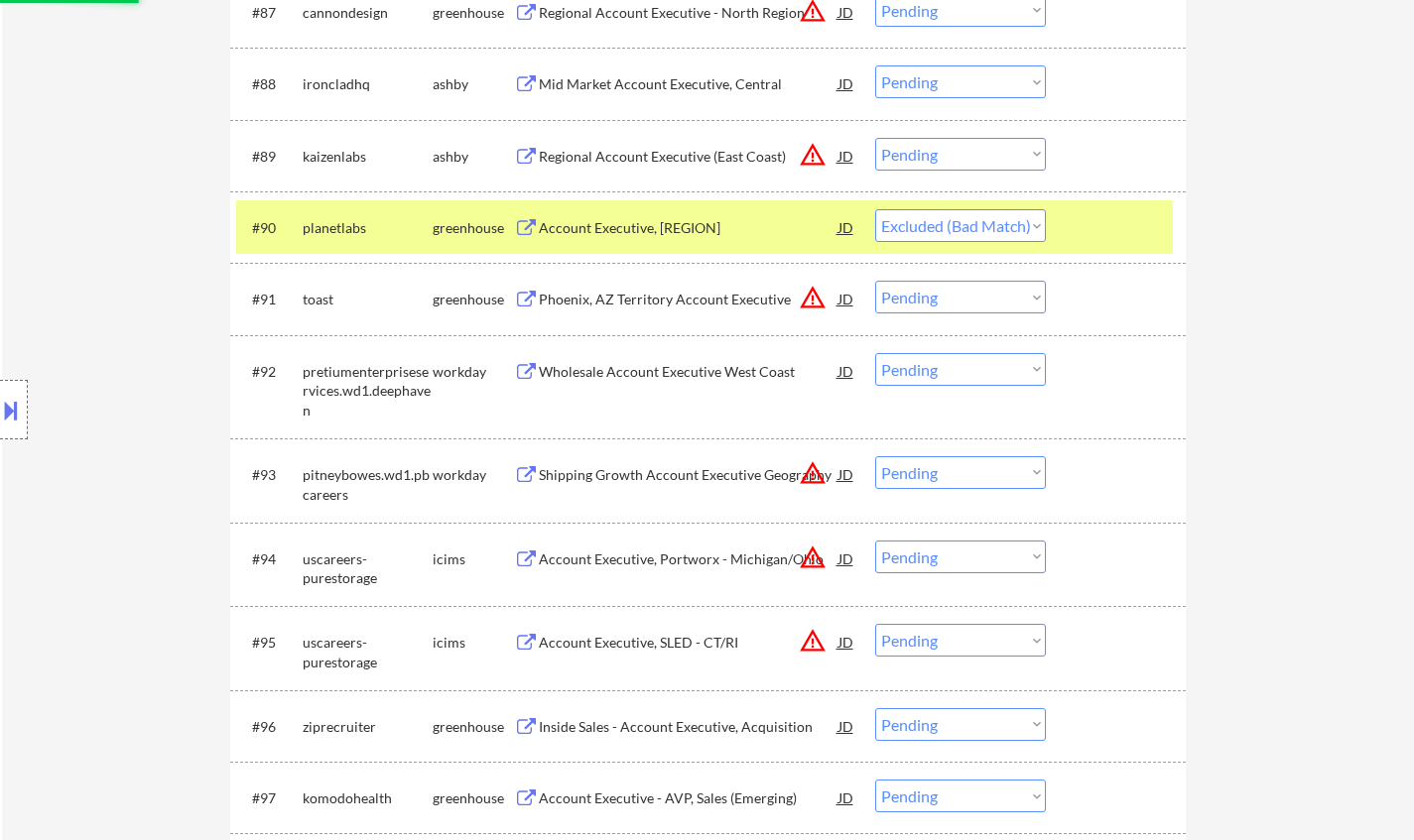 scroll, scrollTop: 7411, scrollLeft: 0, axis: vertical 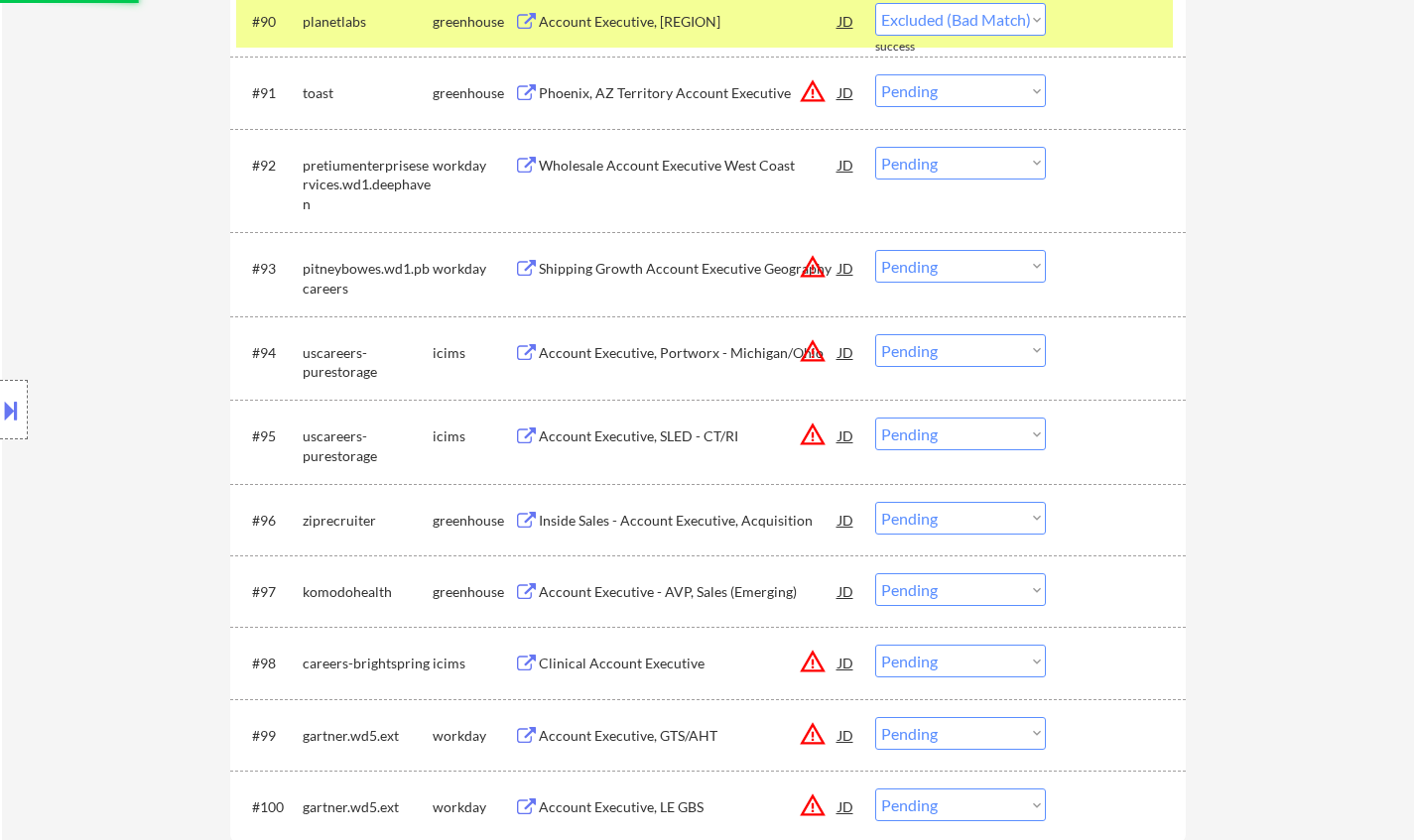 select on ""pending"" 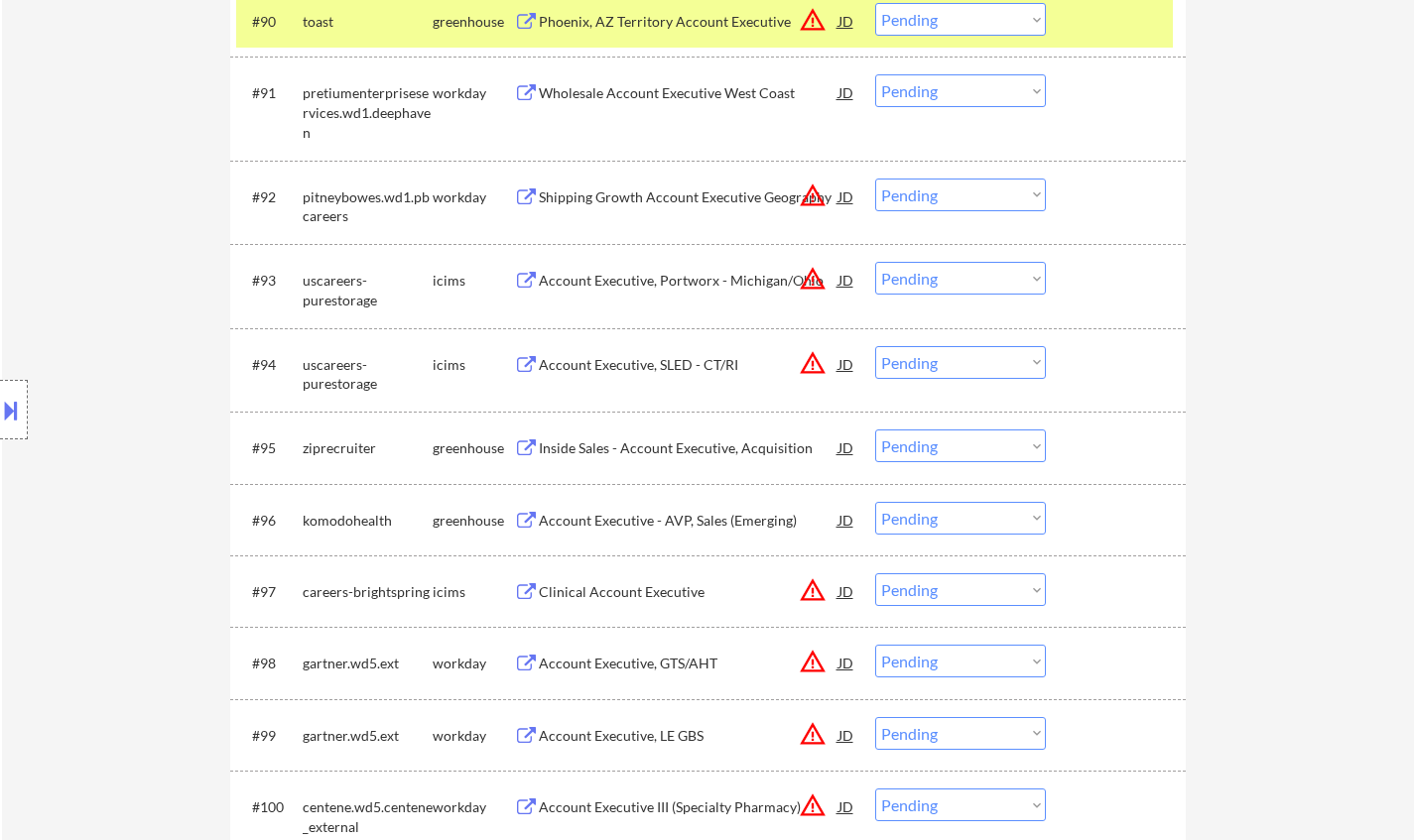 click on "Inside Sales - Account Executive, Acquisition" at bounding box center [689, 447] 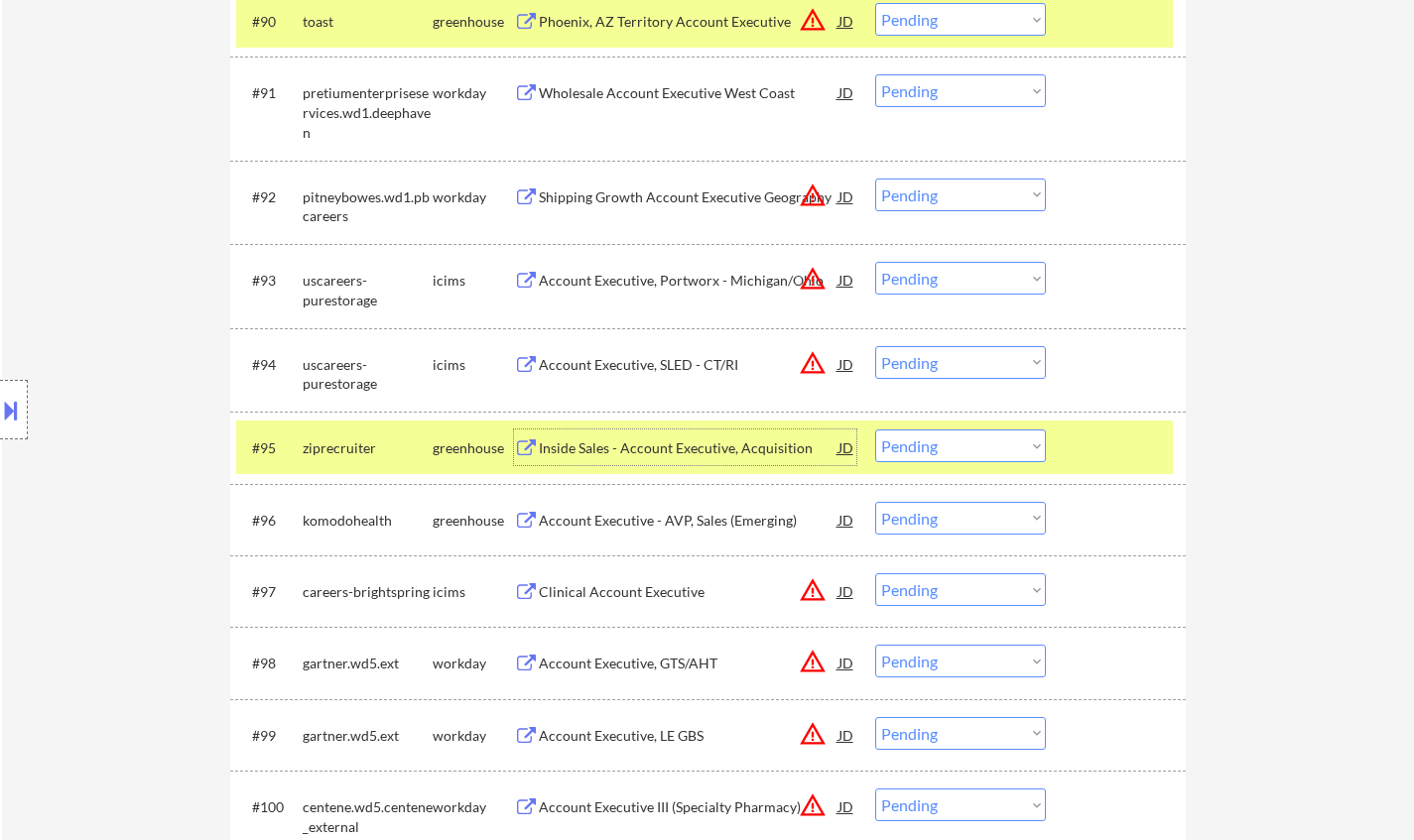 click on "Choose an option... Pending Applied Excluded (Questions) Excluded (Expired) Excluded (Location) Excluded (Bad Match) Excluded (Blocklist) Excluded (Salary) Excluded (Other)" at bounding box center (961, 445) 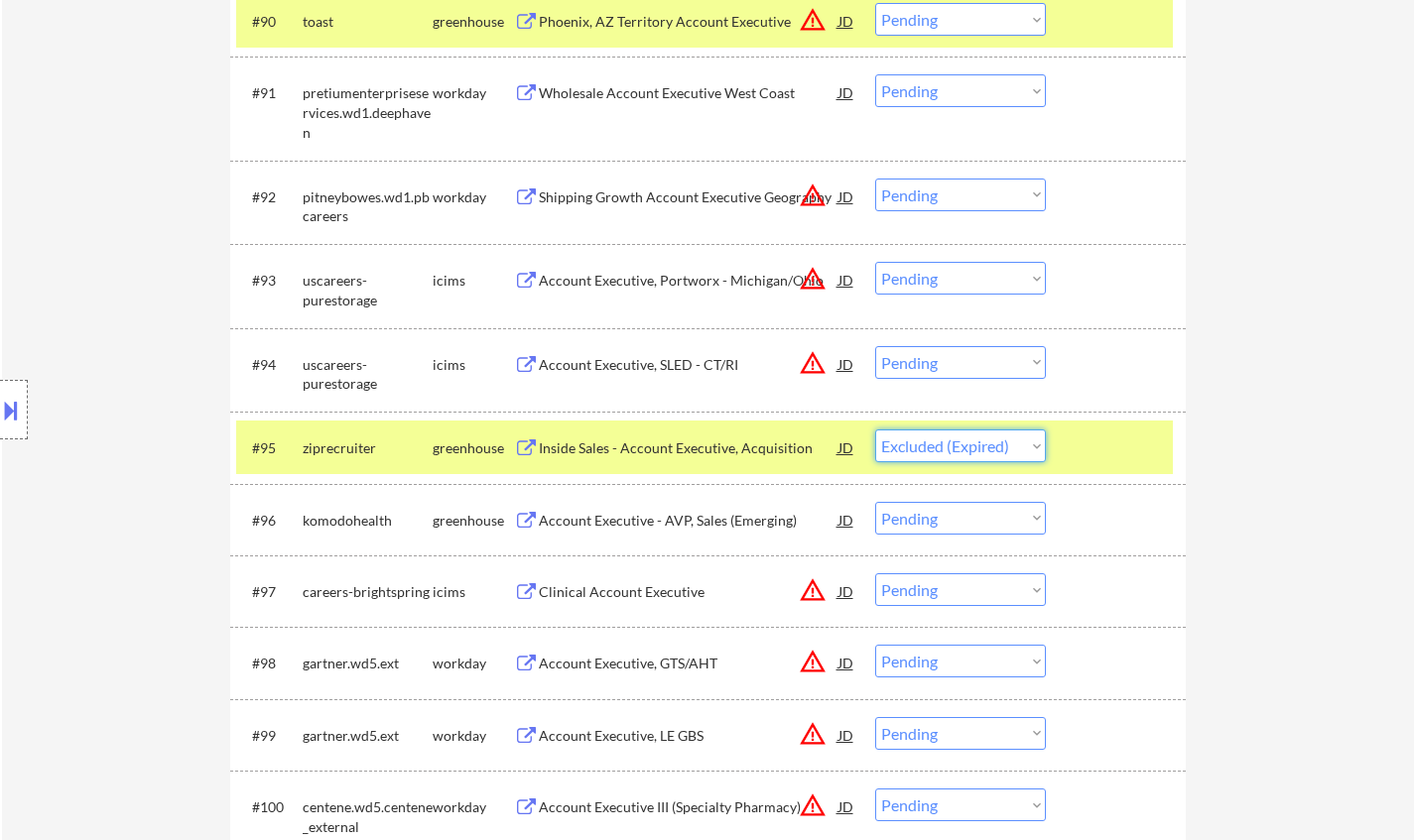 click on "Choose an option... Pending Applied Excluded (Questions) Excluded (Expired) Excluded (Location) Excluded (Bad Match) Excluded (Blocklist) Excluded (Salary) Excluded (Other)" at bounding box center [961, 445] 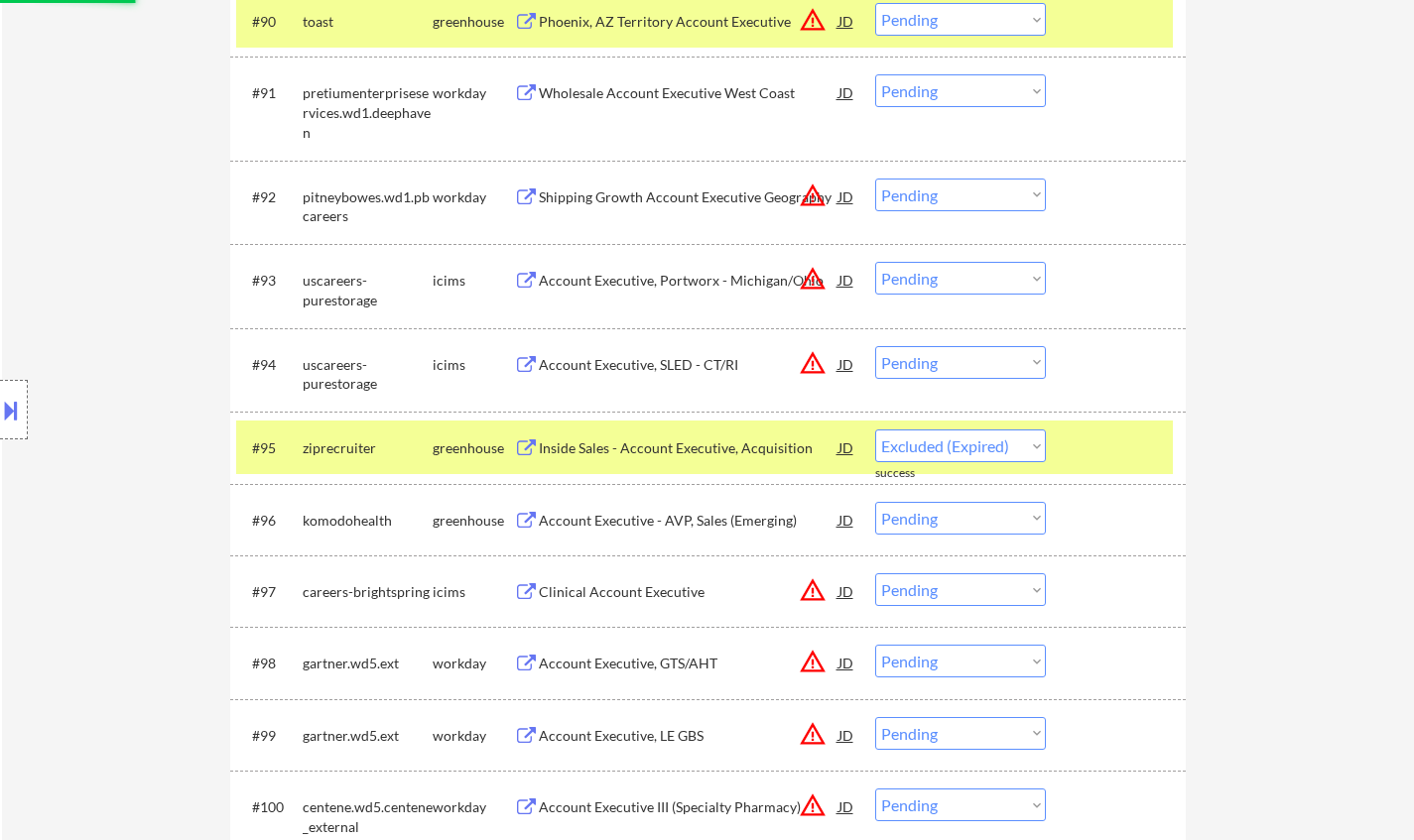 select on ""pending"" 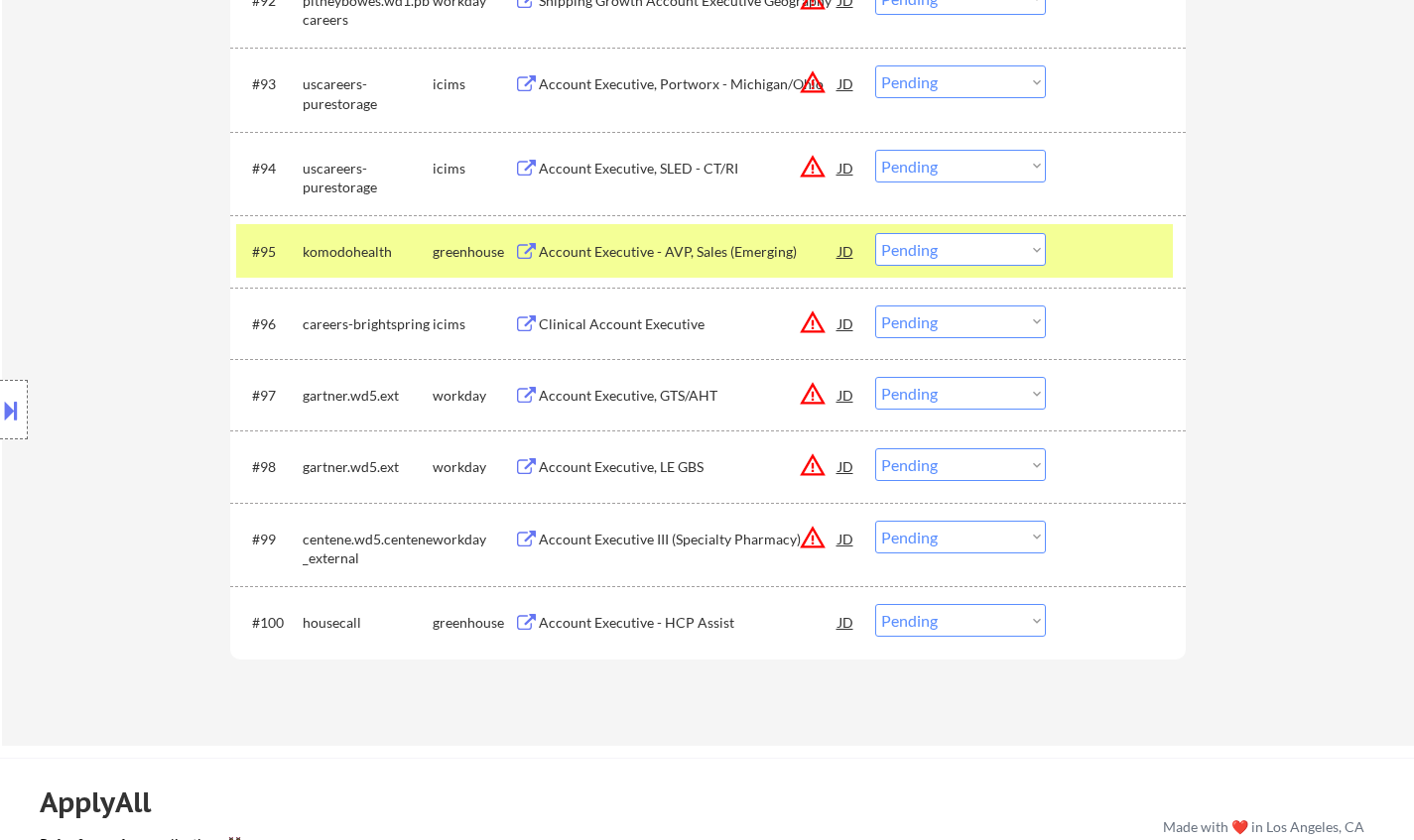 scroll, scrollTop: 7610, scrollLeft: 0, axis: vertical 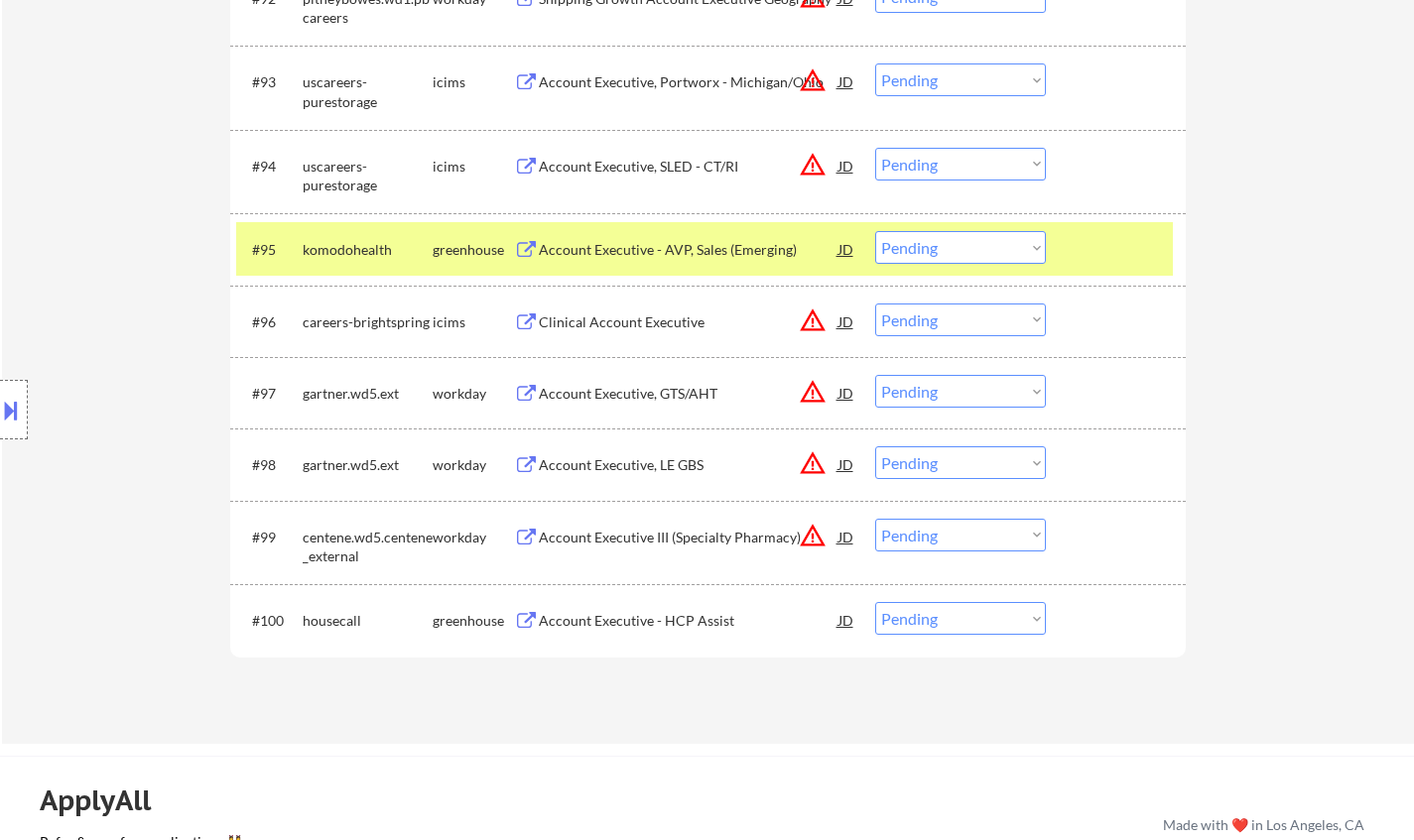 click on "Account Executive - HCP Assist" at bounding box center (689, 621) 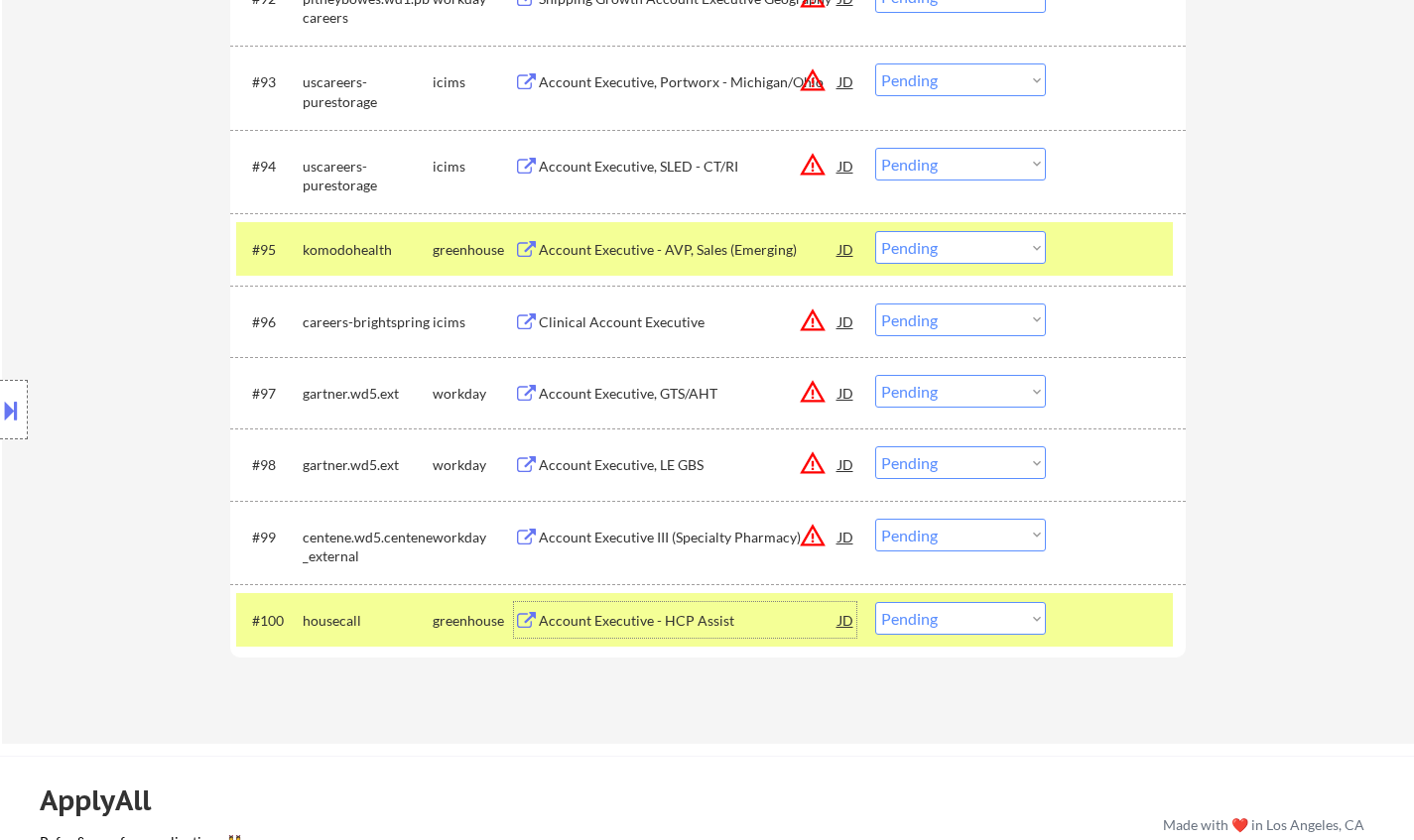 click on "Choose an option... Pending Applied Excluded (Questions) Excluded (Expired) Excluded (Location) Excluded (Bad Match) Excluded (Blocklist) Excluded (Salary) Excluded (Other)" at bounding box center [961, 618] 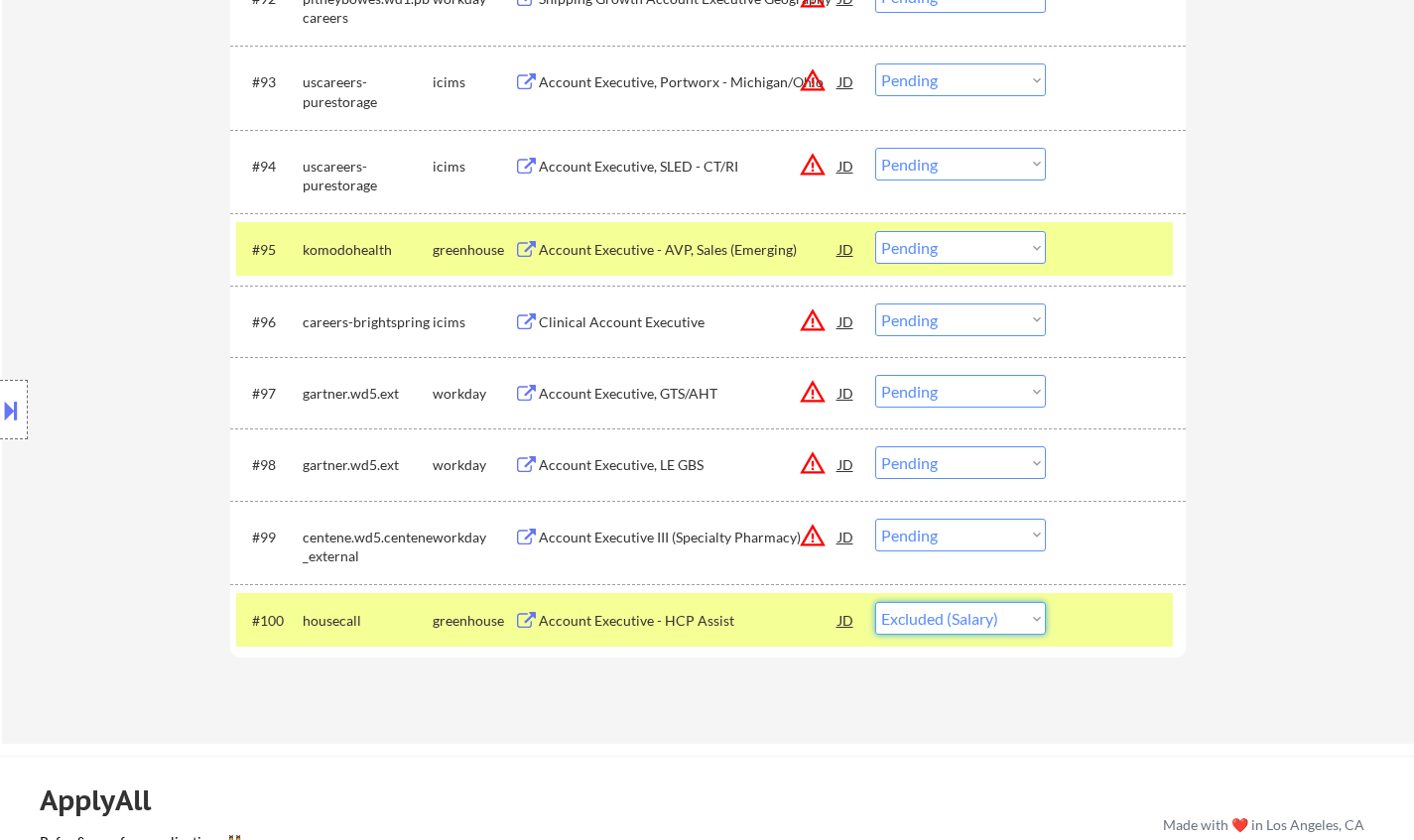 click on "Choose an option... Pending Applied Excluded (Questions) Excluded (Expired) Excluded (Location) Excluded (Bad Match) Excluded (Blocklist) Excluded (Salary) Excluded (Other)" at bounding box center [961, 618] 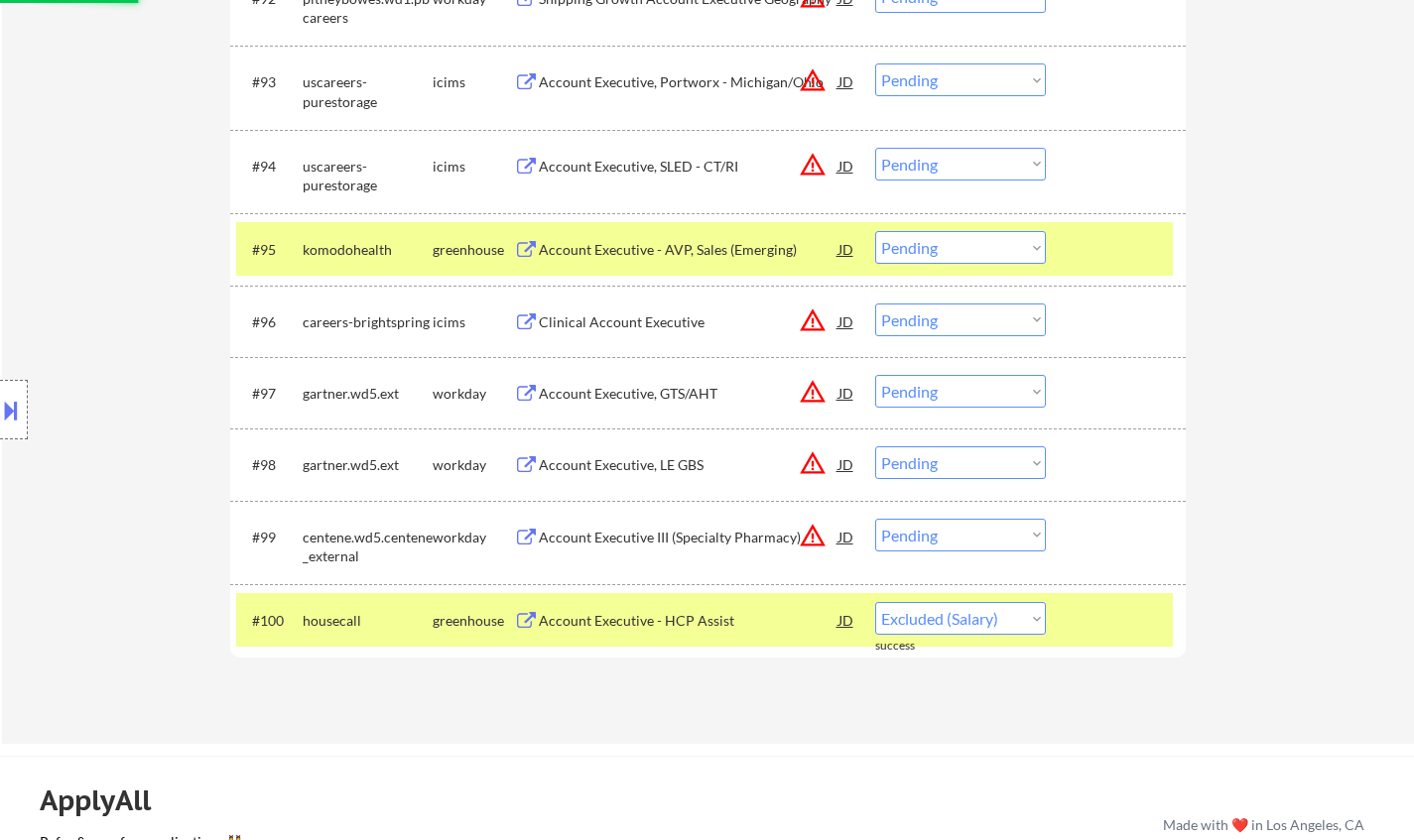 scroll, scrollTop: 0, scrollLeft: 0, axis: both 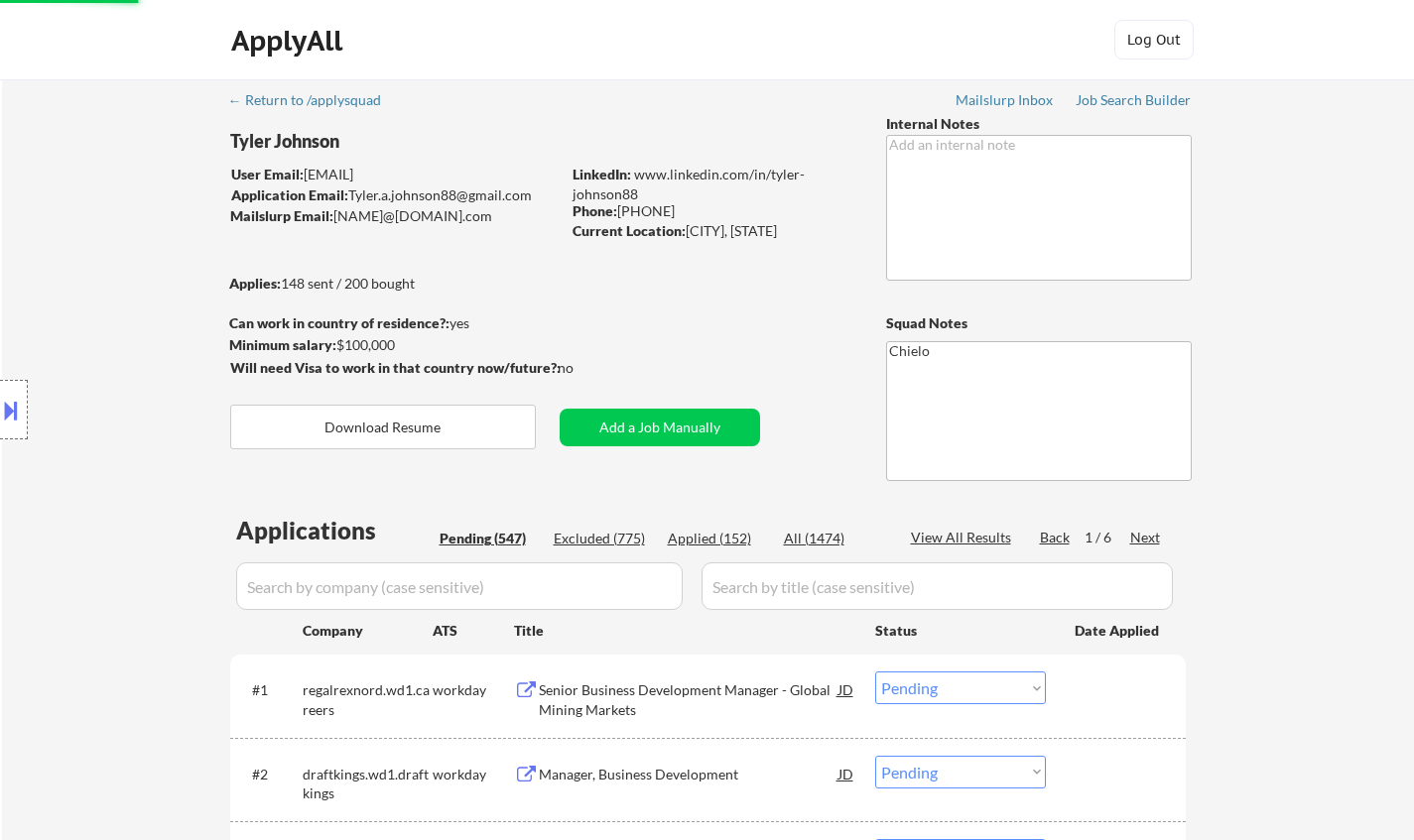 select on ""pending"" 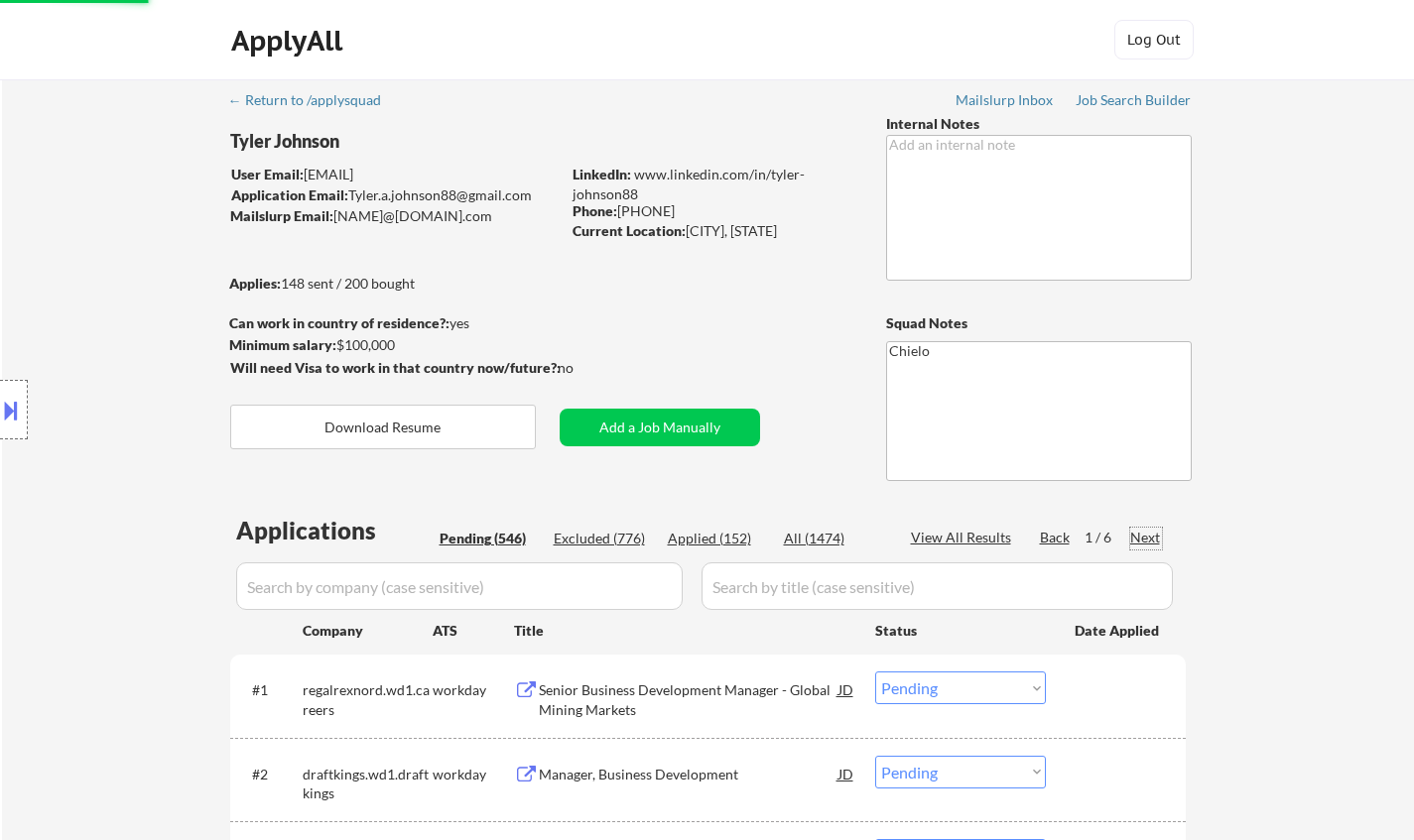 click on "Next" at bounding box center (1146, 538) 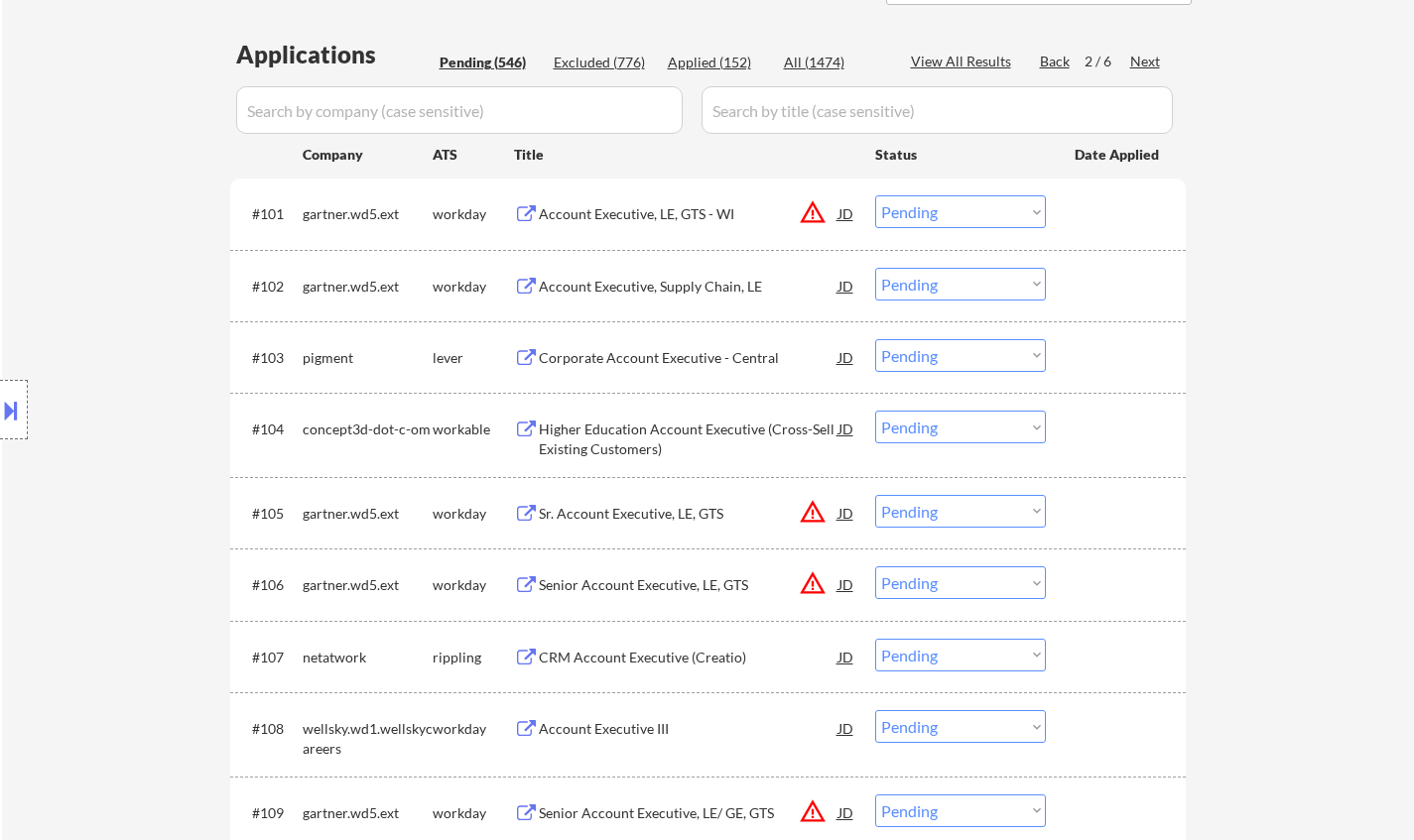 scroll, scrollTop: 496, scrollLeft: 0, axis: vertical 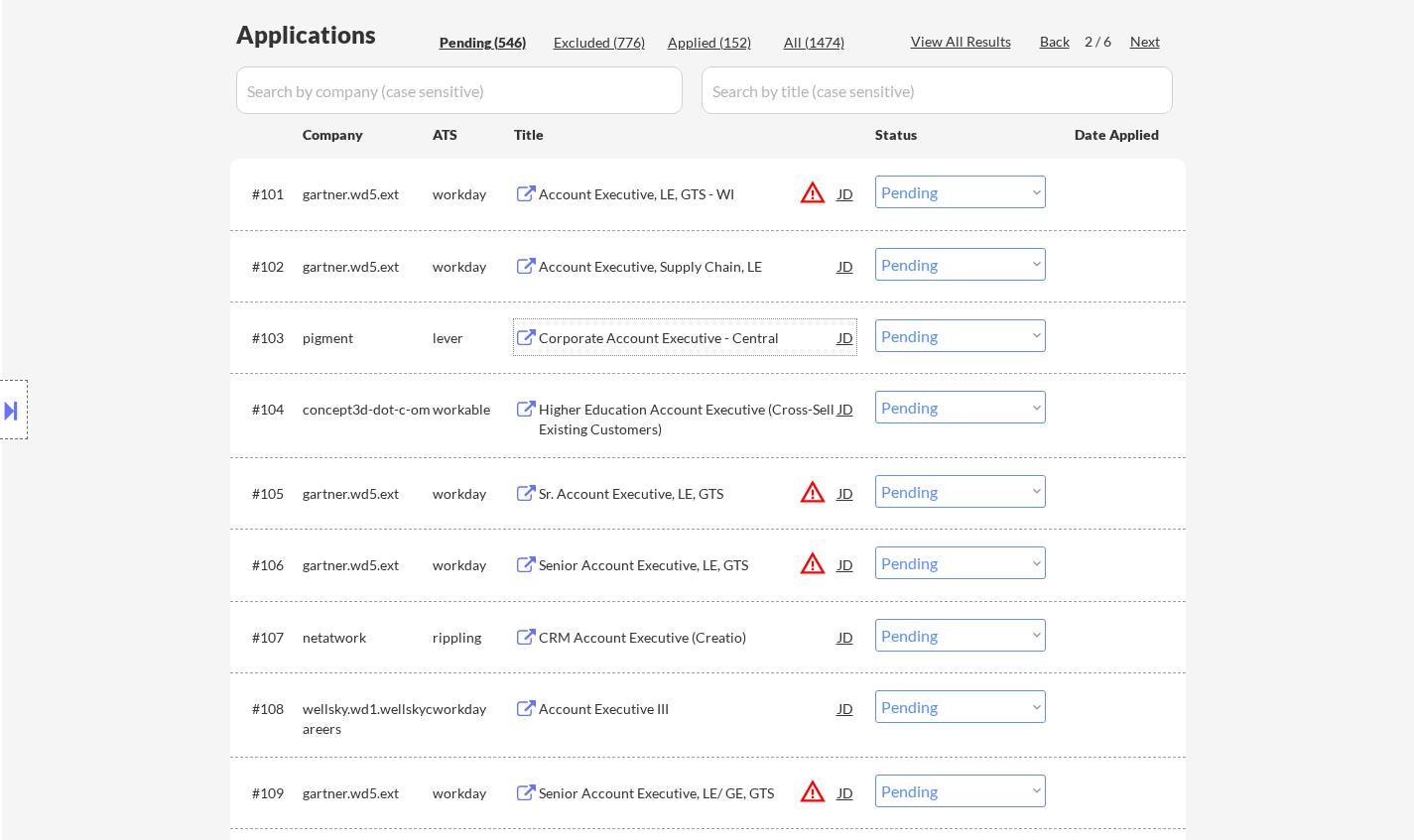 click on "Corporate Account Executive - Central" at bounding box center [689, 338] 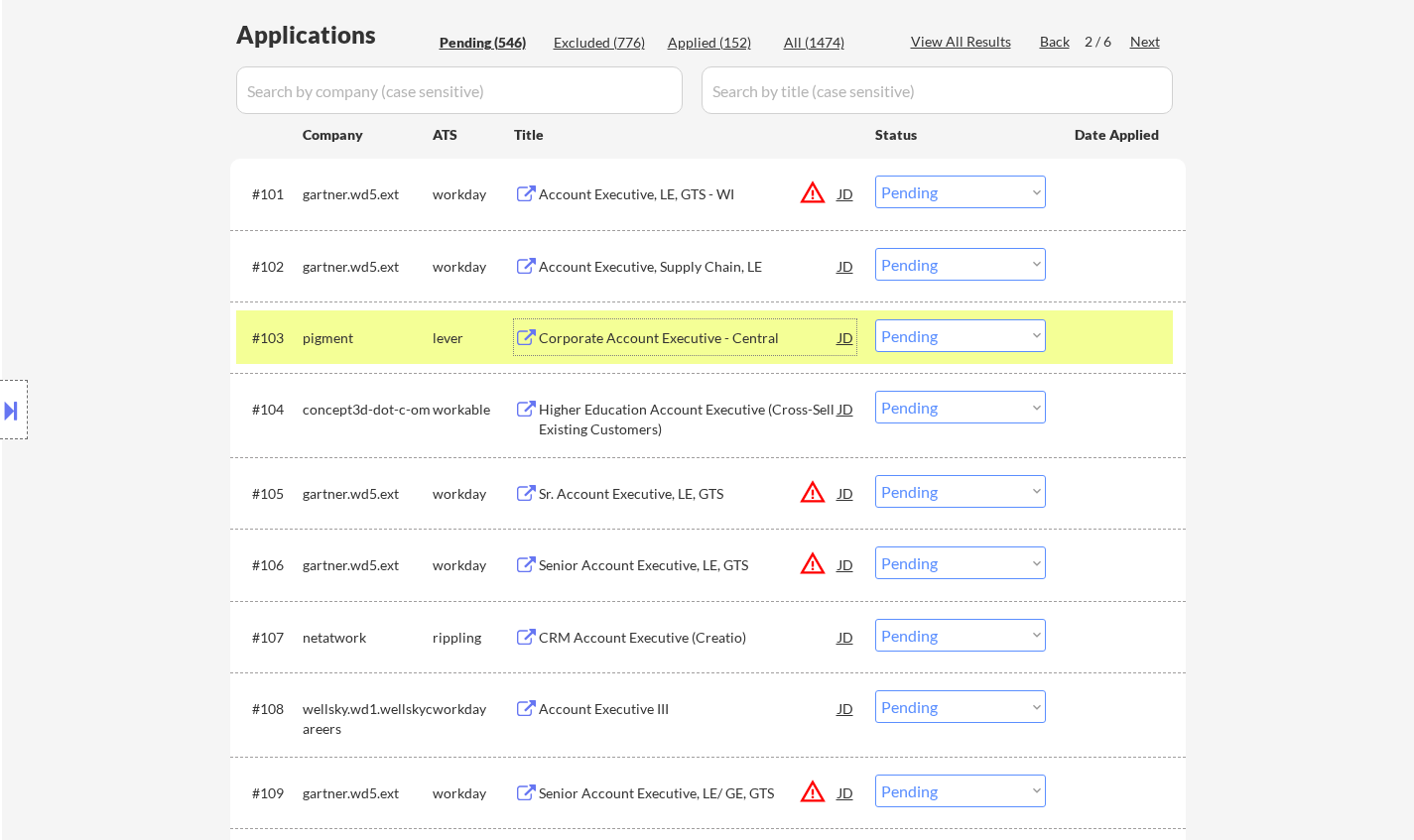 click on "Choose an option... Pending Applied Excluded (Questions) Excluded (Expired) Excluded (Location) Excluded (Bad Match) Excluded (Blocklist) Excluded (Salary) Excluded (Other)" at bounding box center [961, 335] 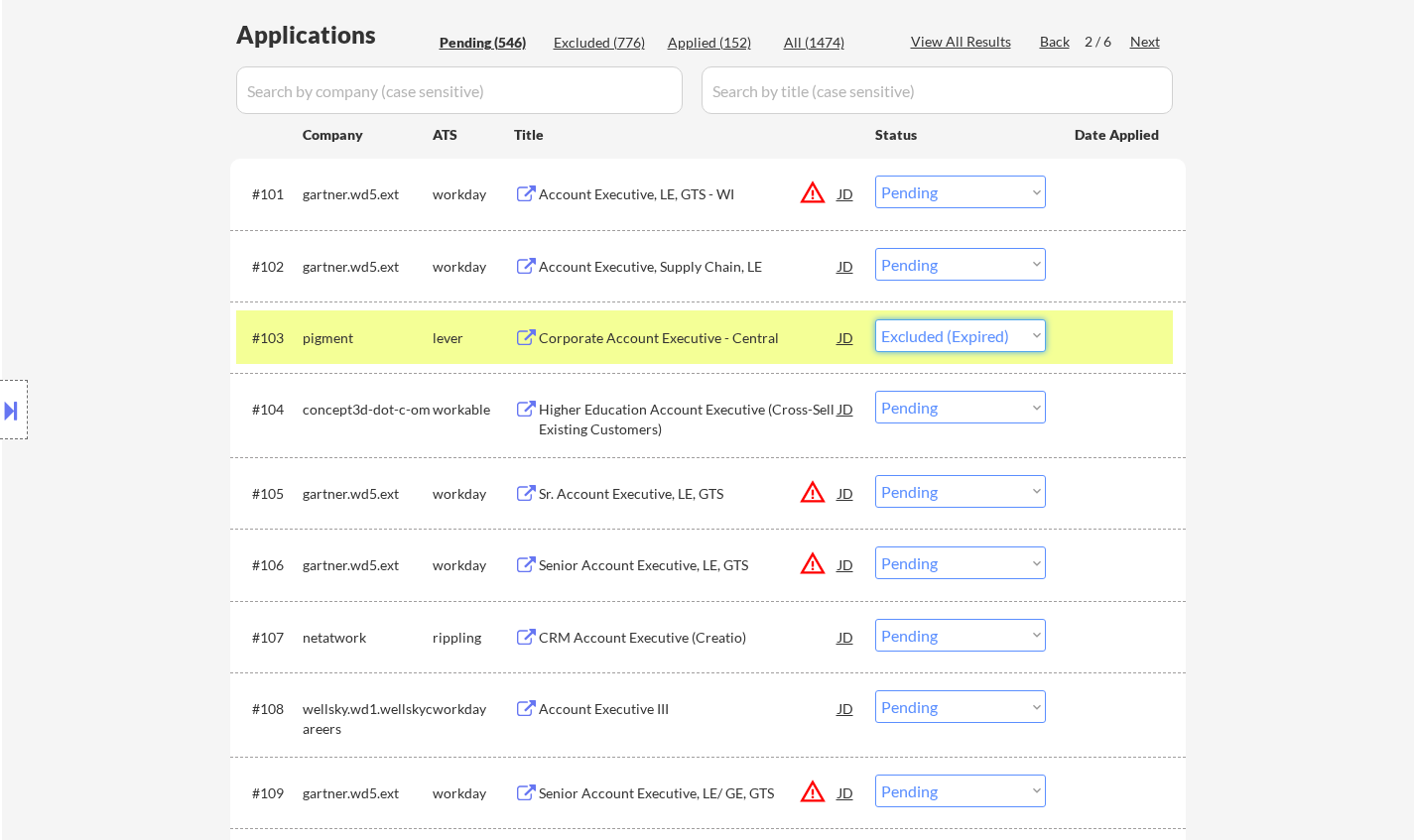 click on "Choose an option... Pending Applied Excluded (Questions) Excluded (Expired) Excluded (Location) Excluded (Bad Match) Excluded (Blocklist) Excluded (Salary) Excluded (Other)" at bounding box center [961, 335] 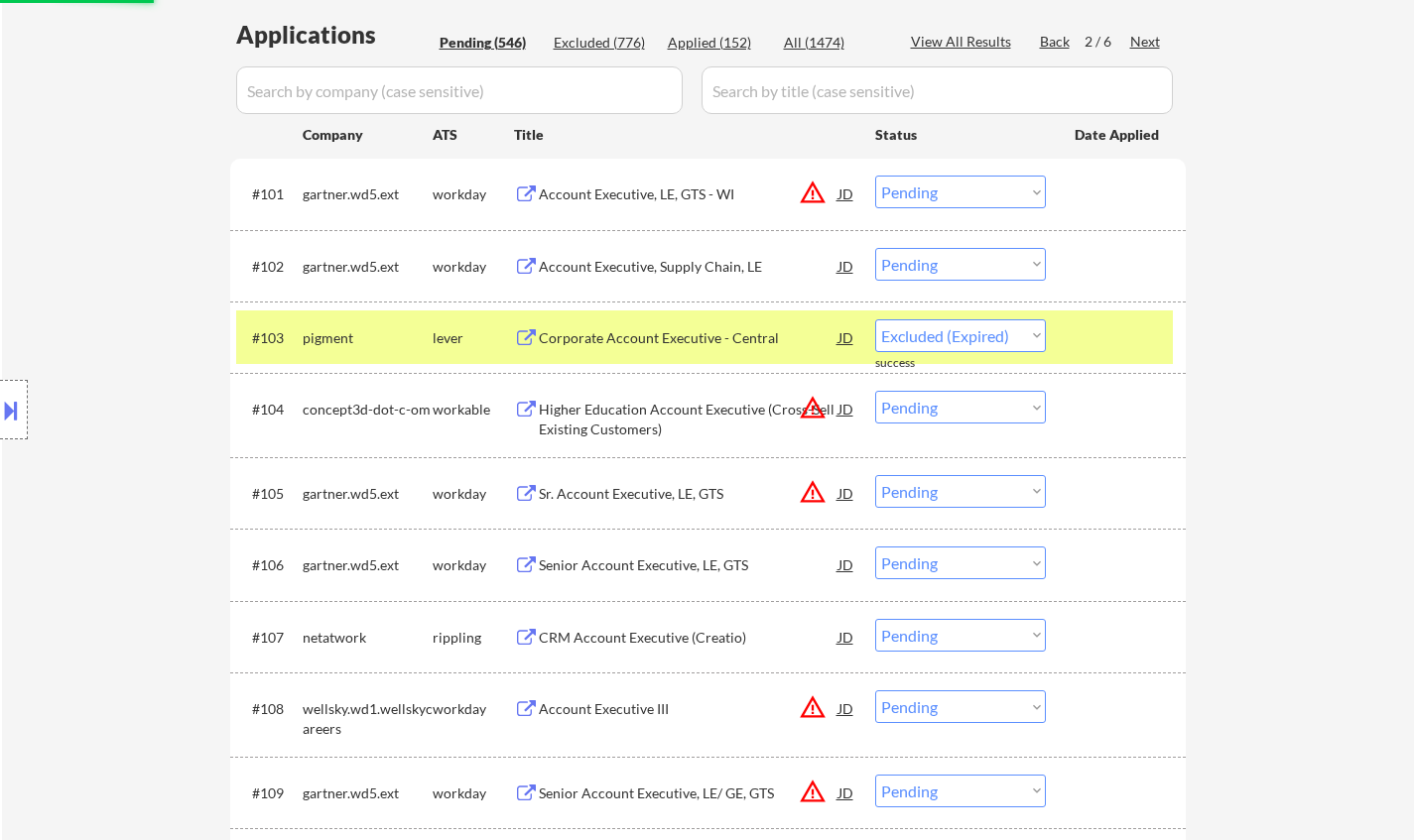 select on ""pending"" 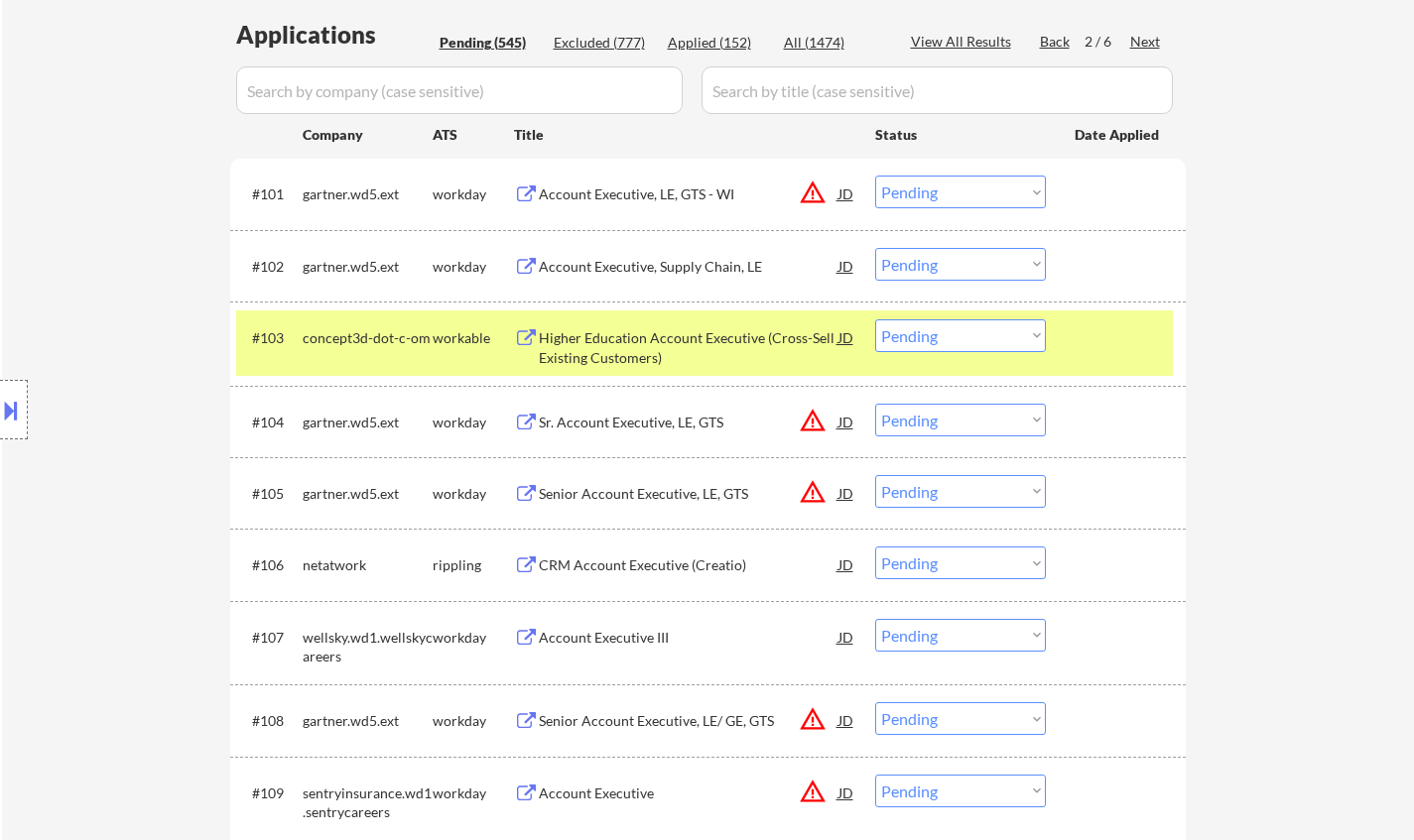 scroll, scrollTop: 595, scrollLeft: 0, axis: vertical 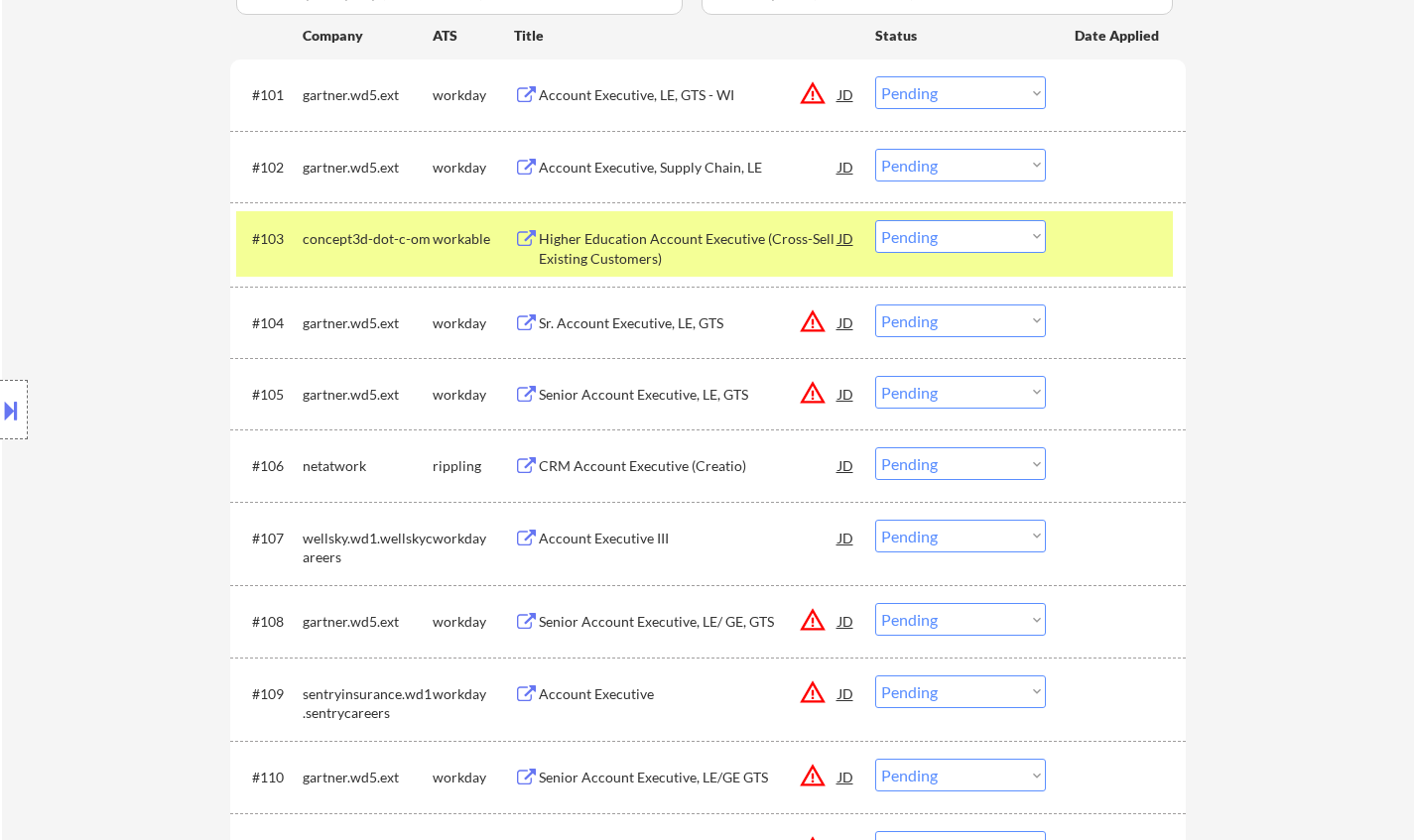 click on "CRM Account Executive (Creatio)" at bounding box center (689, 465) 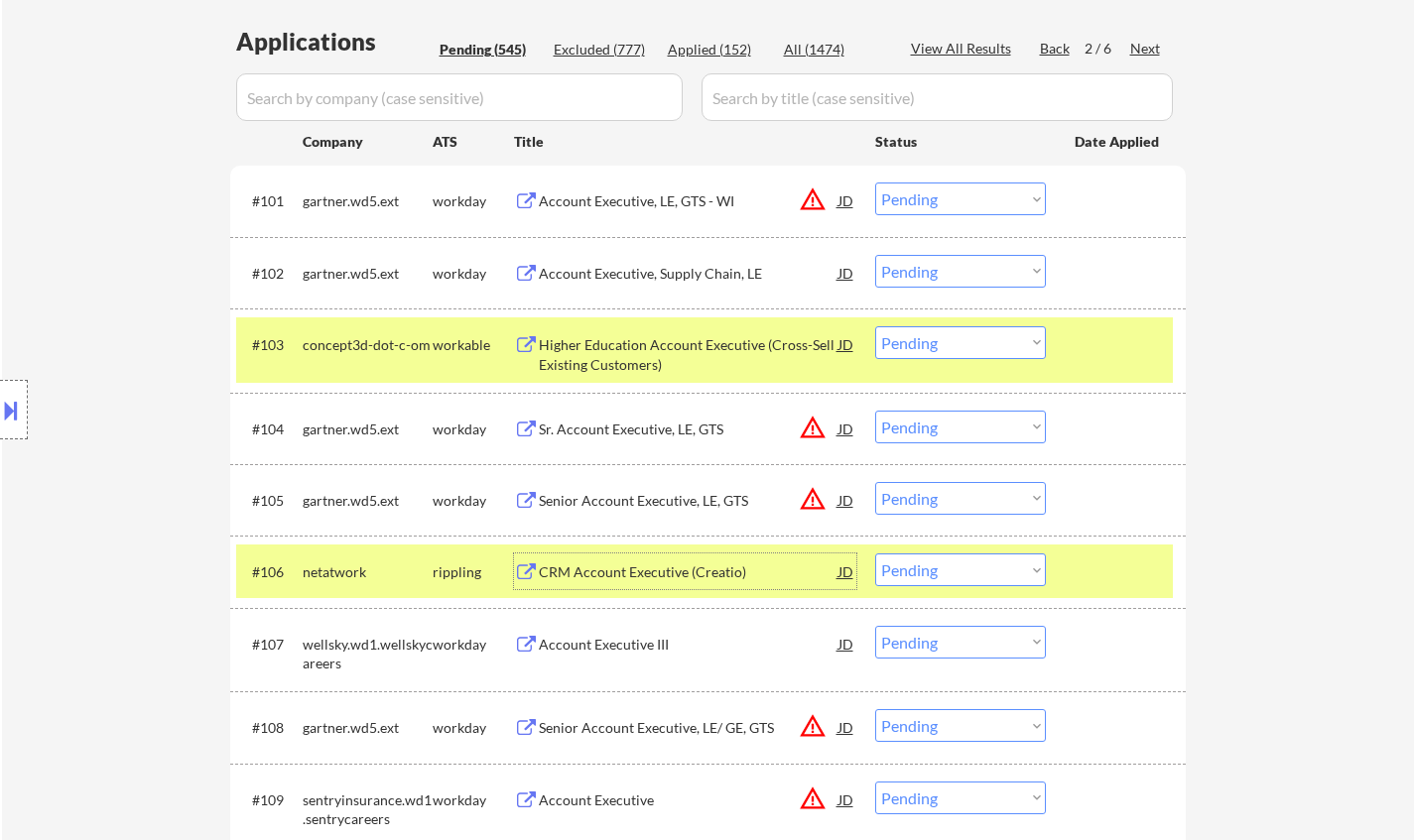 scroll, scrollTop: 595, scrollLeft: 0, axis: vertical 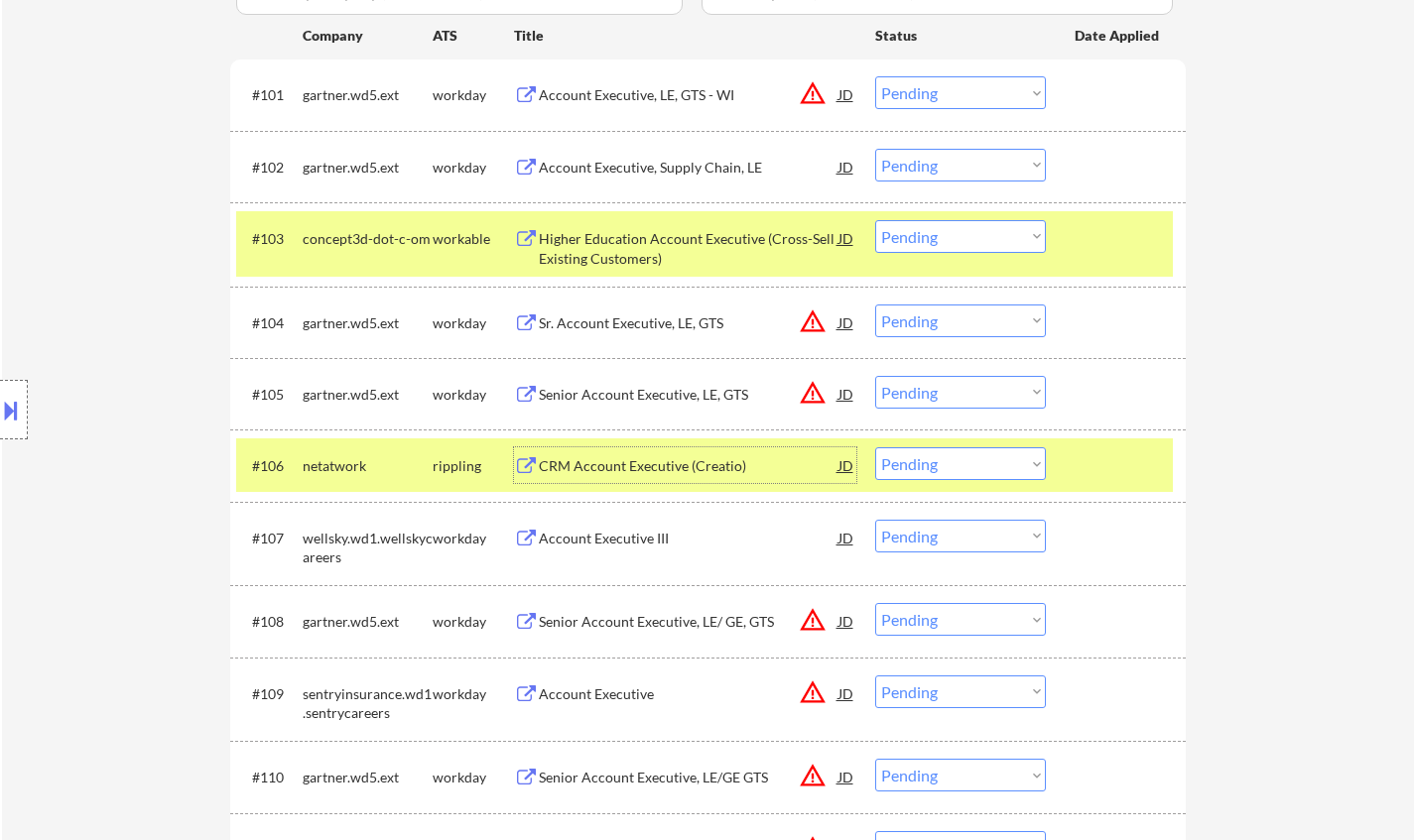 click on "Choose an option... Pending Applied Excluded (Questions) Excluded (Expired) Excluded (Location) Excluded (Bad Match) Excluded (Blocklist) Excluded (Salary) Excluded (Other)" at bounding box center [961, 463] 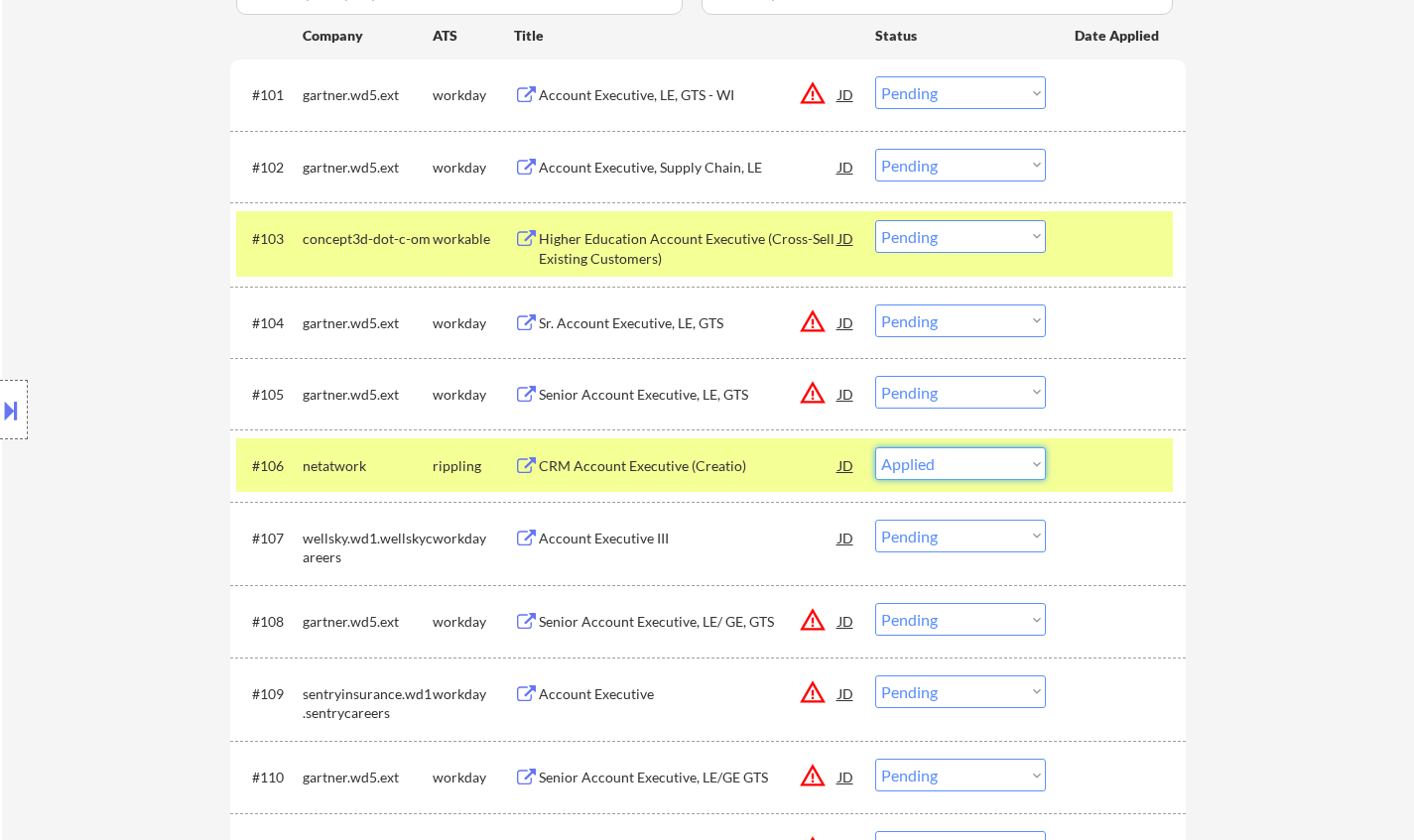 click on "Choose an option... Pending Applied Excluded (Questions) Excluded (Expired) Excluded (Location) Excluded (Bad Match) Excluded (Blocklist) Excluded (Salary) Excluded (Other)" at bounding box center (961, 463) 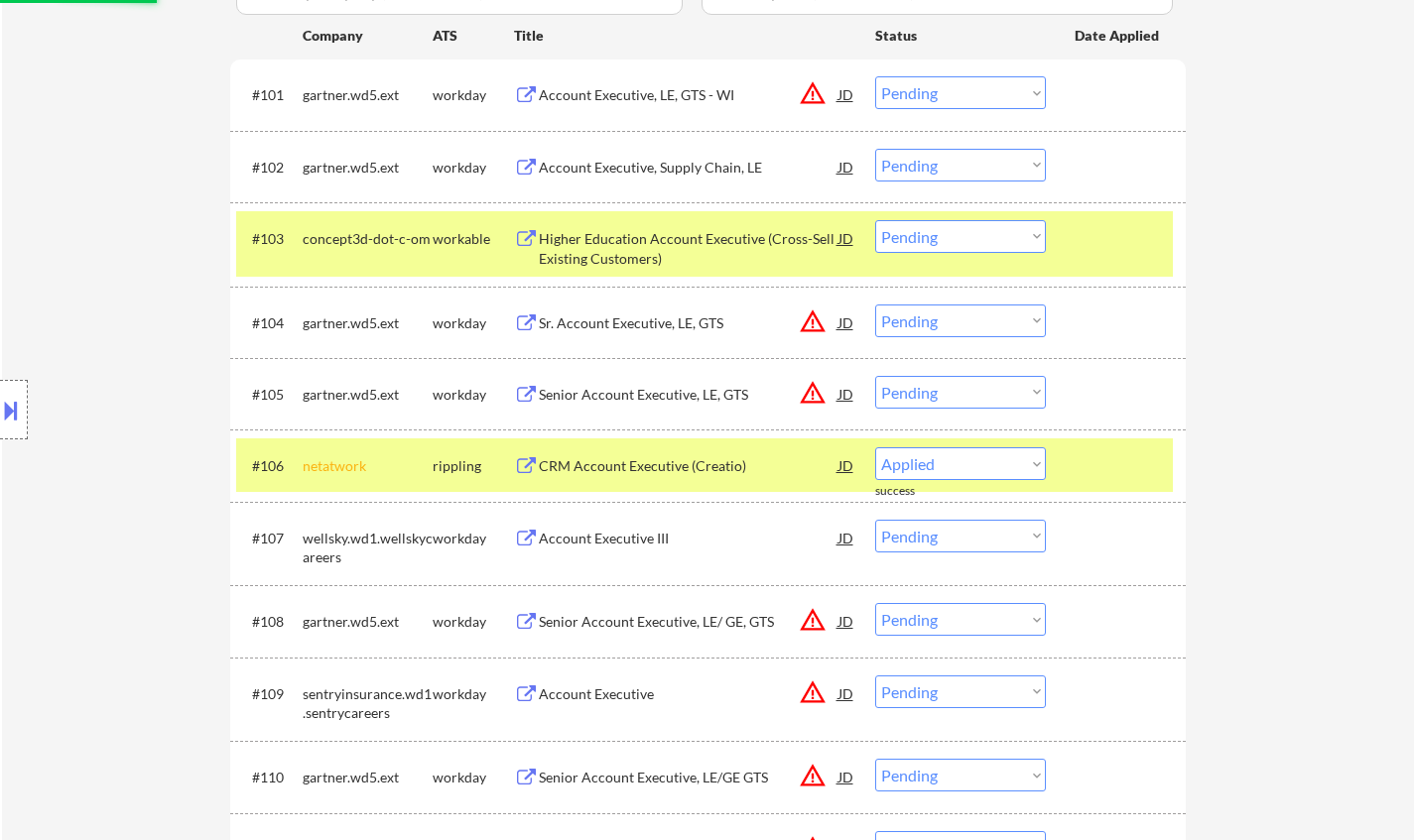 select on ""pending"" 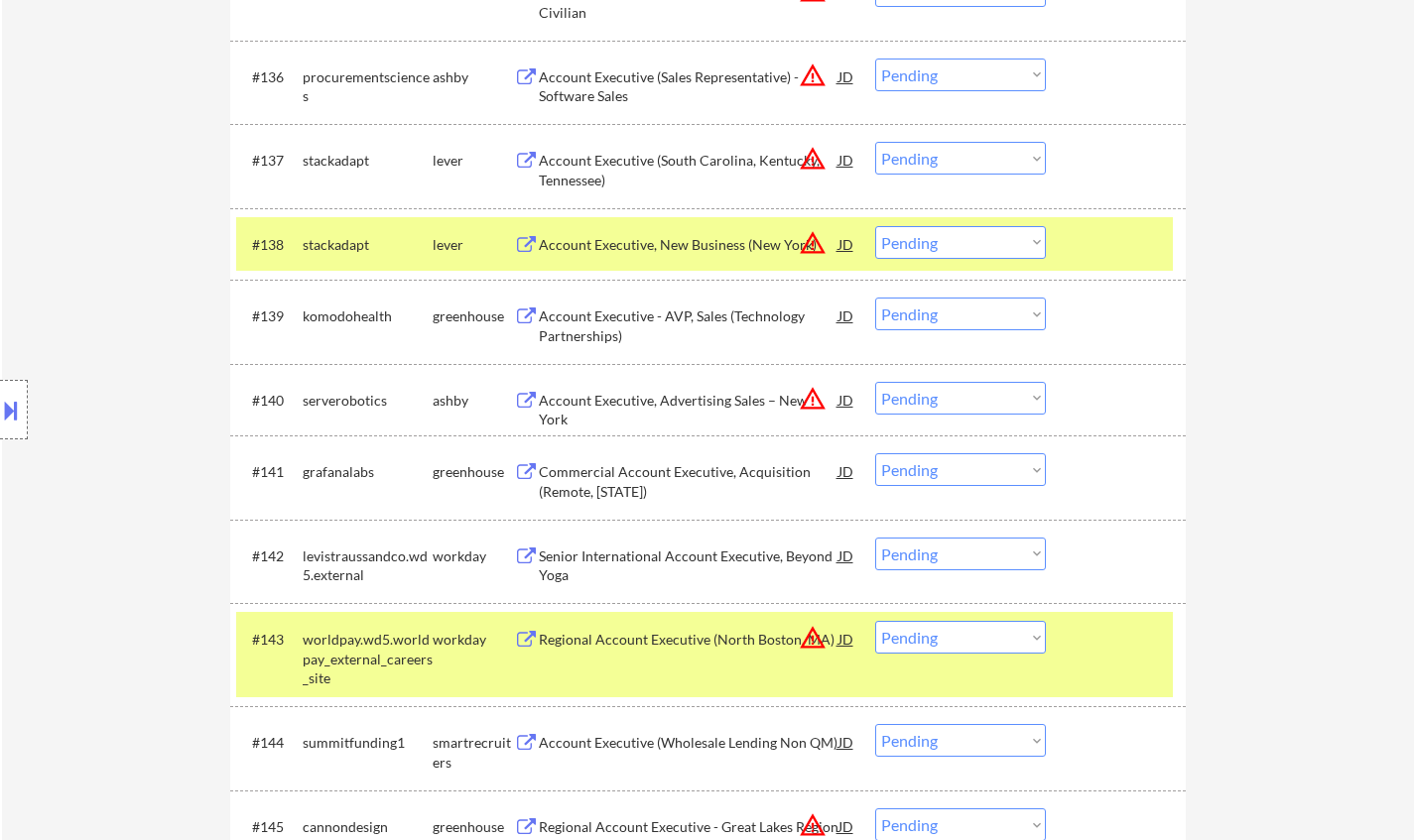 scroll, scrollTop: 3372, scrollLeft: 0, axis: vertical 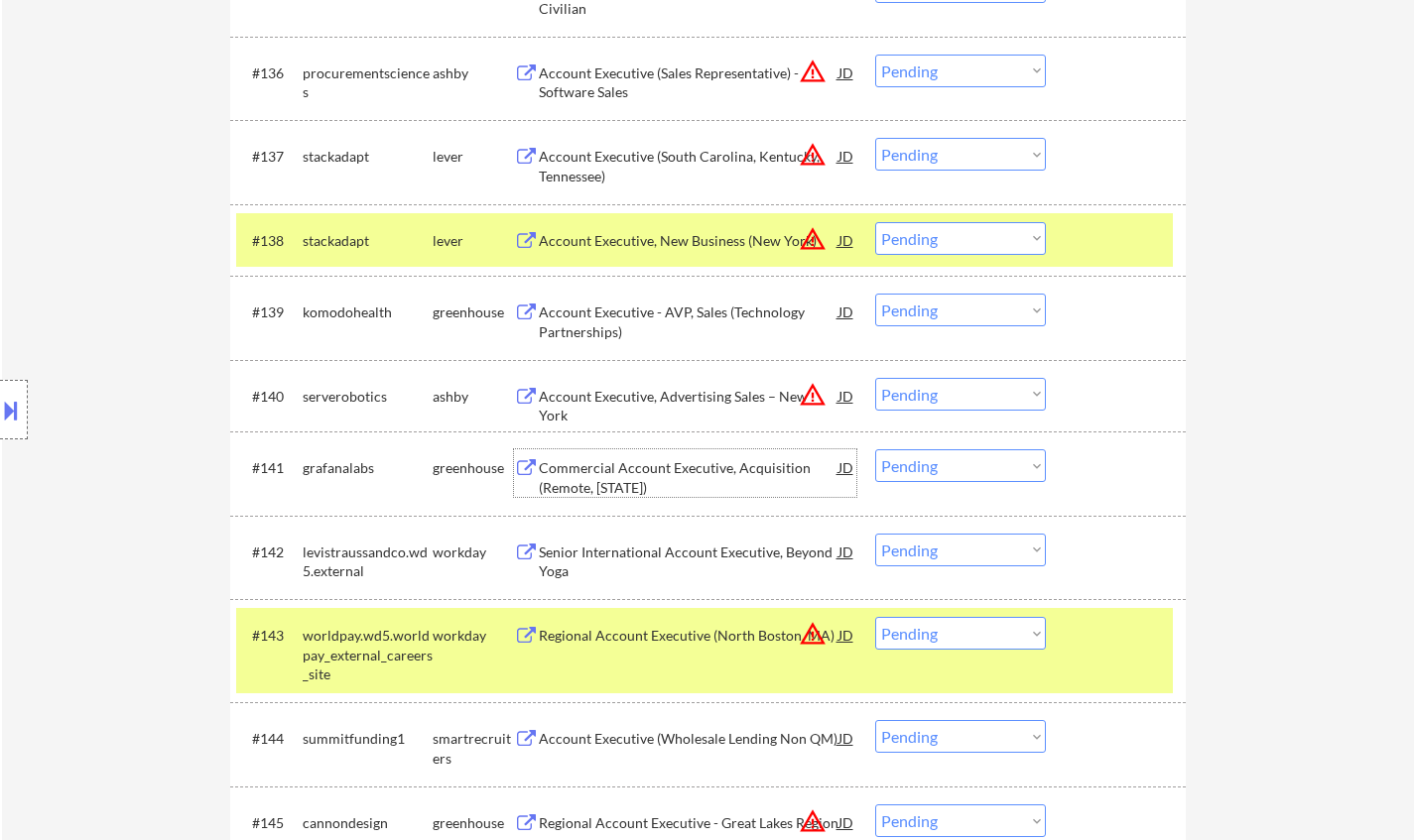 click on "Commercial Account Executive, Acquisition (Remote, CA)" at bounding box center [689, 477] 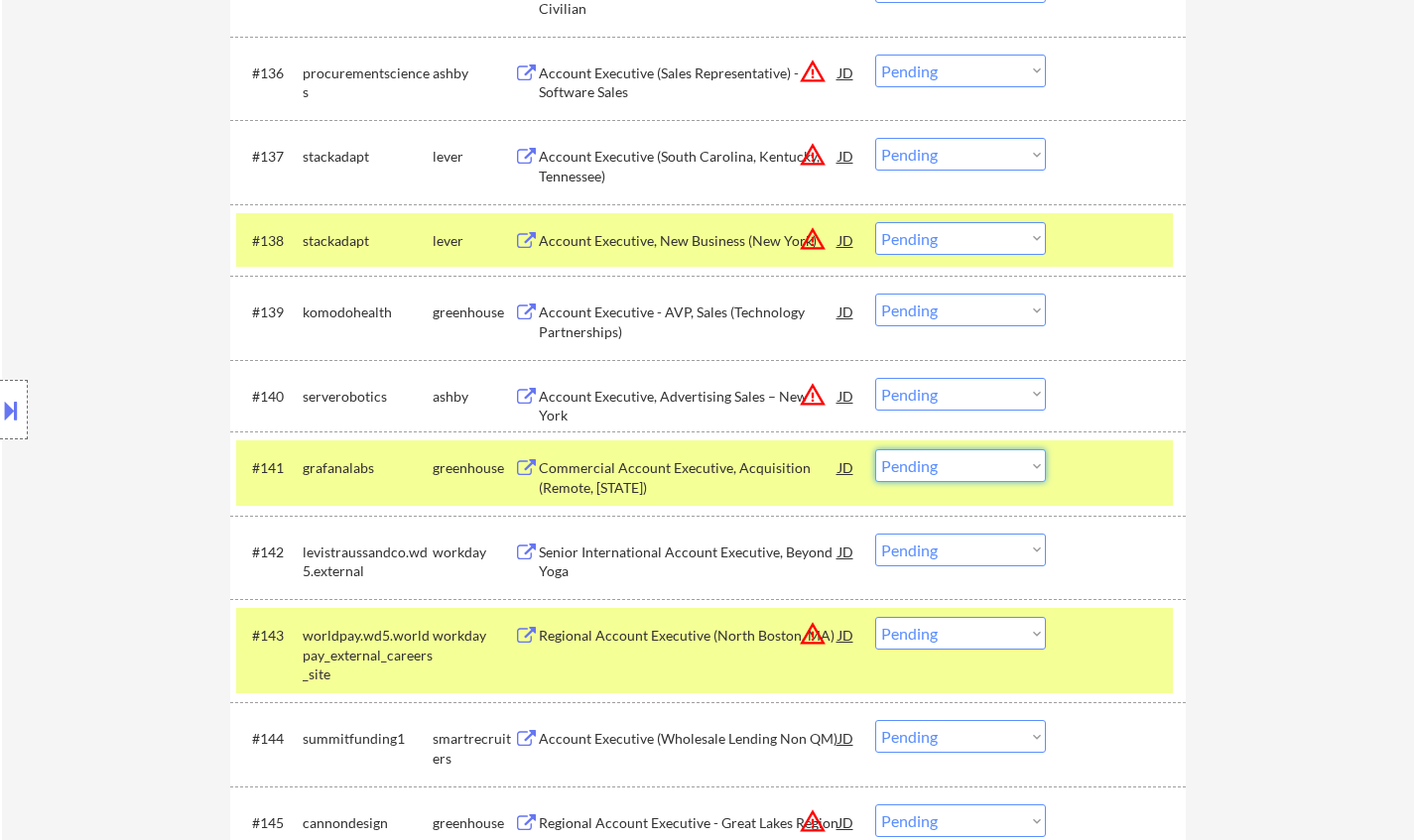 click on "Choose an option... Pending Applied Excluded (Questions) Excluded (Expired) Excluded (Location) Excluded (Bad Match) Excluded (Blocklist) Excluded (Salary) Excluded (Other)" at bounding box center [961, 465] 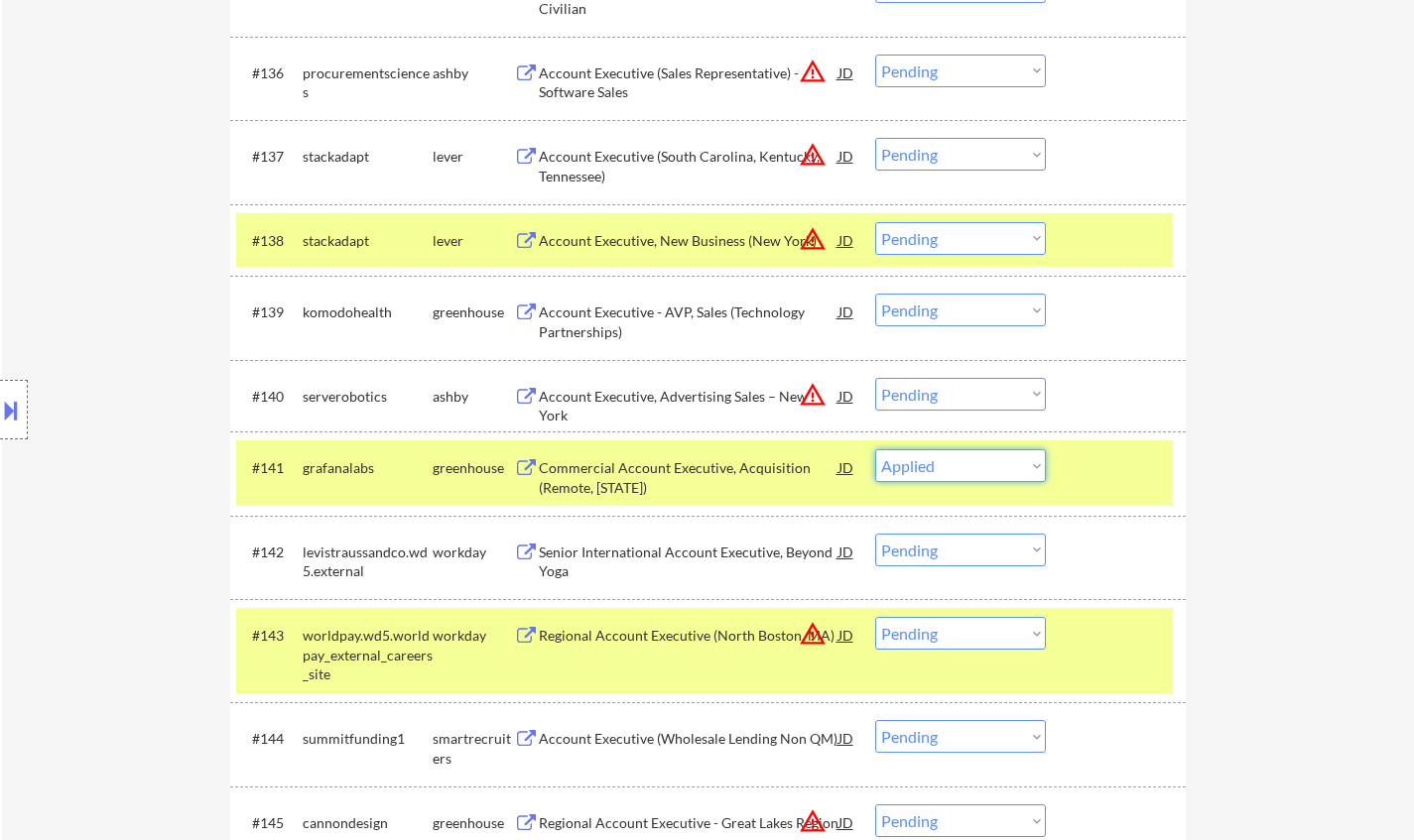 click on "Choose an option... Pending Applied Excluded (Questions) Excluded (Expired) Excluded (Location) Excluded (Bad Match) Excluded (Blocklist) Excluded (Salary) Excluded (Other)" at bounding box center [961, 465] 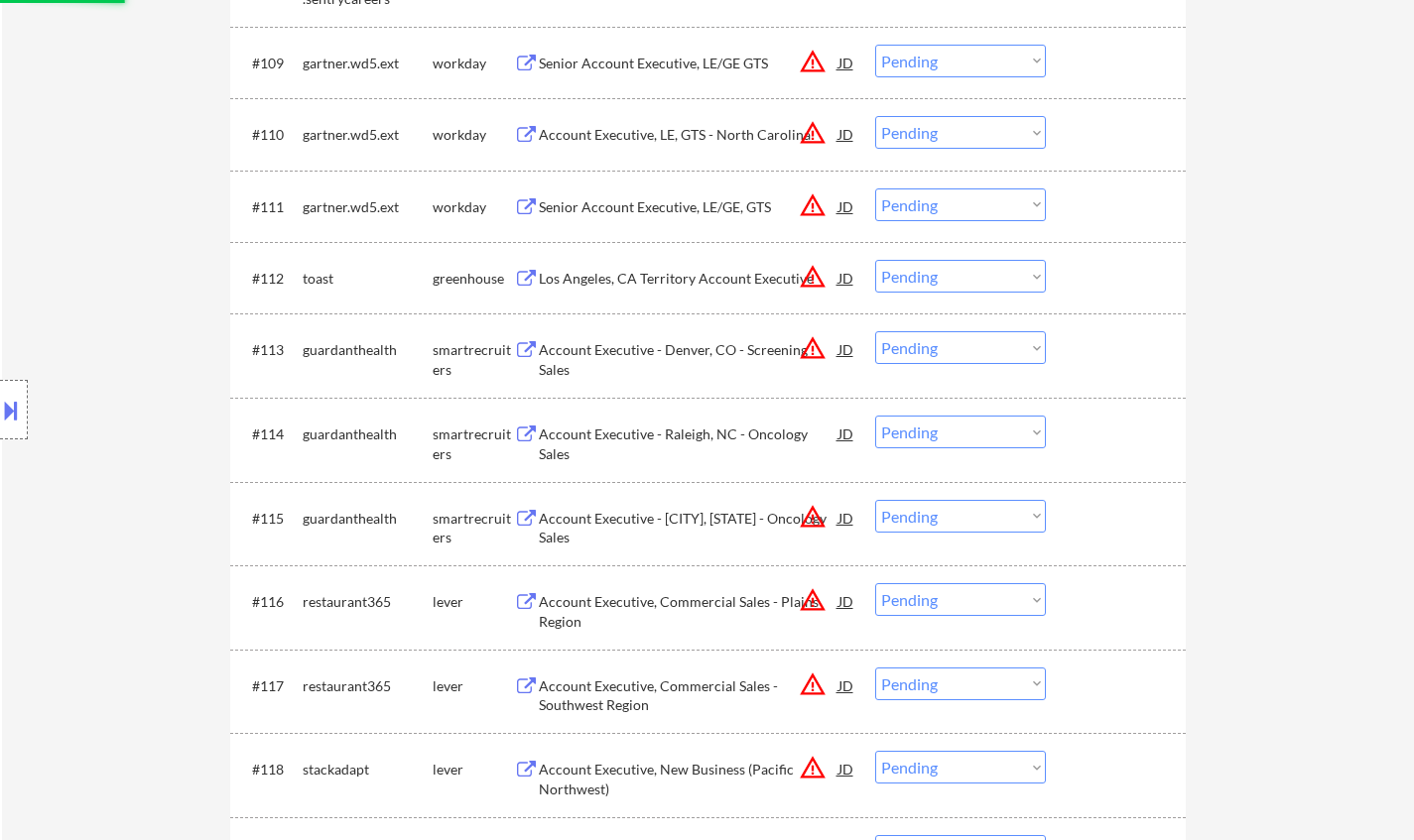scroll, scrollTop: 0, scrollLeft: 0, axis: both 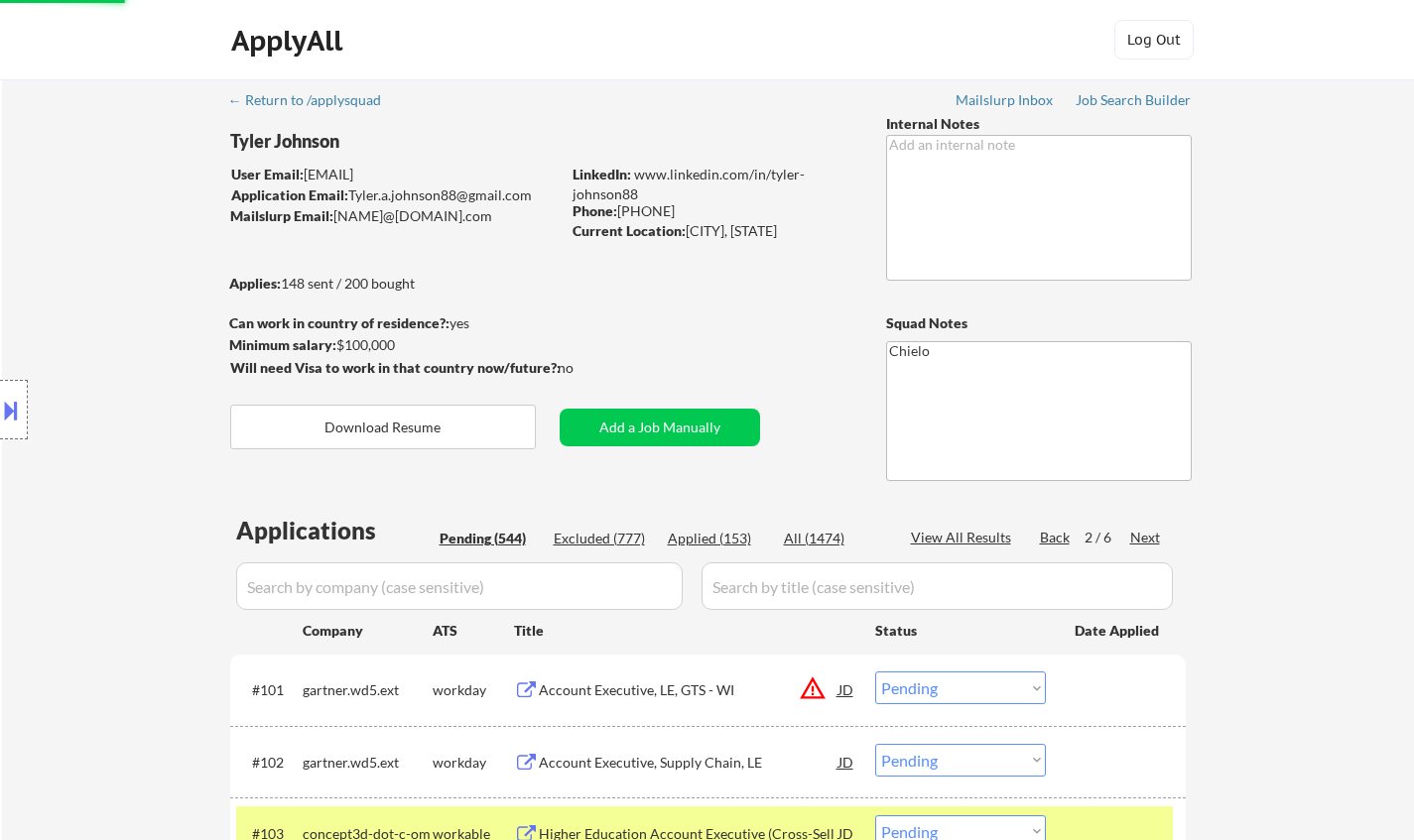 select on ""pending"" 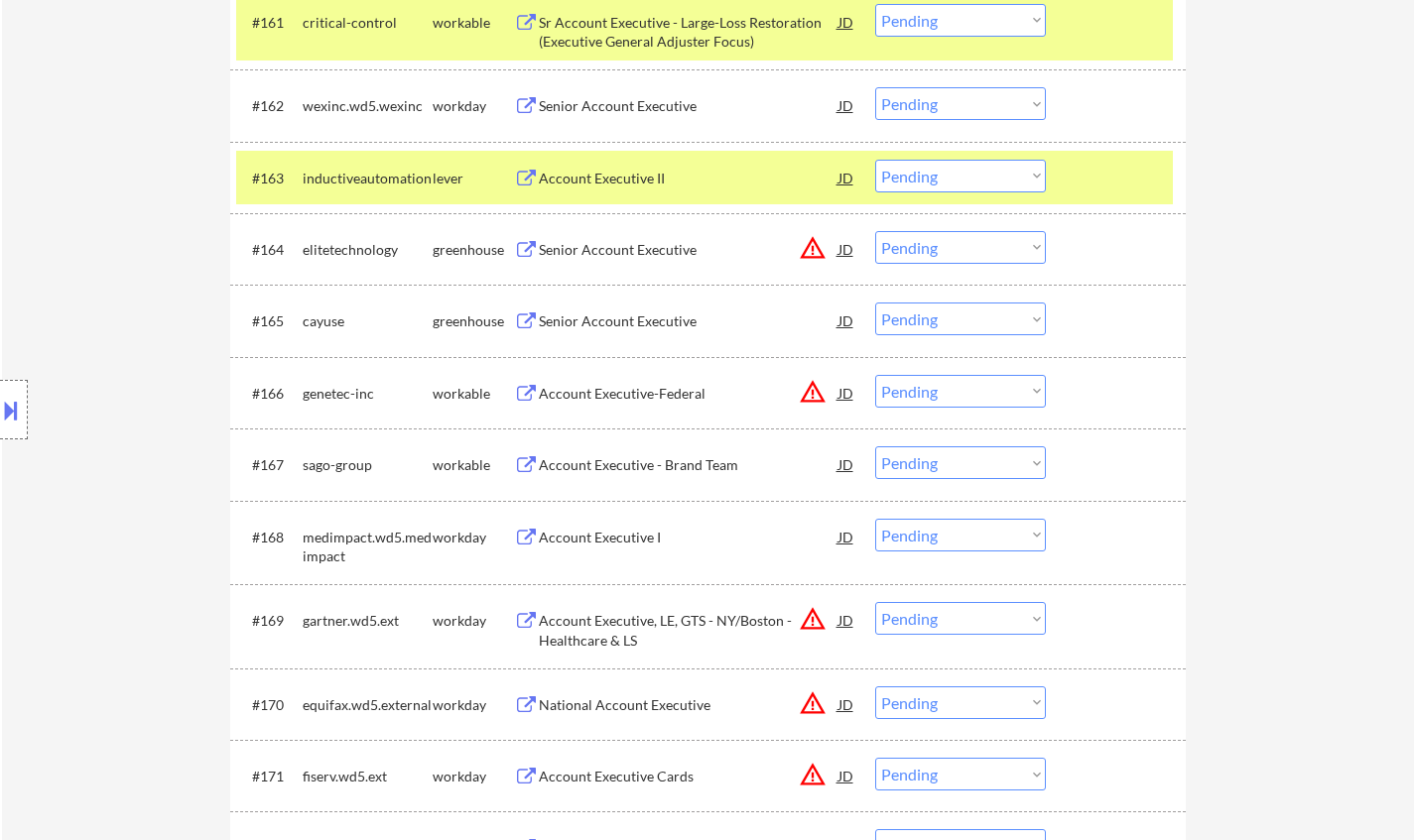 scroll, scrollTop: 5628, scrollLeft: 0, axis: vertical 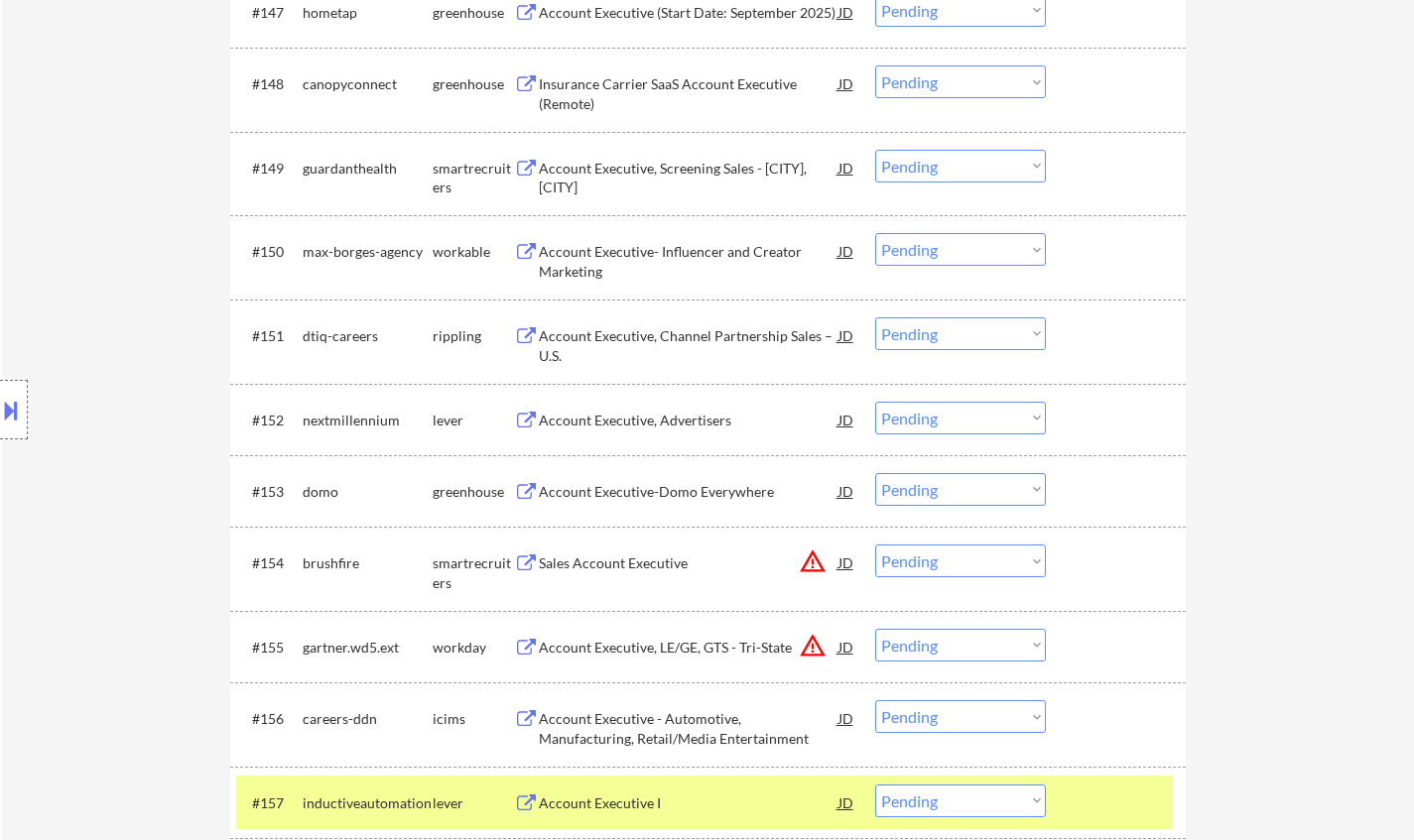 click on "Account Executive, Advertisers" at bounding box center (689, 420) 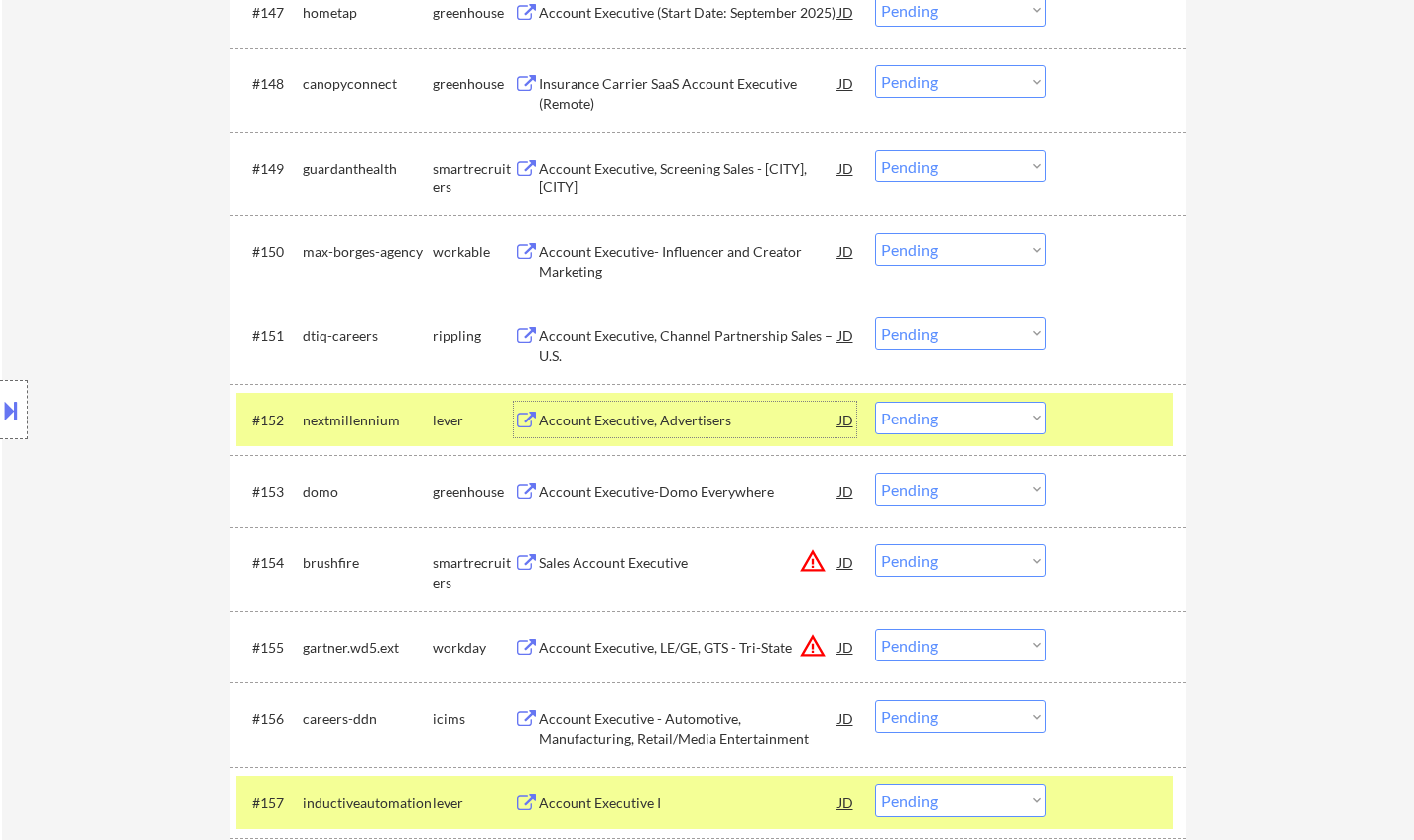 click on "Choose an option... Pending Applied Excluded (Questions) Excluded (Expired) Excluded (Location) Excluded (Bad Match) Excluded (Blocklist) Excluded (Salary) Excluded (Other)" at bounding box center (961, 418) 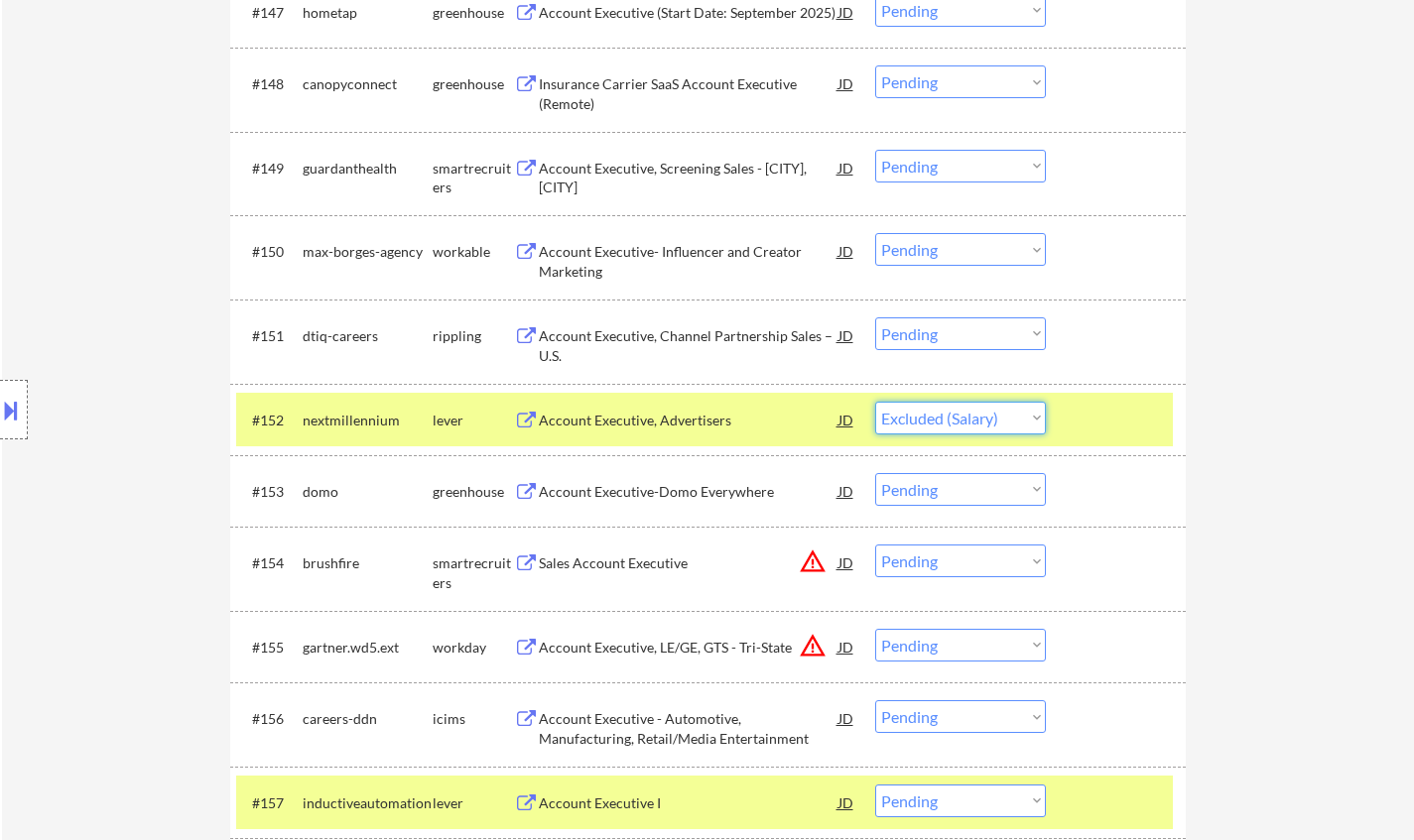 click on "Choose an option... Pending Applied Excluded (Questions) Excluded (Expired) Excluded (Location) Excluded (Bad Match) Excluded (Blocklist) Excluded (Salary) Excluded (Other)" at bounding box center [961, 418] 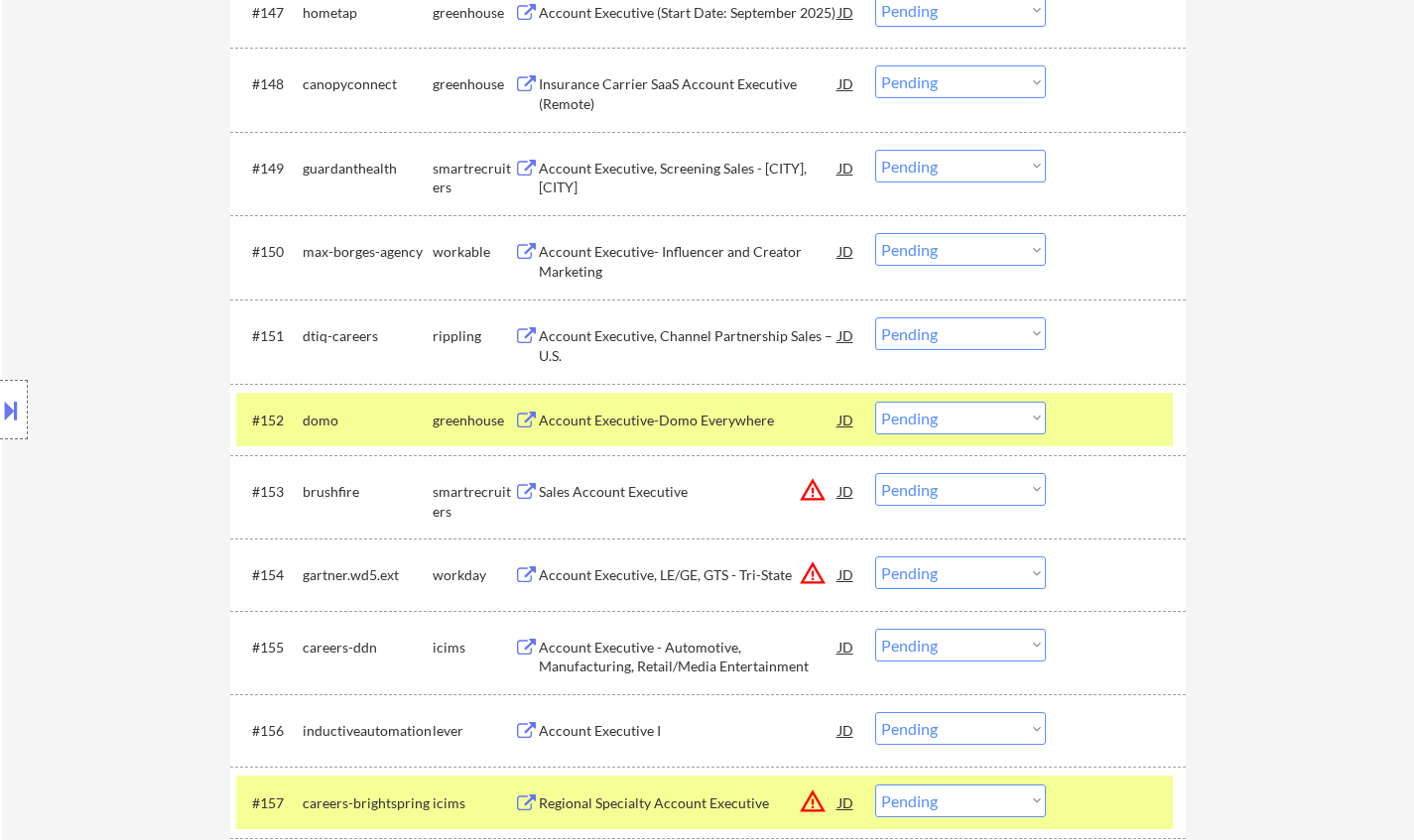 click on "Account Executive-Domo Everywhere" at bounding box center [689, 420] 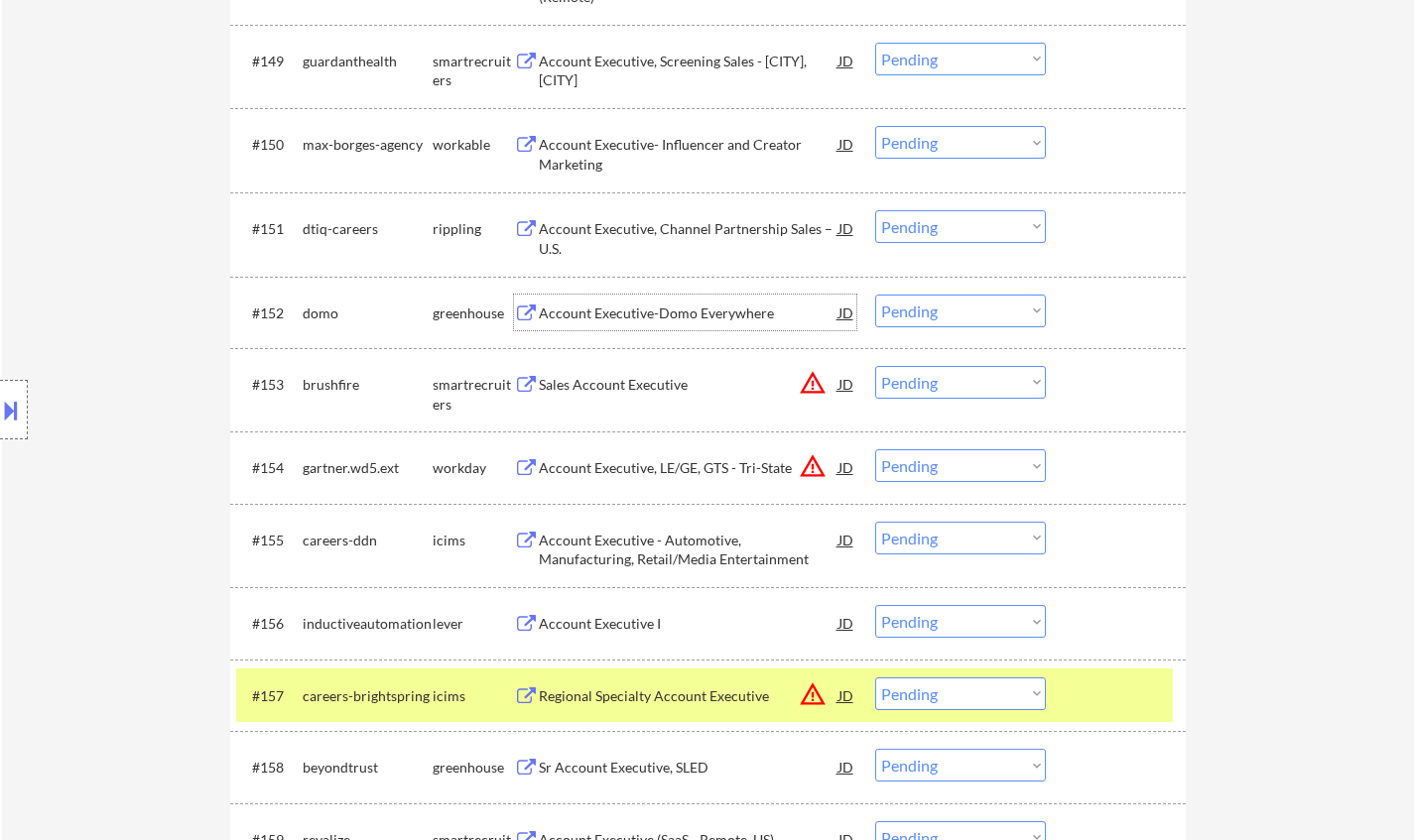 scroll, scrollTop: 4425, scrollLeft: 0, axis: vertical 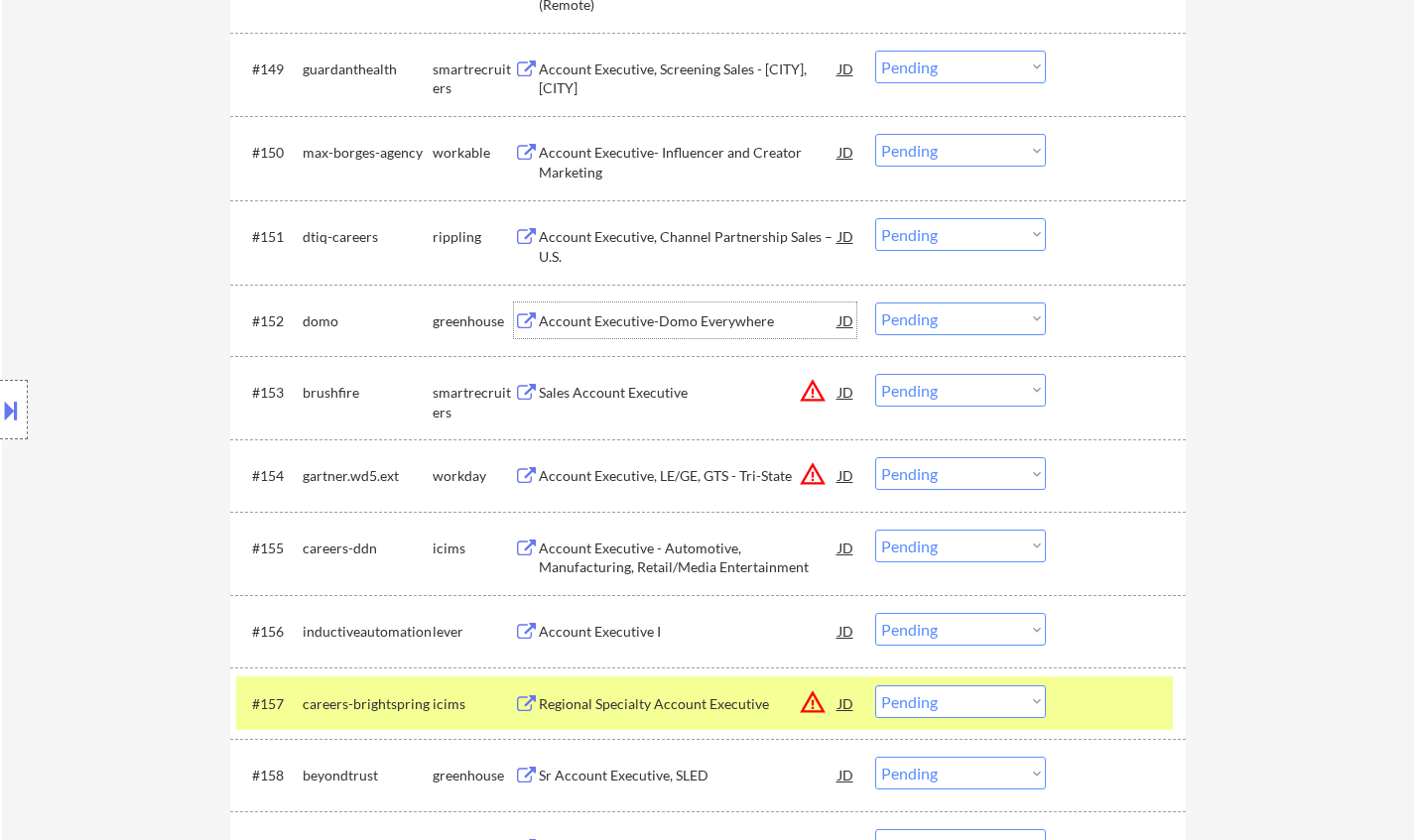 click on "Choose an option... Pending Applied Excluded (Questions) Excluded (Expired) Excluded (Location) Excluded (Bad Match) Excluded (Blocklist) Excluded (Salary) Excluded (Other)" at bounding box center [961, 318] 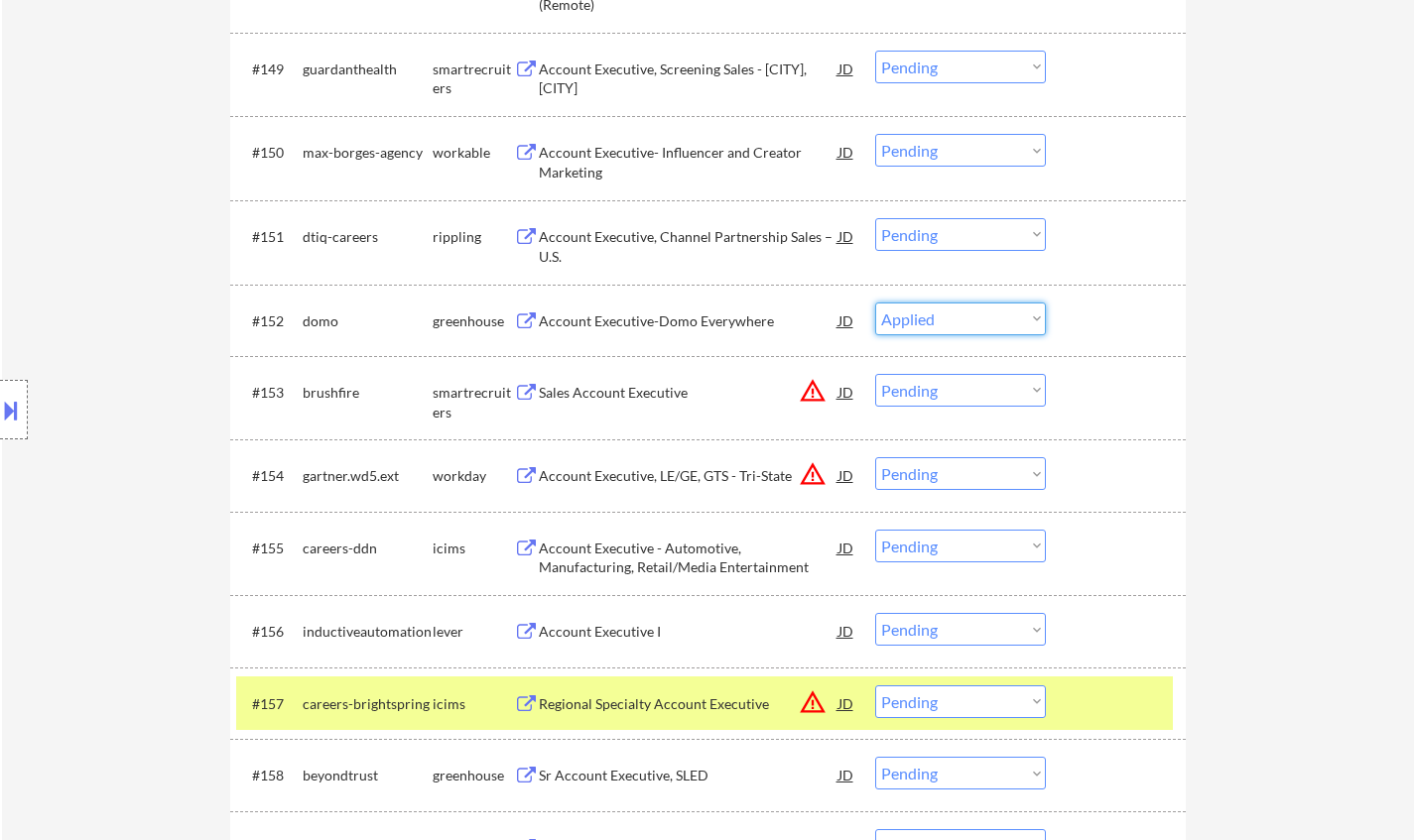click on "Choose an option... Pending Applied Excluded (Questions) Excluded (Expired) Excluded (Location) Excluded (Bad Match) Excluded (Blocklist) Excluded (Salary) Excluded (Other)" at bounding box center [961, 318] 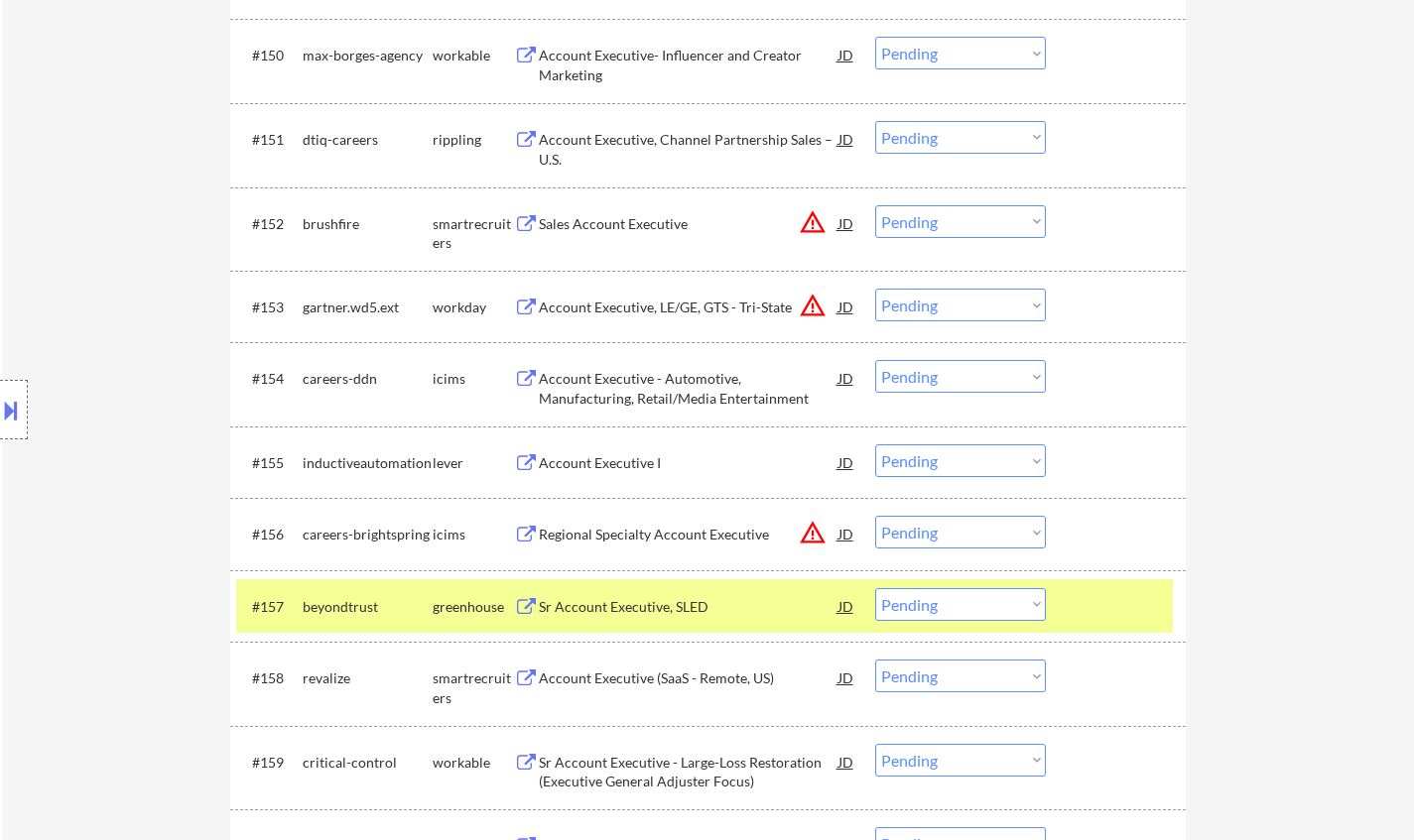 scroll, scrollTop: 4524, scrollLeft: 0, axis: vertical 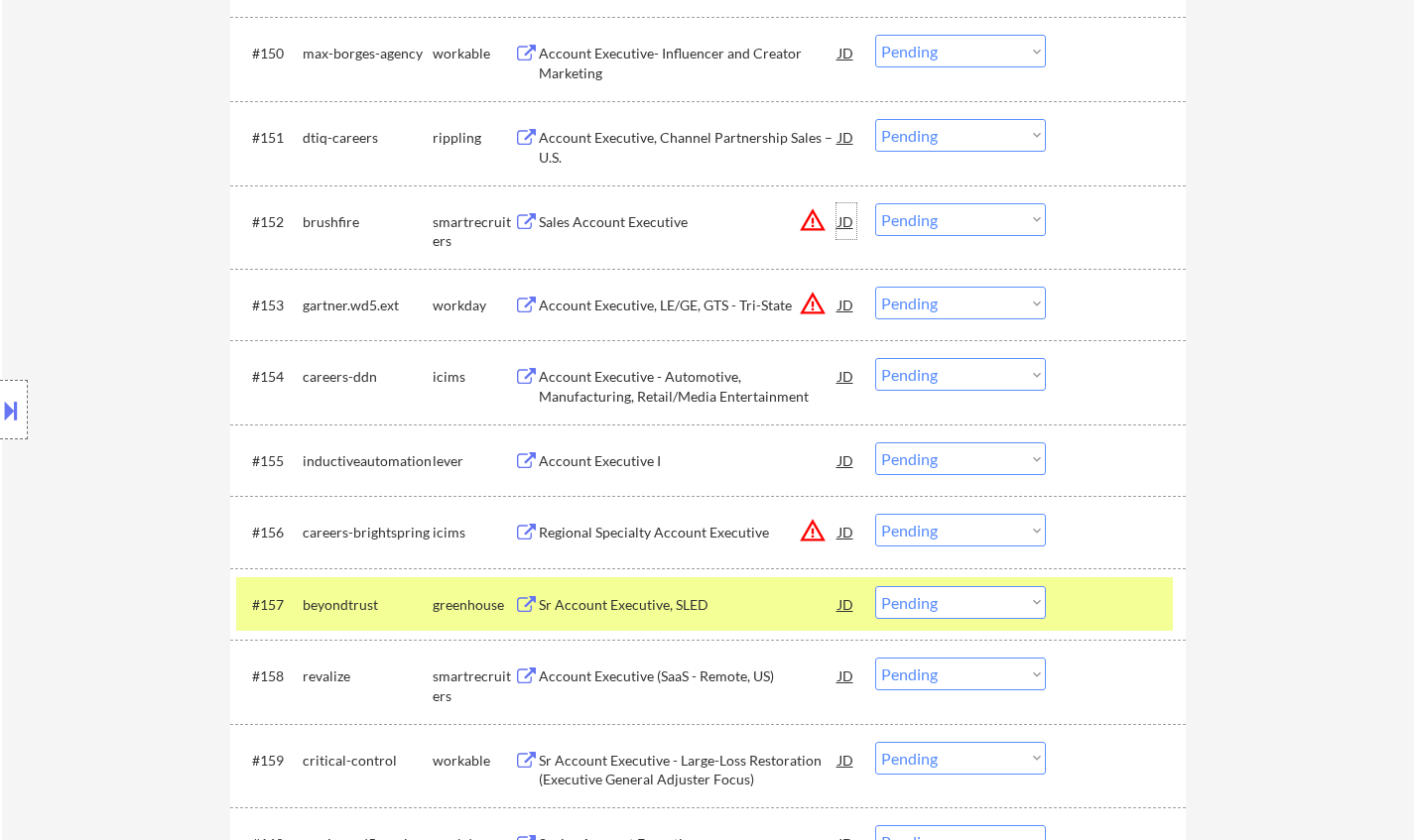 click on "JD" at bounding box center [846, 221] 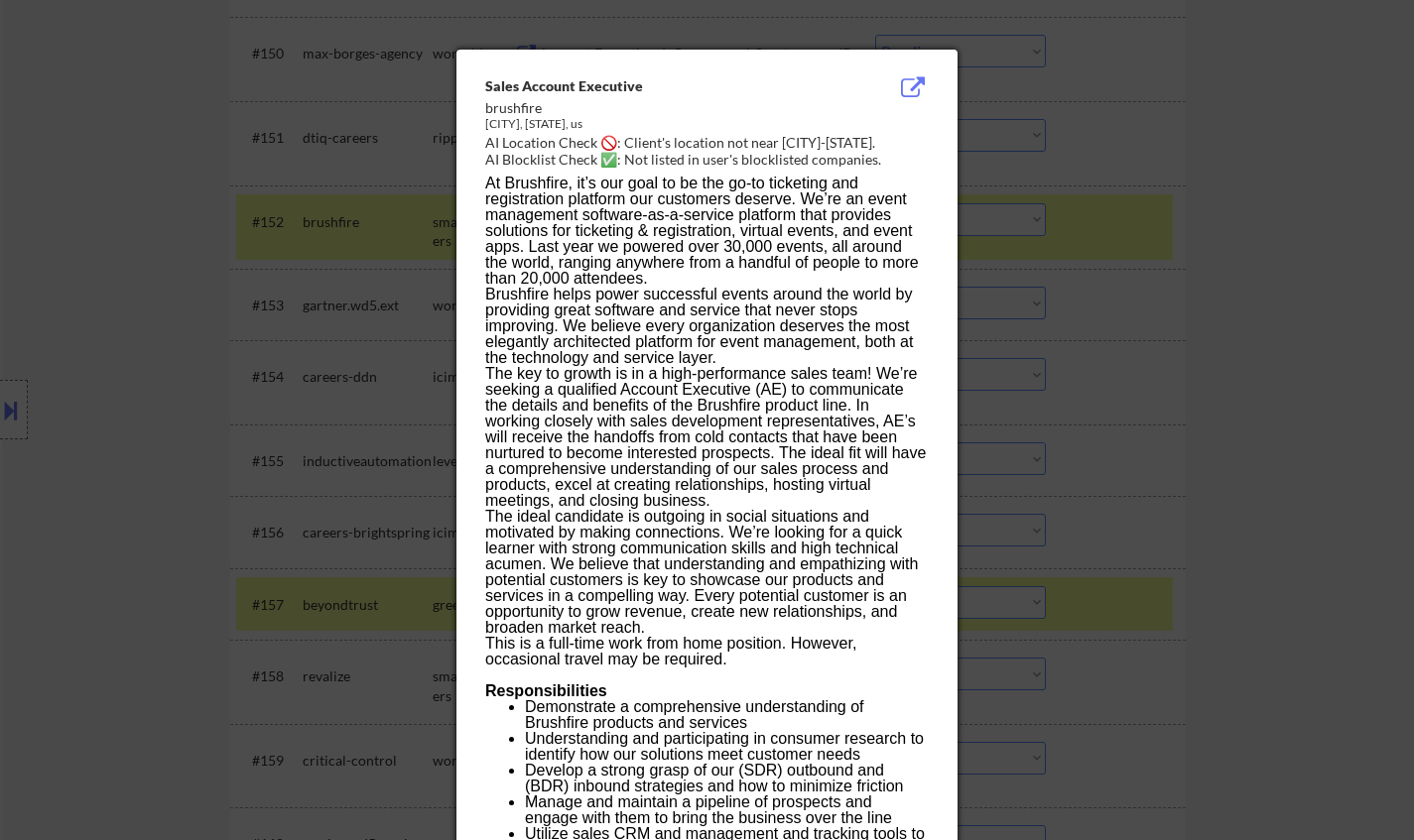 click at bounding box center [707, 420] 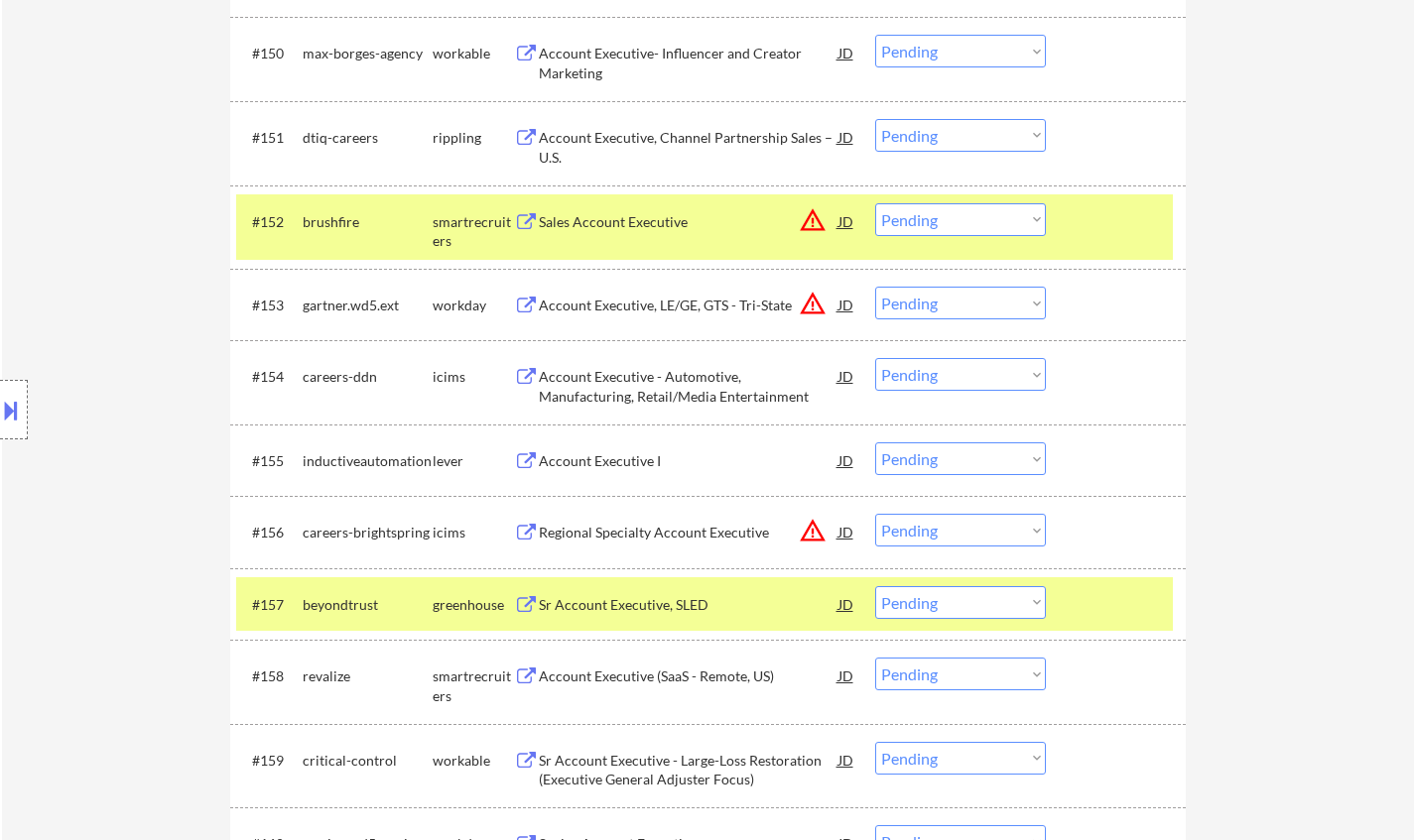 click on "Choose an option... Pending Applied Excluded (Questions) Excluded (Expired) Excluded (Location) Excluded (Bad Match) Excluded (Blocklist) Excluded (Salary) Excluded (Other)" at bounding box center (961, 219) 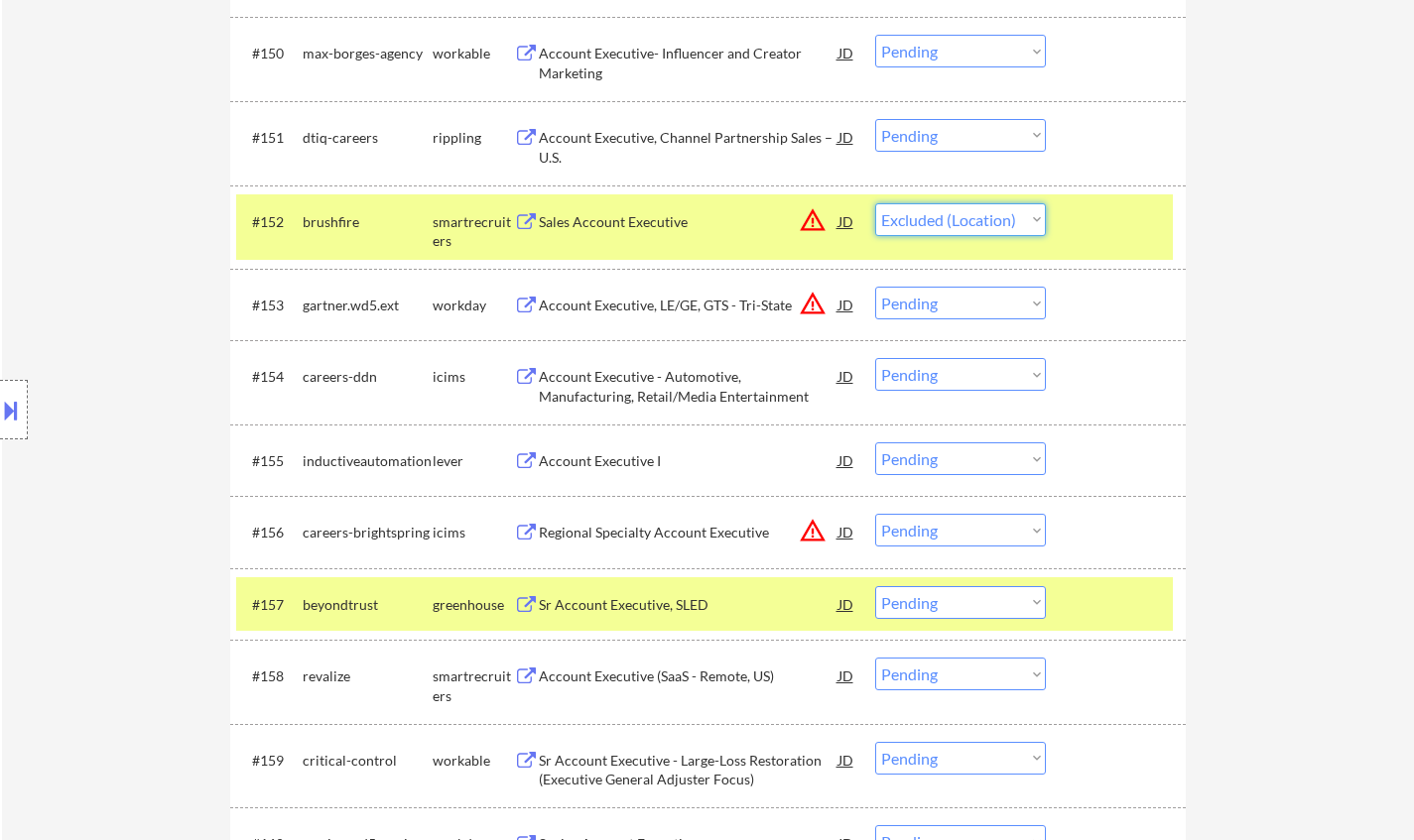 click on "Choose an option... Pending Applied Excluded (Questions) Excluded (Expired) Excluded (Location) Excluded (Bad Match) Excluded (Blocklist) Excluded (Salary) Excluded (Other)" at bounding box center [961, 219] 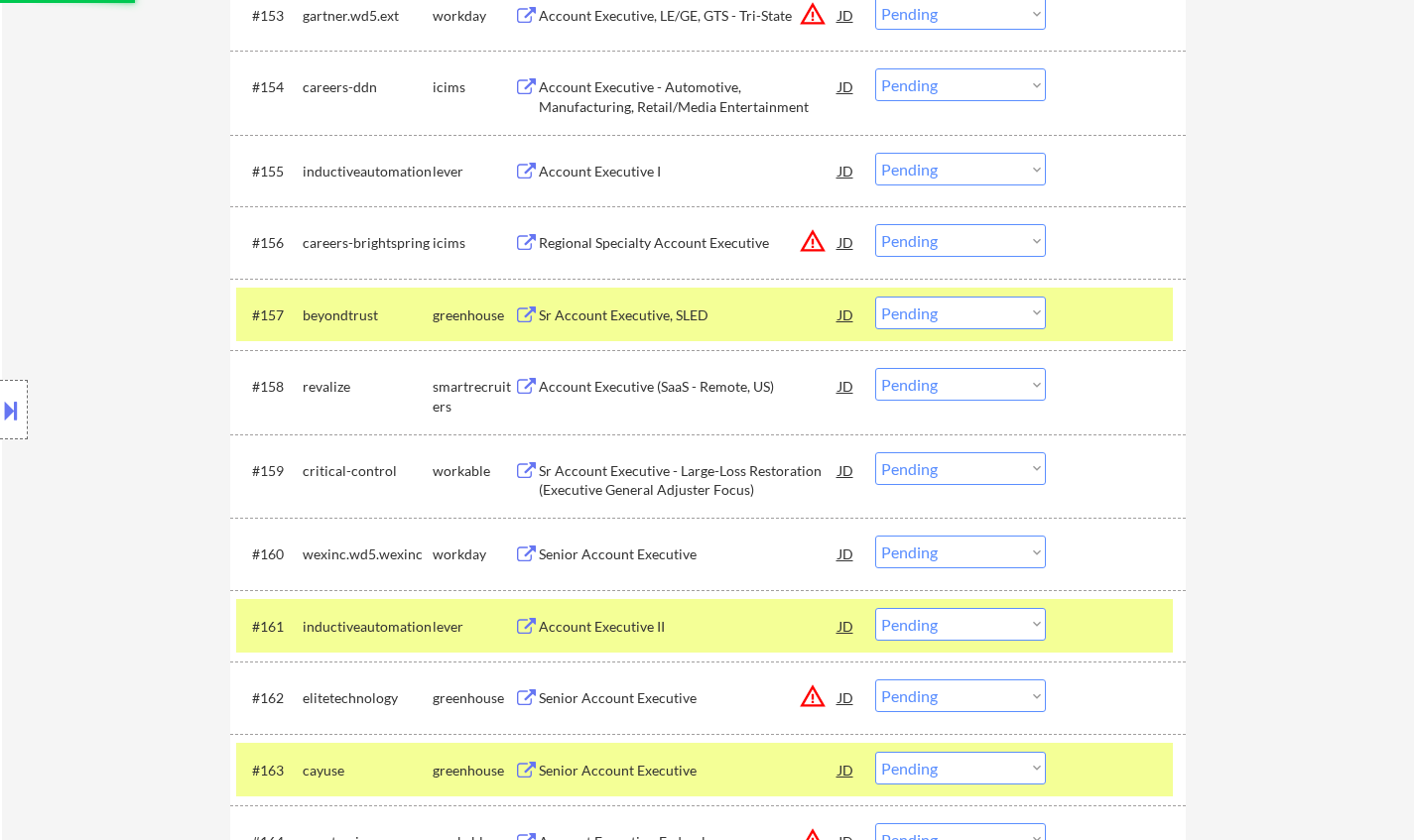 scroll, scrollTop: 4822, scrollLeft: 0, axis: vertical 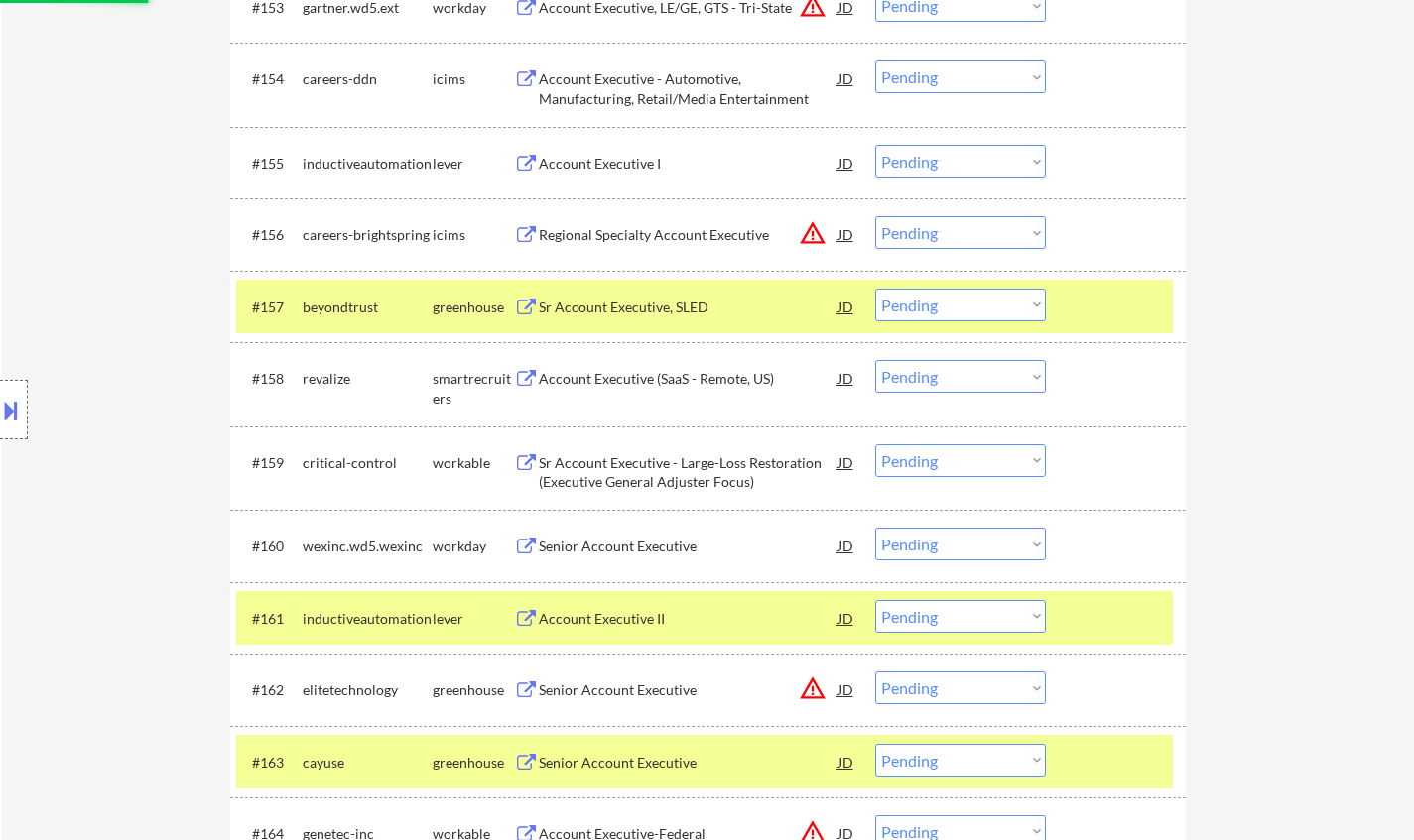 select on ""pending"" 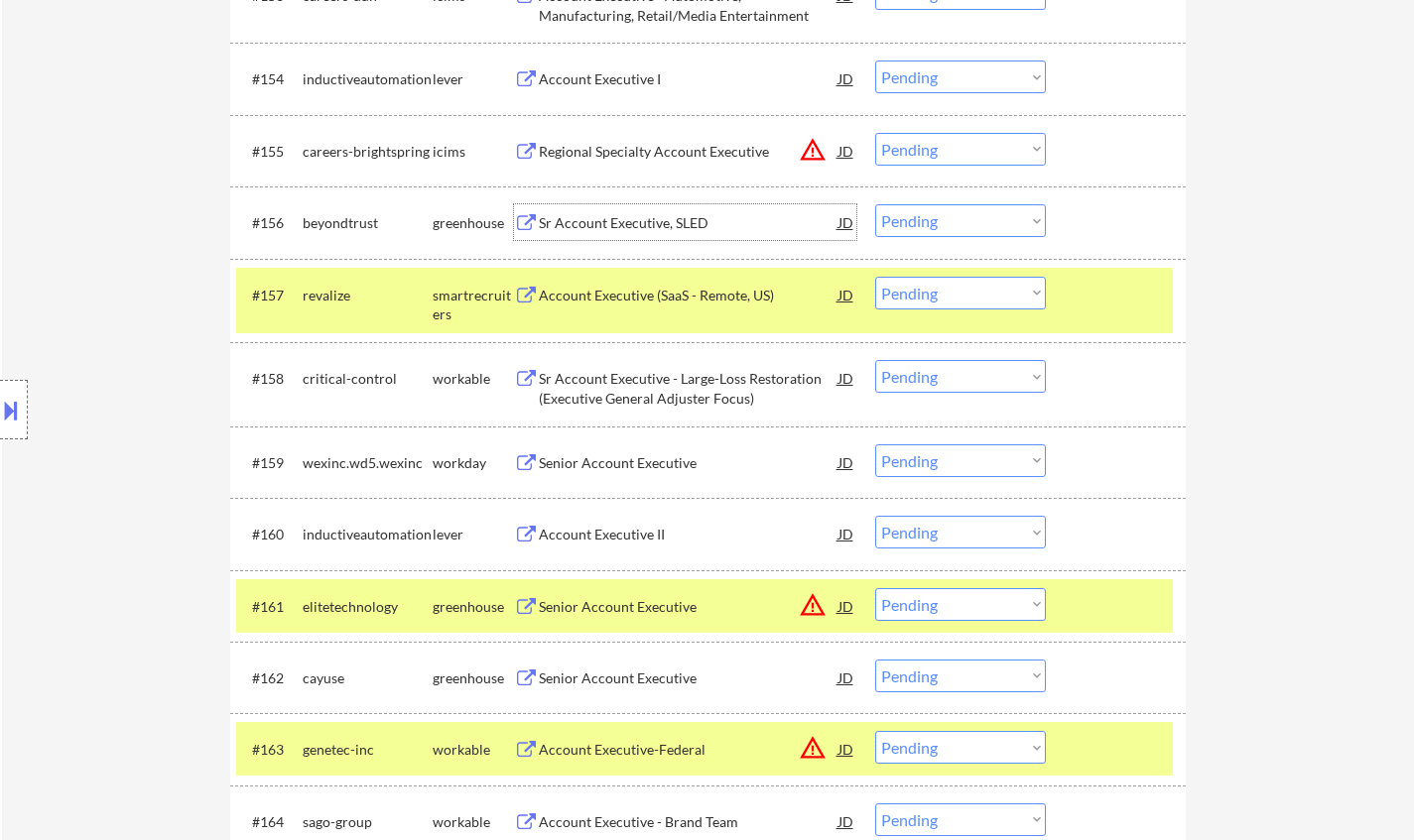 click on "Sr Account Executive, SLED" at bounding box center [689, 223] 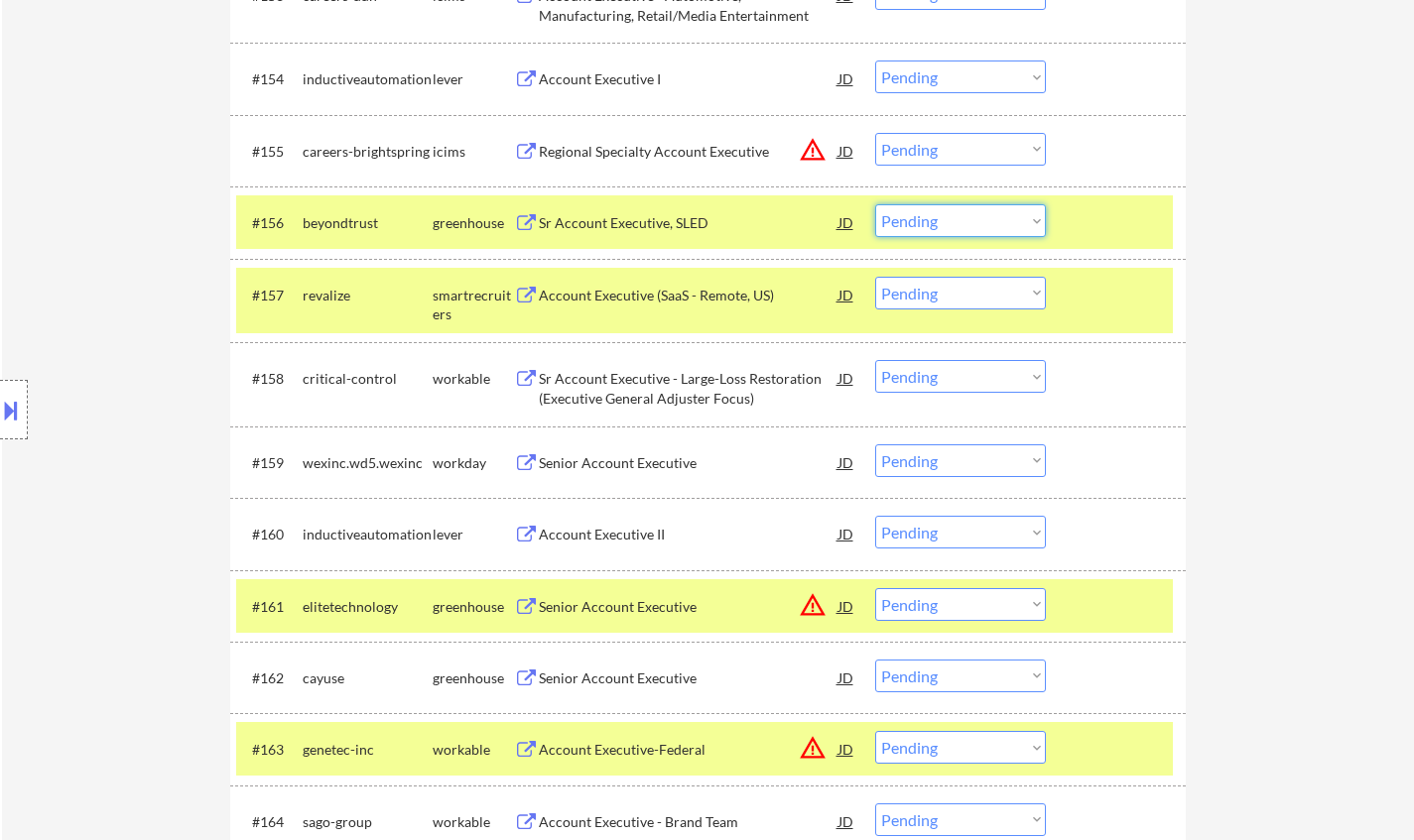 click on "Choose an option... Pending Applied Excluded (Questions) Excluded (Expired) Excluded (Location) Excluded (Bad Match) Excluded (Blocklist) Excluded (Salary) Excluded (Other)" at bounding box center (961, 220) 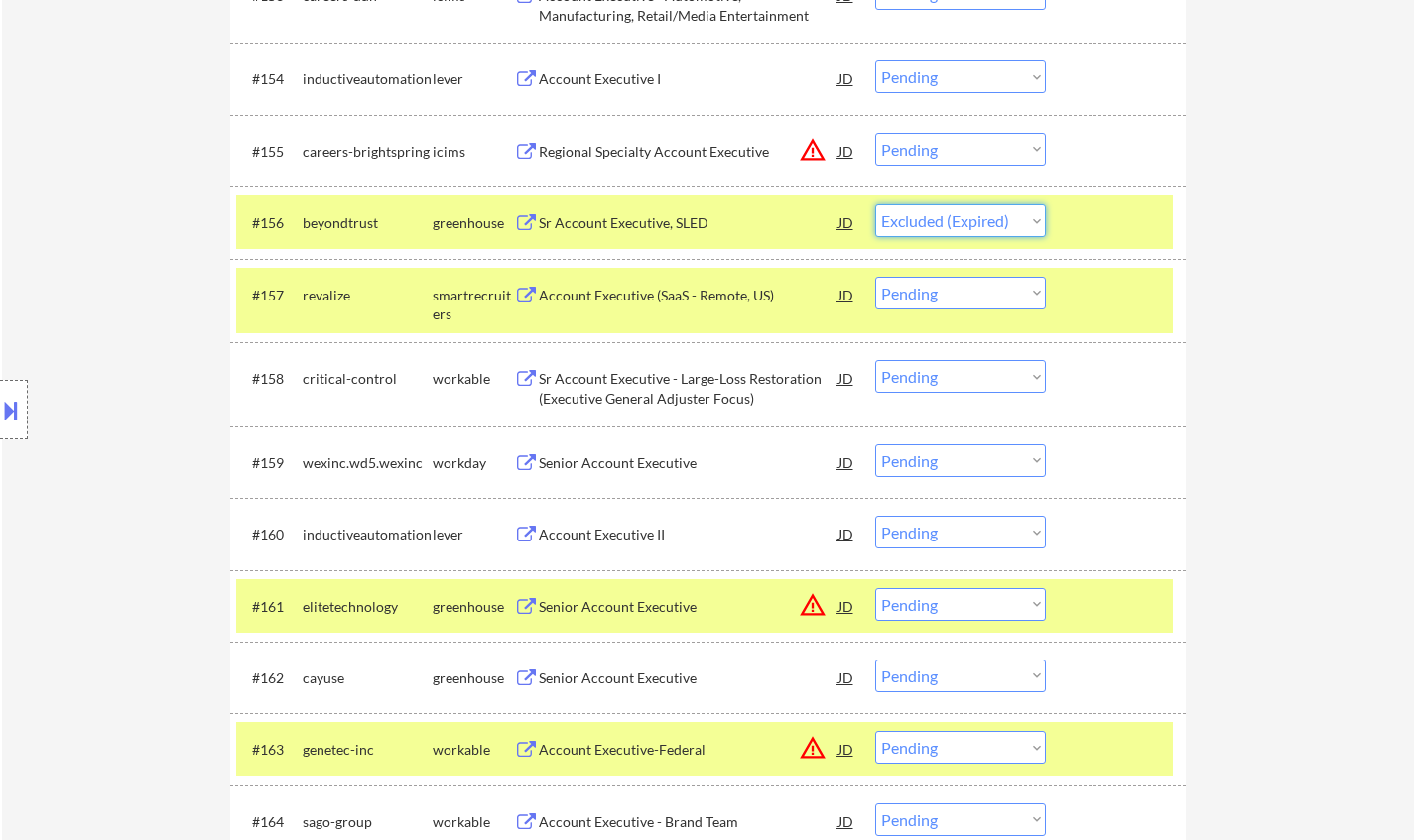 click on "Choose an option... Pending Applied Excluded (Questions) Excluded (Expired) Excluded (Location) Excluded (Bad Match) Excluded (Blocklist) Excluded (Salary) Excluded (Other)" at bounding box center [961, 220] 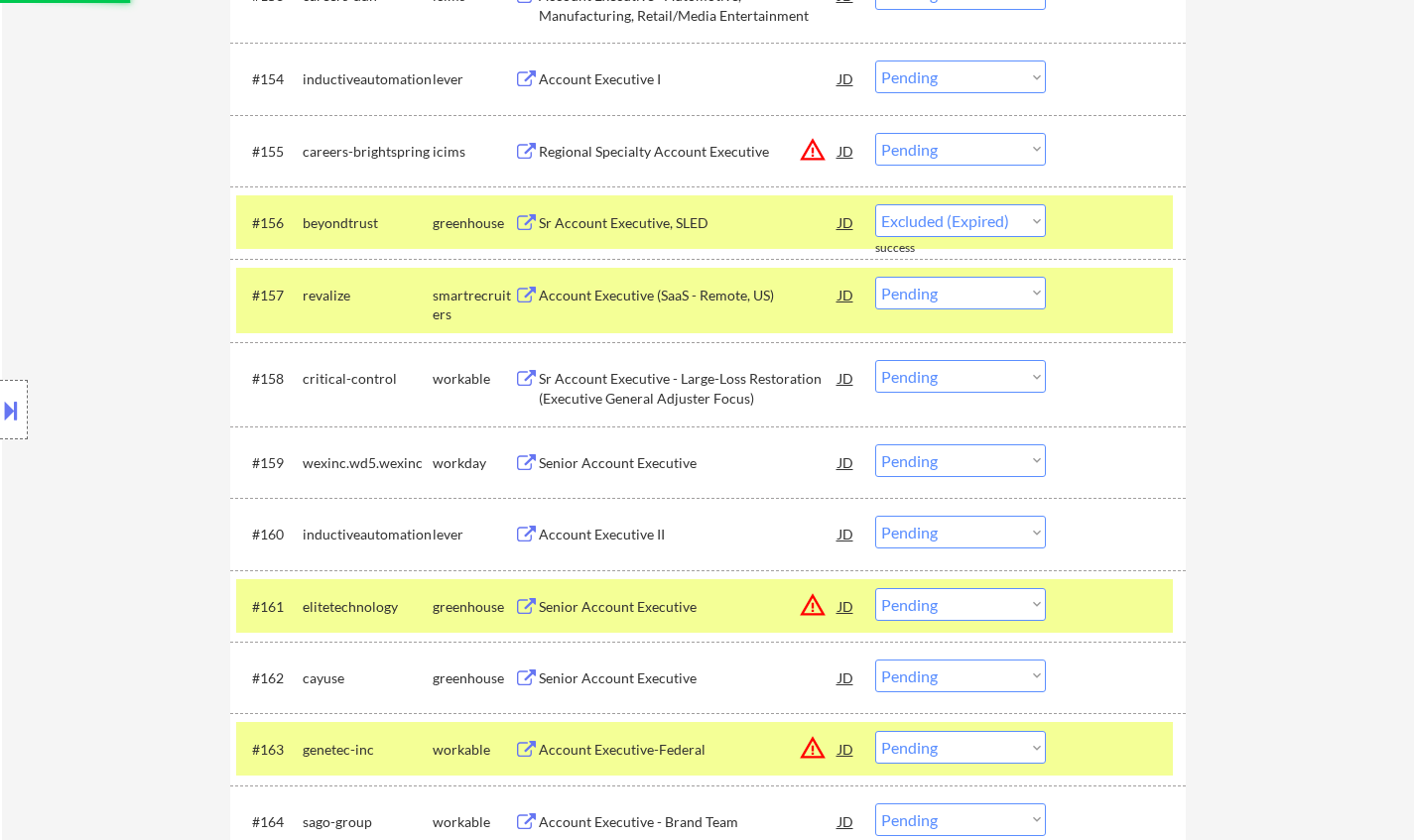 select on ""pending"" 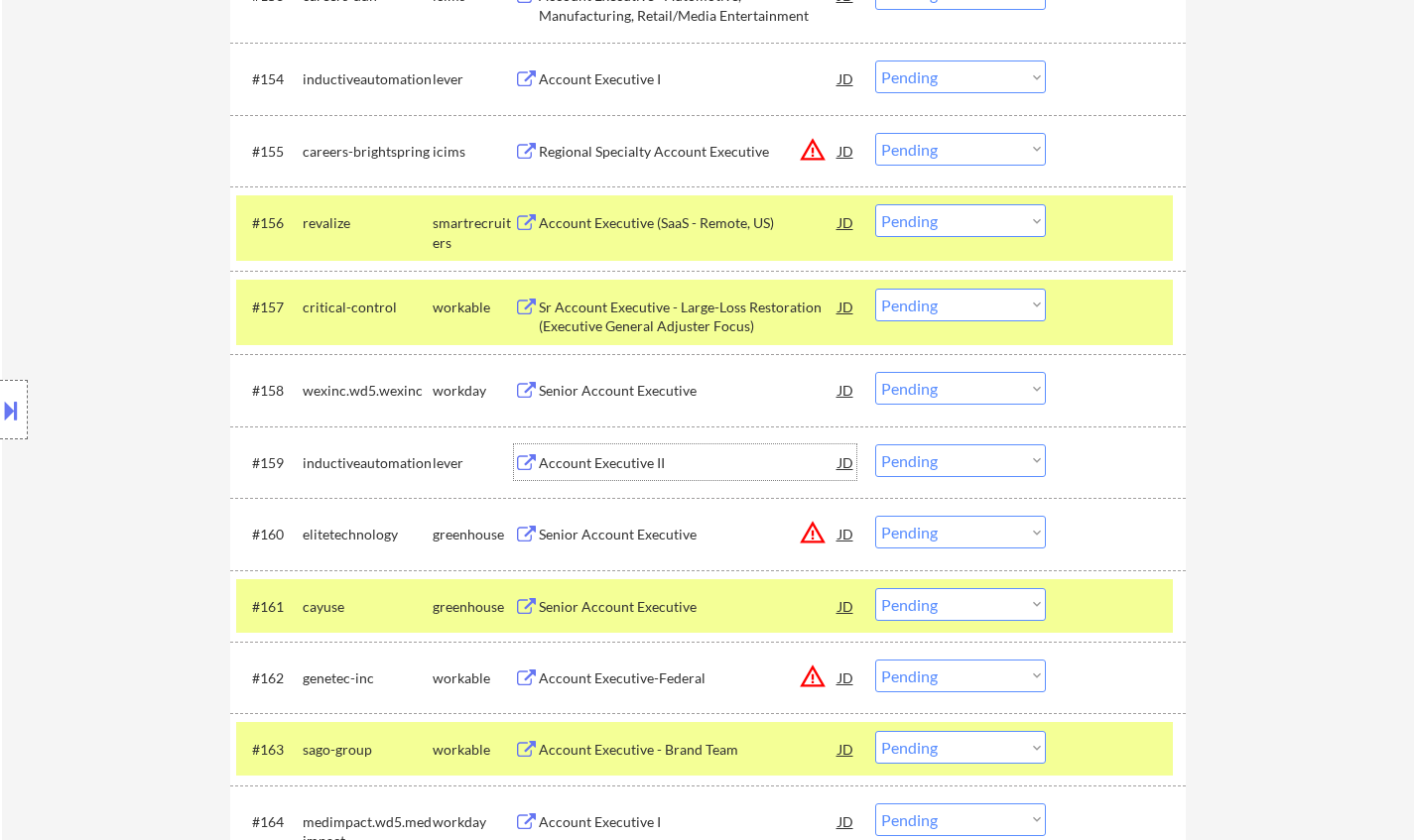 click on "Account Executive II" at bounding box center [689, 463] 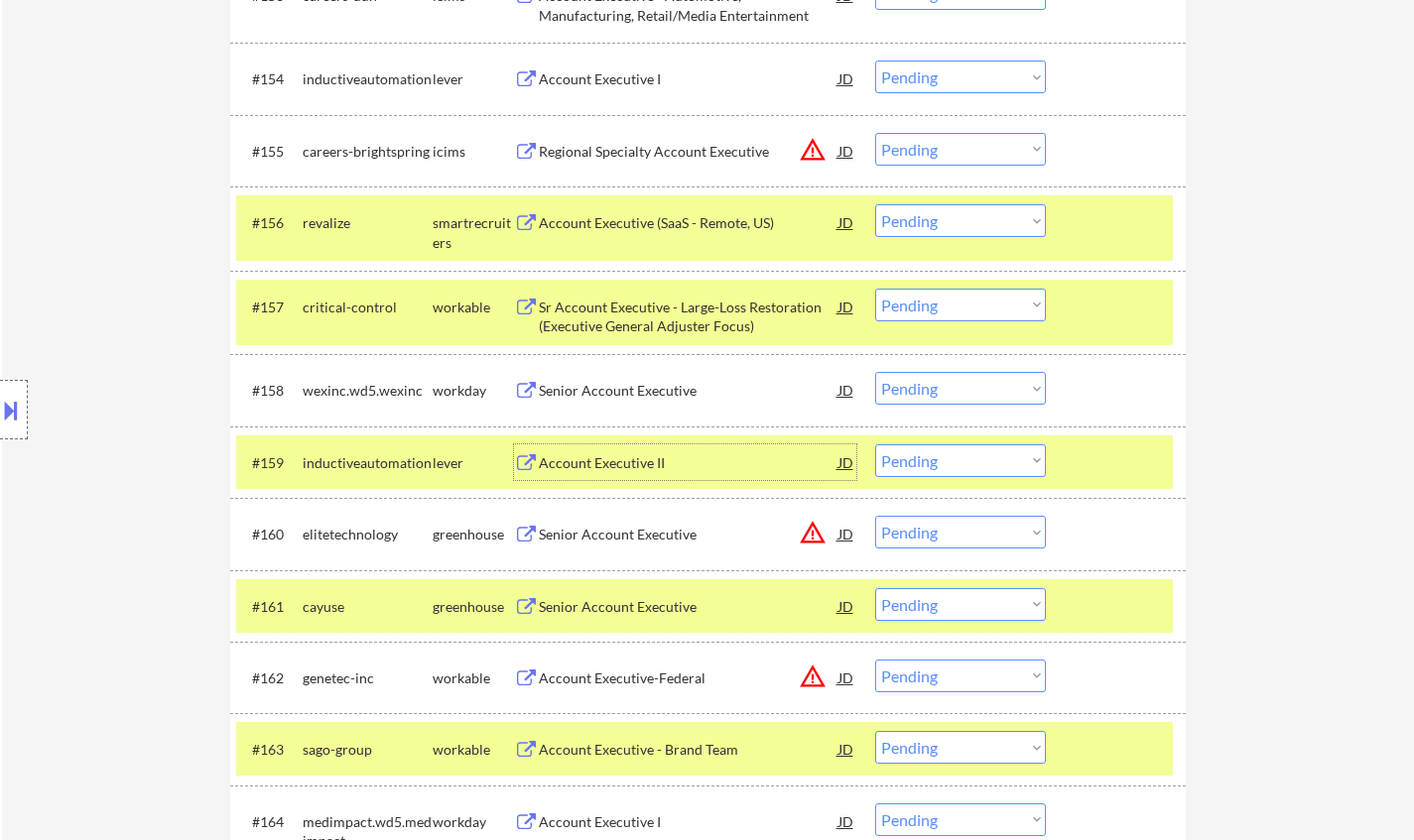 click at bounding box center (11, 410) 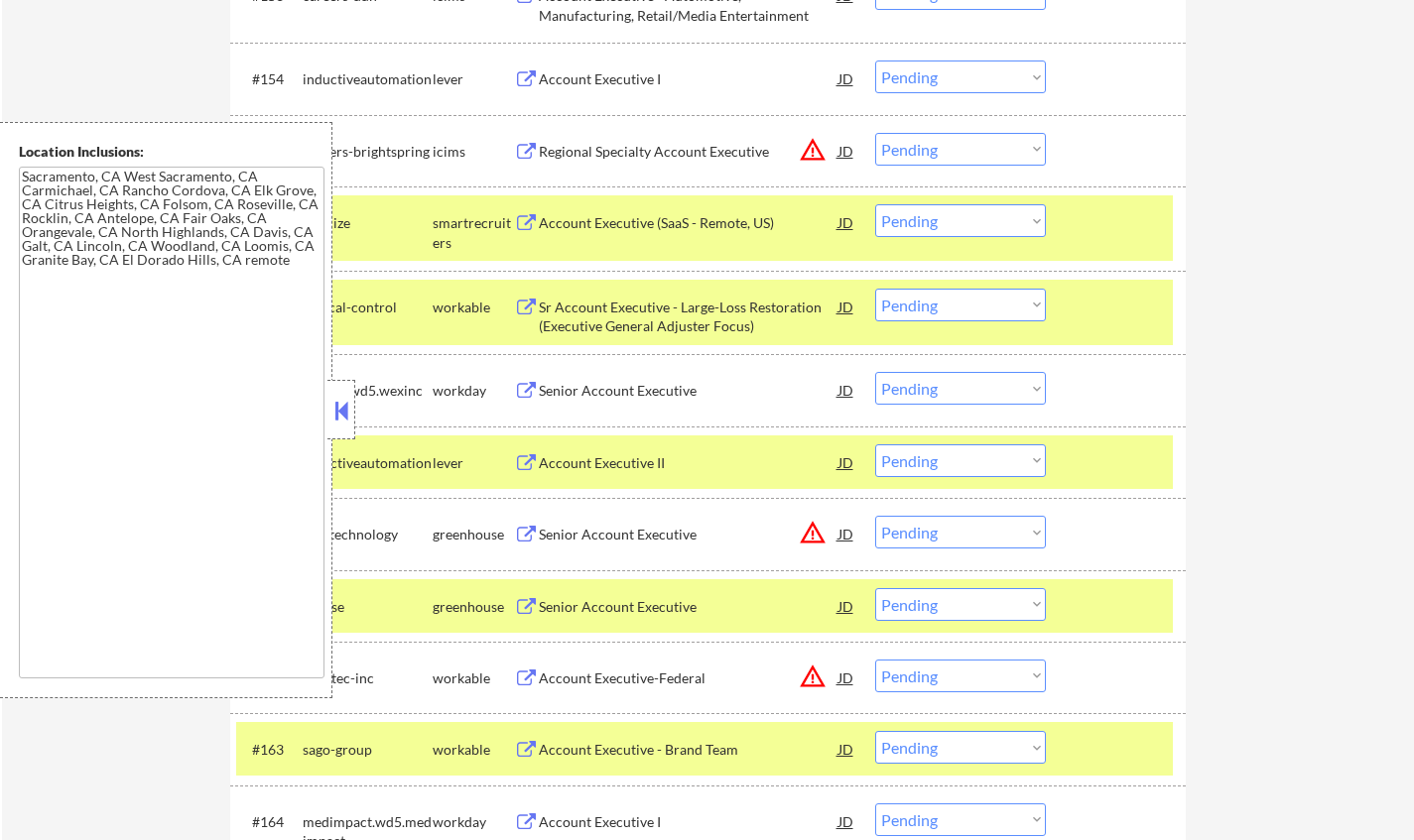 click at bounding box center (341, 411) 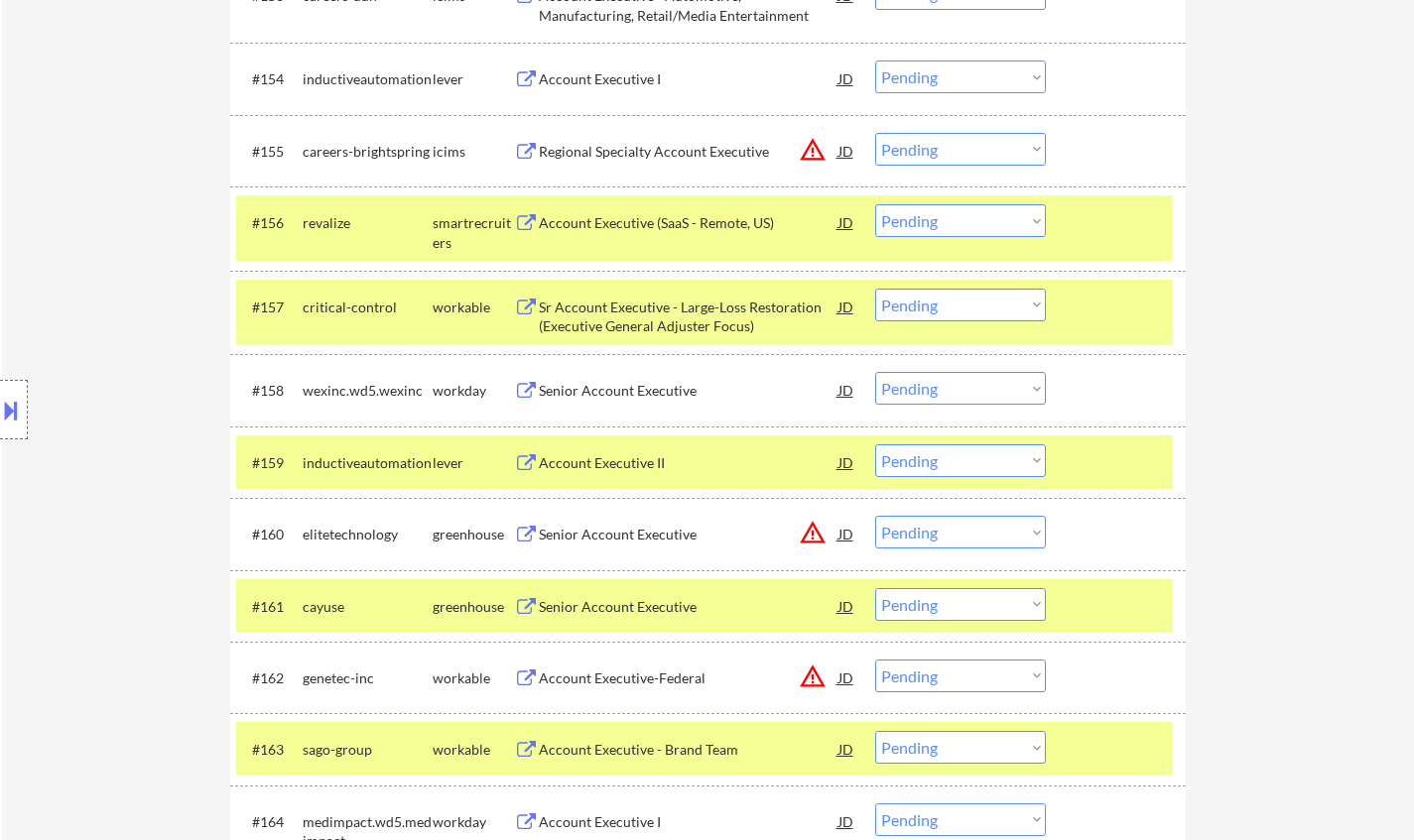 click on "Choose an option... Pending Applied Excluded (Questions) Excluded (Expired) Excluded (Location) Excluded (Bad Match) Excluded (Blocklist) Excluded (Salary) Excluded (Other)" at bounding box center (961, 460) 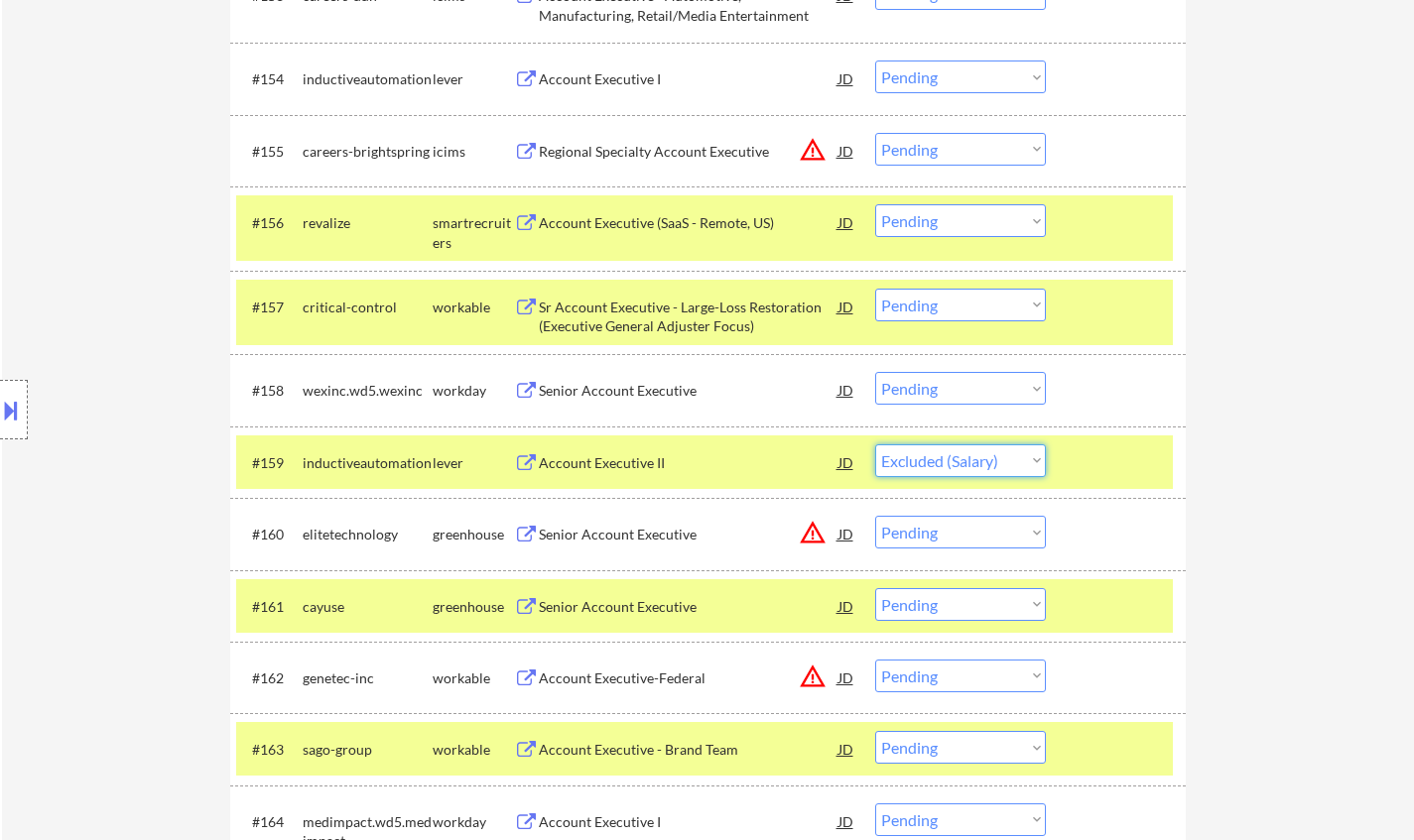 click on "Choose an option... Pending Applied Excluded (Questions) Excluded (Expired) Excluded (Location) Excluded (Bad Match) Excluded (Blocklist) Excluded (Salary) Excluded (Other)" at bounding box center (961, 460) 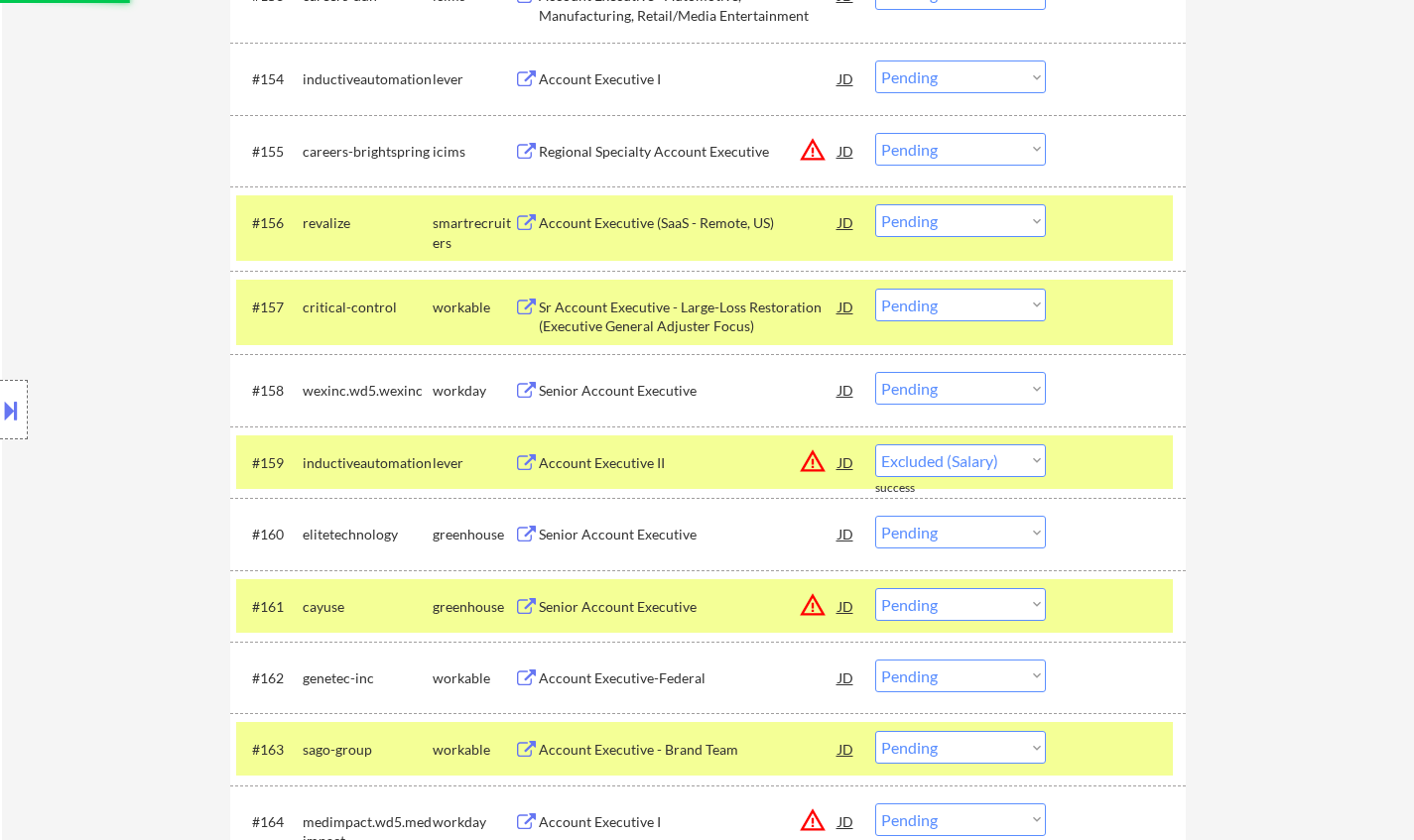 select on ""pending"" 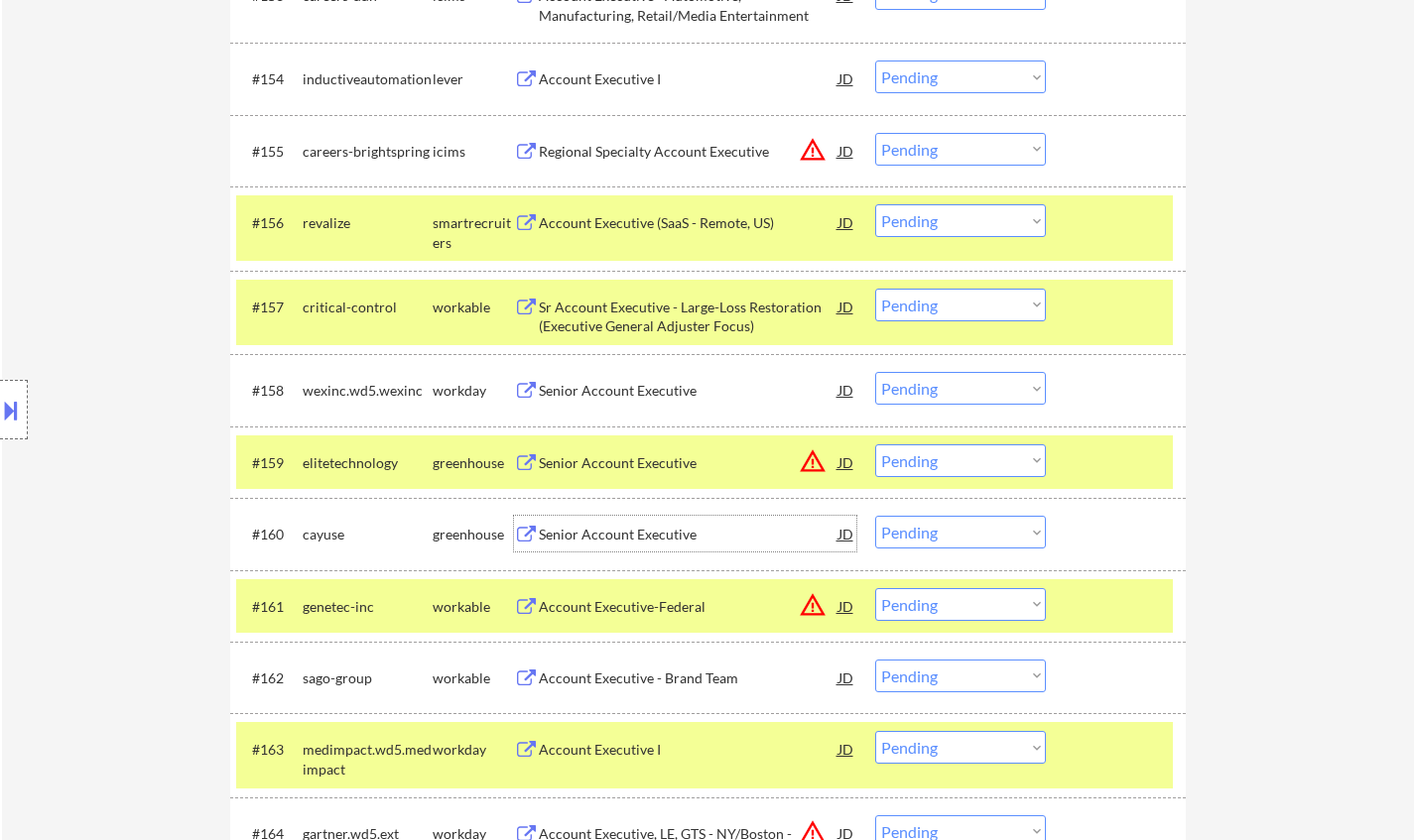 click on "Senior Account Executive" at bounding box center (689, 535) 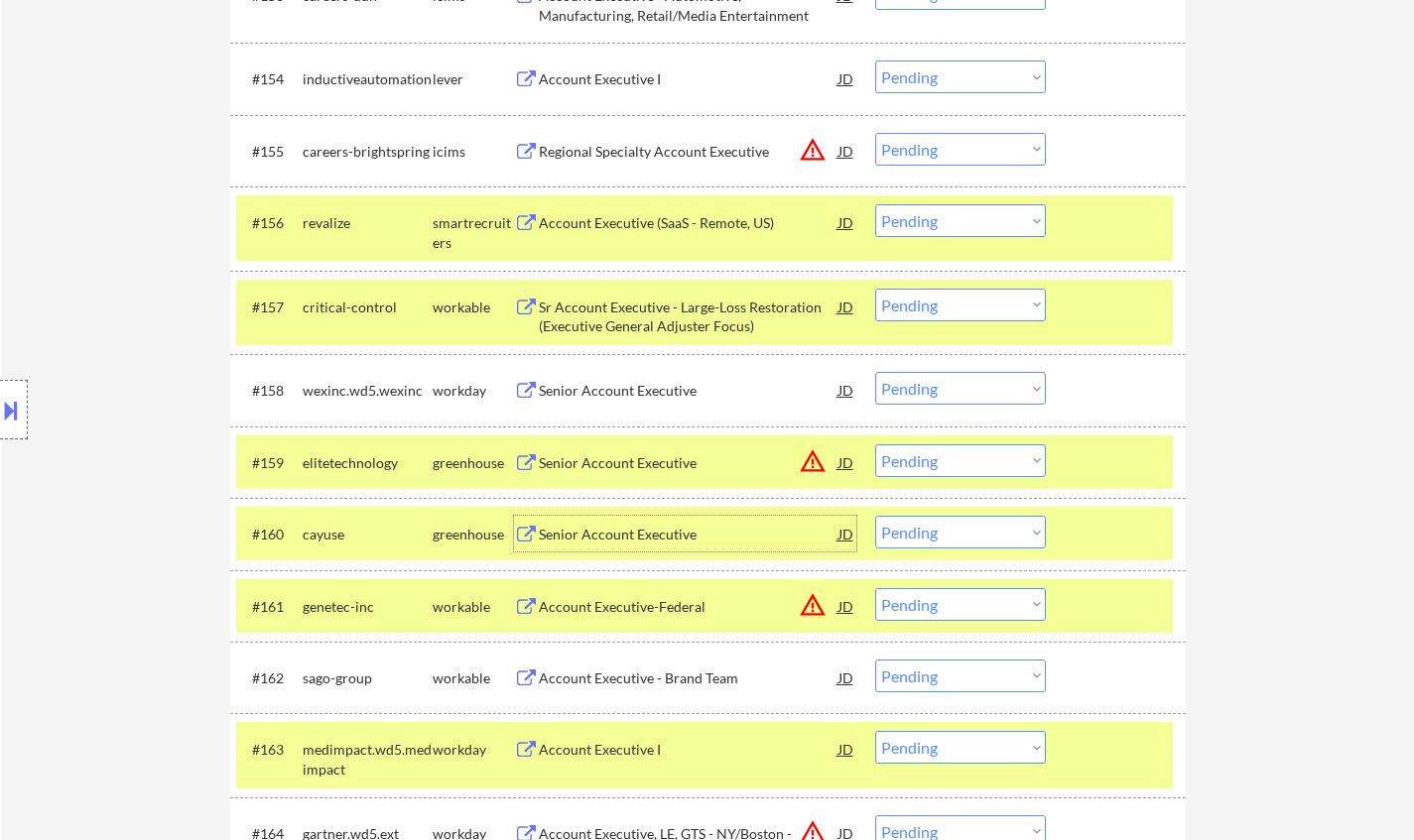 scroll, scrollTop: 4921, scrollLeft: 0, axis: vertical 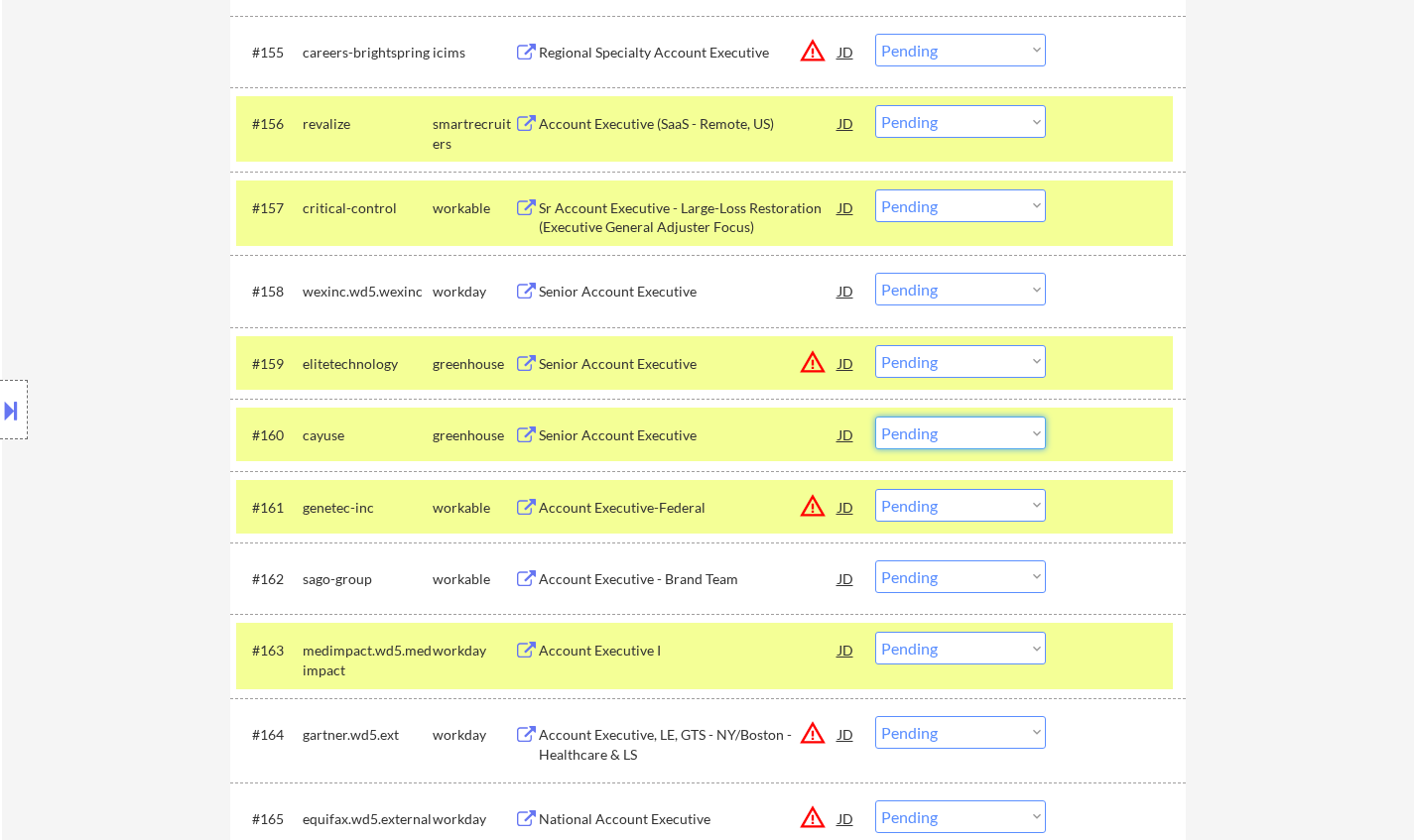 click on "Choose an option... Pending Applied Excluded (Questions) Excluded (Expired) Excluded (Location) Excluded (Bad Match) Excluded (Blocklist) Excluded (Salary) Excluded (Other)" at bounding box center (961, 432) 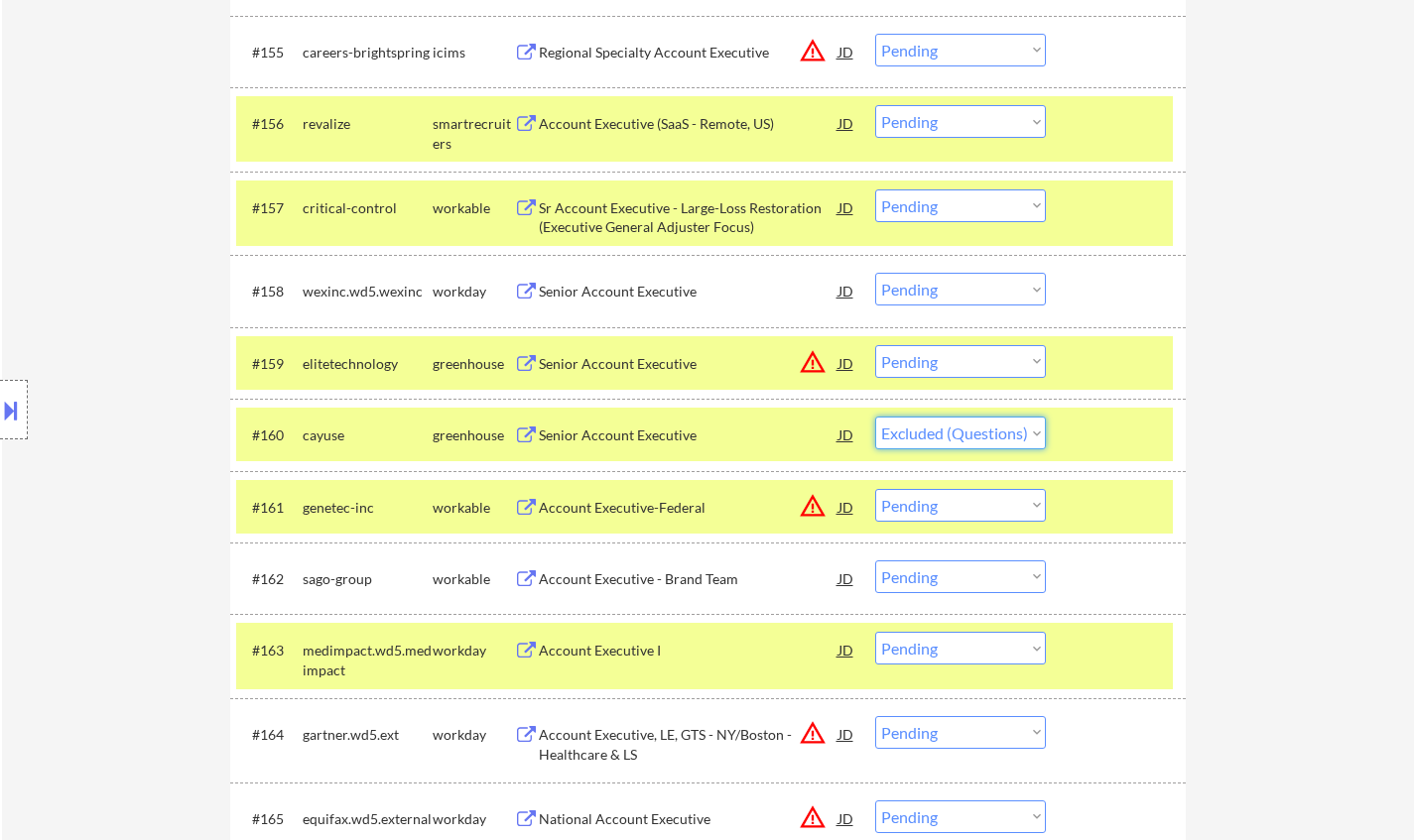 click on "Choose an option... Pending Applied Excluded (Questions) Excluded (Expired) Excluded (Location) Excluded (Bad Match) Excluded (Blocklist) Excluded (Salary) Excluded (Other)" at bounding box center (961, 432) 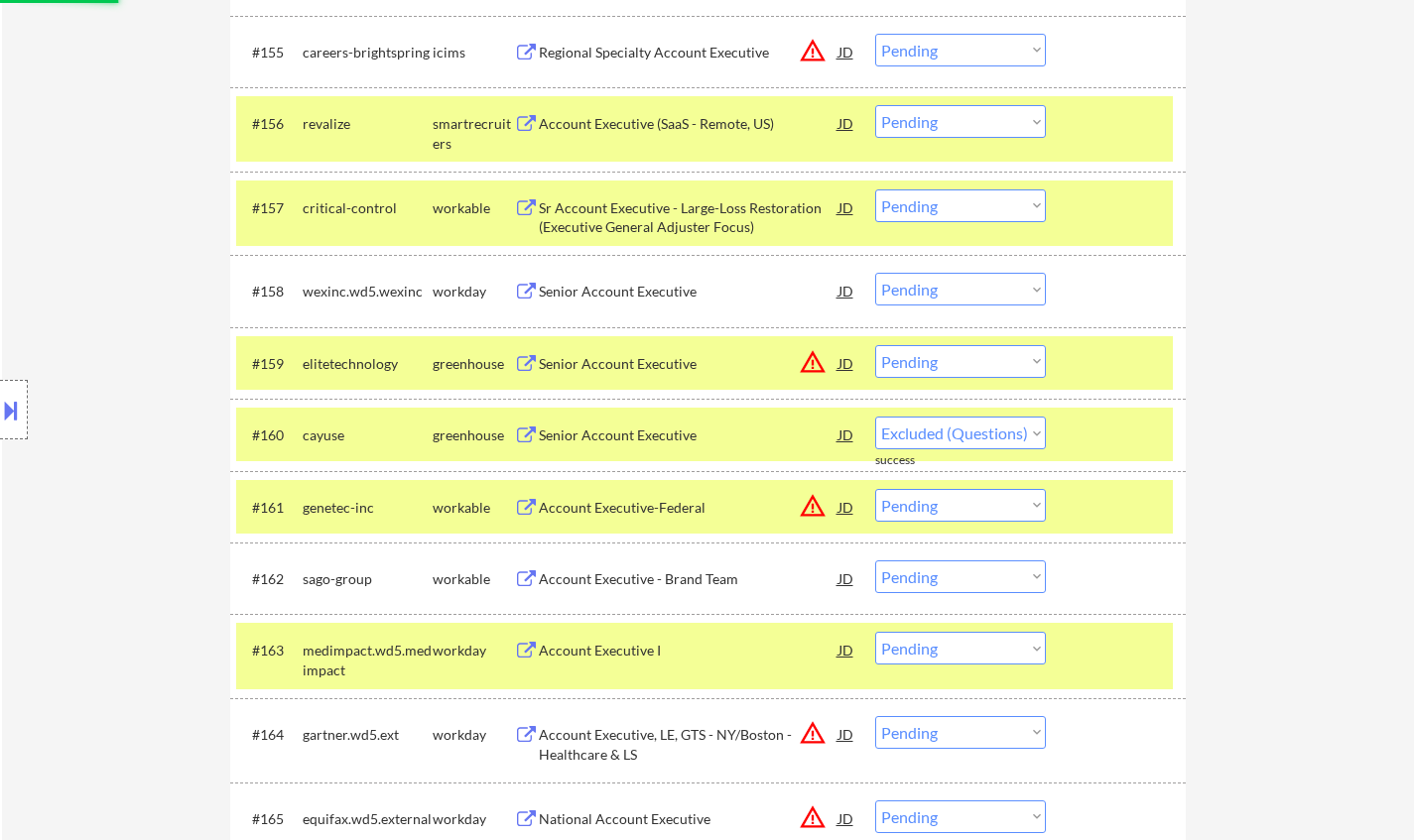 select on ""pending"" 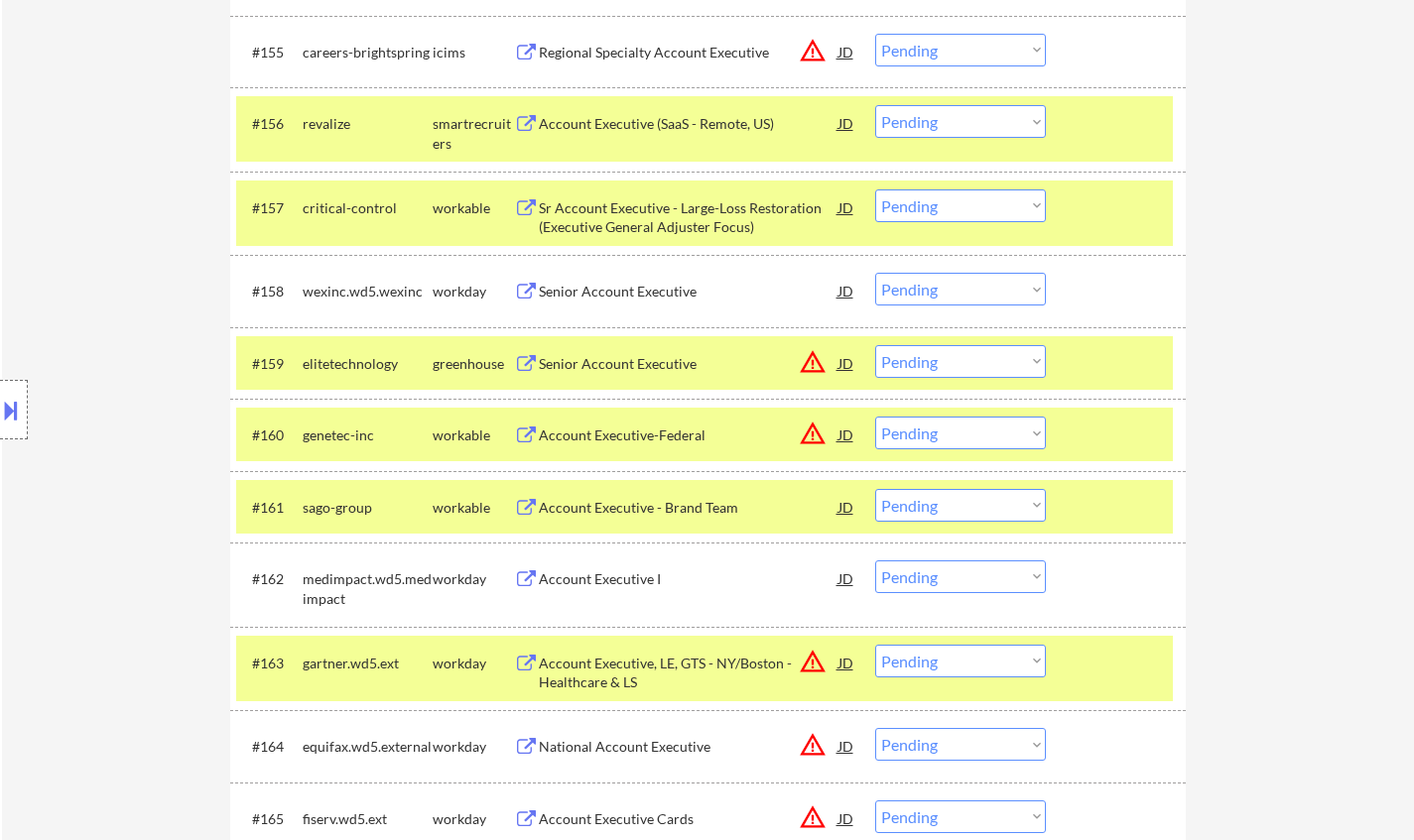 click on "Account Executive (SaaS - Remote, US)" at bounding box center (689, 124) 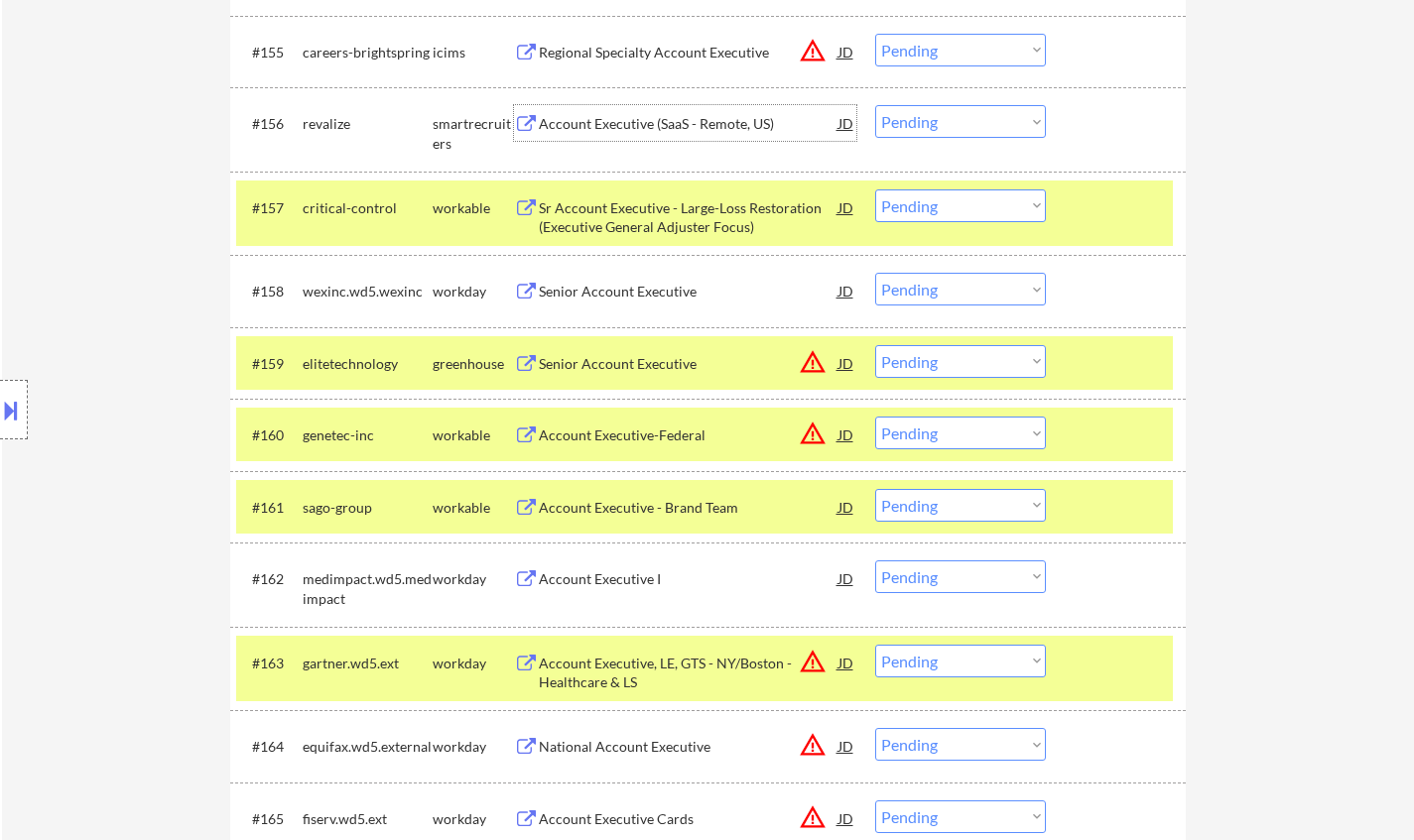 click on "Choose an option... Pending Applied Excluded (Questions) Excluded (Expired) Excluded (Location) Excluded (Bad Match) Excluded (Blocklist) Excluded (Salary) Excluded (Other)" at bounding box center [961, 121] 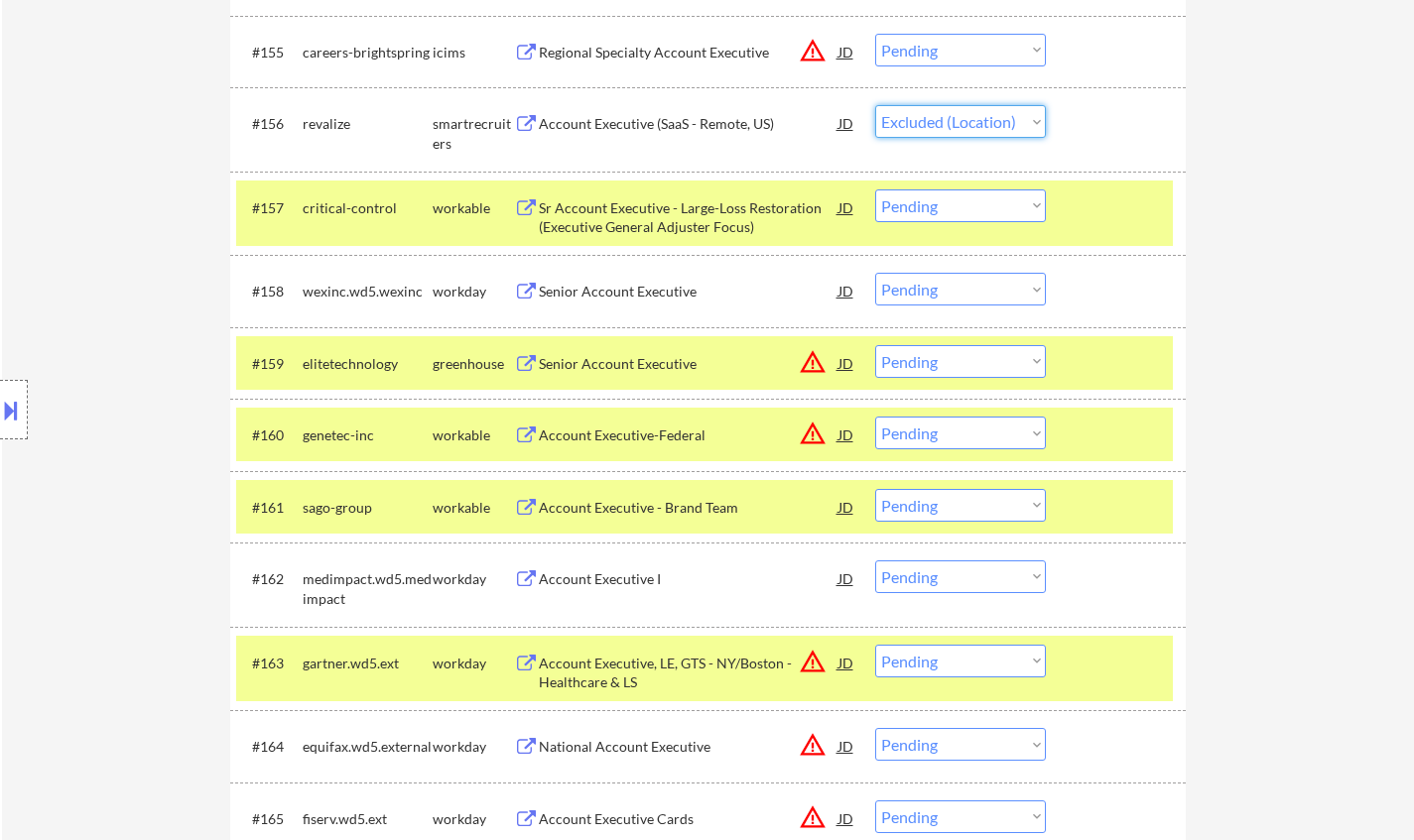click on "Choose an option... Pending Applied Excluded (Questions) Excluded (Expired) Excluded (Location) Excluded (Bad Match) Excluded (Blocklist) Excluded (Salary) Excluded (Other)" at bounding box center [961, 121] 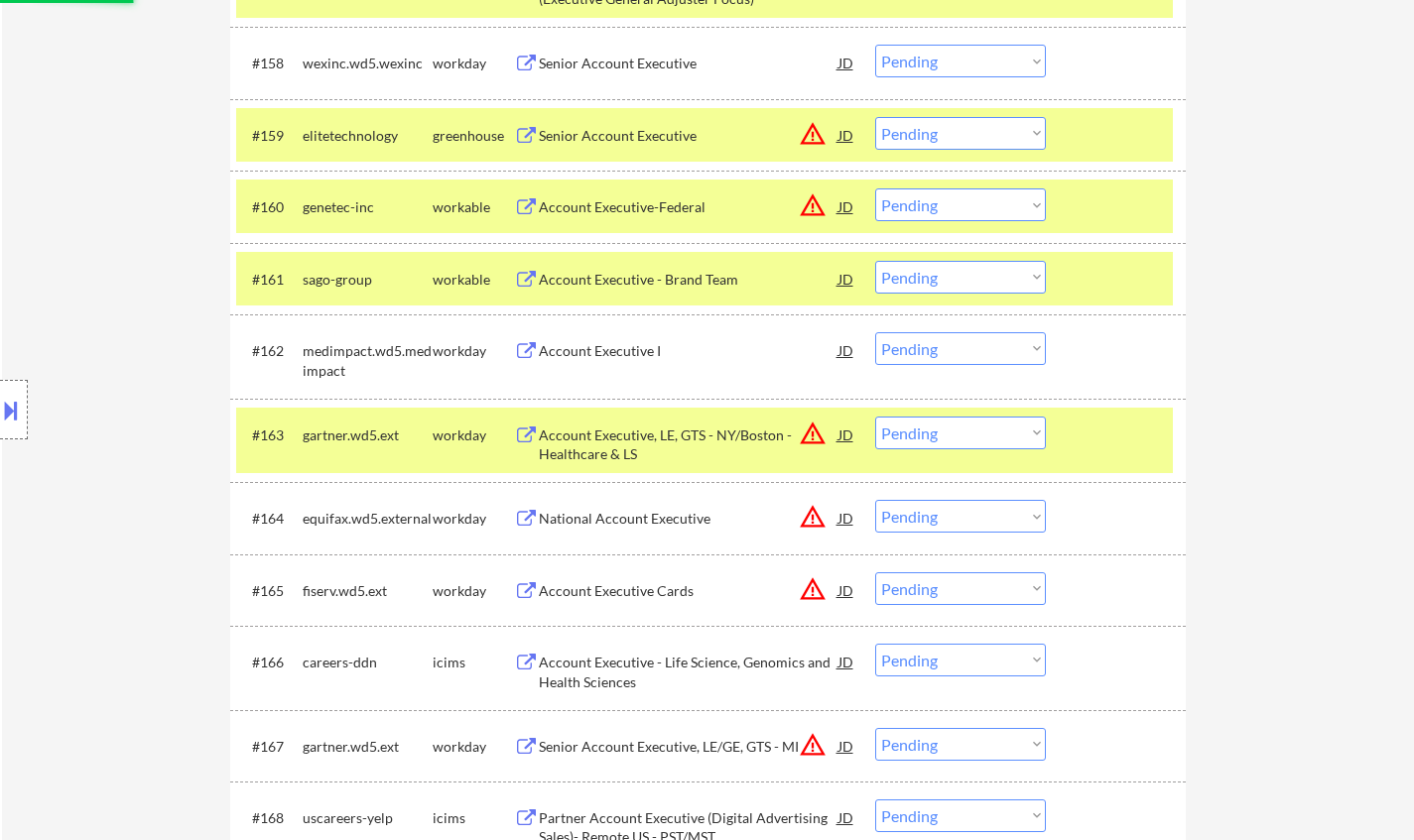 scroll, scrollTop: 5318, scrollLeft: 0, axis: vertical 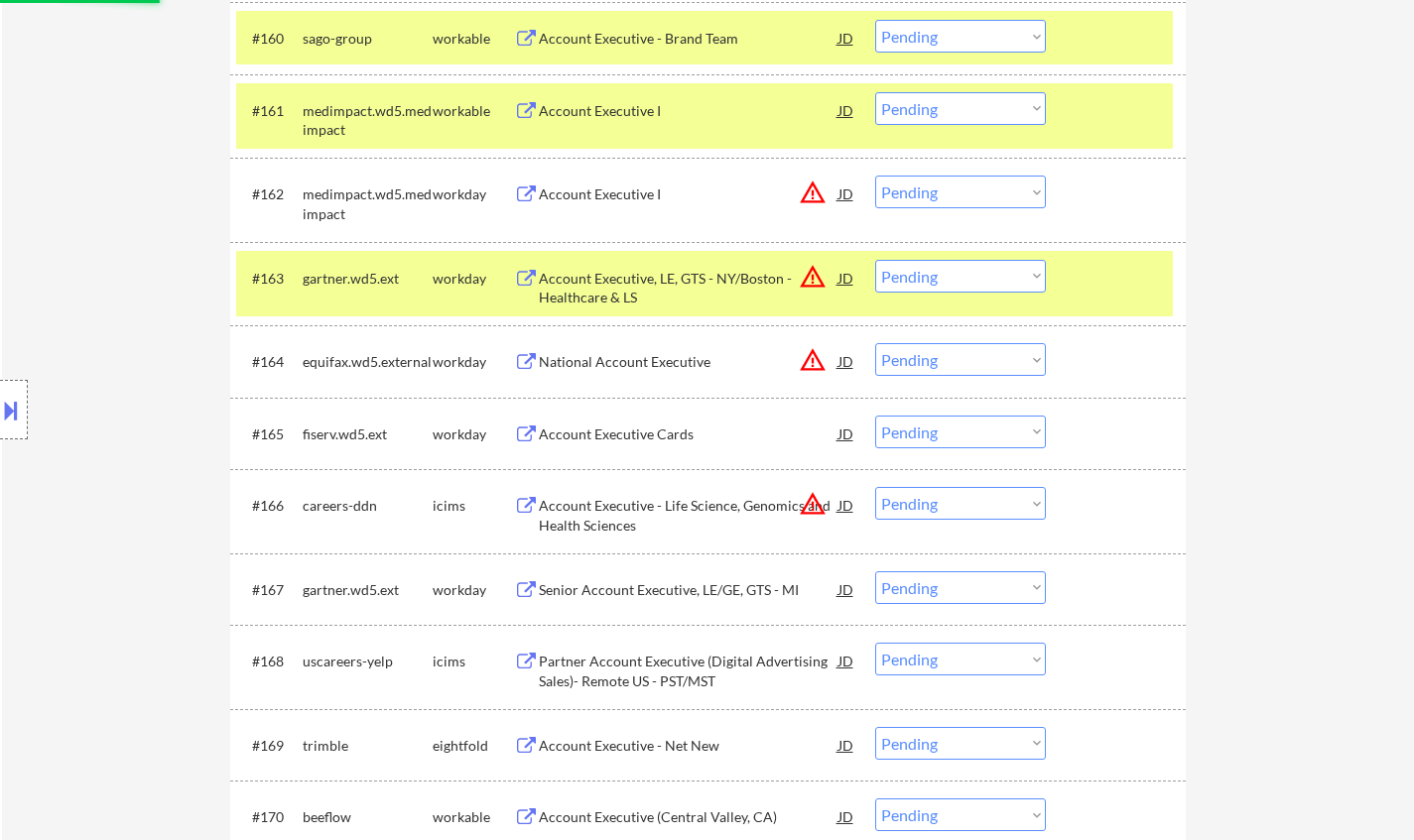 select on ""pending"" 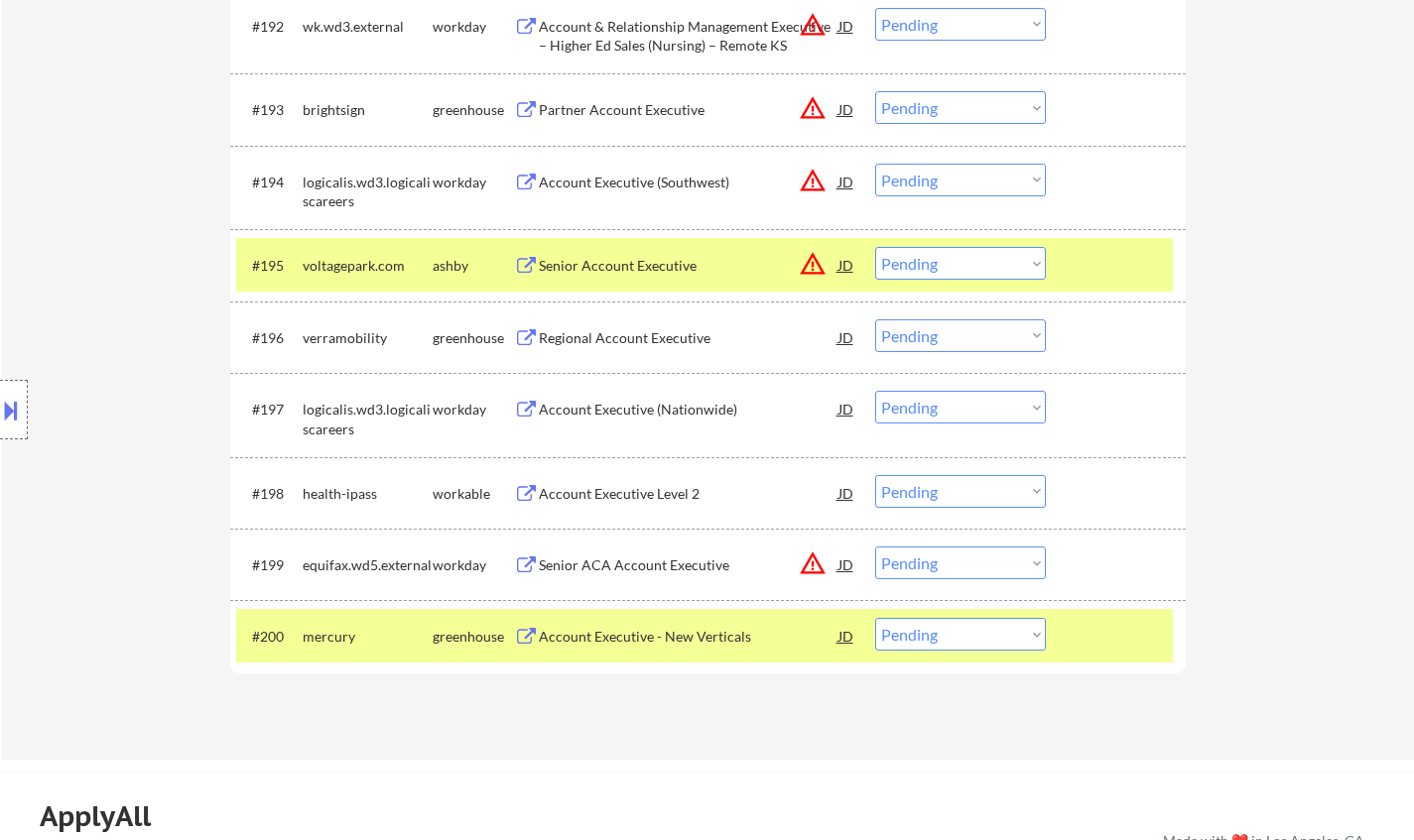 scroll, scrollTop: 7995, scrollLeft: 0, axis: vertical 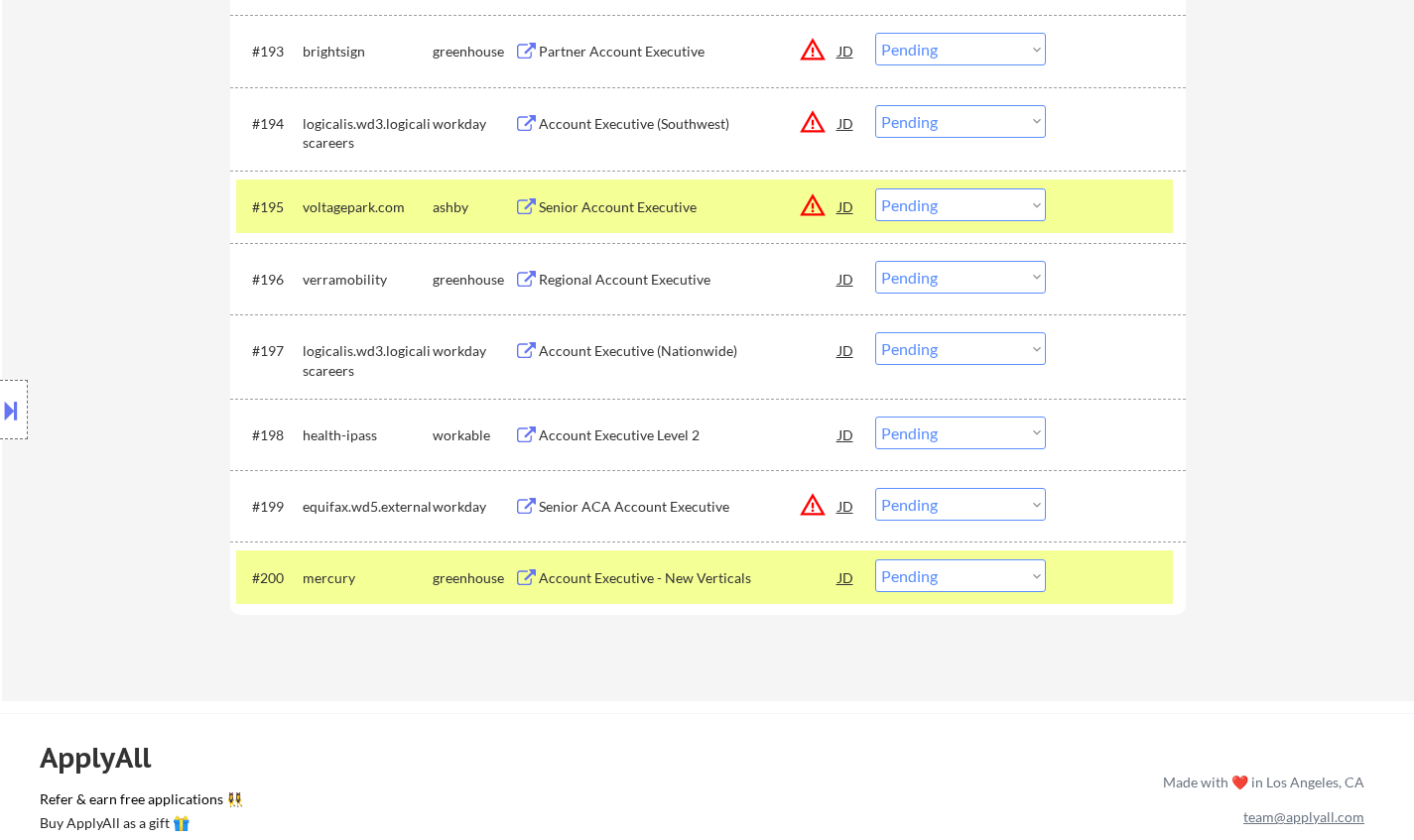 click on "Regional Account Executive" at bounding box center (689, 280) 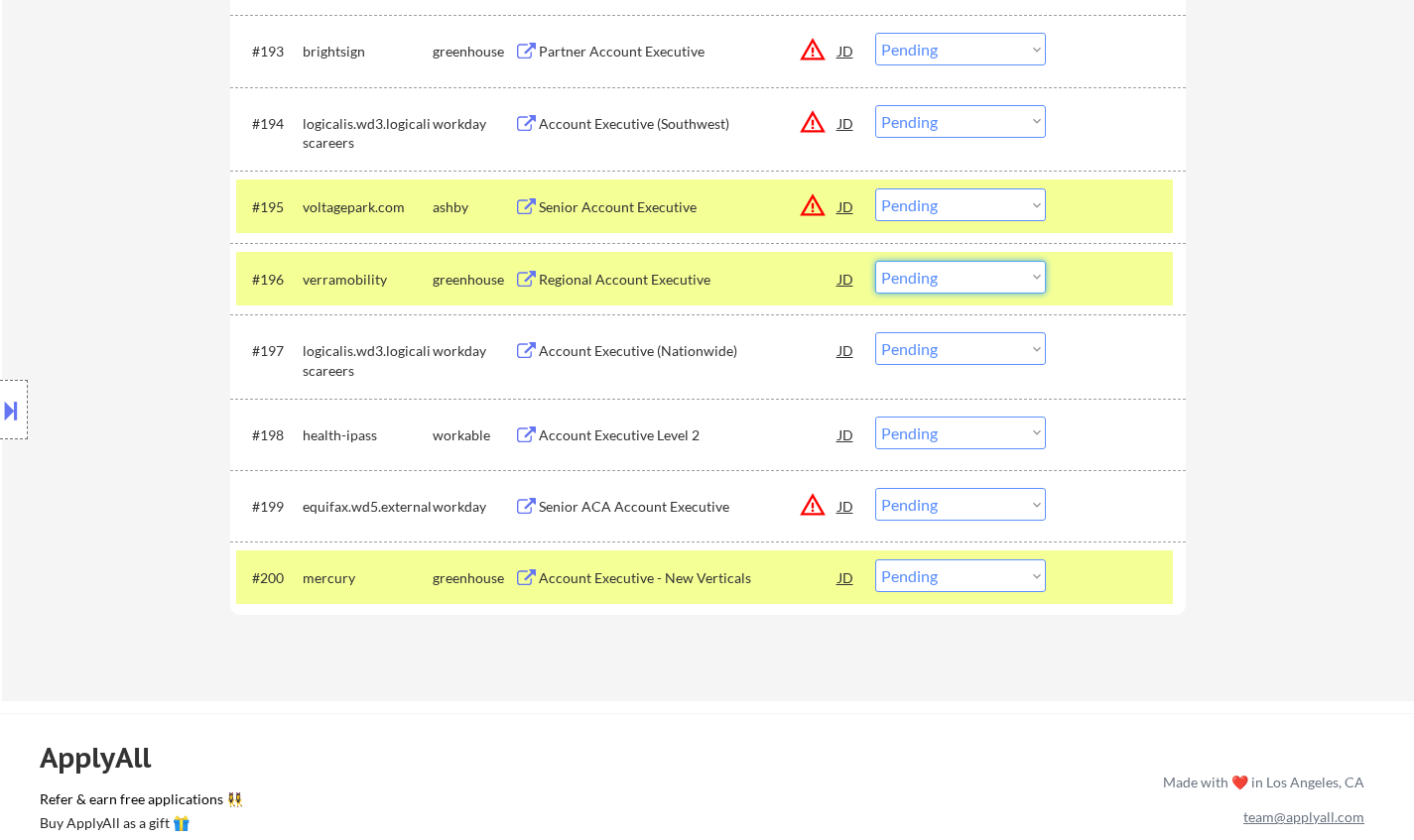 click on "Choose an option... Pending Applied Excluded (Questions) Excluded (Expired) Excluded (Location) Excluded (Bad Match) Excluded (Blocklist) Excluded (Salary) Excluded (Other)" at bounding box center [961, 277] 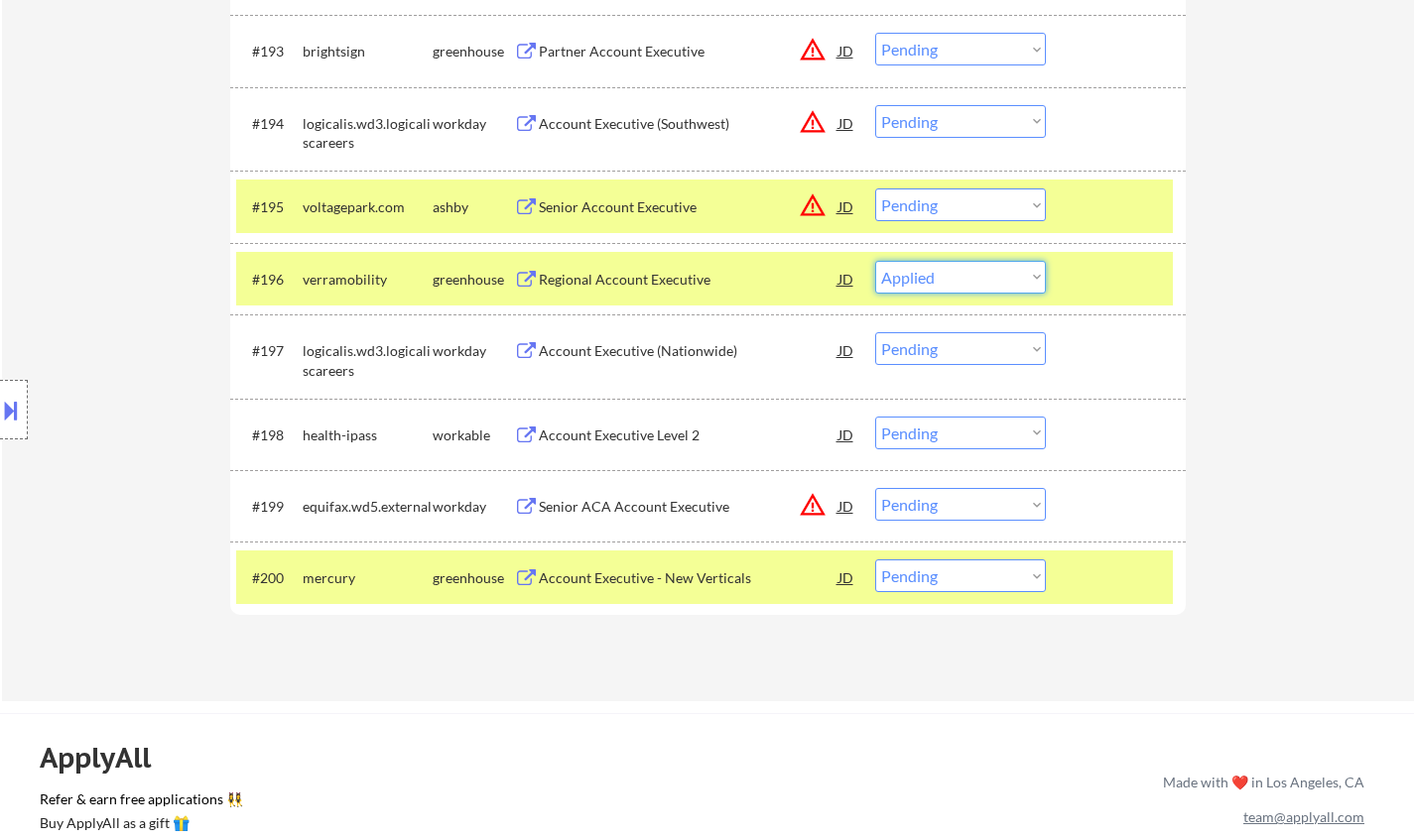 click on "Choose an option... Pending Applied Excluded (Questions) Excluded (Expired) Excluded (Location) Excluded (Bad Match) Excluded (Blocklist) Excluded (Salary) Excluded (Other)" at bounding box center (961, 277) 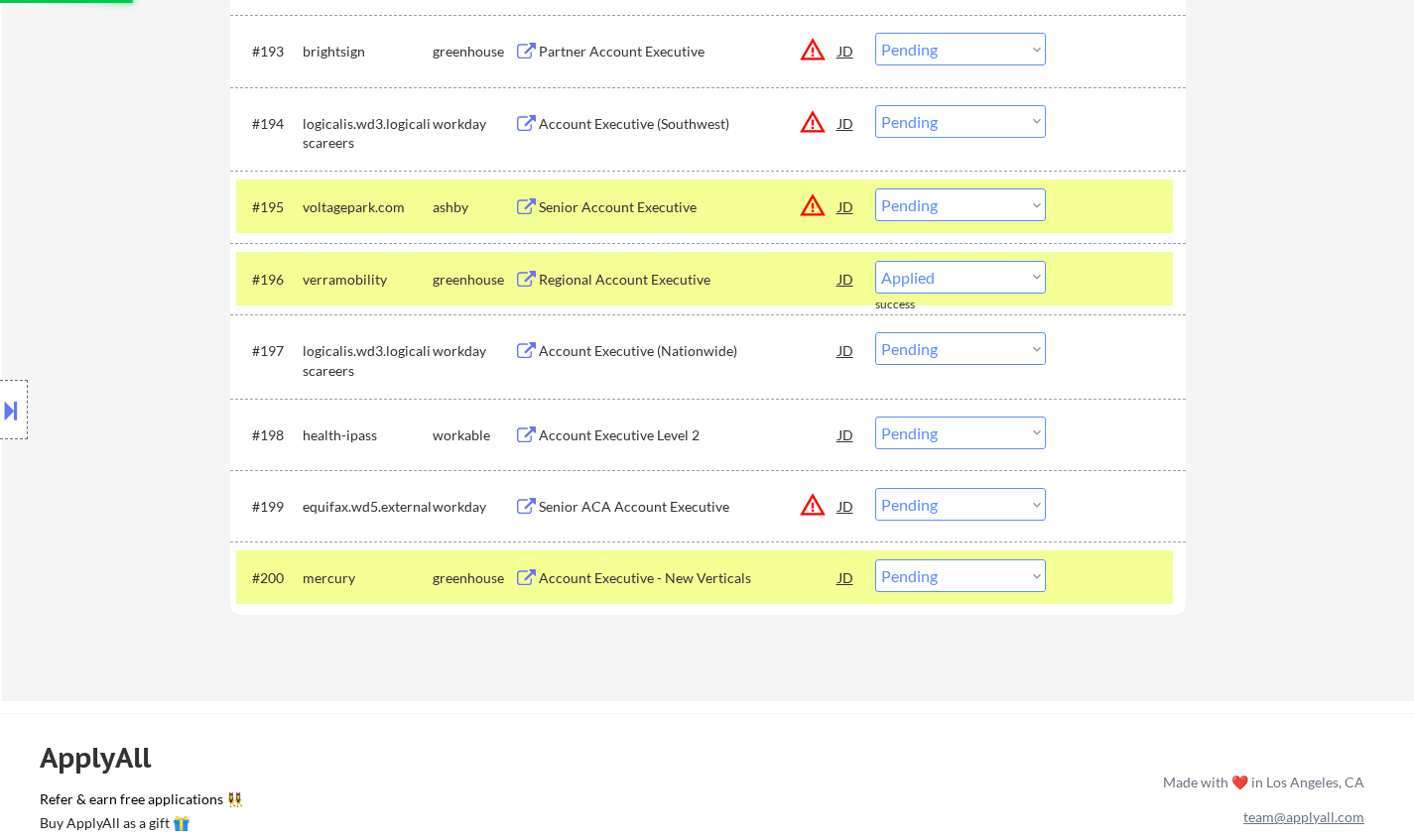select on ""pending"" 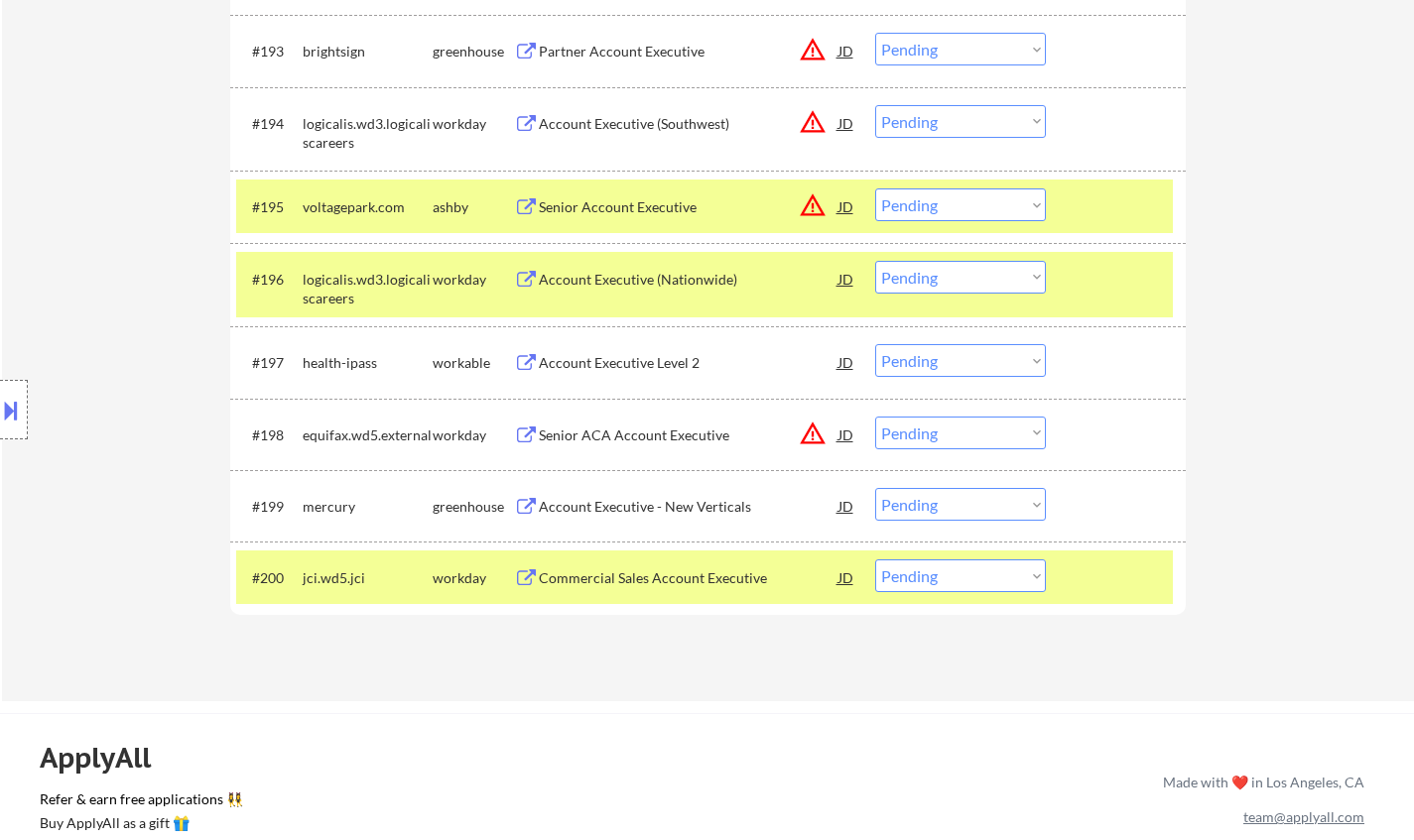 scroll, scrollTop: 0, scrollLeft: 0, axis: both 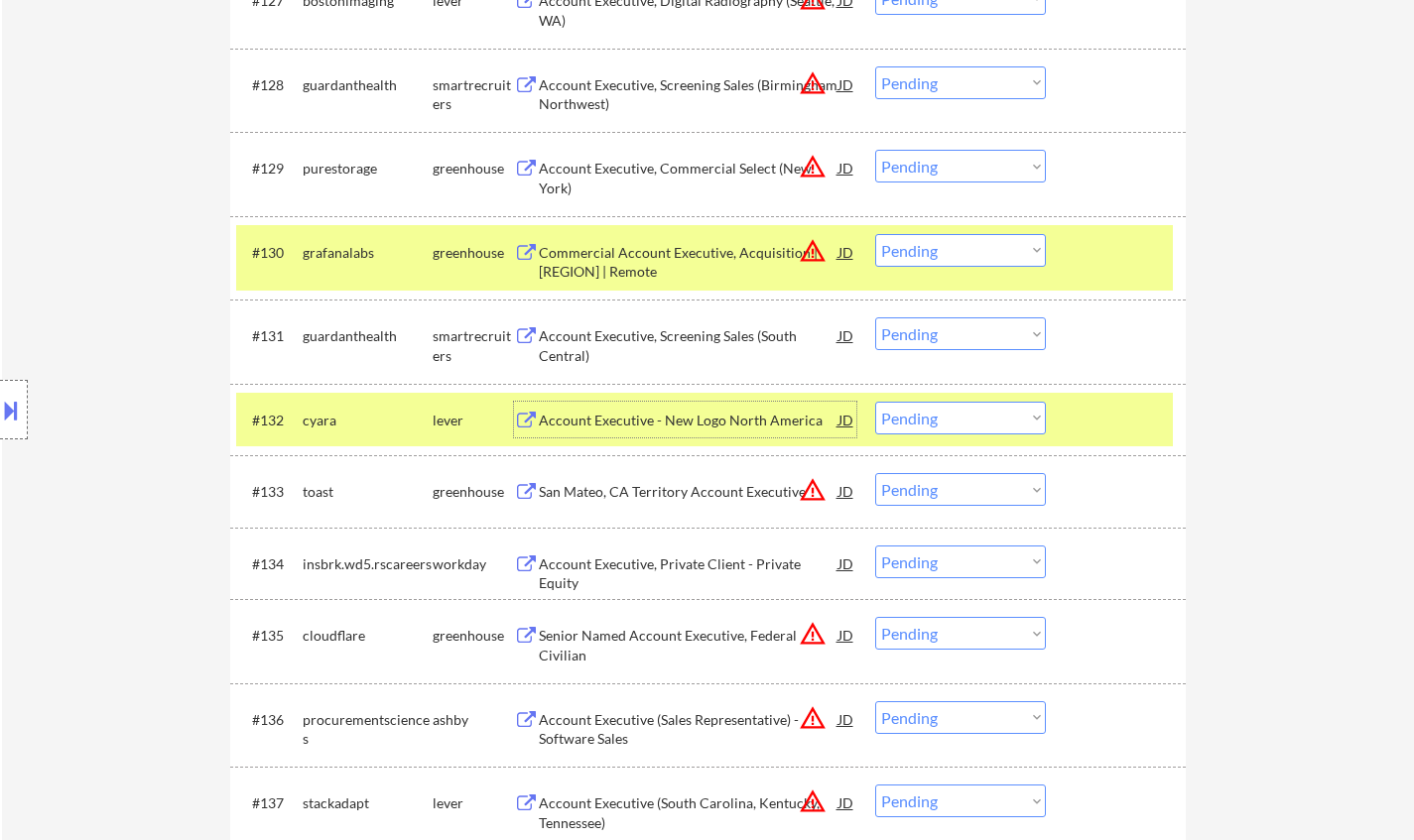 click on "Account Executive - New Logo North America" at bounding box center [689, 420] 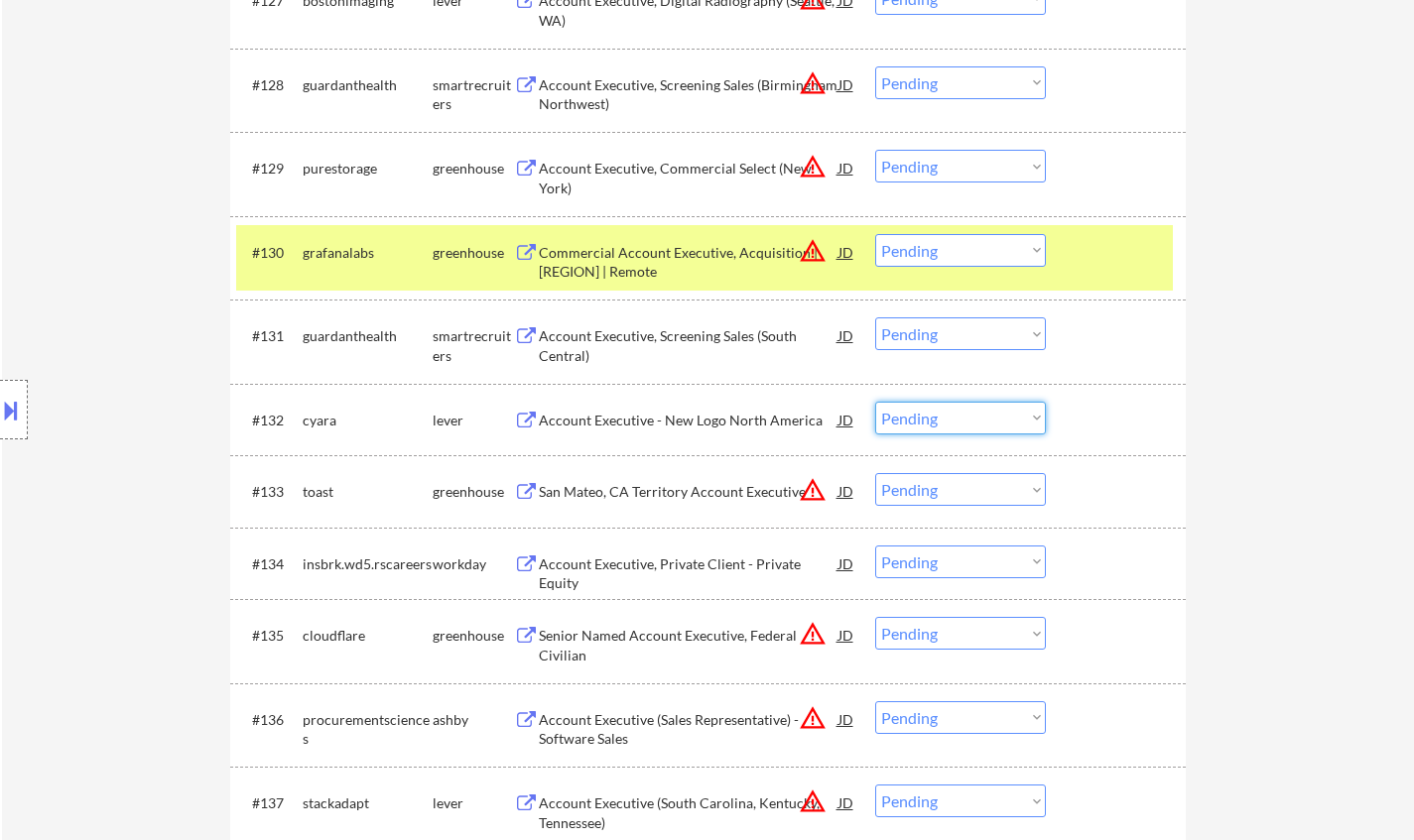 drag, startPoint x: 934, startPoint y: 420, endPoint x: 944, endPoint y: 424, distance: 10.77033 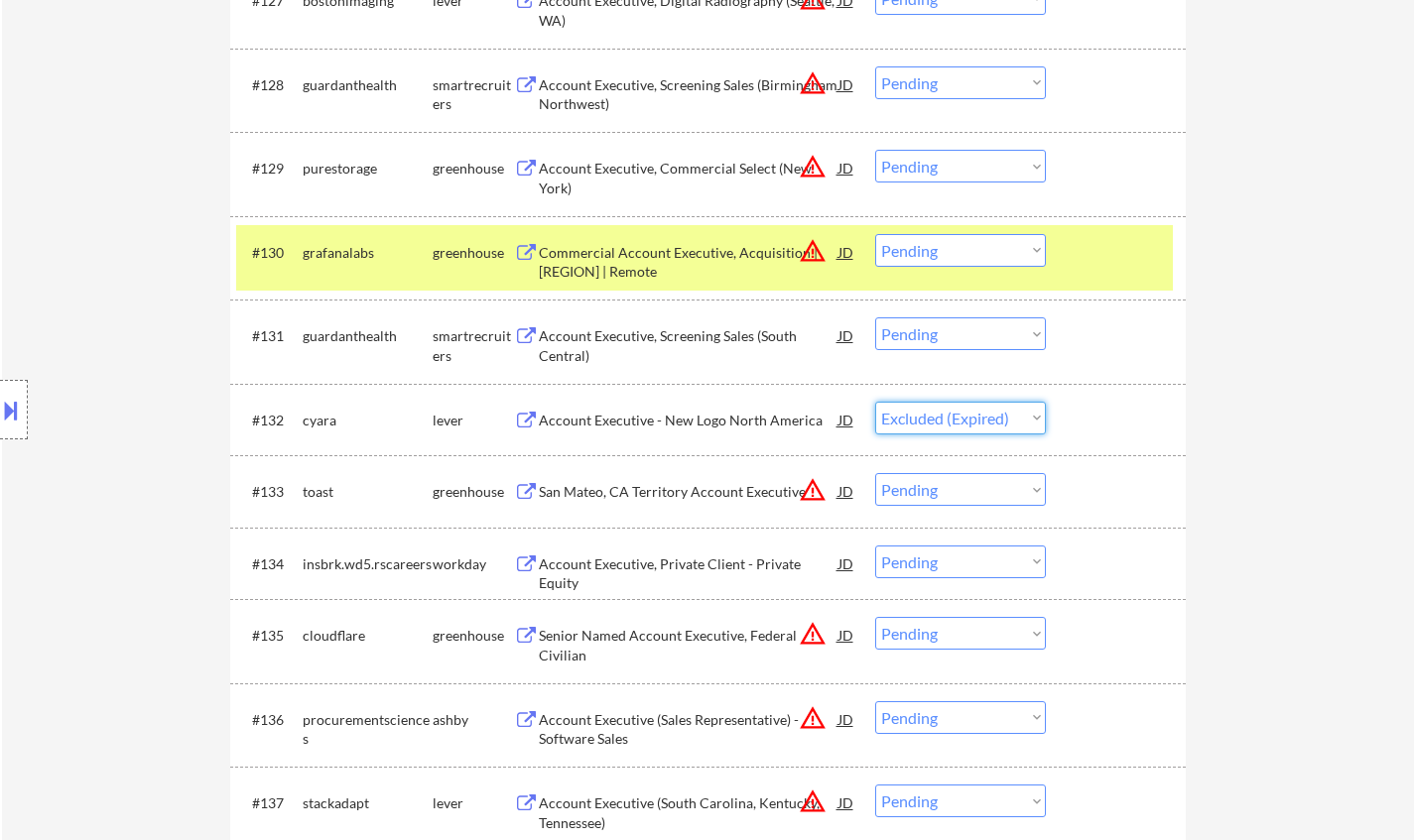 click on "Choose an option... Pending Applied Excluded (Questions) Excluded (Expired) Excluded (Location) Excluded (Bad Match) Excluded (Blocklist) Excluded (Salary) Excluded (Other)" at bounding box center (961, 418) 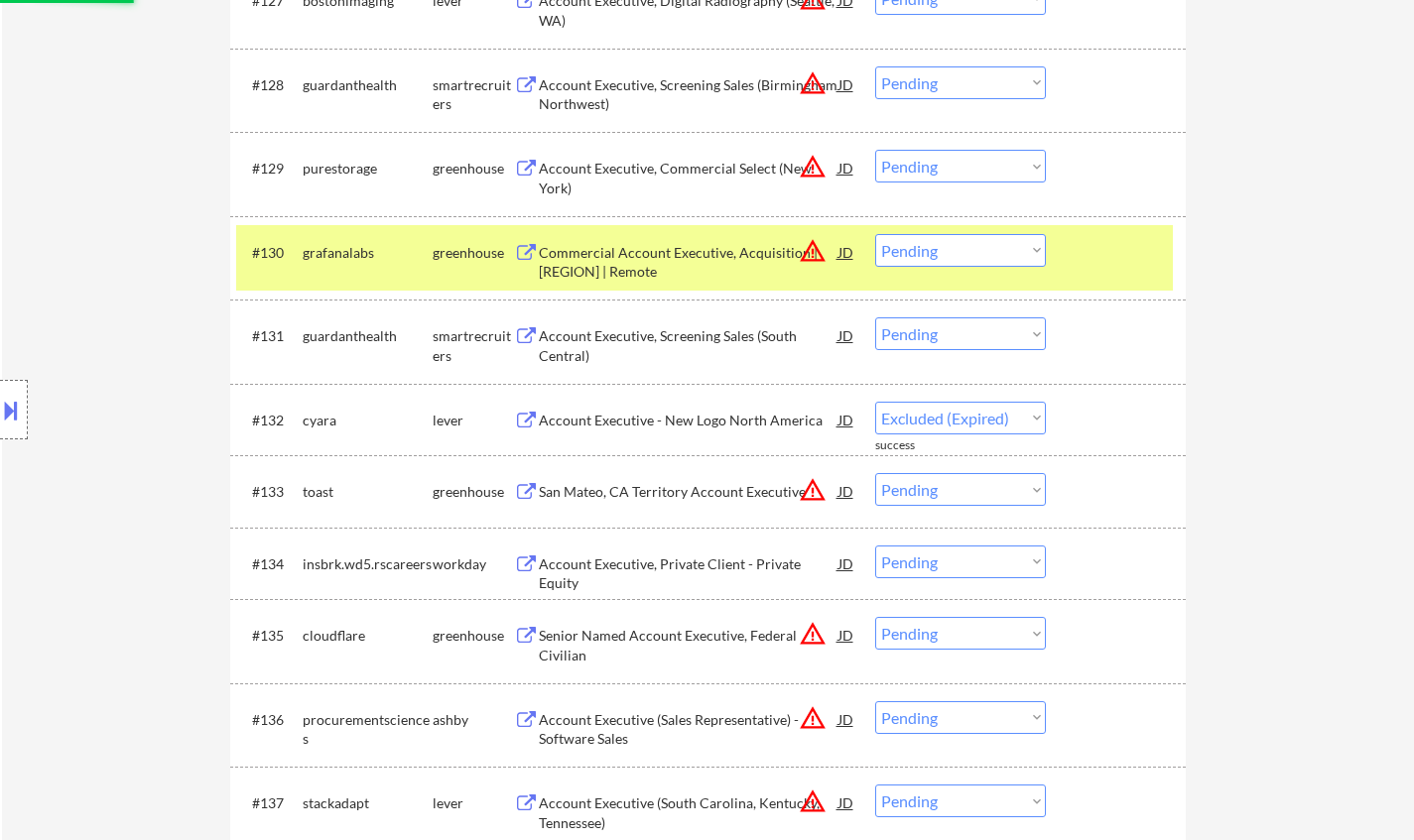 scroll, scrollTop: 3192, scrollLeft: 0, axis: vertical 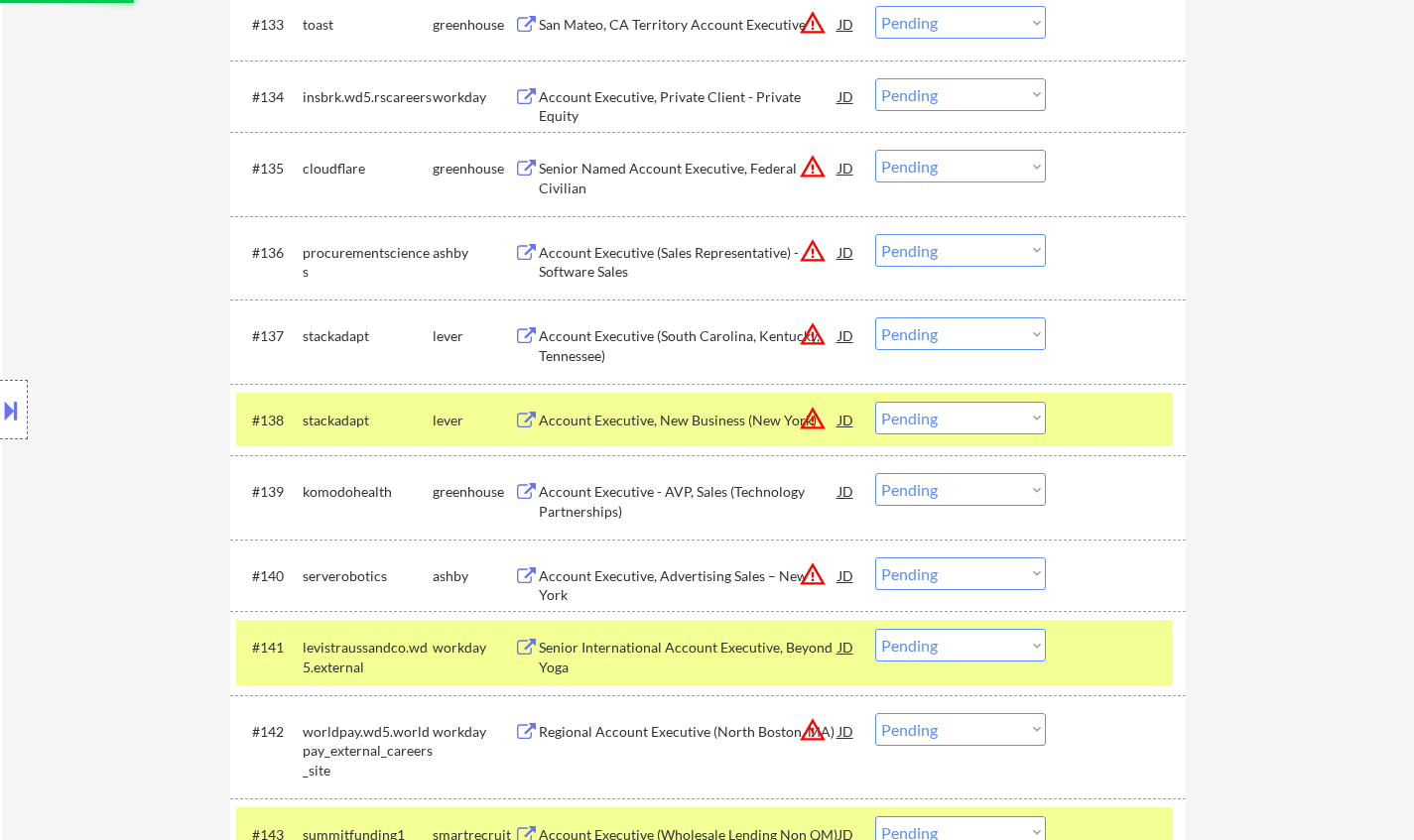 select on ""pending"" 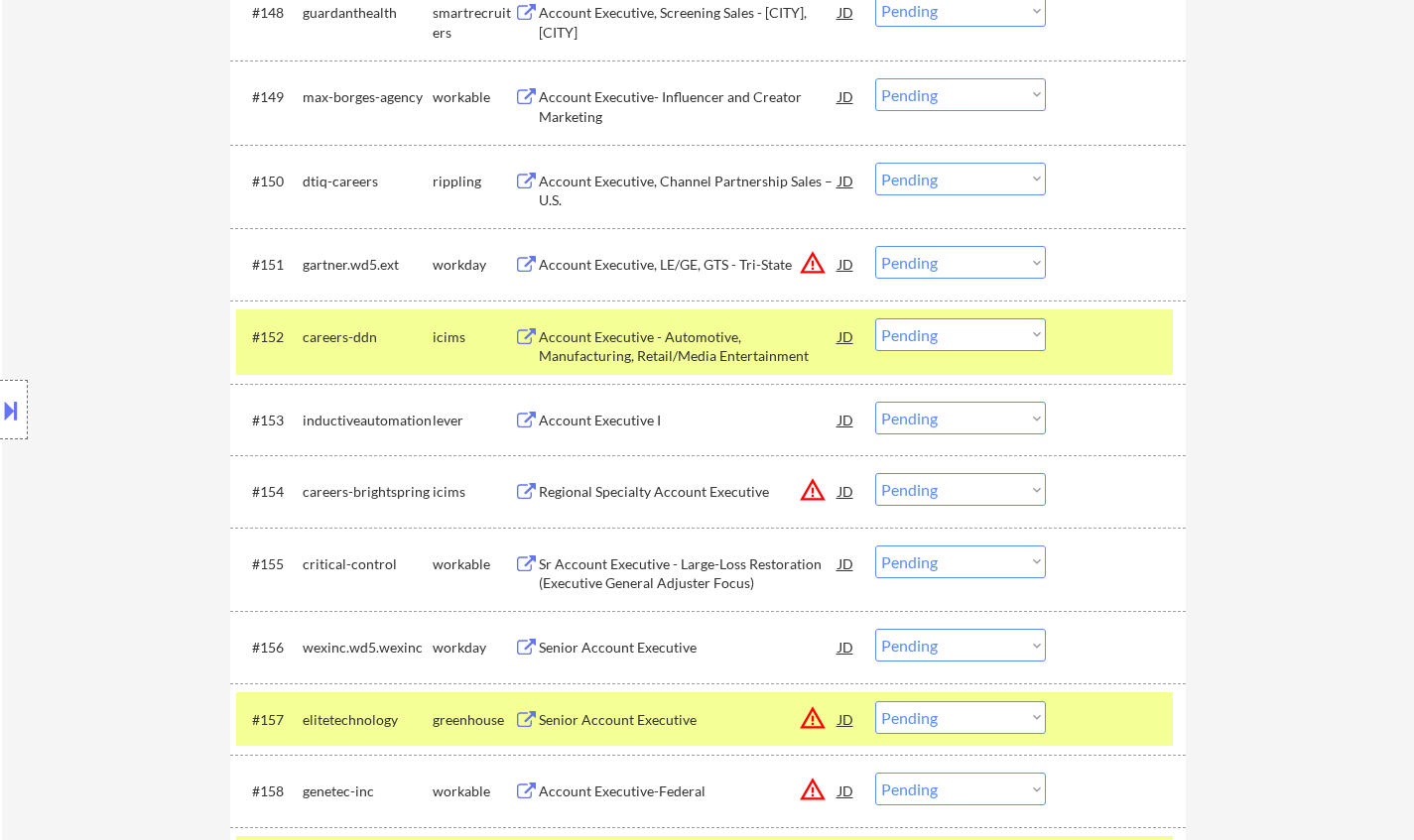 scroll, scrollTop: 5942, scrollLeft: 0, axis: vertical 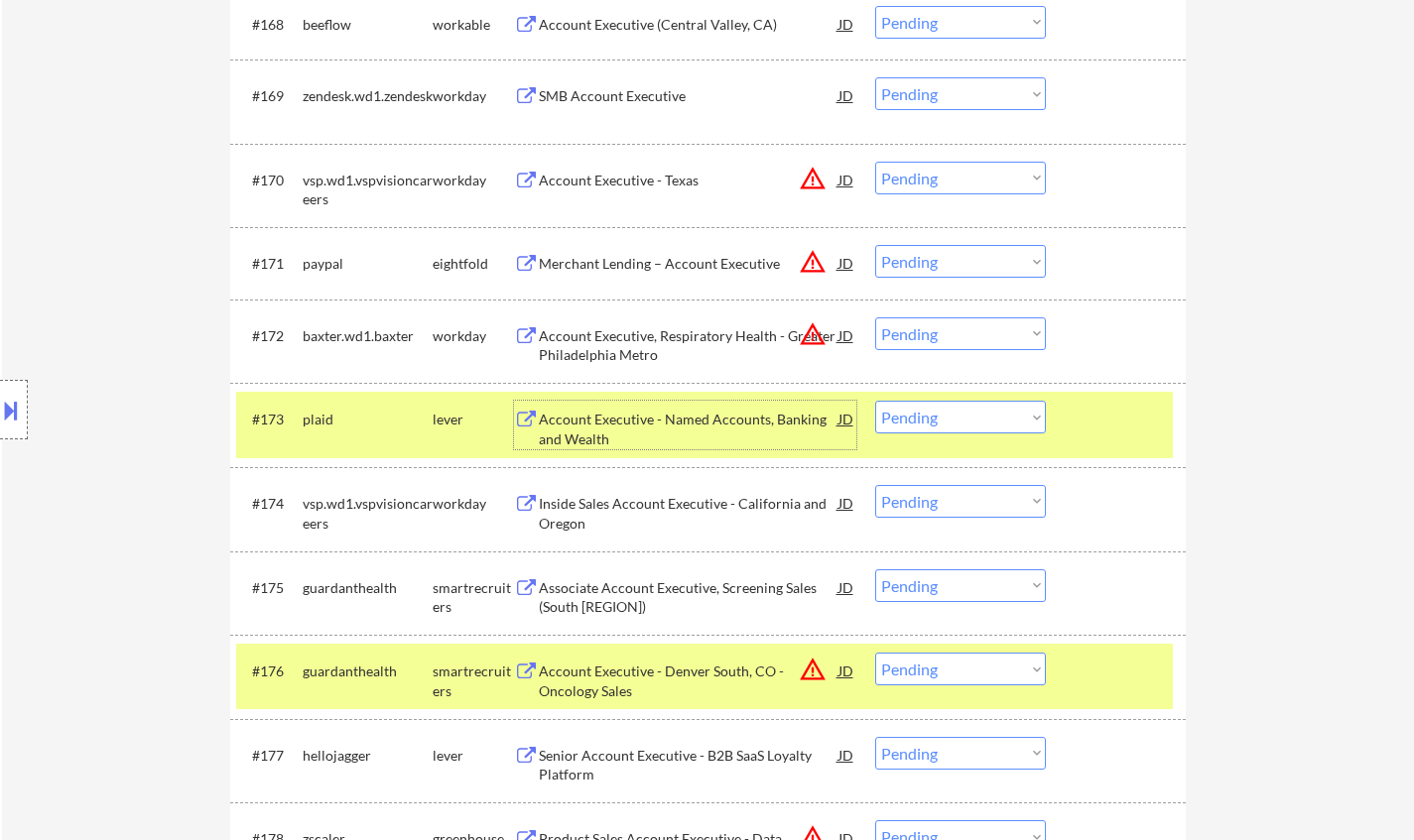 click on "Account Executive - Named Accounts, Banking and Wealth" at bounding box center (689, 428) 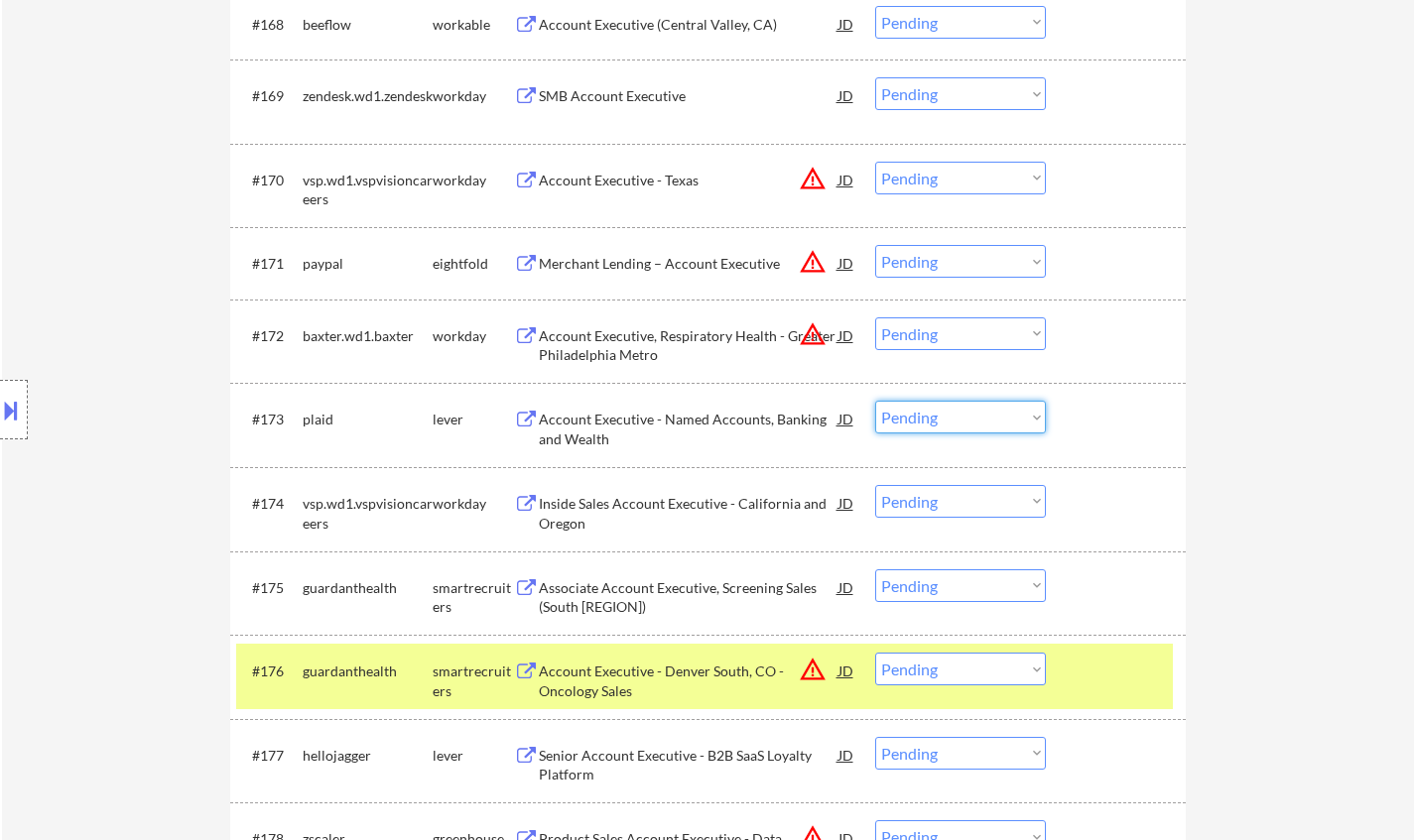 drag, startPoint x: 984, startPoint y: 420, endPoint x: 988, endPoint y: 430, distance: 10.7703296 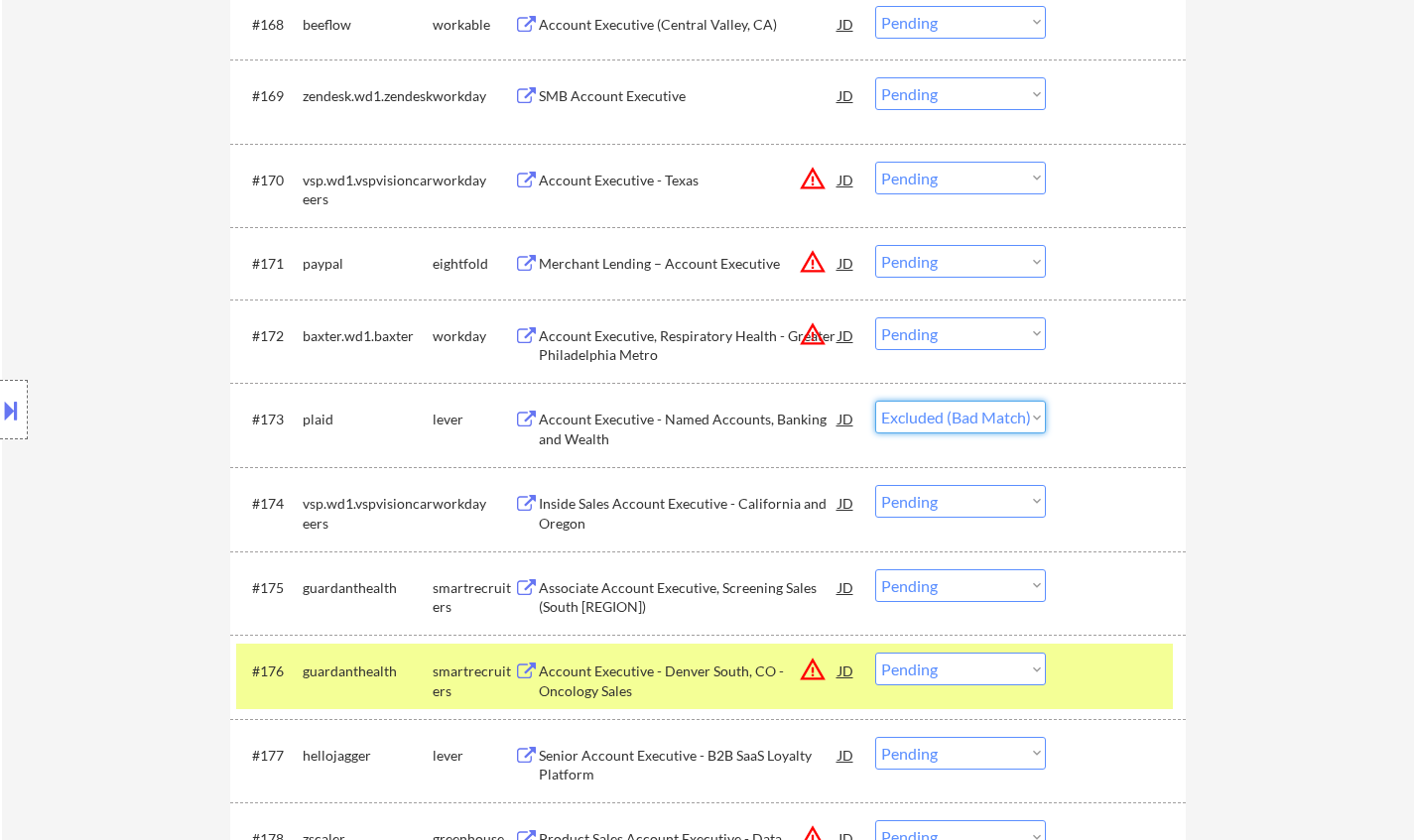 click on "Choose an option... Pending Applied Excluded (Questions) Excluded (Expired) Excluded (Location) Excluded (Bad Match) Excluded (Blocklist) Excluded (Salary) Excluded (Other)" at bounding box center (961, 417) 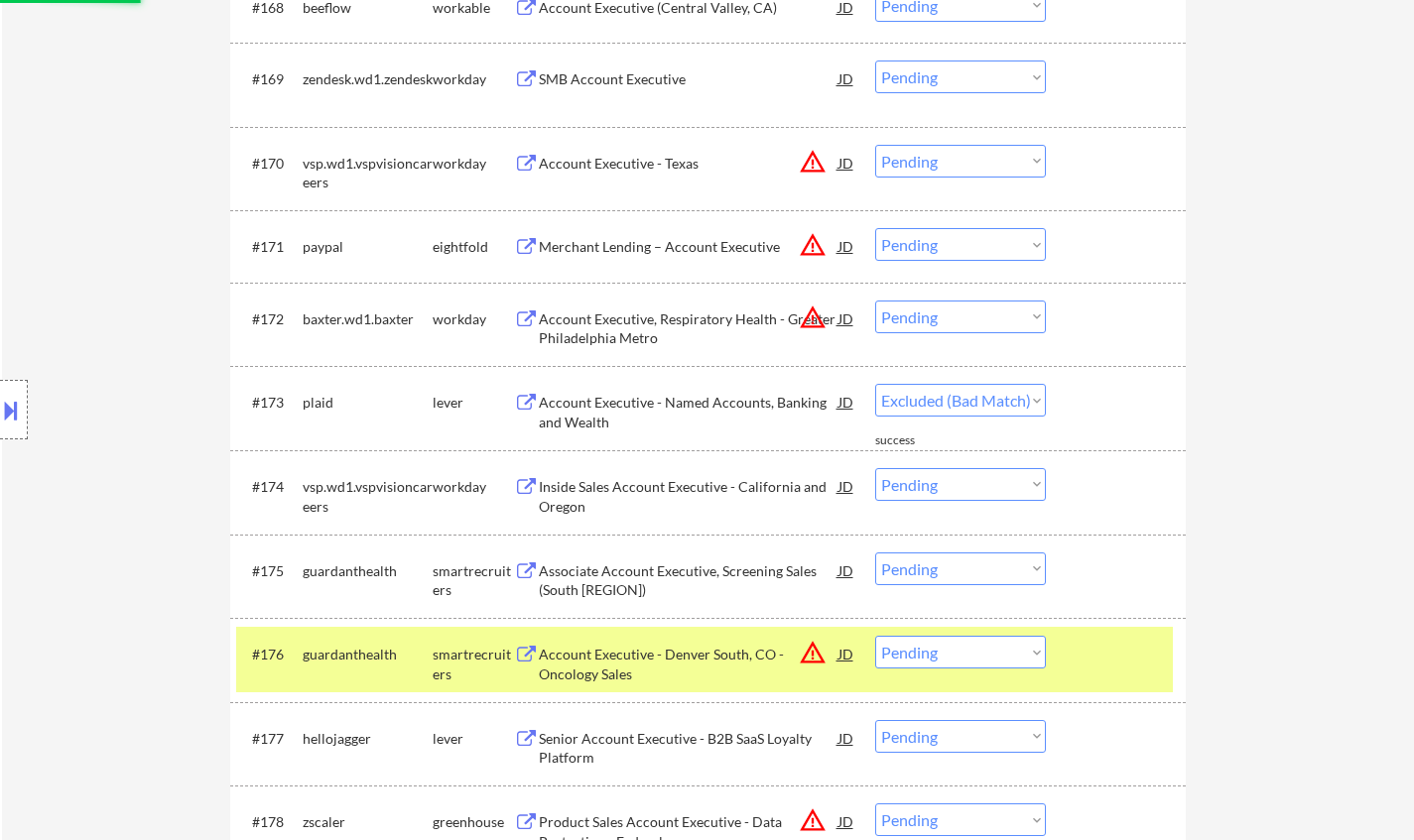 scroll, scrollTop: 6141, scrollLeft: 0, axis: vertical 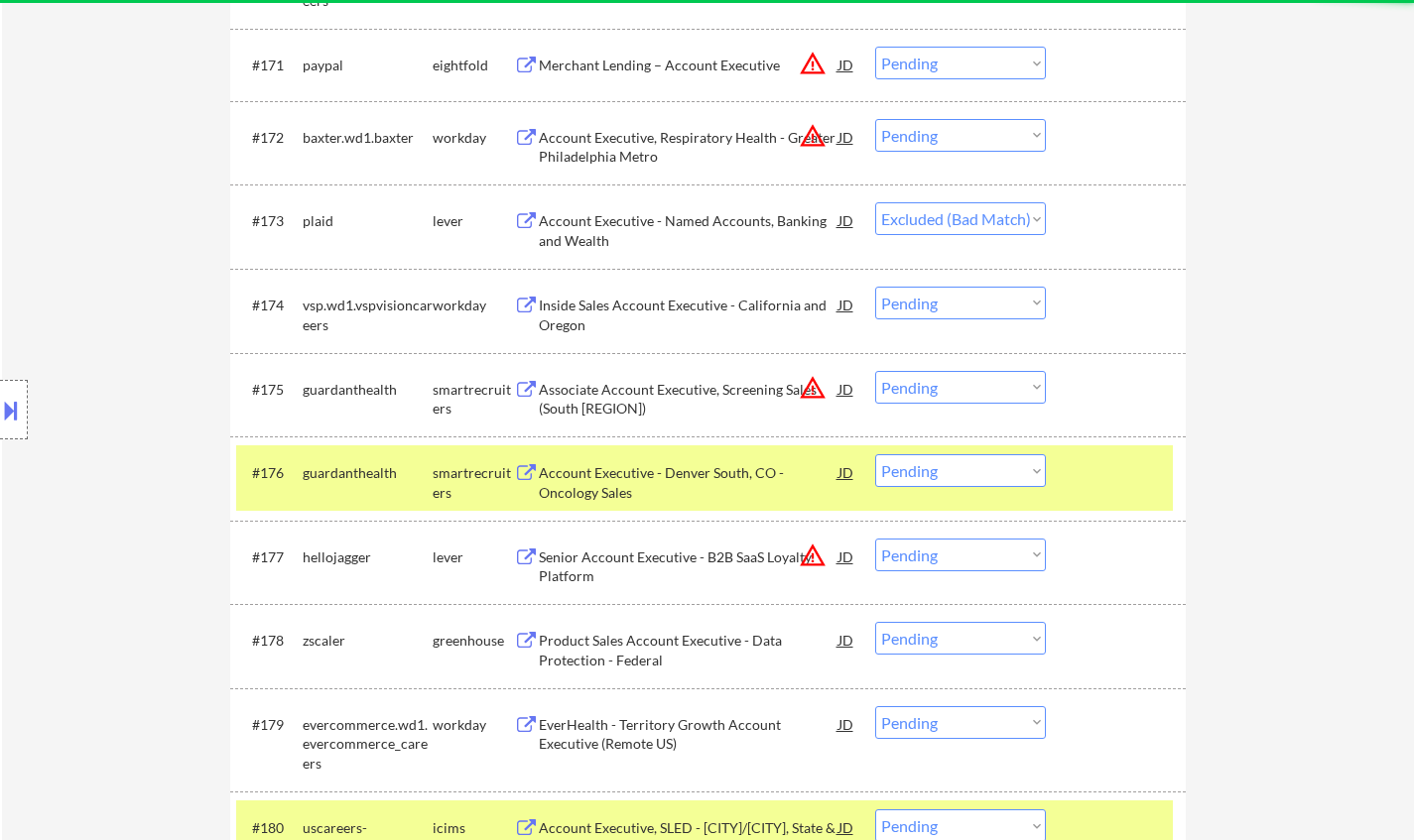 select on ""pending"" 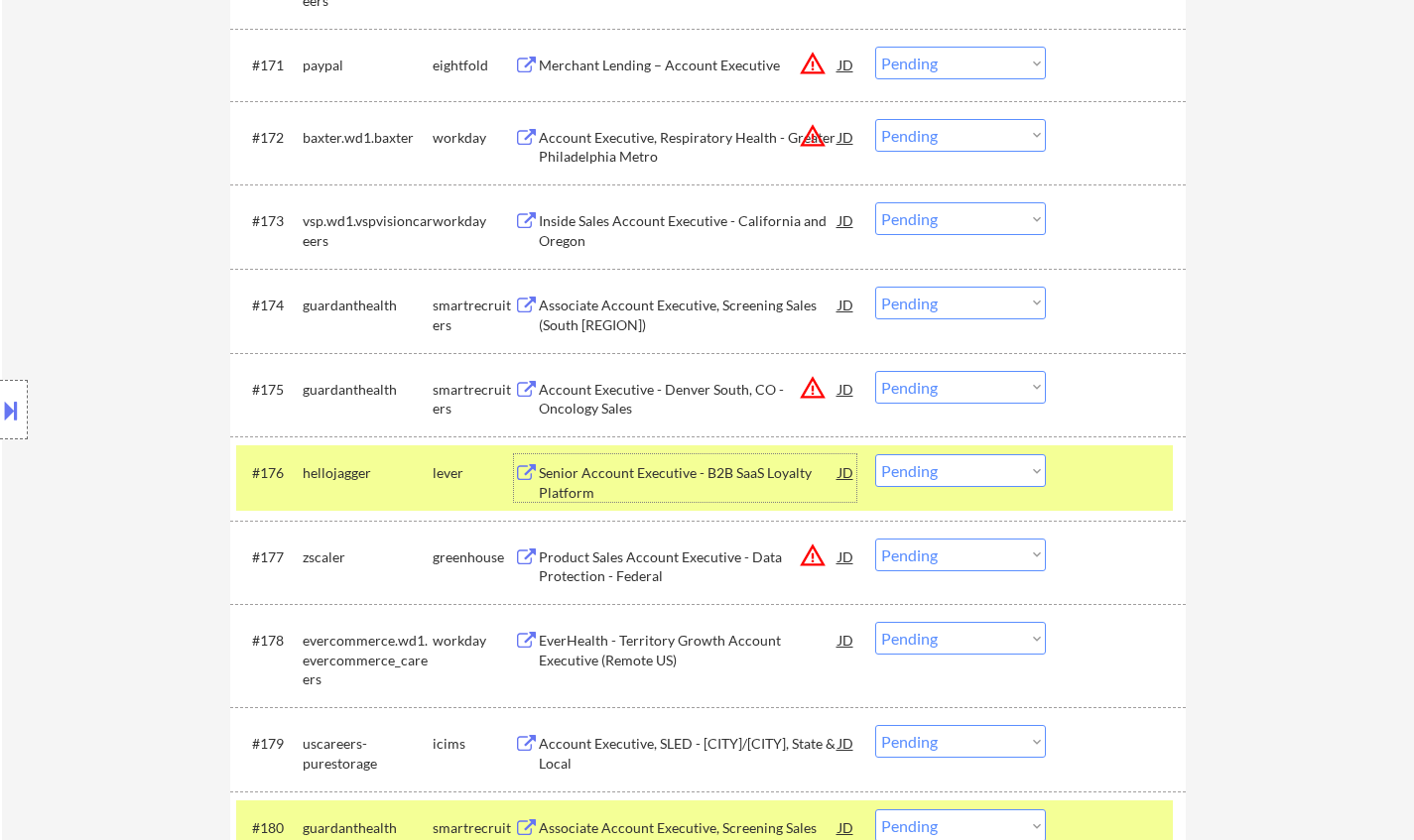 click on "Senior Account Executive - B2B SaaS Loyalty Platform" at bounding box center (689, 482) 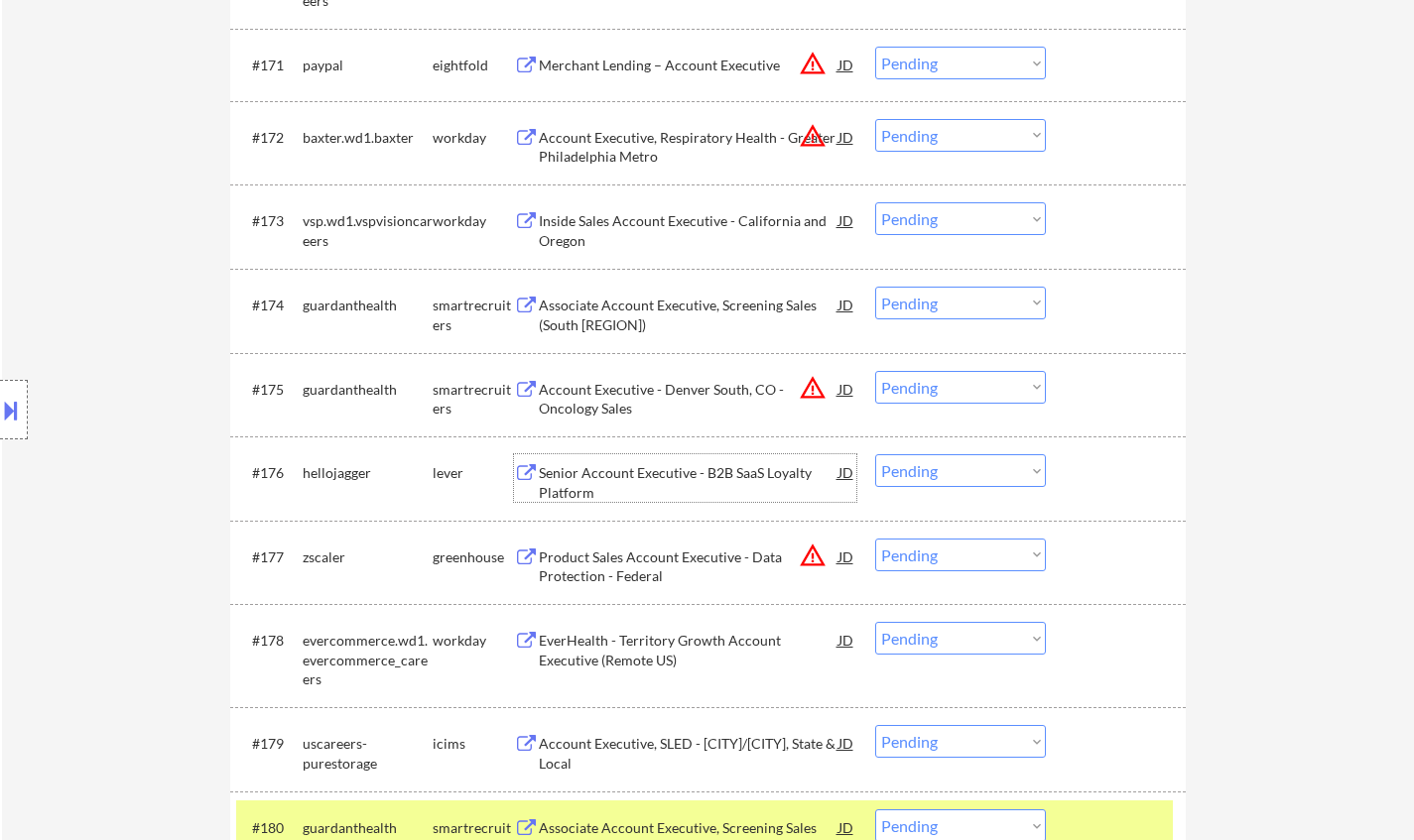 click on "Choose an option... Pending Applied Excluded (Questions) Excluded (Expired) Excluded (Location) Excluded (Bad Match) Excluded (Blocklist) Excluded (Salary) Excluded (Other)" at bounding box center (961, 470) 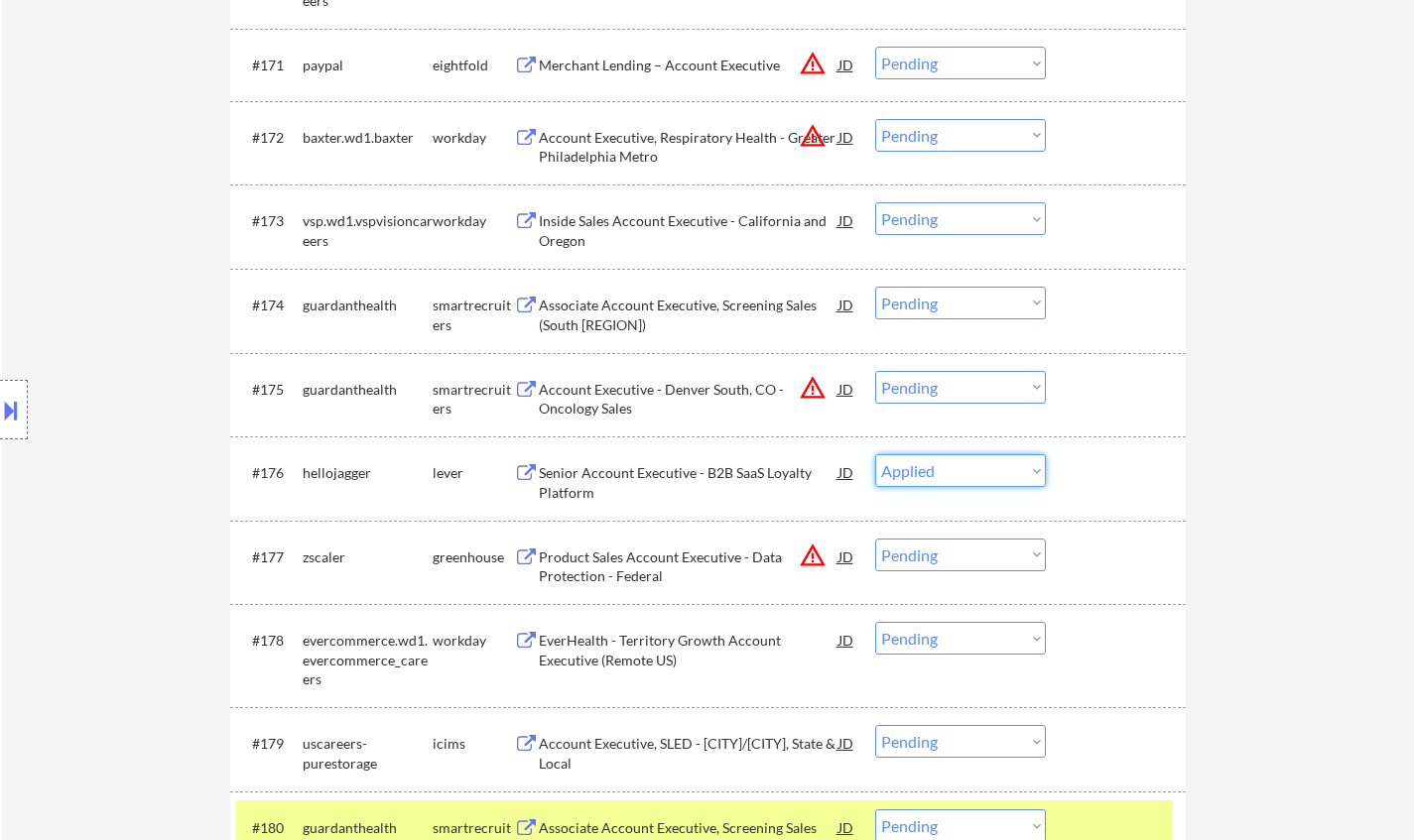 click on "Choose an option... Pending Applied Excluded (Questions) Excluded (Expired) Excluded (Location) Excluded (Bad Match) Excluded (Blocklist) Excluded (Salary) Excluded (Other)" at bounding box center (961, 470) 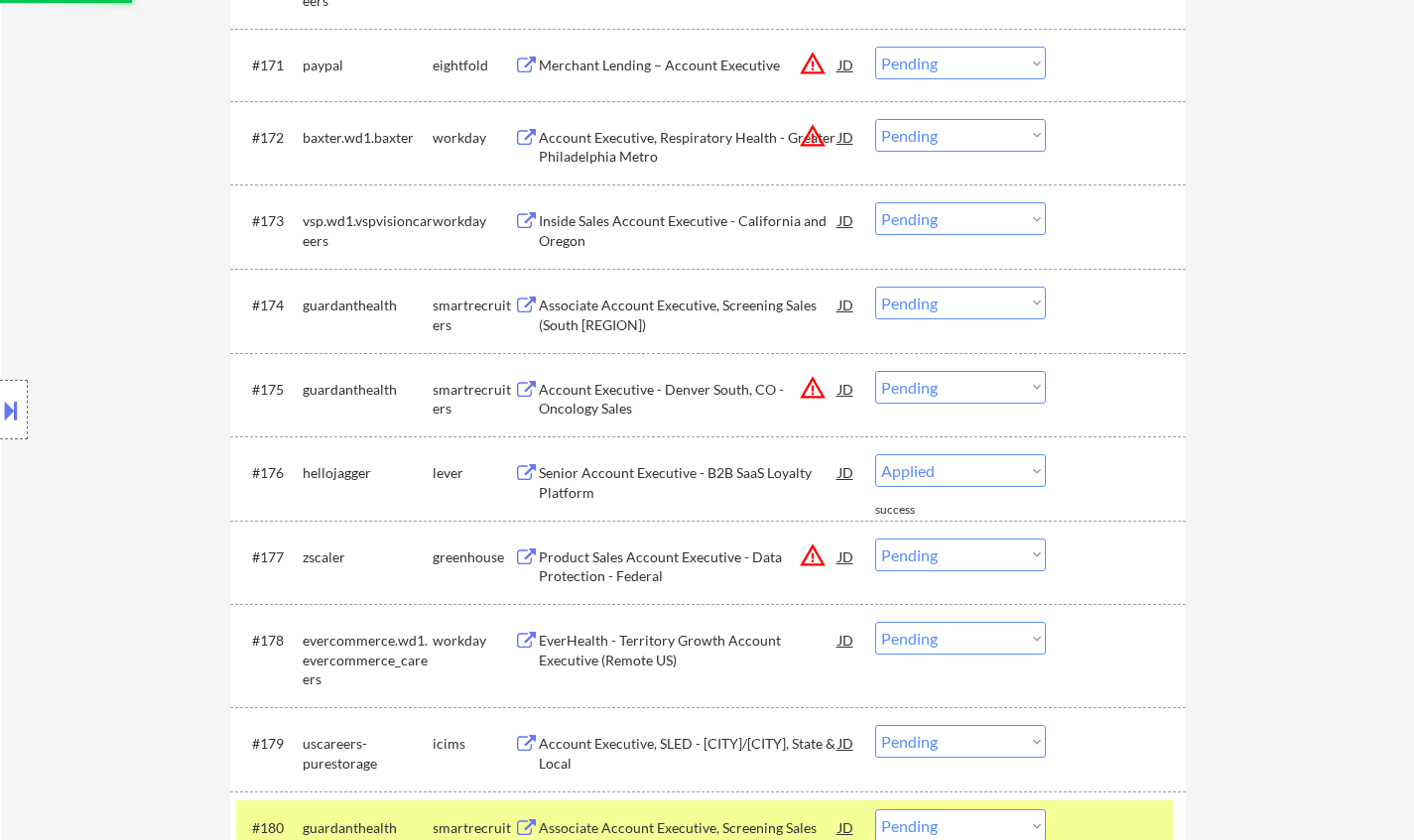 select on ""pending"" 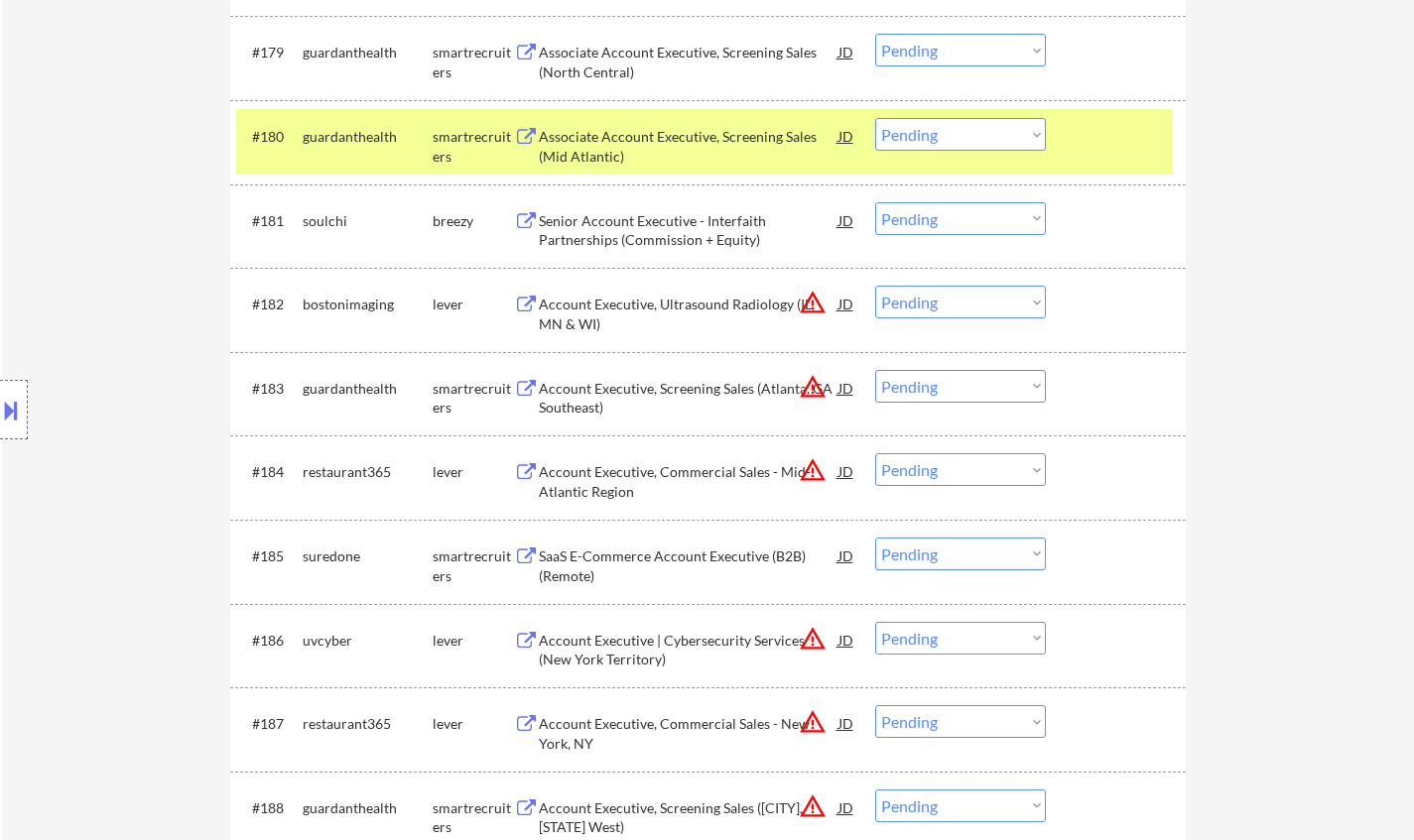 scroll, scrollTop: 6835, scrollLeft: 0, axis: vertical 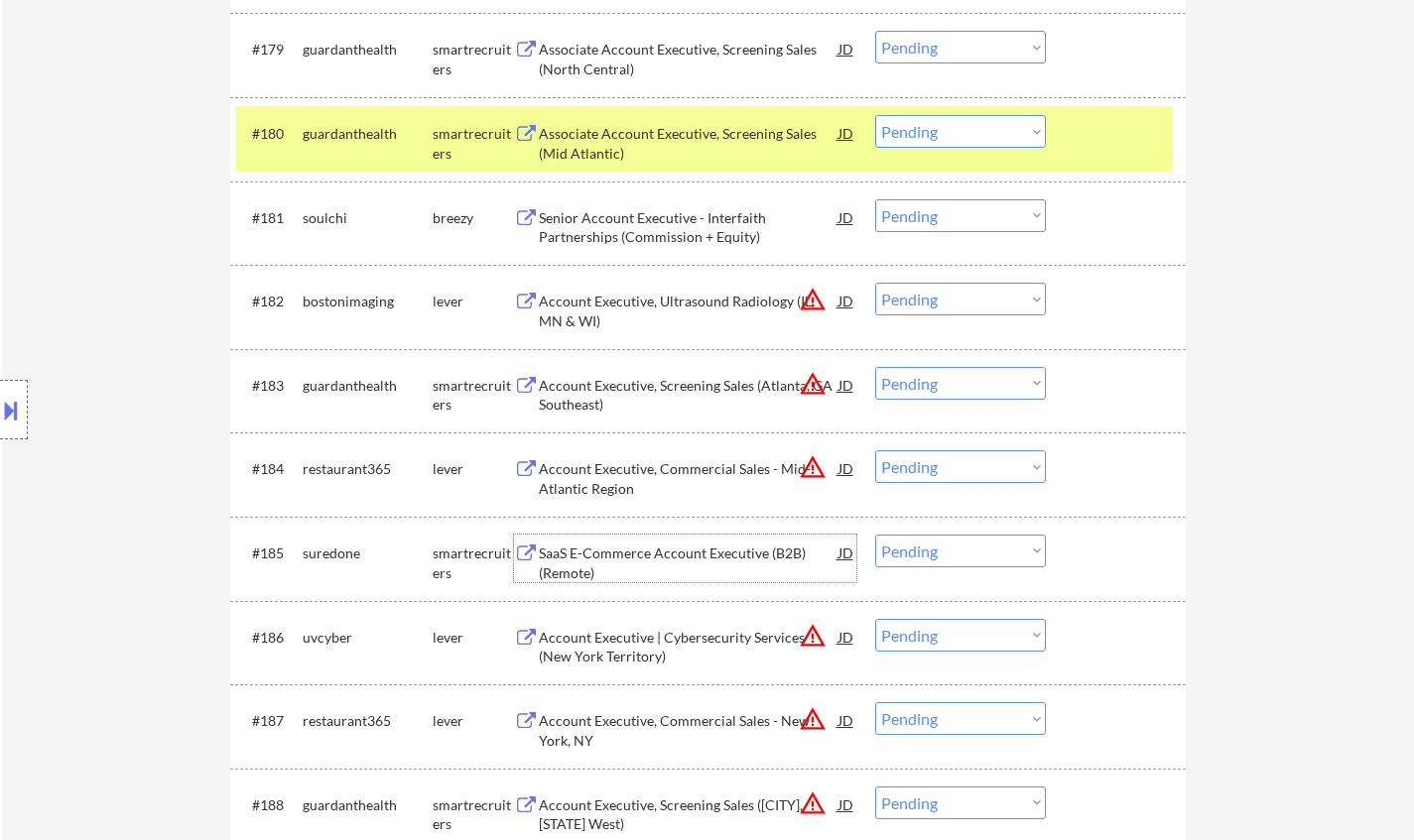 click on "SaaS E-Commerce Account Executive (B2B) (Remote)" at bounding box center [689, 562] 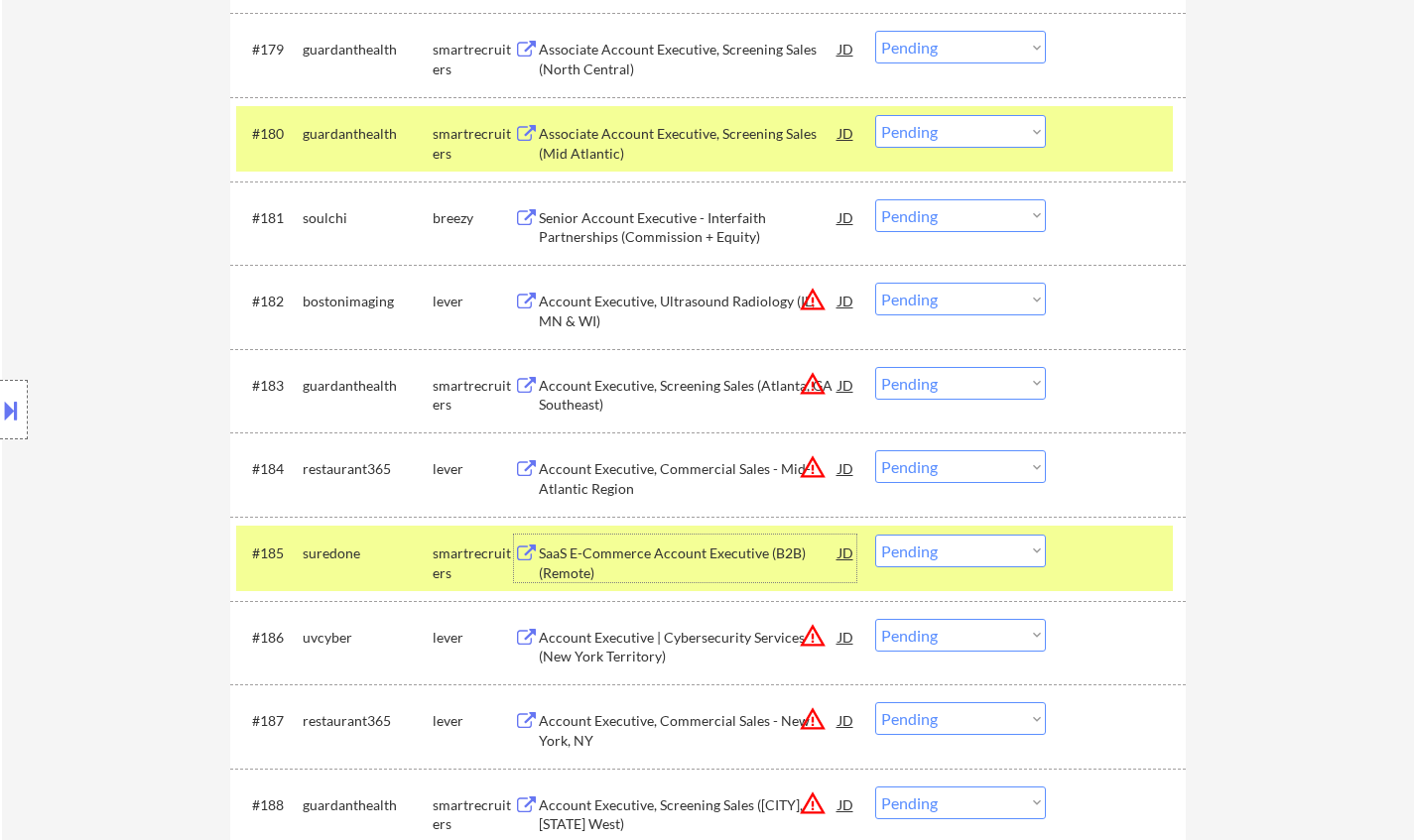 click on "Choose an option... Pending Applied Excluded (Questions) Excluded (Expired) Excluded (Location) Excluded (Bad Match) Excluded (Blocklist) Excluded (Salary) Excluded (Other)" at bounding box center (961, 550) 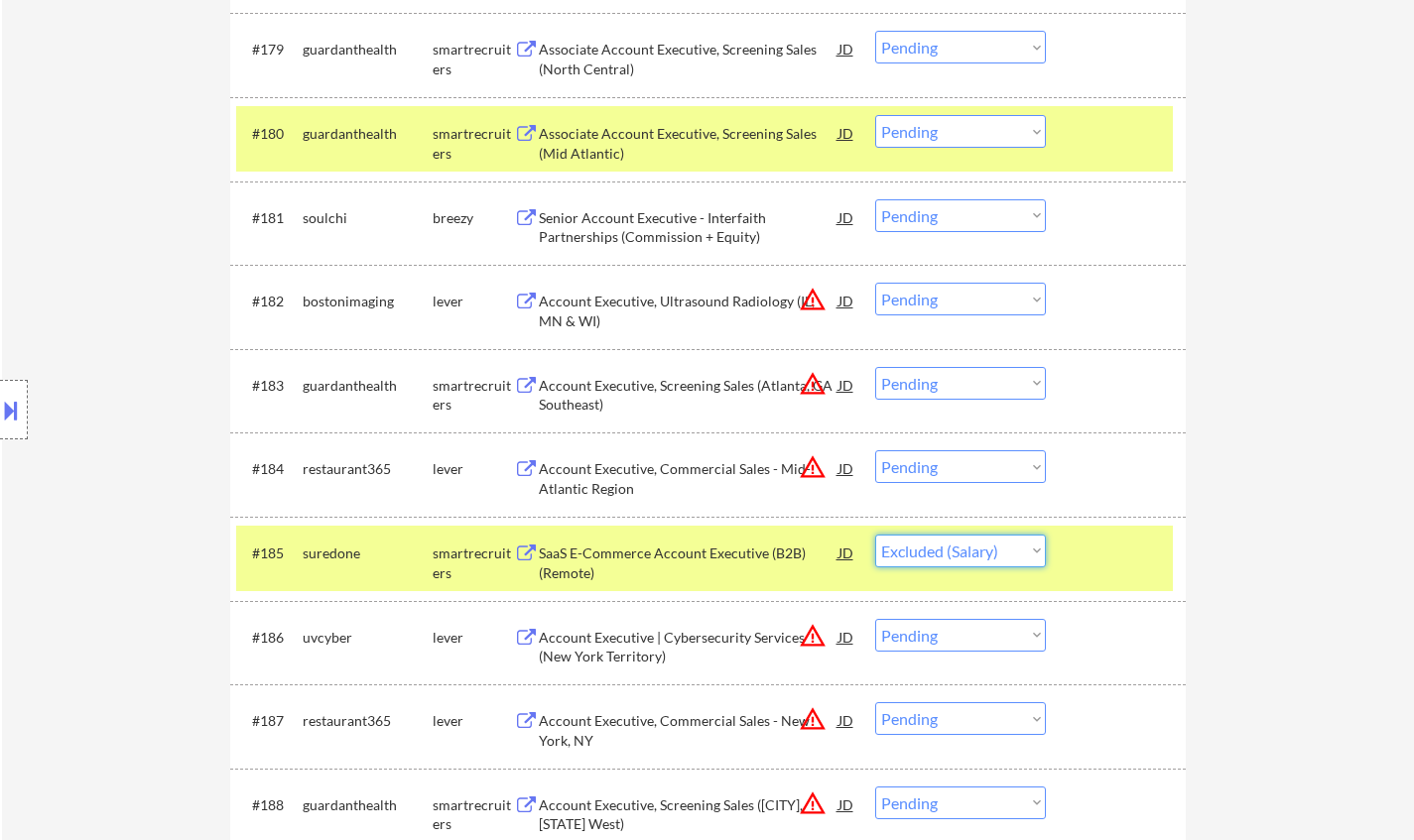 click on "Choose an option... Pending Applied Excluded (Questions) Excluded (Expired) Excluded (Location) Excluded (Bad Match) Excluded (Blocklist) Excluded (Salary) Excluded (Other)" at bounding box center [961, 550] 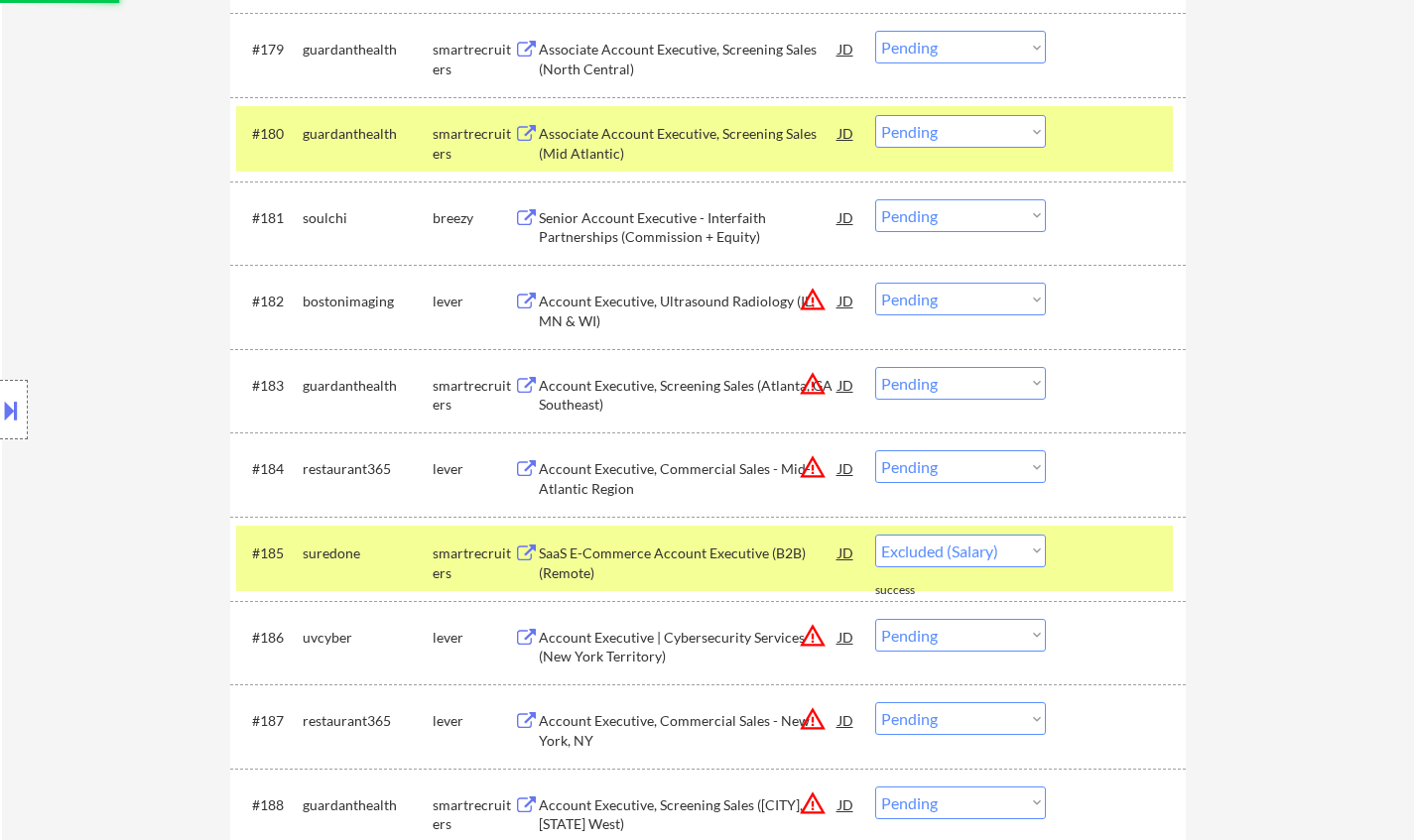 select on ""pending"" 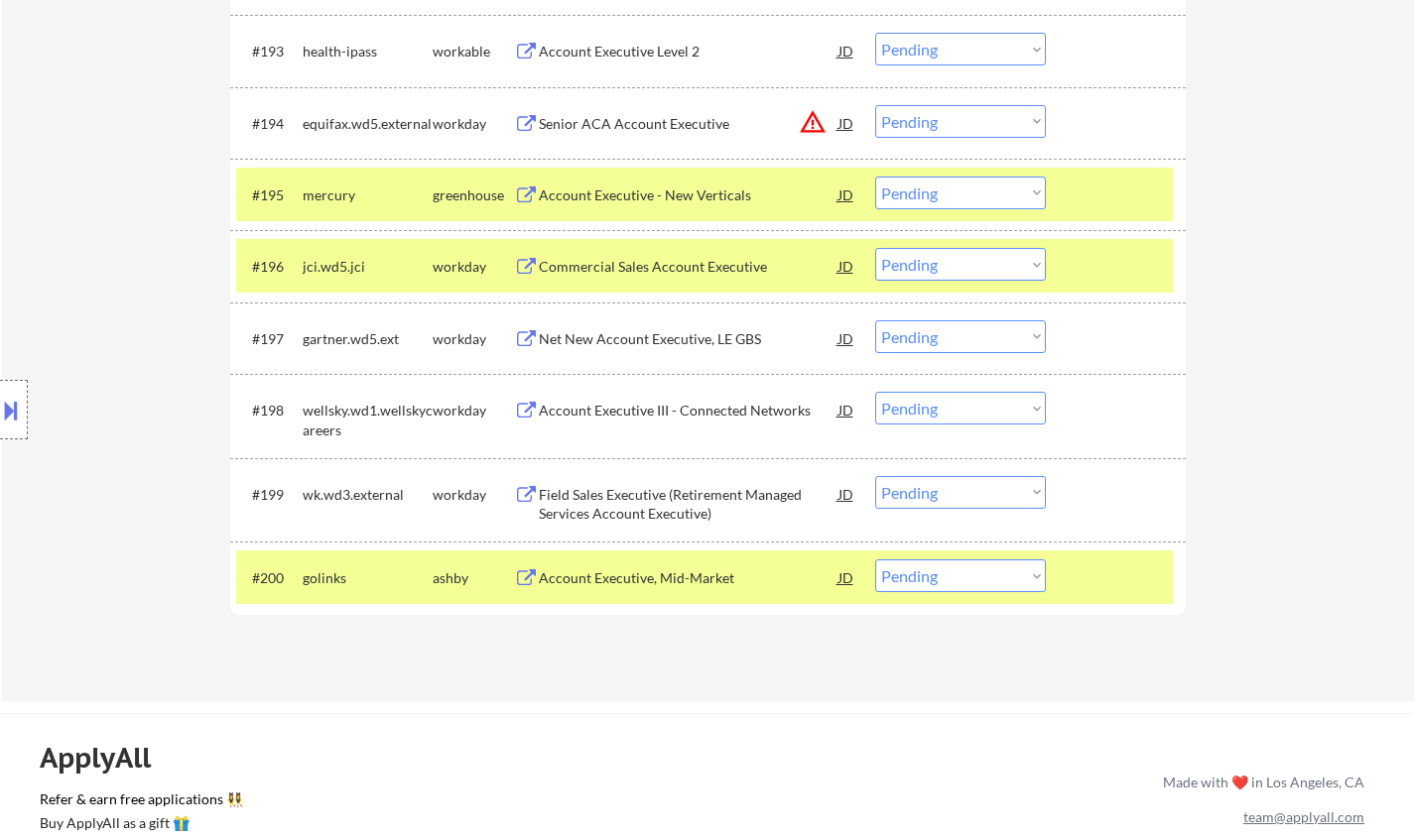 scroll, scrollTop: 8124, scrollLeft: 0, axis: vertical 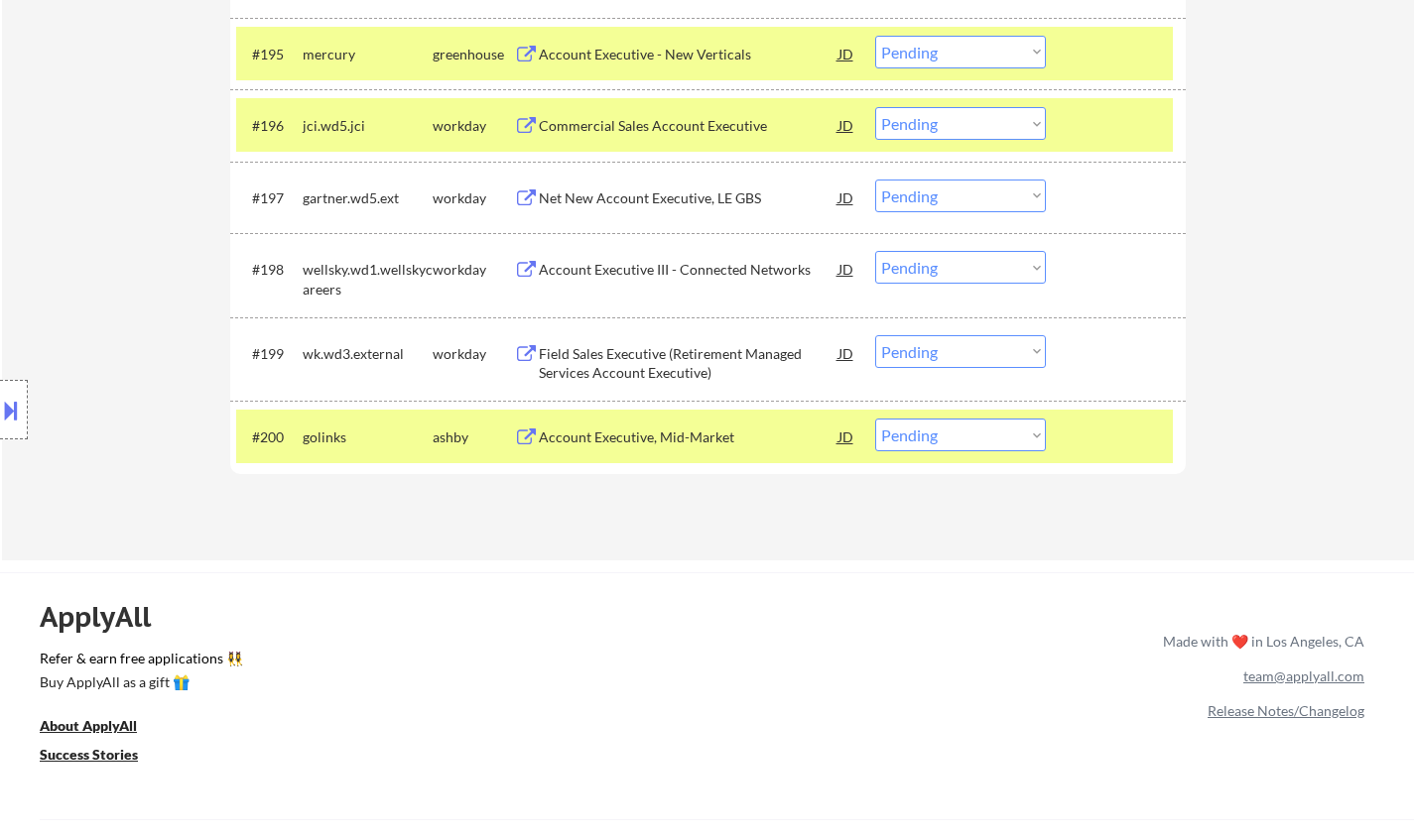 click on "Account Executive, Mid-Market" at bounding box center (689, 437) 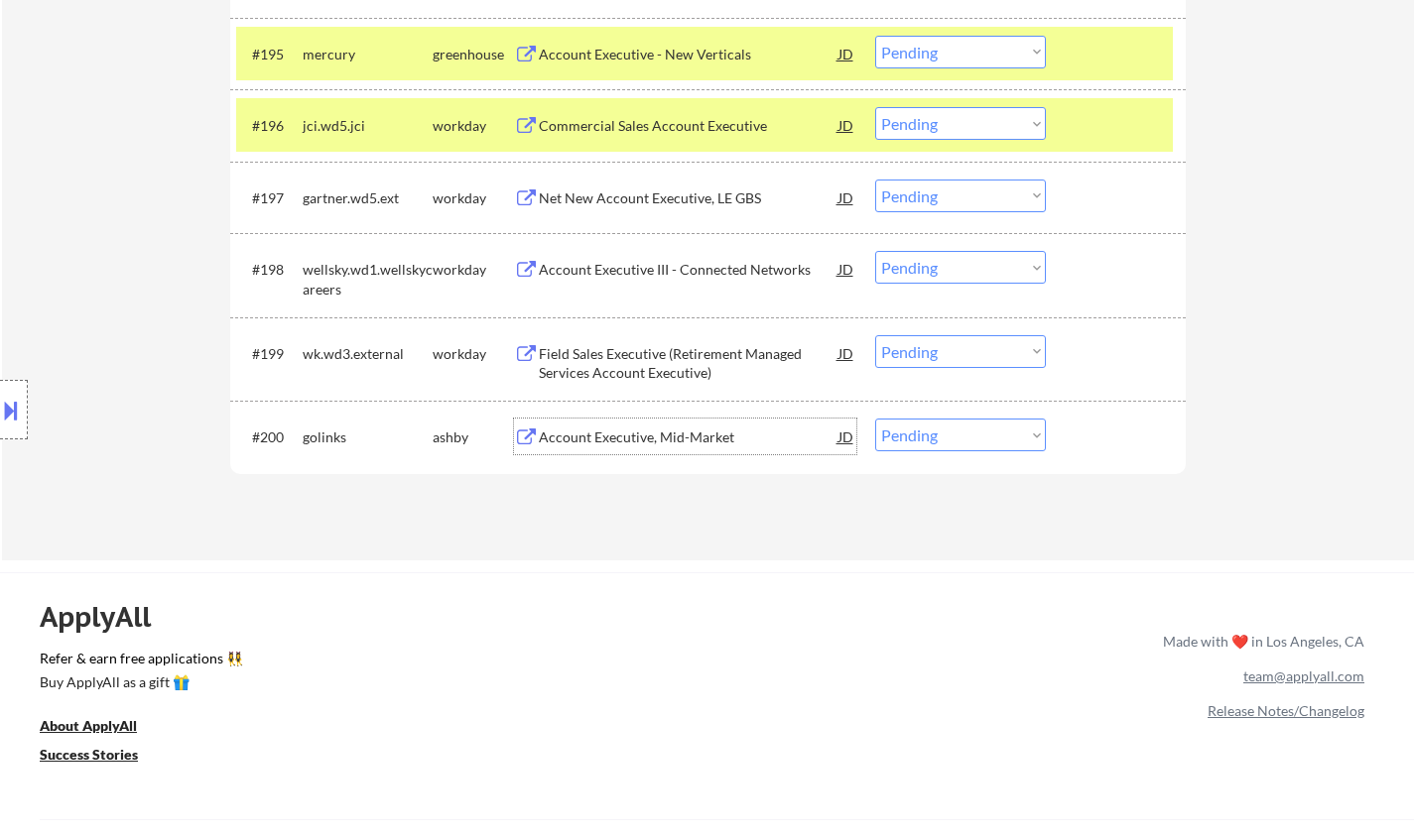 click on "Choose an option... Pending Applied Excluded (Questions) Excluded (Expired) Excluded (Location) Excluded (Bad Match) Excluded (Blocklist) Excluded (Salary) Excluded (Other)" at bounding box center (961, 434) 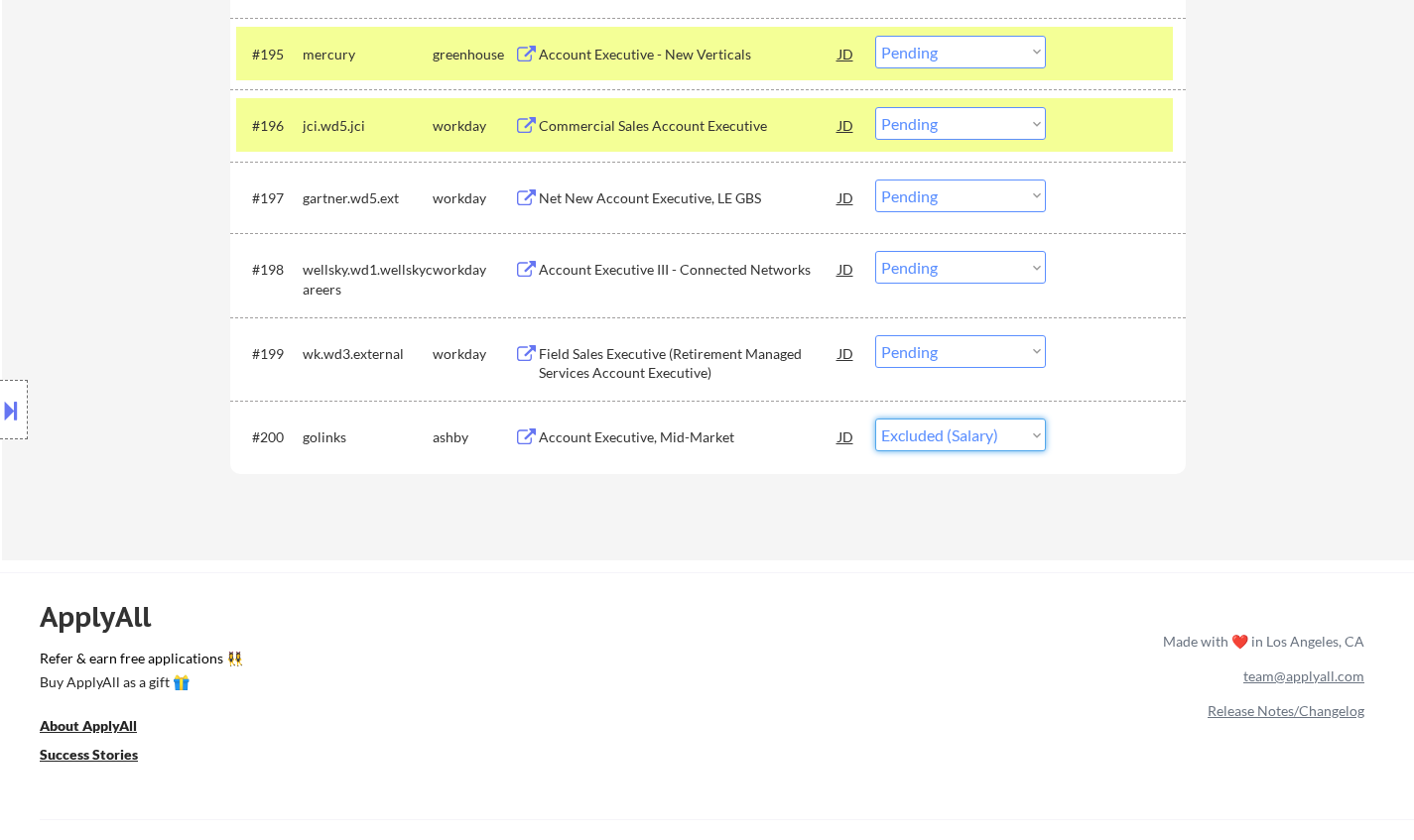 click on "Choose an option... Pending Applied Excluded (Questions) Excluded (Expired) Excluded (Location) Excluded (Bad Match) Excluded (Blocklist) Excluded (Salary) Excluded (Other)" at bounding box center (961, 434) 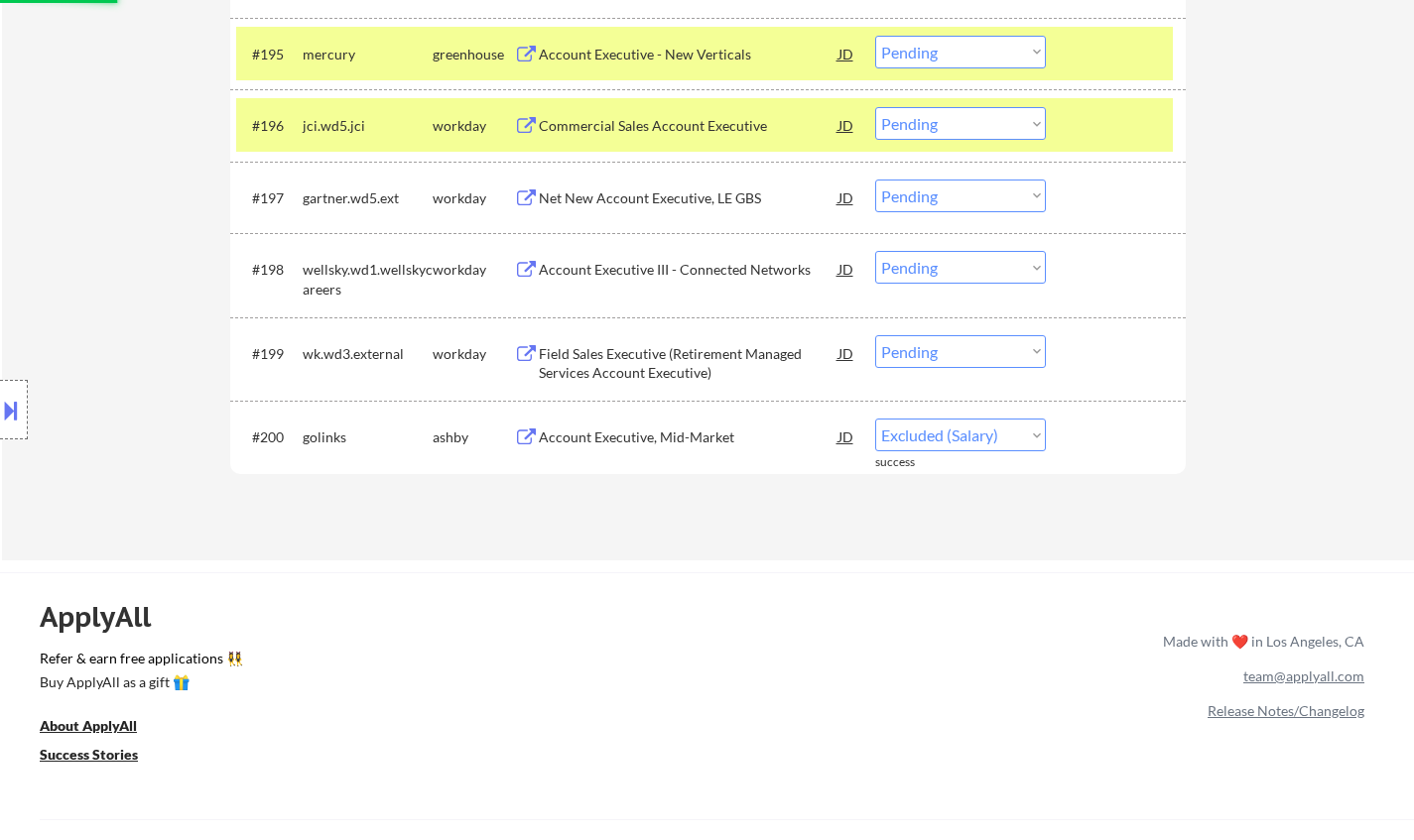 select on ""pending"" 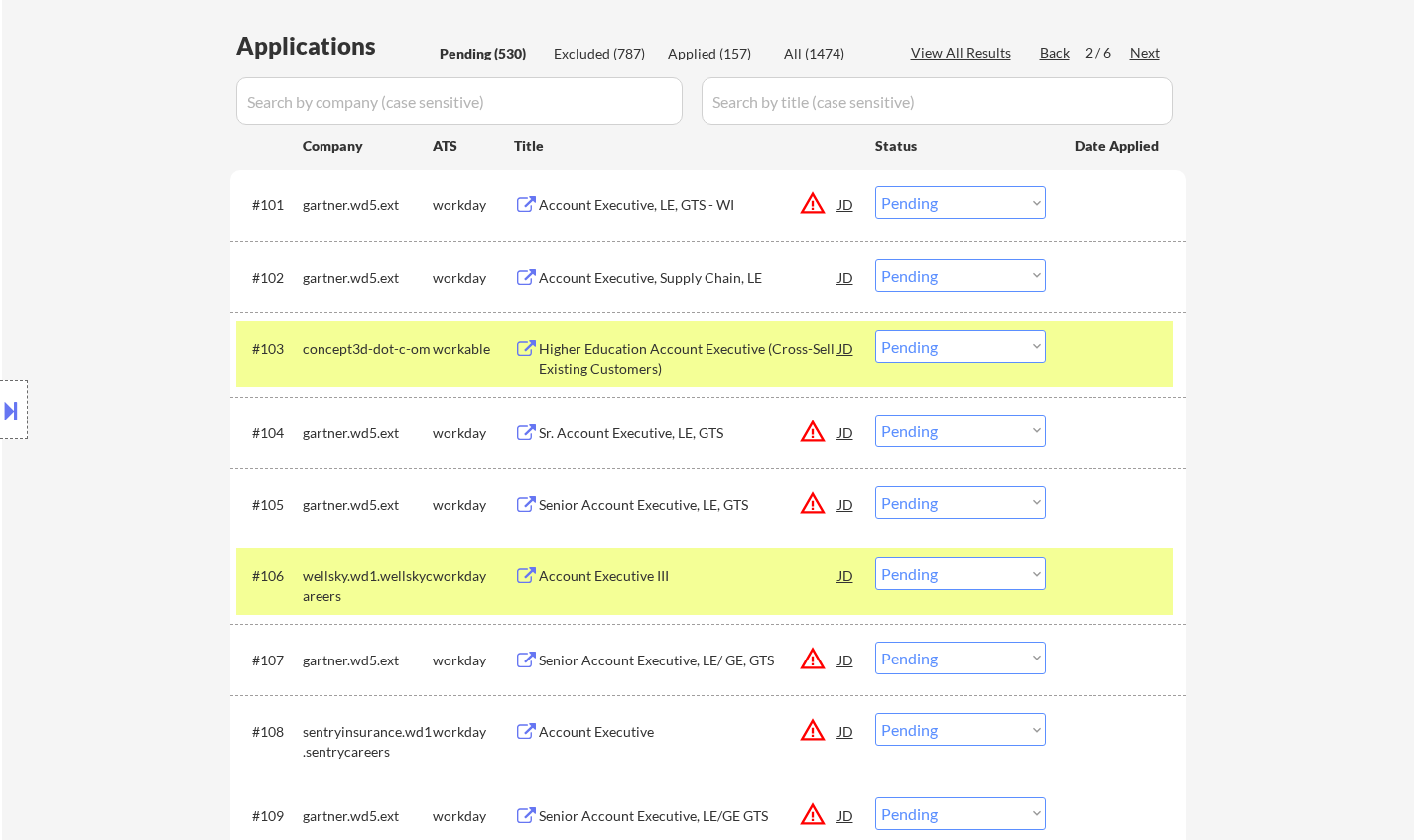 scroll, scrollTop: 0, scrollLeft: 0, axis: both 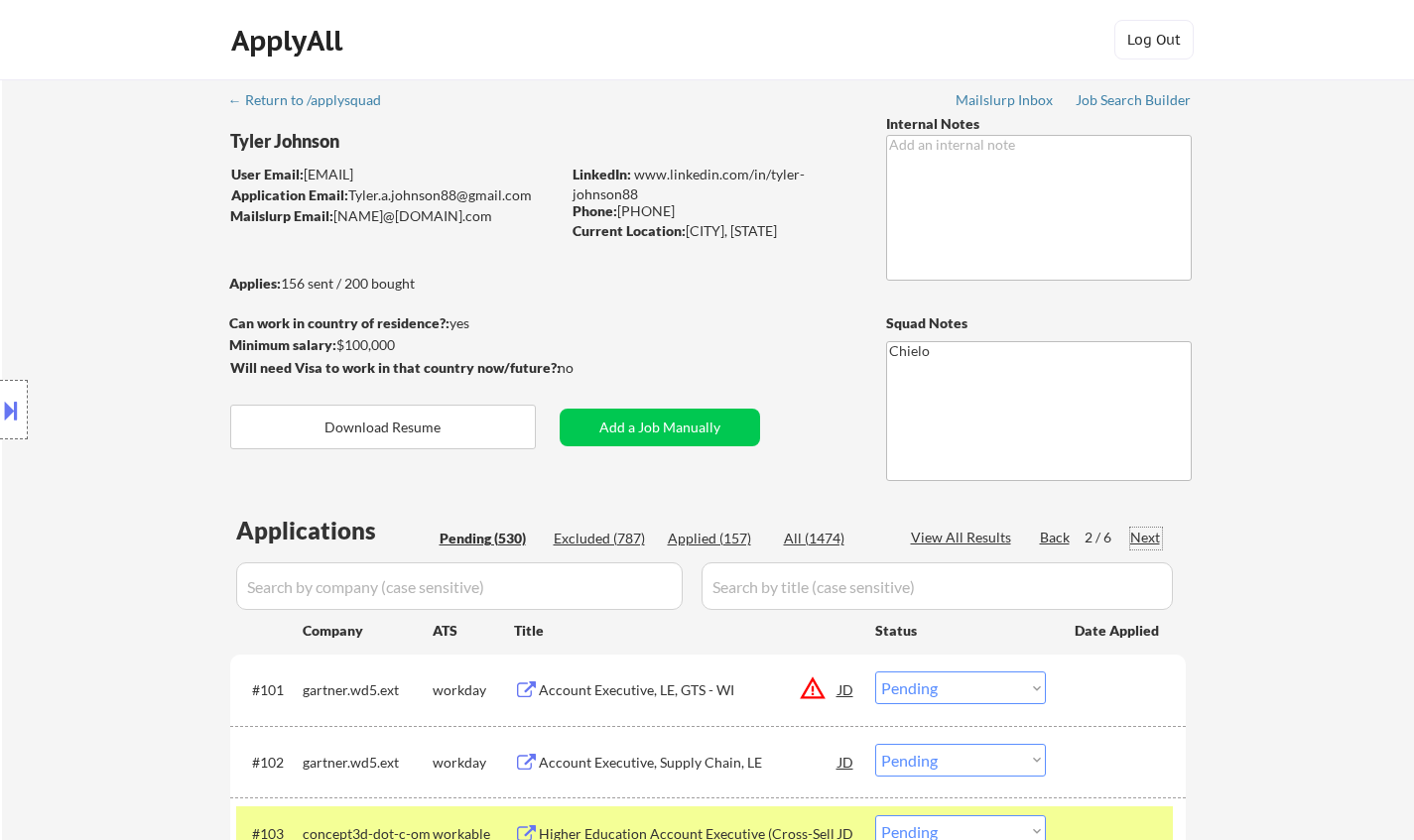 click on "Next" at bounding box center (1146, 538) 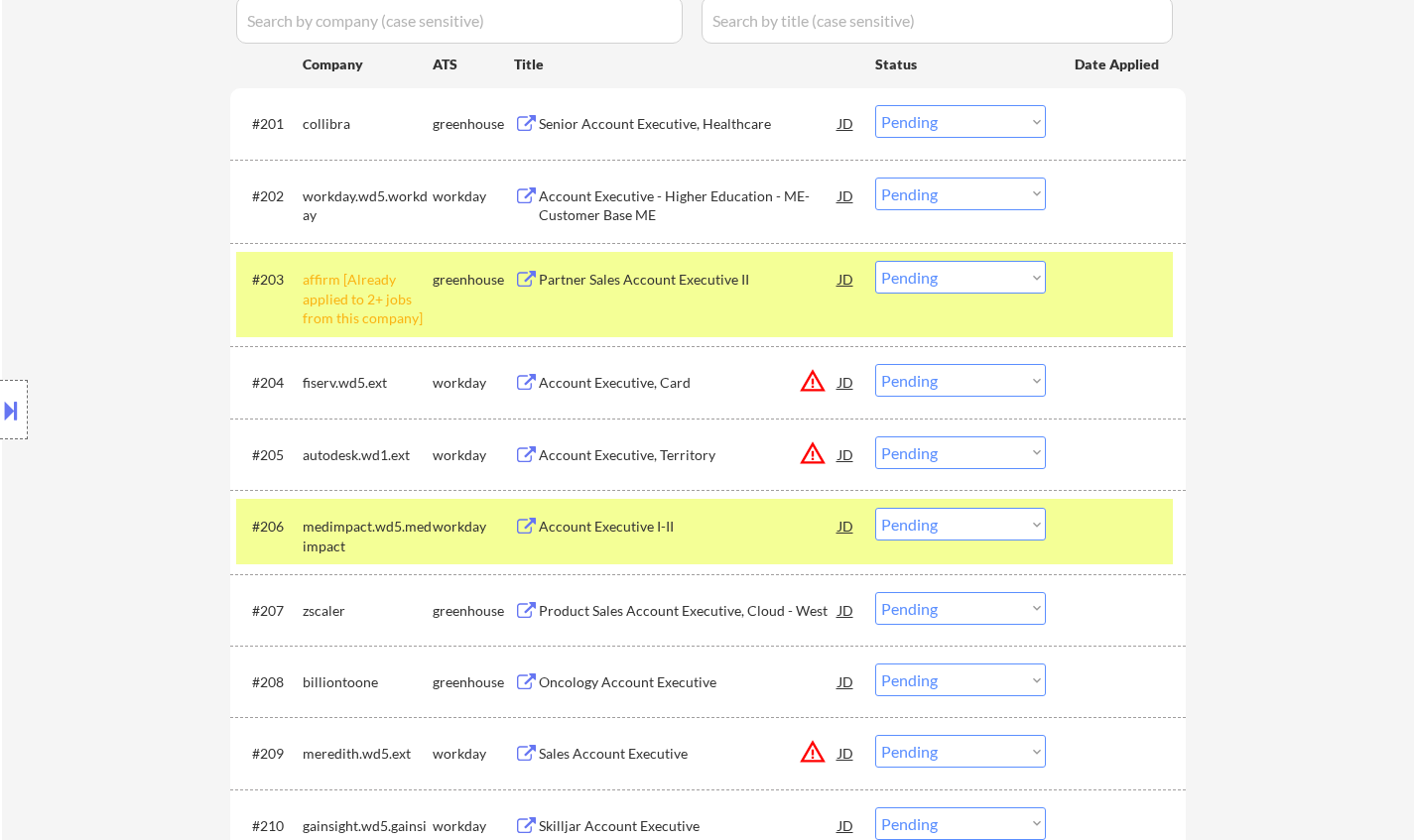 scroll, scrollTop: 496, scrollLeft: 0, axis: vertical 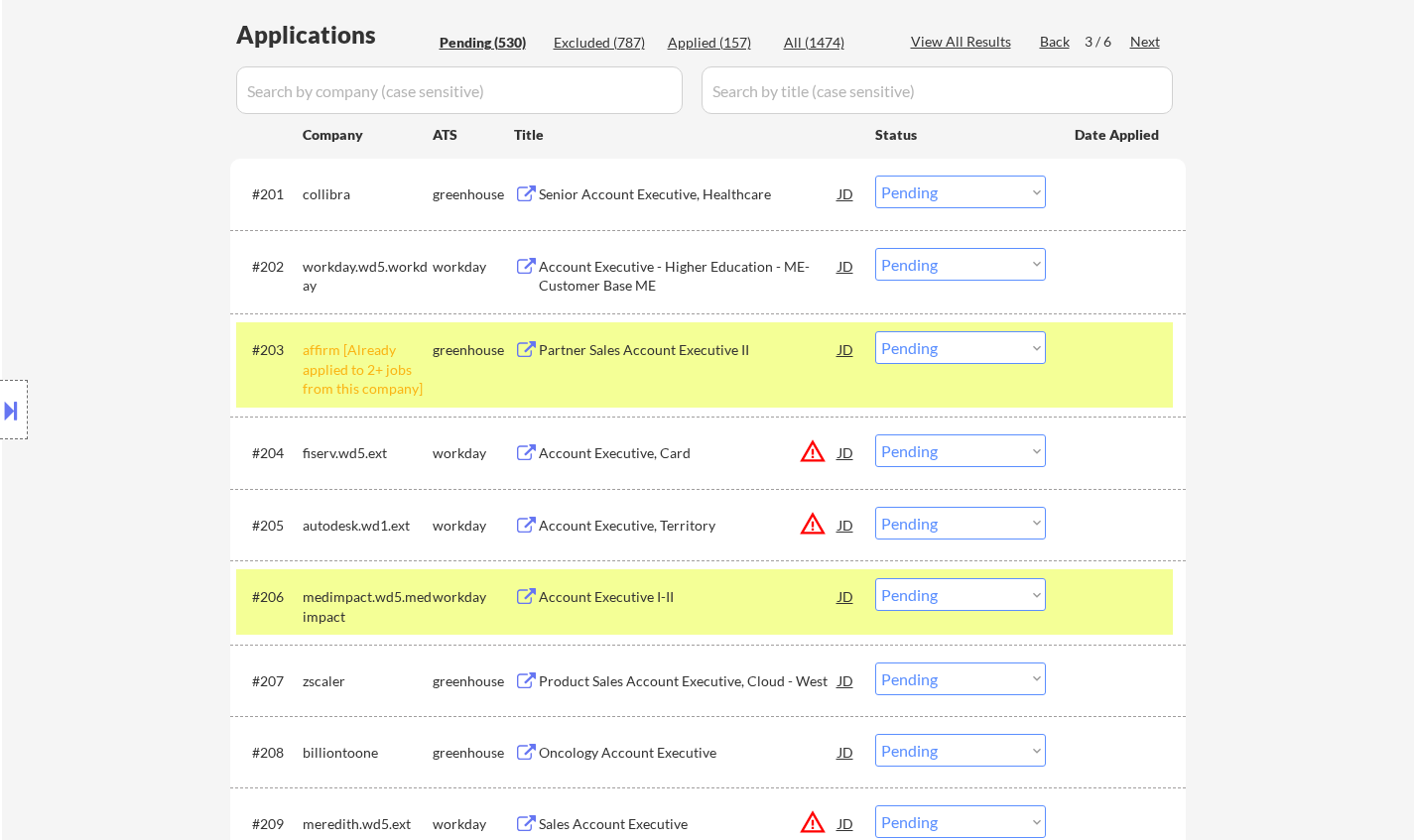 click on "Senior Account Executive, Healthcare" at bounding box center [689, 194] 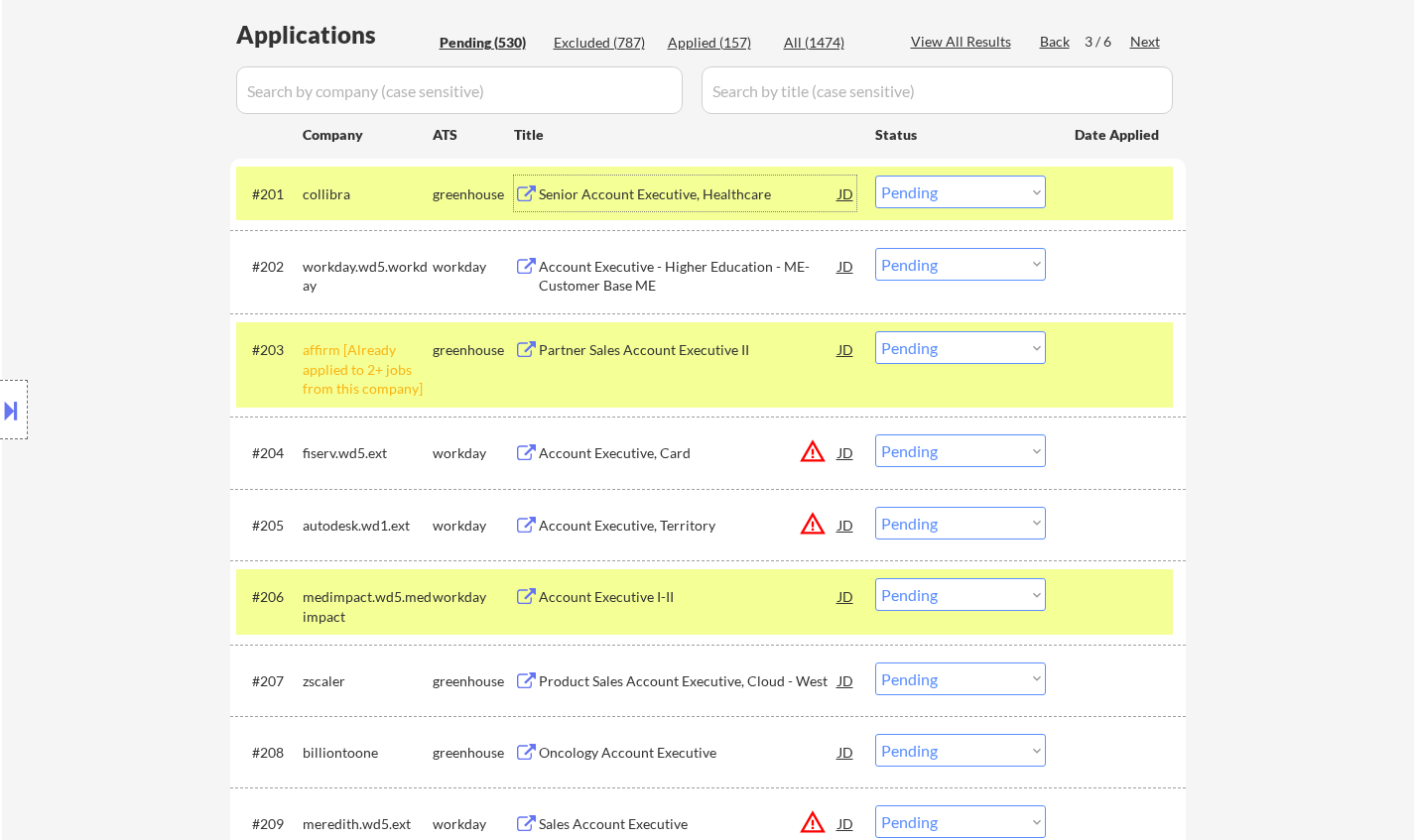 click on "Choose an option... Pending Applied Excluded (Questions) Excluded (Expired) Excluded (Location) Excluded (Bad Match) Excluded (Blocklist) Excluded (Salary) Excluded (Other)" at bounding box center [961, 191] 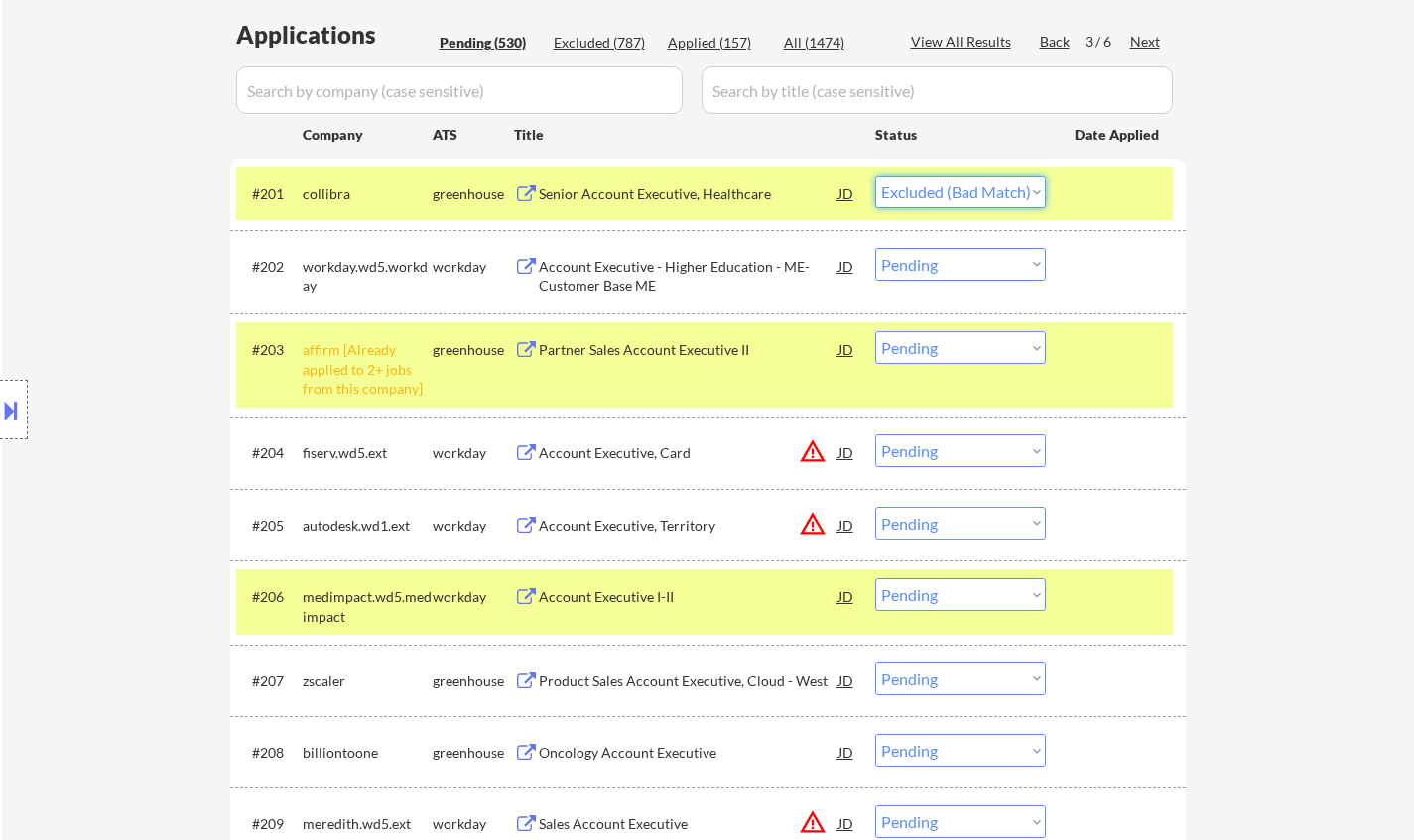 click on "Choose an option... Pending Applied Excluded (Questions) Excluded (Expired) Excluded (Location) Excluded (Bad Match) Excluded (Blocklist) Excluded (Salary) Excluded (Other)" at bounding box center (961, 191) 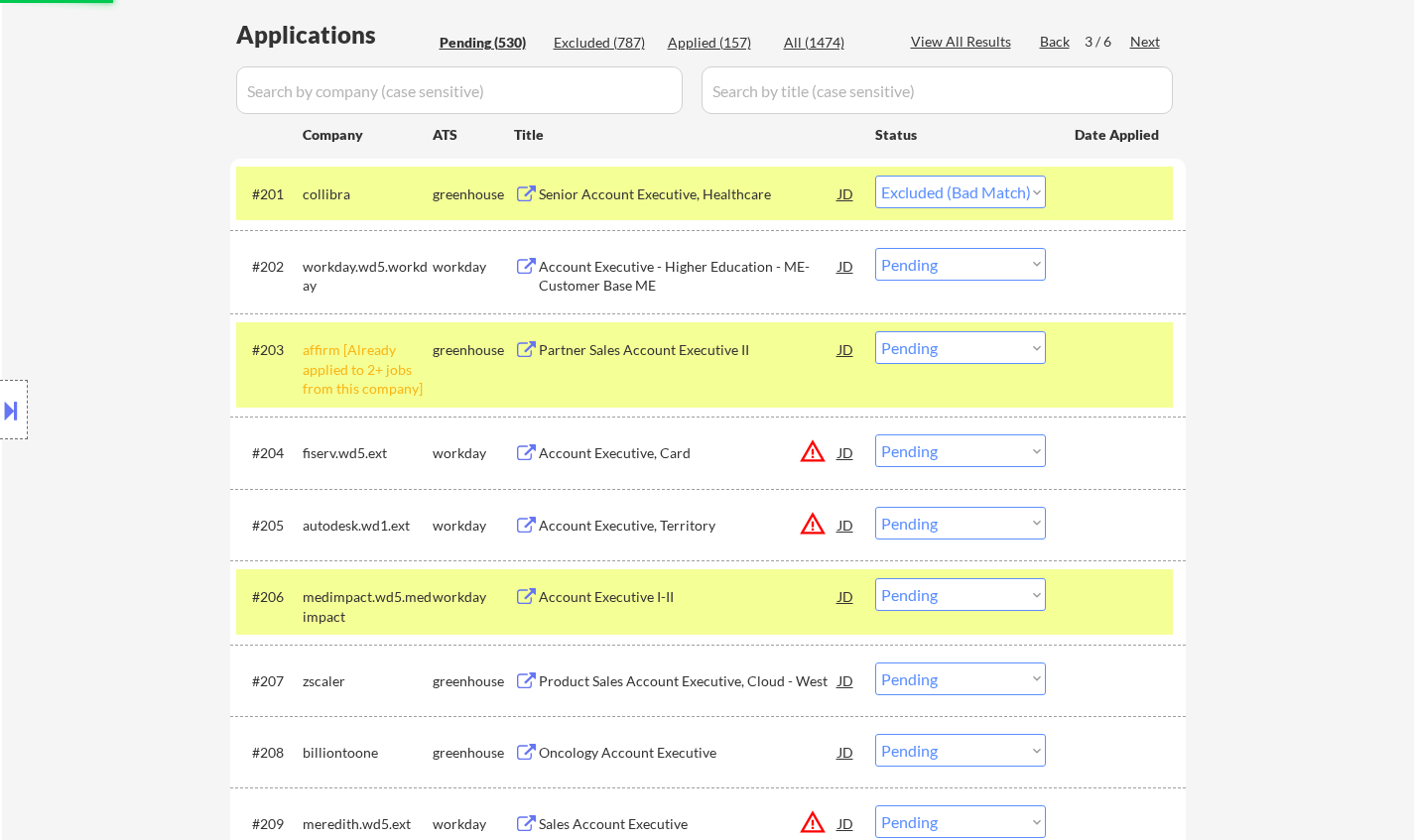 scroll, scrollTop: 595, scrollLeft: 0, axis: vertical 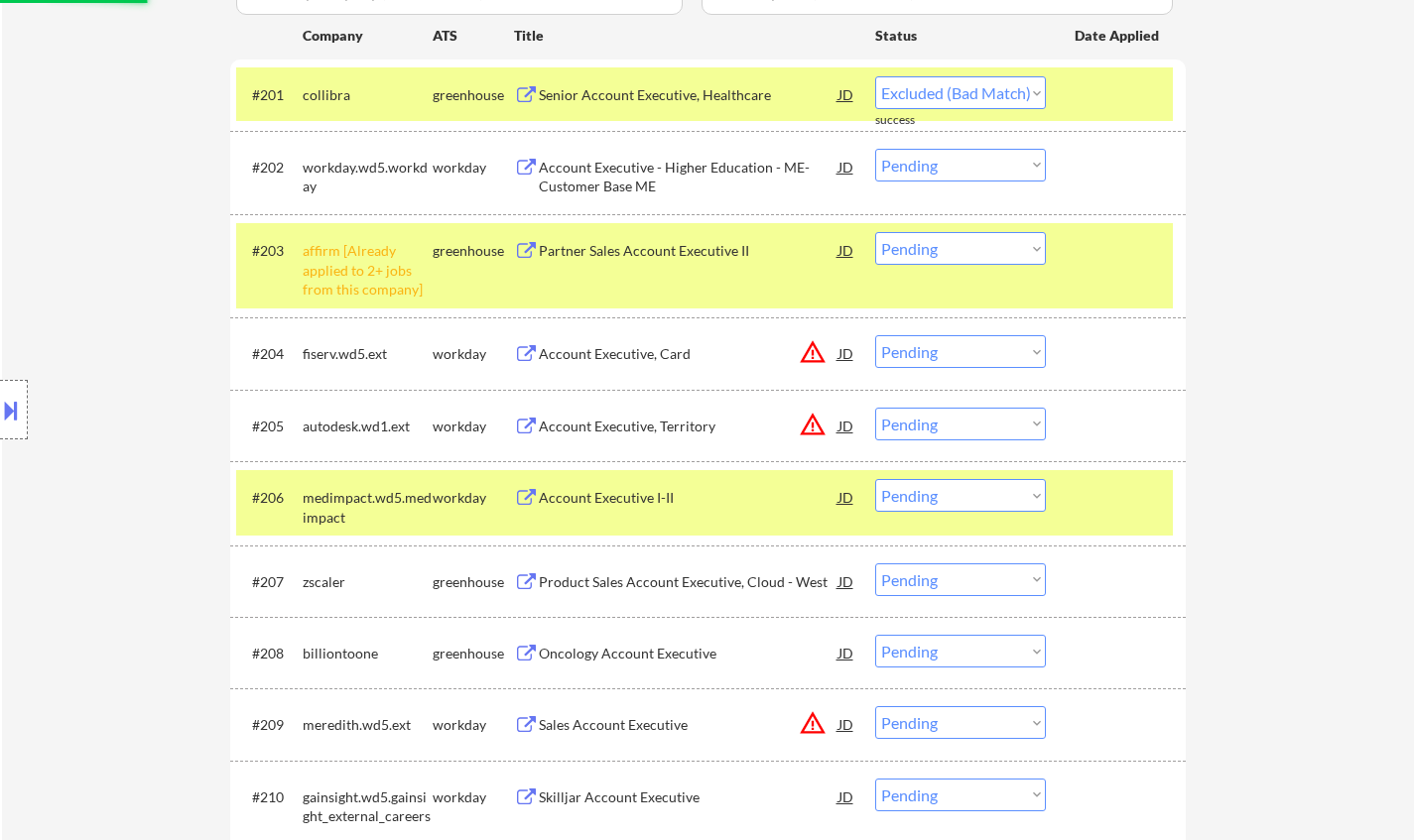 select on ""pending"" 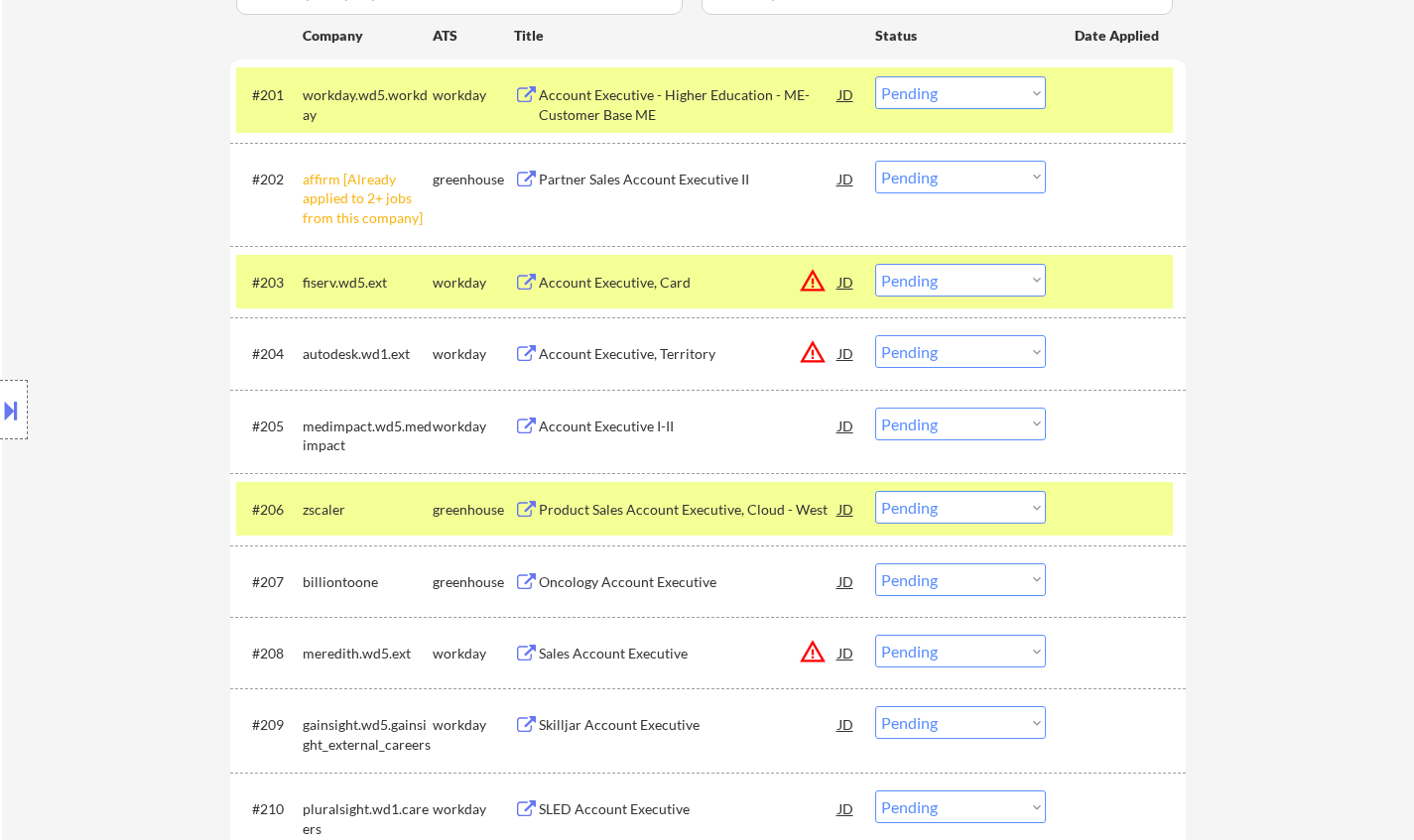 scroll, scrollTop: 694, scrollLeft: 0, axis: vertical 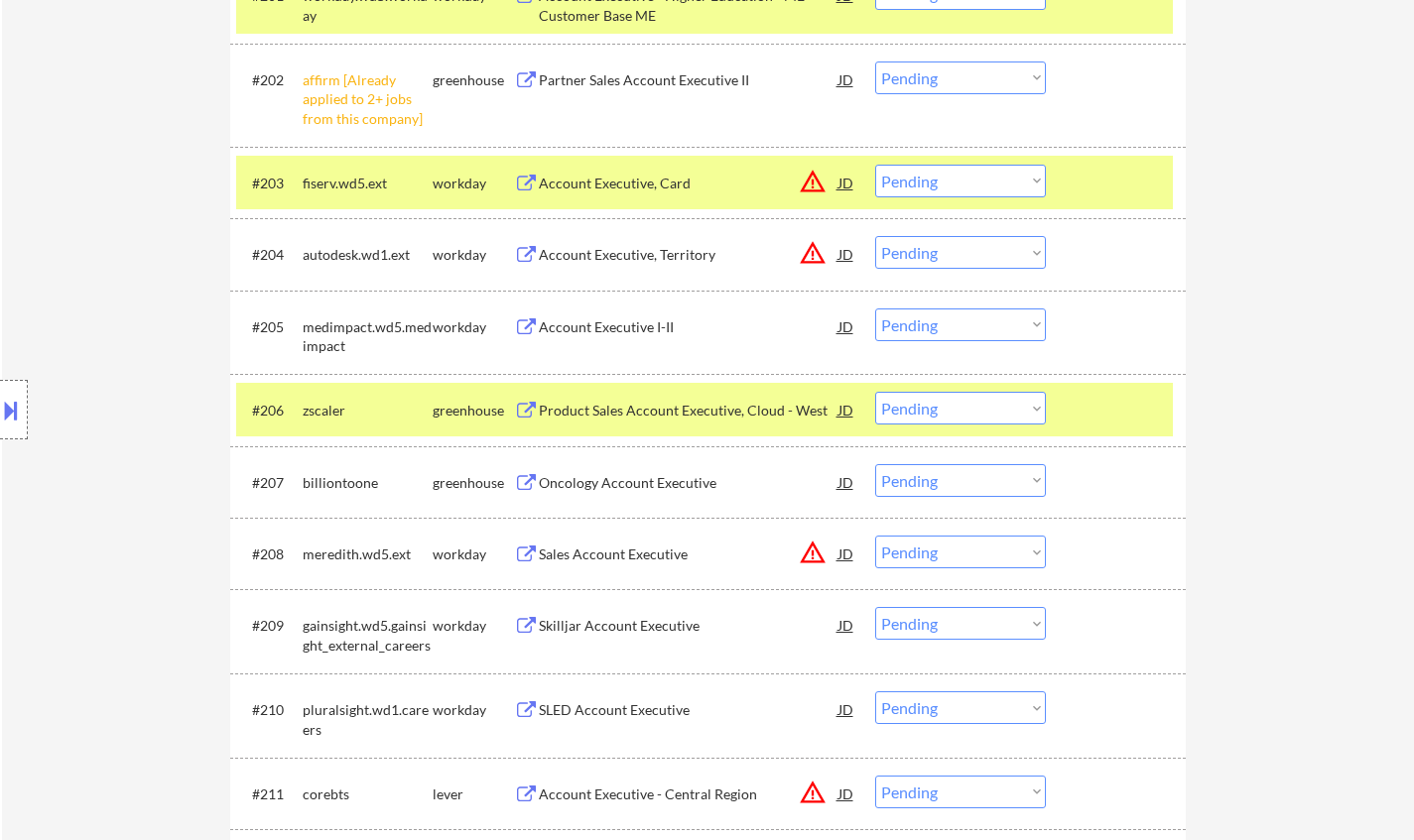 click on "Product Sales Account Executive, Cloud - West" at bounding box center (689, 411) 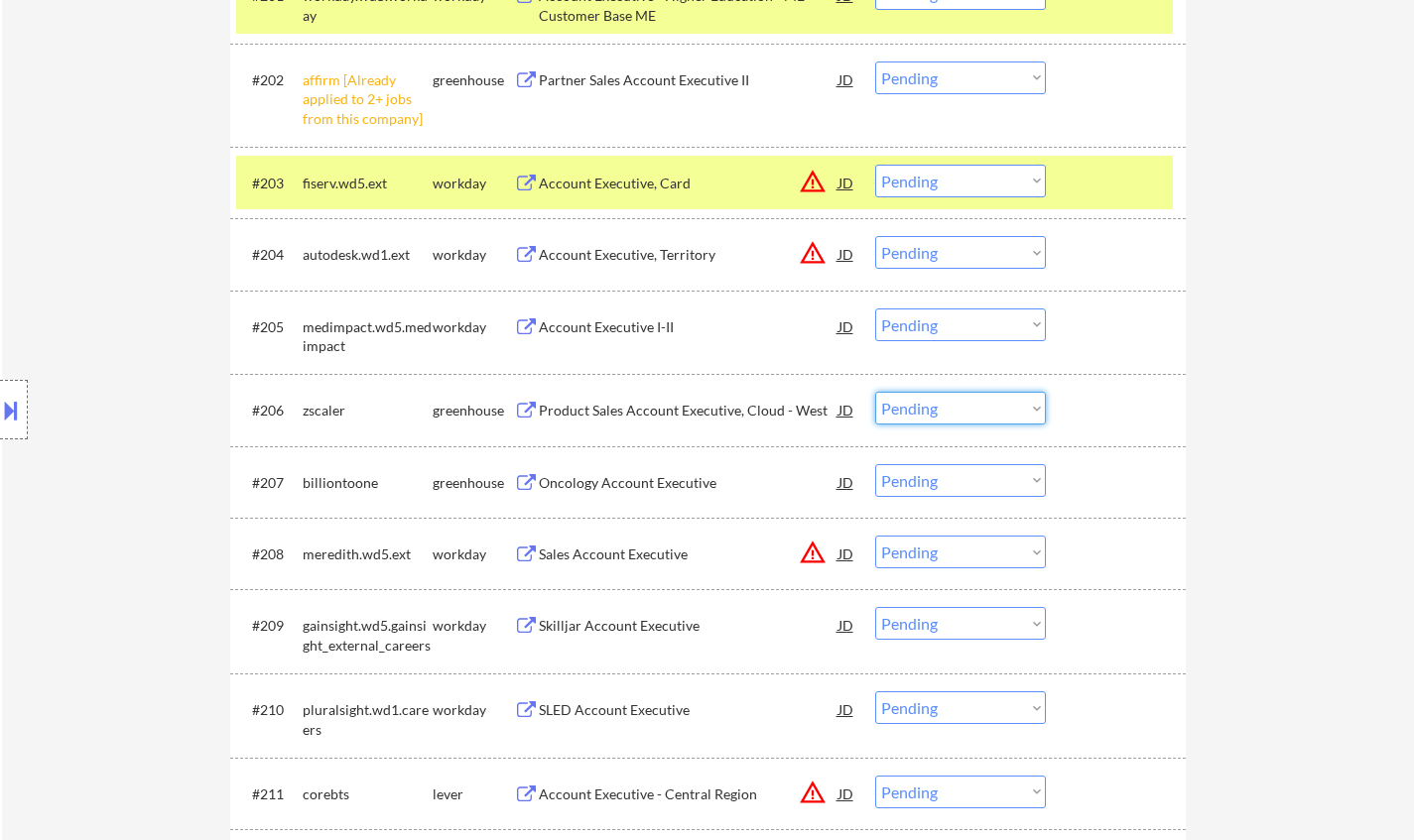 click on "Choose an option... Pending Applied Excluded (Questions) Excluded (Expired) Excluded (Location) Excluded (Bad Match) Excluded (Blocklist) Excluded (Salary) Excluded (Other)" at bounding box center [961, 408] 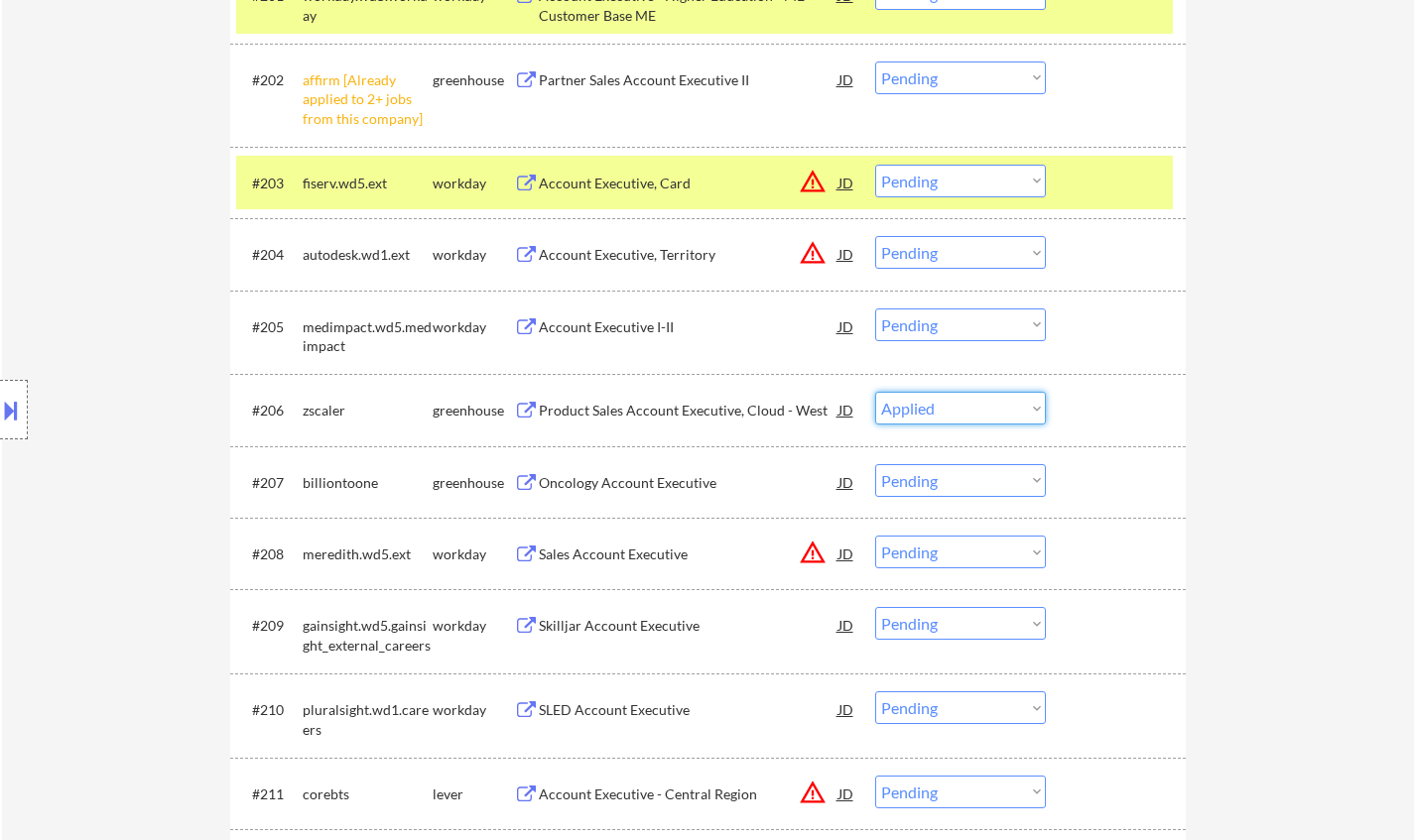 click on "Choose an option... Pending Applied Excluded (Questions) Excluded (Expired) Excluded (Location) Excluded (Bad Match) Excluded (Blocklist) Excluded (Salary) Excluded (Other)" at bounding box center [961, 408] 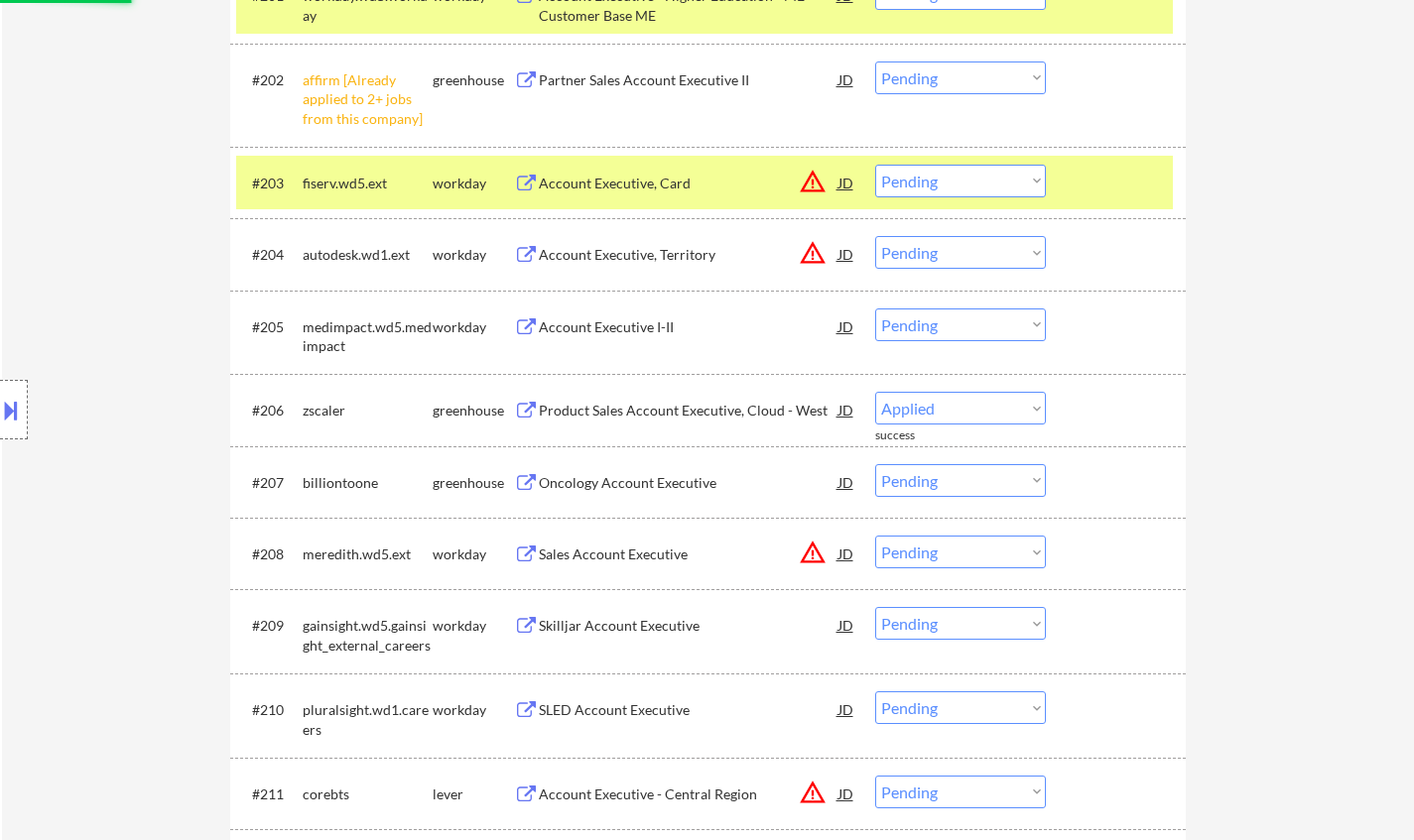 select on ""pending"" 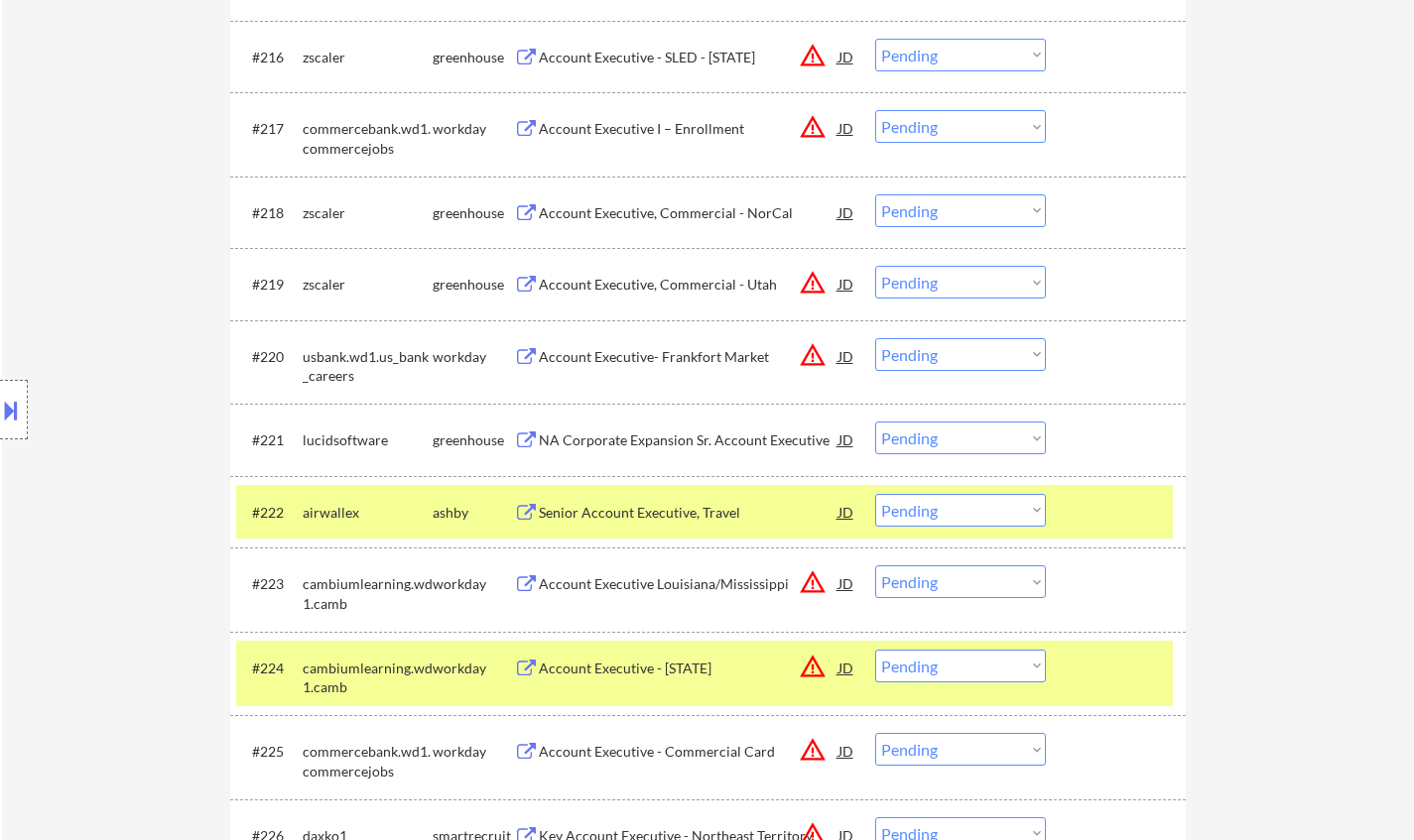 scroll, scrollTop: 1983, scrollLeft: 0, axis: vertical 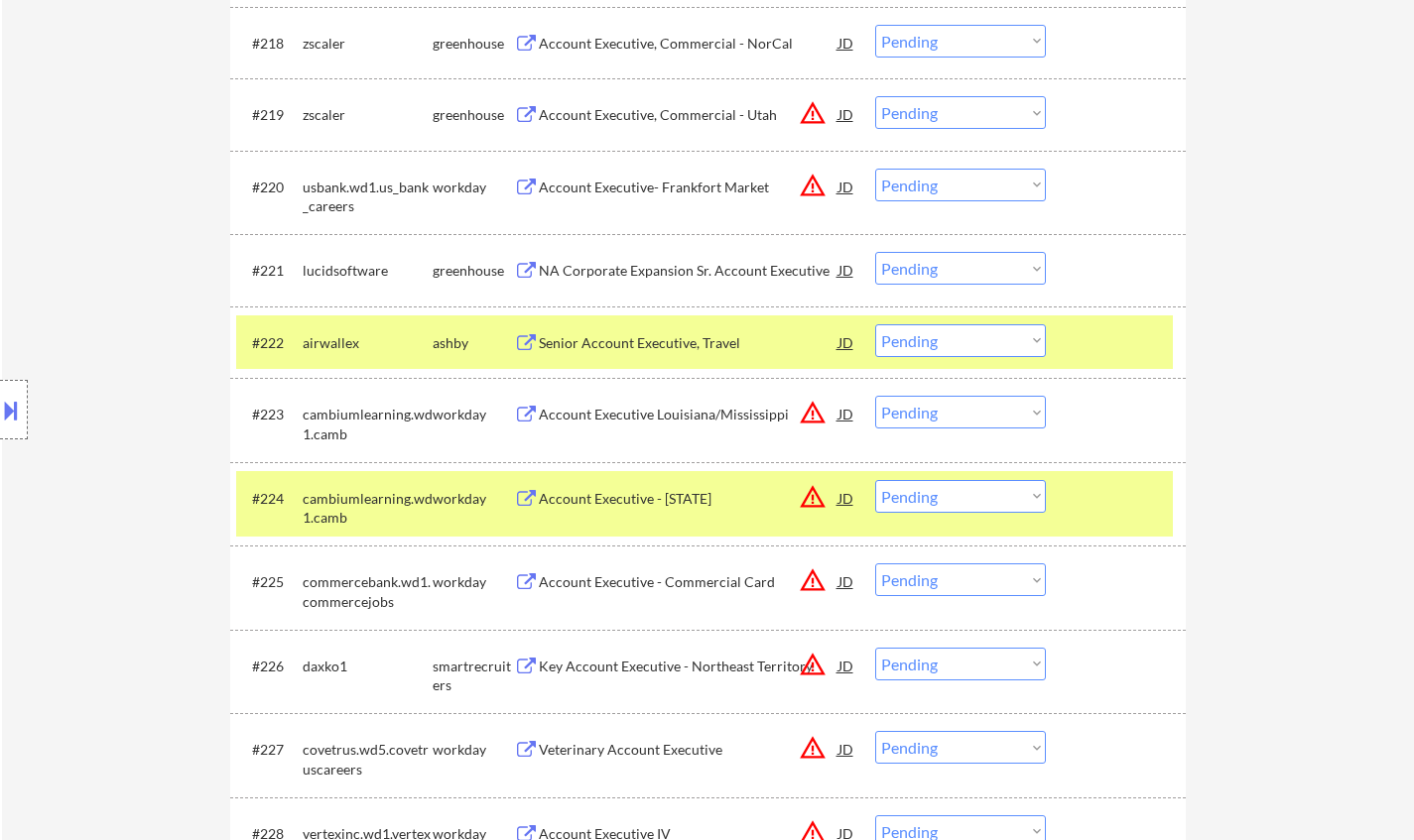 click on "Senior Account Executive, Travel" at bounding box center [689, 343] 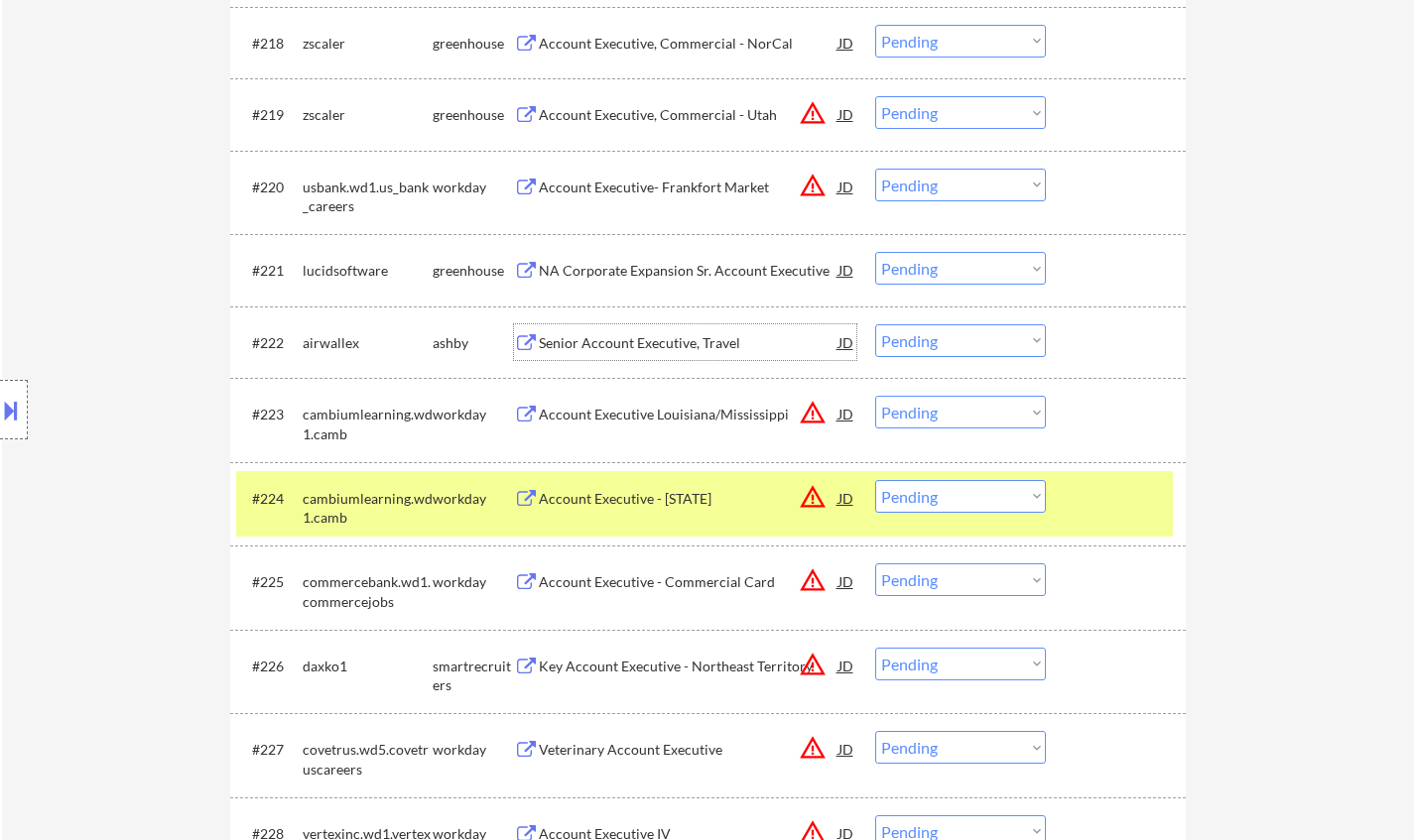 click on "Choose an option... Pending Applied Excluded (Questions) Excluded (Expired) Excluded (Location) Excluded (Bad Match) Excluded (Blocklist) Excluded (Salary) Excluded (Other)" at bounding box center (961, 340) 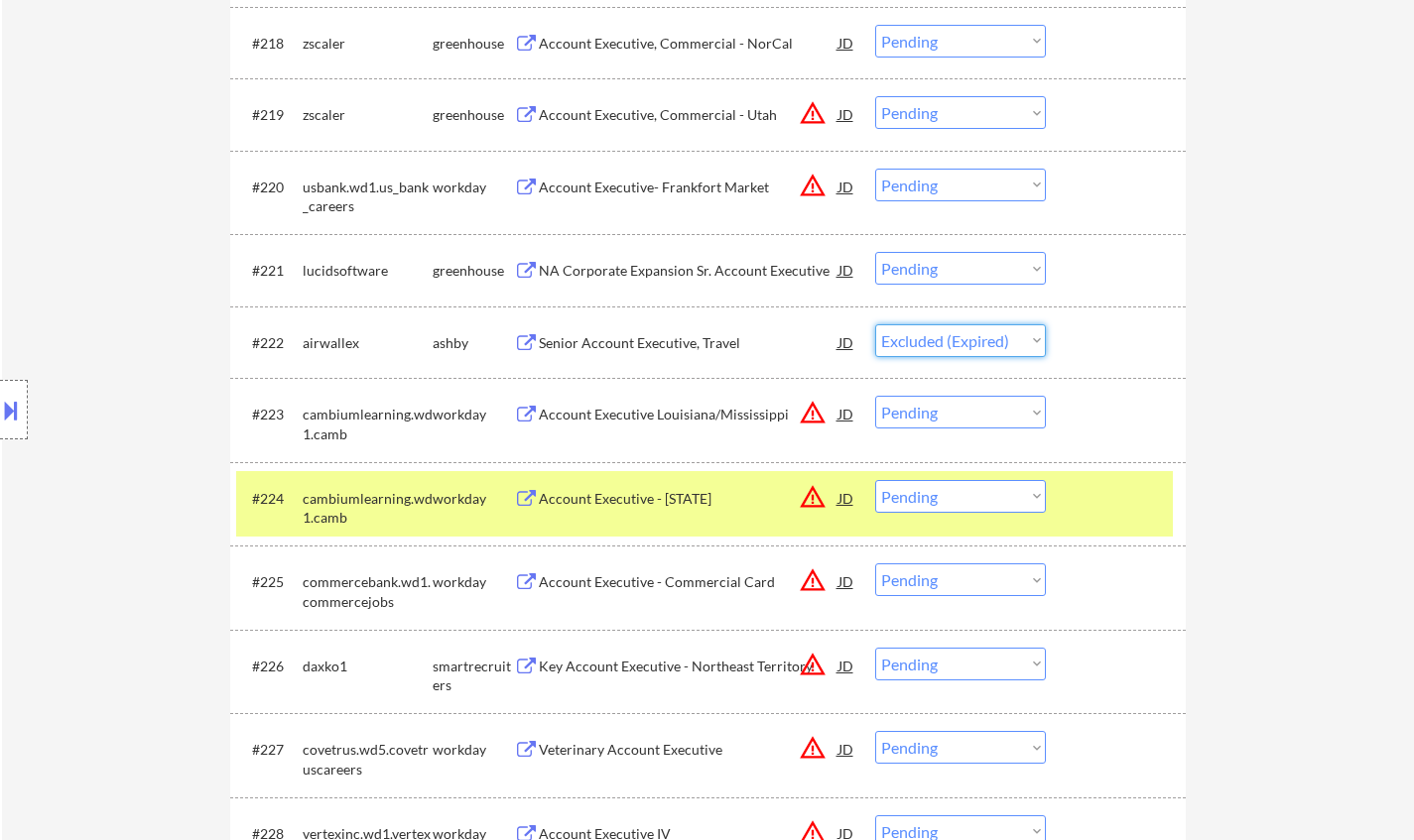 click on "Choose an option... Pending Applied Excluded (Questions) Excluded (Expired) Excluded (Location) Excluded (Bad Match) Excluded (Blocklist) Excluded (Salary) Excluded (Other)" at bounding box center [961, 340] 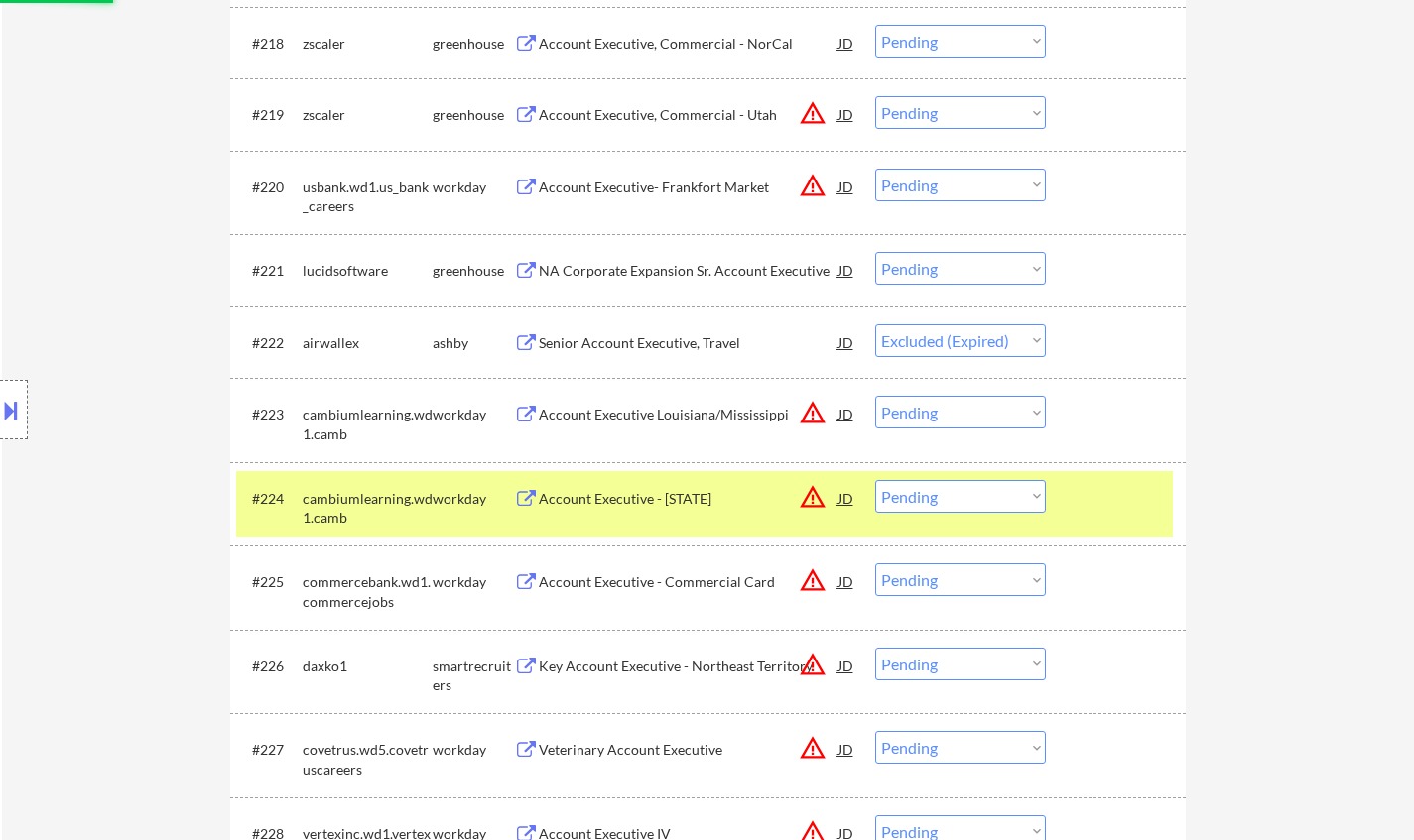 scroll, scrollTop: 2380, scrollLeft: 0, axis: vertical 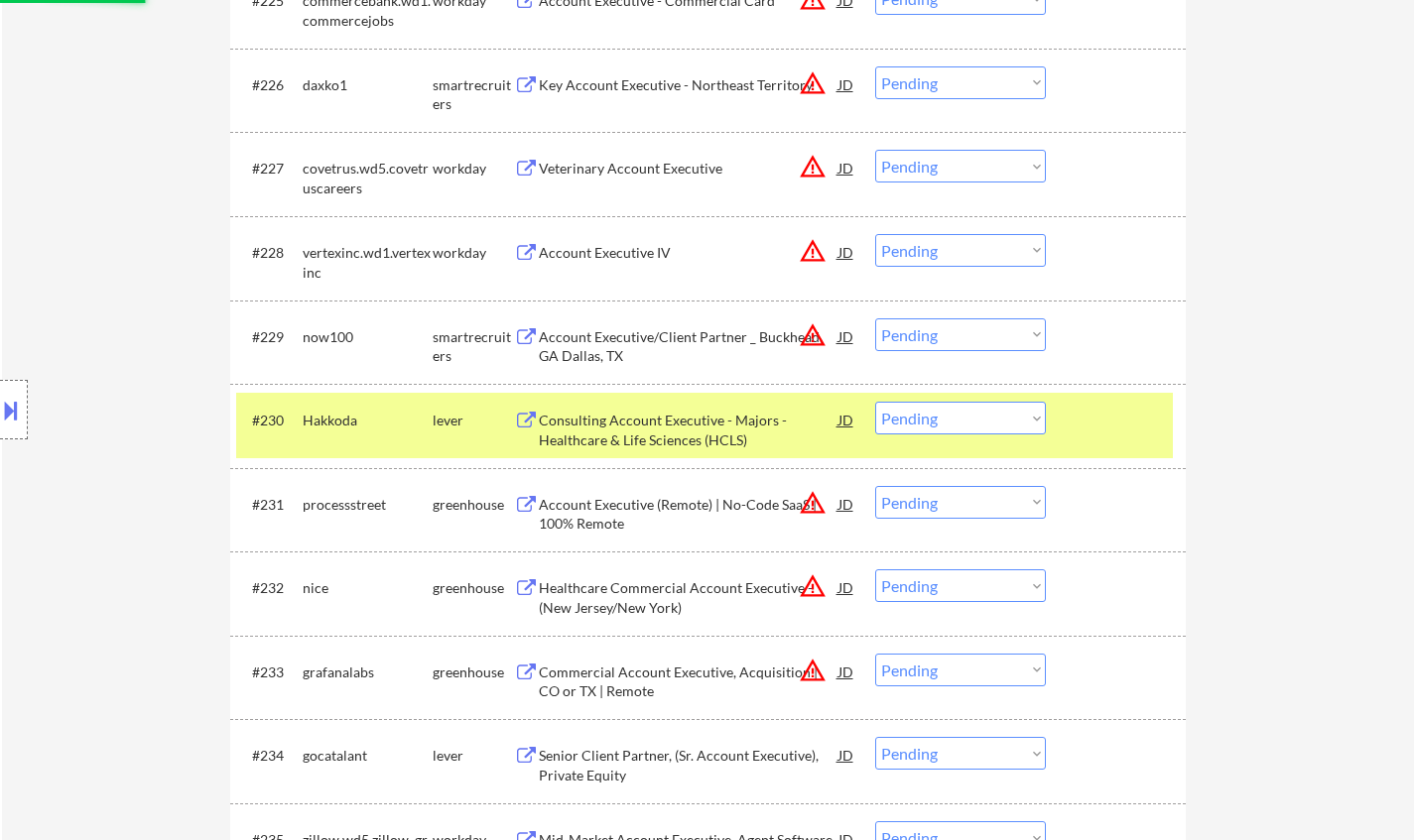 select on ""pending"" 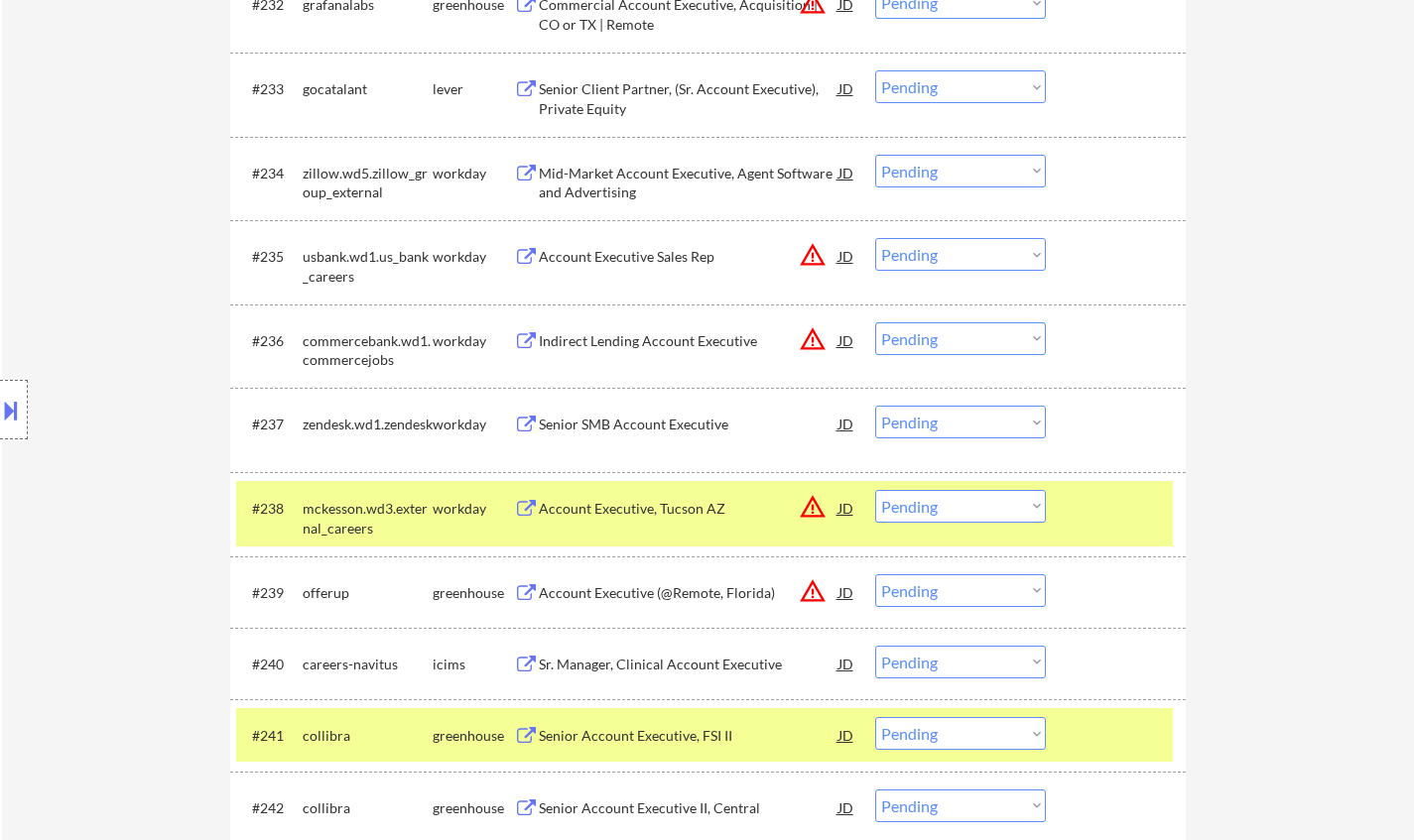 scroll, scrollTop: 3273, scrollLeft: 0, axis: vertical 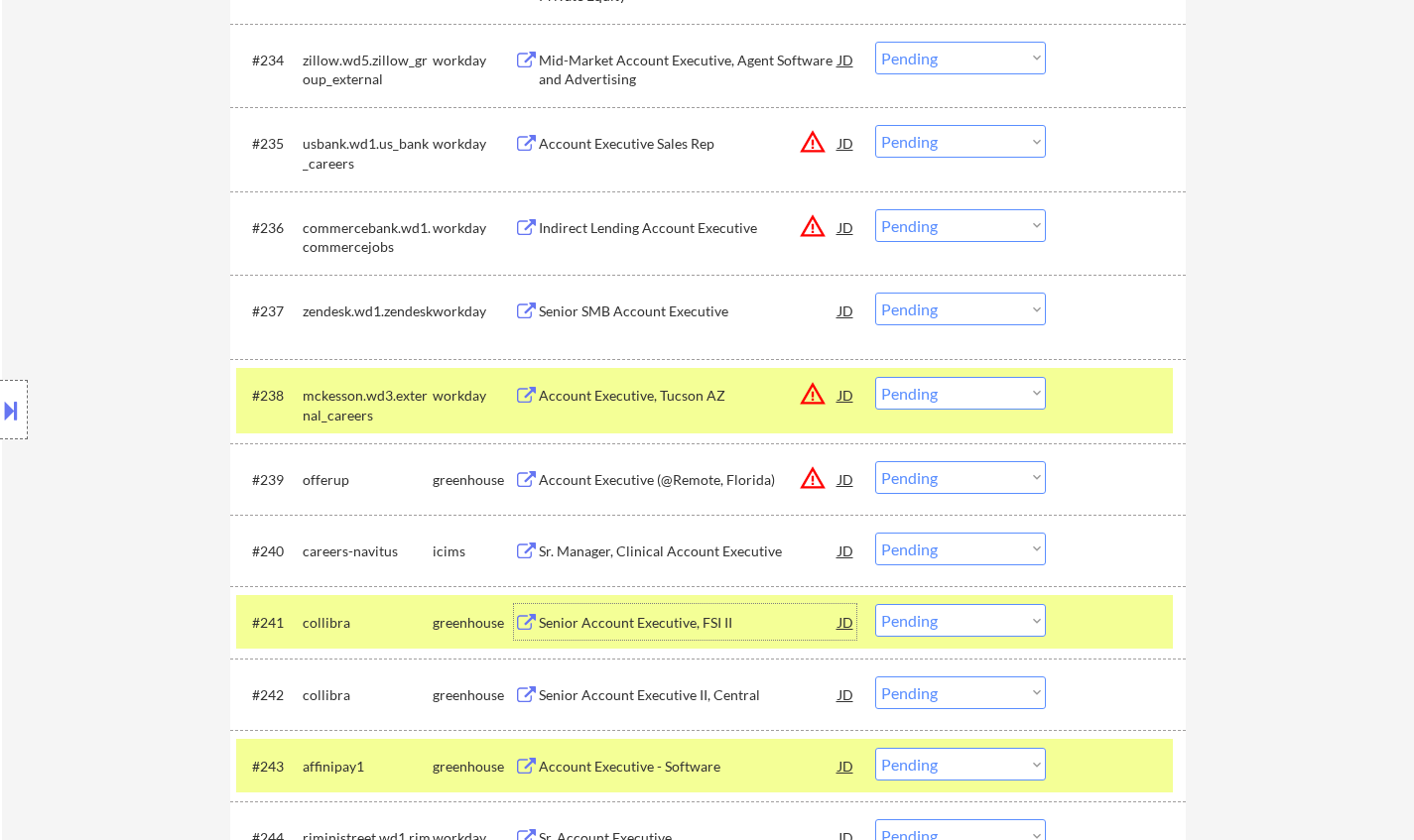 click on "Senior Account Executive, FSI II" at bounding box center [689, 623] 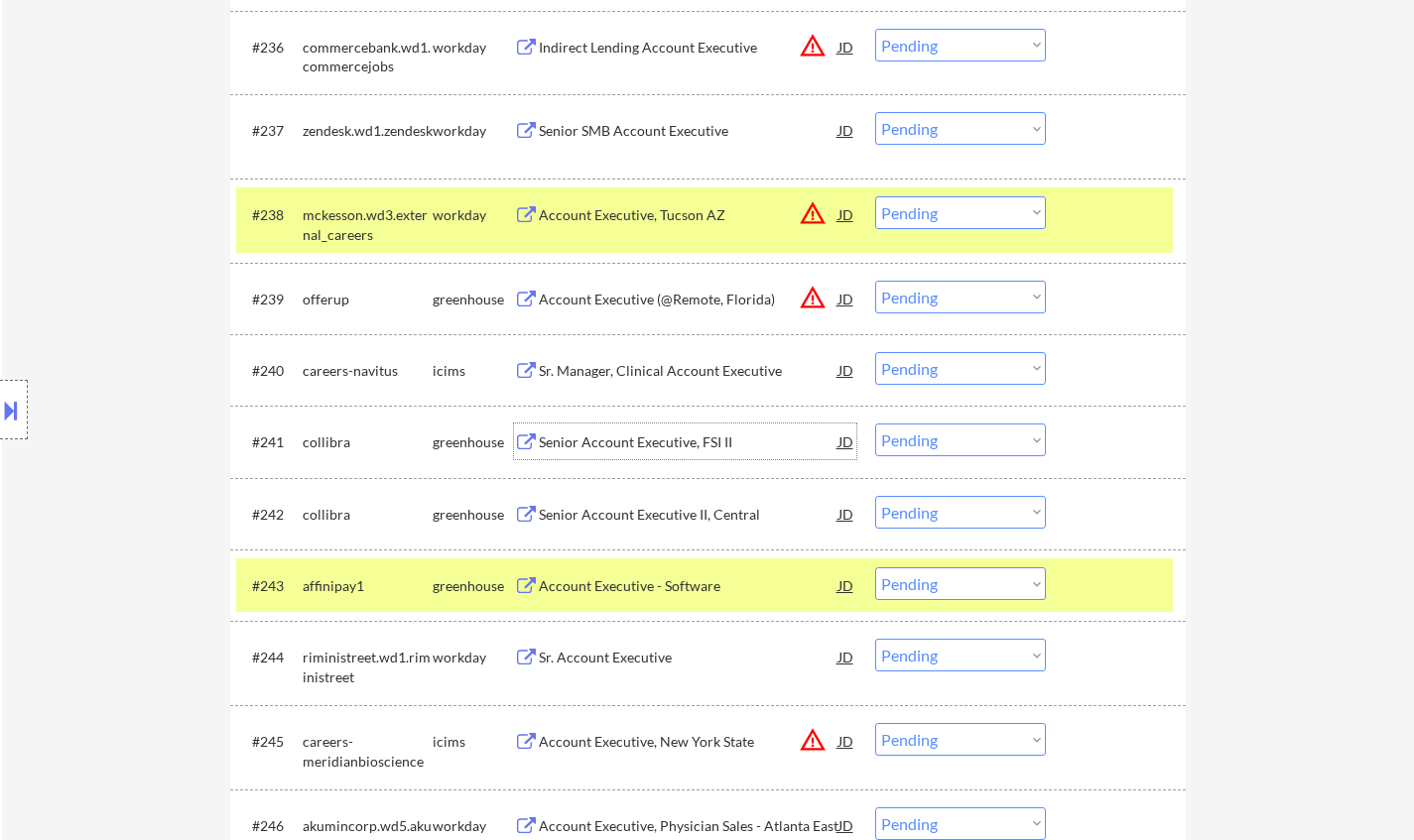 scroll, scrollTop: 3570, scrollLeft: 0, axis: vertical 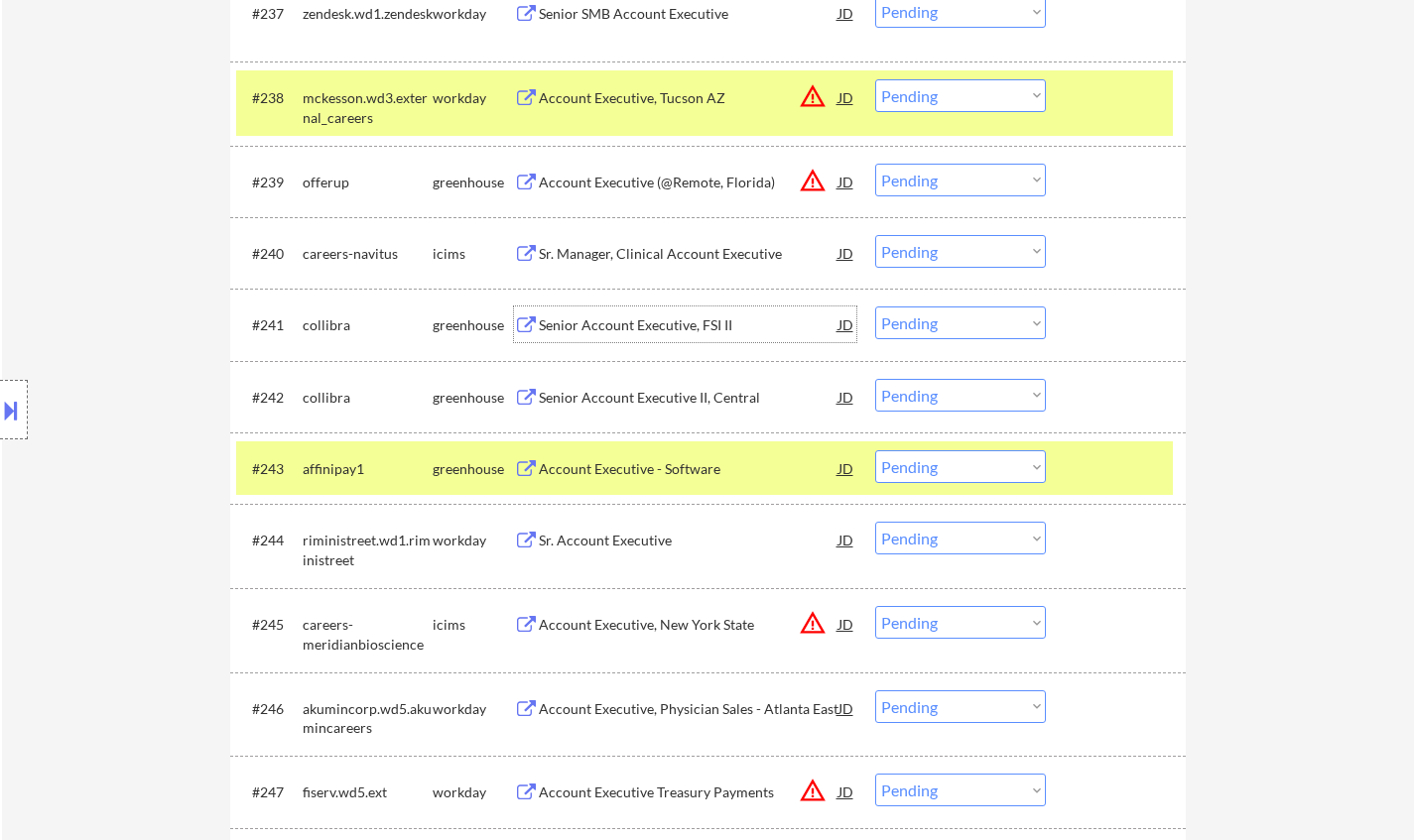 click on "Account Executive - Software" at bounding box center (689, 468) 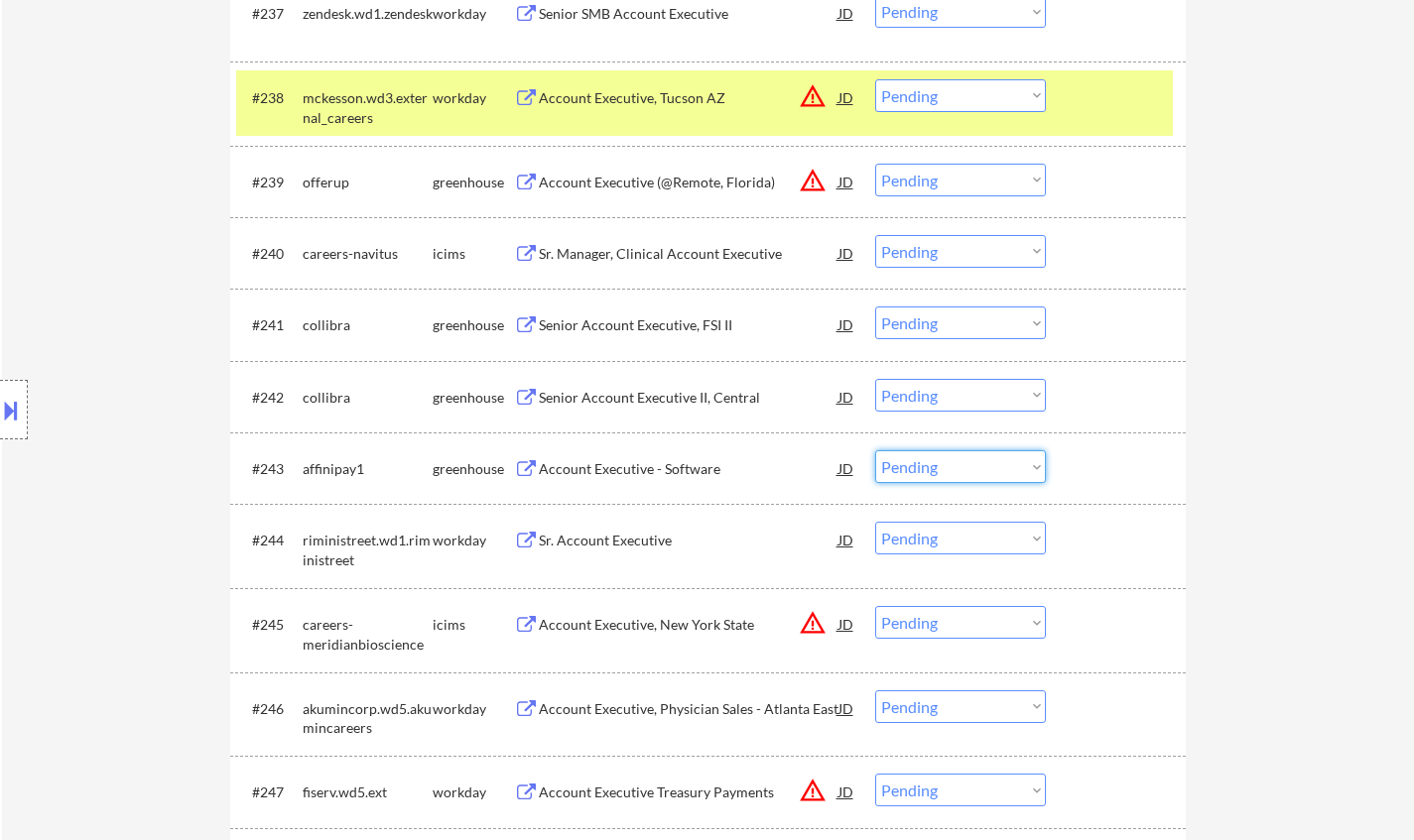 drag, startPoint x: 952, startPoint y: 473, endPoint x: 964, endPoint y: 482, distance: 15 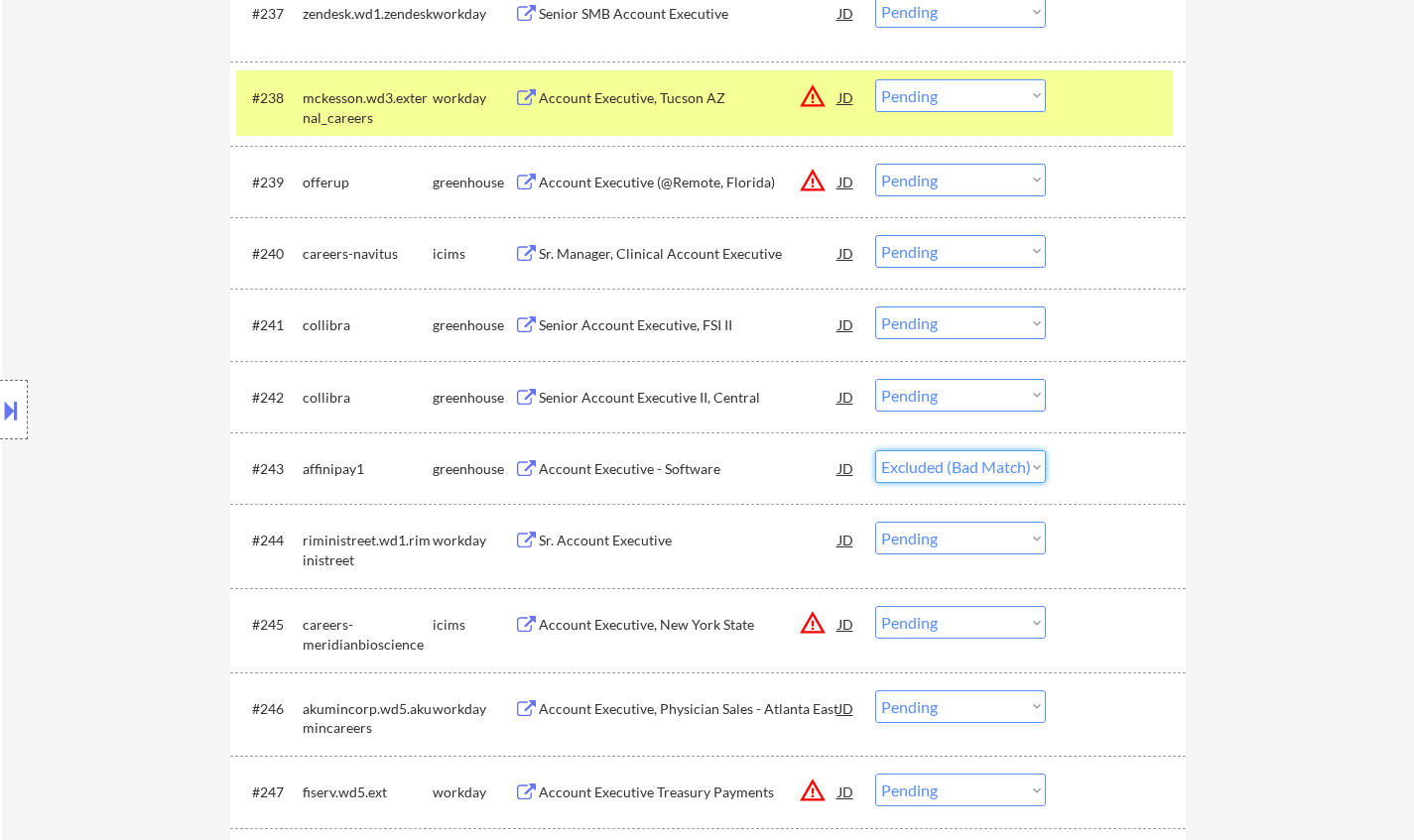 click on "Choose an option... Pending Applied Excluded (Questions) Excluded (Expired) Excluded (Location) Excluded (Bad Match) Excluded (Blocklist) Excluded (Salary) Excluded (Other)" at bounding box center [961, 466] 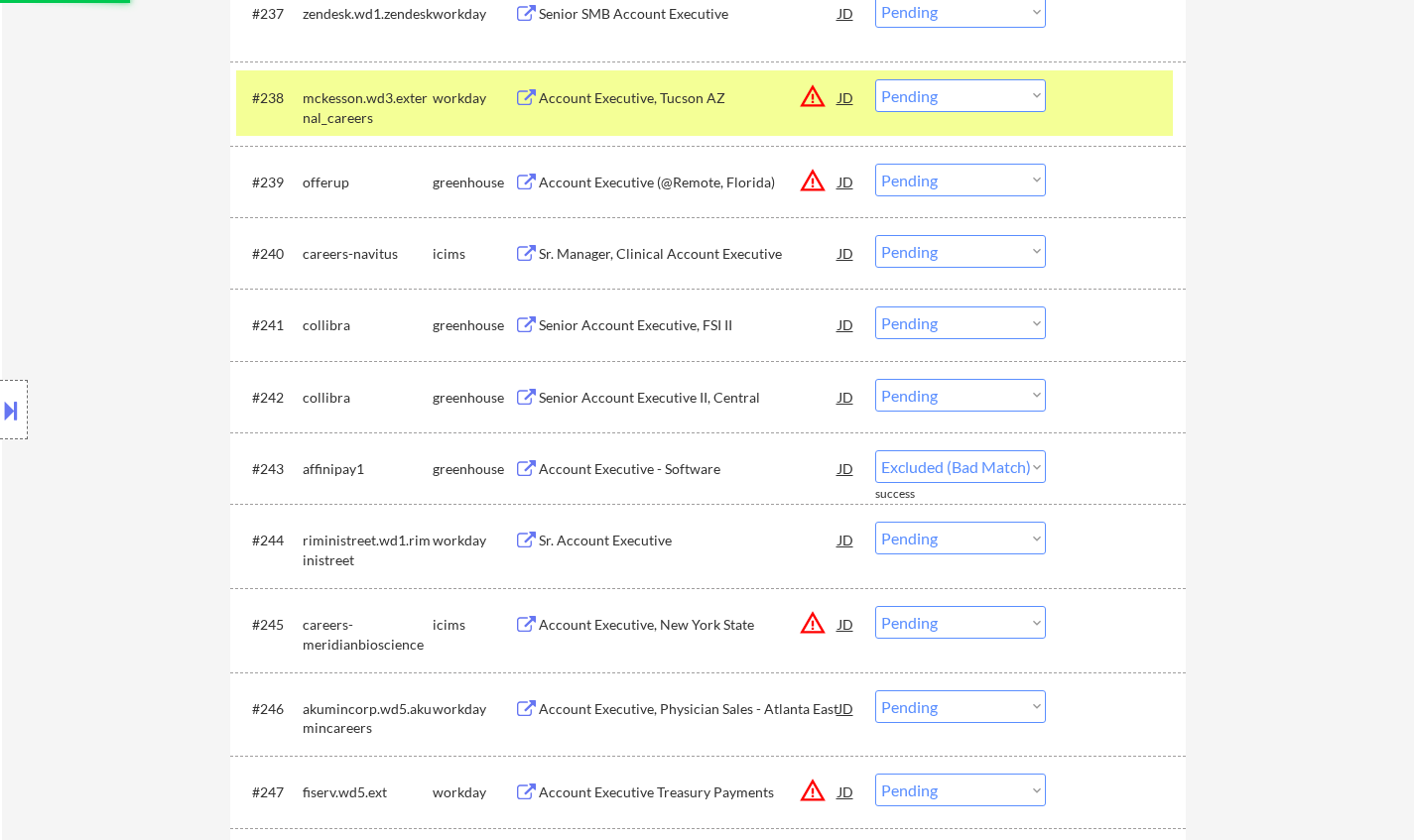 select on ""pending"" 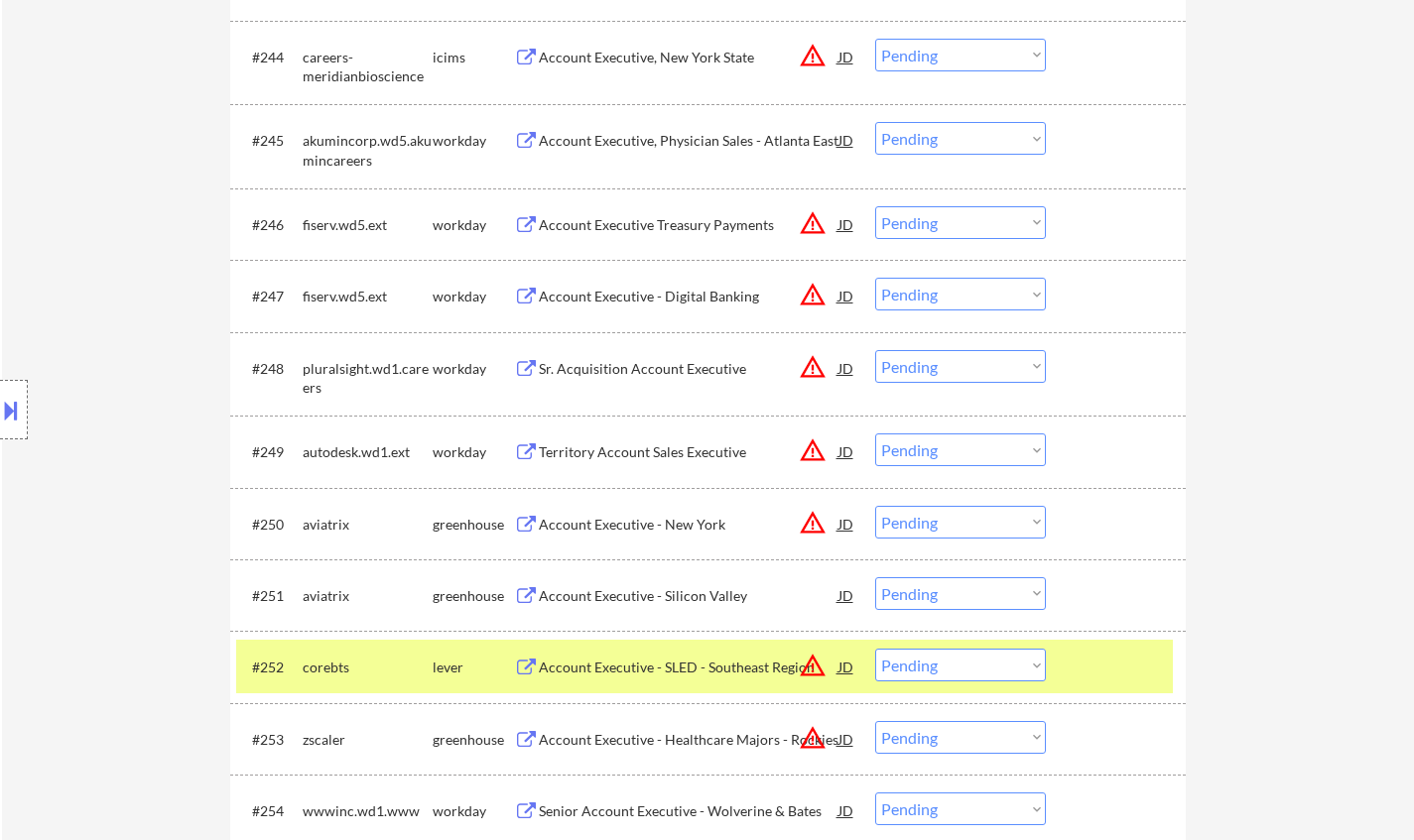 scroll, scrollTop: 4562, scrollLeft: 0, axis: vertical 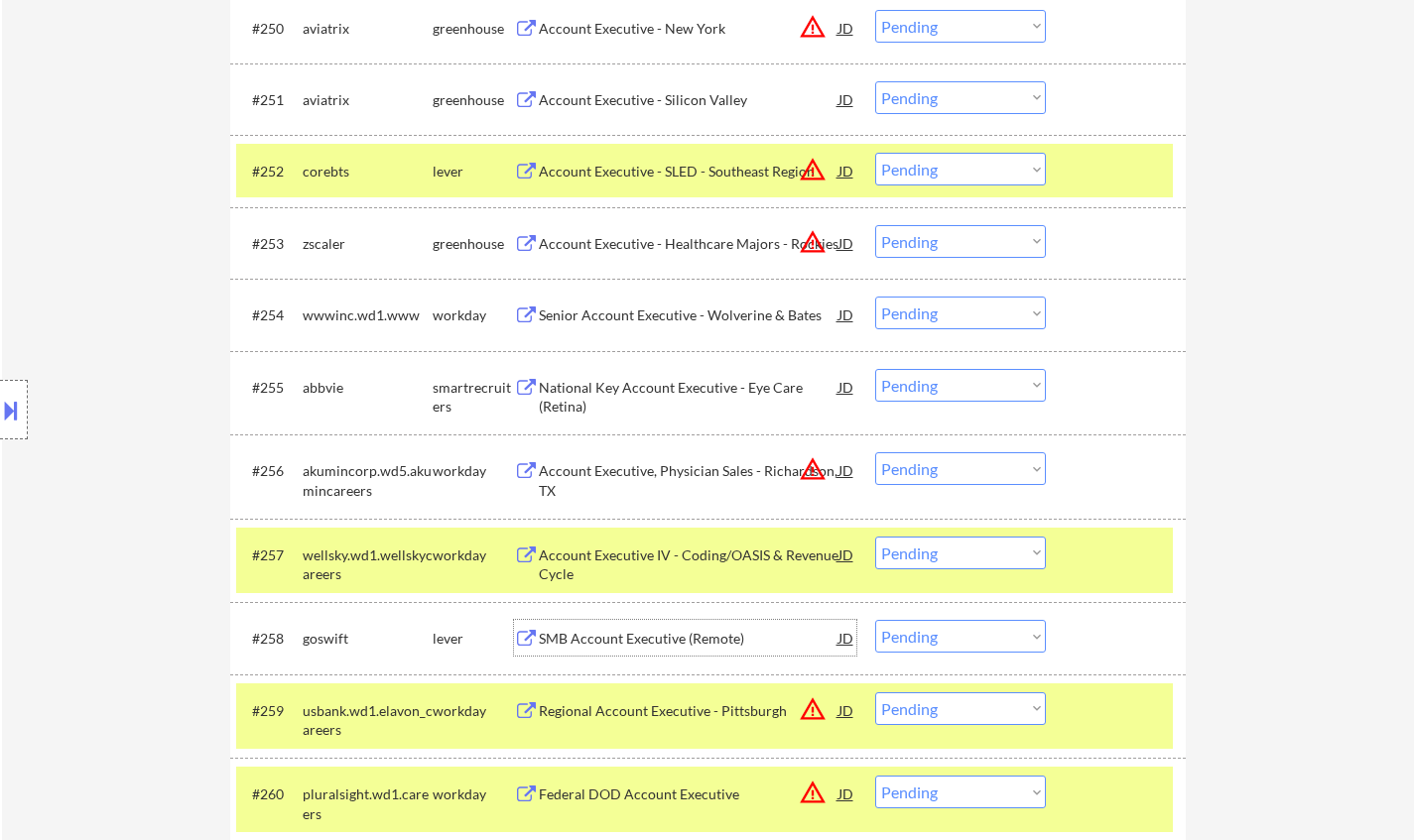click on "SMB Account Executive (Remote)" at bounding box center (689, 639) 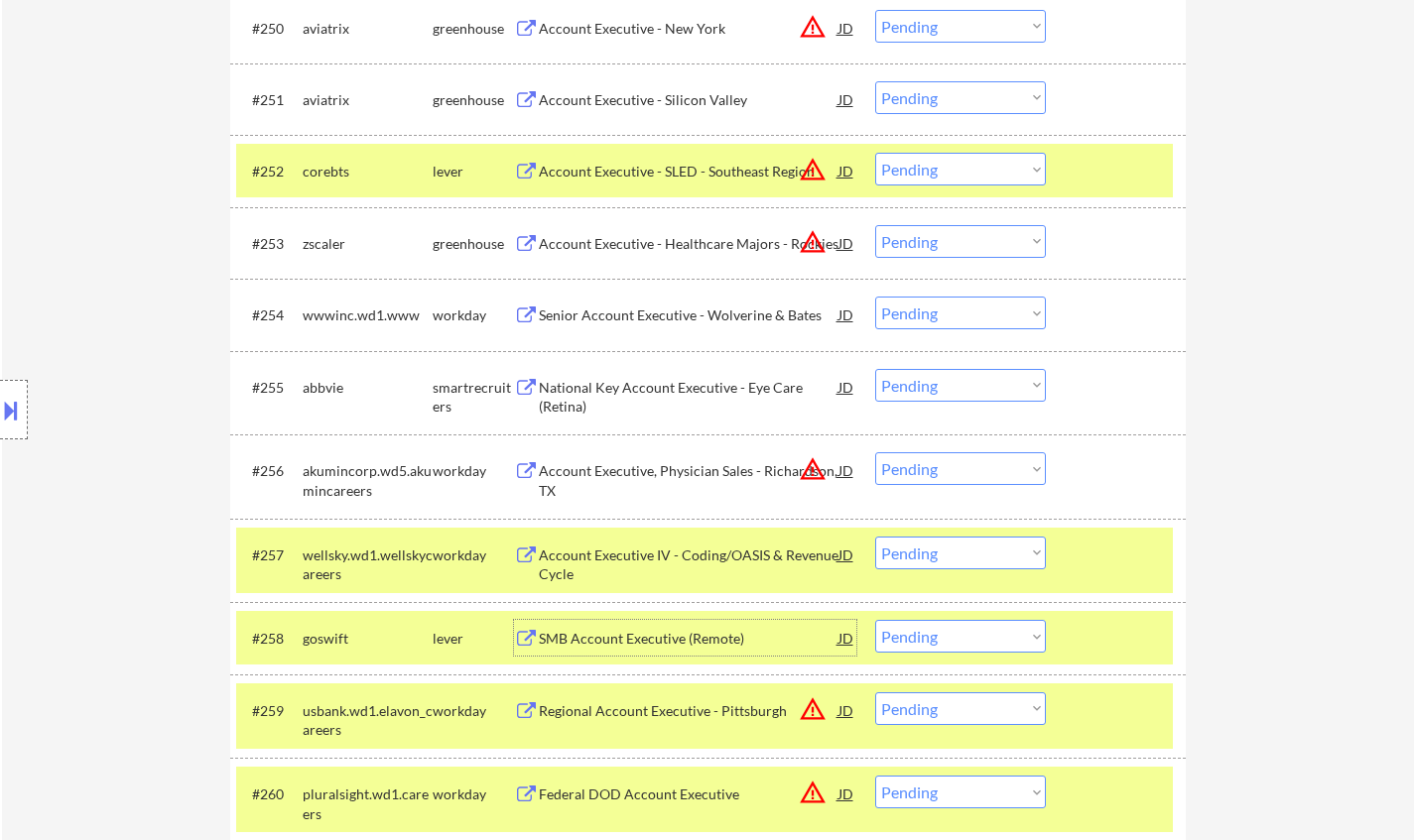 click on "Choose an option... Pending Applied Excluded (Questions) Excluded (Expired) Excluded (Location) Excluded (Bad Match) Excluded (Blocklist) Excluded (Salary) Excluded (Other)" at bounding box center [961, 636] 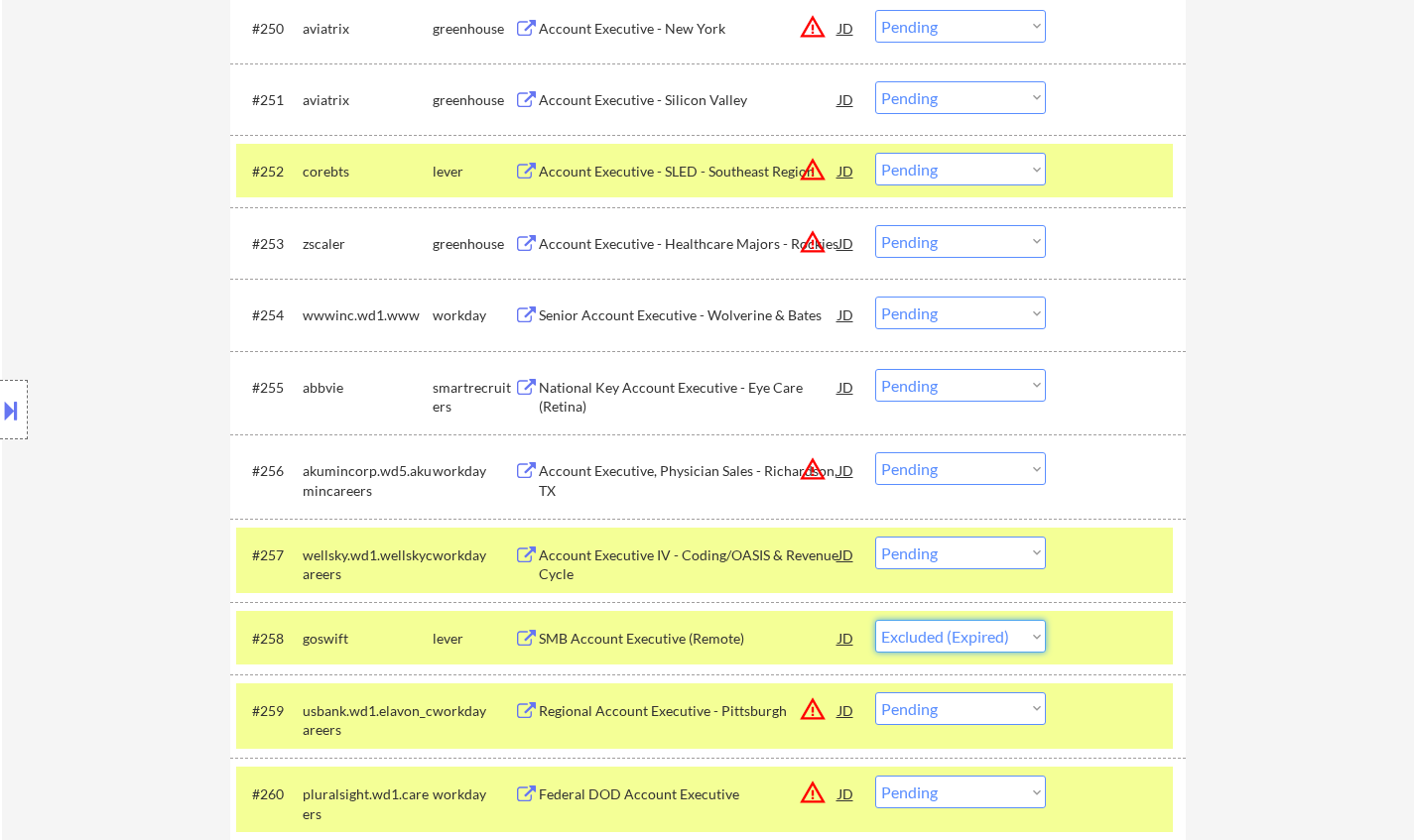 click on "Choose an option... Pending Applied Excluded (Questions) Excluded (Expired) Excluded (Location) Excluded (Bad Match) Excluded (Blocklist) Excluded (Salary) Excluded (Other)" at bounding box center (961, 636) 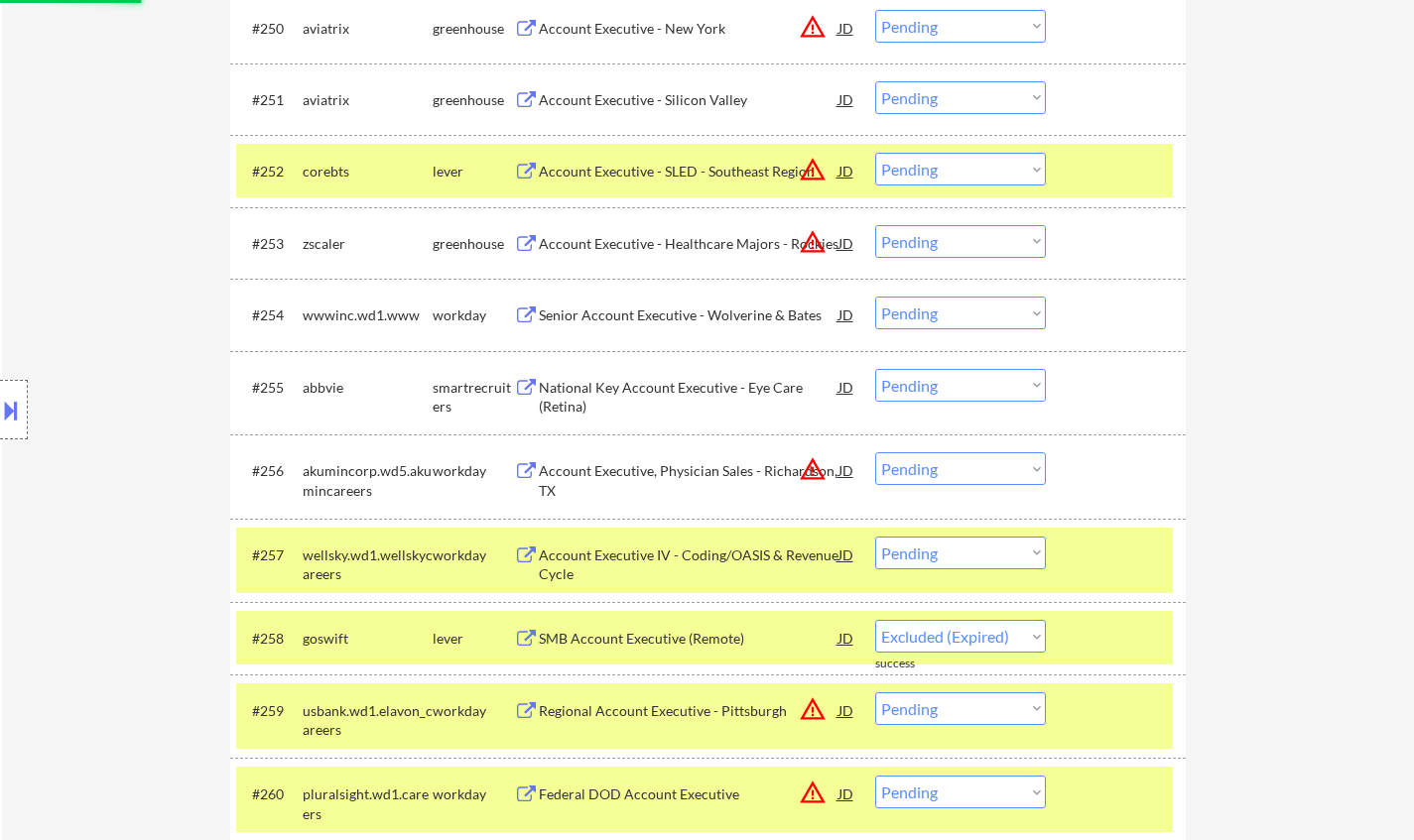 select on ""pending"" 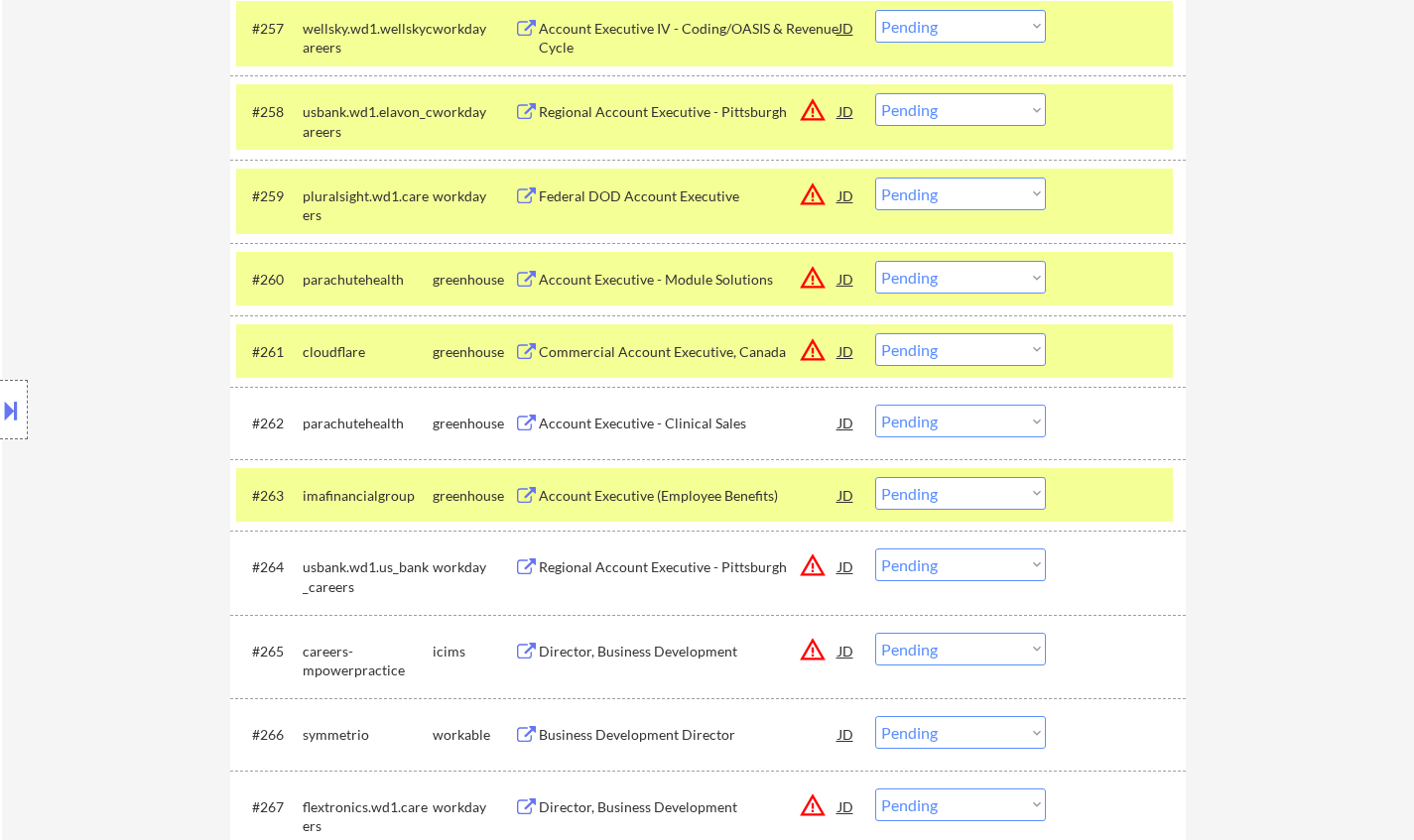 scroll, scrollTop: 5256, scrollLeft: 0, axis: vertical 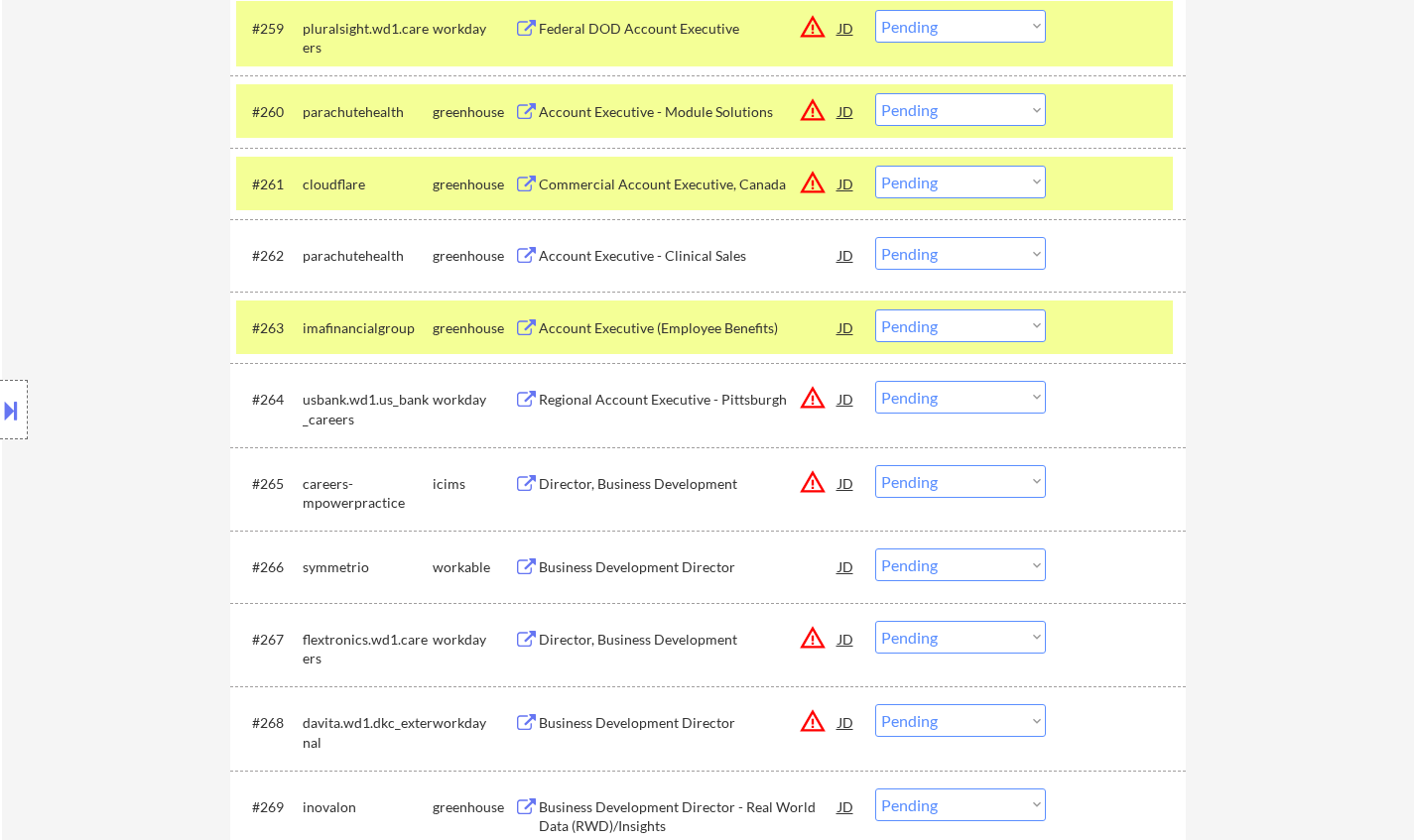 click on "Business Development Director" at bounding box center [689, 567] 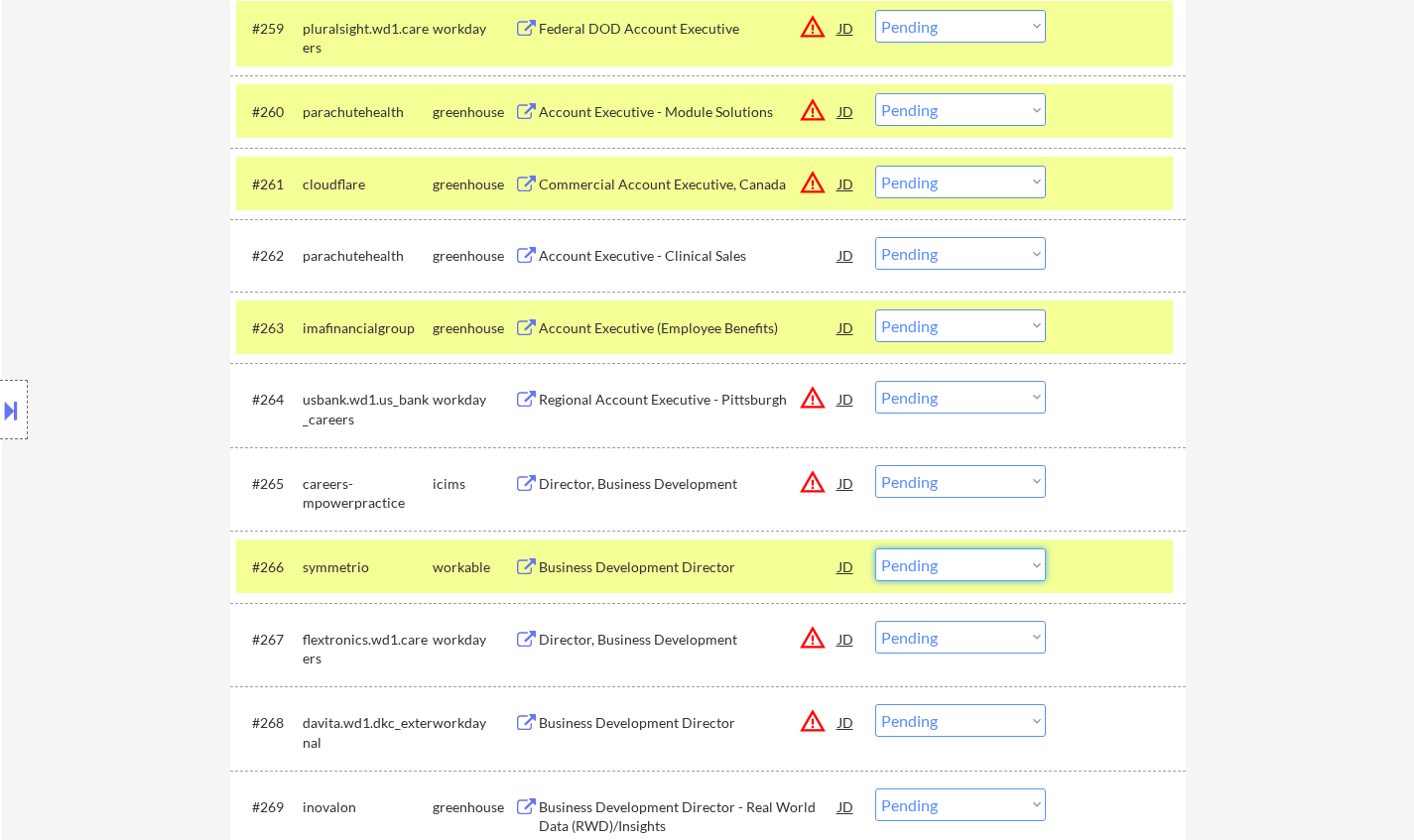 click on "Choose an option... Pending Applied Excluded (Questions) Excluded (Expired) Excluded (Location) Excluded (Bad Match) Excluded (Blocklist) Excluded (Salary) Excluded (Other)" at bounding box center (961, 564) 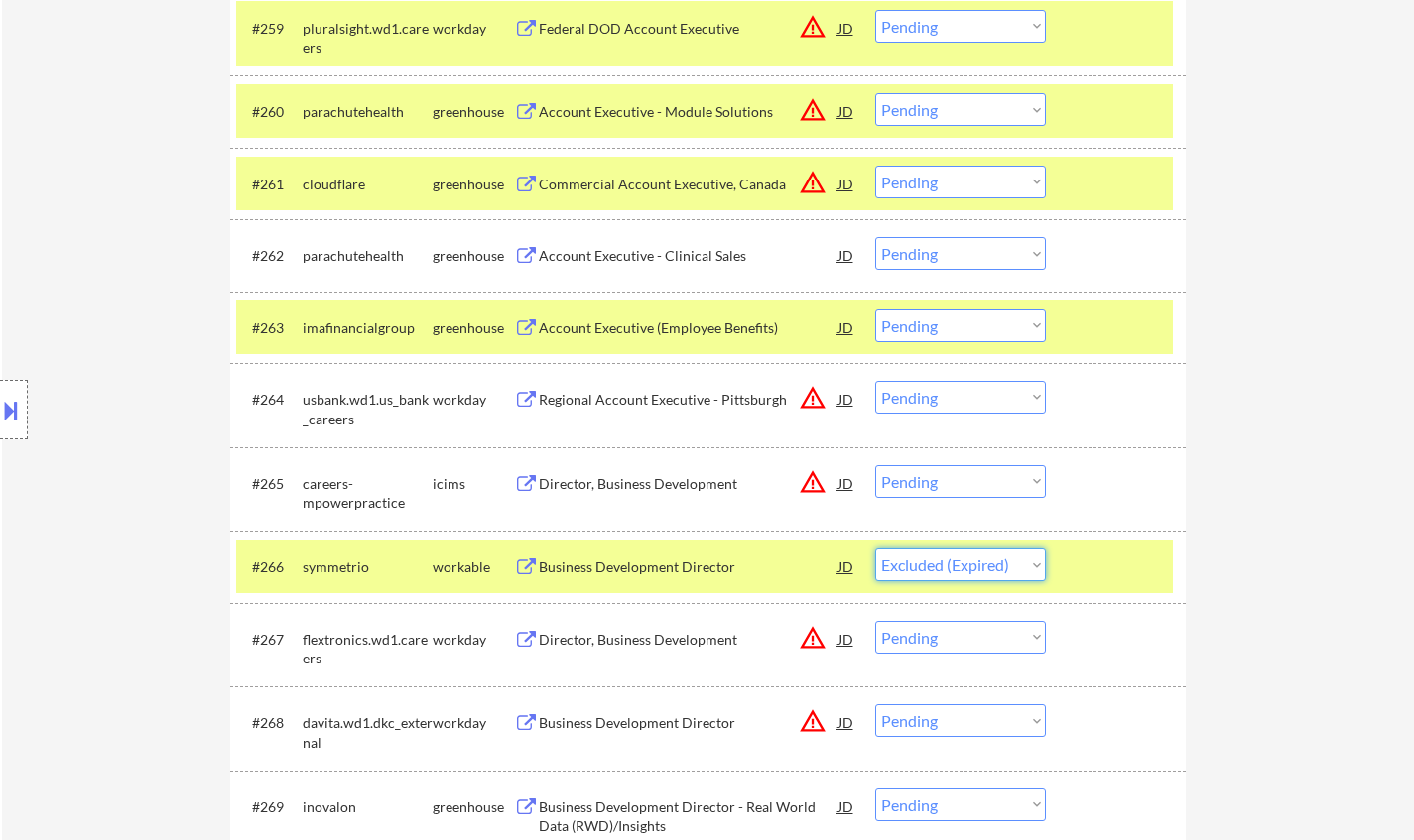 click on "Choose an option... Pending Applied Excluded (Questions) Excluded (Expired) Excluded (Location) Excluded (Bad Match) Excluded (Blocklist) Excluded (Salary) Excluded (Other)" at bounding box center (961, 564) 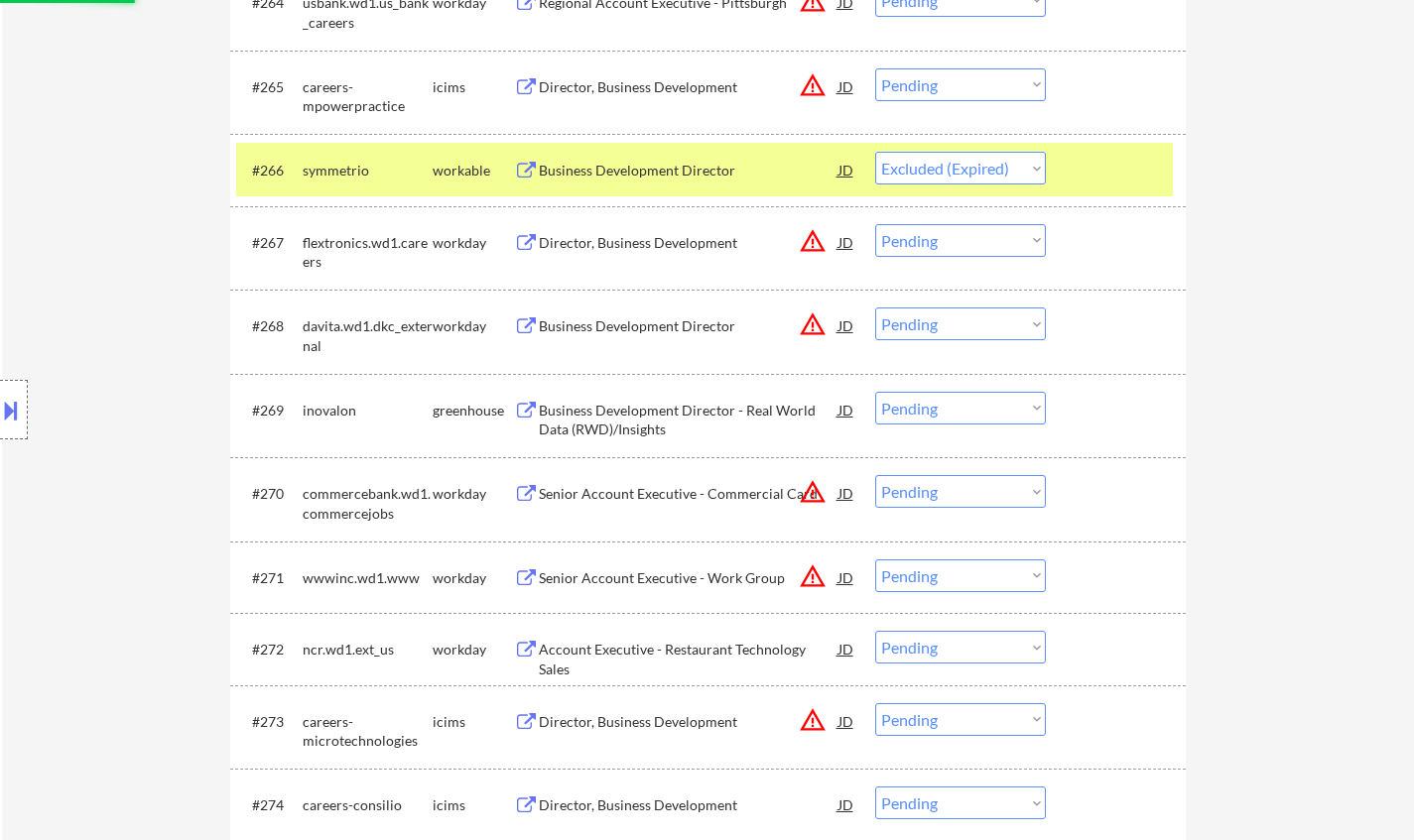 scroll, scrollTop: 5950, scrollLeft: 0, axis: vertical 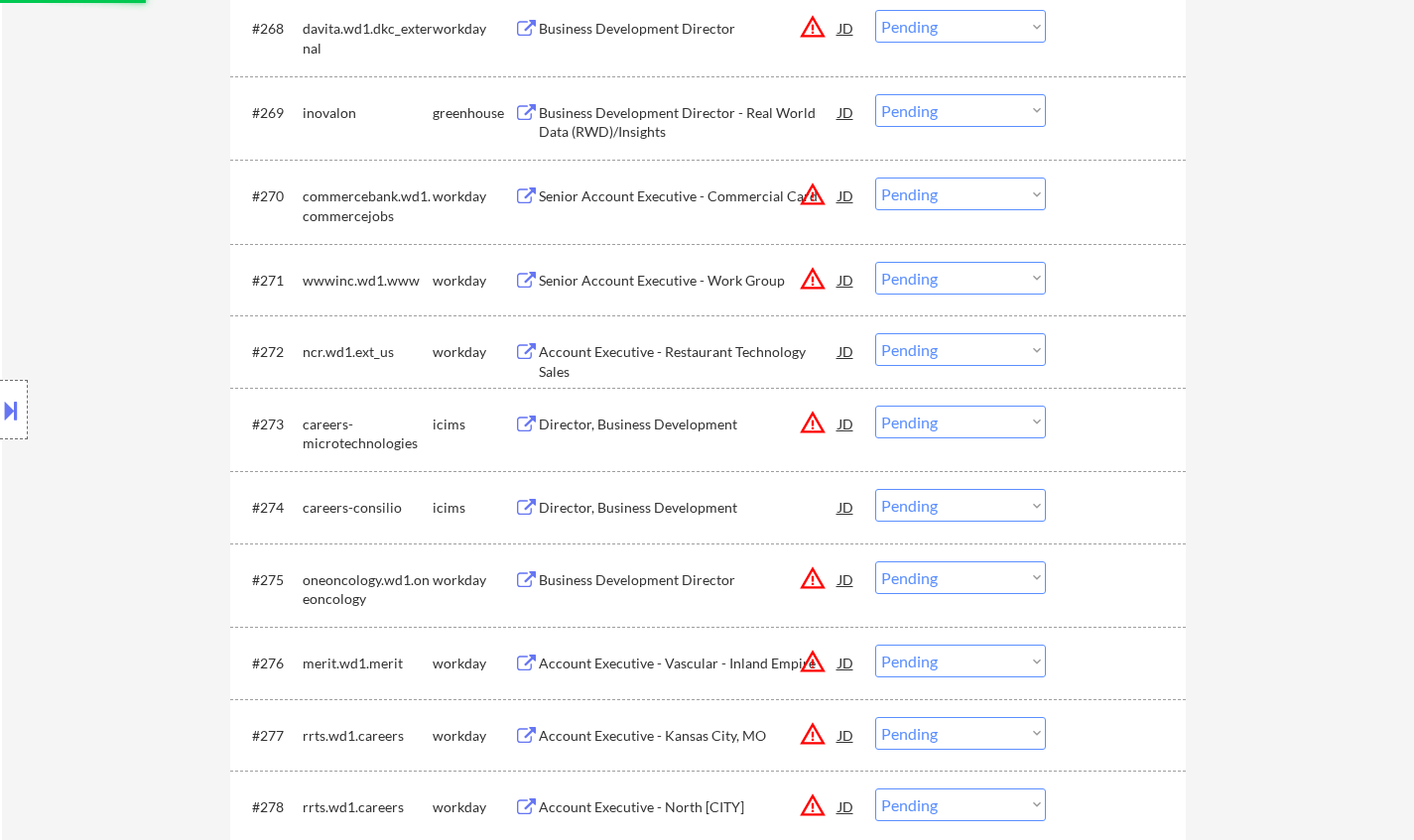 select on ""pending"" 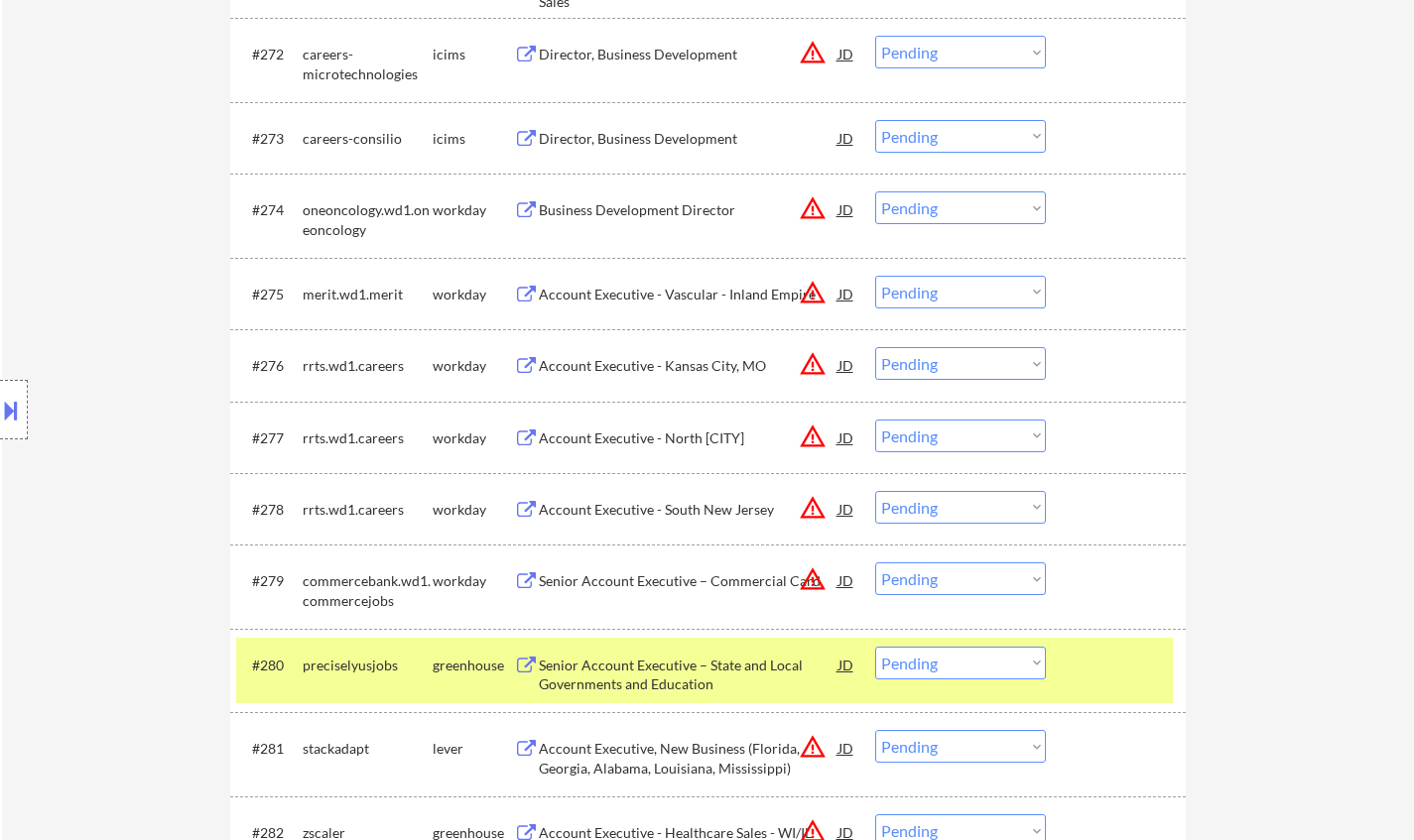 scroll, scrollTop: 6545, scrollLeft: 0, axis: vertical 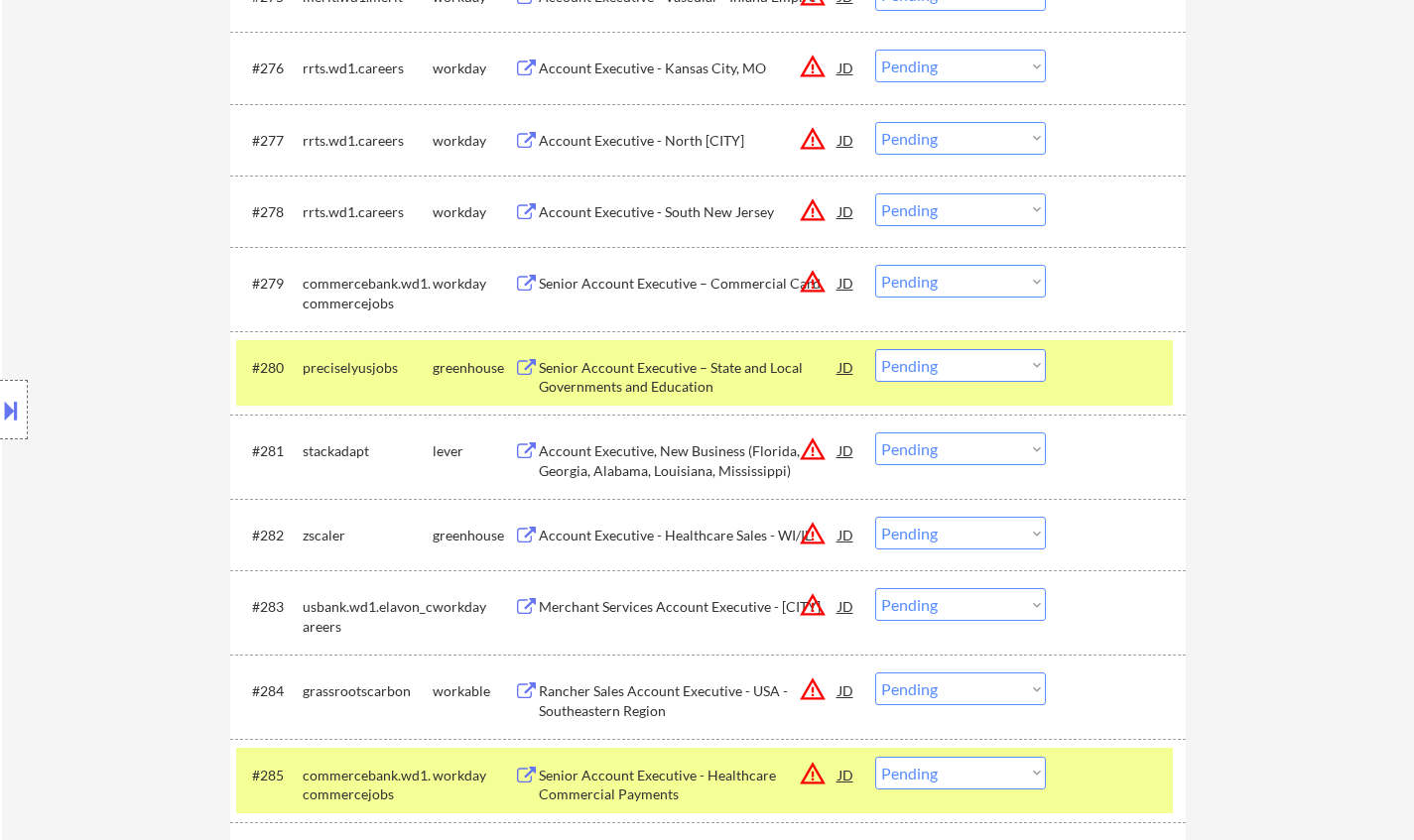 click on "Senior Account Executive – State and Local Governments and Education" at bounding box center (689, 377) 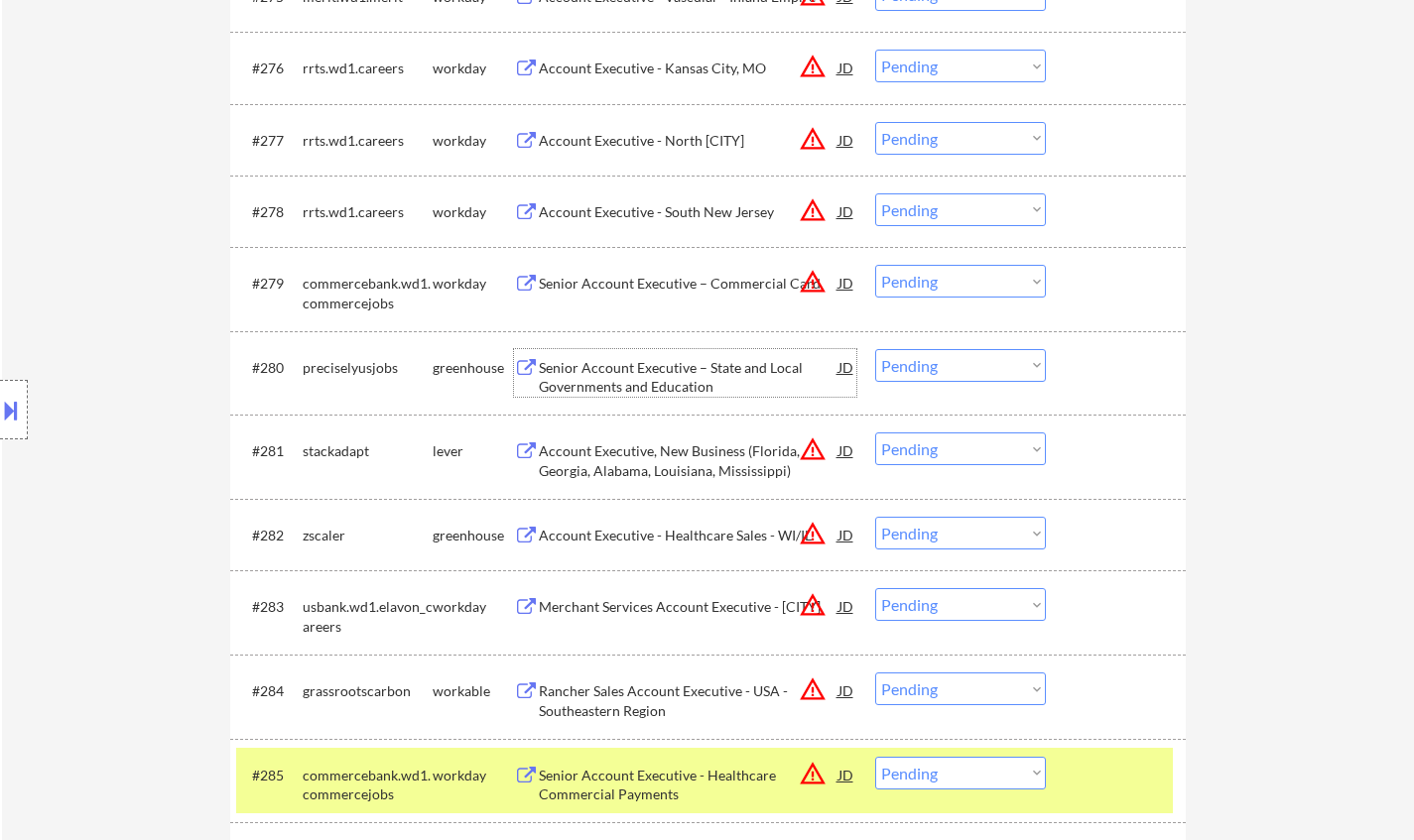 click on "Choose an option... Pending Applied Excluded (Questions) Excluded (Expired) Excluded (Location) Excluded (Bad Match) Excluded (Blocklist) Excluded (Salary) Excluded (Other)" at bounding box center (961, 365) 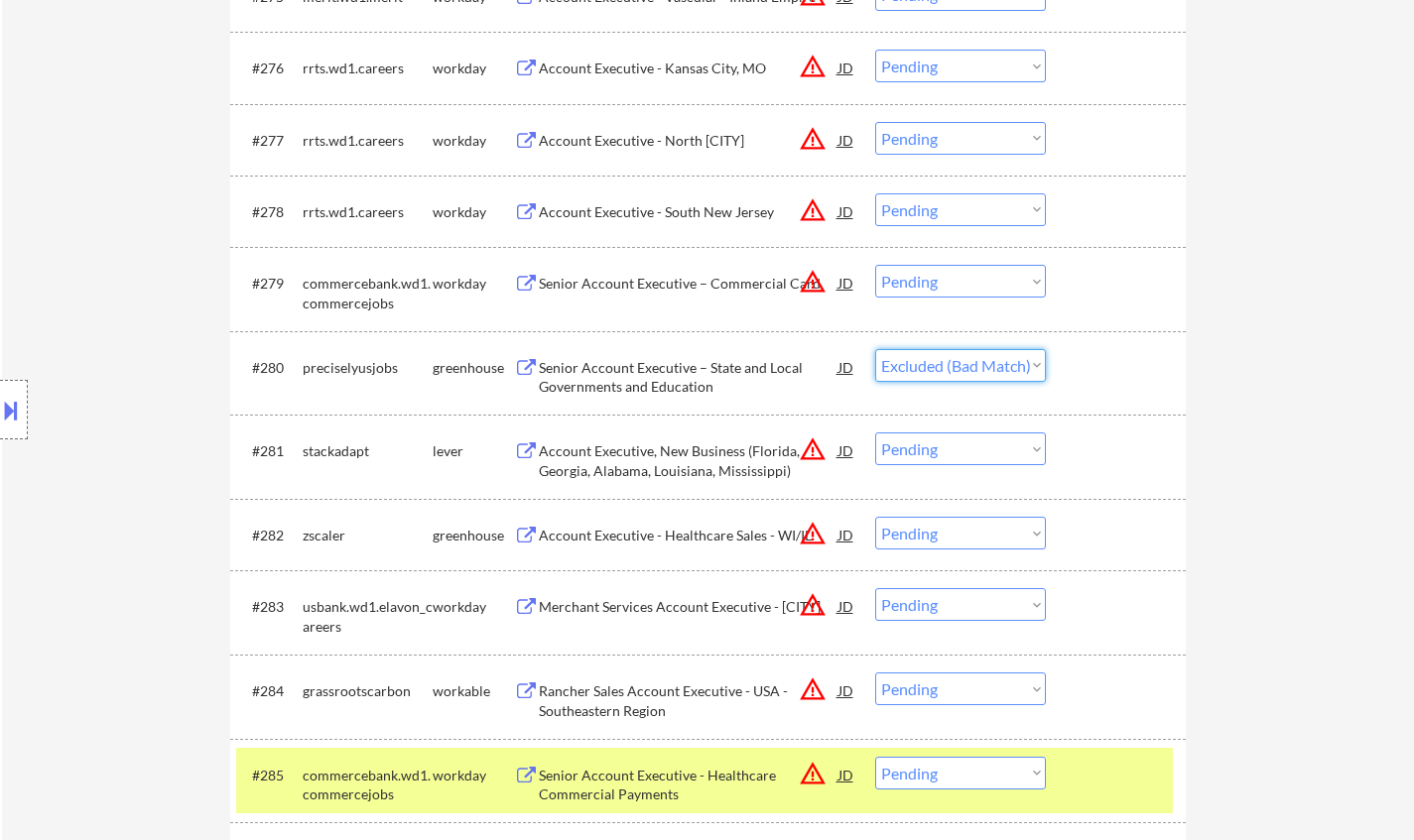 click on "Choose an option... Pending Applied Excluded (Questions) Excluded (Expired) Excluded (Location) Excluded (Bad Match) Excluded (Blocklist) Excluded (Salary) Excluded (Other)" at bounding box center (961, 365) 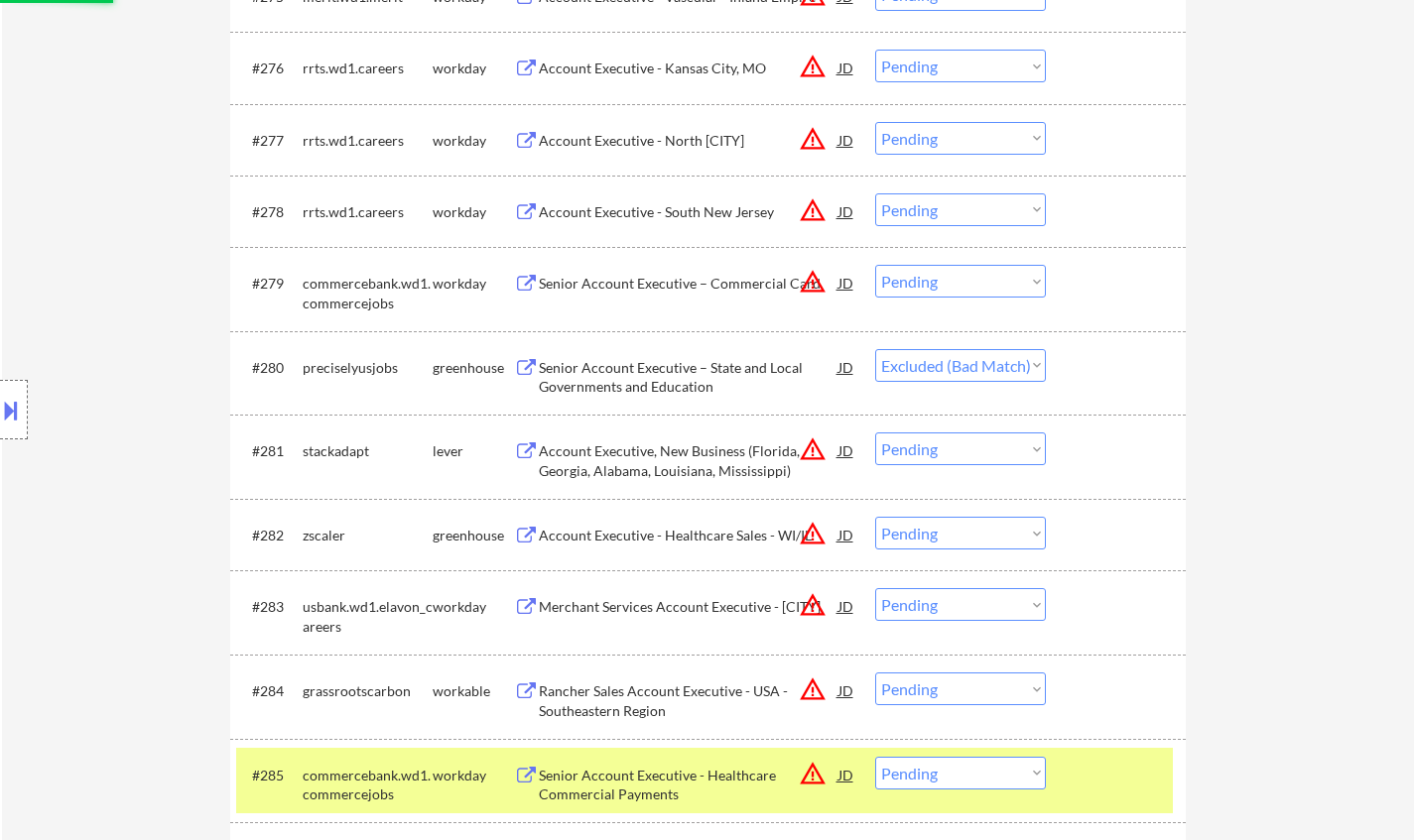 scroll, scrollTop: 6942, scrollLeft: 0, axis: vertical 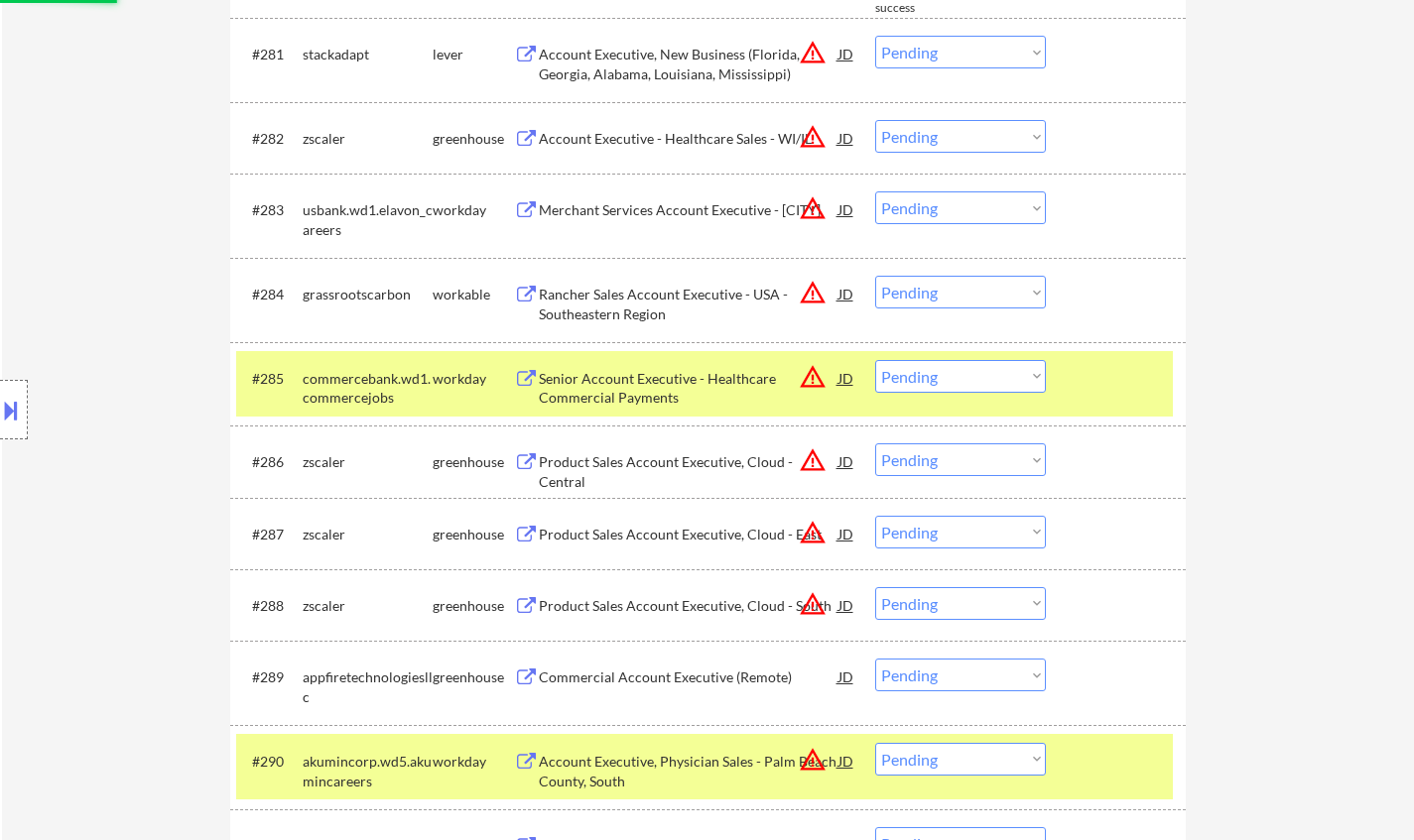 select on ""pending"" 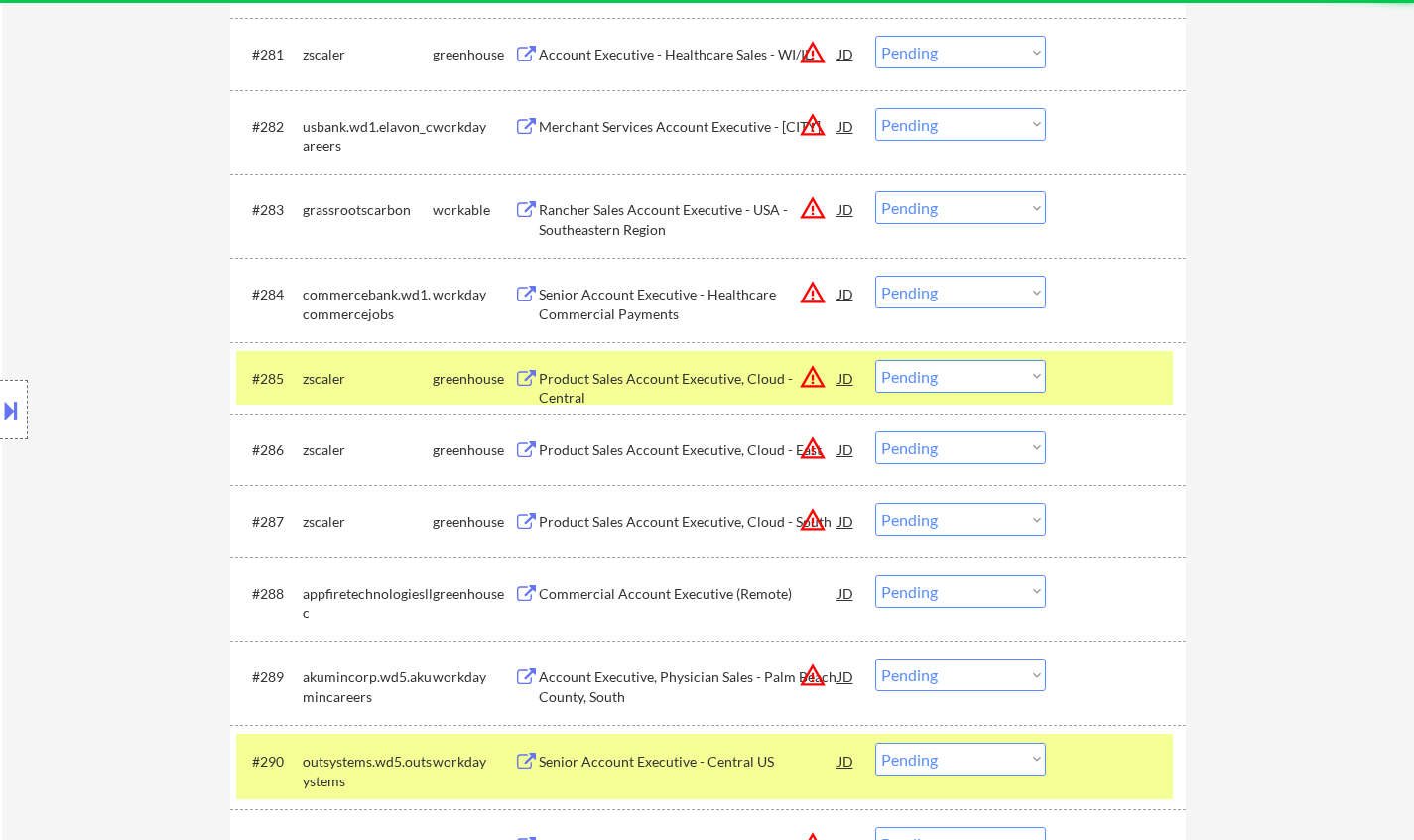 scroll, scrollTop: 7041, scrollLeft: 0, axis: vertical 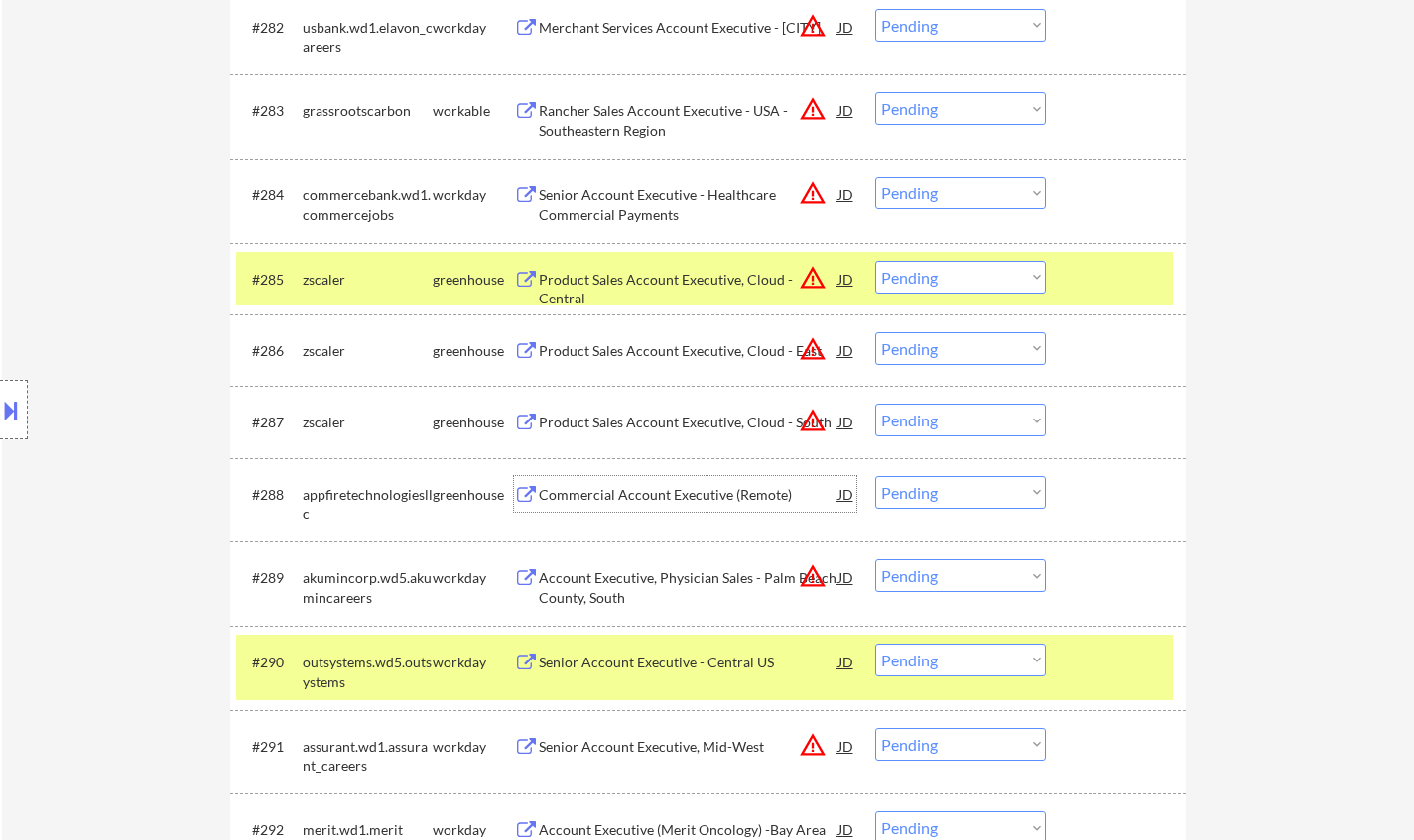click on "Commercial Account Executive (Remote)" at bounding box center (689, 495) 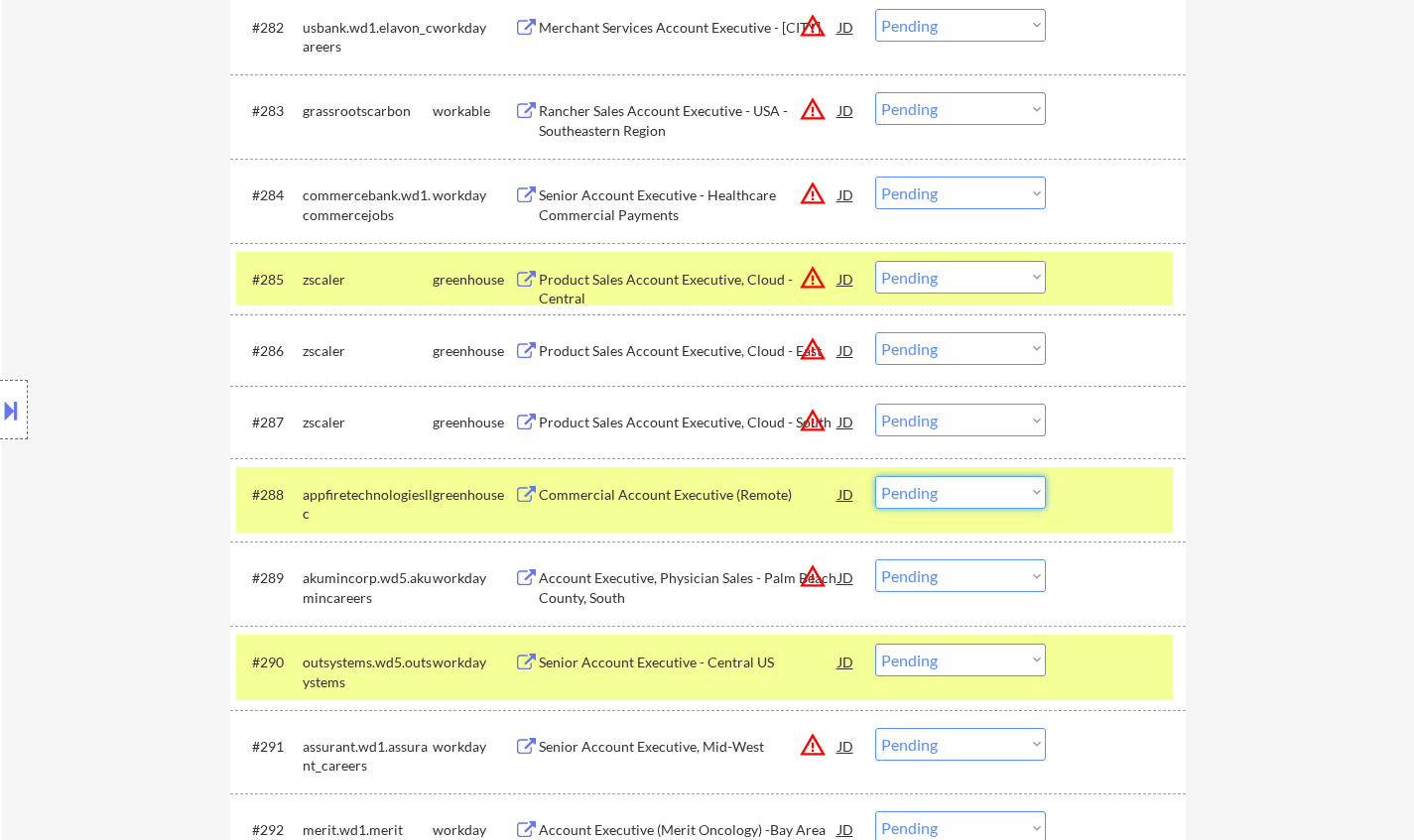 click on "Choose an option... Pending Applied Excluded (Questions) Excluded (Expired) Excluded (Location) Excluded (Bad Match) Excluded (Blocklist) Excluded (Salary) Excluded (Other)" at bounding box center [961, 492] 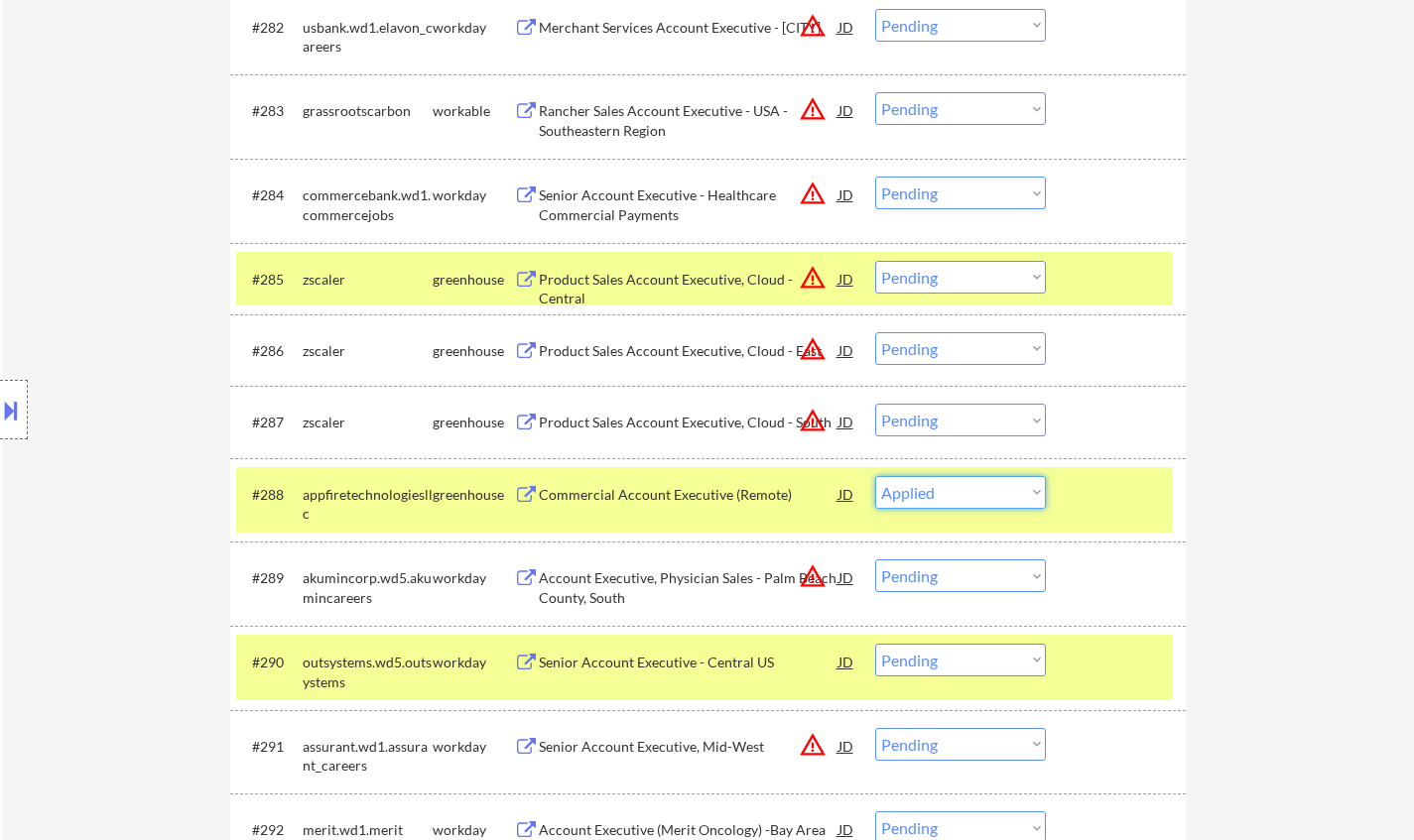 click on "Choose an option... Pending Applied Excluded (Questions) Excluded (Expired) Excluded (Location) Excluded (Bad Match) Excluded (Blocklist) Excluded (Salary) Excluded (Other)" at bounding box center [961, 492] 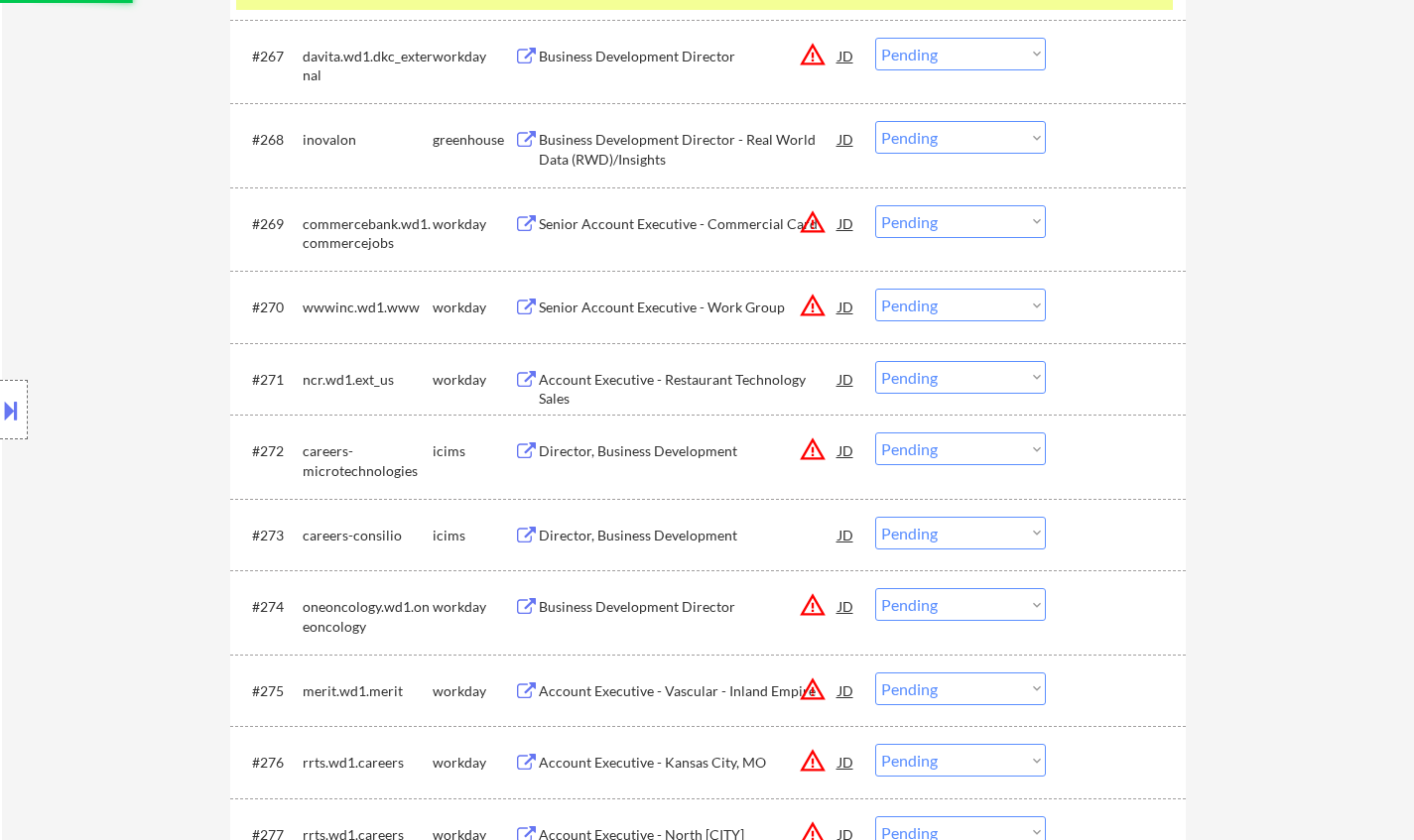 scroll, scrollTop: 5355, scrollLeft: 0, axis: vertical 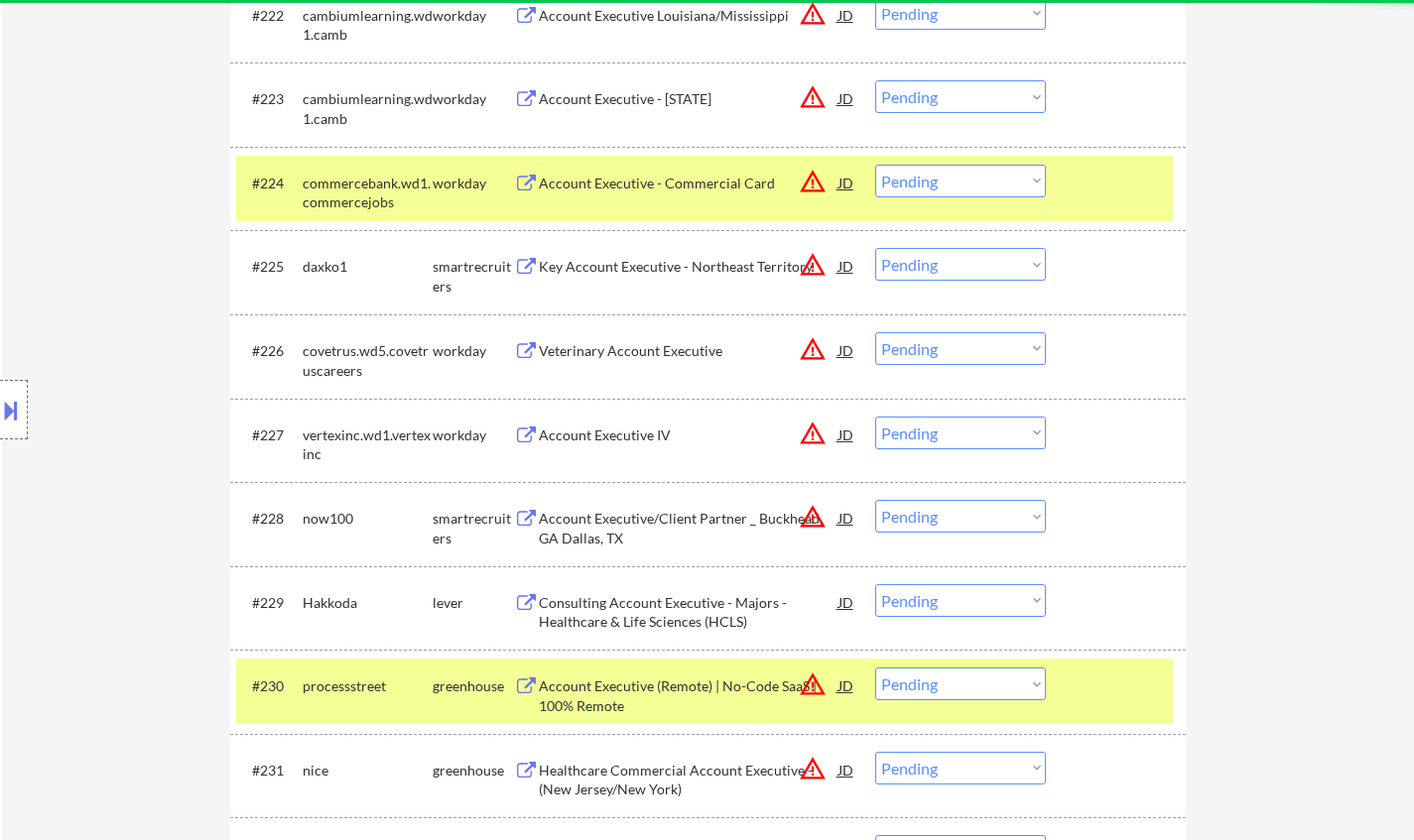 select on ""pending"" 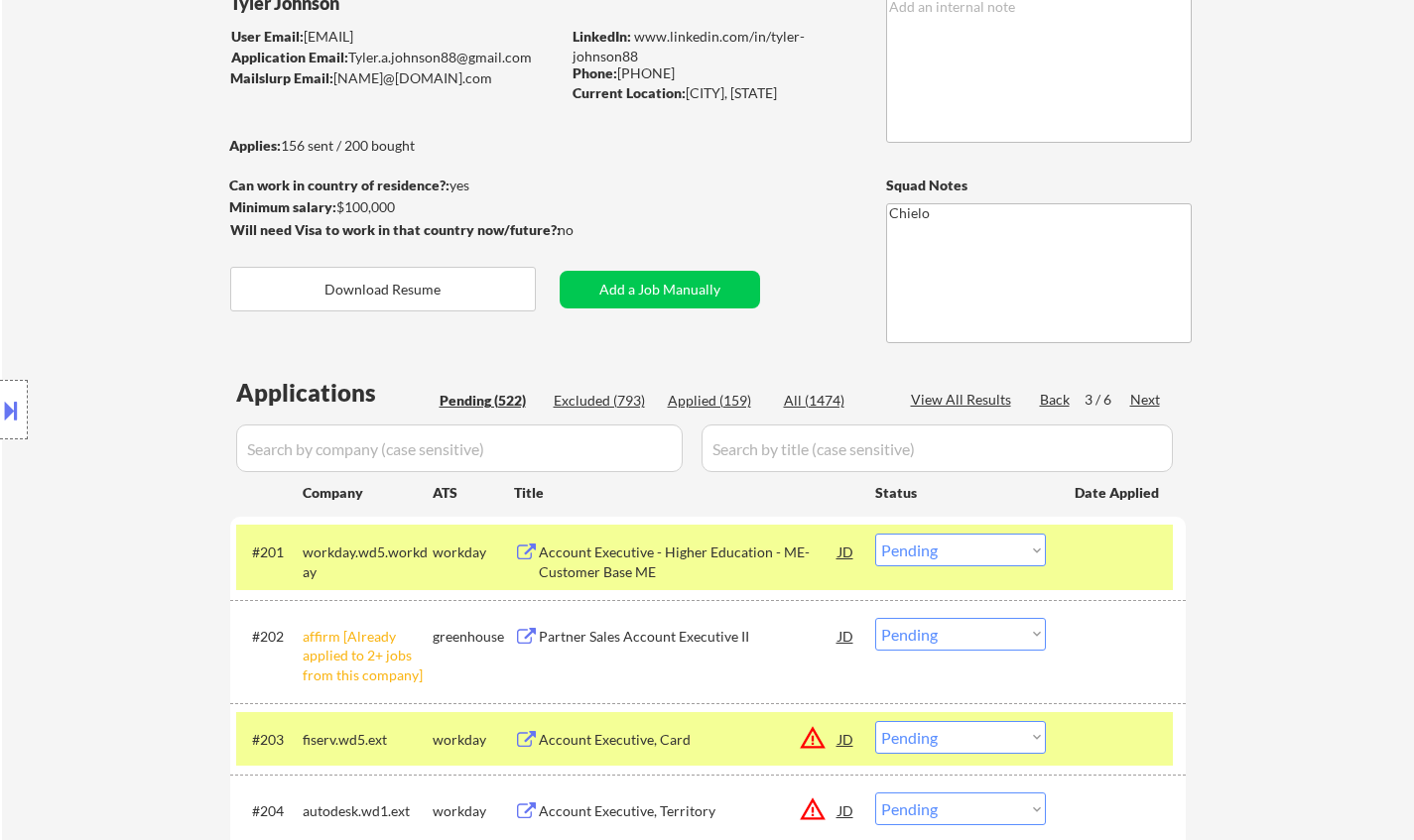 scroll, scrollTop: 0, scrollLeft: 0, axis: both 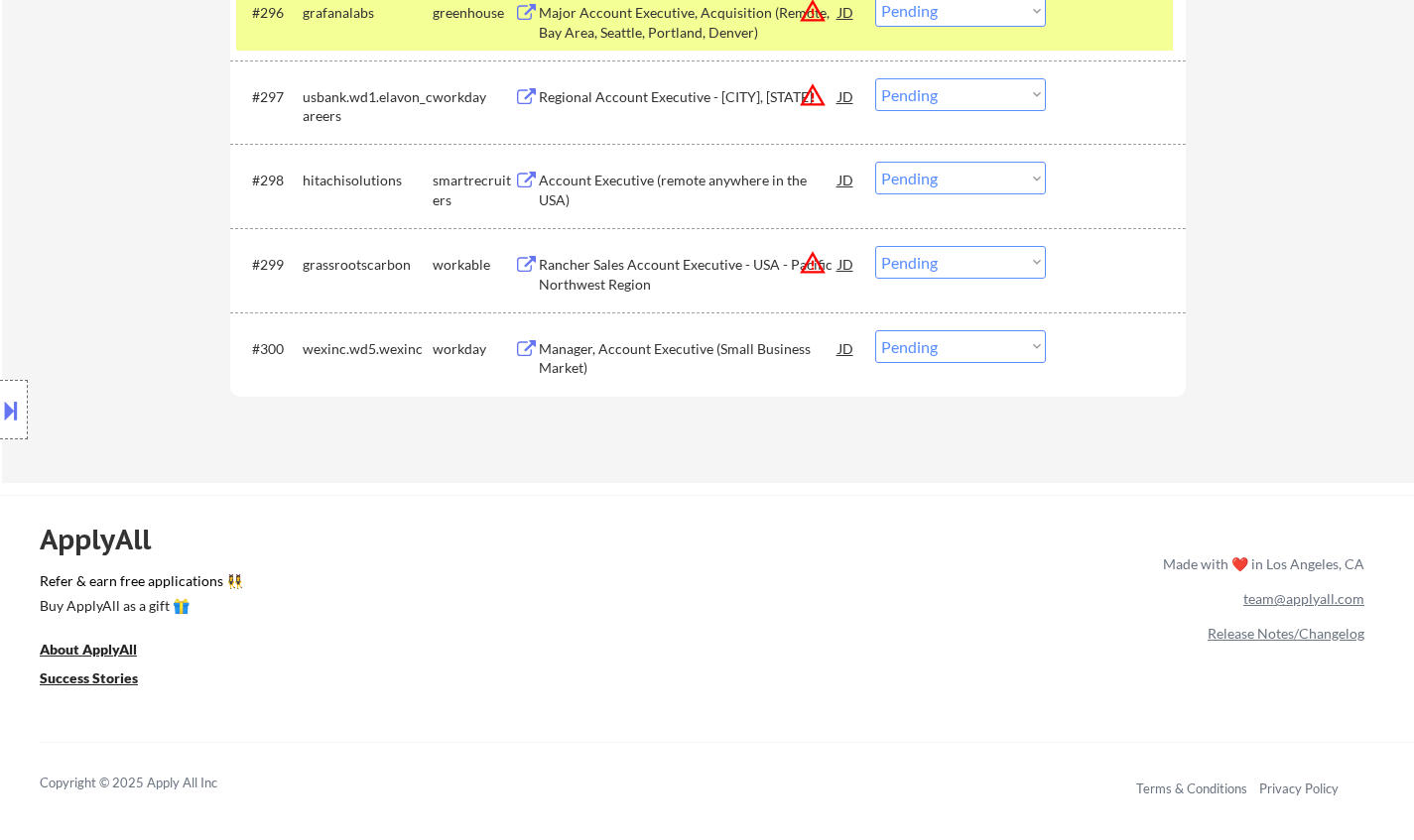 click on "Manager, Account Executive (Small Business Market)" at bounding box center [689, 358] 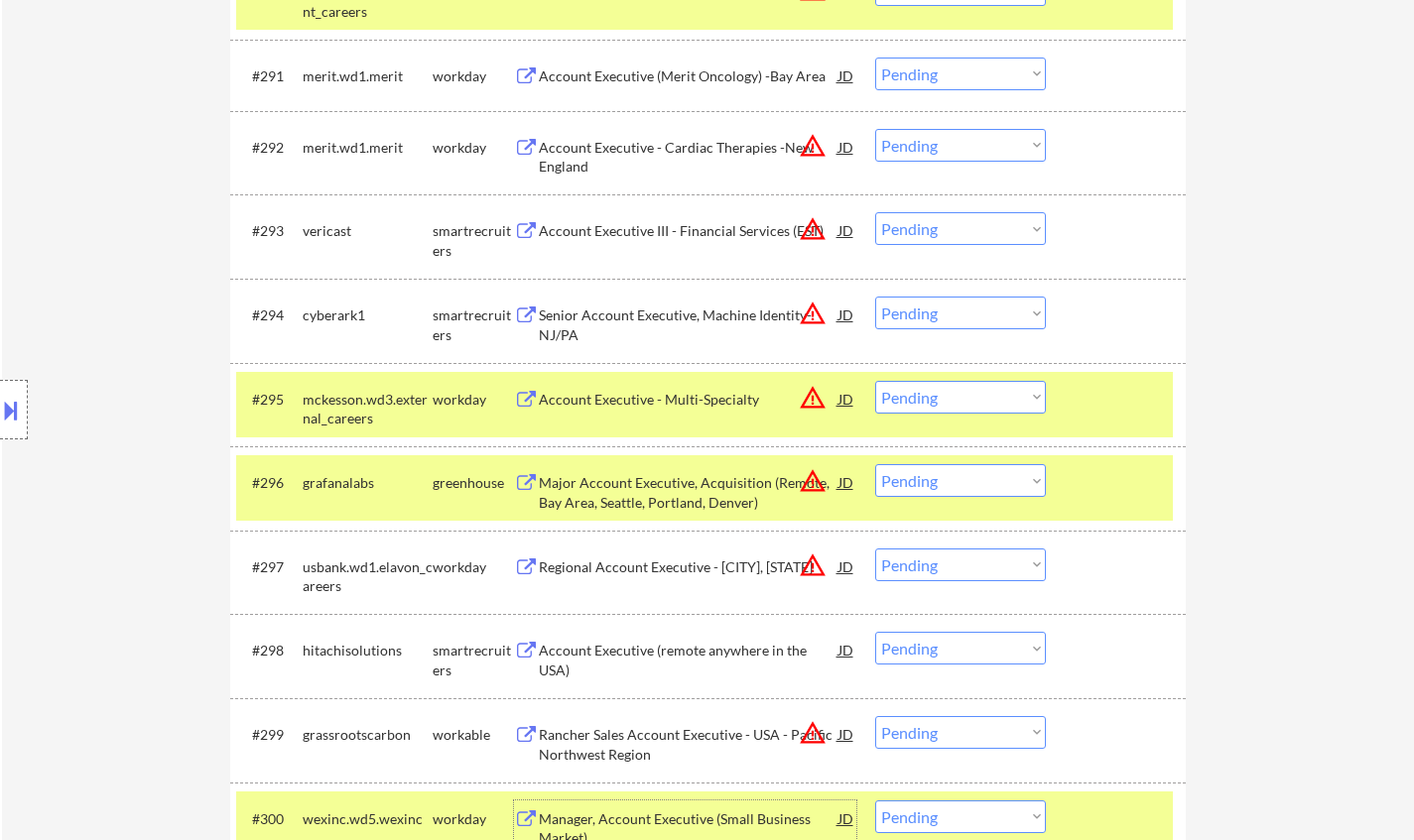 scroll, scrollTop: 7488, scrollLeft: 0, axis: vertical 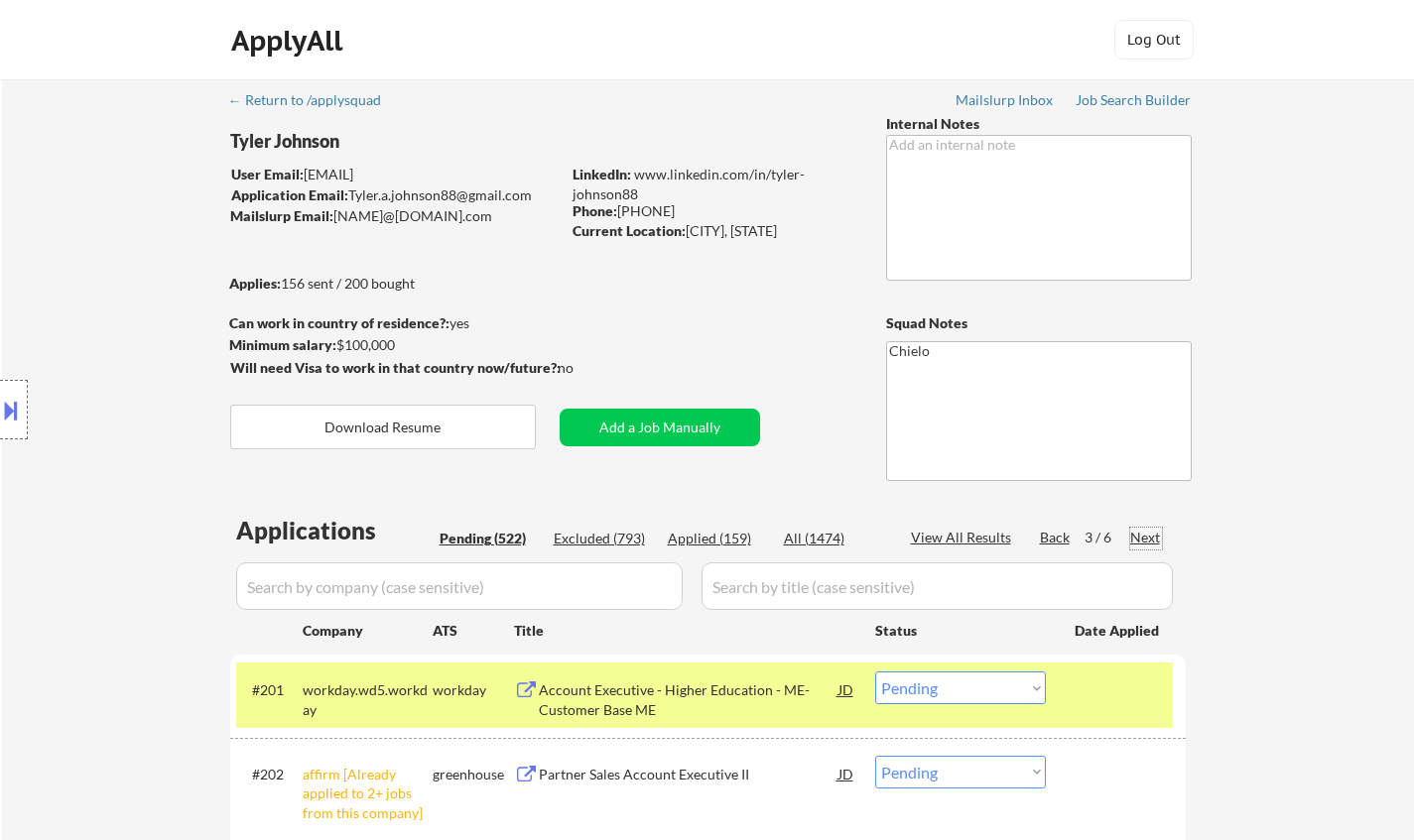 drag, startPoint x: 1141, startPoint y: 539, endPoint x: 1221, endPoint y: 509, distance: 85.44004 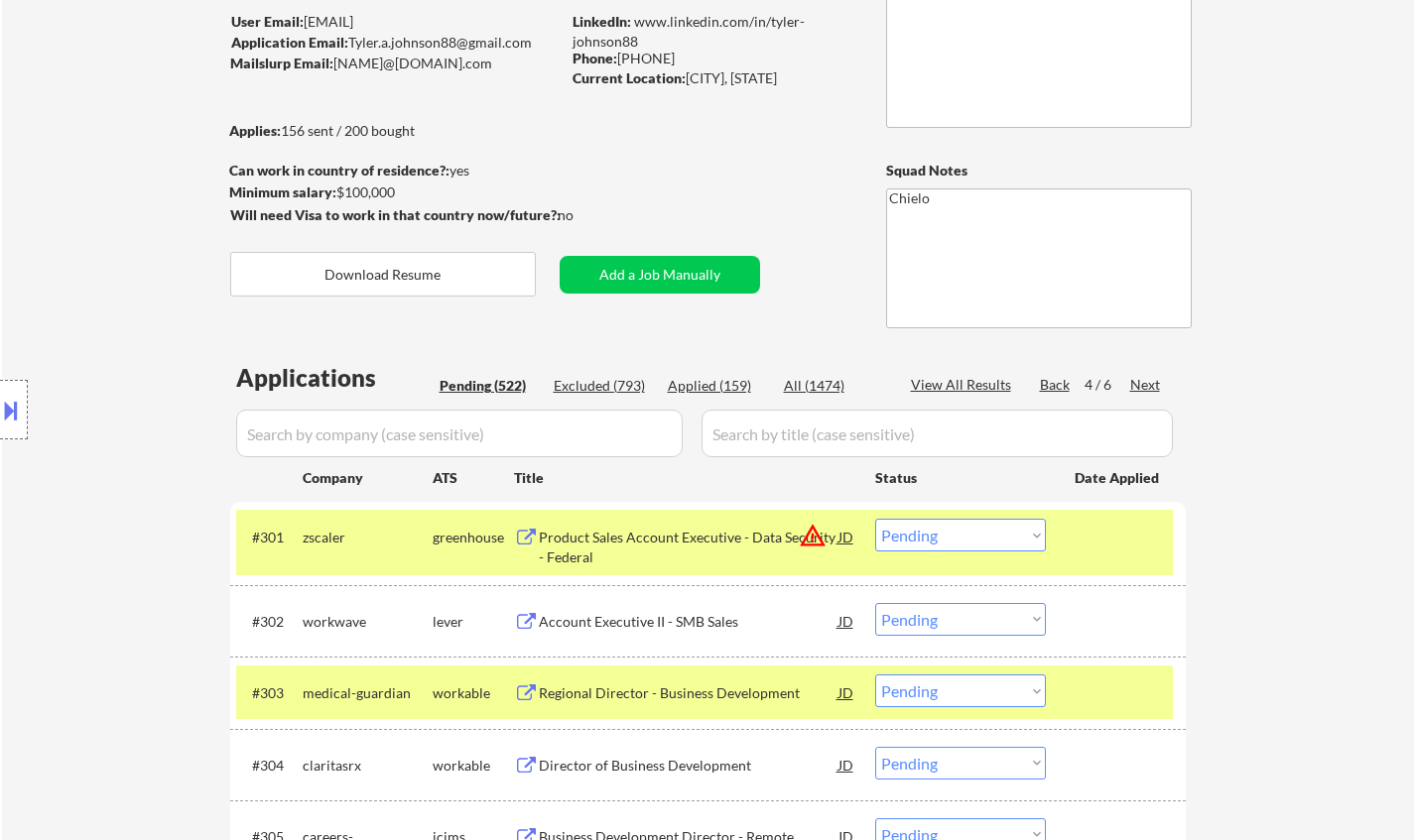 scroll, scrollTop: 496, scrollLeft: 0, axis: vertical 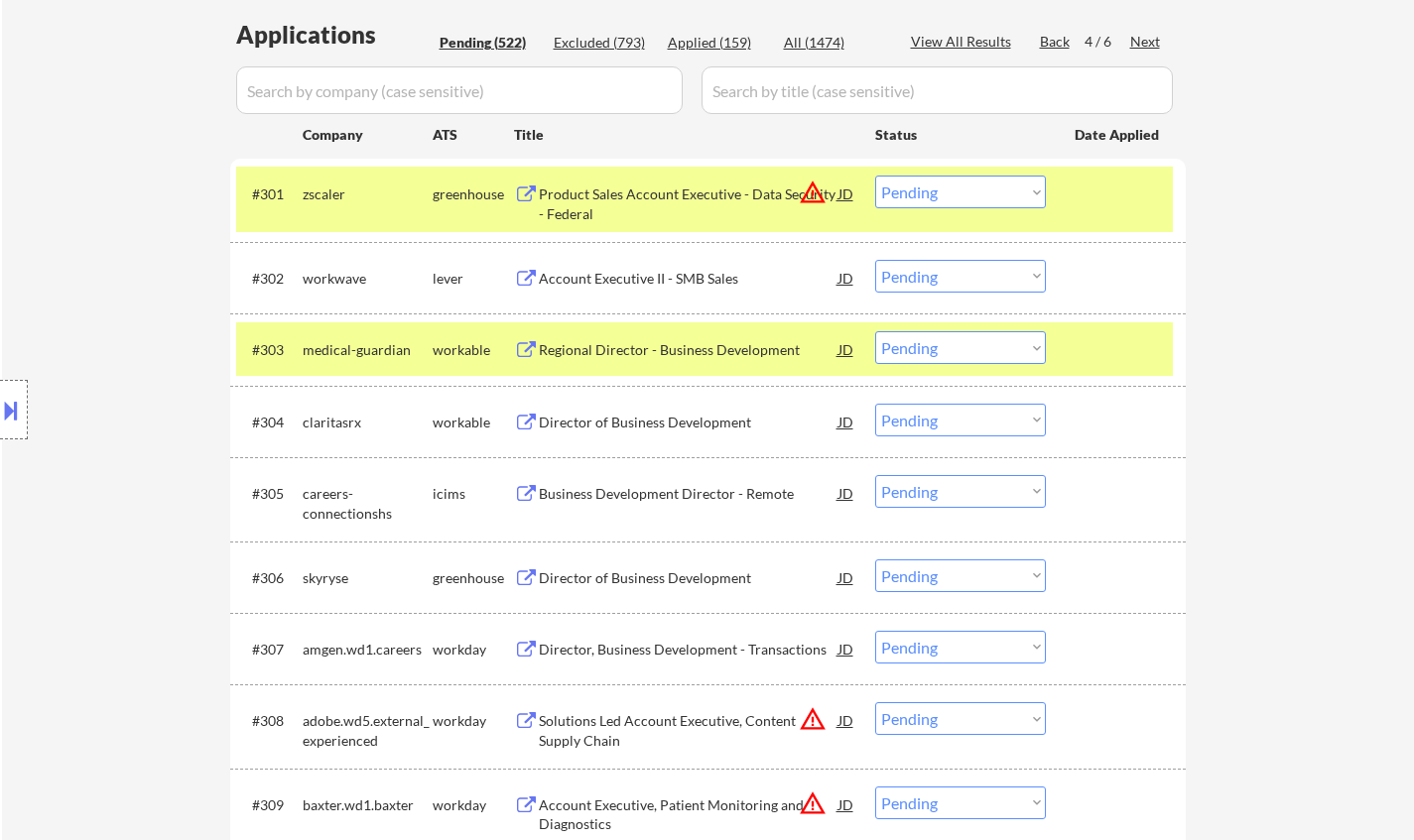 click on "Director of Business Development" at bounding box center [689, 422] 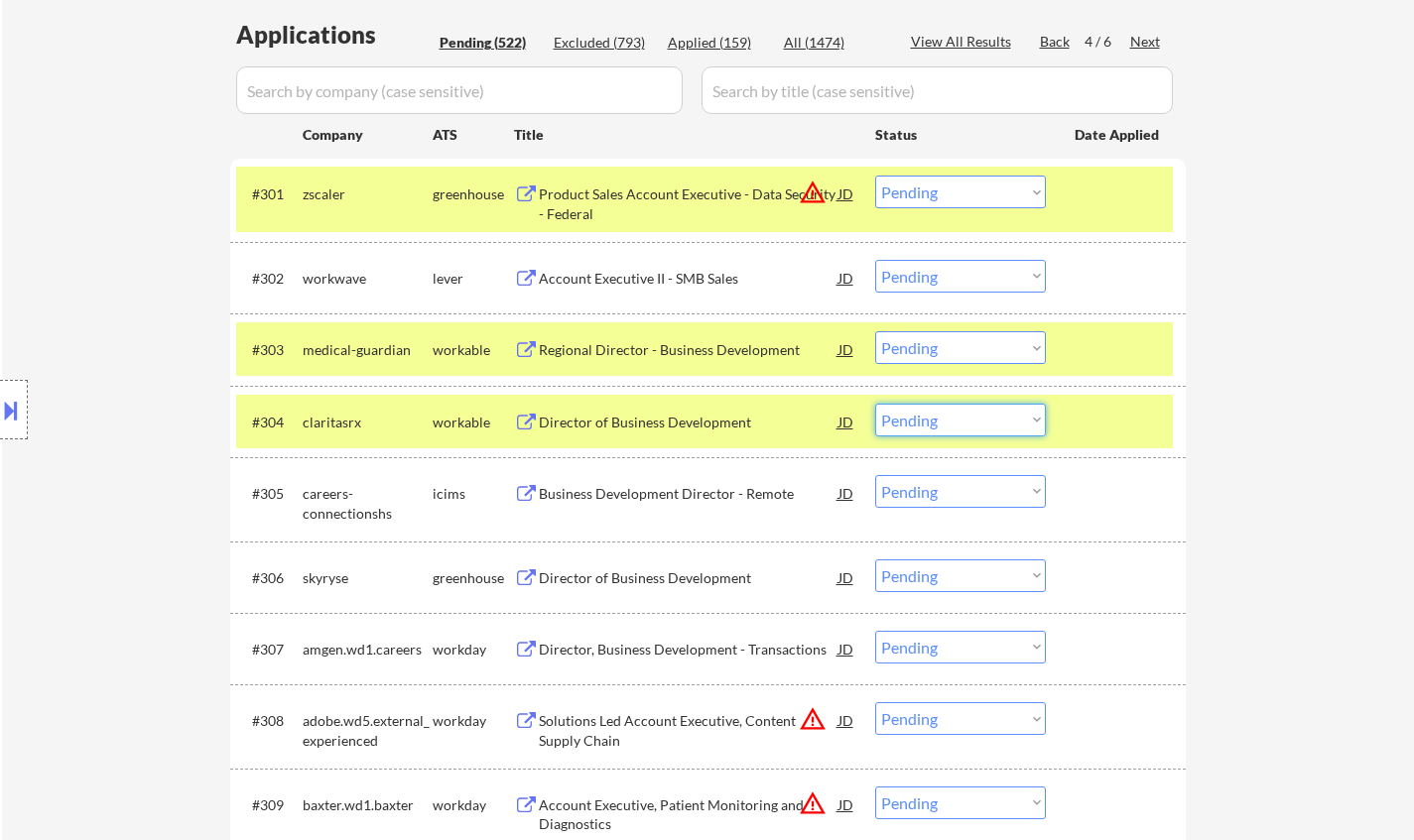 click on "Choose an option... Pending Applied Excluded (Questions) Excluded (Expired) Excluded (Location) Excluded (Bad Match) Excluded (Blocklist) Excluded (Salary) Excluded (Other)" at bounding box center (961, 420) 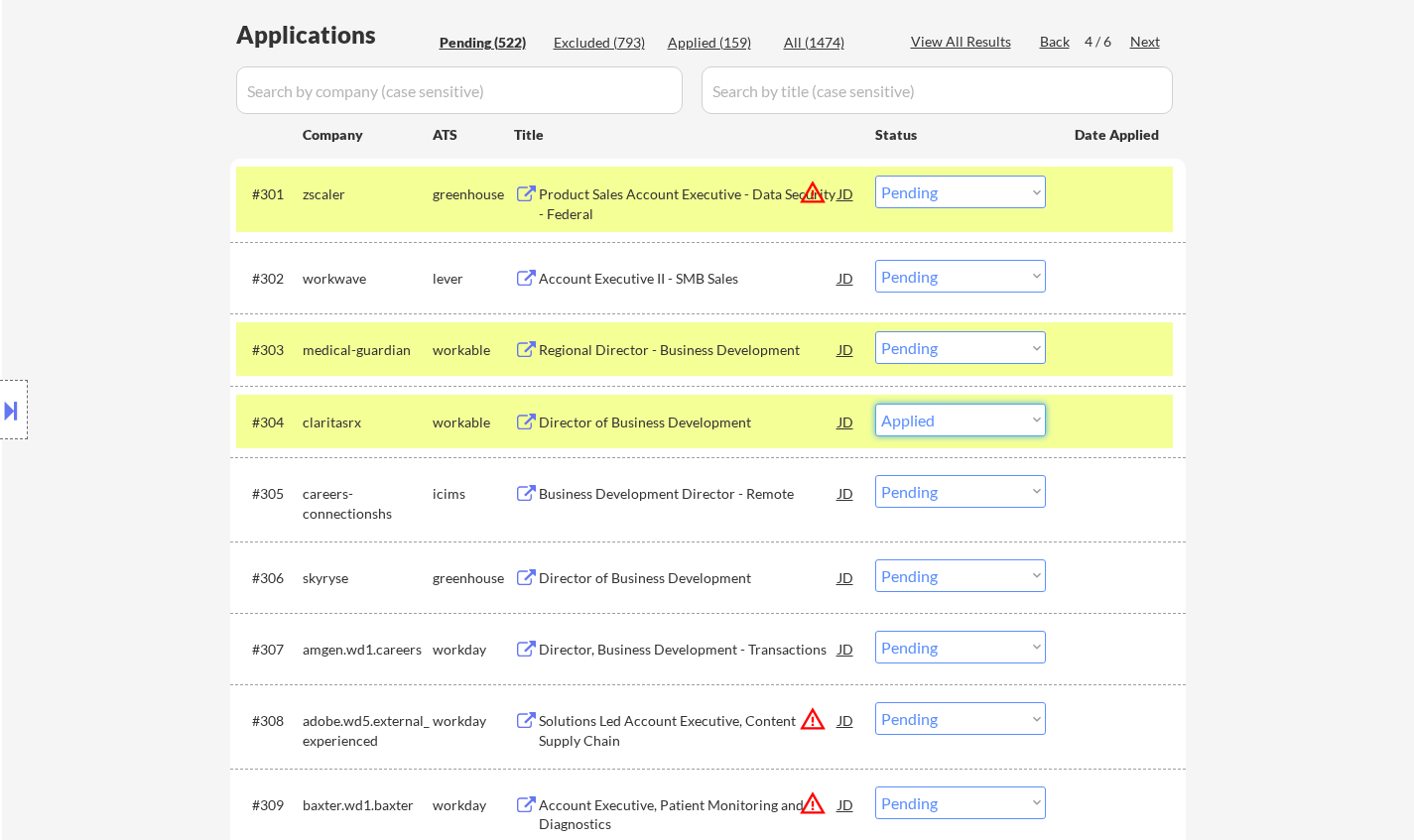 click on "Choose an option... Pending Applied Excluded (Questions) Excluded (Expired) Excluded (Location) Excluded (Bad Match) Excluded (Blocklist) Excluded (Salary) Excluded (Other)" at bounding box center [961, 420] 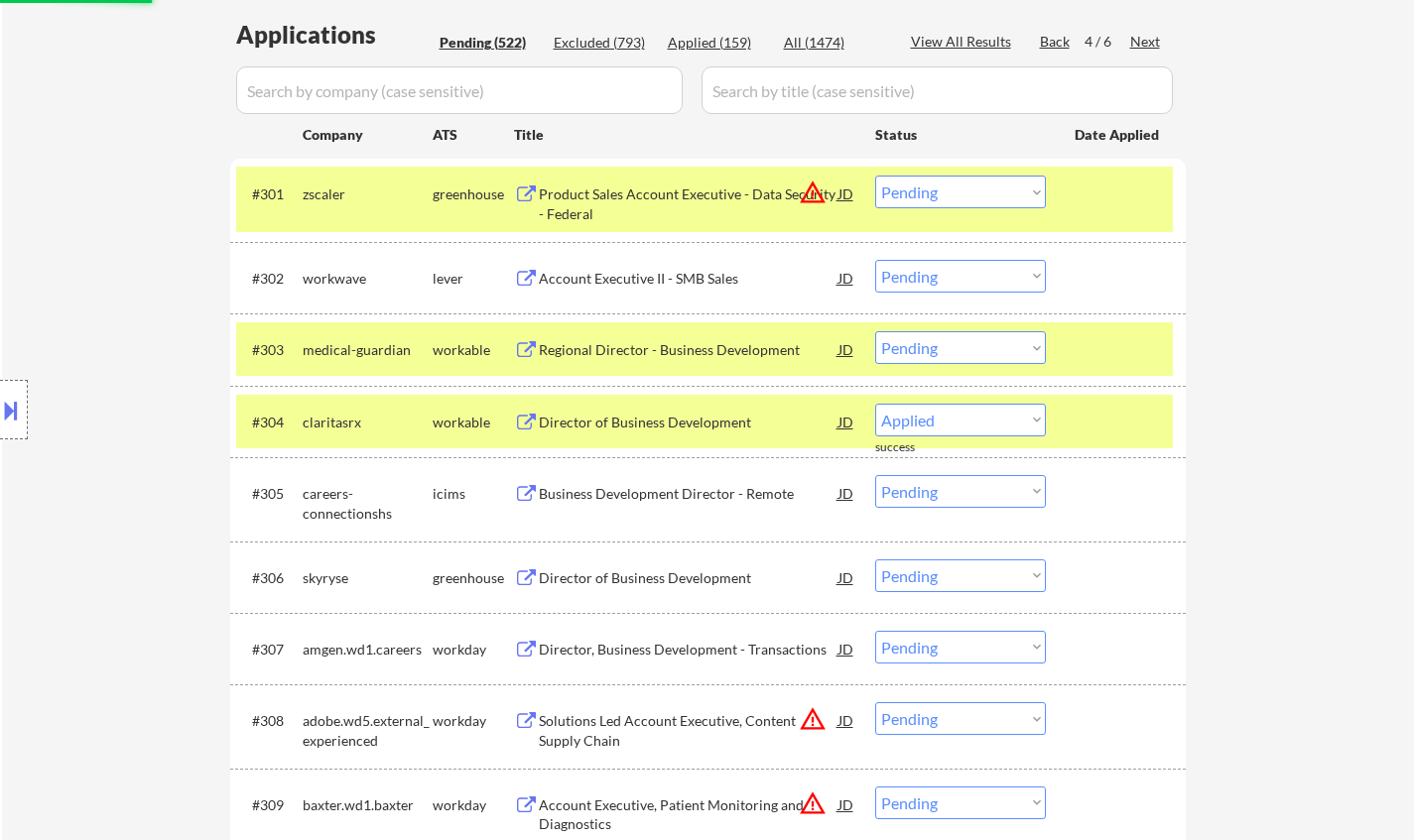 select on ""pending"" 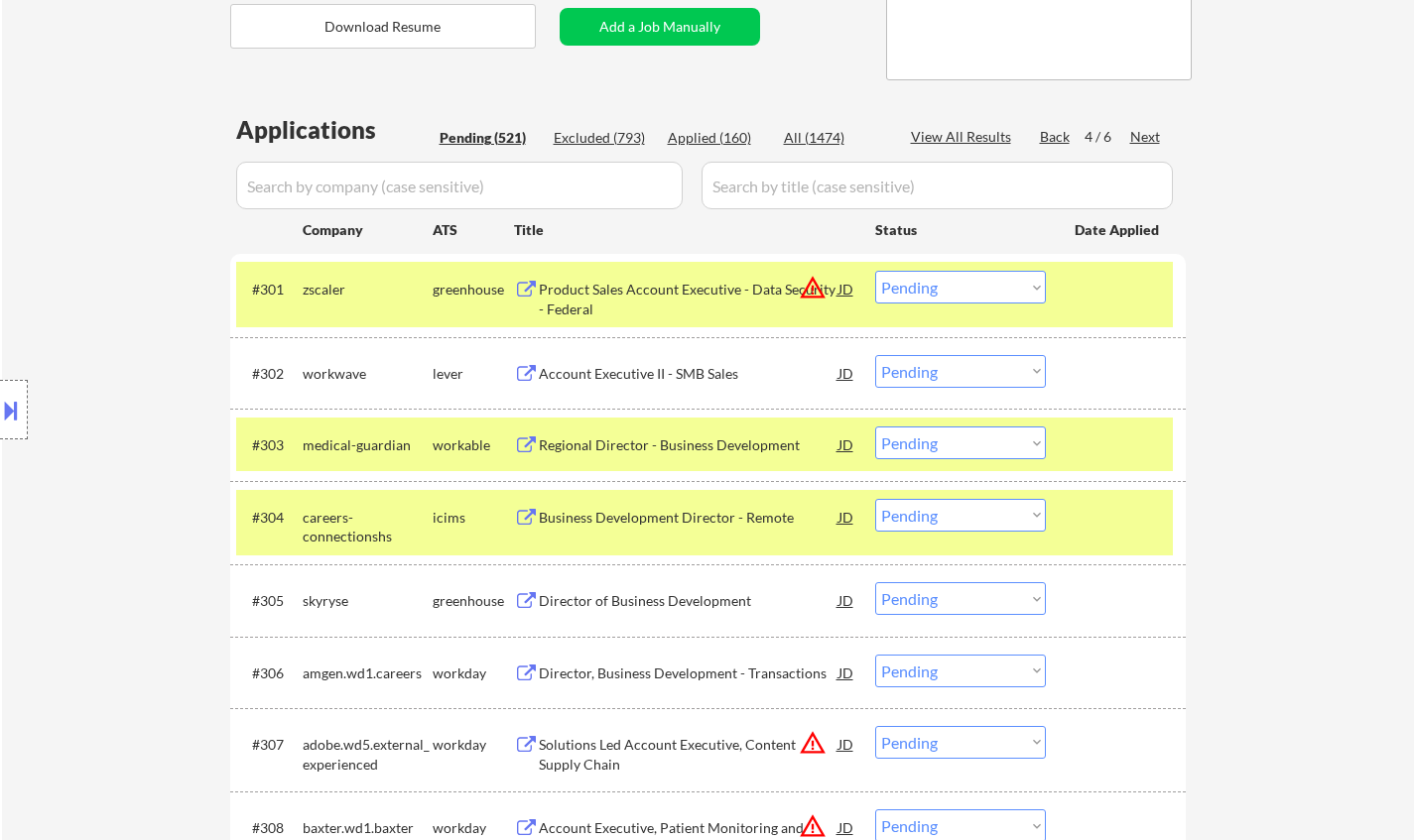 scroll, scrollTop: 0, scrollLeft: 0, axis: both 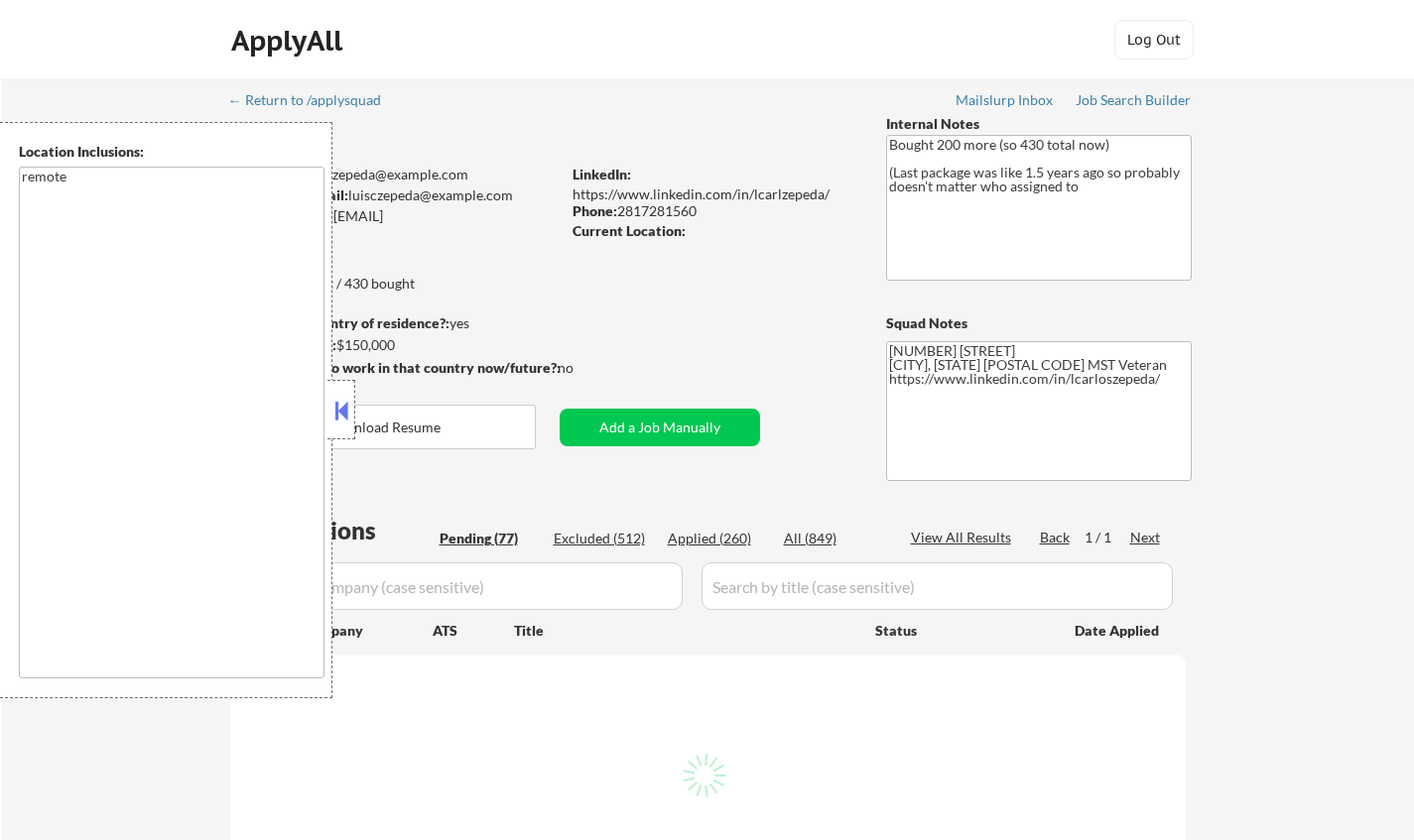 select on ""pending"" 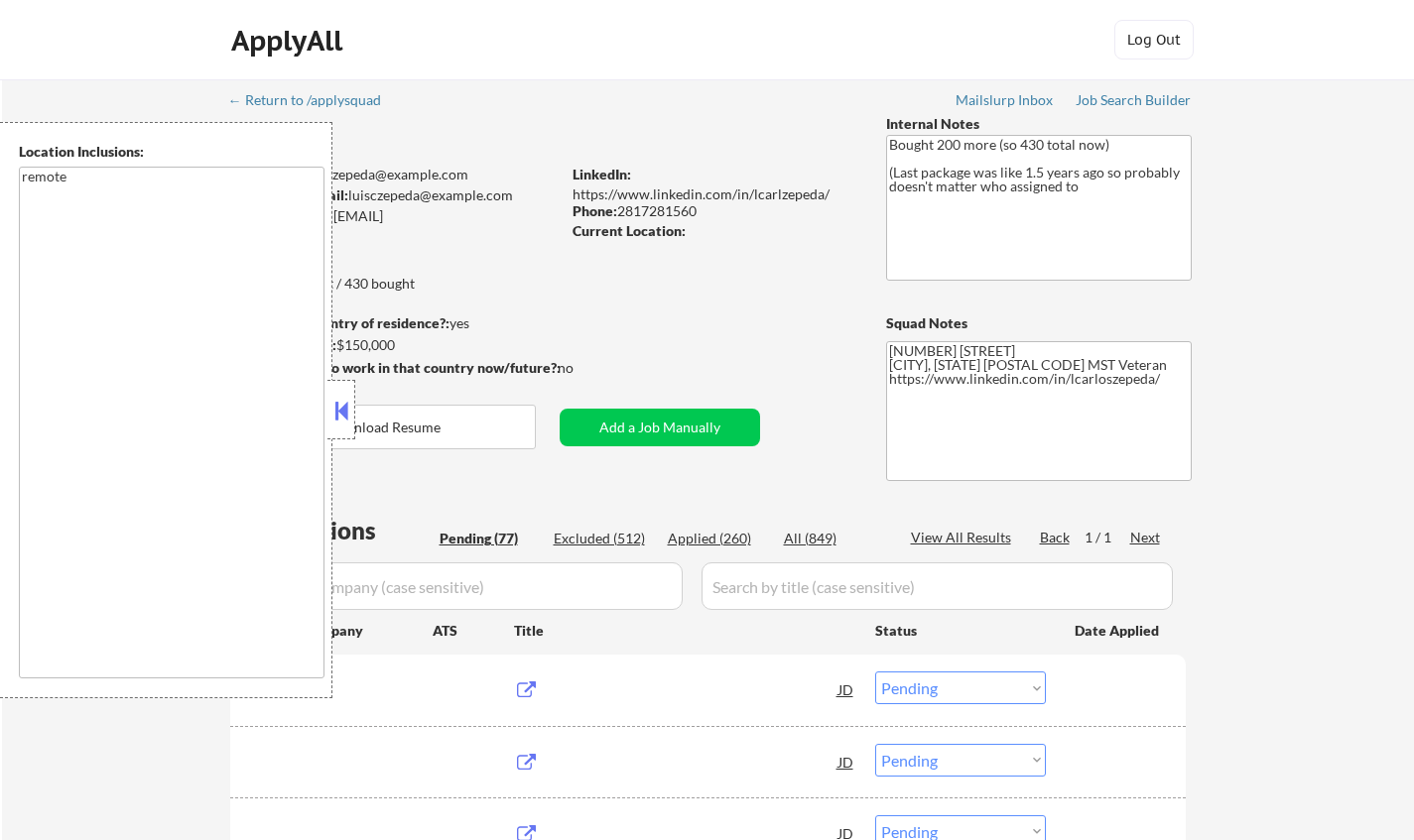 click at bounding box center (341, 411) 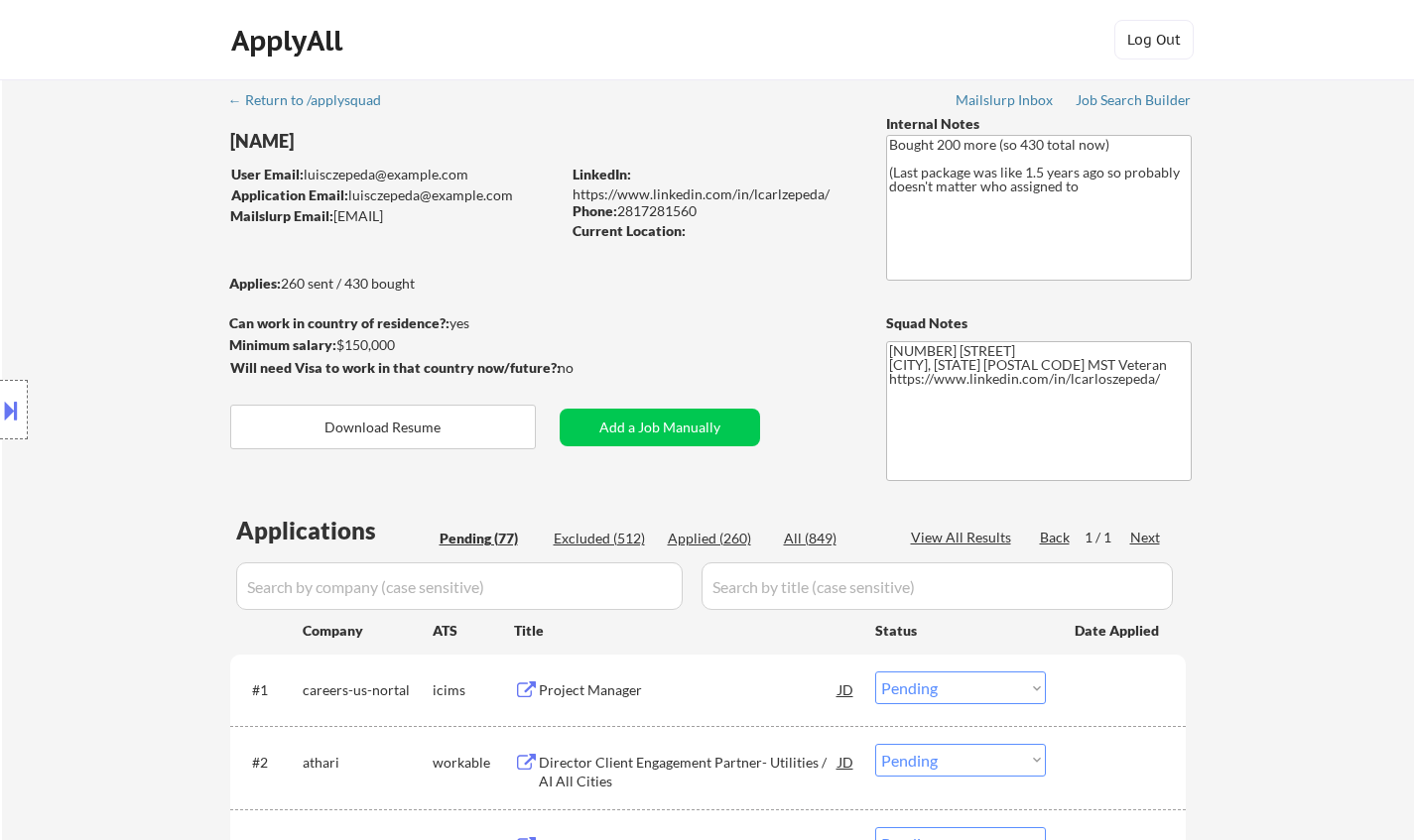 scroll, scrollTop: 496, scrollLeft: 0, axis: vertical 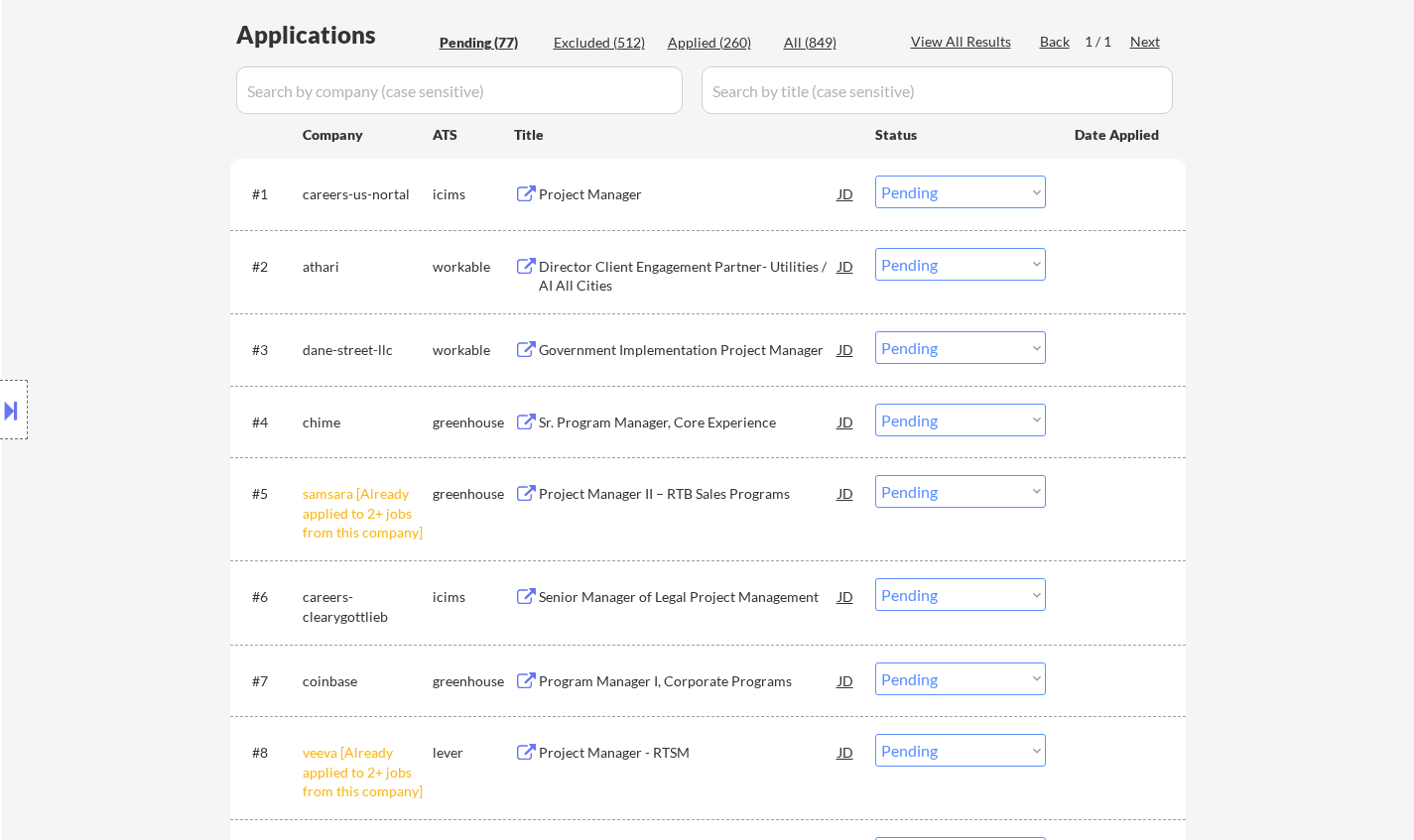 click on "Choose an option... Pending Applied Excluded (Questions) Excluded (Expired) Excluded (Location) Excluded (Bad Match) Excluded (Blocklist) Excluded (Salary) Excluded (Other)" at bounding box center [961, 491] 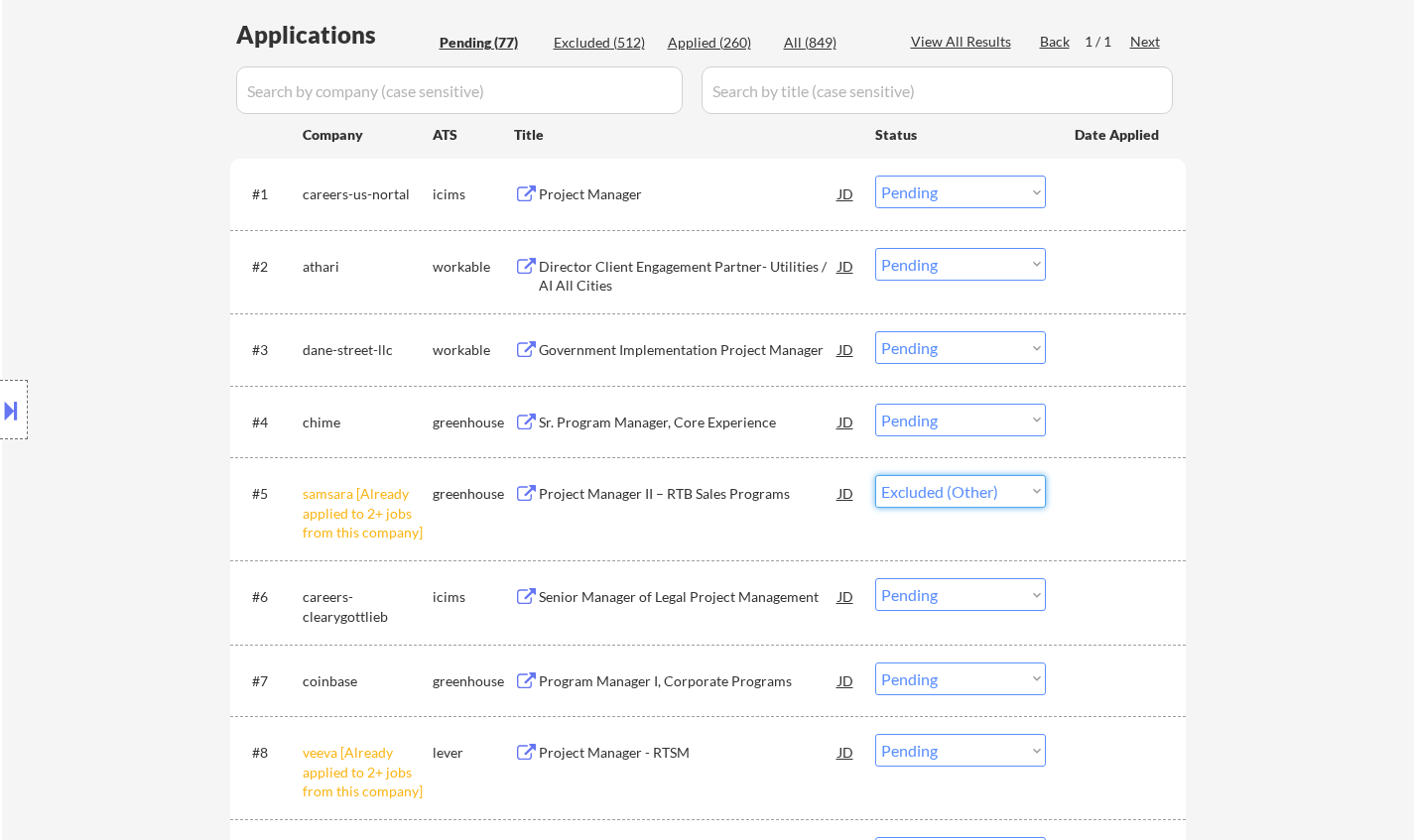 click on "Choose an option... Pending Applied Excluded (Questions) Excluded (Expired) Excluded (Location) Excluded (Bad Match) Excluded (Blocklist) Excluded (Salary) Excluded (Other)" at bounding box center (961, 491) 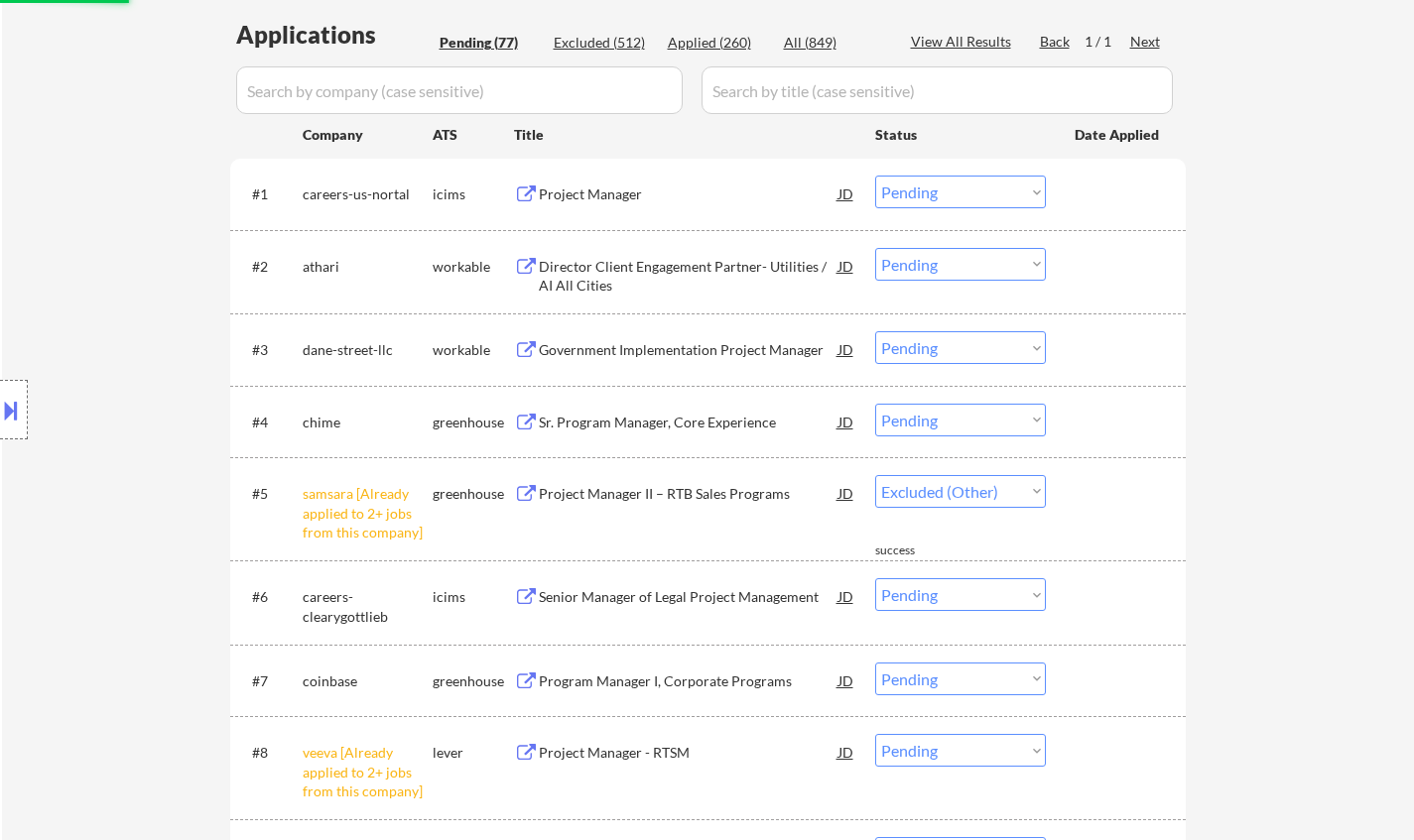 select on ""pending"" 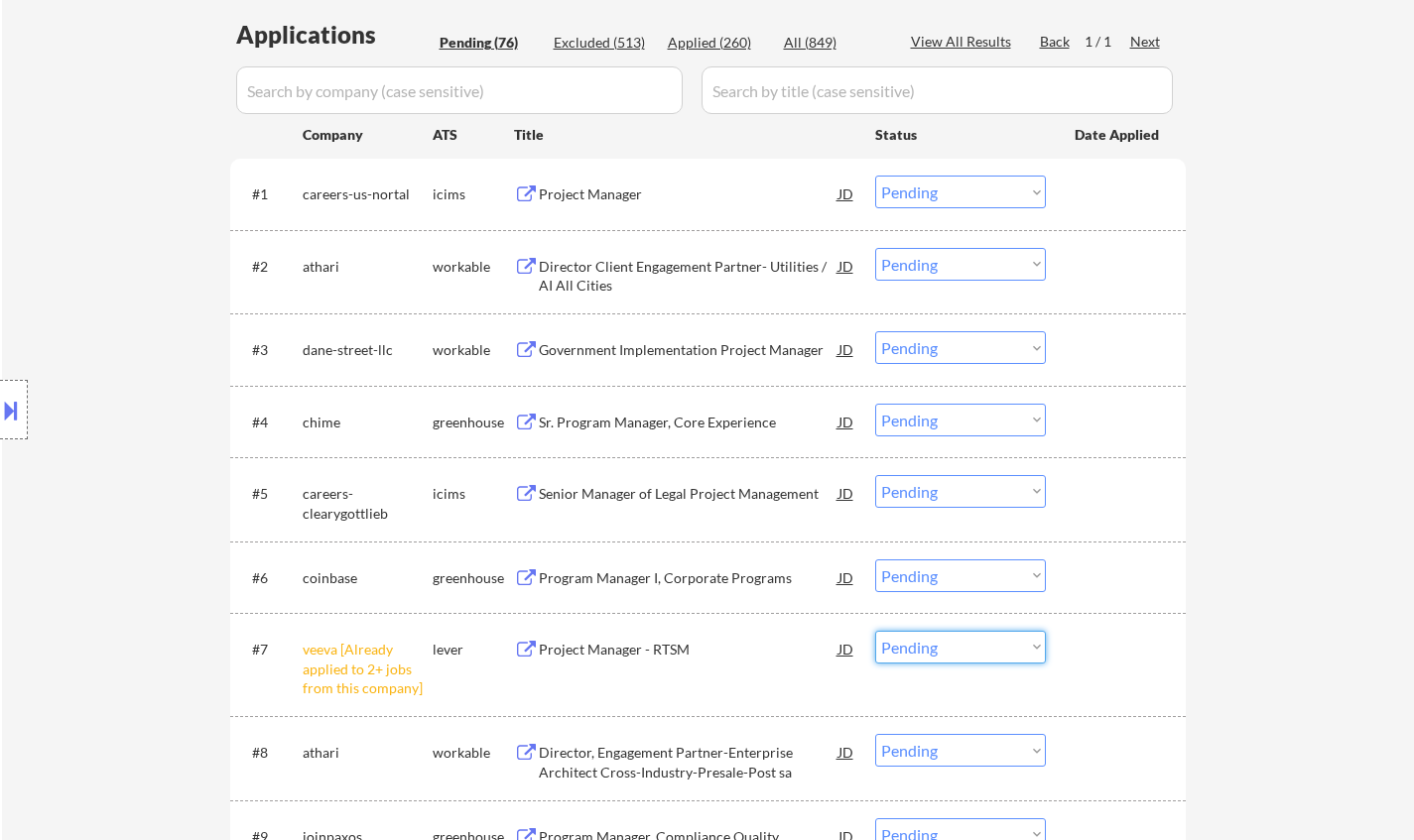 click on "Choose an option... Pending Applied Excluded (Questions) Excluded (Expired) Excluded (Location) Excluded (Bad Match) Excluded (Blocklist) Excluded (Salary) Excluded (Other)" at bounding box center [961, 647] 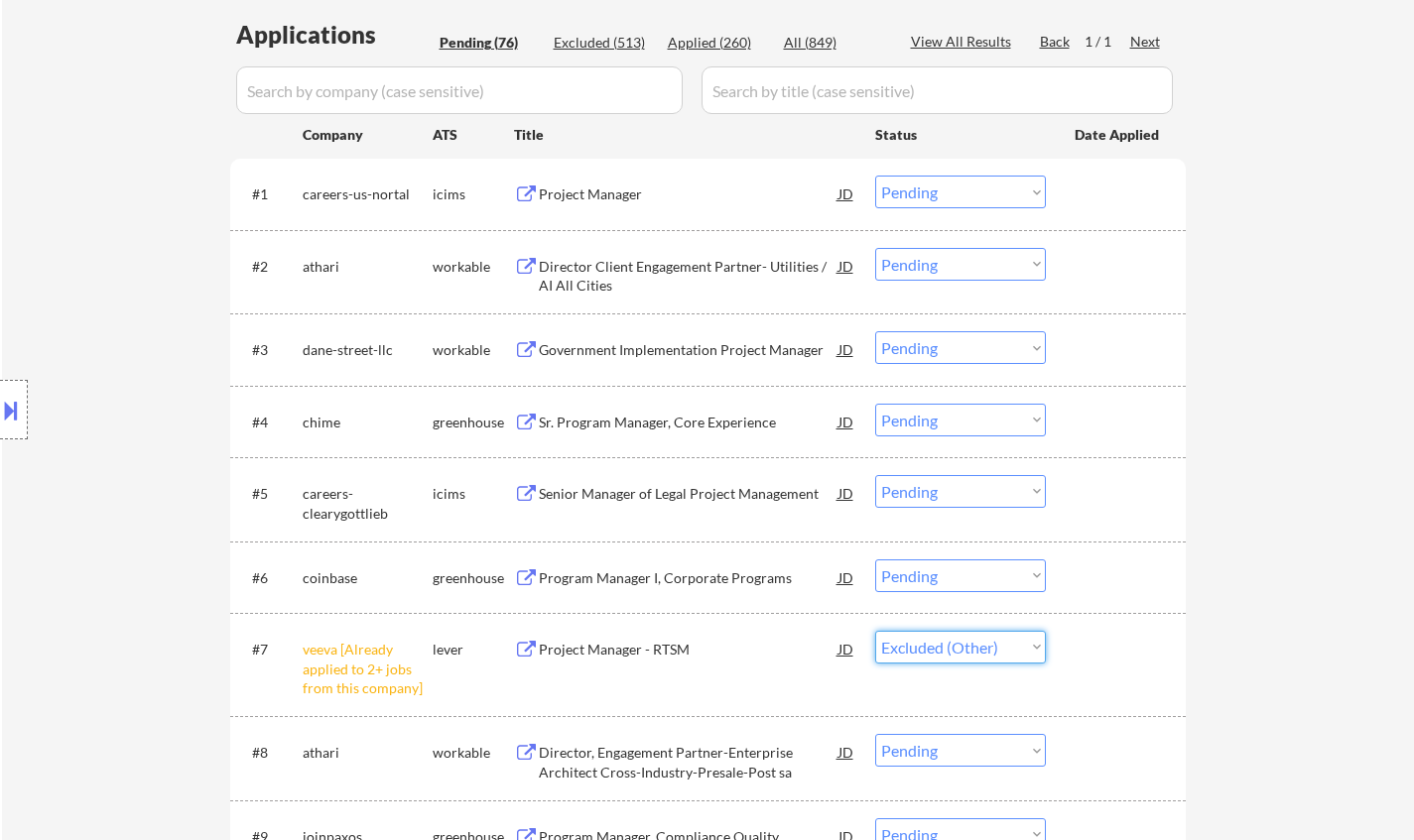click on "Choose an option... Pending Applied Excluded (Questions) Excluded (Expired) Excluded (Location) Excluded (Bad Match) Excluded (Blocklist) Excluded (Salary) Excluded (Other)" at bounding box center (961, 647) 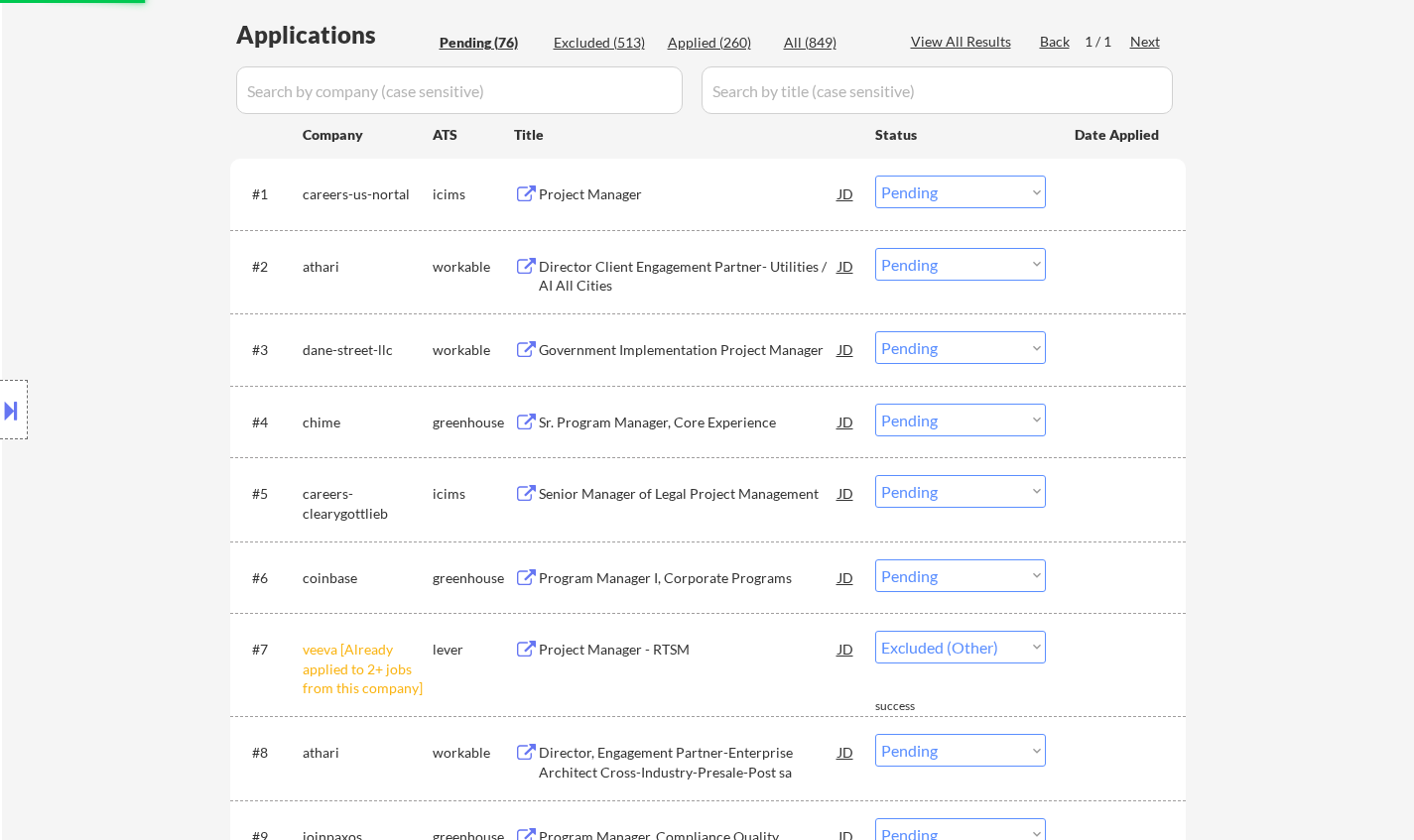 select on ""pending"" 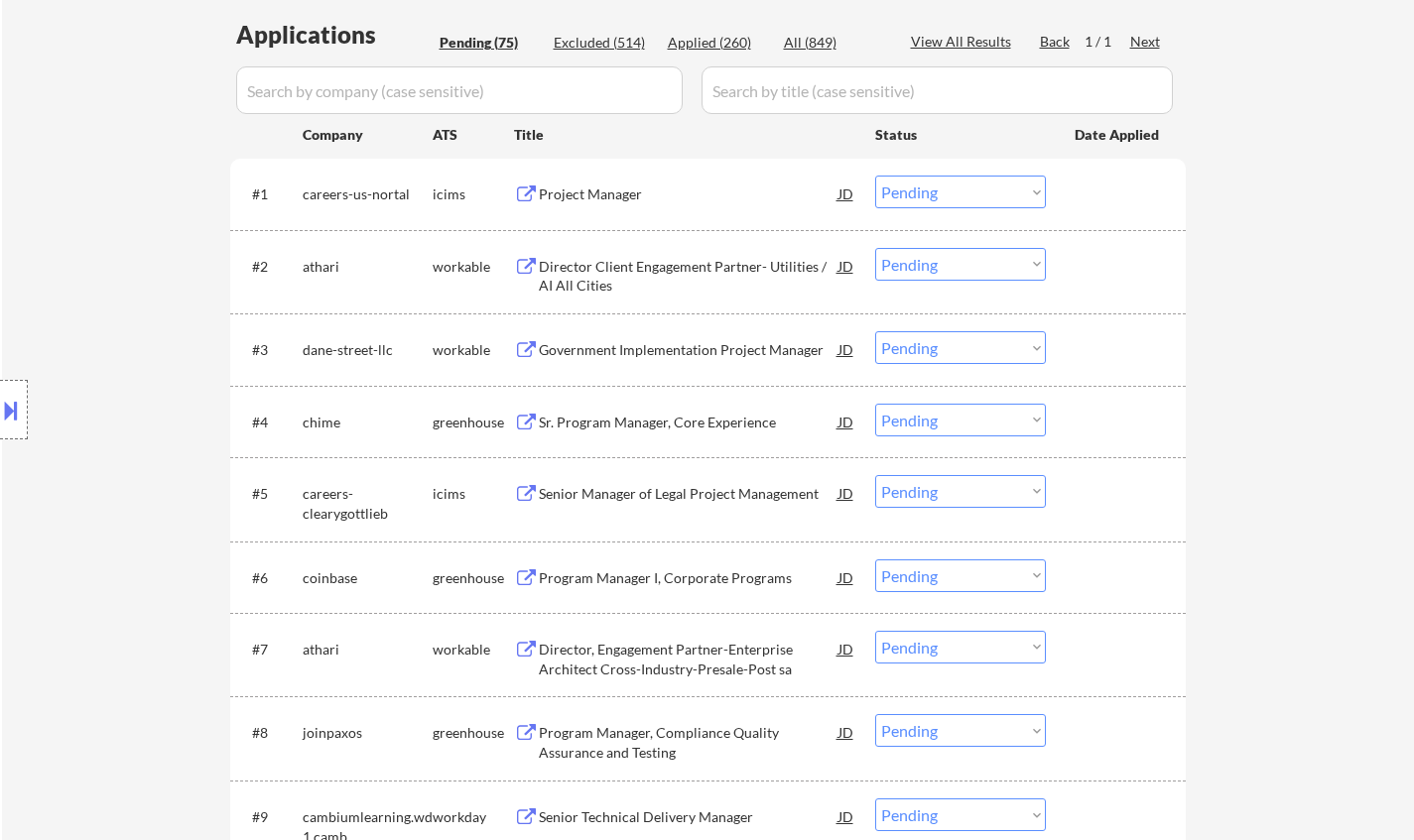 click on "Government Implementation Project Manager" at bounding box center [689, 350] 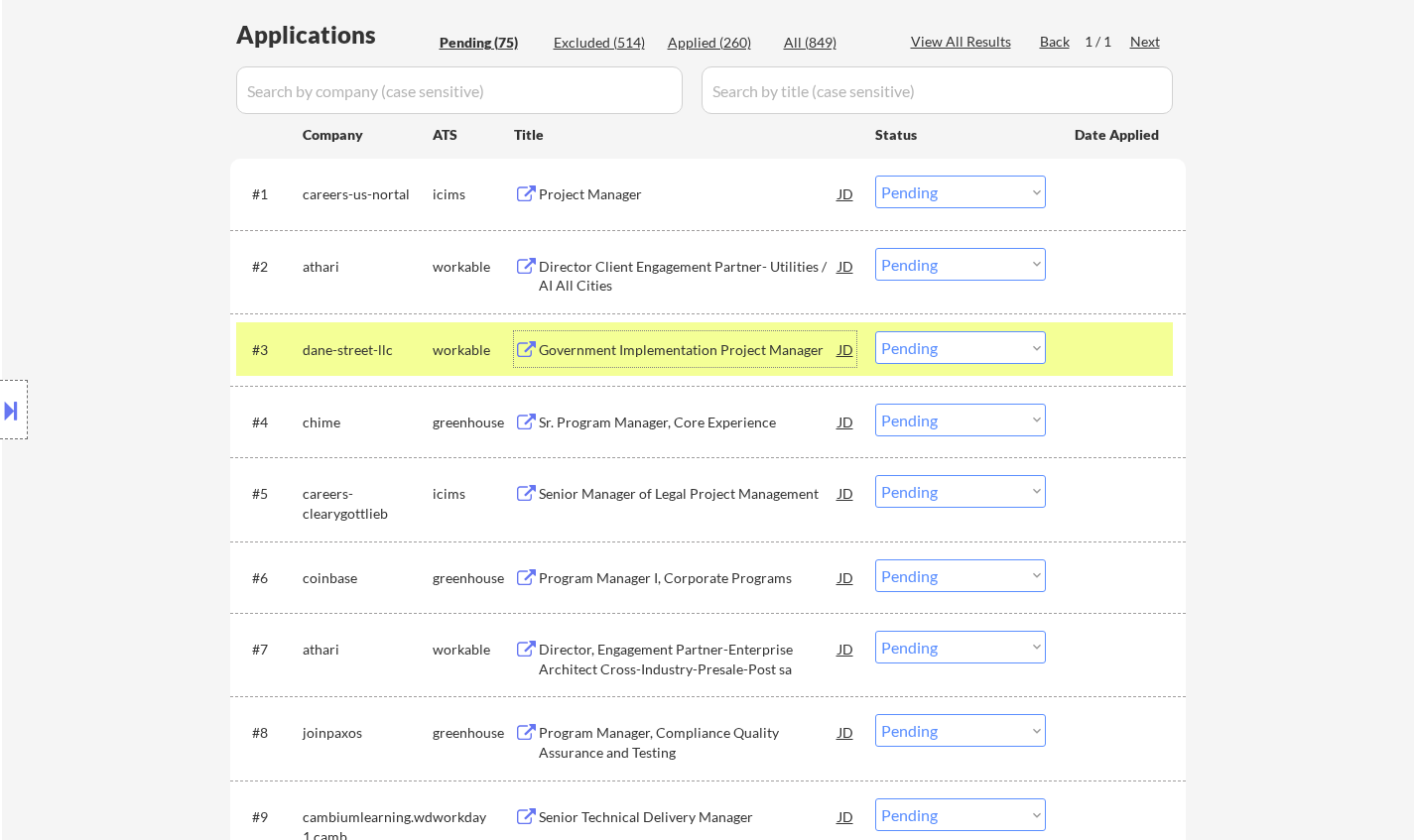 click on "Choose an option... Pending Applied Excluded (Questions) Excluded (Expired) Excluded (Location) Excluded (Bad Match) Excluded (Blocklist) Excluded (Salary) Excluded (Other)" at bounding box center (961, 347) 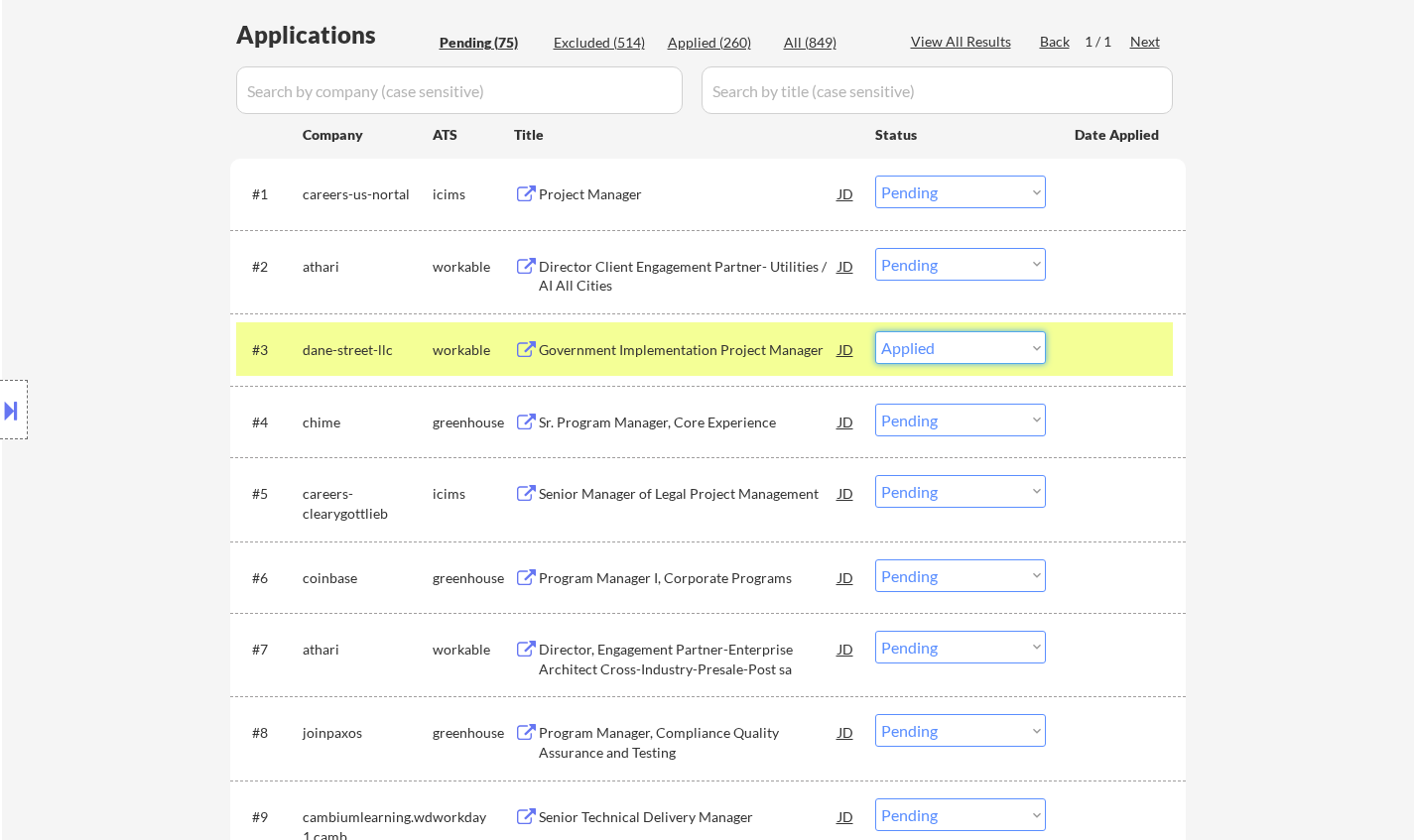 click on "Choose an option... Pending Applied Excluded (Questions) Excluded (Expired) Excluded (Location) Excluded (Bad Match) Excluded (Blocklist) Excluded (Salary) Excluded (Other)" at bounding box center [961, 347] 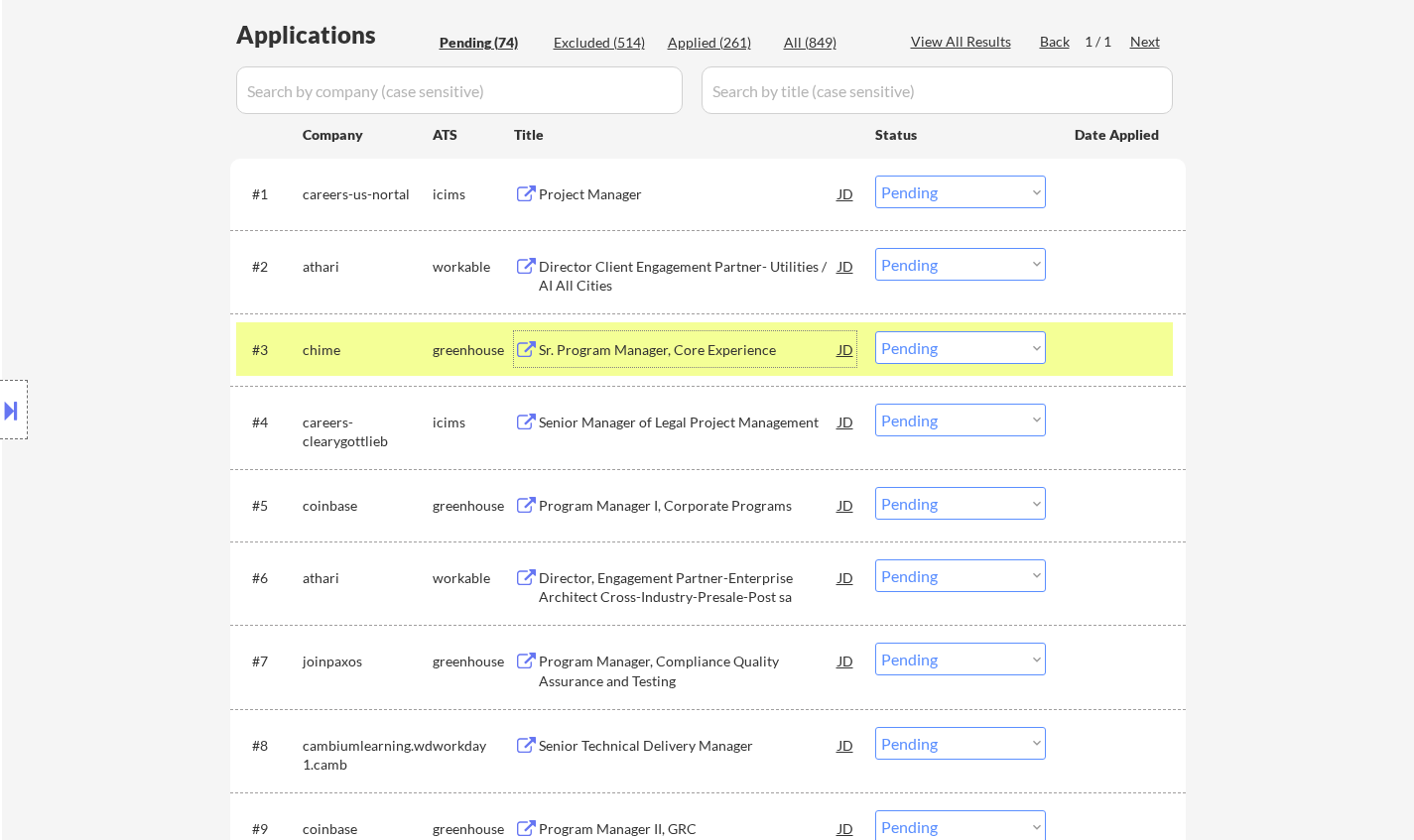click on "Sr. Program Manager, Core Experience" at bounding box center [689, 350] 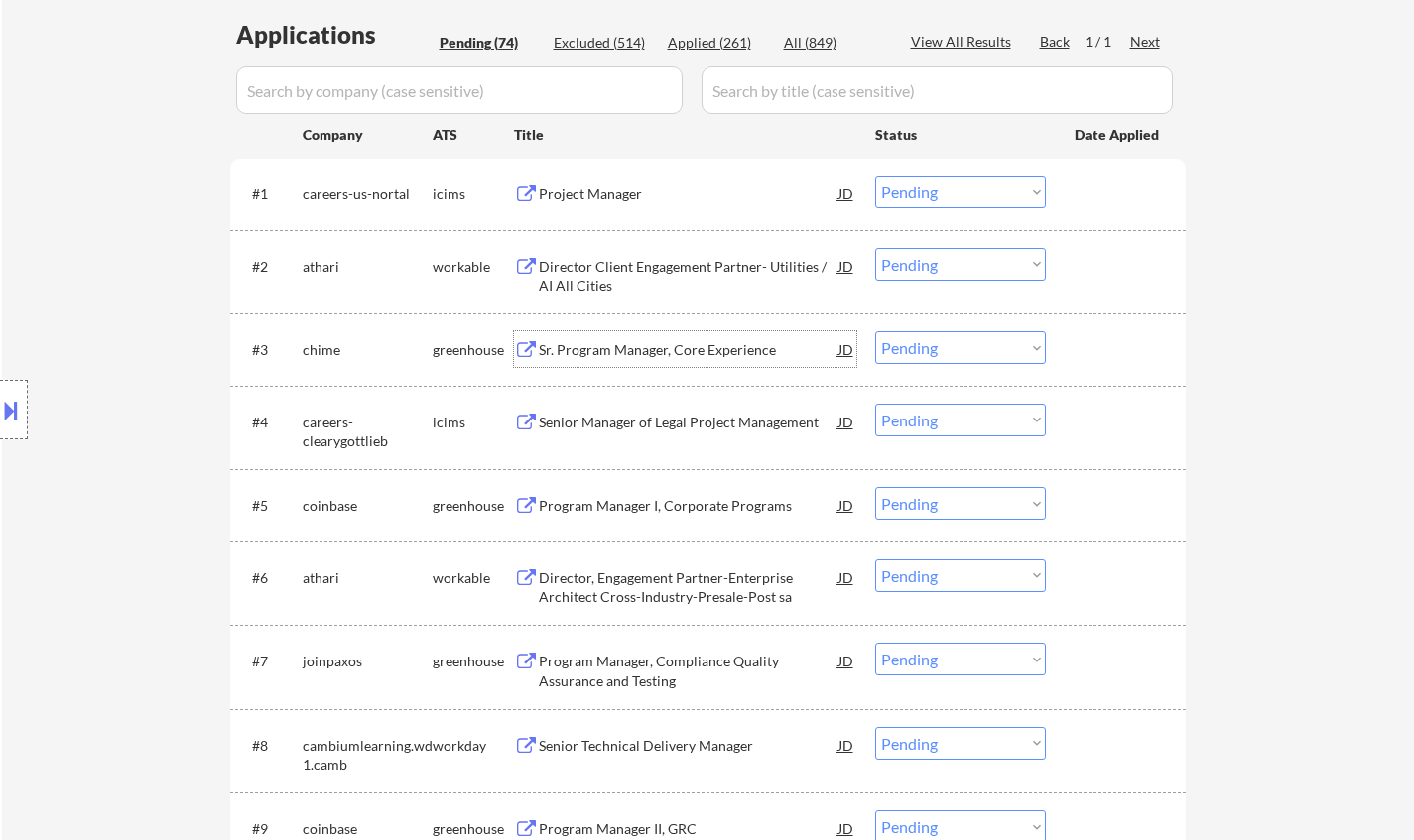 drag, startPoint x: 943, startPoint y: 345, endPoint x: 941, endPoint y: 360, distance: 15.132746 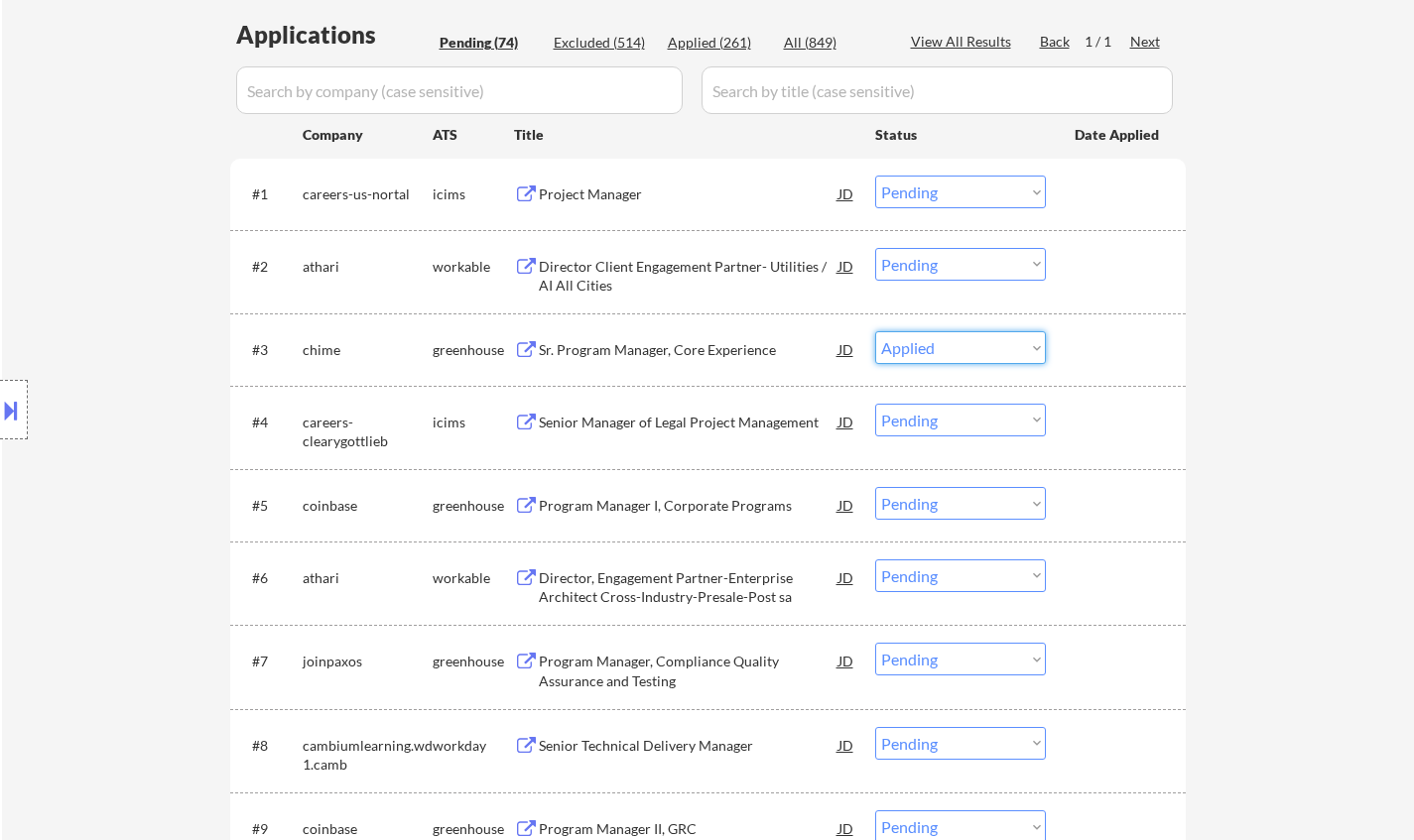 click on "Choose an option... Pending Applied Excluded (Questions) Excluded (Expired) Excluded (Location) Excluded (Bad Match) Excluded (Blocklist) Excluded (Salary) Excluded (Other)" at bounding box center [961, 347] 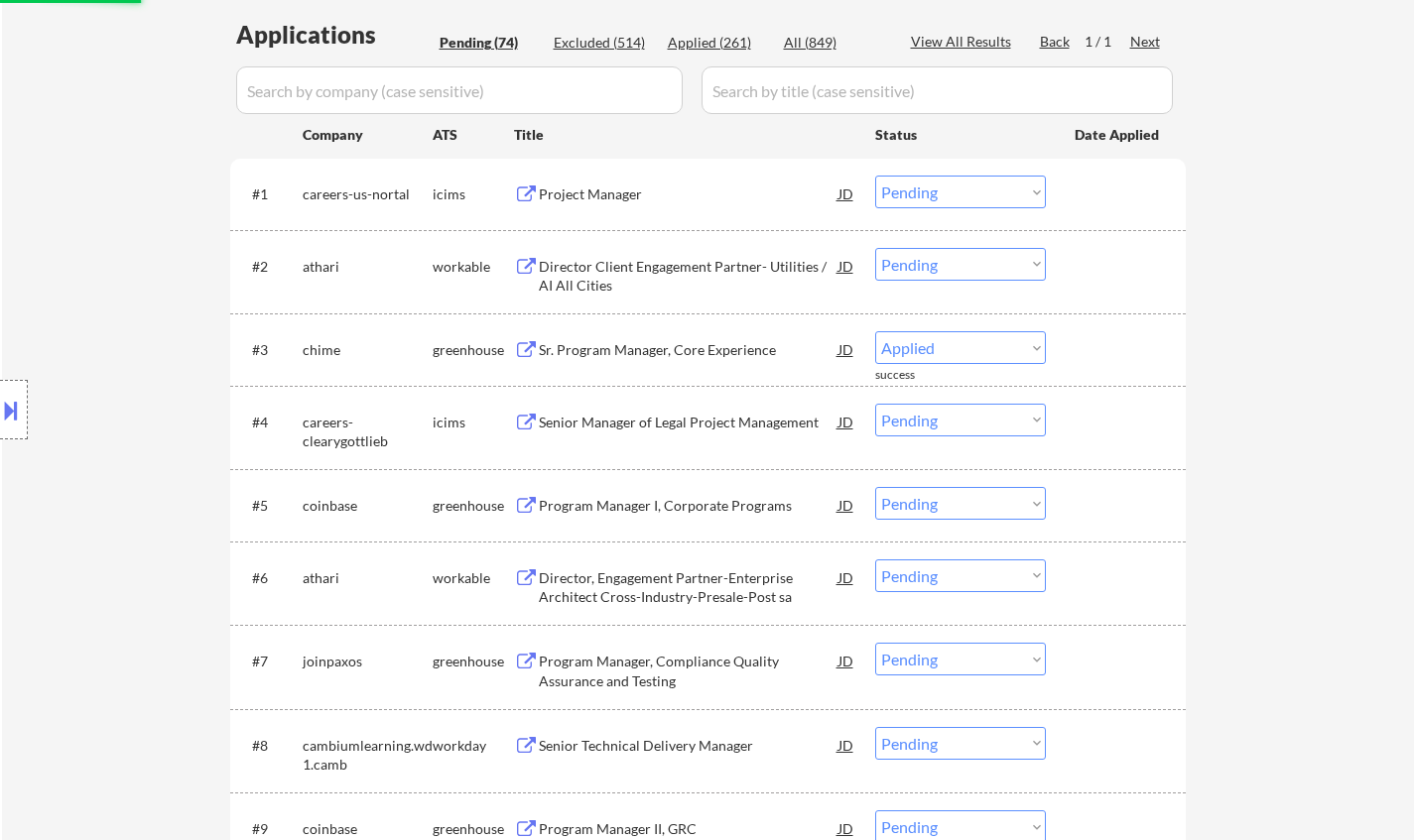 select on ""pending"" 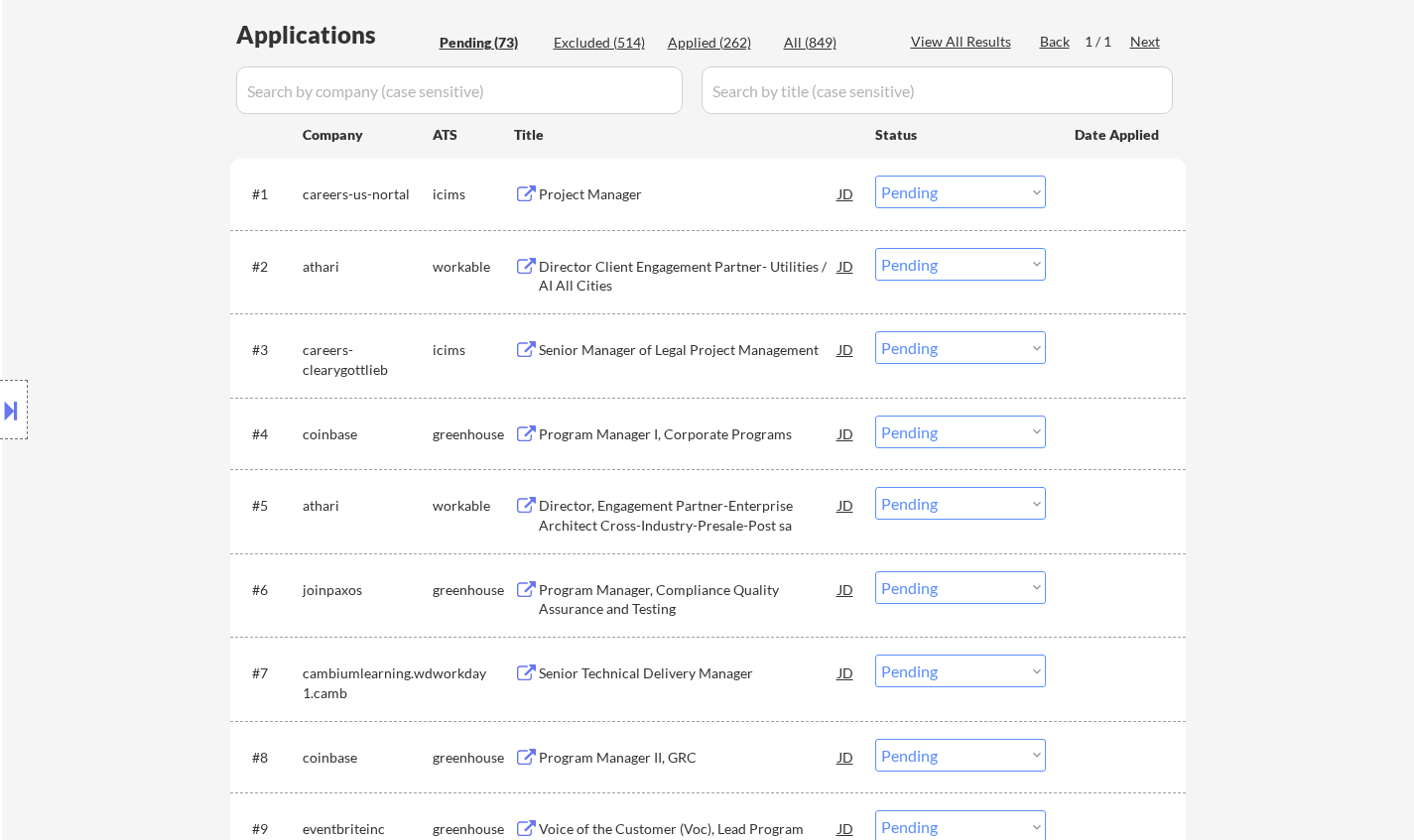 scroll, scrollTop: 694, scrollLeft: 0, axis: vertical 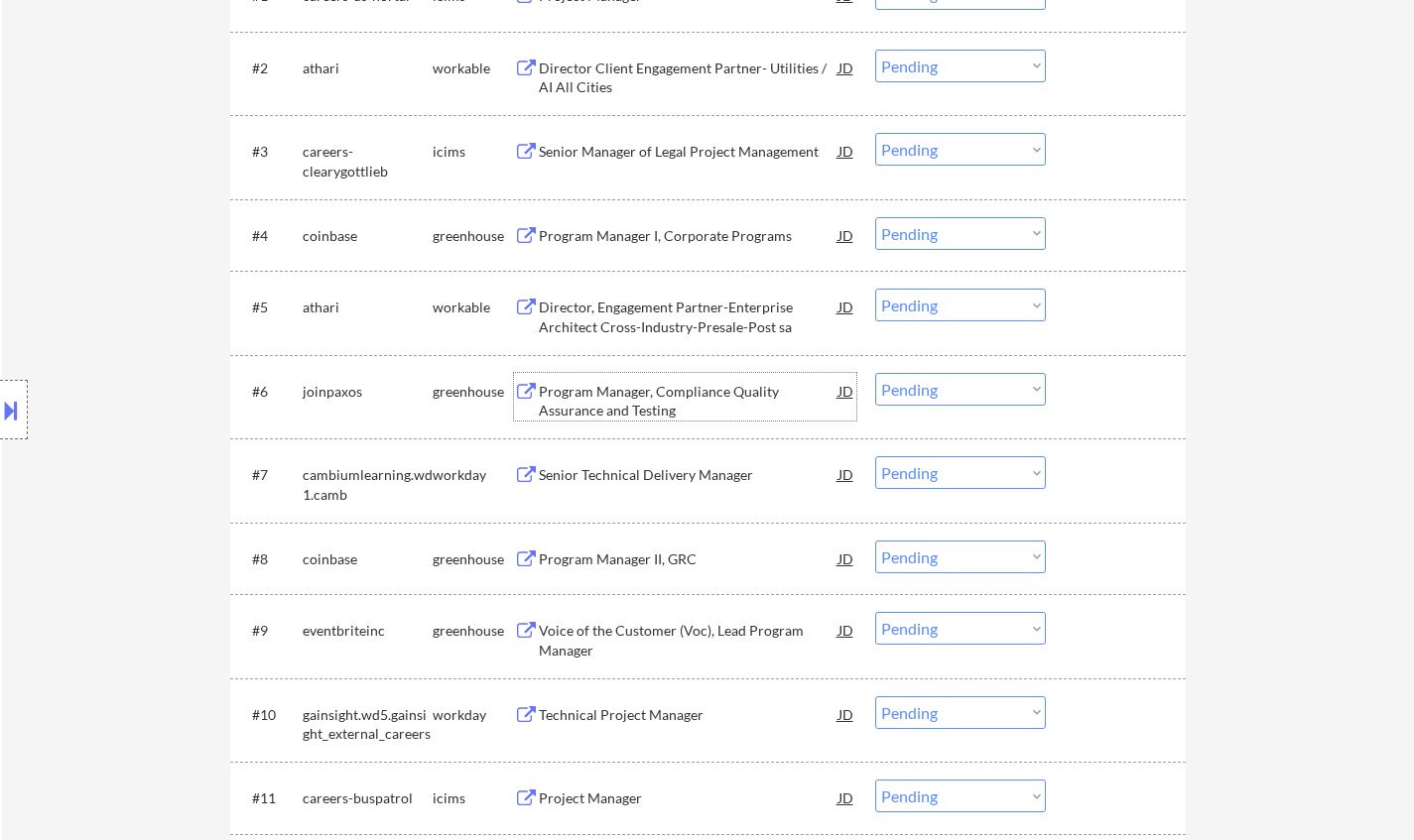 click on "Program Manager, Compliance Quality Assurance and Testing" at bounding box center (689, 397) 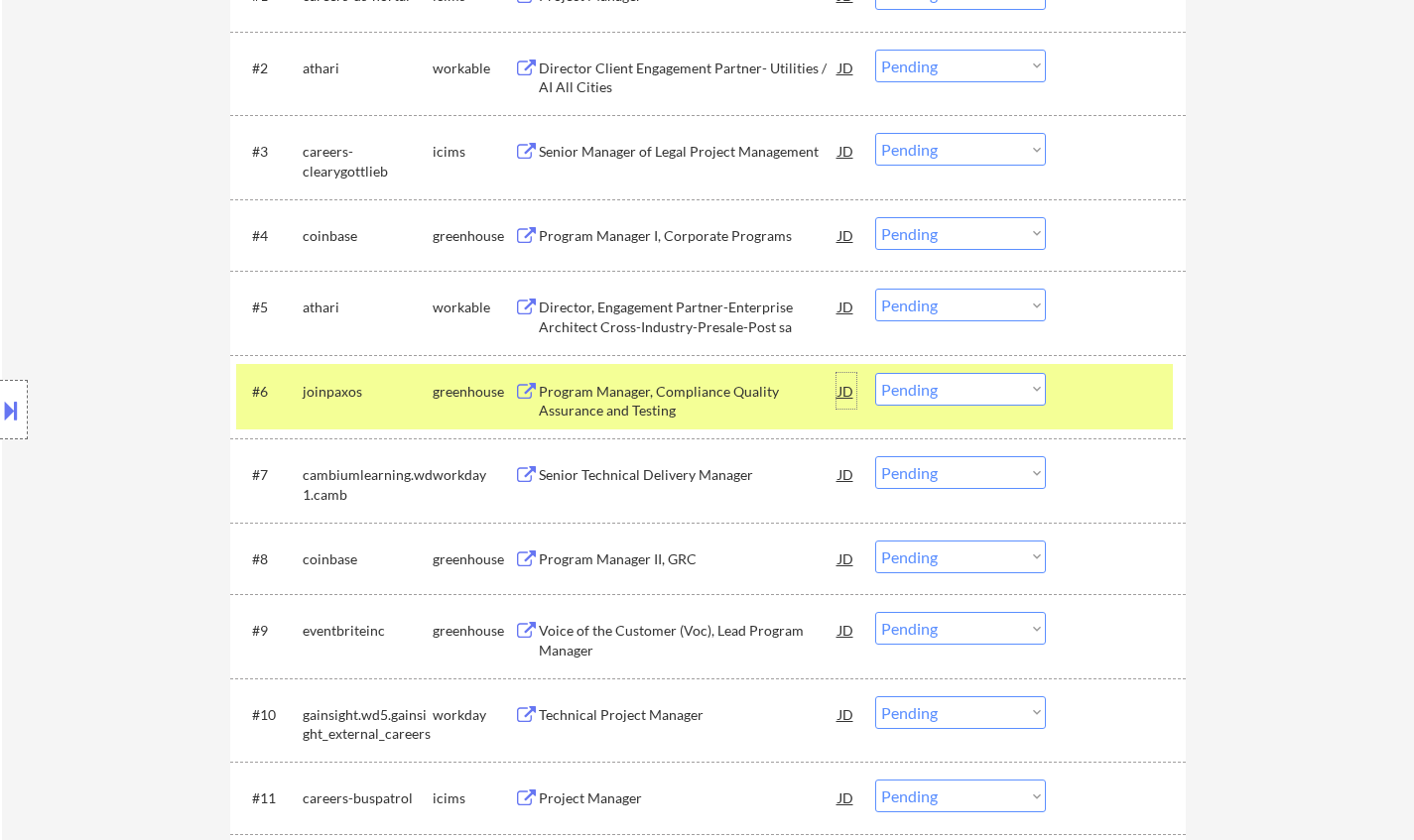 click on "JD" at bounding box center (846, 391) 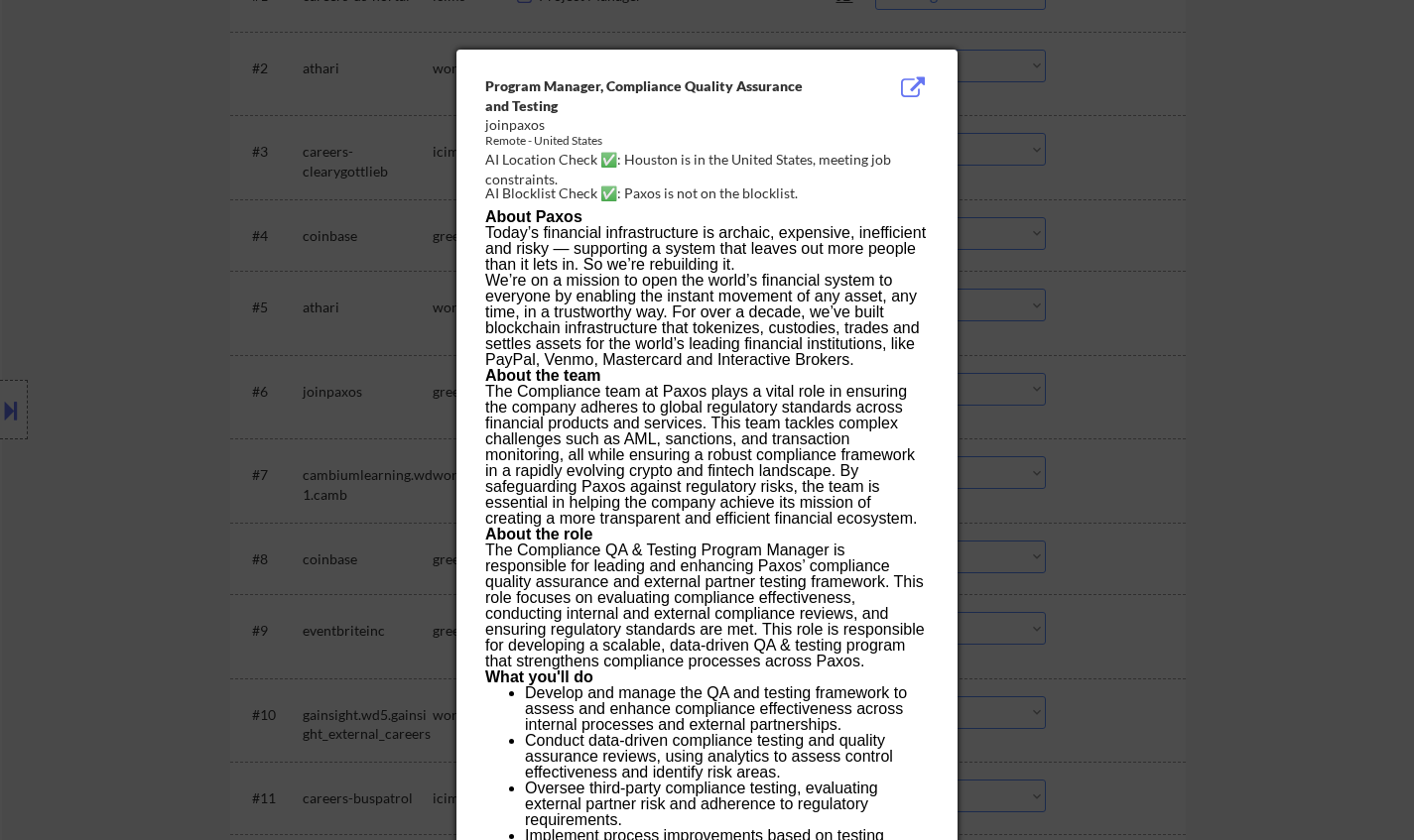 scroll, scrollTop: 1951, scrollLeft: 0, axis: vertical 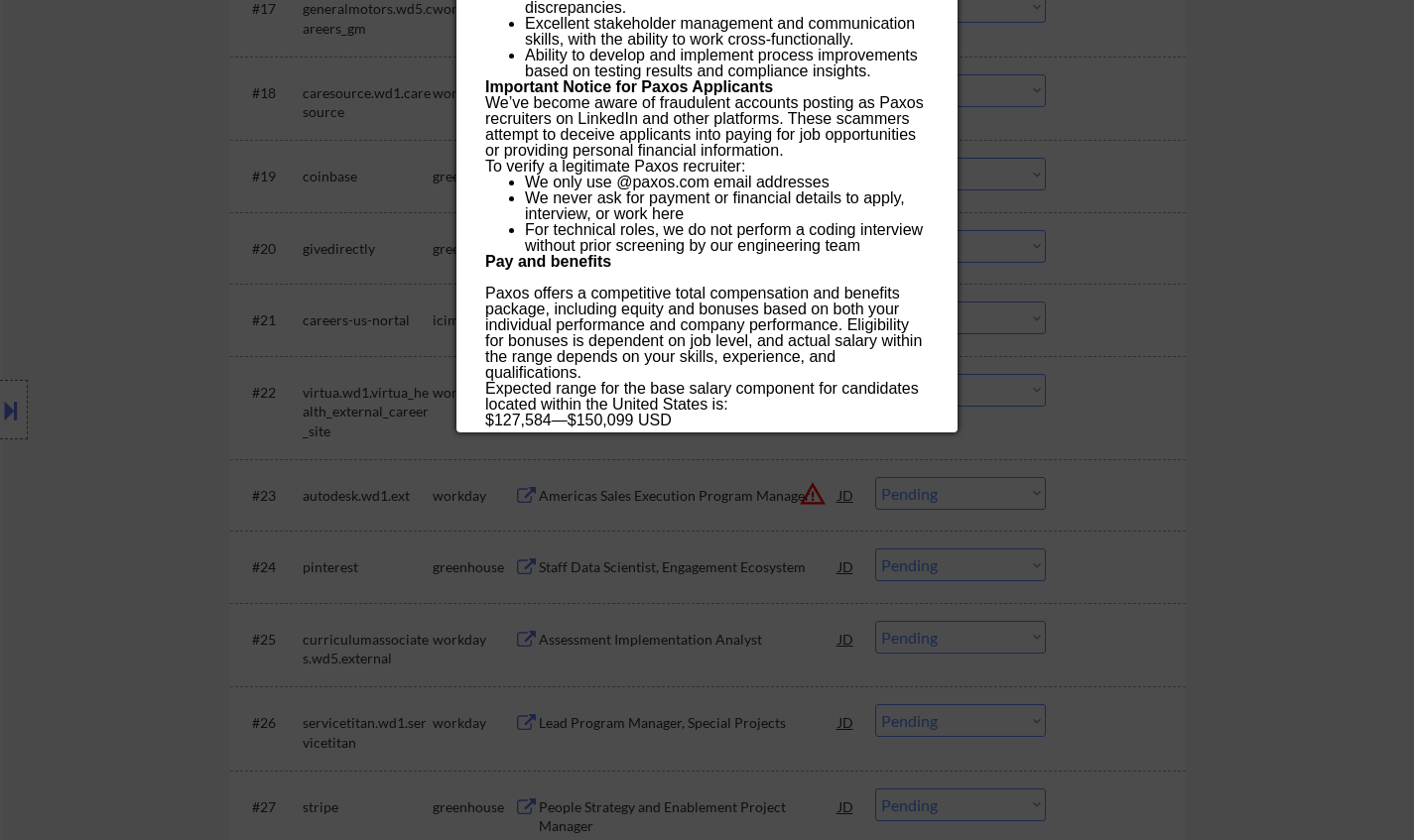 click at bounding box center (707, 420) 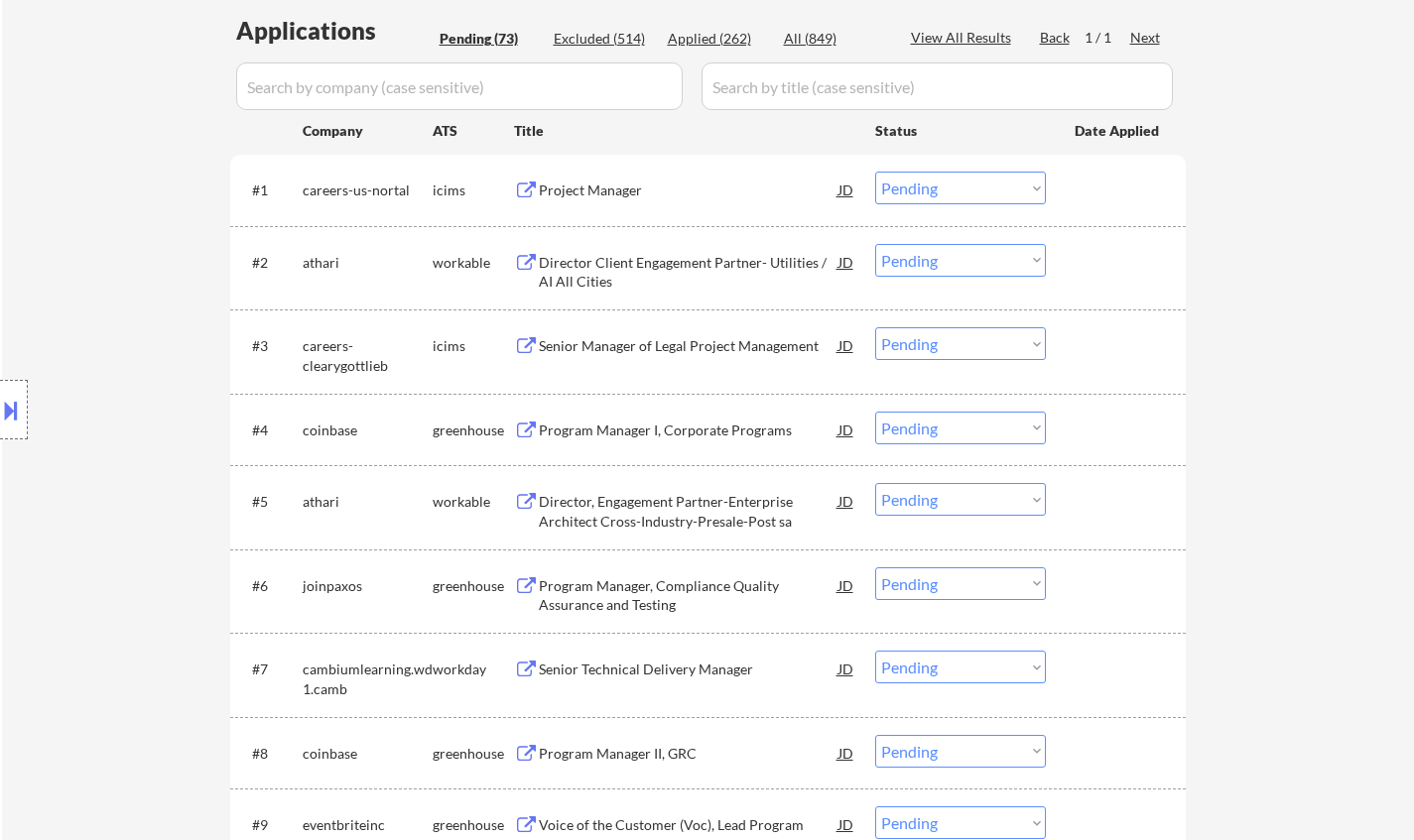 scroll, scrollTop: 463, scrollLeft: 0, axis: vertical 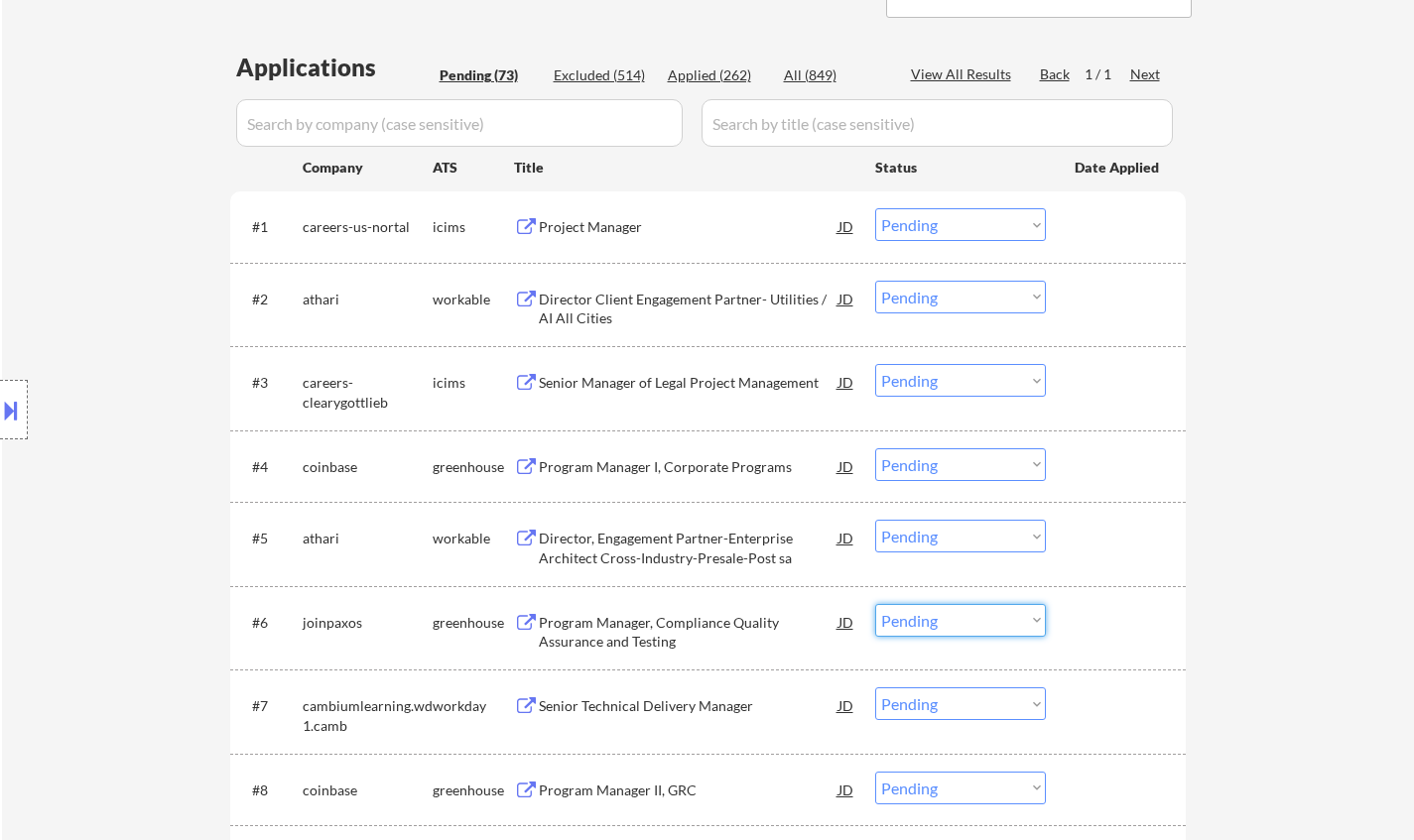 click on "Choose an option... Pending Applied Excluded (Questions) Excluded (Expired) Excluded (Location) Excluded (Bad Match) Excluded (Blocklist) Excluded (Salary) Excluded (Other)" at bounding box center (961, 620) 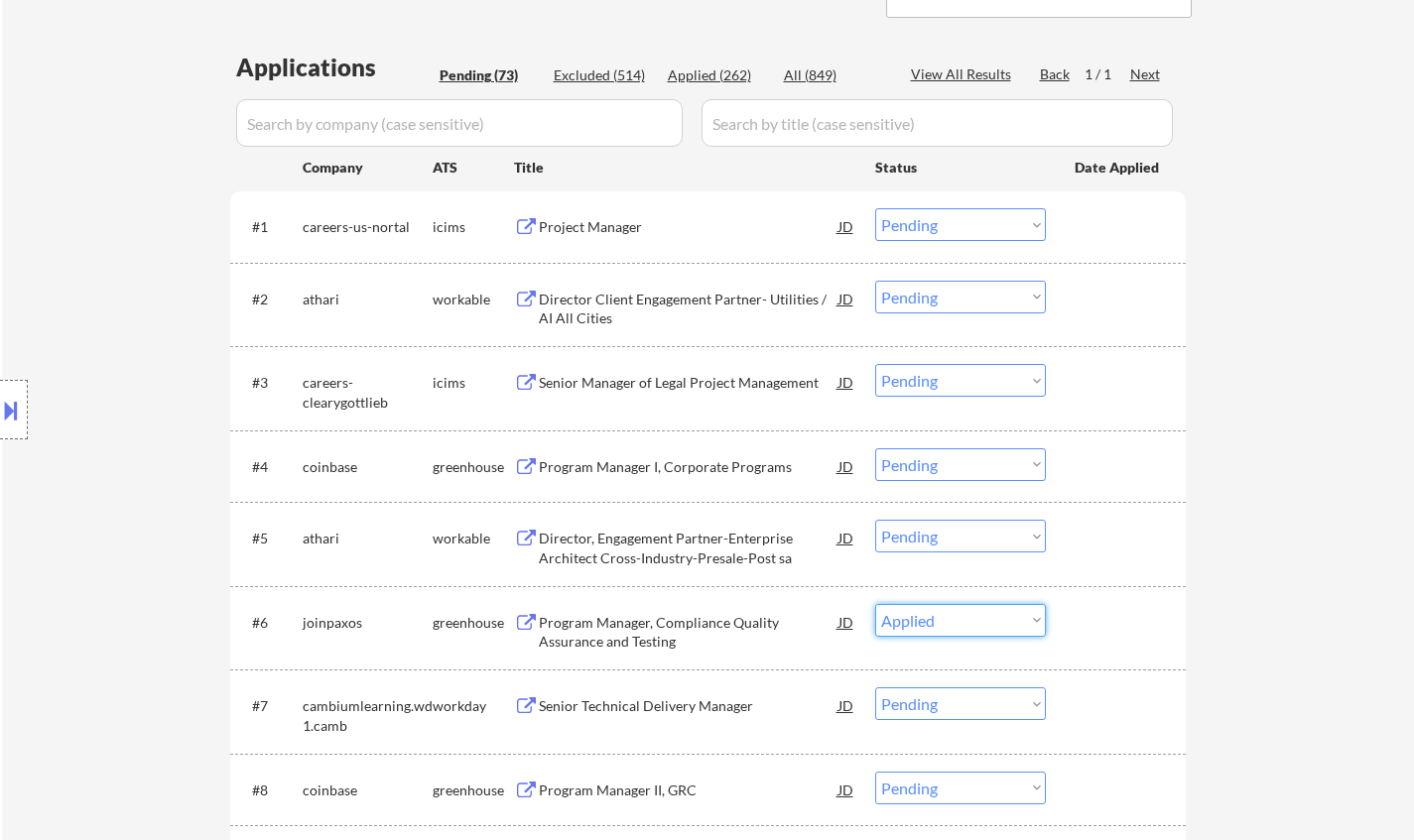 click on "Choose an option... Pending Applied Excluded (Questions) Excluded (Expired) Excluded (Location) Excluded (Bad Match) Excluded (Blocklist) Excluded (Salary) Excluded (Other)" at bounding box center [961, 620] 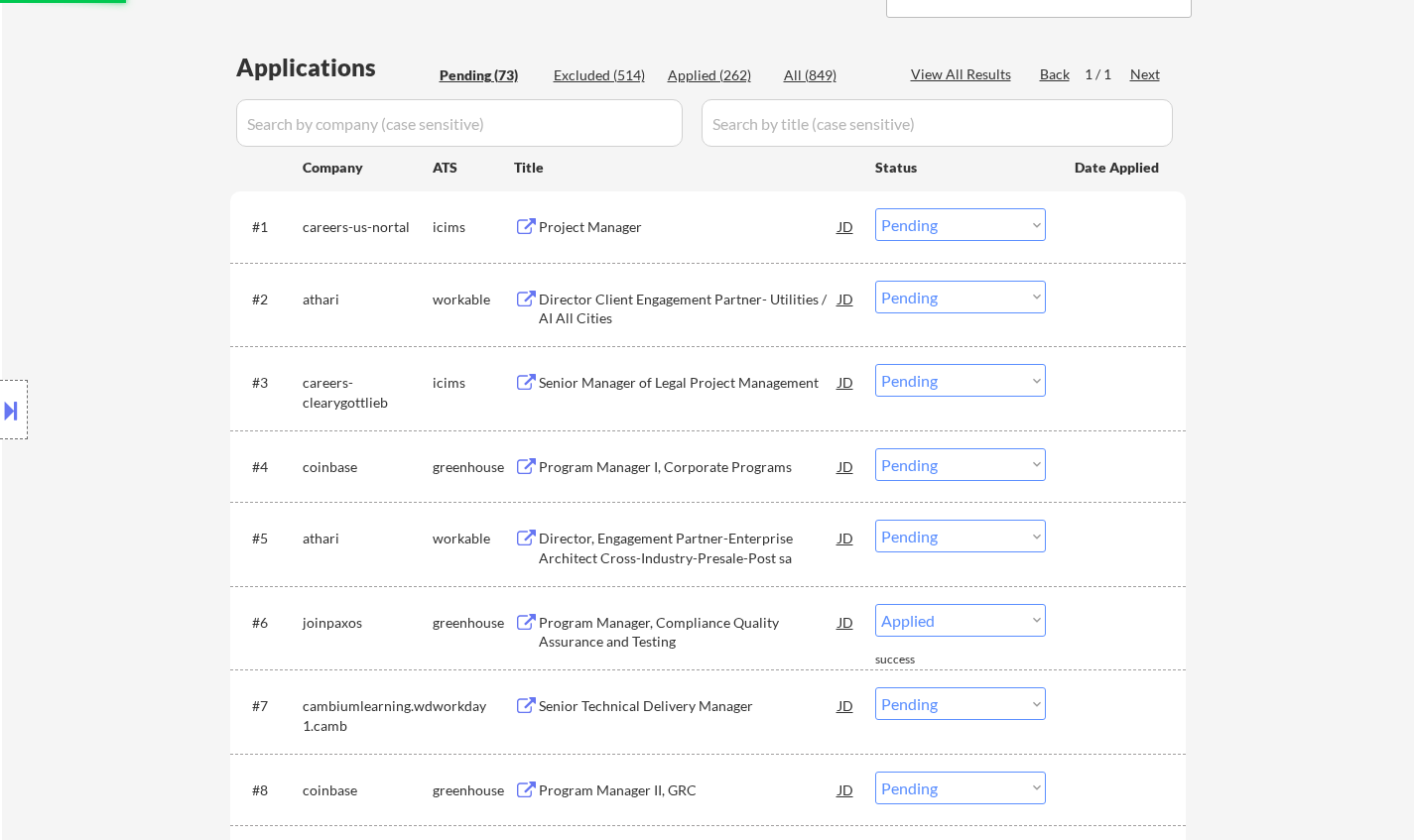 select on ""pending"" 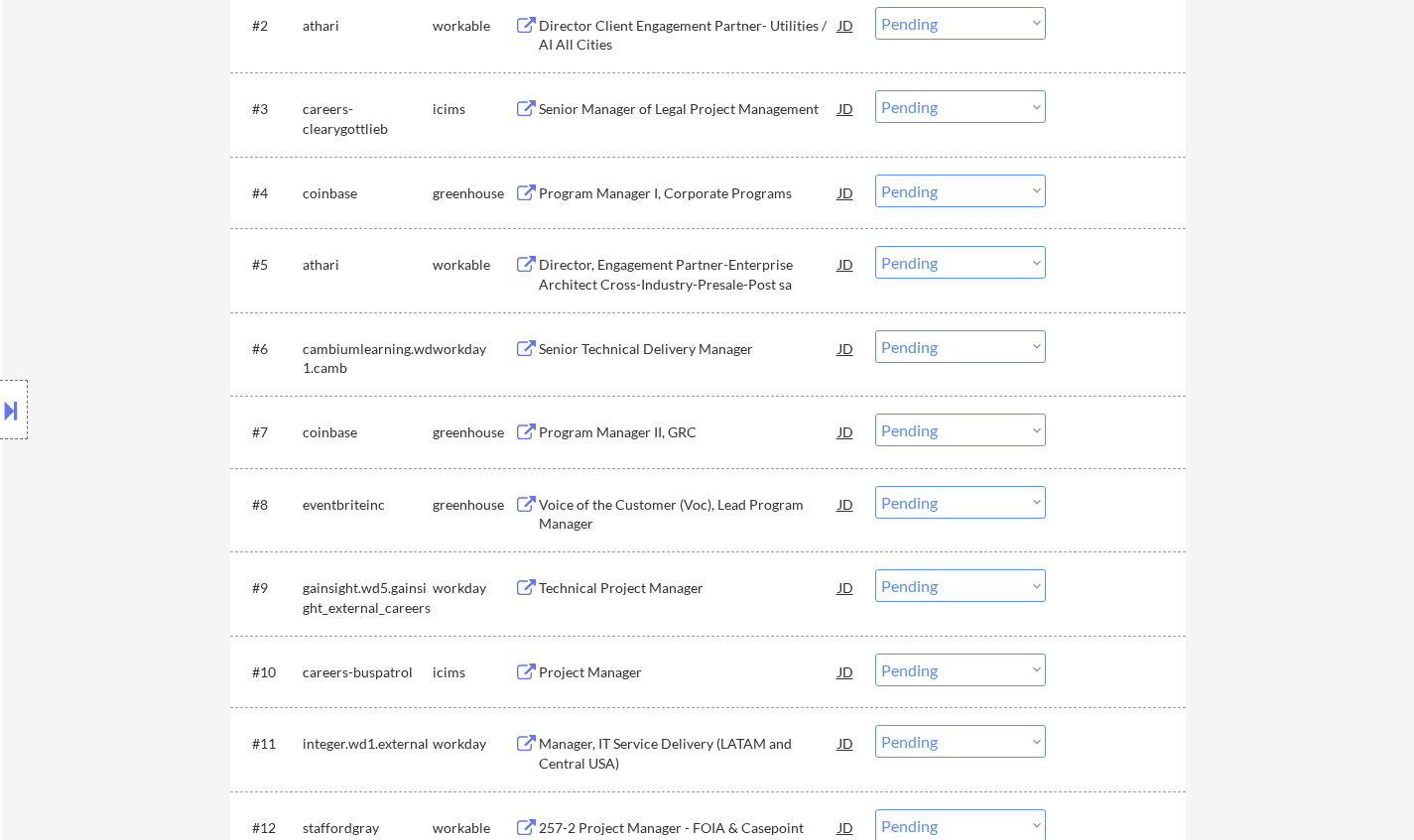 scroll, scrollTop: 761, scrollLeft: 0, axis: vertical 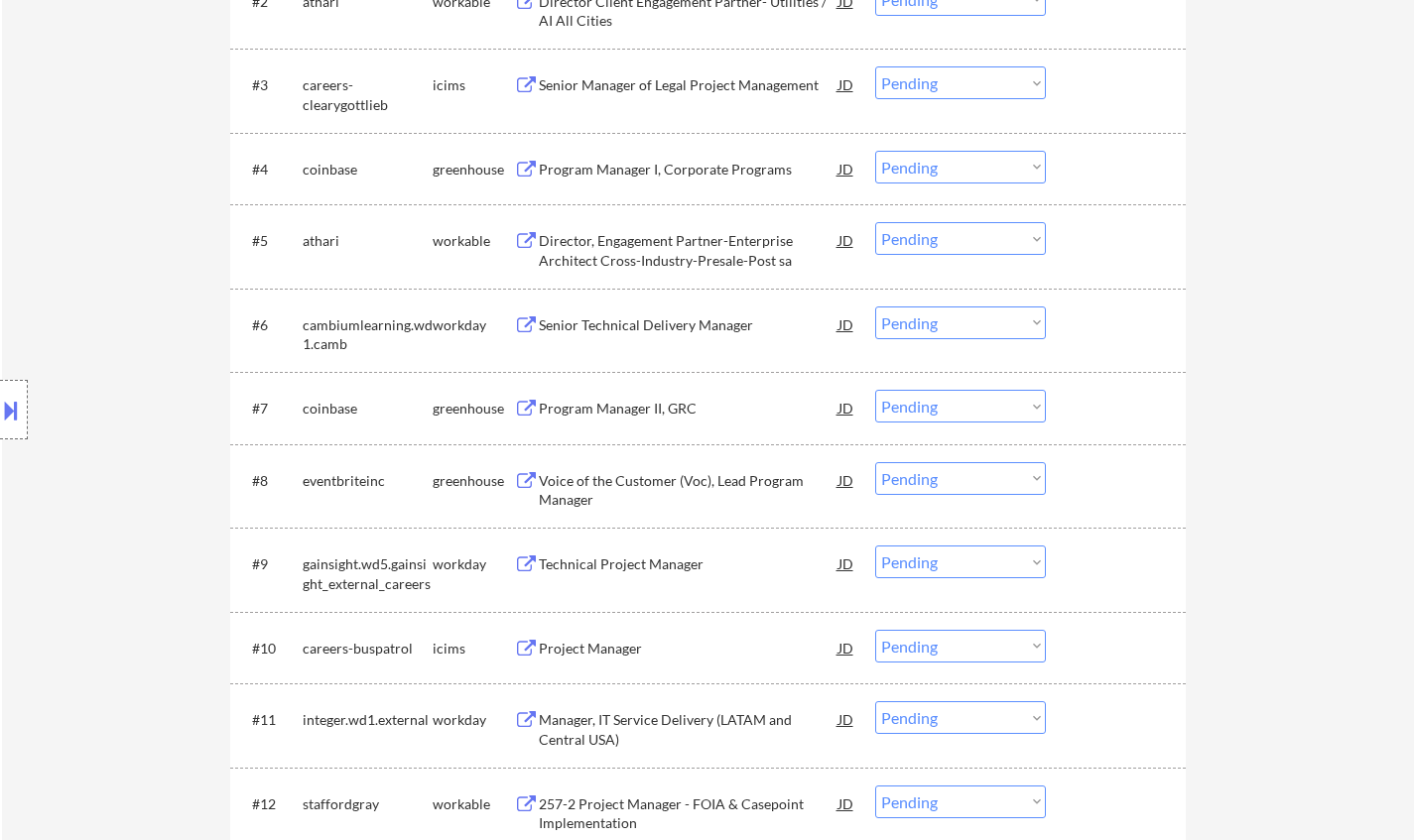 click on "Voice of the Customer (Voc), Lead Program Manager" at bounding box center (689, 490) 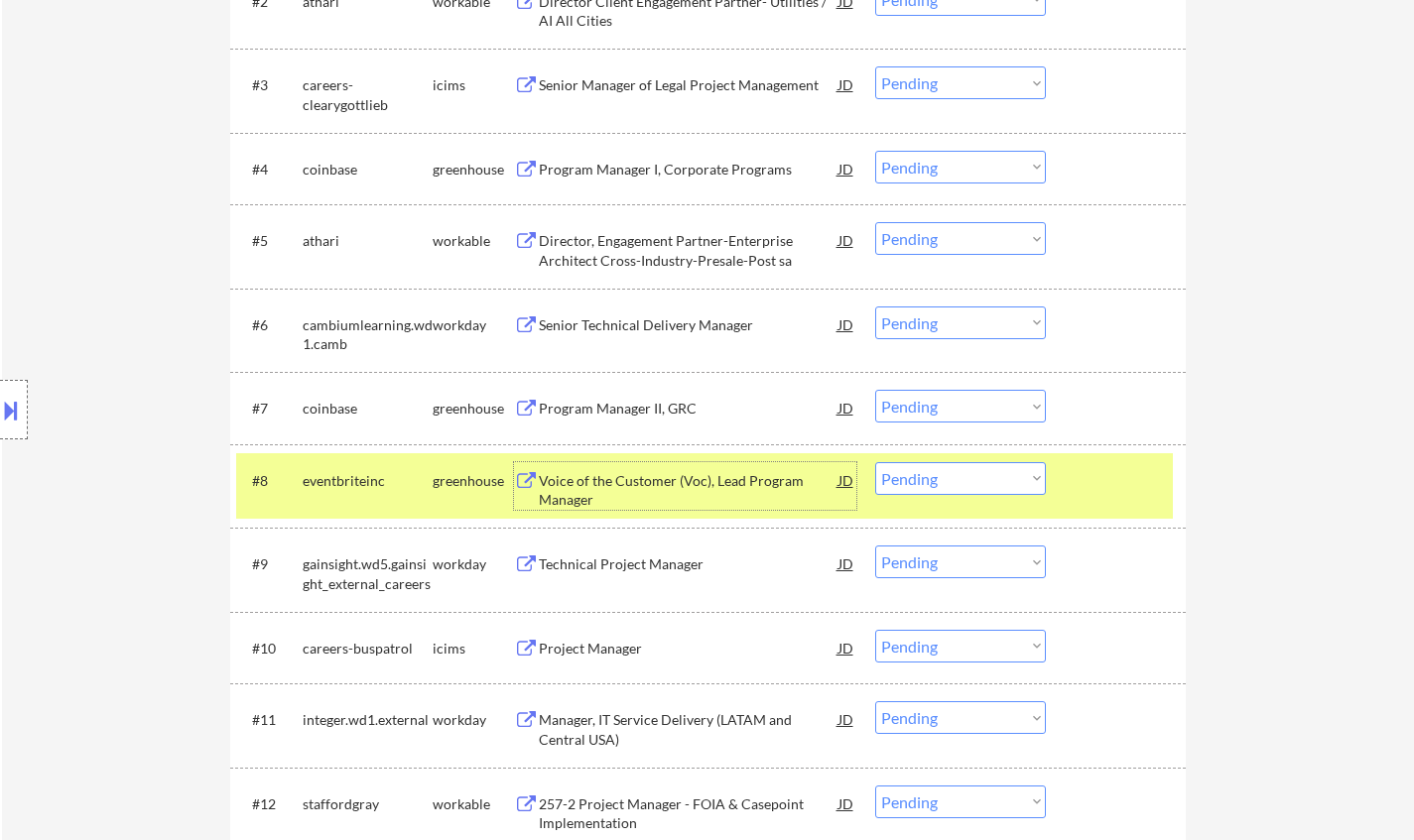 click on "Choose an option... Pending Applied Excluded (Questions) Excluded (Expired) Excluded (Location) Excluded (Bad Match) Excluded (Blocklist) Excluded (Salary) Excluded (Other)" at bounding box center [961, 478] 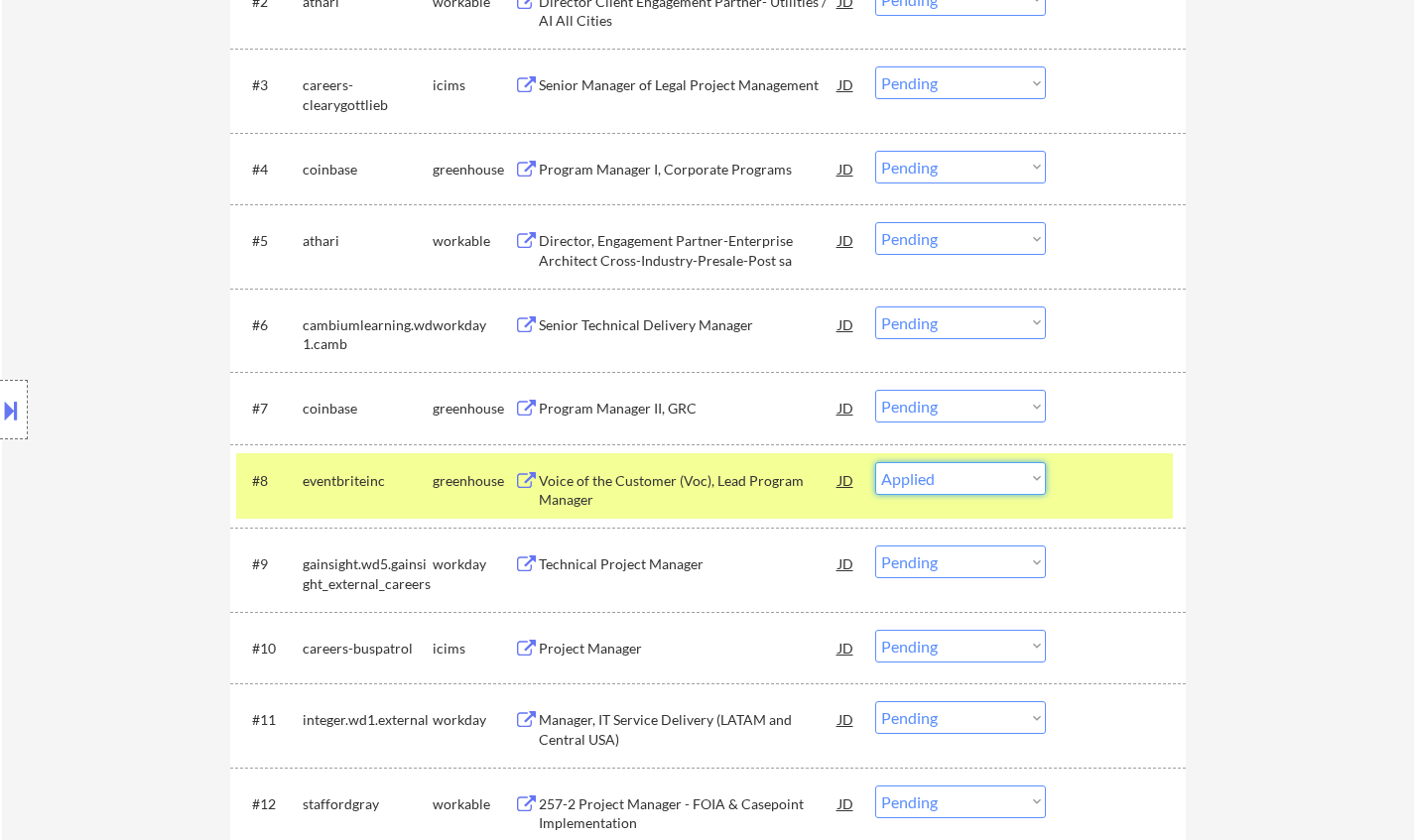 click on "Choose an option... Pending Applied Excluded (Questions) Excluded (Expired) Excluded (Location) Excluded (Bad Match) Excluded (Blocklist) Excluded (Salary) Excluded (Other)" at bounding box center (961, 478) 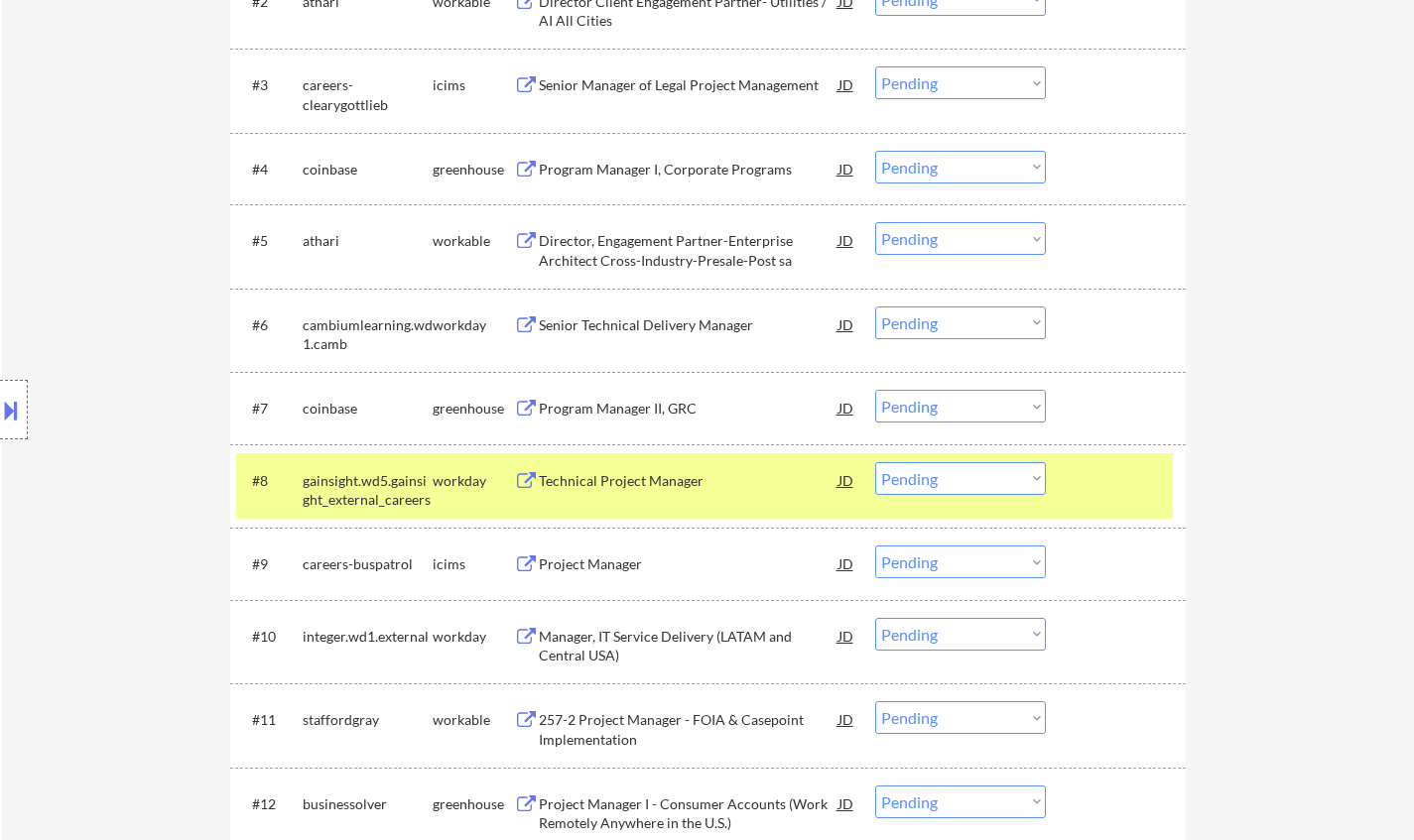 click on "Technical Project Manager" at bounding box center [689, 481] 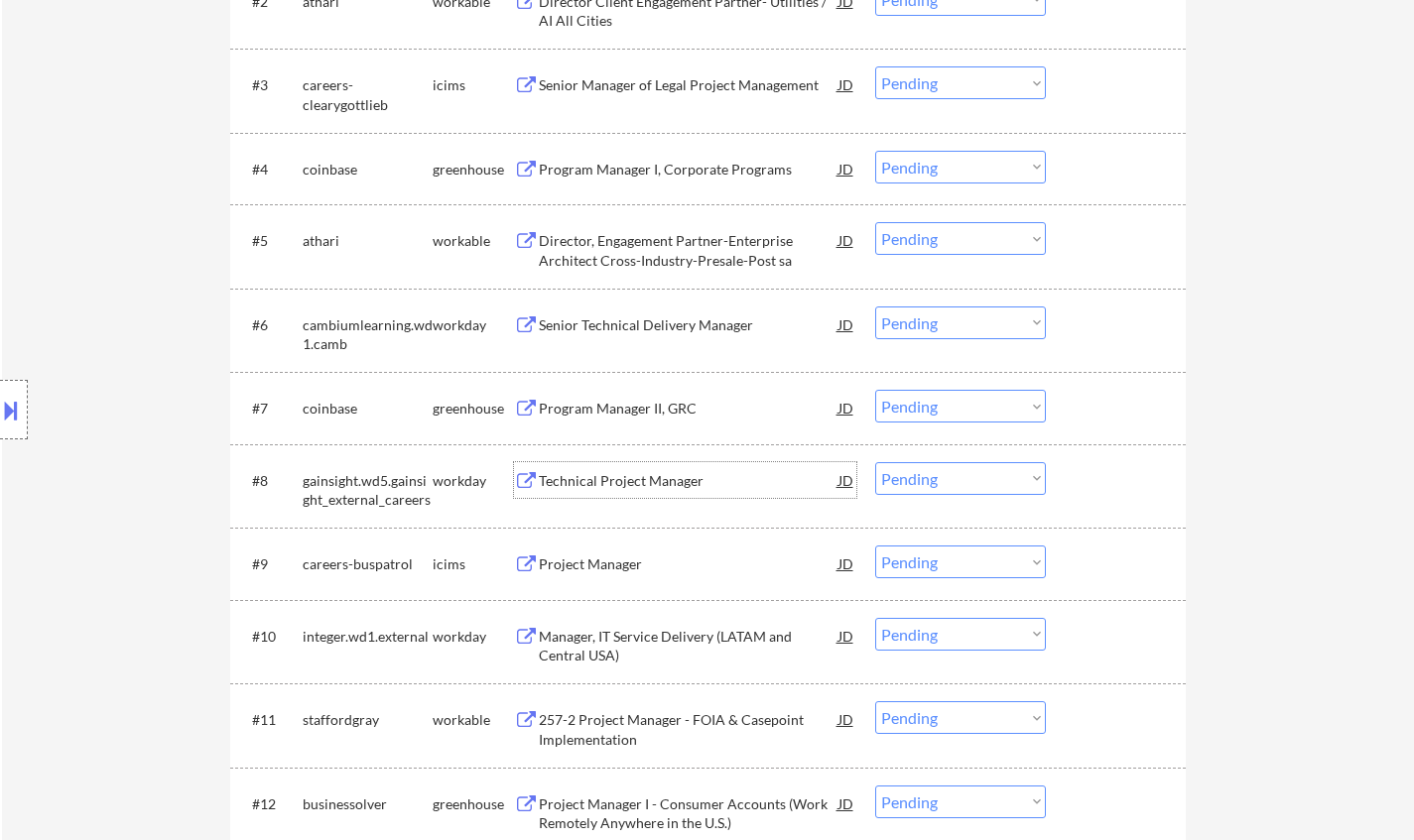 click on "Technical Project Manager" at bounding box center [689, 481] 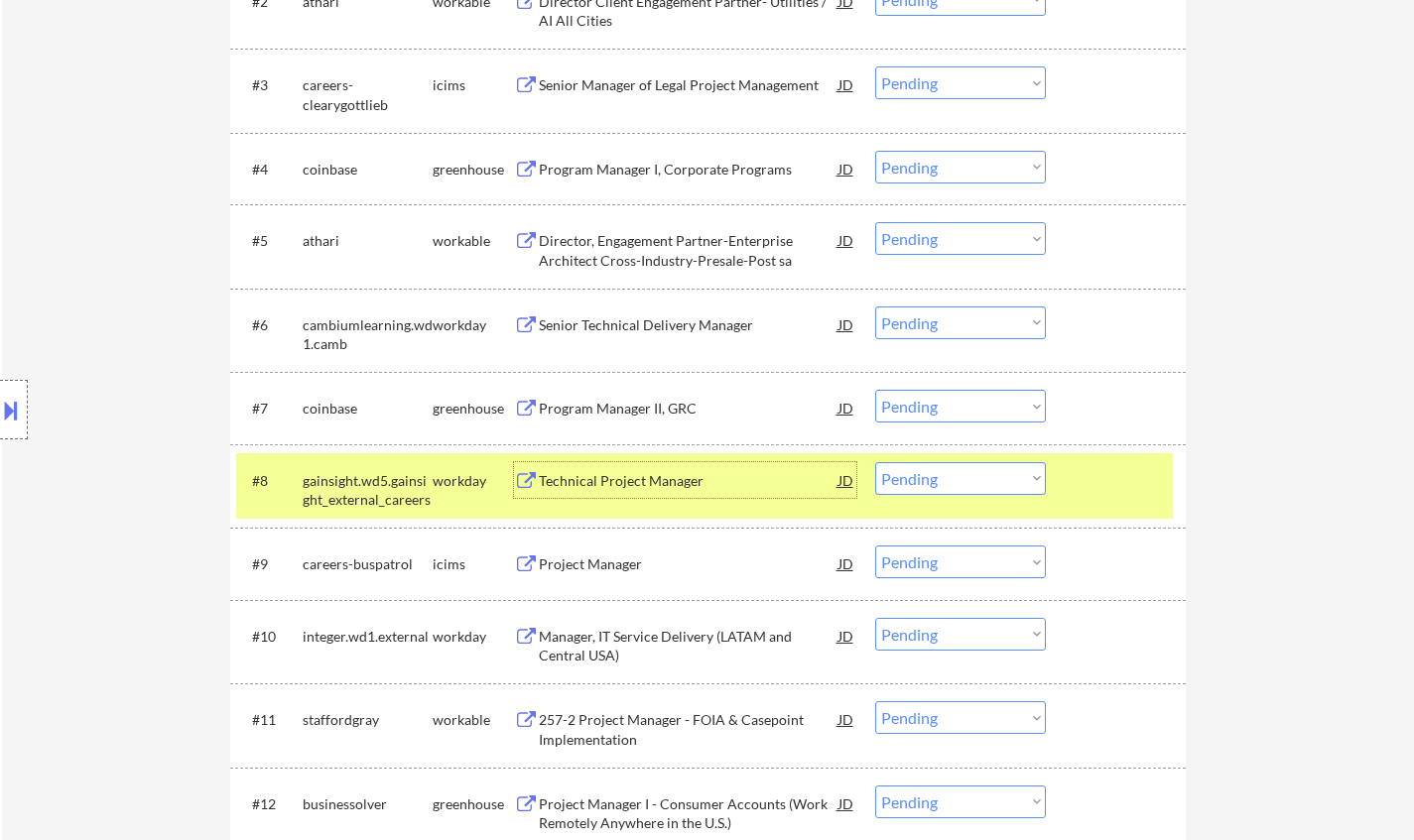 click on "Choose an option... Pending Applied Excluded (Questions) Excluded (Expired) Excluded (Location) Excluded (Bad Match) Excluded (Blocklist) Excluded (Salary) Excluded (Other)" at bounding box center [961, 478] 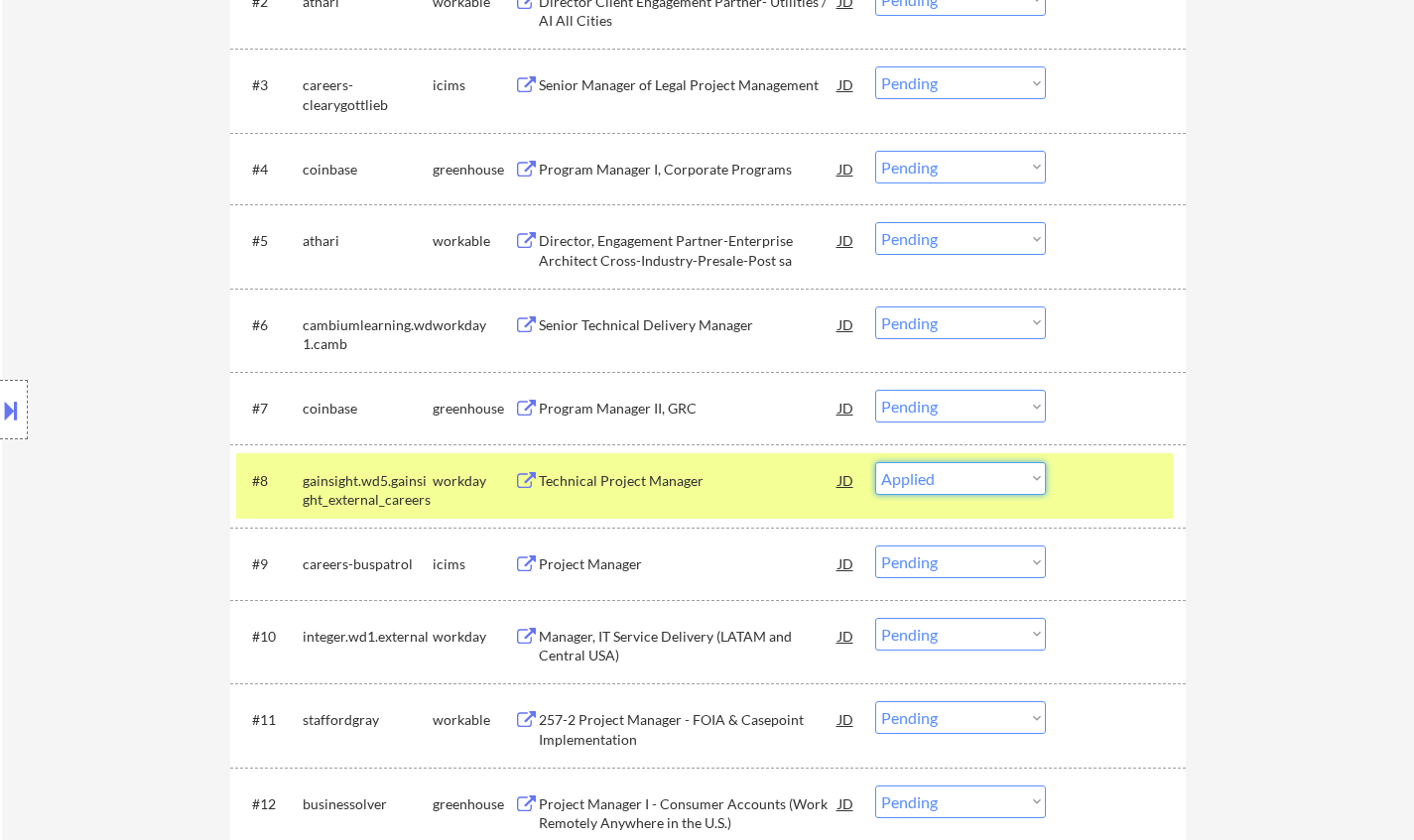 click on "Choose an option... Pending Applied Excluded (Questions) Excluded (Expired) Excluded (Location) Excluded (Bad Match) Excluded (Blocklist) Excluded (Salary) Excluded (Other)" at bounding box center [961, 478] 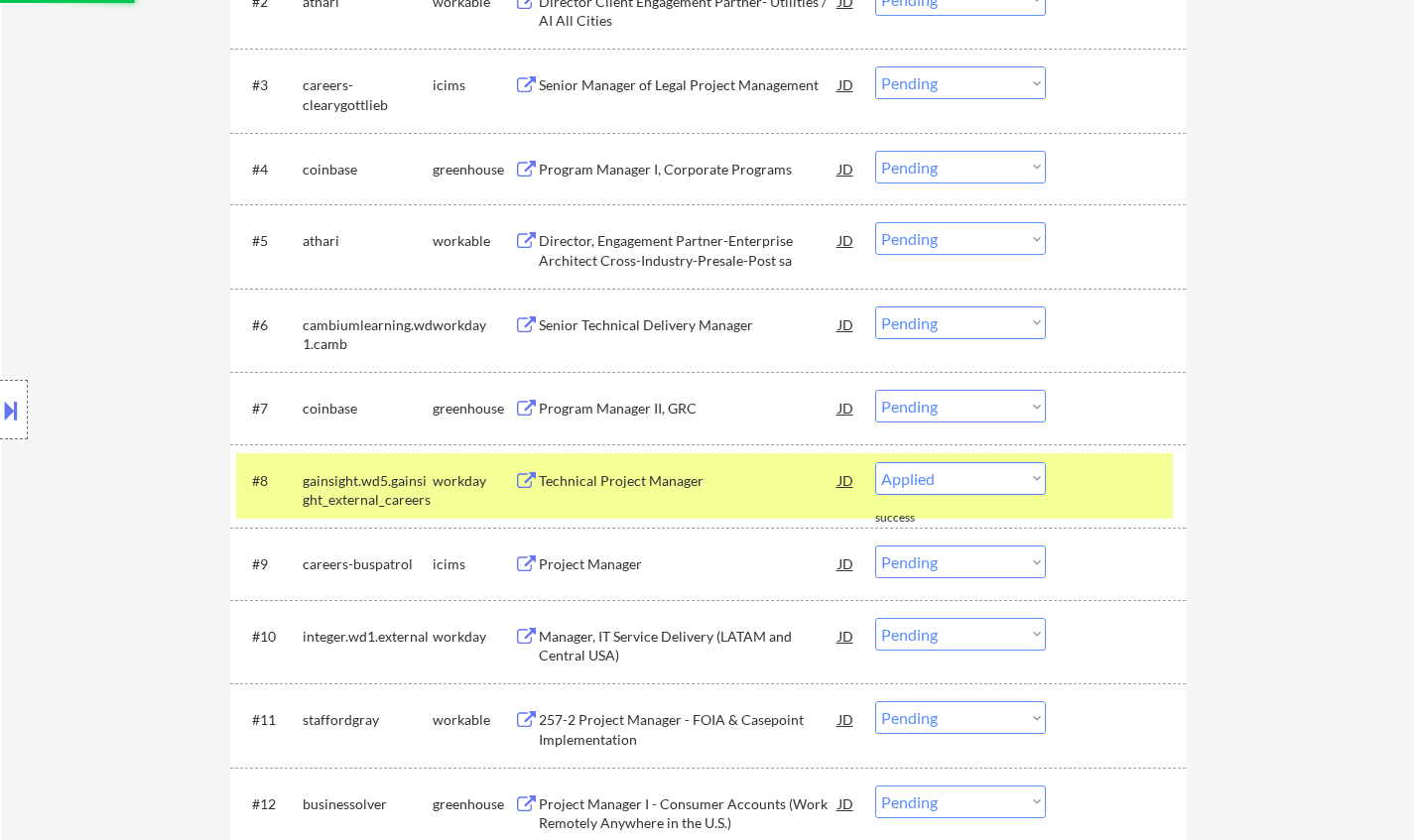 select on ""pending"" 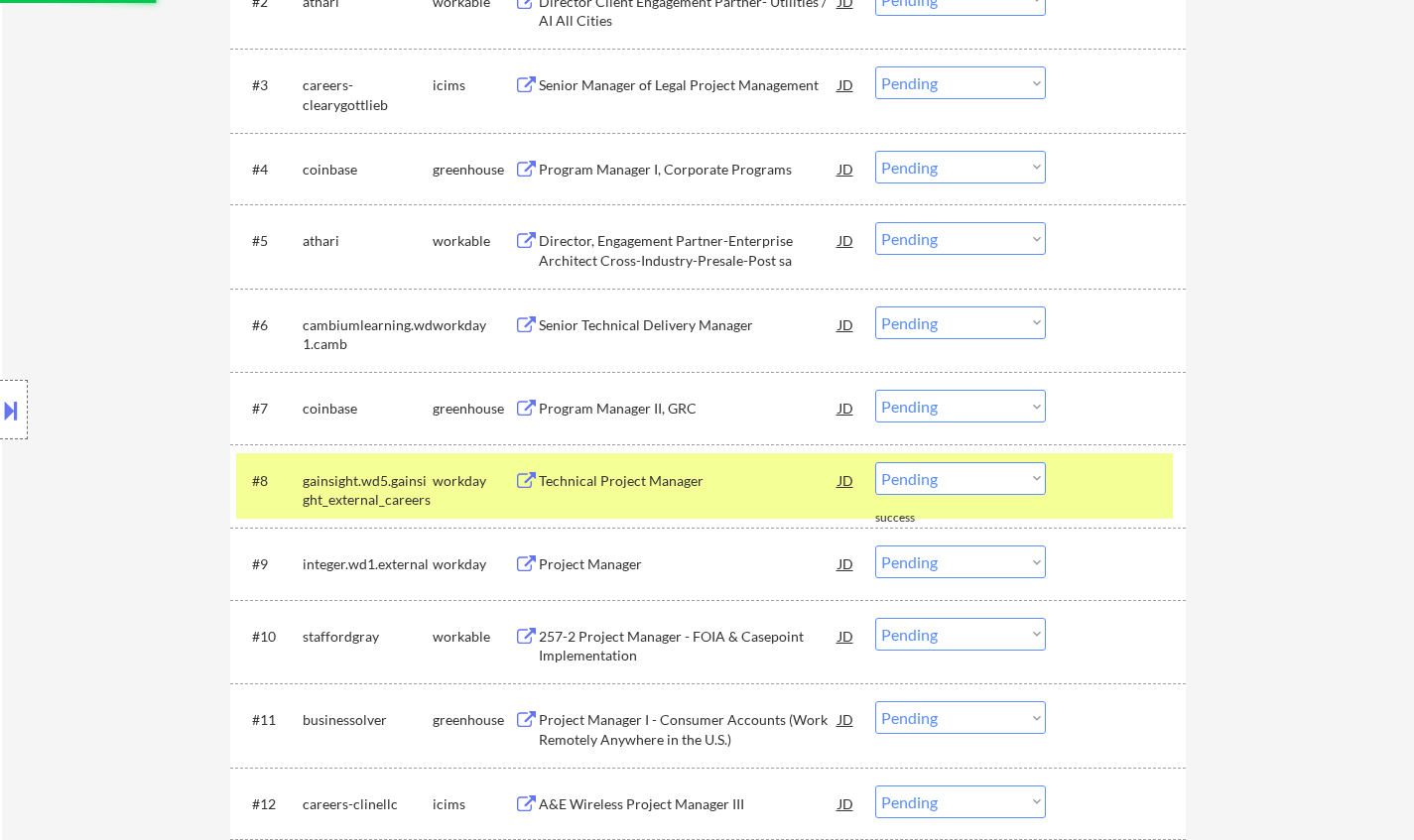 scroll, scrollTop: 860, scrollLeft: 0, axis: vertical 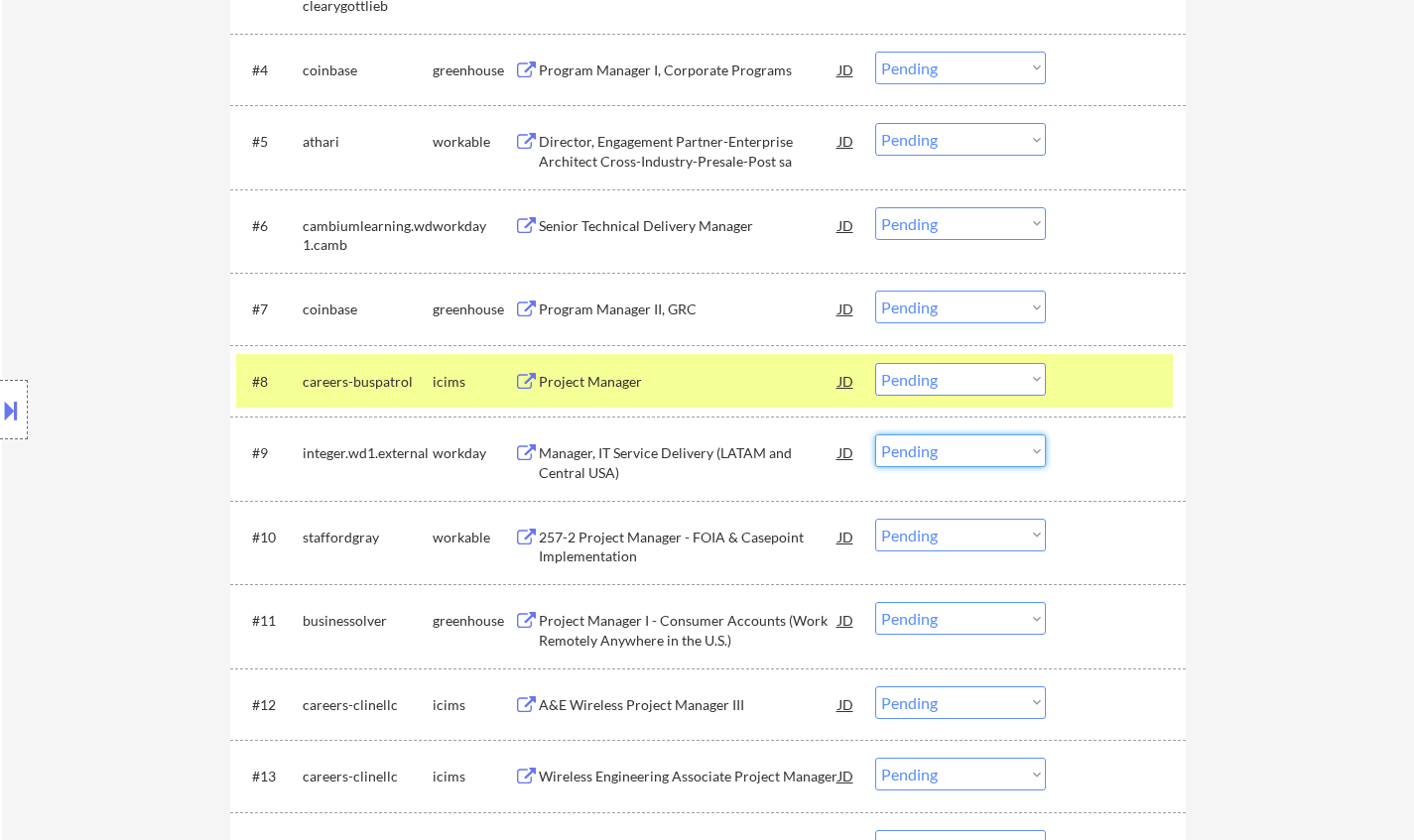 click on "Choose an option... Pending Applied Excluded (Questions) Excluded (Expired) Excluded (Location) Excluded (Bad Match) Excluded (Blocklist) Excluded (Salary) Excluded (Other)" at bounding box center (961, 450) 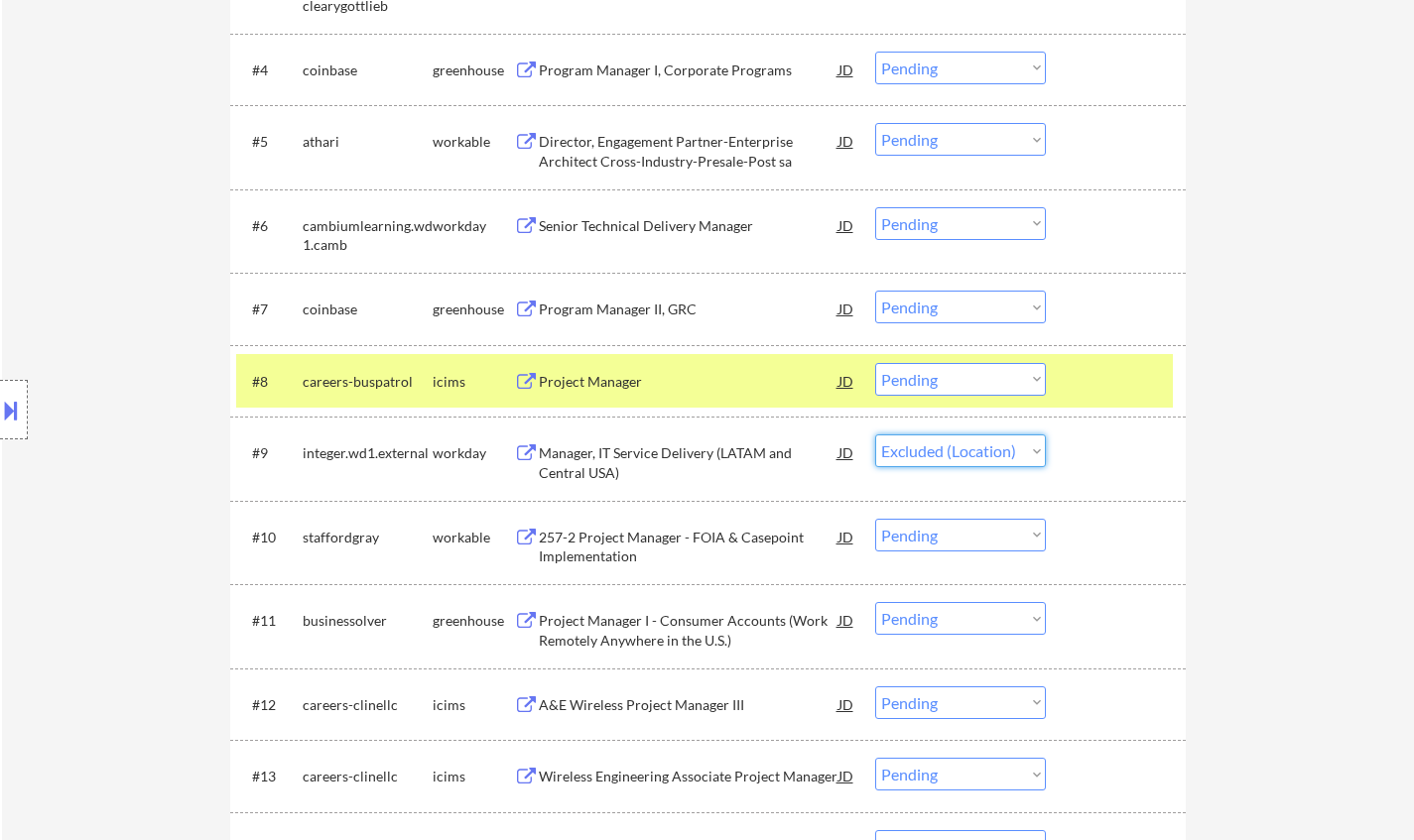 click on "Choose an option... Pending Applied Excluded (Questions) Excluded (Expired) Excluded (Location) Excluded (Bad Match) Excluded (Blocklist) Excluded (Salary) Excluded (Other)" at bounding box center [961, 450] 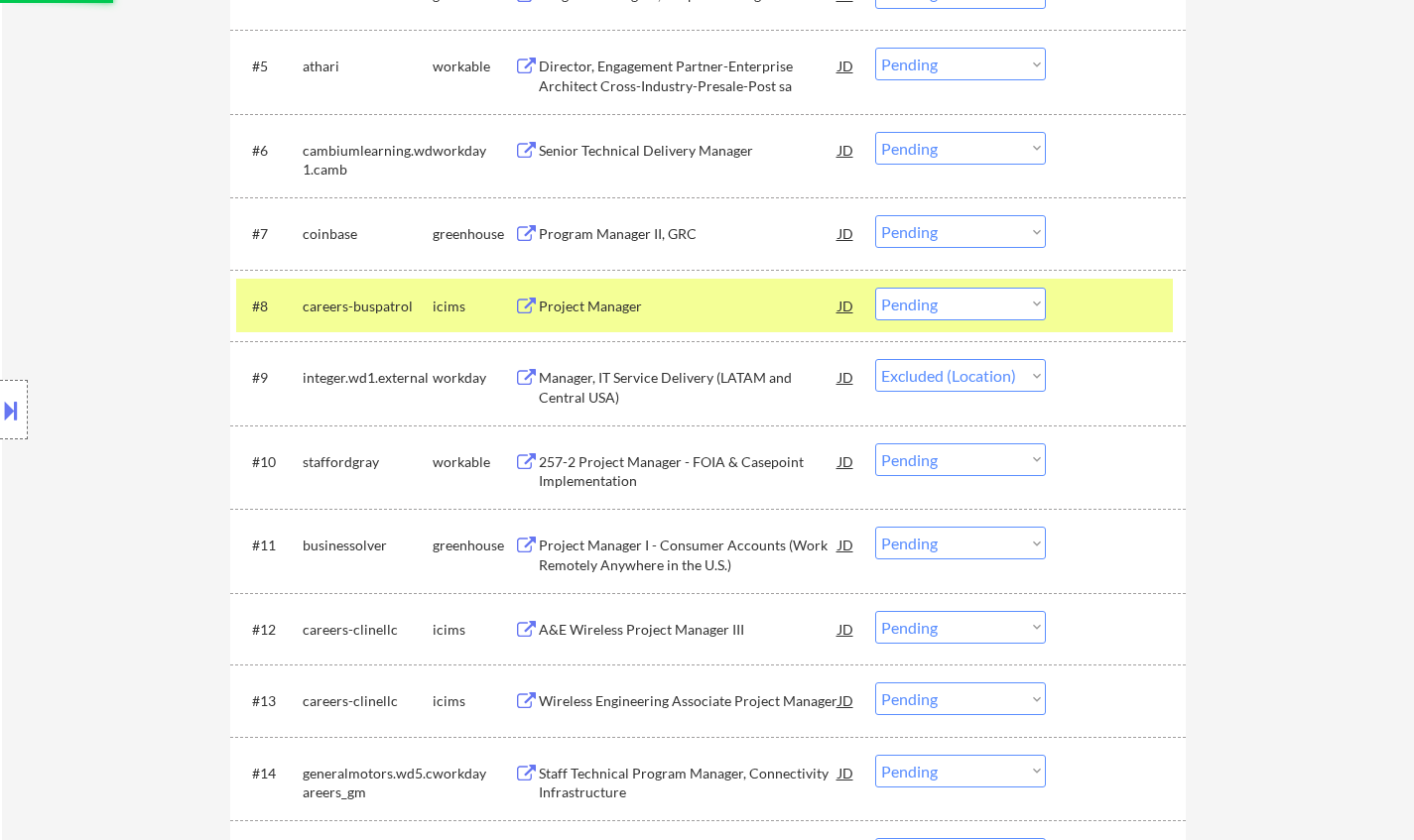 scroll, scrollTop: 959, scrollLeft: 0, axis: vertical 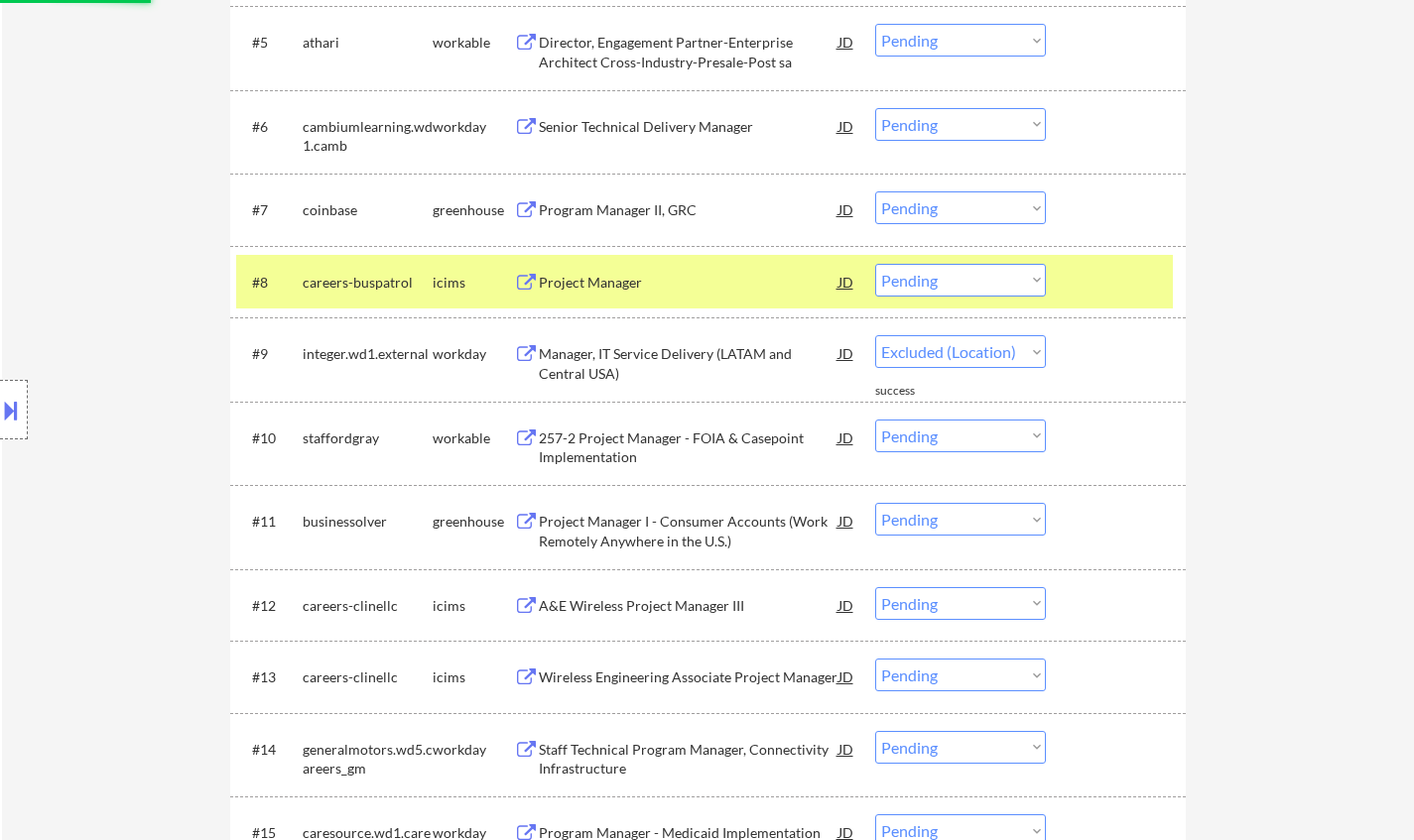 select on ""pending"" 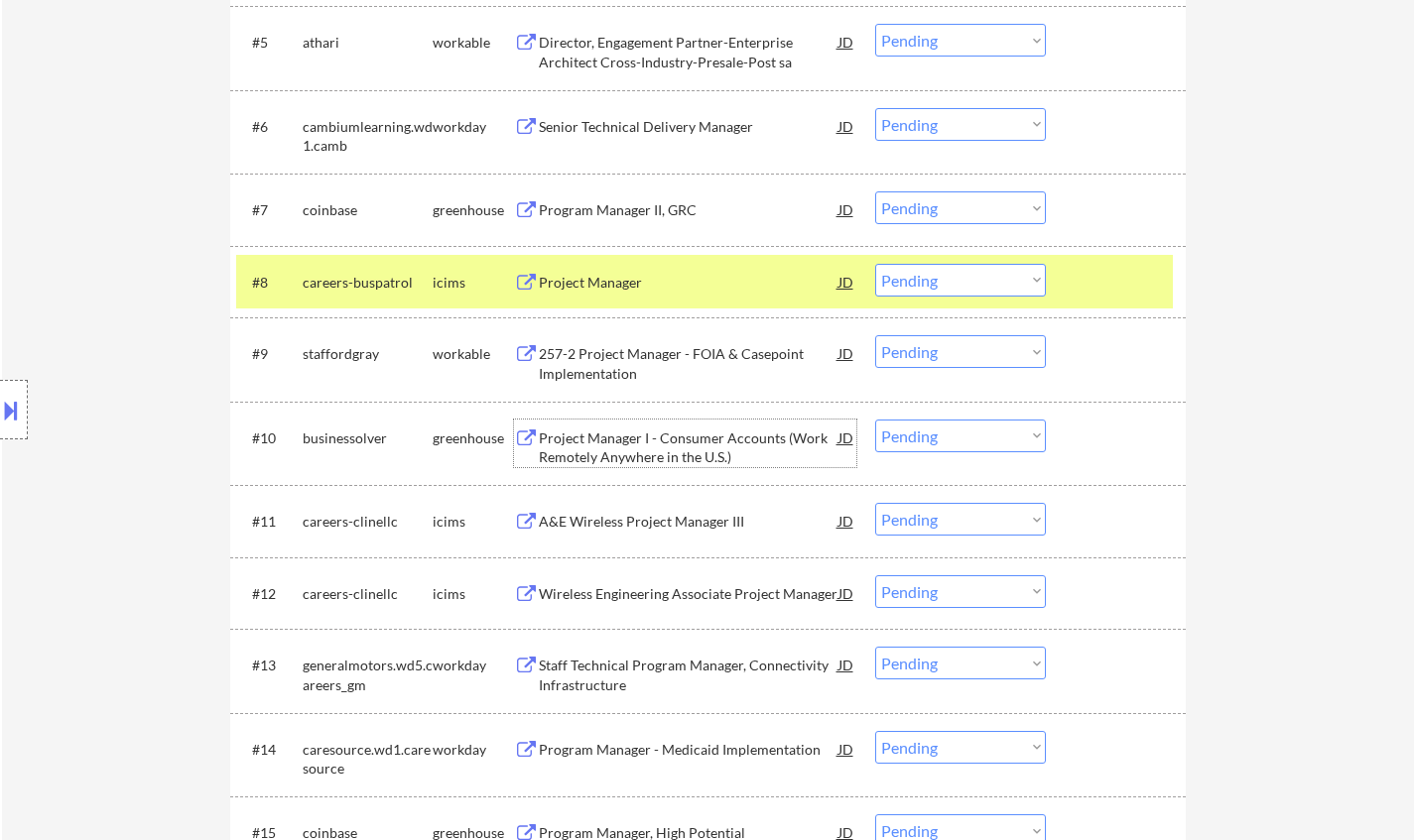 click on "Project Manager I - Consumer Accounts (Work Remotely Anywhere in the U.S.)" at bounding box center (689, 447) 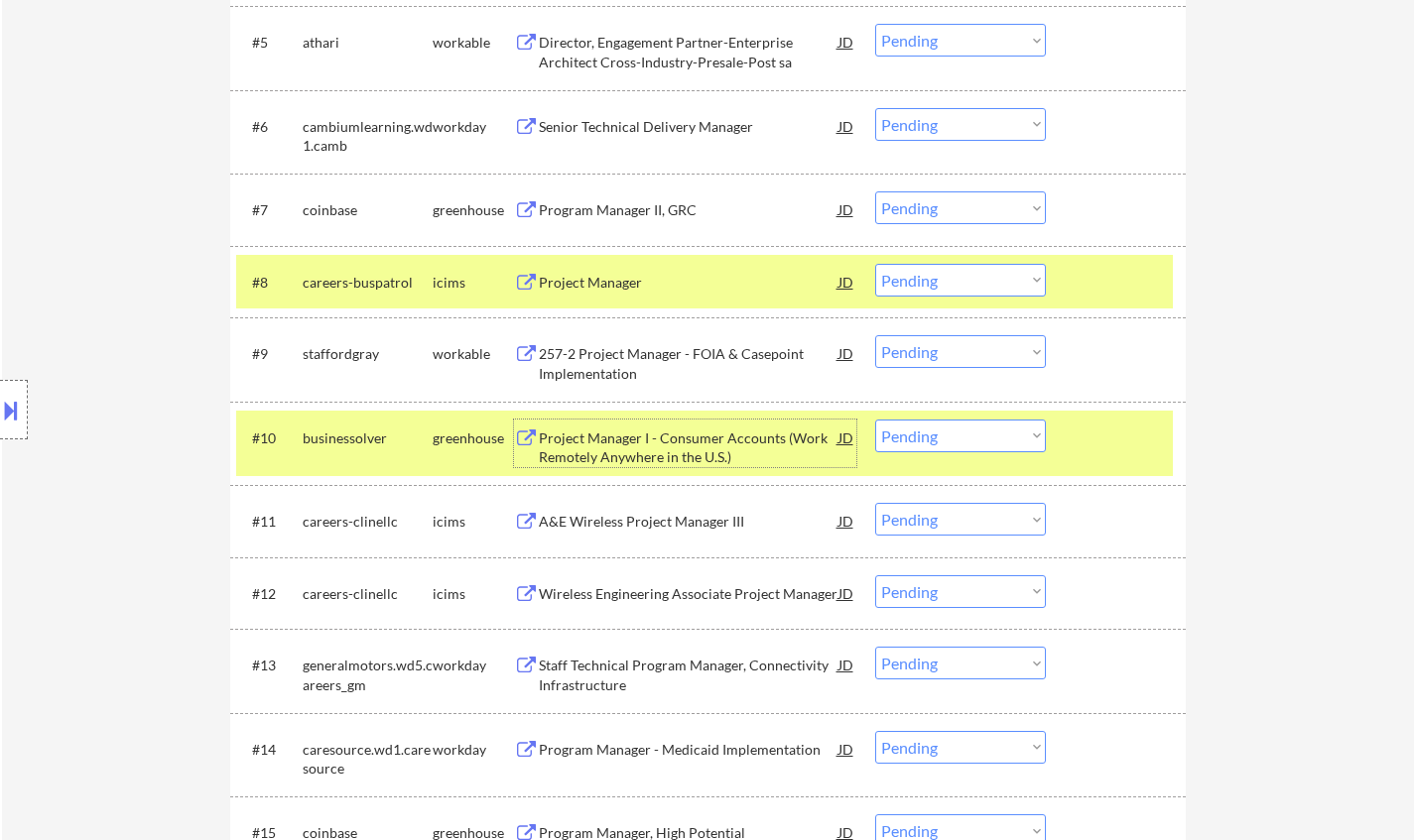 click on "#10 businessolver greenhouse Project Manager I - Consumer Accounts (Work Remotely Anywhere in the U.S.) JD Choose an option... Pending Applied Excluded (Questions) Excluded (Expired) Excluded (Location) Excluded (Bad Match) Excluded (Blocklist) Excluded (Salary) Excluded (Other)" at bounding box center (705, 443) 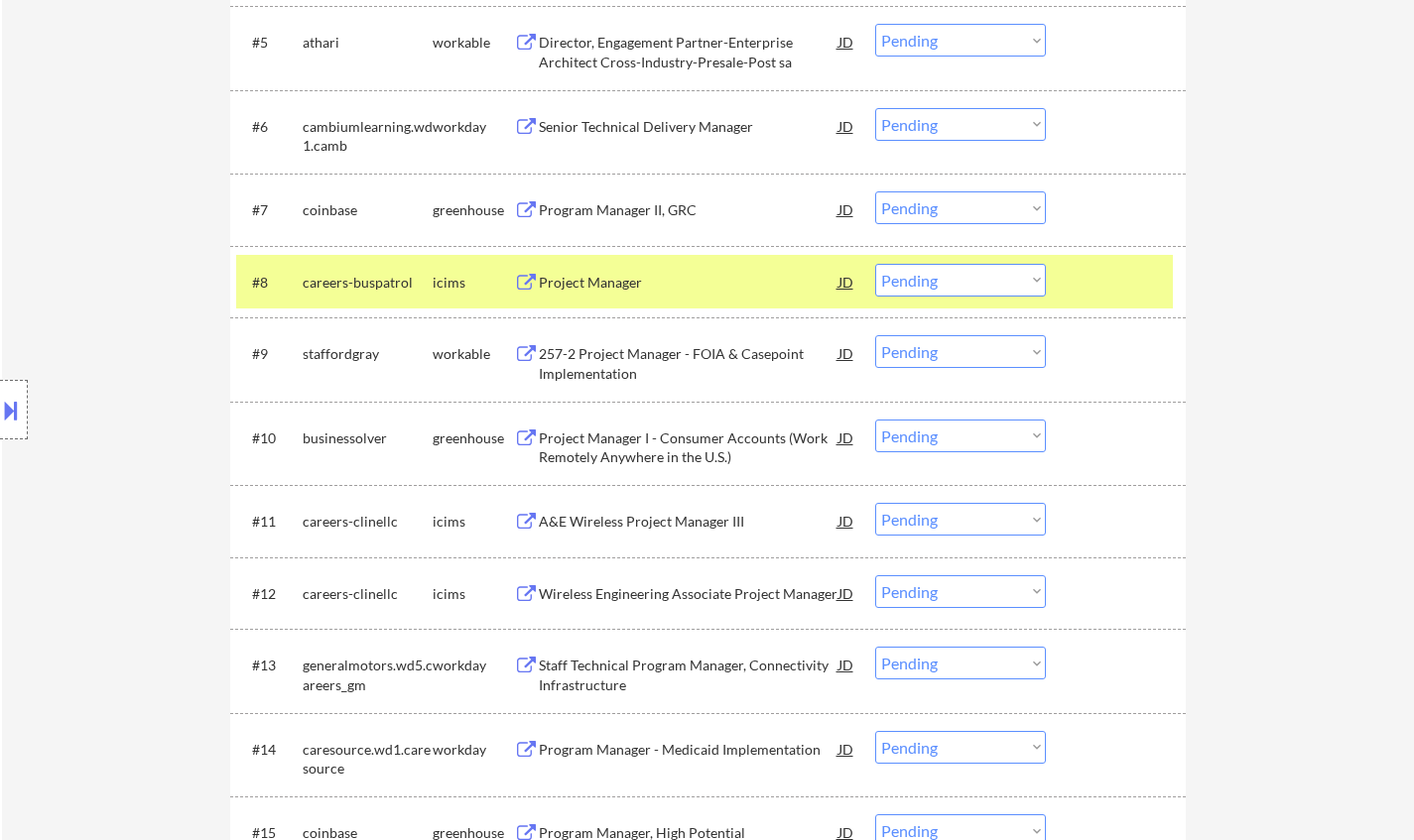 drag, startPoint x: 979, startPoint y: 438, endPoint x: 988, endPoint y: 450, distance: 15 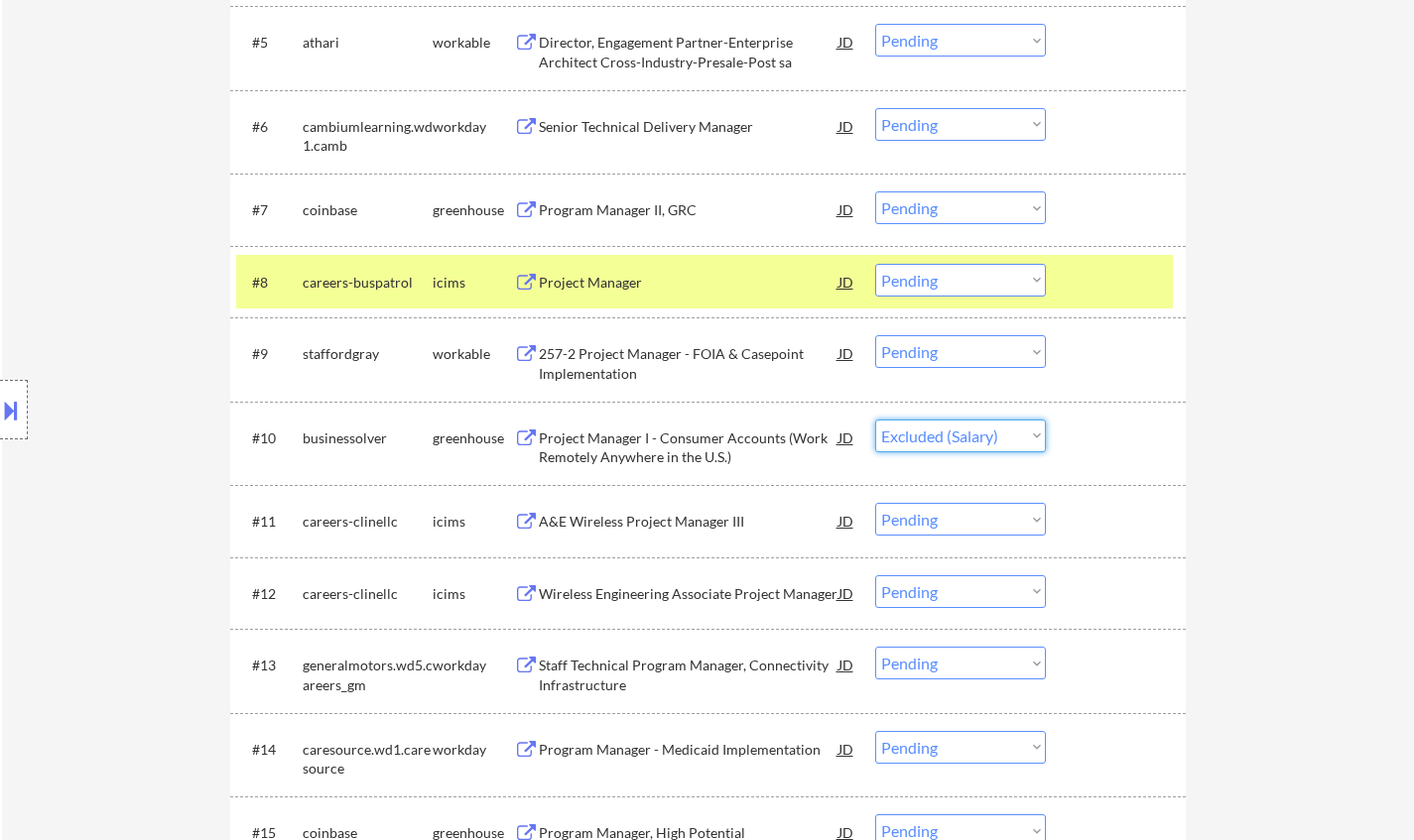 click on "Choose an option... Pending Applied Excluded (Questions) Excluded (Expired) Excluded (Location) Excluded (Bad Match) Excluded (Blocklist) Excluded (Salary) Excluded (Other)" at bounding box center [961, 435] 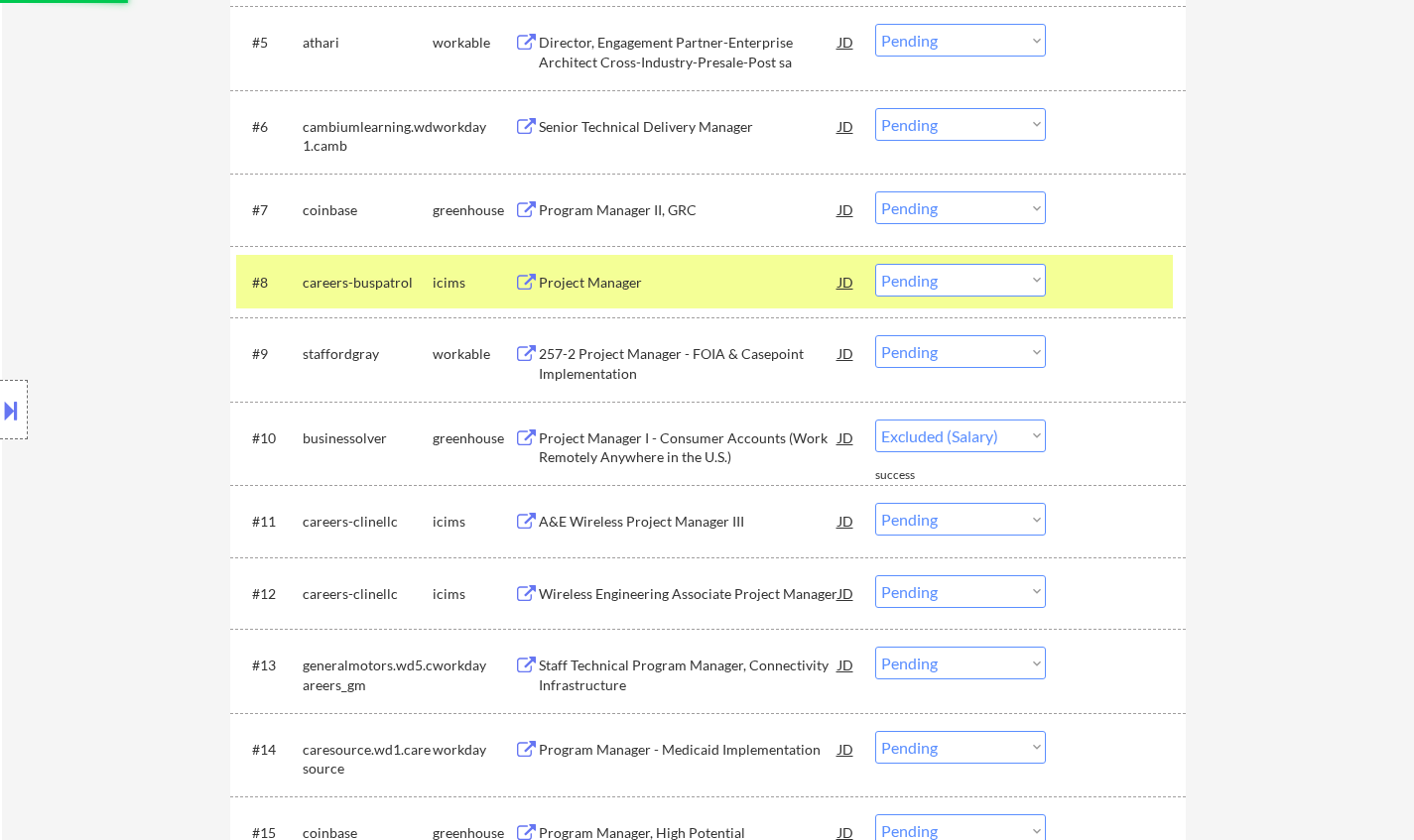 select on ""pending"" 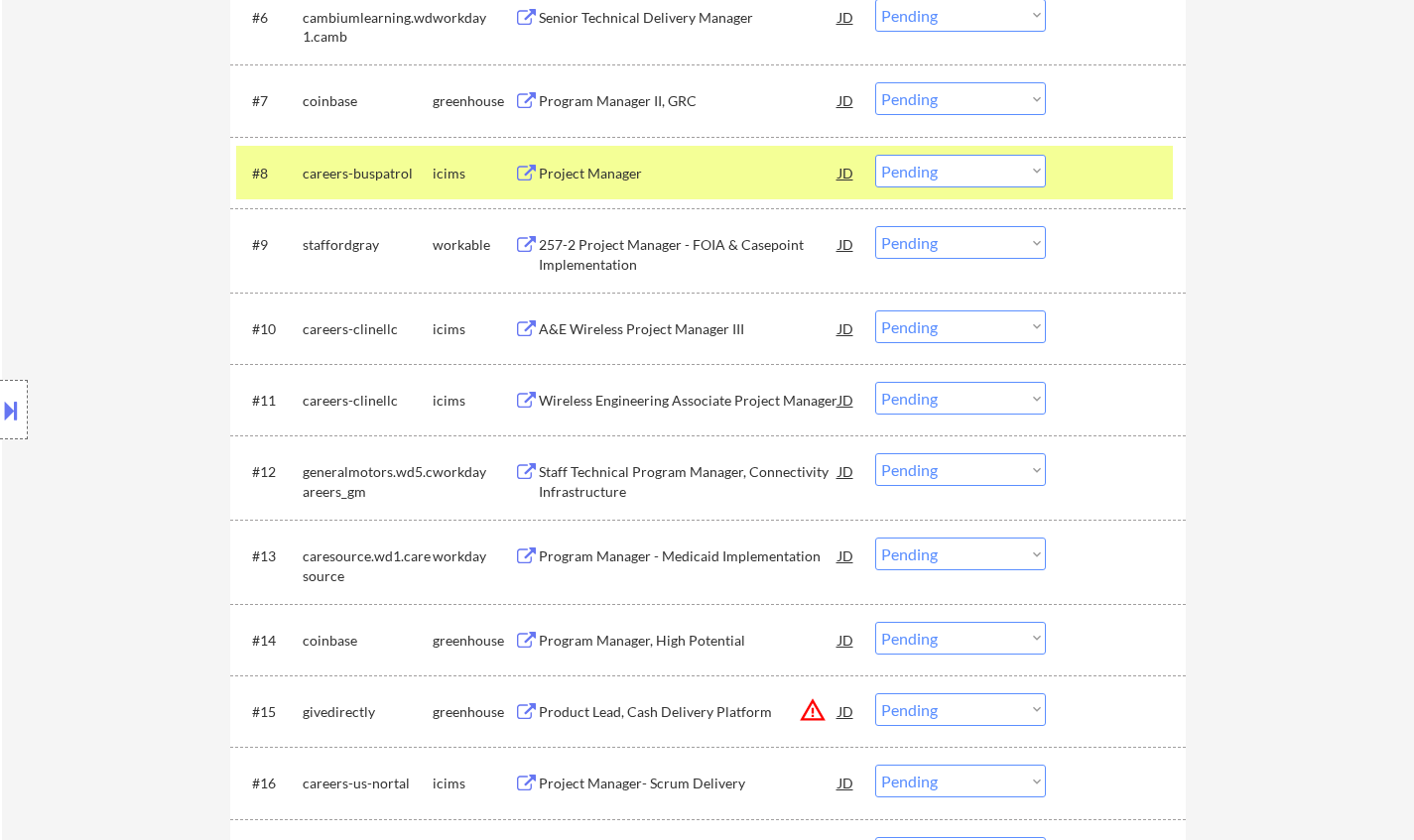 scroll, scrollTop: 1157, scrollLeft: 0, axis: vertical 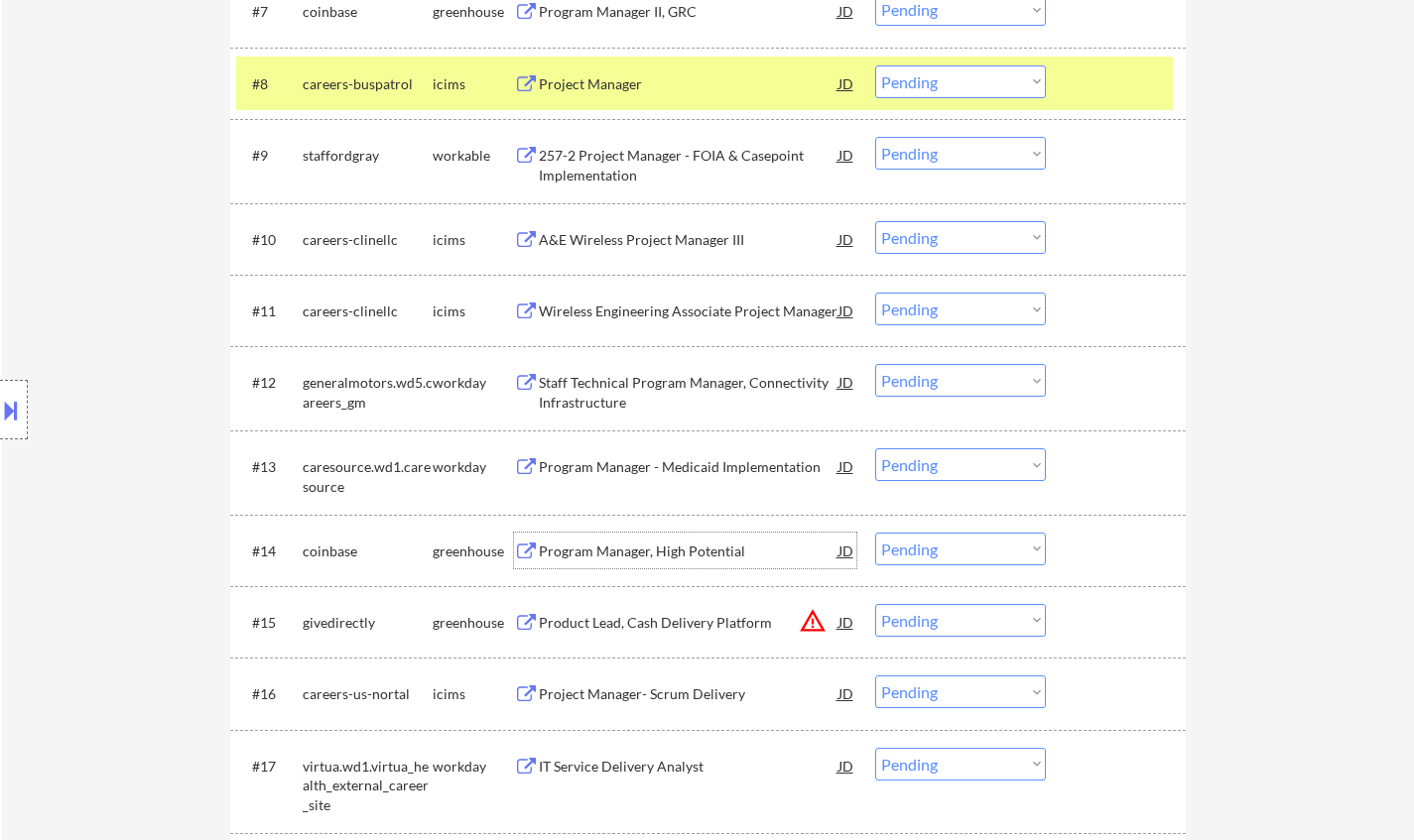 click on "Program Manager, High Potential" at bounding box center (689, 551) 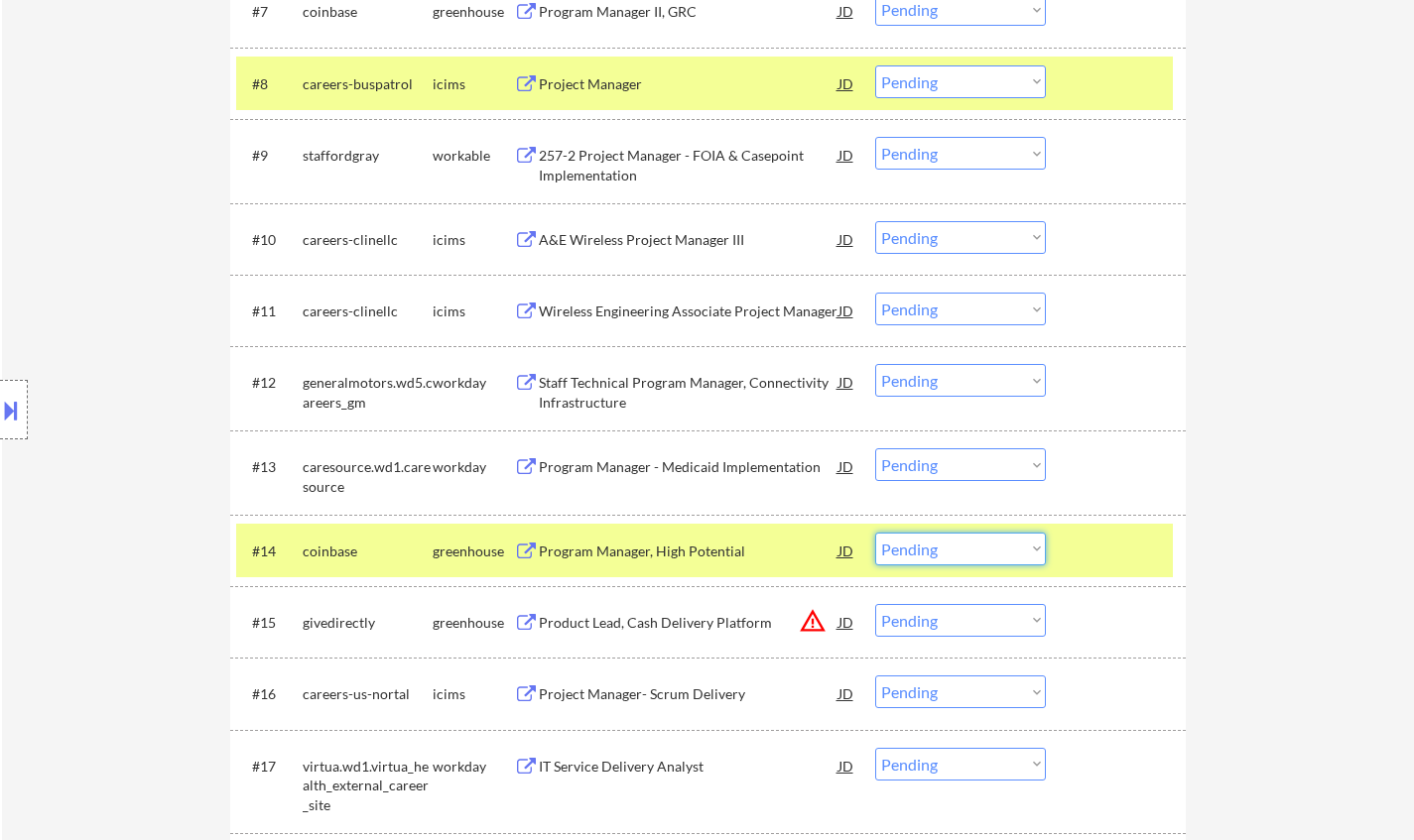 click on "Choose an option... Pending Applied Excluded (Questions) Excluded (Expired) Excluded (Location) Excluded (Bad Match) Excluded (Blocklist) Excluded (Salary) Excluded (Other)" at bounding box center (961, 548) 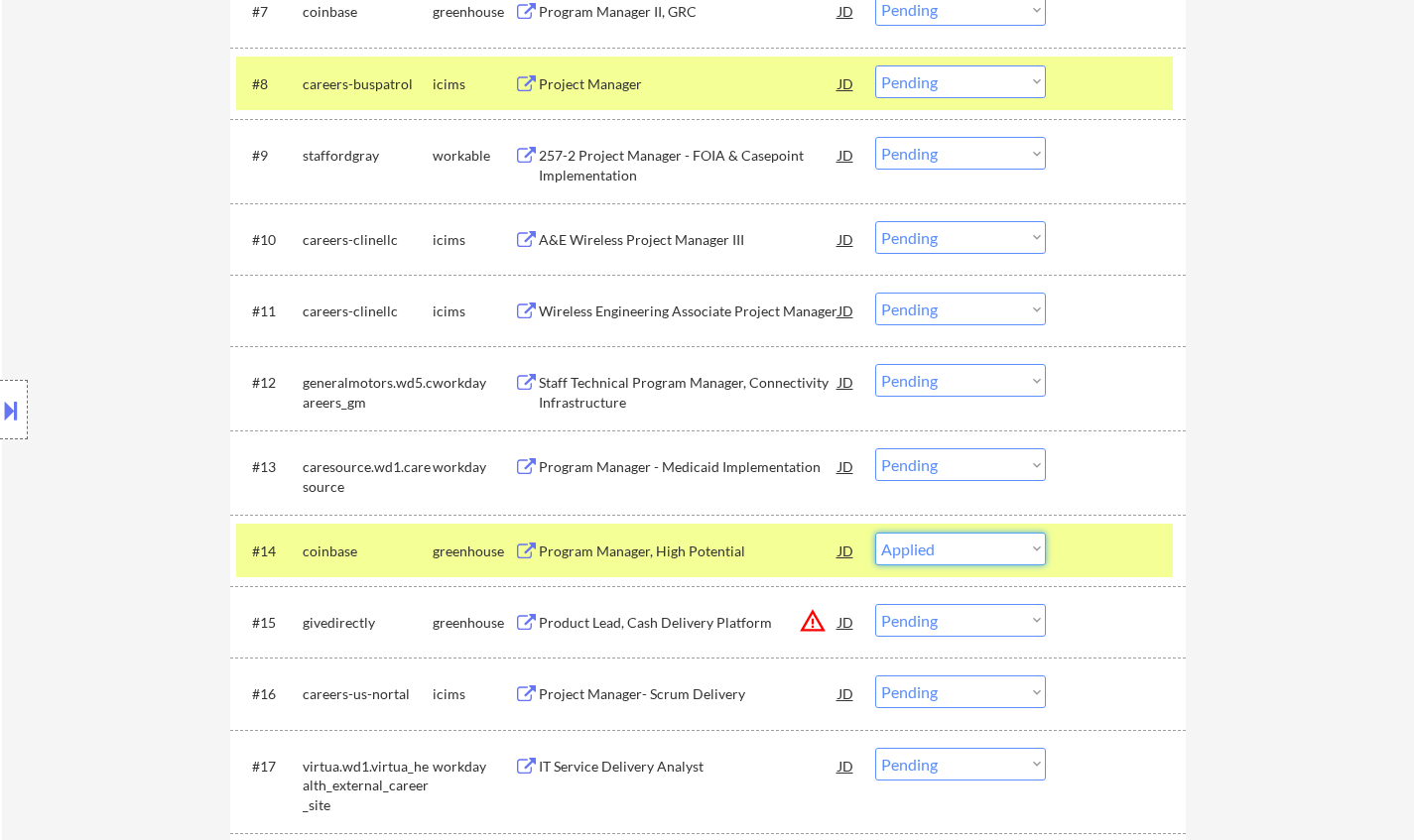 click on "Choose an option... Pending Applied Excluded (Questions) Excluded (Expired) Excluded (Location) Excluded (Bad Match) Excluded (Blocklist) Excluded (Salary) Excluded (Other)" at bounding box center (961, 548) 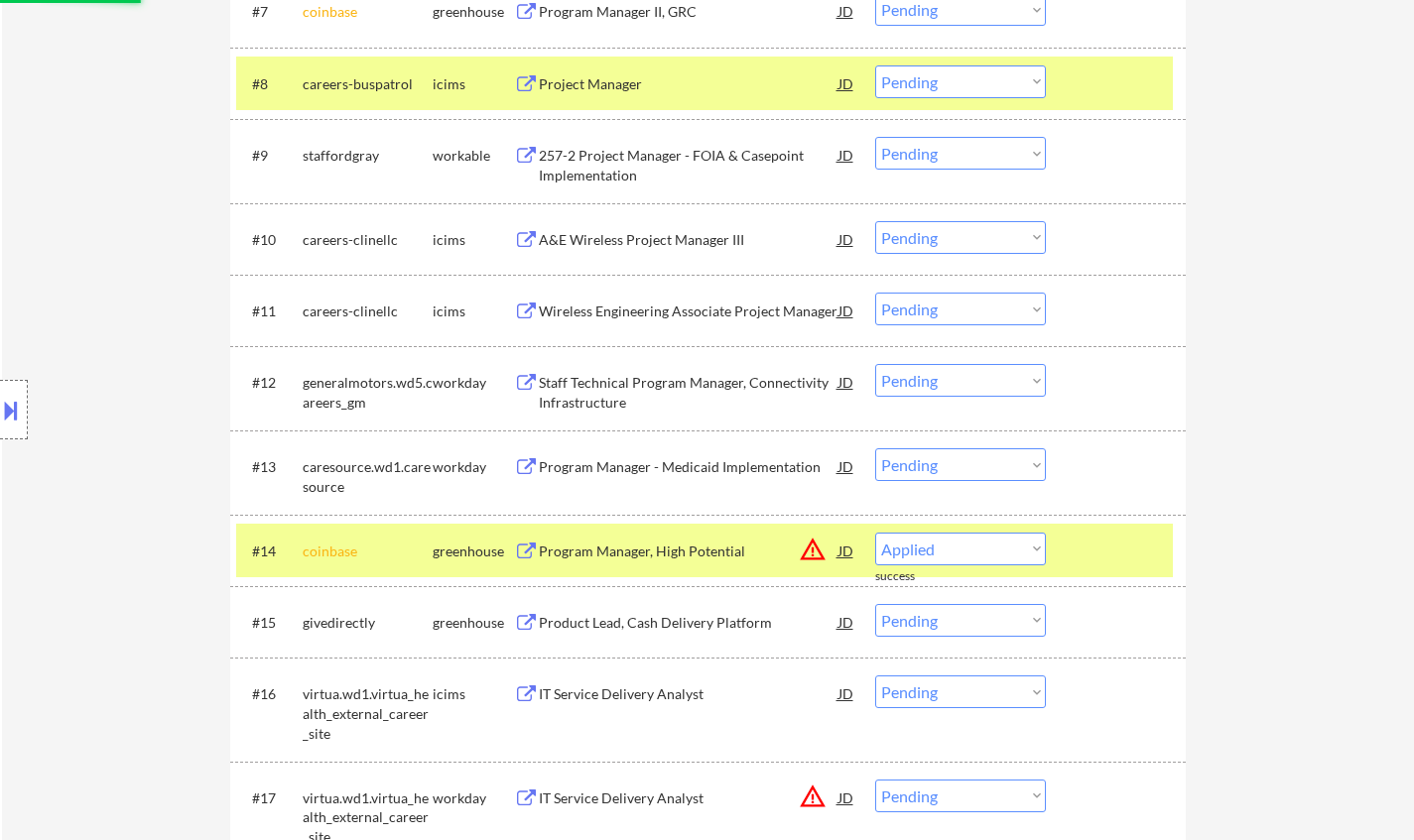 select on ""pending"" 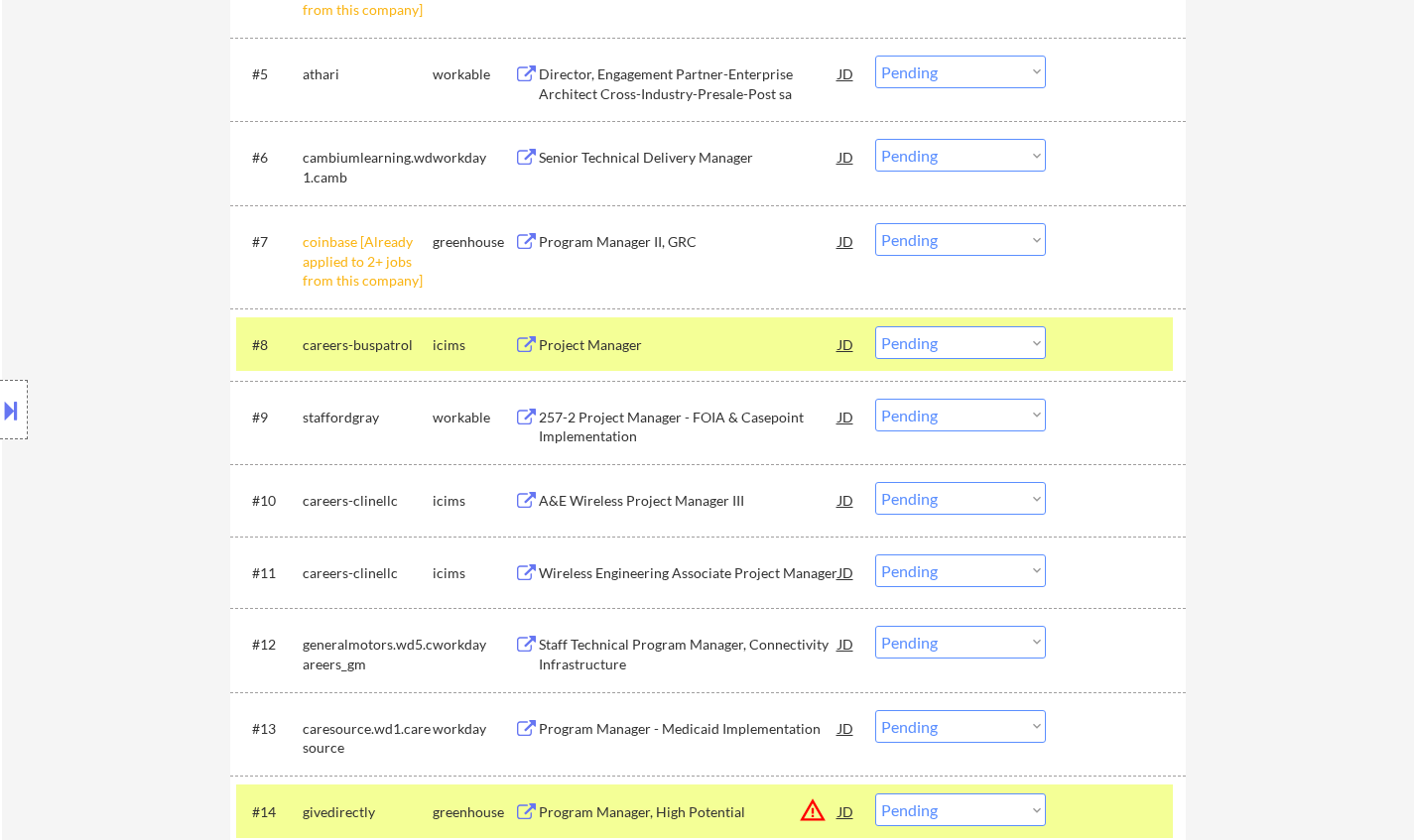 scroll, scrollTop: 860, scrollLeft: 0, axis: vertical 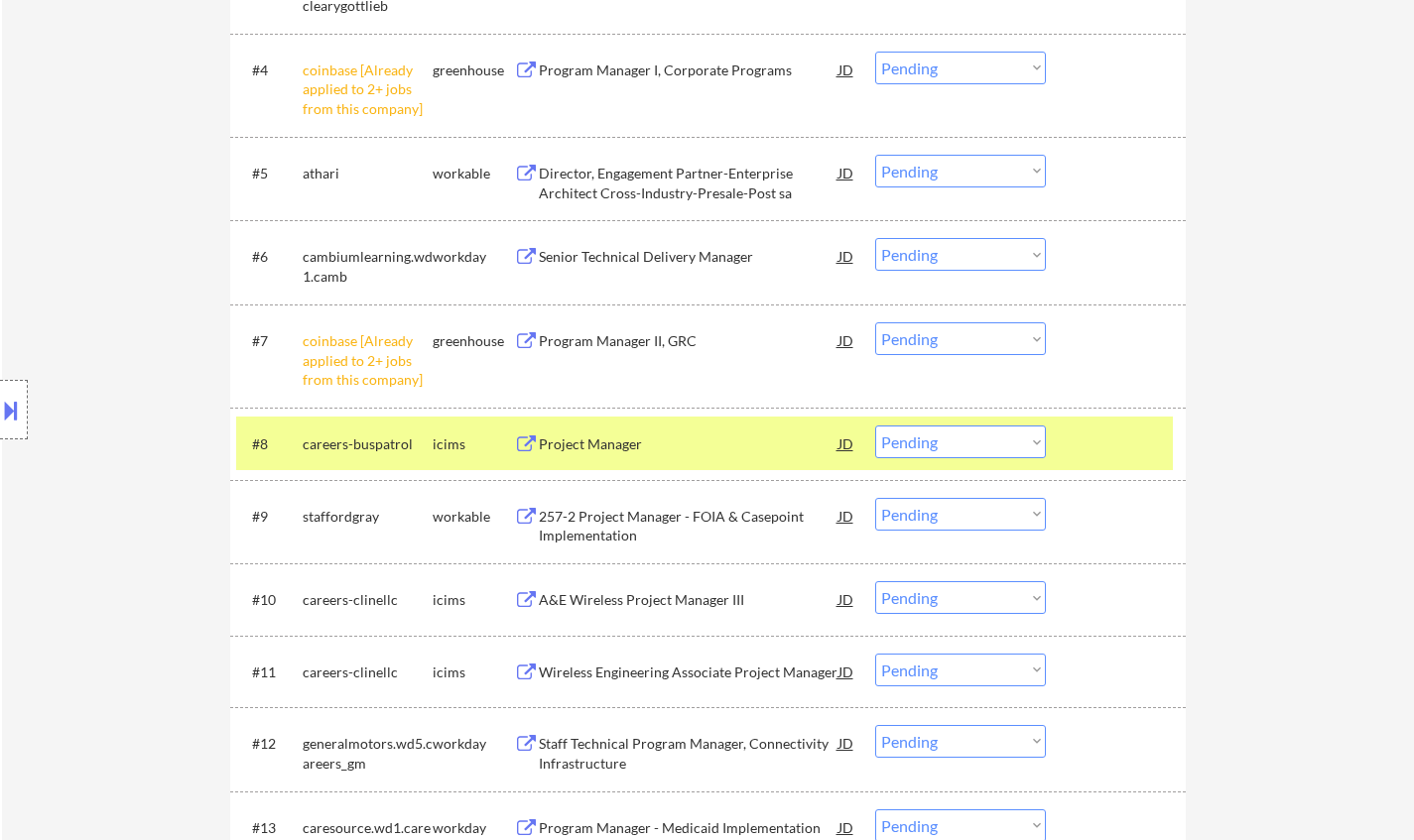 click on "Choose an option... Pending Applied Excluded (Questions) Excluded (Expired) Excluded (Location) Excluded (Bad Match) Excluded (Blocklist) Excluded (Salary) Excluded (Other)" at bounding box center [961, 338] 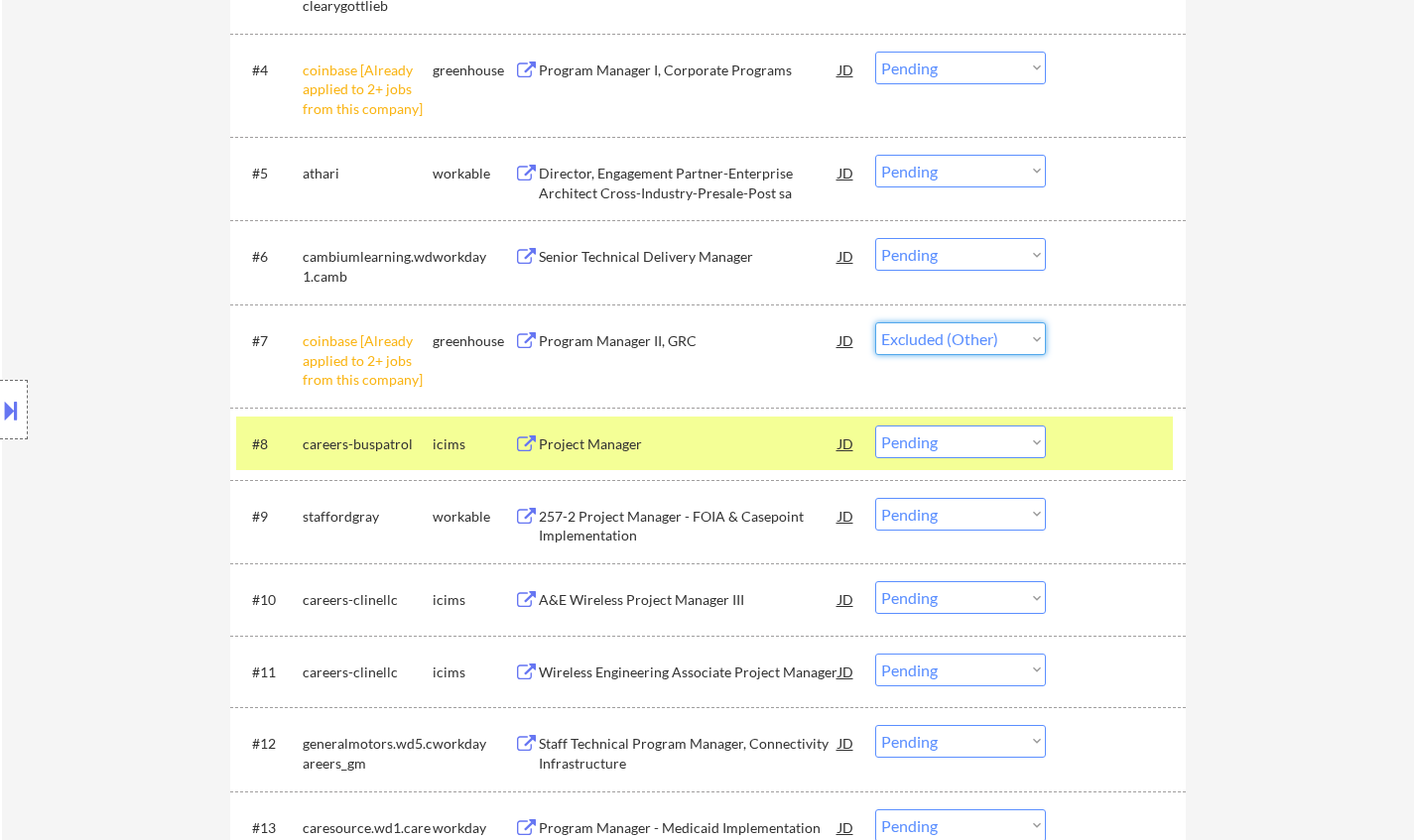 click on "Choose an option... Pending Applied Excluded (Questions) Excluded (Expired) Excluded (Location) Excluded (Bad Match) Excluded (Blocklist) Excluded (Salary) Excluded (Other)" at bounding box center [961, 338] 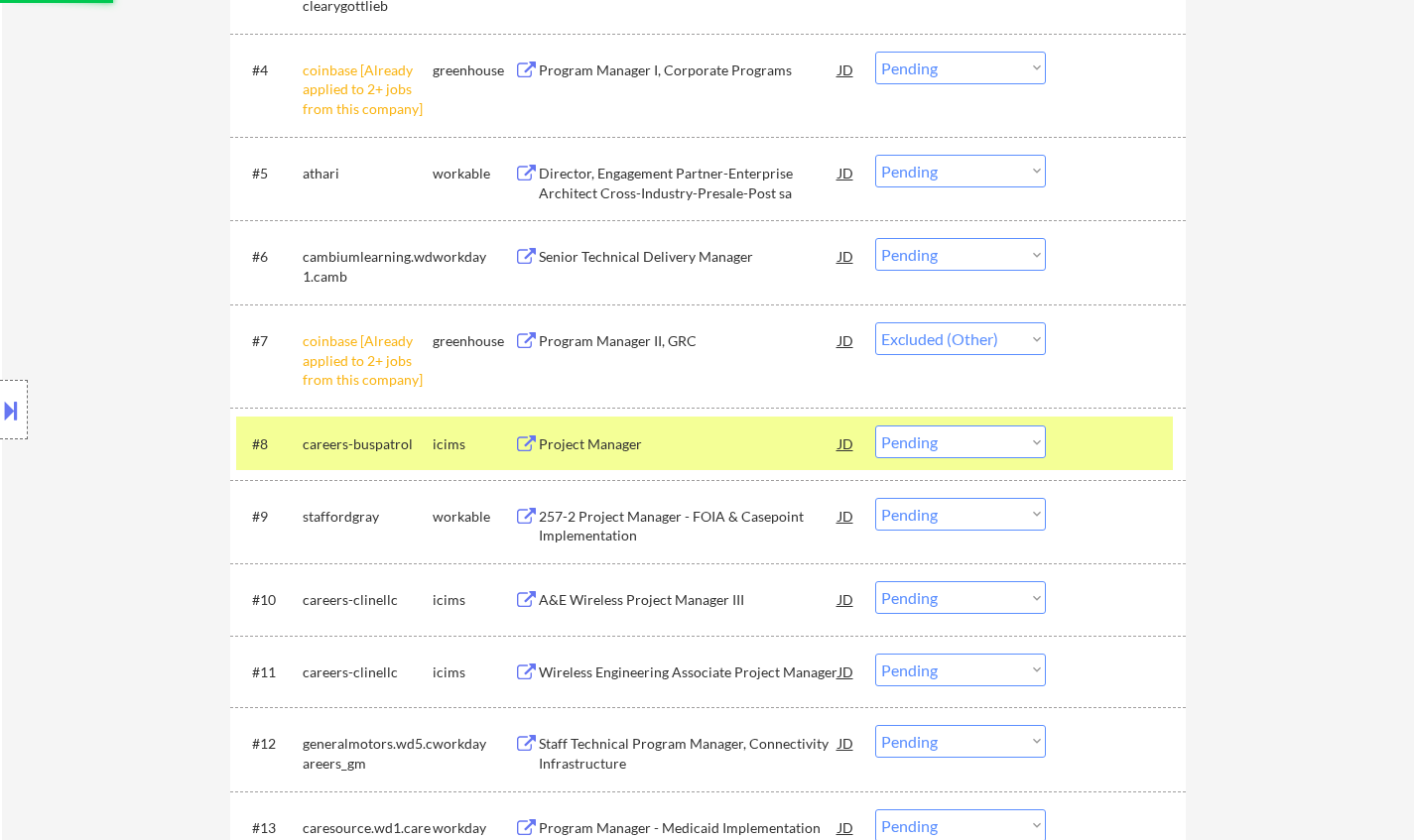 scroll, scrollTop: 364, scrollLeft: 0, axis: vertical 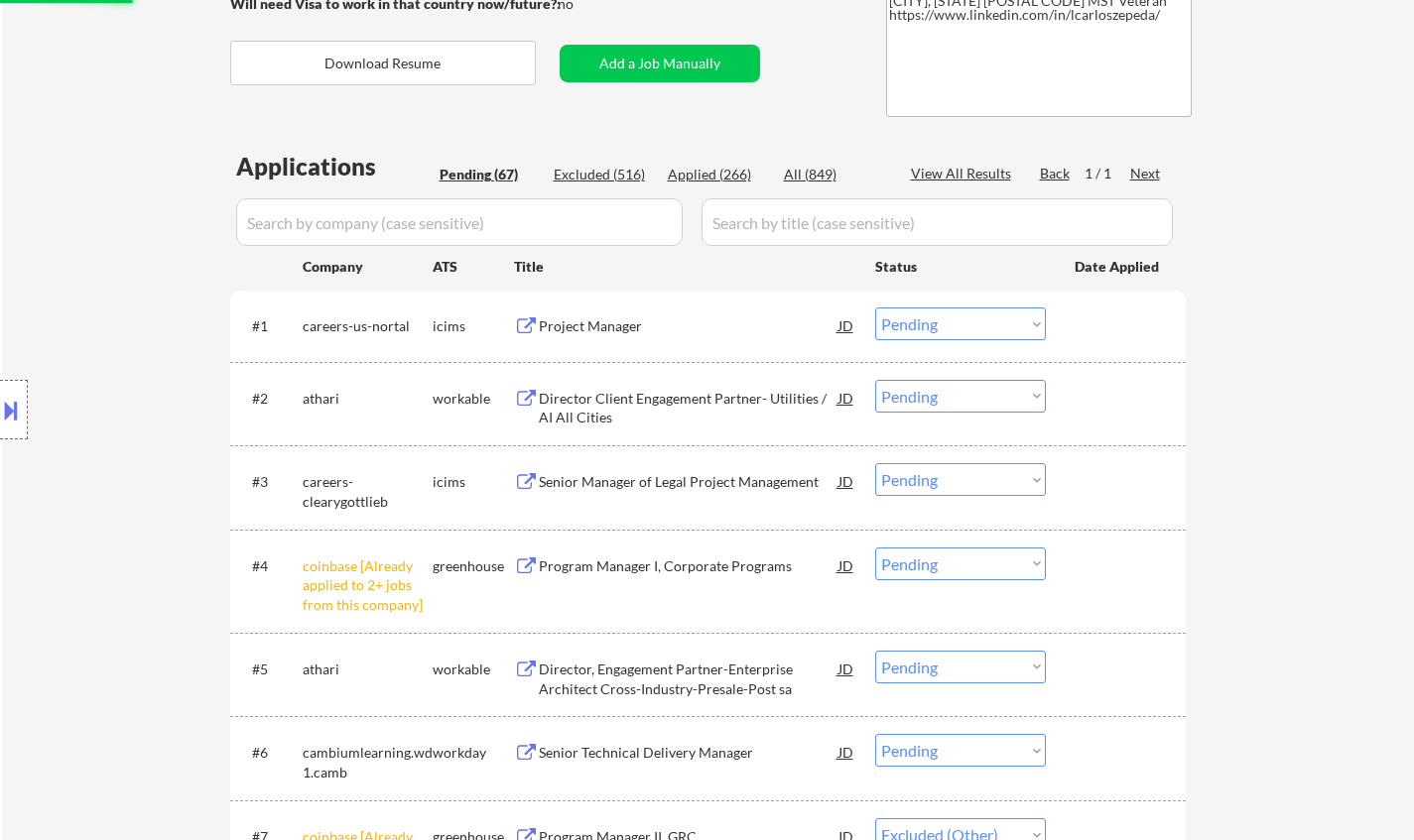 drag, startPoint x: 964, startPoint y: 556, endPoint x: 978, endPoint y: 579, distance: 26.925824 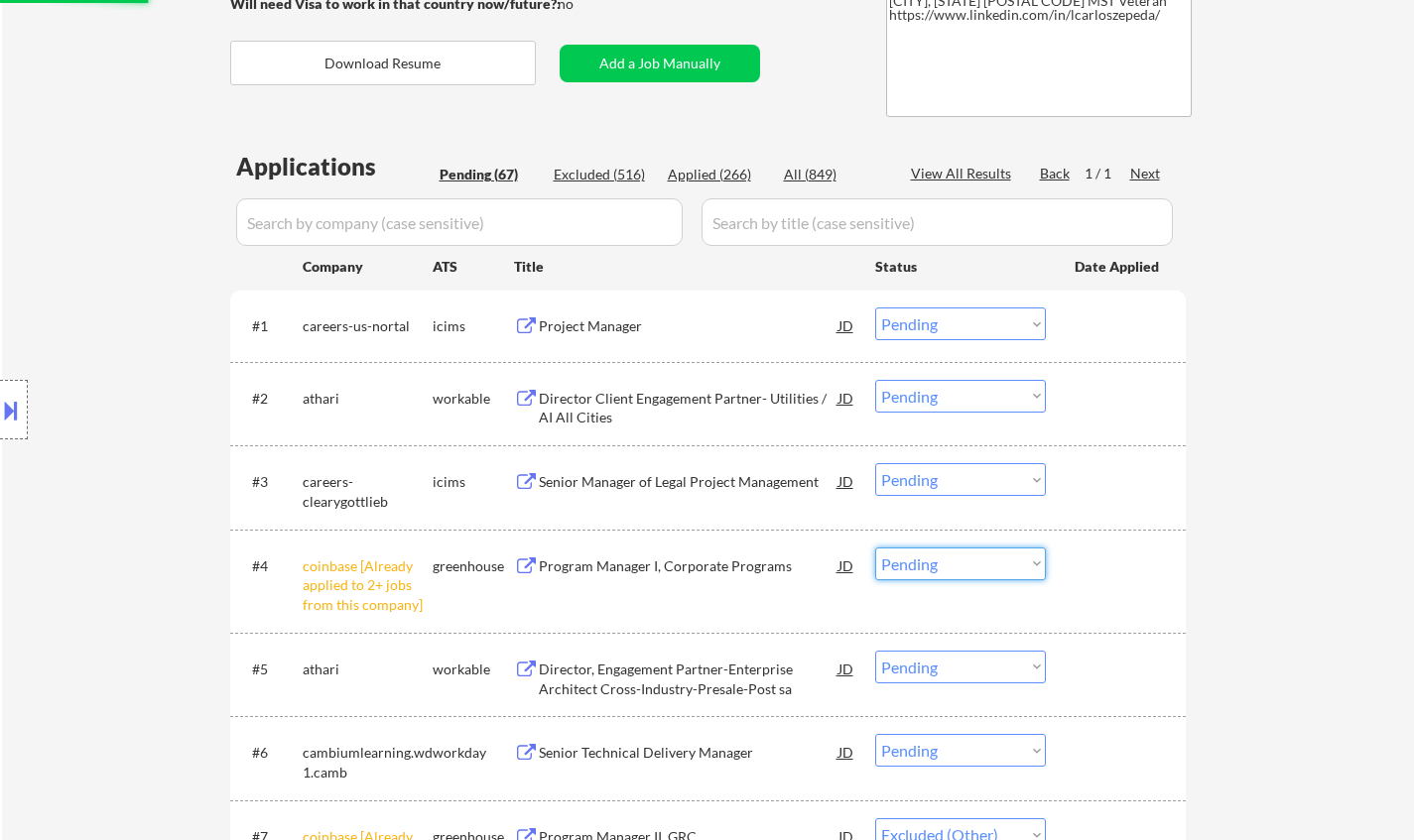select on ""pending"" 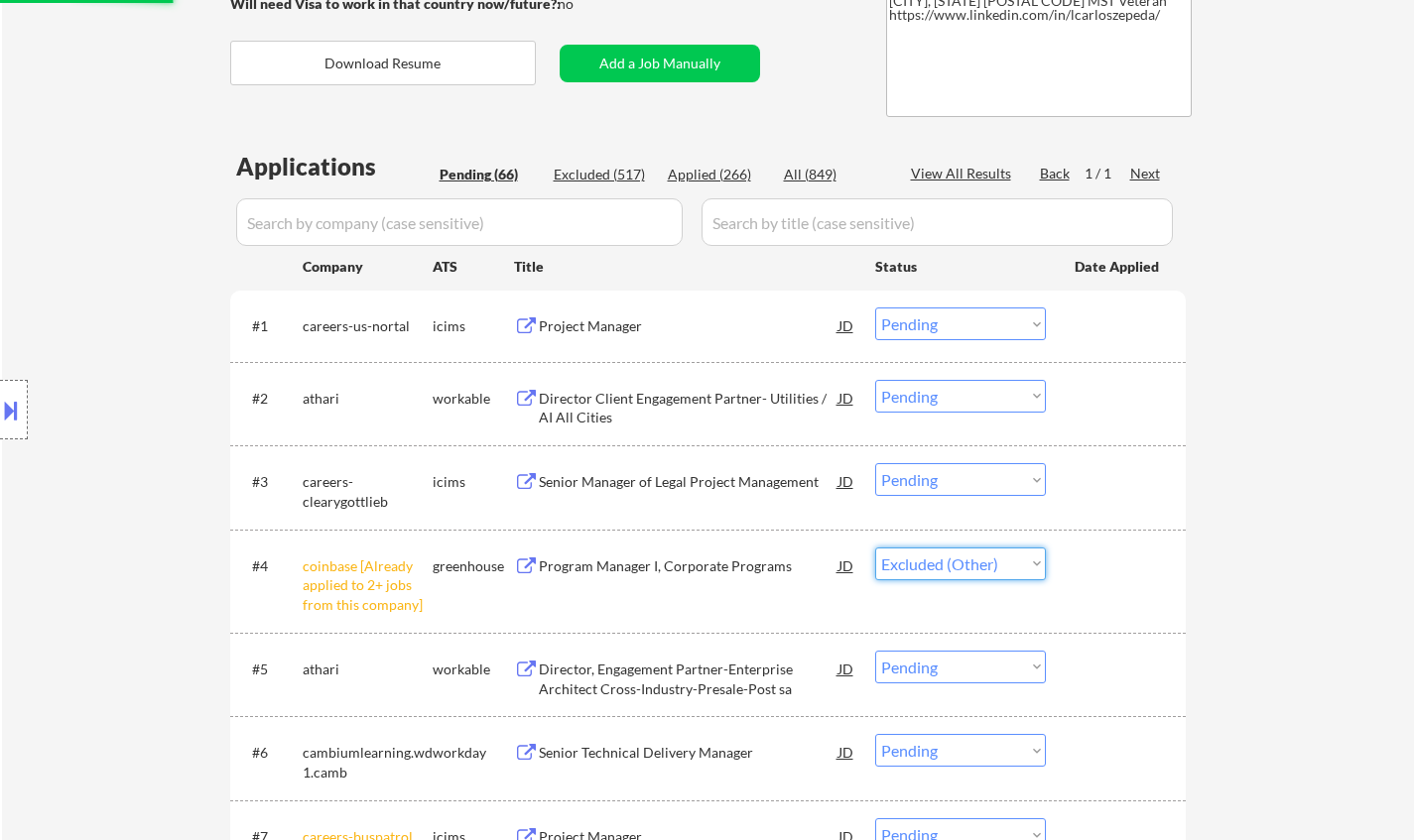 click on "Choose an option... Pending Applied Excluded (Questions) Excluded (Expired) Excluded (Location) Excluded (Bad Match) Excluded (Blocklist) Excluded (Salary) Excluded (Other)" at bounding box center (961, 563) 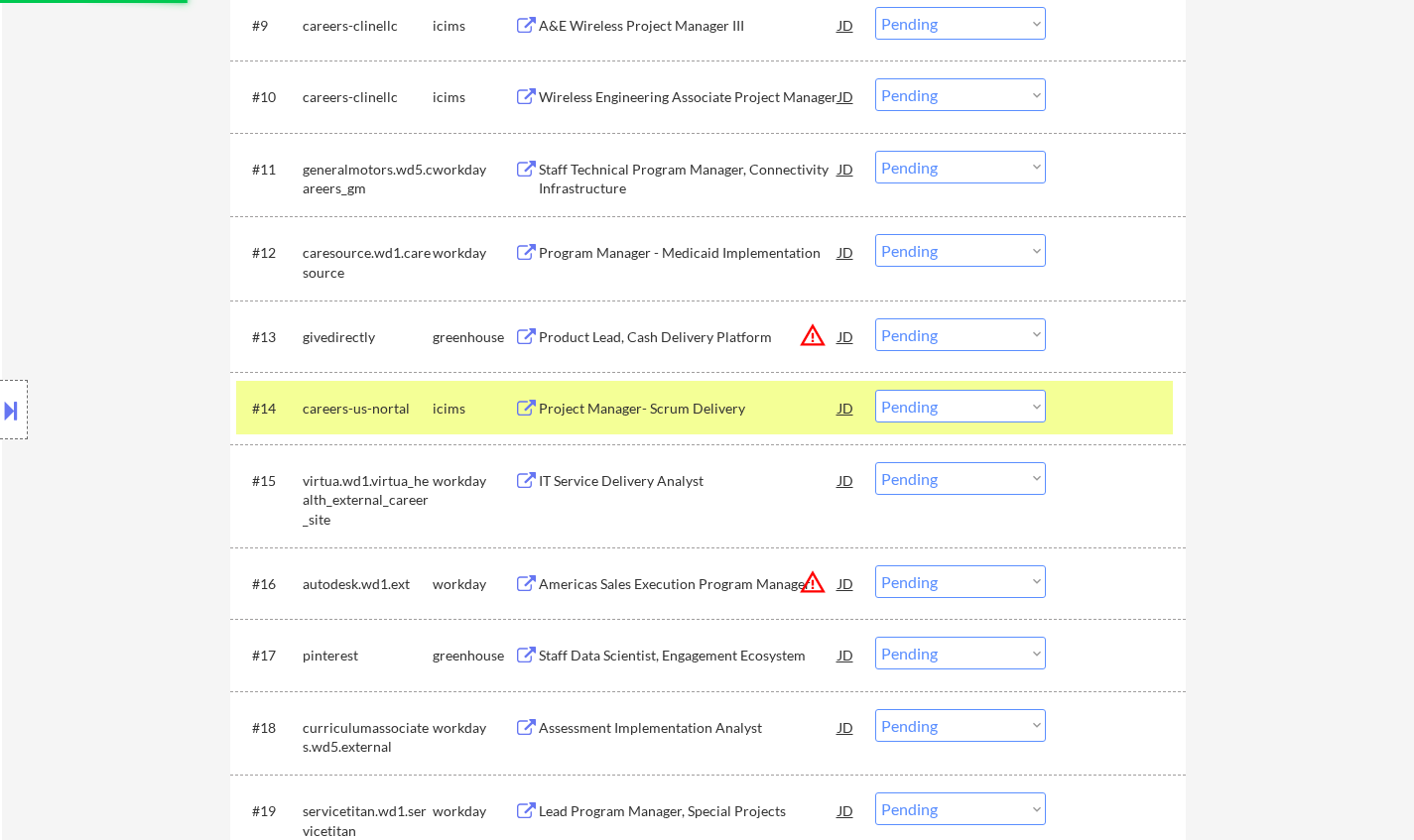 scroll, scrollTop: 1356, scrollLeft: 0, axis: vertical 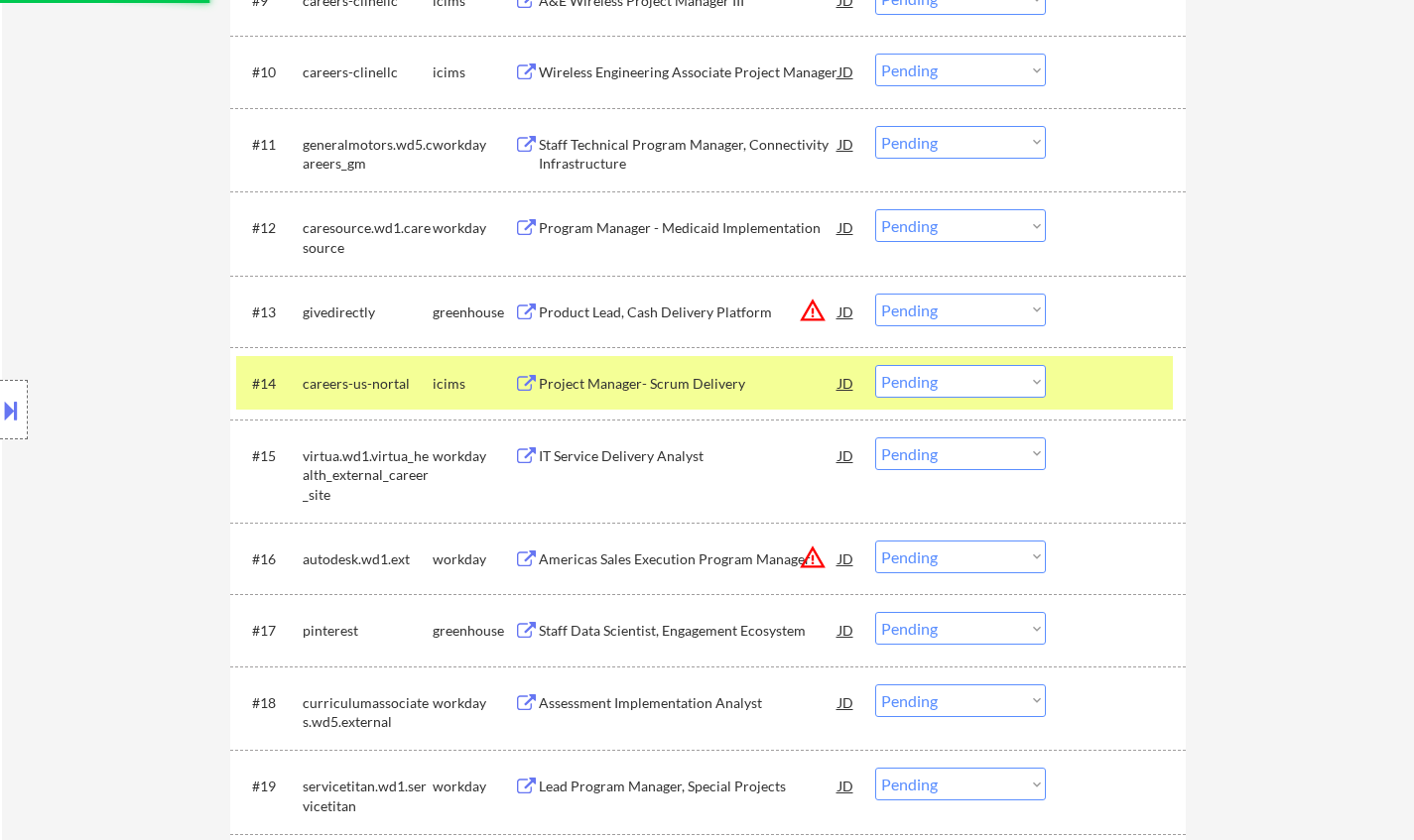 select on ""pending"" 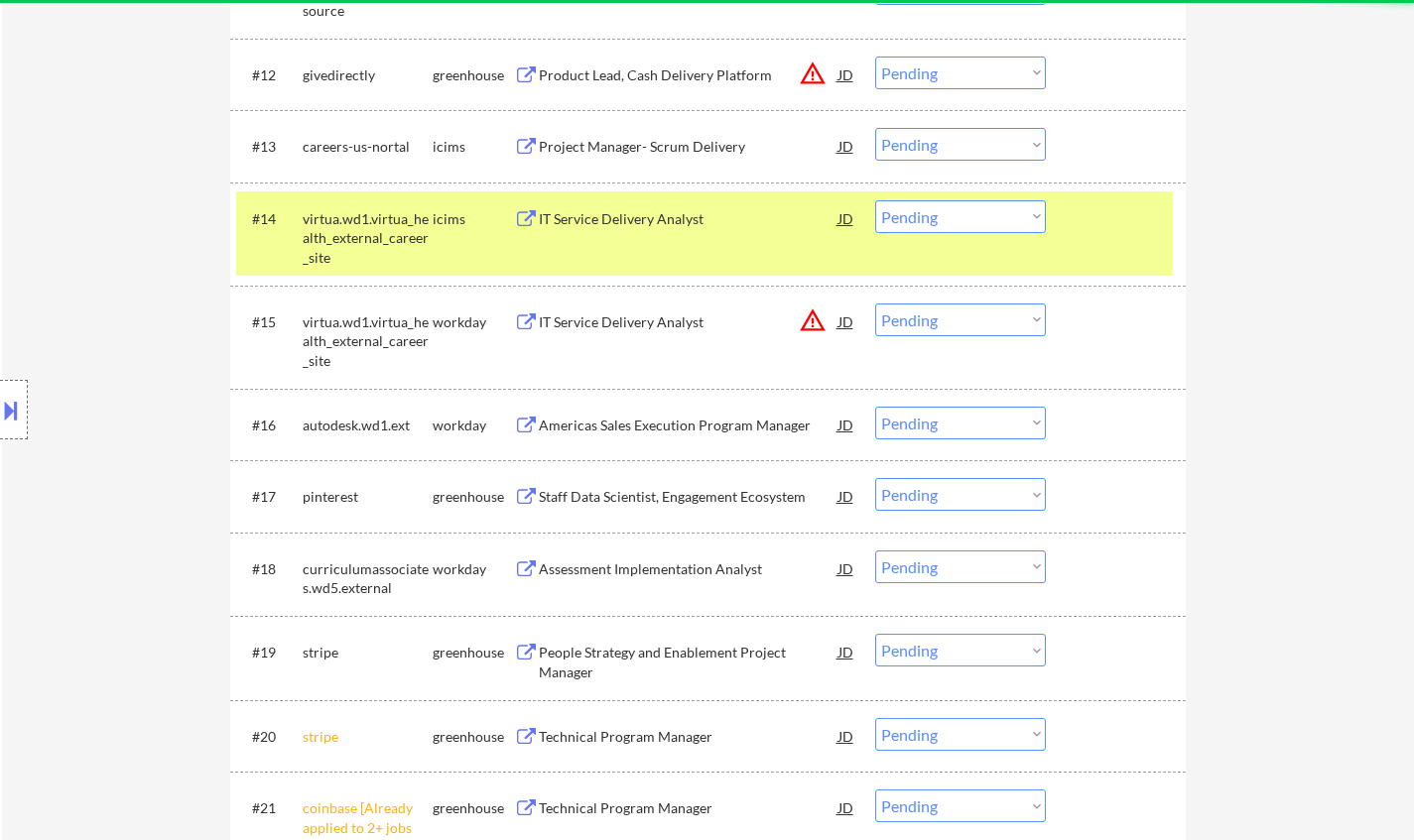 scroll, scrollTop: 1852, scrollLeft: 0, axis: vertical 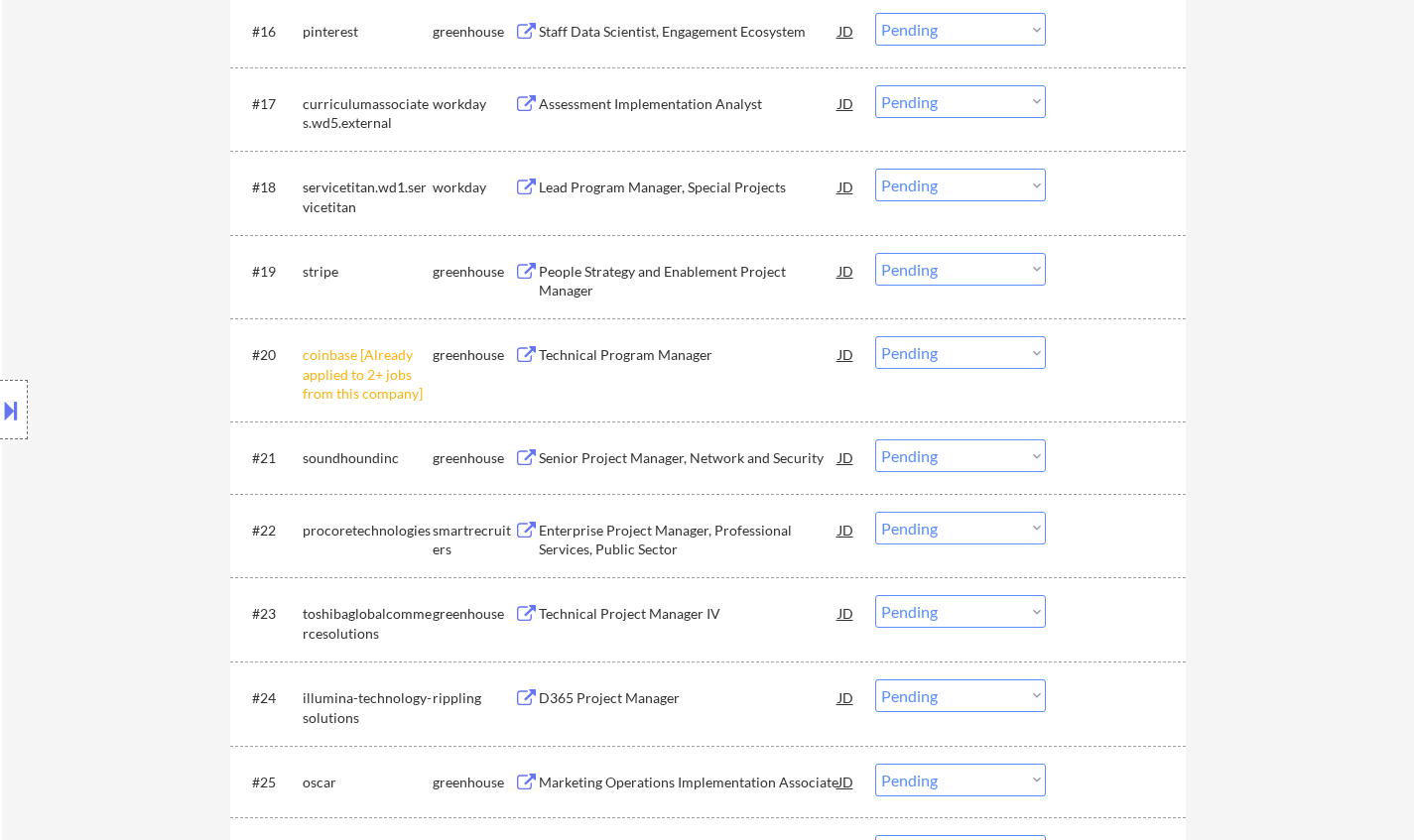 click on "Choose an option... Pending Applied Excluded (Questions) Excluded (Expired) Excluded (Location) Excluded (Bad Match) Excluded (Blocklist) Excluded (Salary) Excluded (Other)" at bounding box center (961, 352) 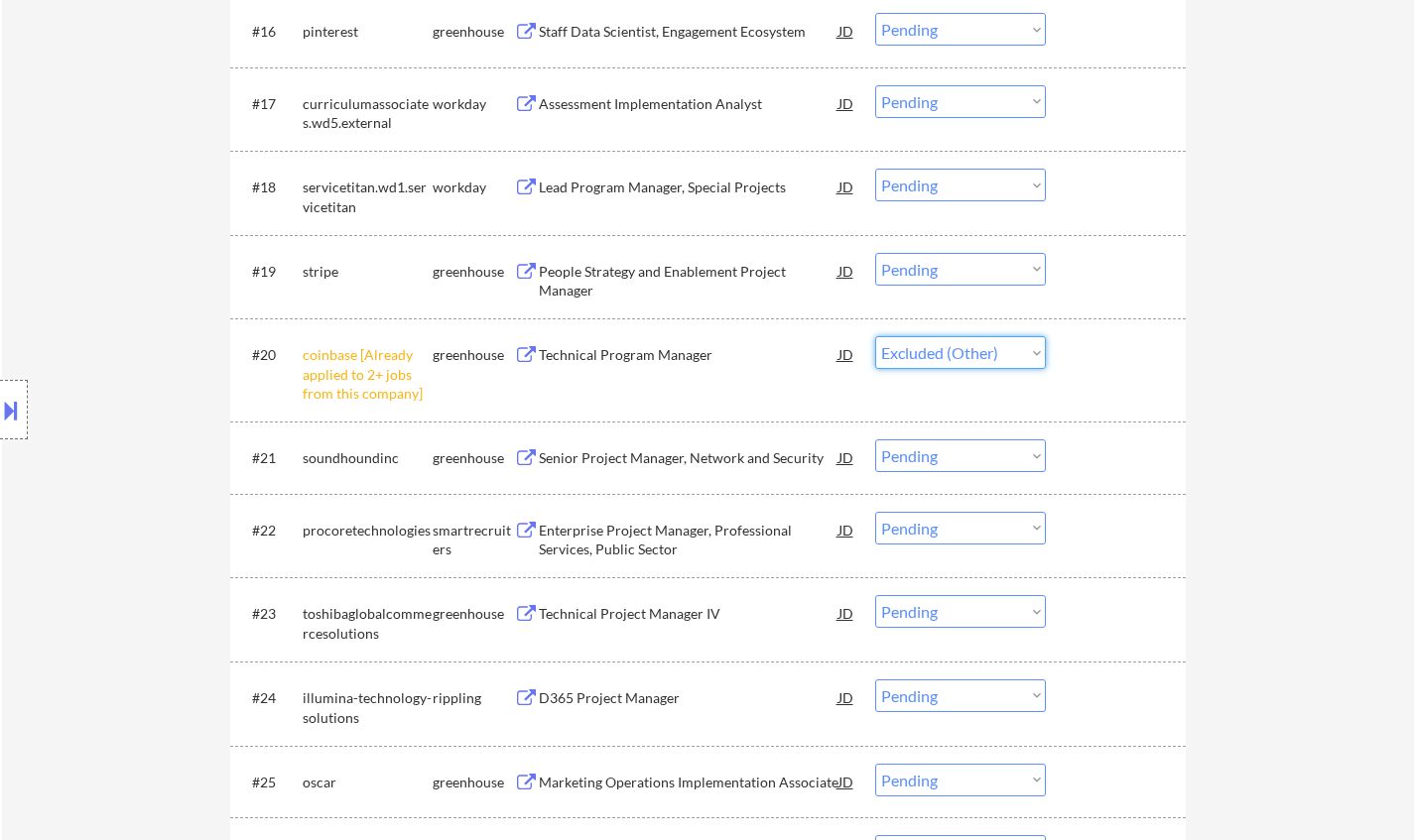 click on "Choose an option... Pending Applied Excluded (Questions) Excluded (Expired) Excluded (Location) Excluded (Bad Match) Excluded (Blocklist) Excluded (Salary) Excluded (Other)" at bounding box center (961, 352) 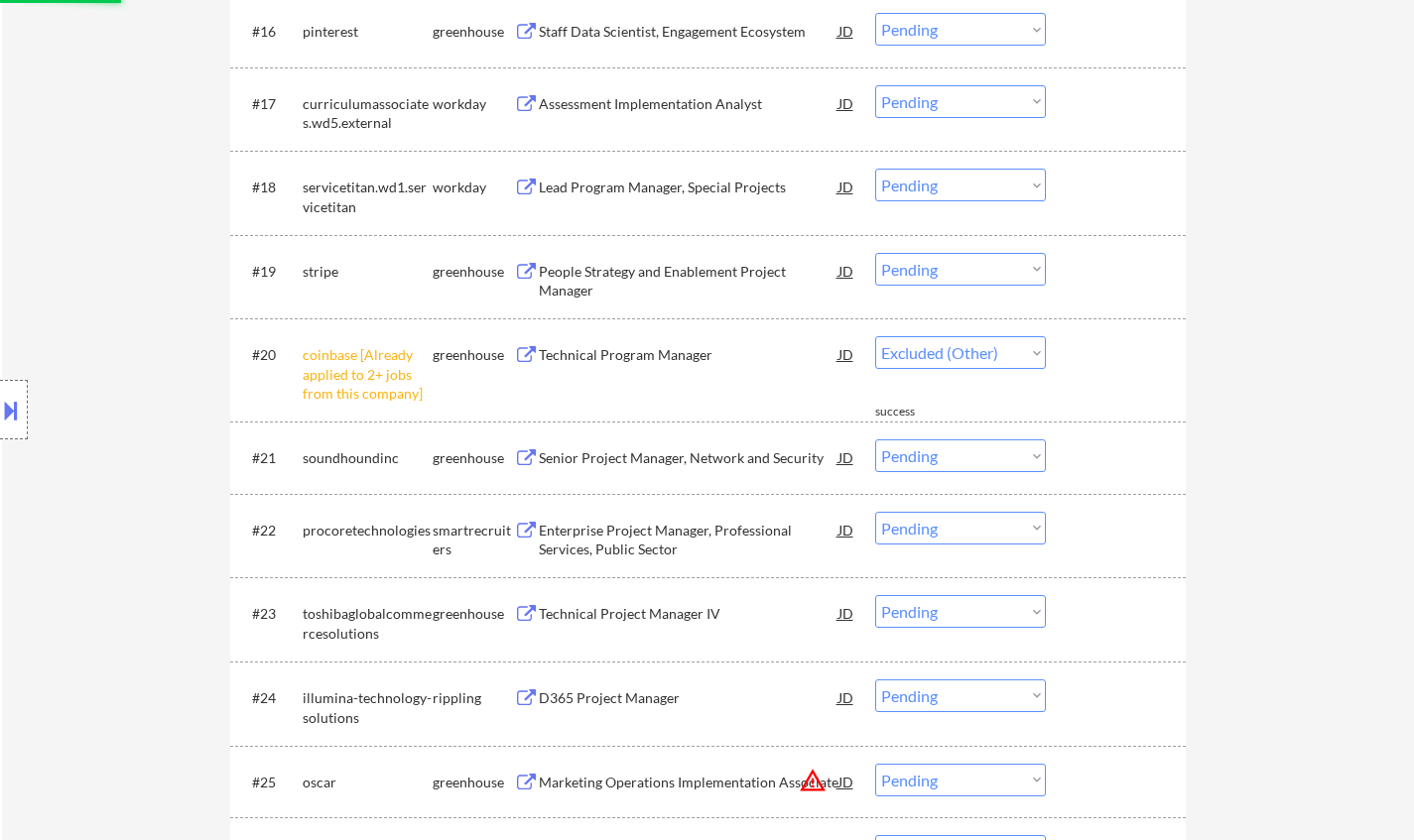 select on ""pending"" 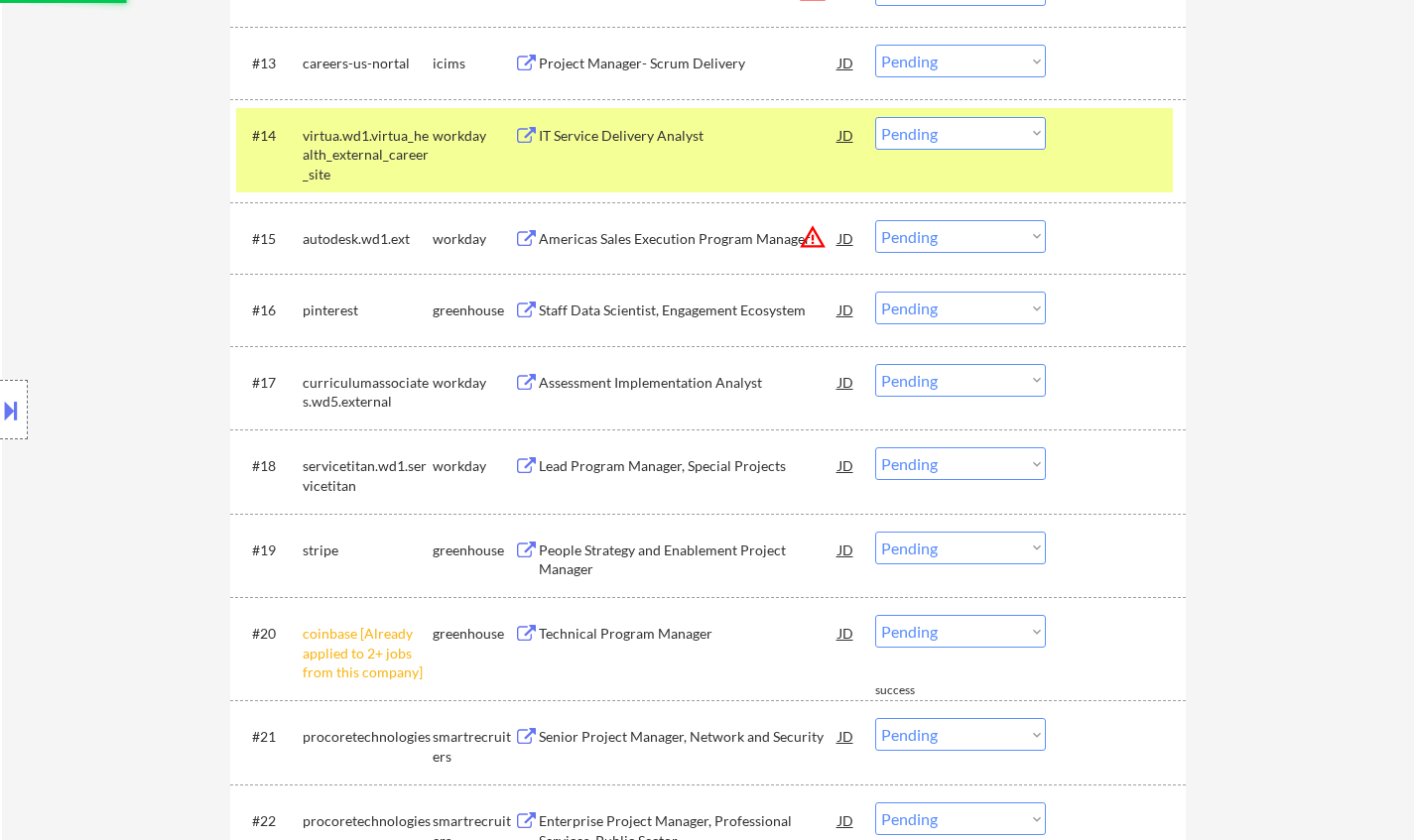 scroll, scrollTop: 1554, scrollLeft: 0, axis: vertical 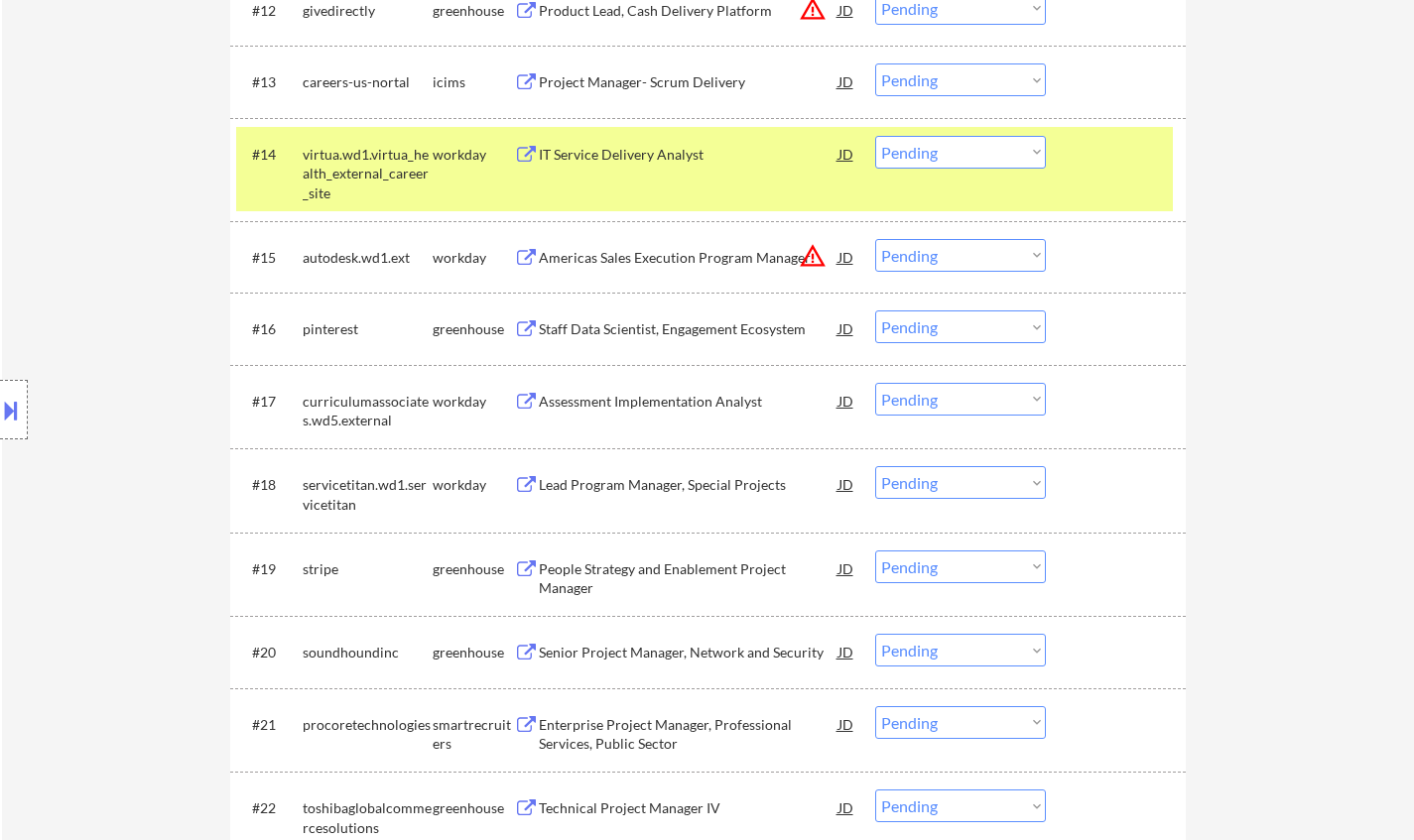 click on "Staff Data Scientist, Engagement Ecosystem" at bounding box center (689, 329) 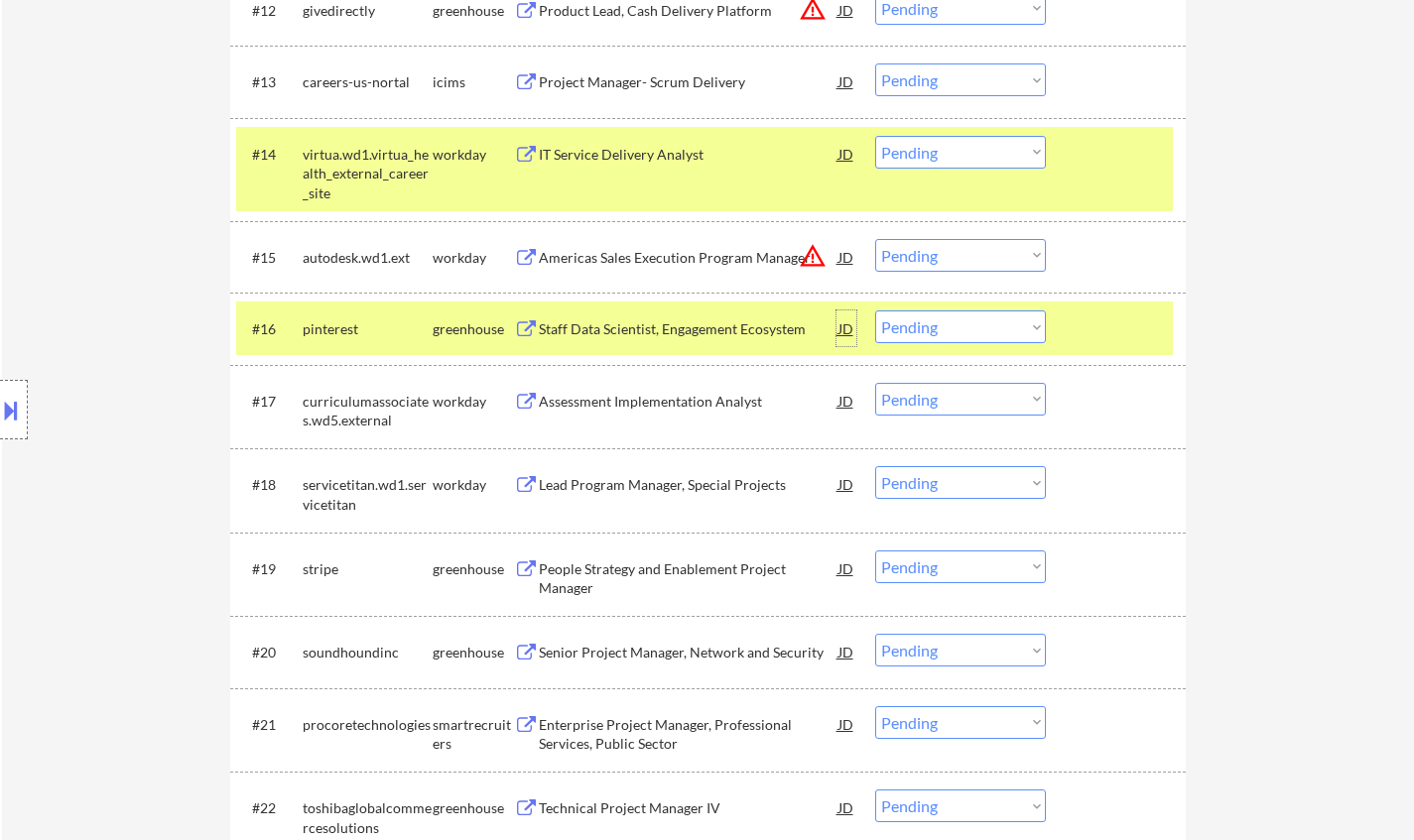 click on "JD" at bounding box center (846, 328) 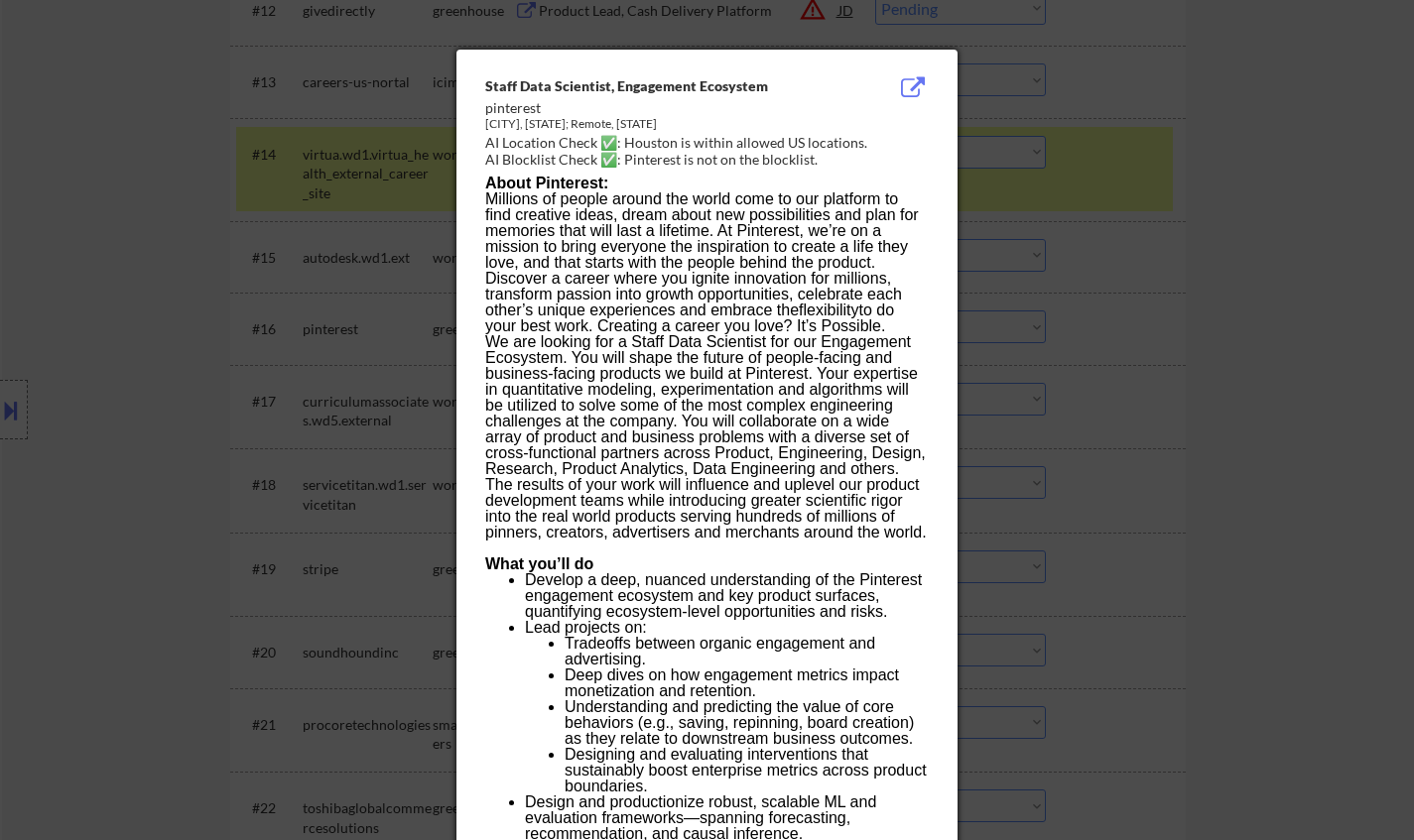click at bounding box center [707, 420] 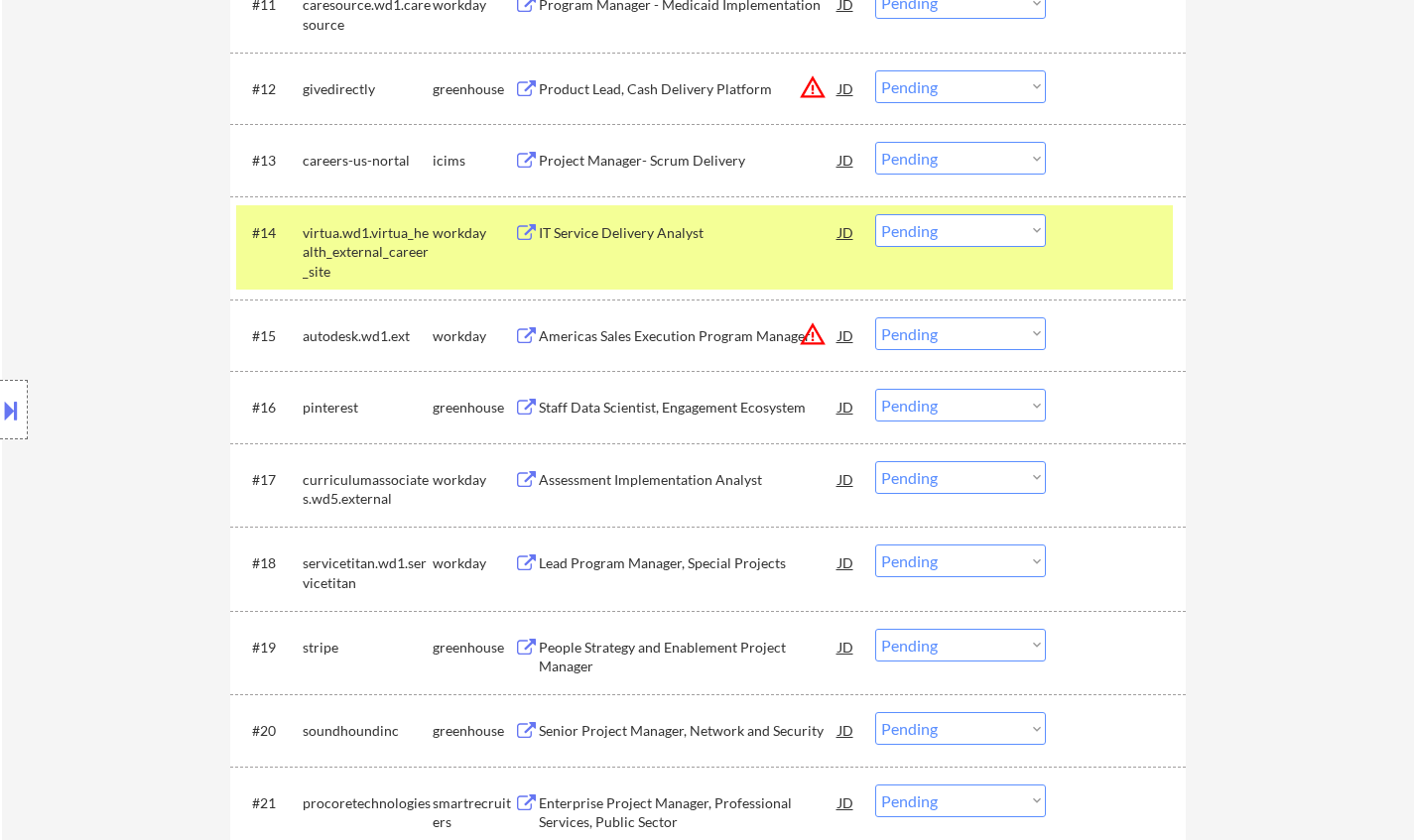 scroll, scrollTop: 1554, scrollLeft: 0, axis: vertical 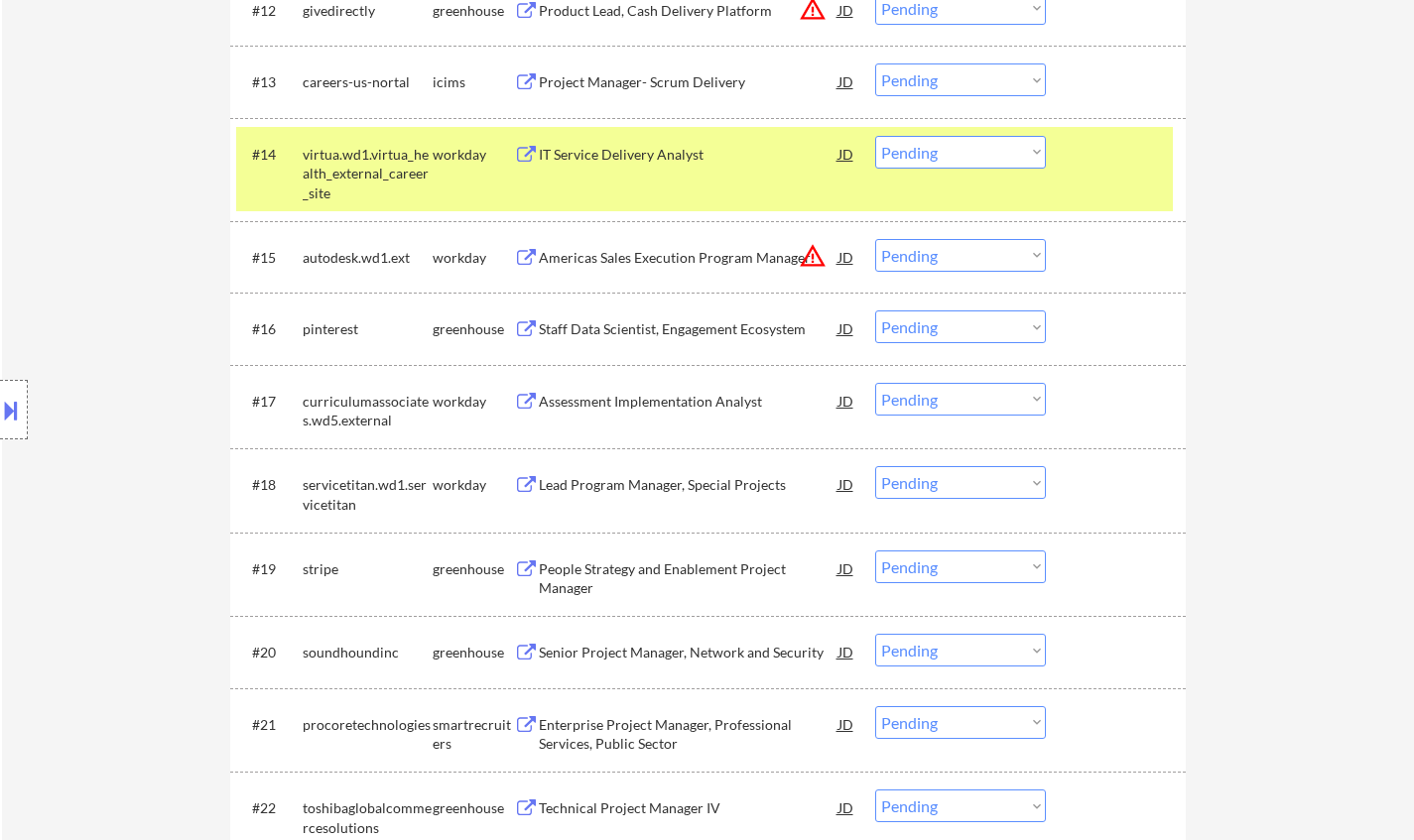 click on "Staff Data Scientist, Engagement Ecosystem" at bounding box center [689, 328] 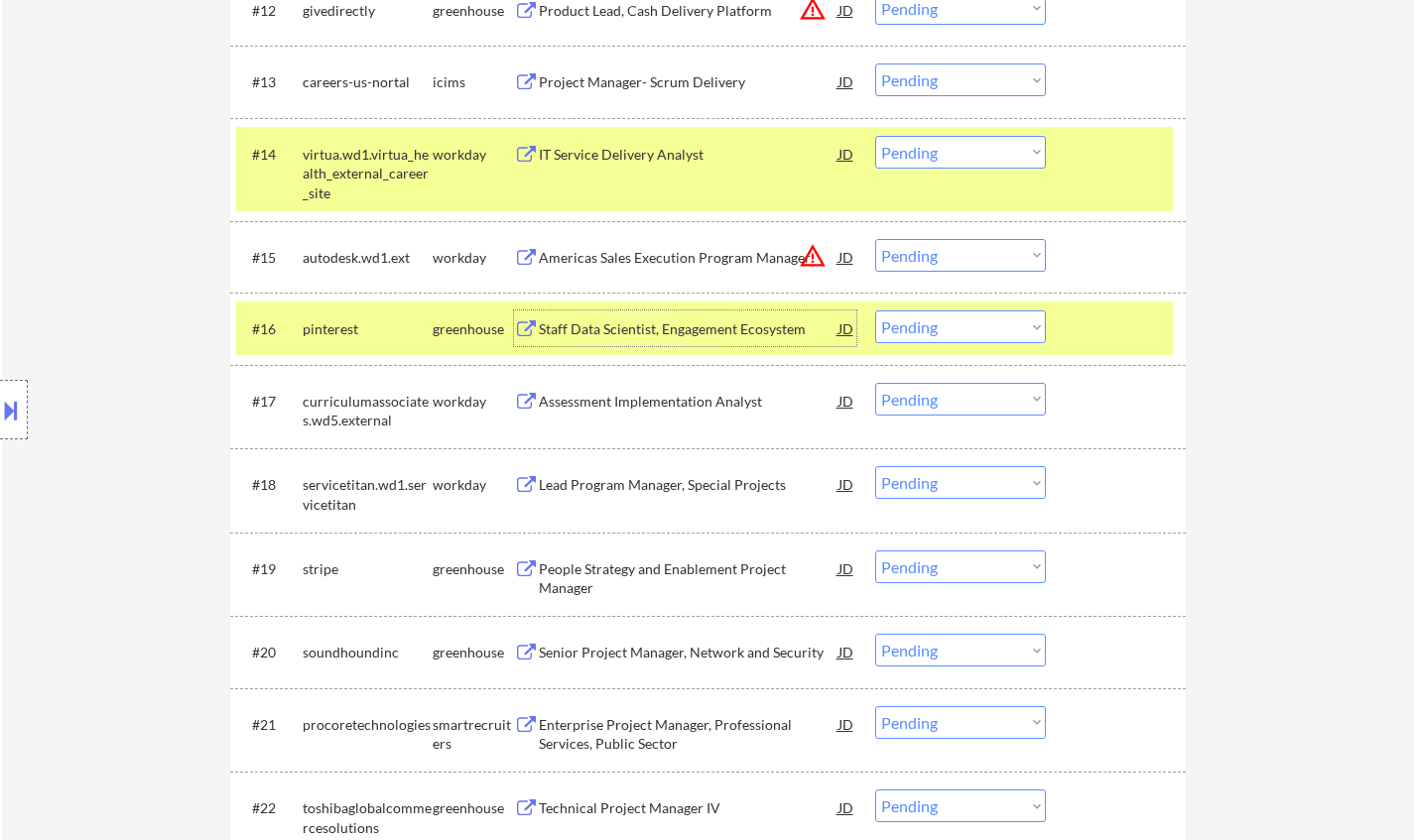 click on "Choose an option... Pending Applied Excluded (Questions) Excluded (Expired) Excluded (Location) Excluded (Bad Match) Excluded (Blocklist) Excluded (Salary) Excluded (Other)" at bounding box center (961, 326) 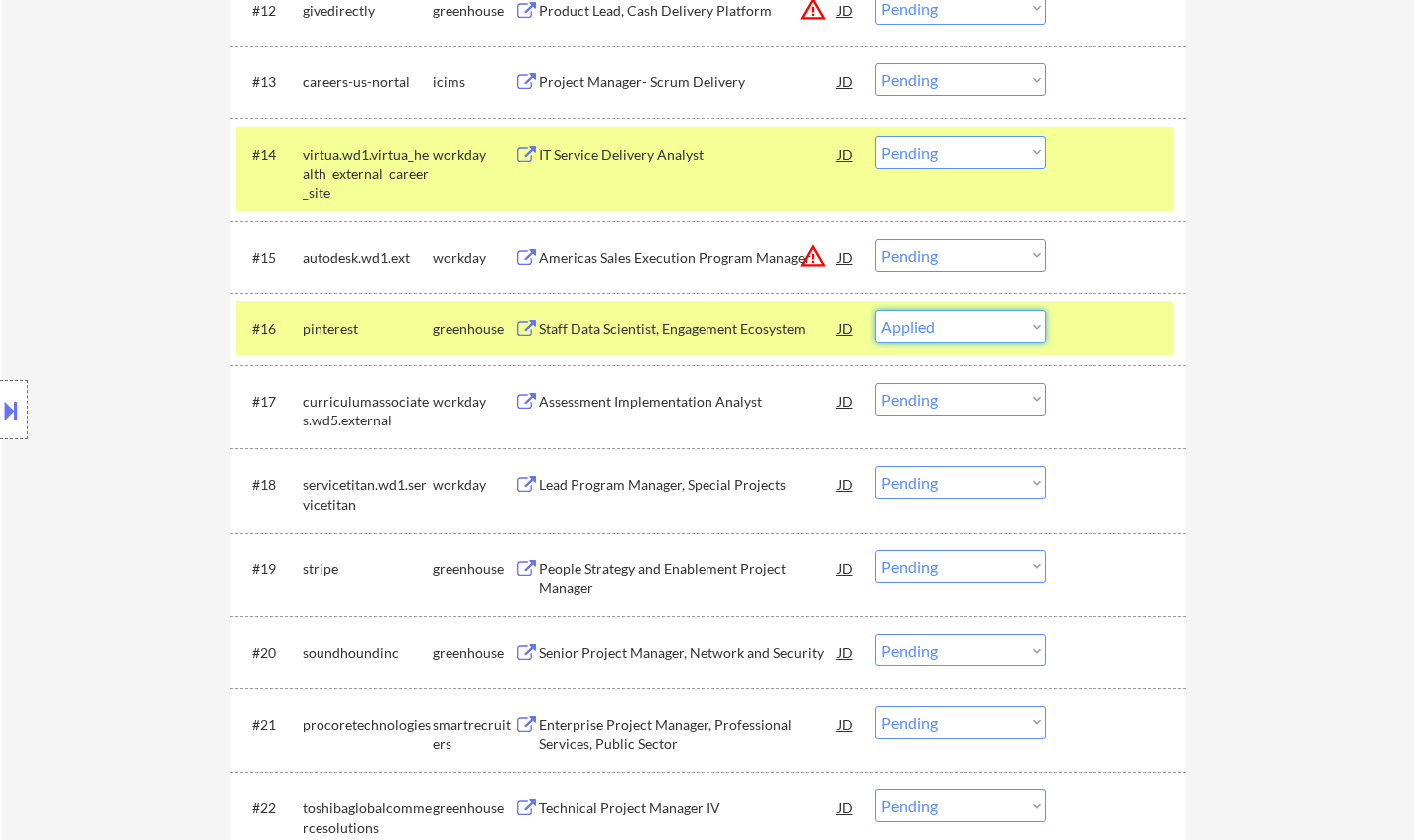 click on "Choose an option... Pending Applied Excluded (Questions) Excluded (Expired) Excluded (Location) Excluded (Bad Match) Excluded (Blocklist) Excluded (Salary) Excluded (Other)" at bounding box center [961, 326] 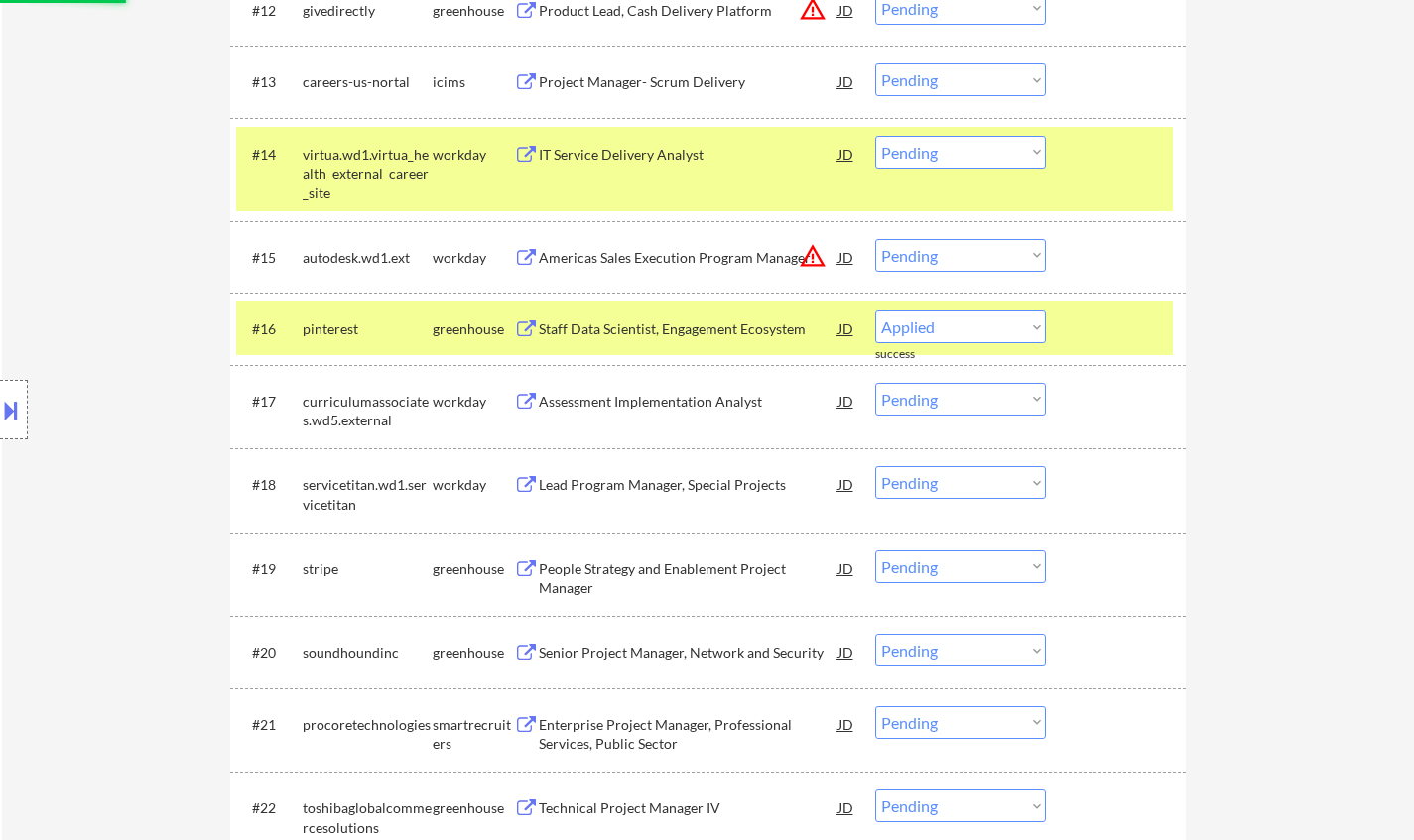 select on ""pending"" 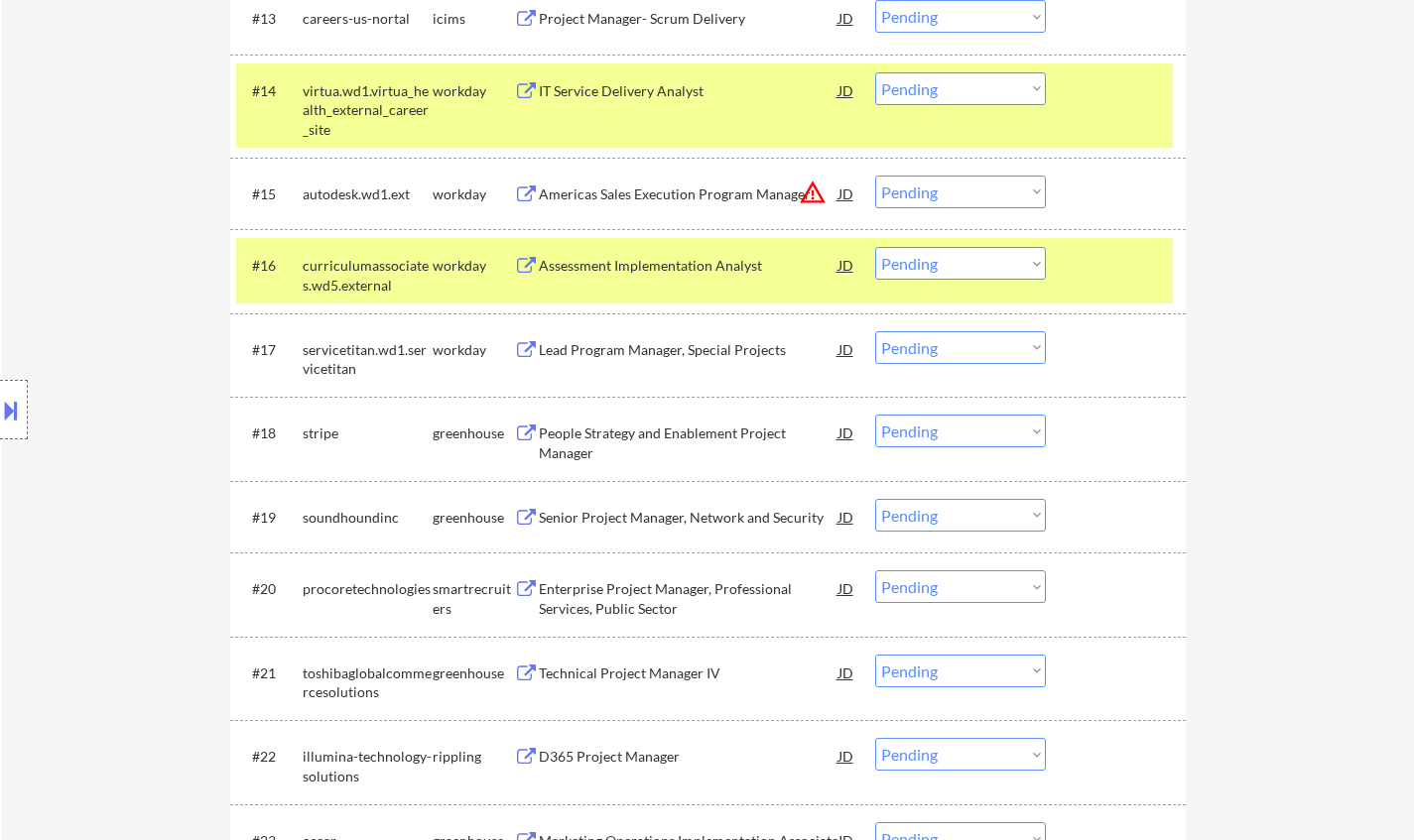 scroll, scrollTop: 1653, scrollLeft: 0, axis: vertical 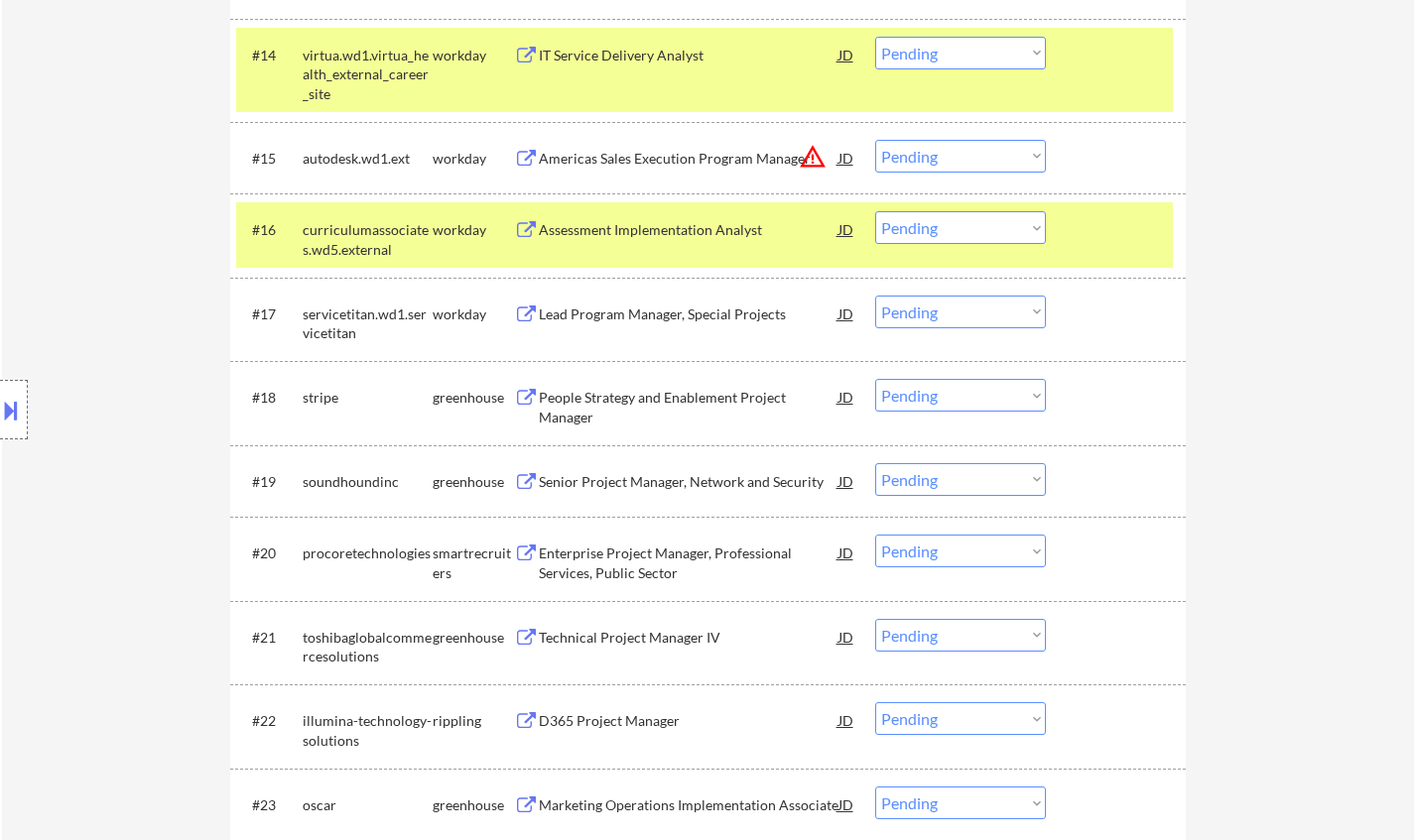 click on "People Strategy and Enablement Project Manager" at bounding box center (689, 407) 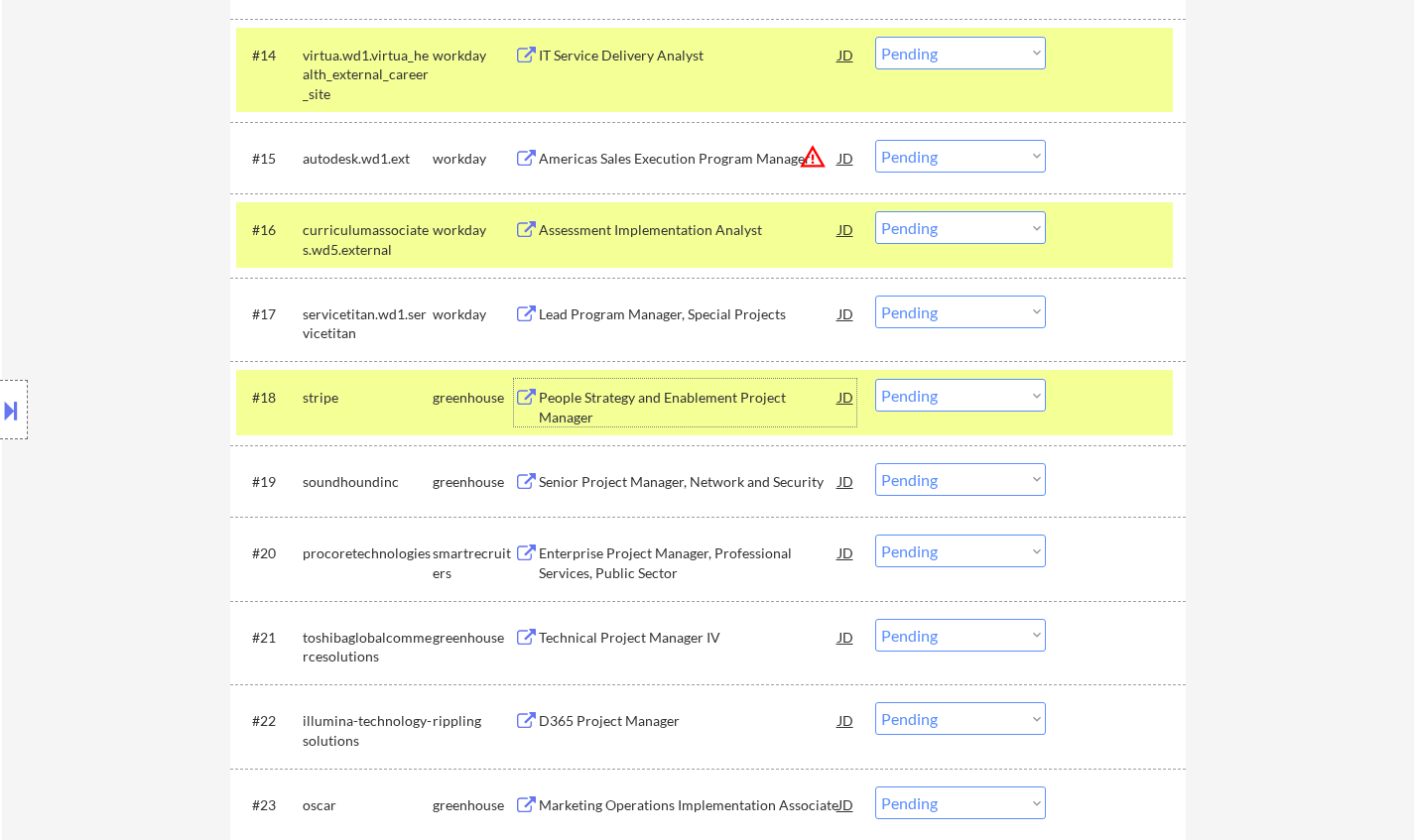 drag, startPoint x: 1018, startPoint y: 395, endPoint x: 1012, endPoint y: 408, distance: 14.3178211 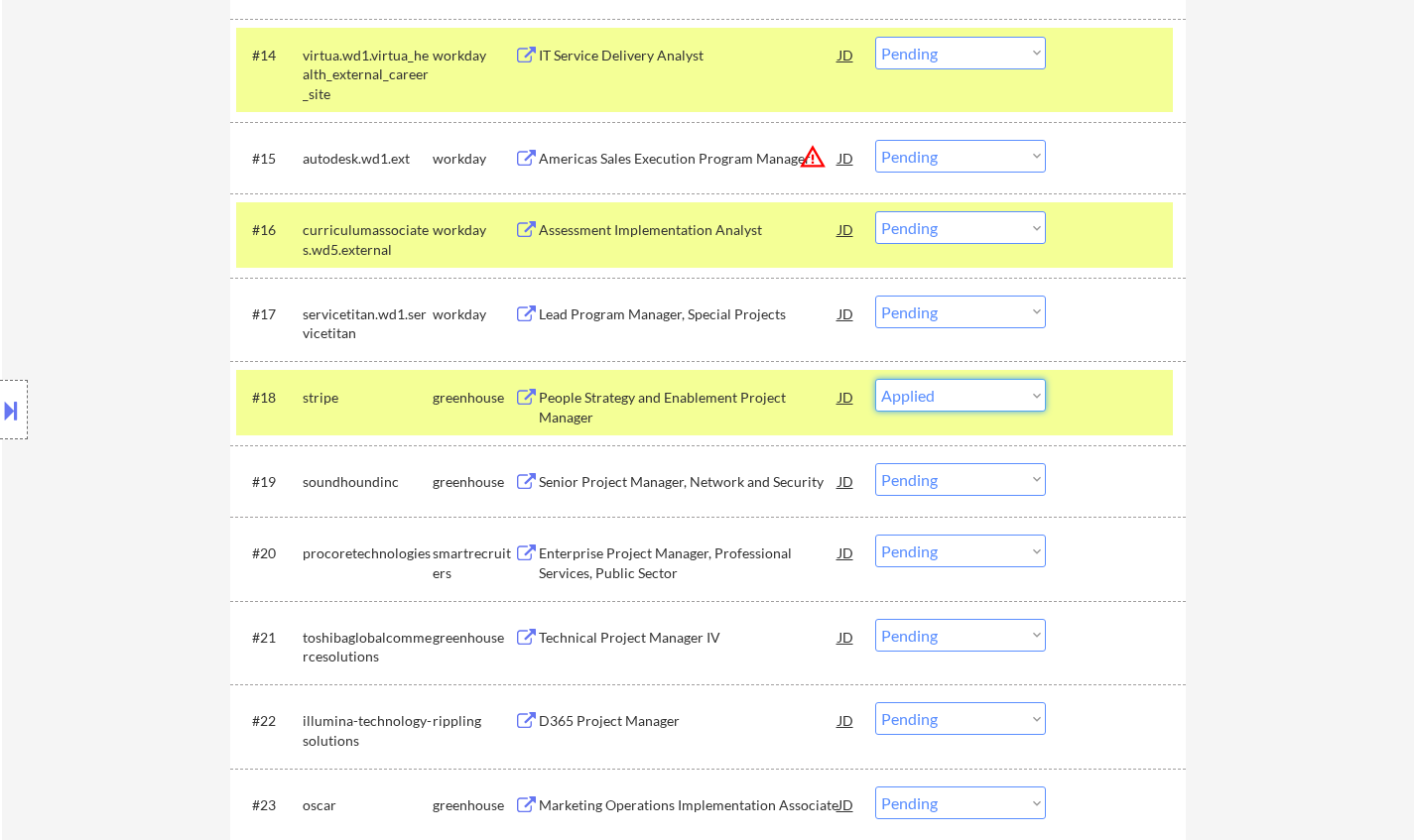 click on "Choose an option... Pending Applied Excluded (Questions) Excluded (Expired) Excluded (Location) Excluded (Bad Match) Excluded (Blocklist) Excluded (Salary) Excluded (Other)" at bounding box center (961, 395) 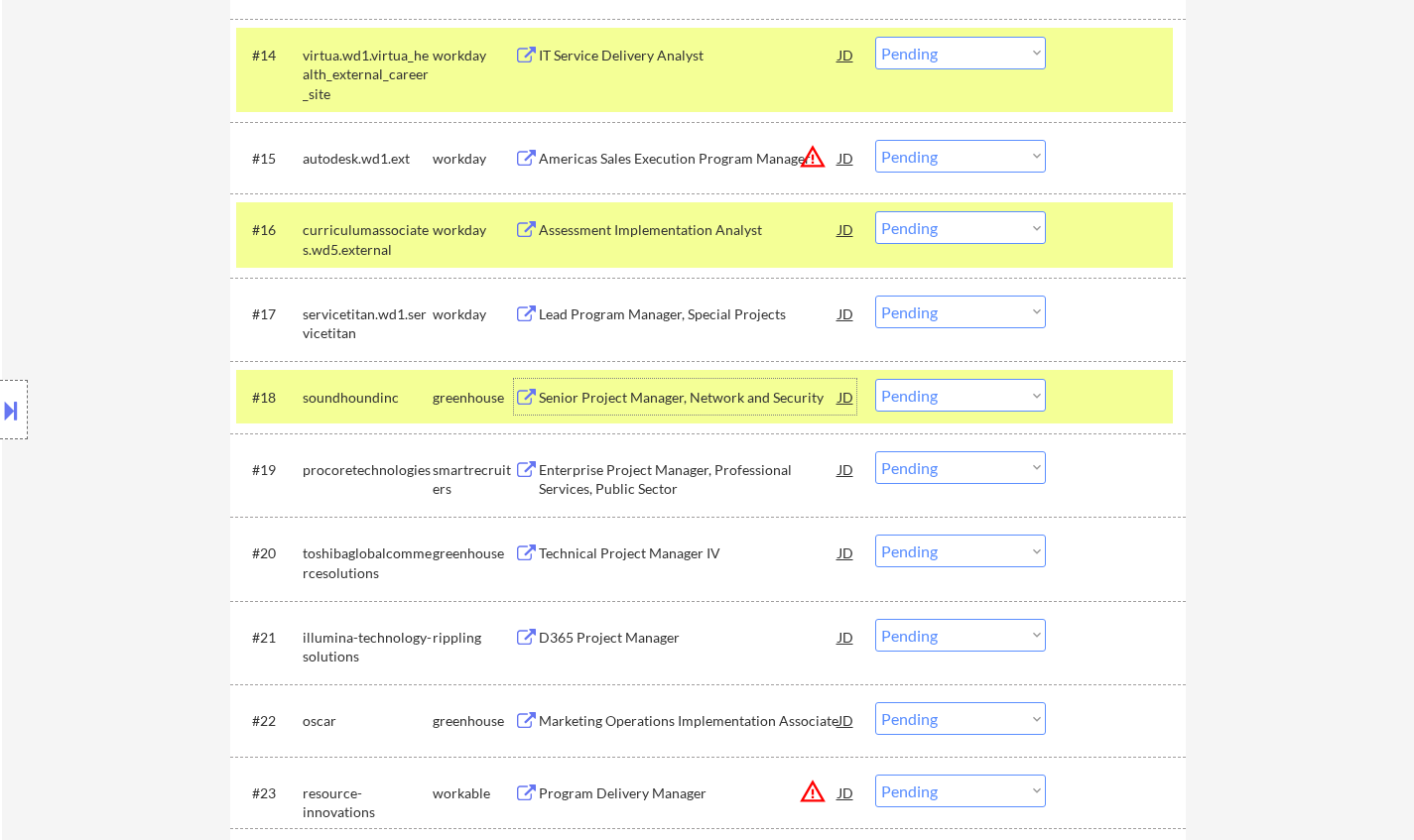 click on "Senior Project Manager, Network and Security" at bounding box center [689, 398] 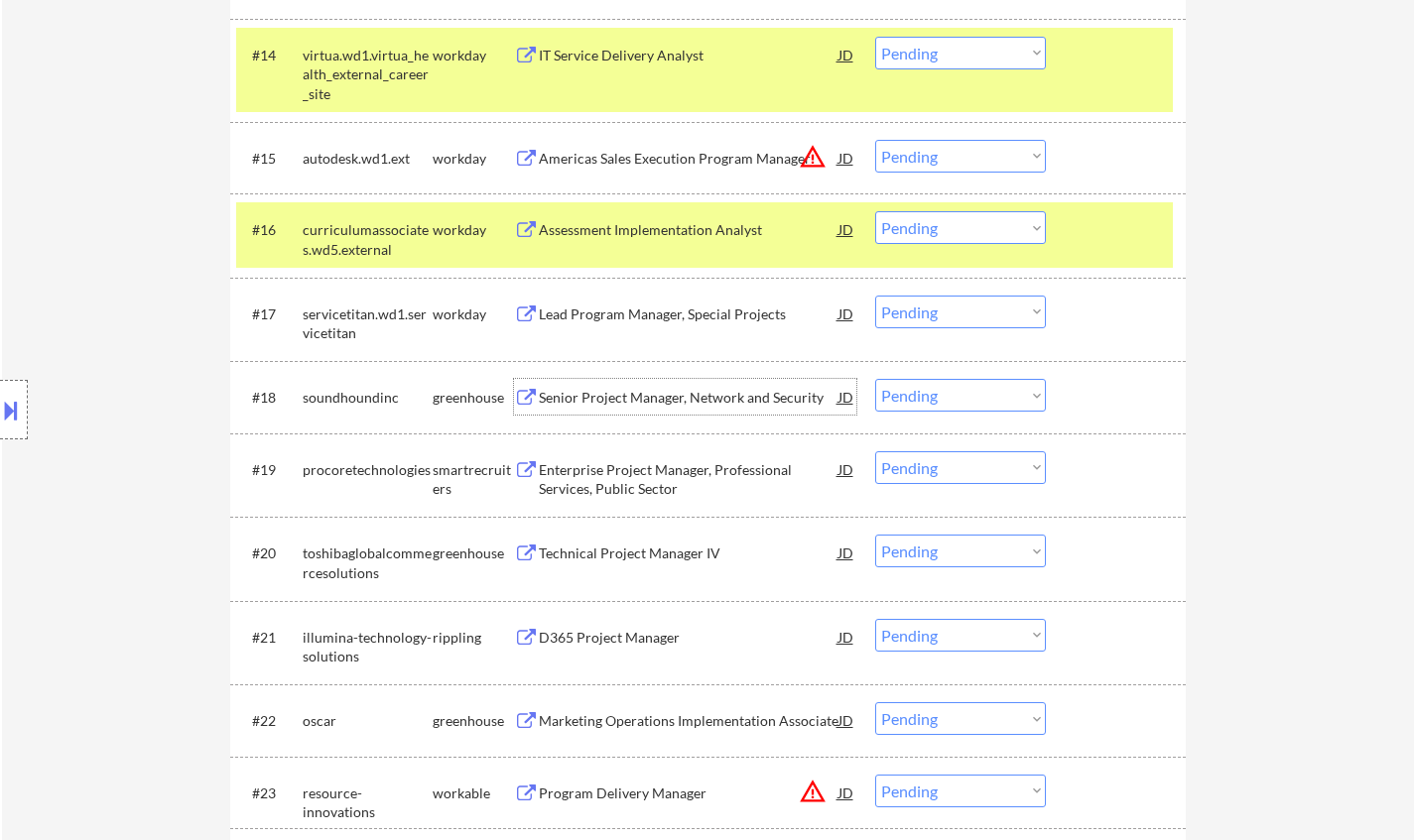 click on "Choose an option... Pending Applied Excluded (Questions) Excluded (Expired) Excluded (Location) Excluded (Bad Match) Excluded (Blocklist) Excluded (Salary) Excluded (Other)" at bounding box center (961, 395) 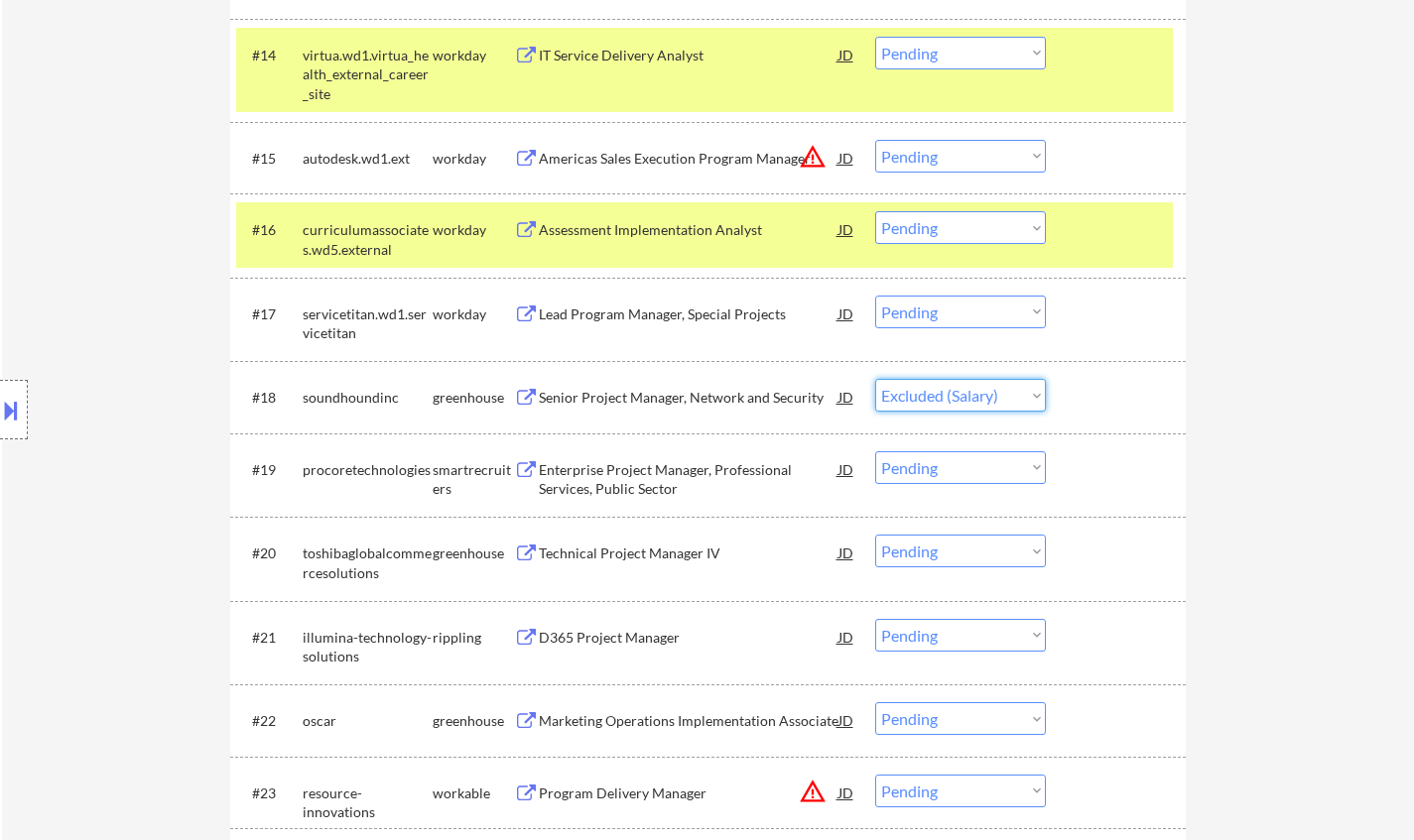 click on "Choose an option... Pending Applied Excluded (Questions) Excluded (Expired) Excluded (Location) Excluded (Bad Match) Excluded (Blocklist) Excluded (Salary) Excluded (Other)" at bounding box center (961, 395) 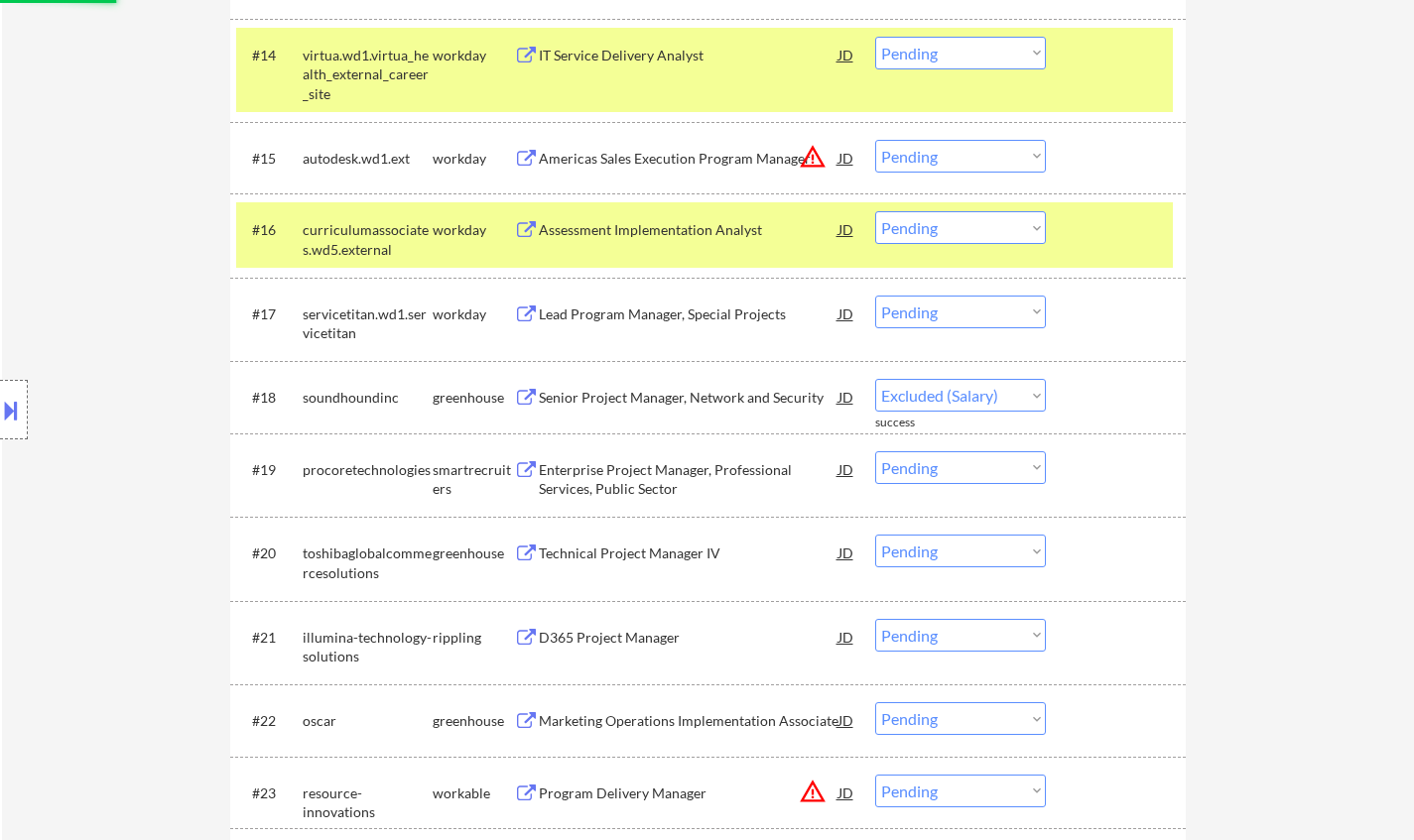 select on ""pending"" 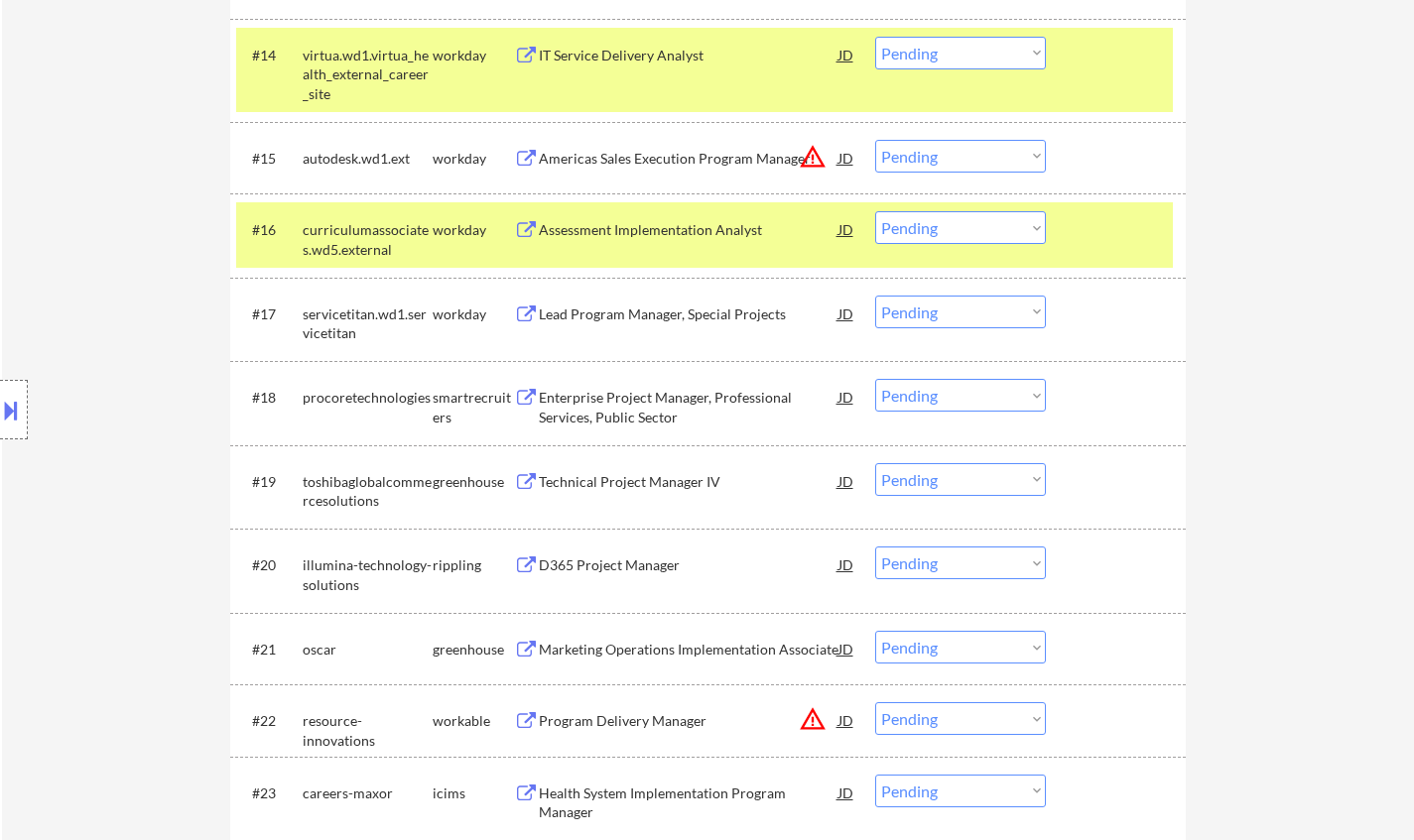 click on "Technical Project Manager IV" at bounding box center (689, 482) 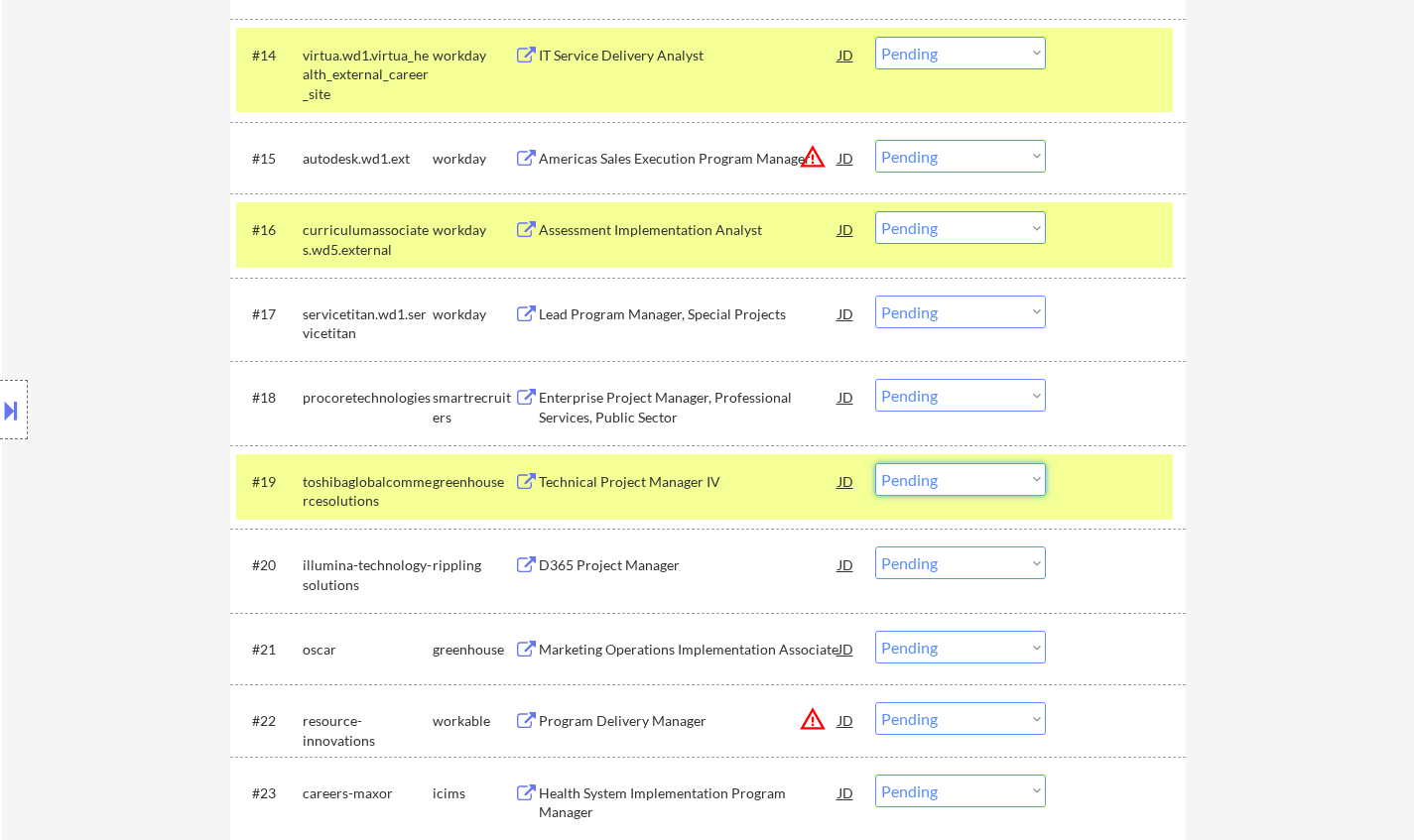 click on "Choose an option... Pending Applied Excluded (Questions) Excluded (Expired) Excluded (Location) Excluded (Bad Match) Excluded (Blocklist) Excluded (Salary) Excluded (Other)" at bounding box center [961, 479] 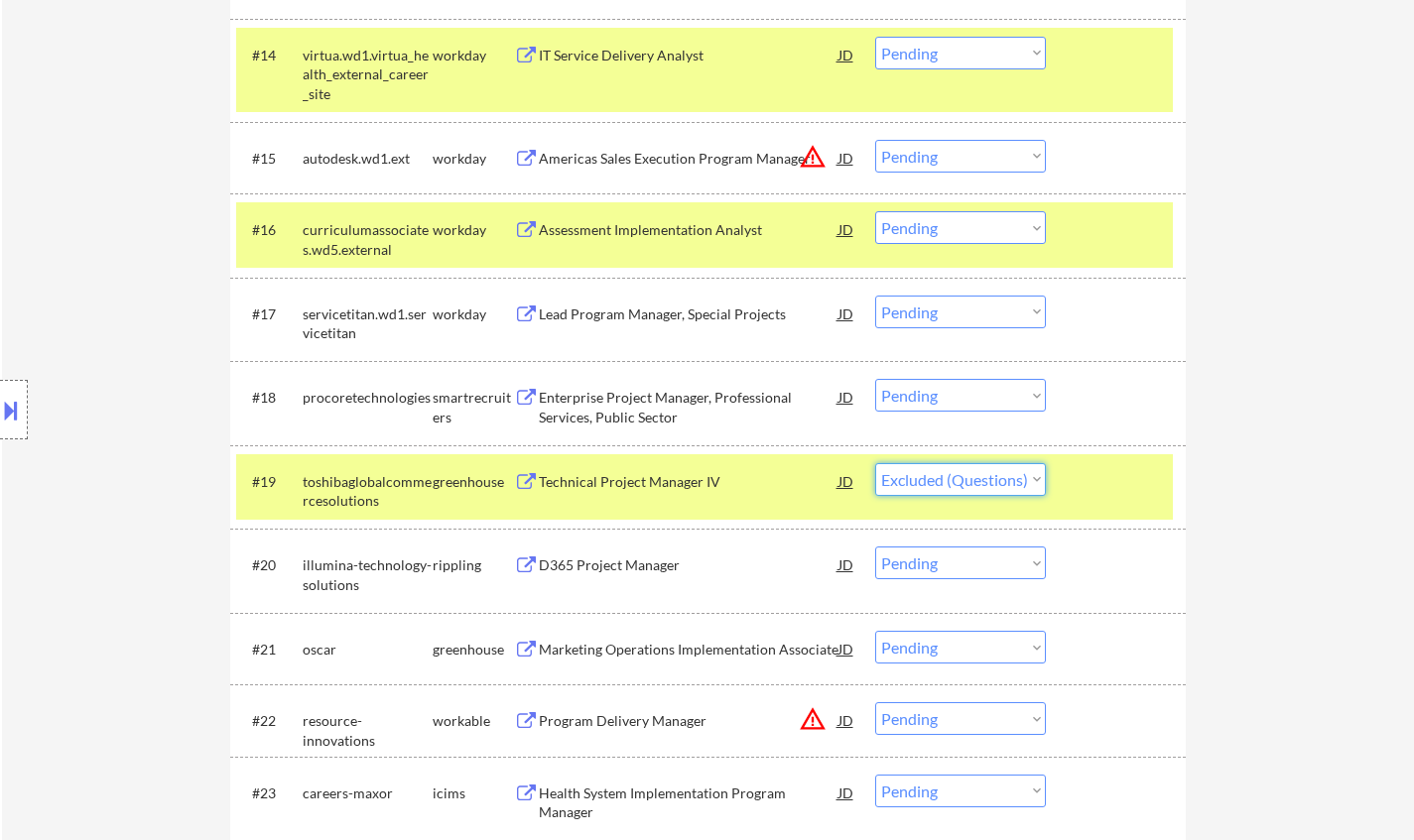 click on "Choose an option... Pending Applied Excluded (Questions) Excluded (Expired) Excluded (Location) Excluded (Bad Match) Excluded (Blocklist) Excluded (Salary) Excluded (Other)" at bounding box center (961, 479) 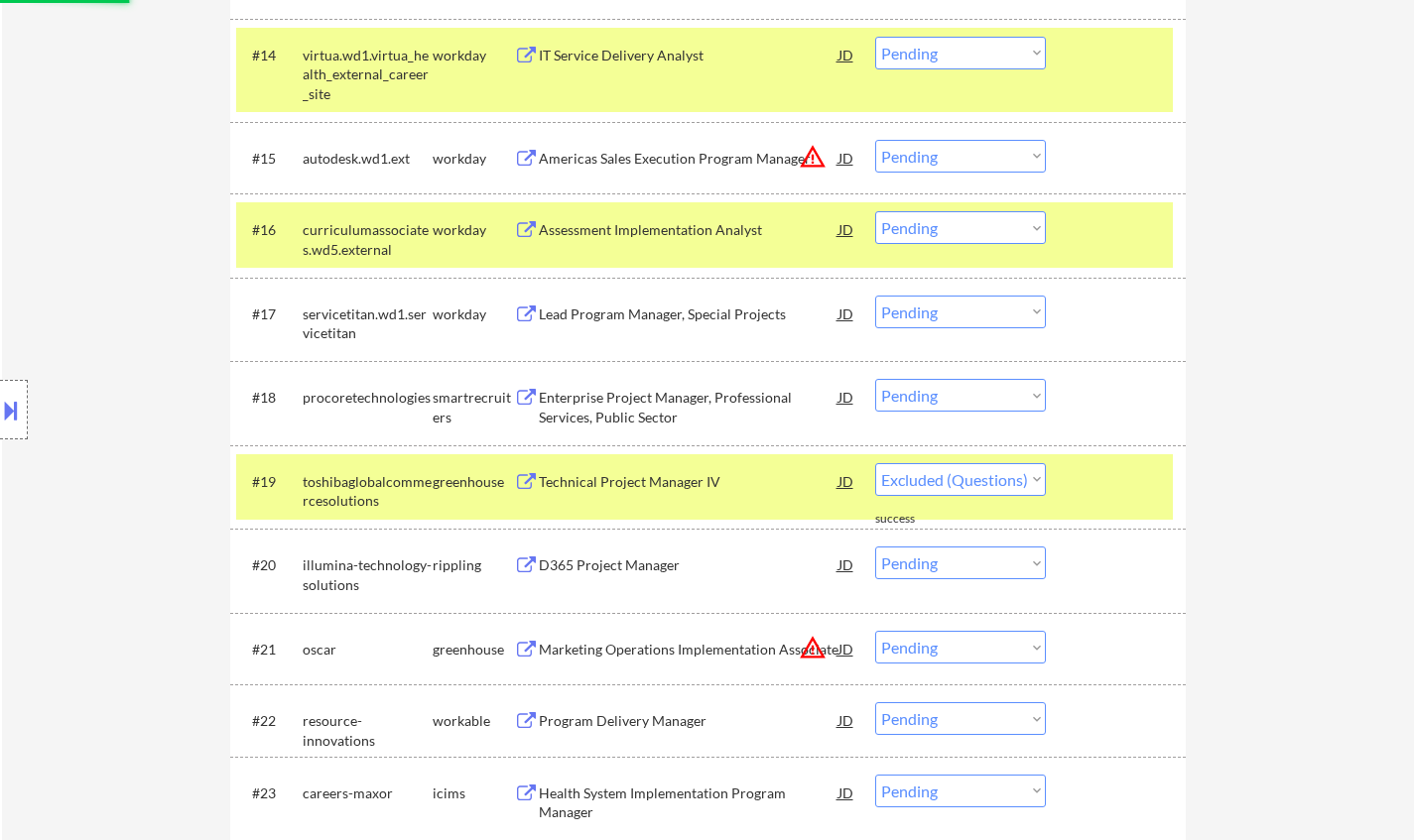 select on ""pending"" 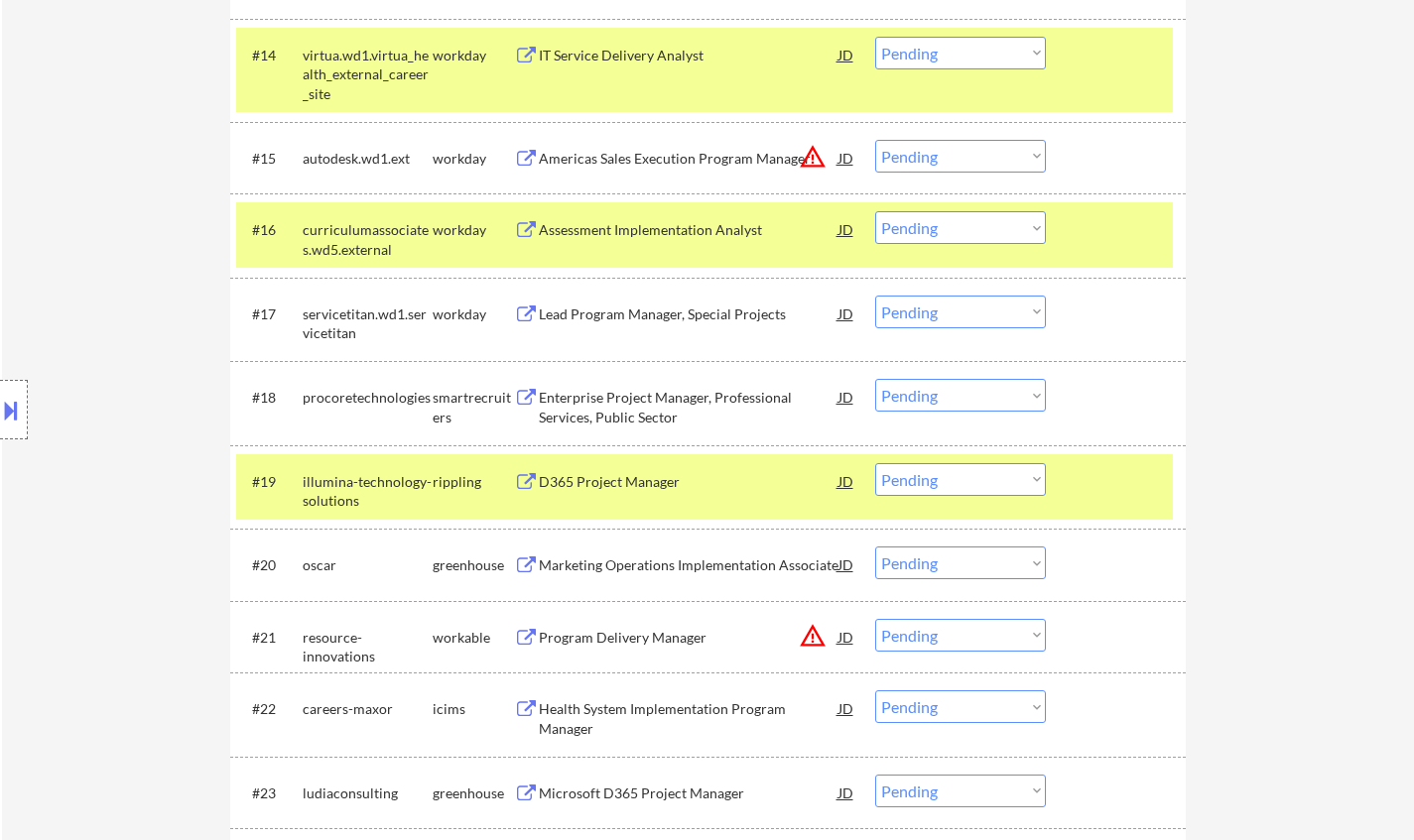 click on "Enterprise Project Manager, Professional Services, Public Sector" at bounding box center (689, 403) 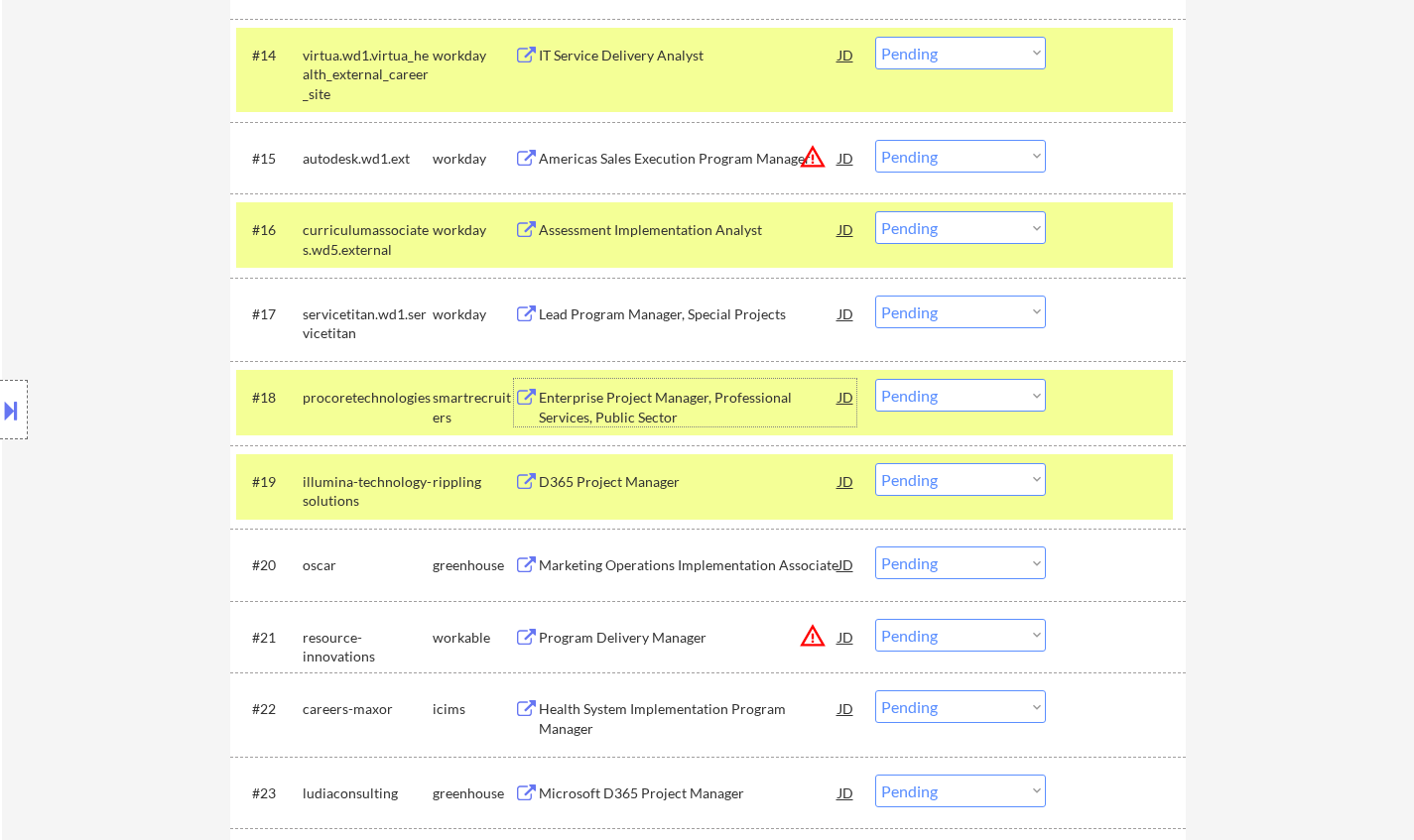 click on "Choose an option... Pending Applied Excluded (Questions) Excluded (Expired) Excluded (Location) Excluded (Bad Match) Excluded (Blocklist) Excluded (Salary) Excluded (Other)" at bounding box center [961, 395] 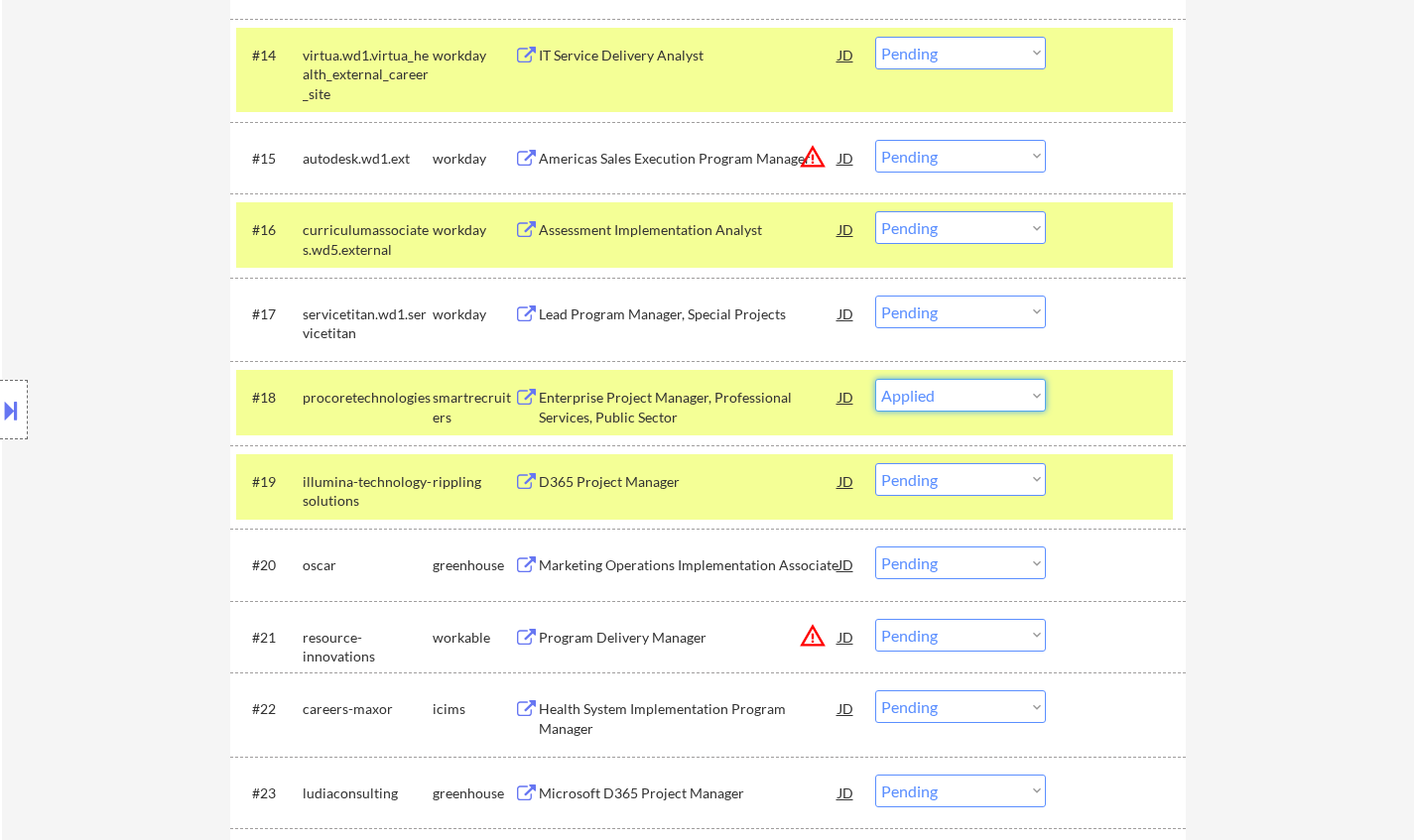 click on "Choose an option... Pending Applied Excluded (Questions) Excluded (Expired) Excluded (Location) Excluded (Bad Match) Excluded (Blocklist) Excluded (Salary) Excluded (Other)" at bounding box center [961, 395] 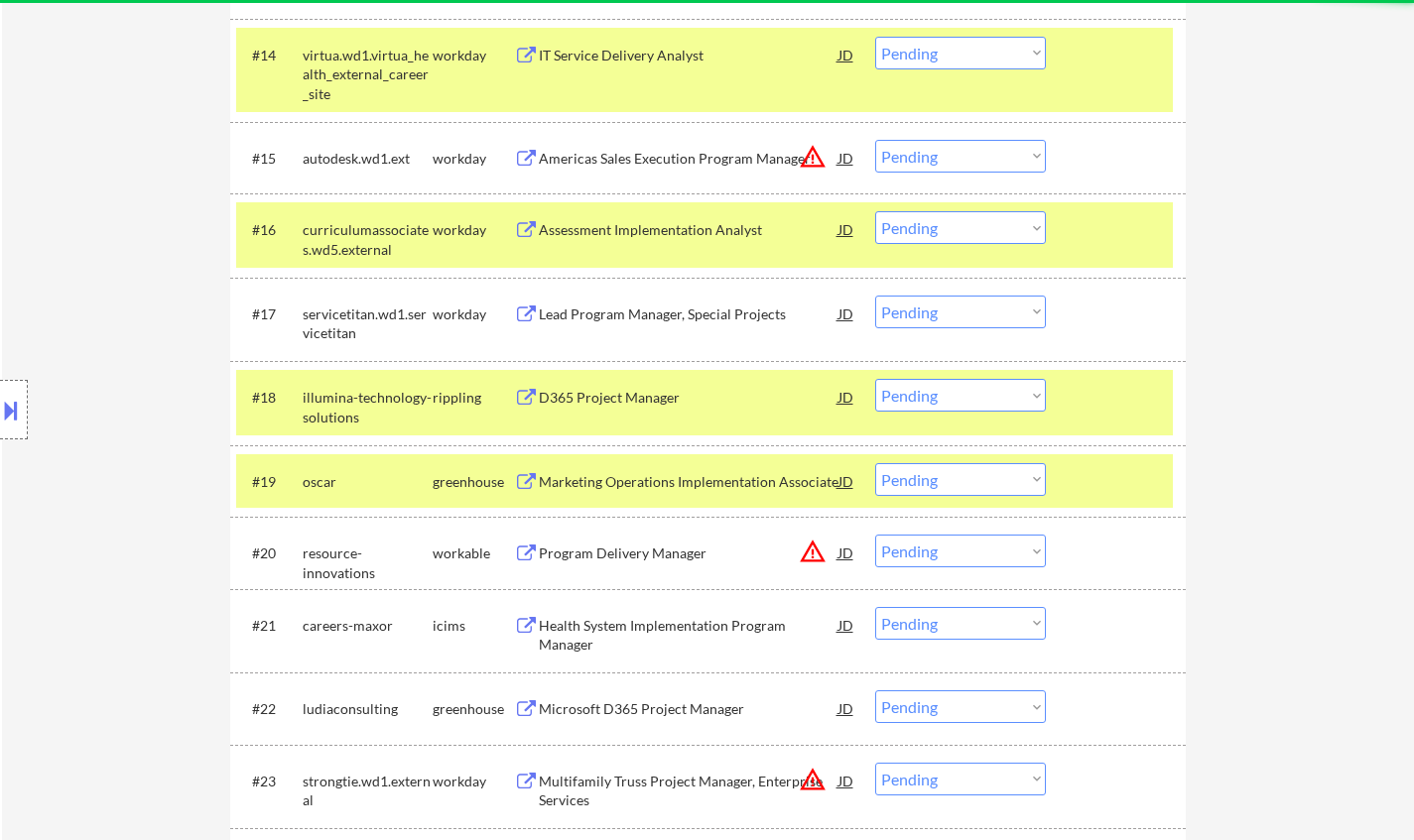 click on "D365 Project Manager" at bounding box center (689, 398) 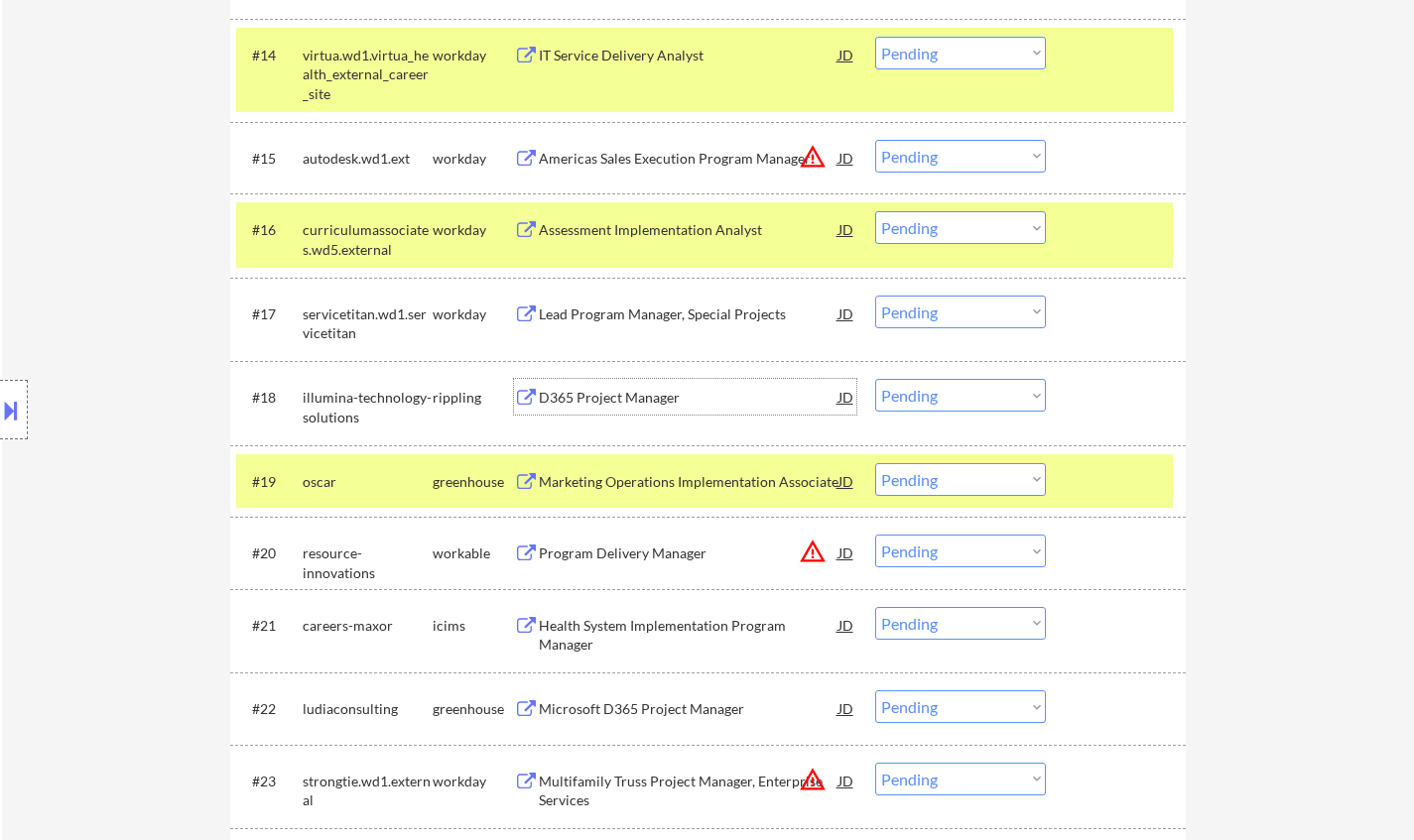 click on "Choose an option... Pending Applied Excluded (Questions) Excluded (Expired) Excluded (Location) Excluded (Bad Match) Excluded (Blocklist) Excluded (Salary) Excluded (Other)" at bounding box center [961, 395] 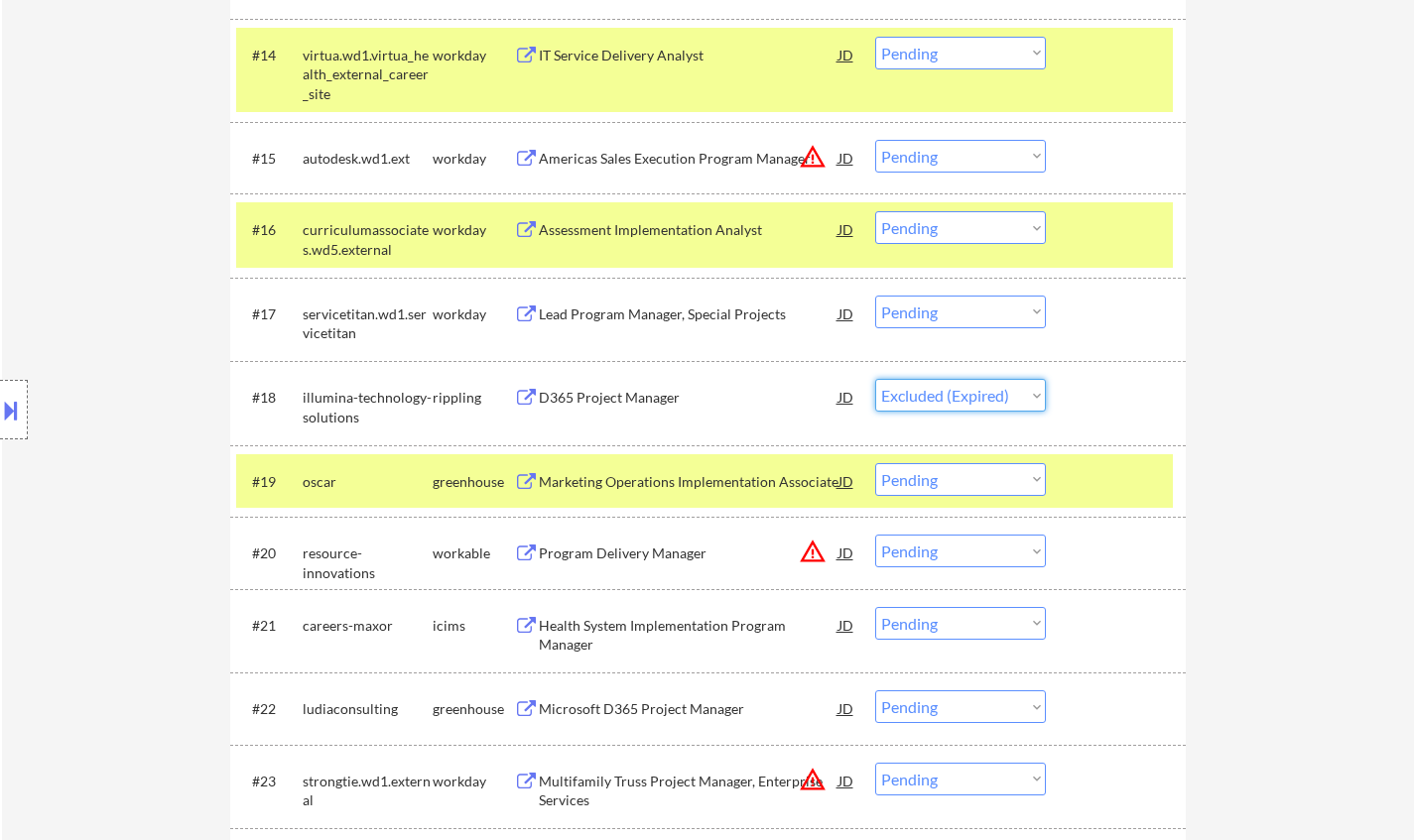 click on "Choose an option... Pending Applied Excluded (Questions) Excluded (Expired) Excluded (Location) Excluded (Bad Match) Excluded (Blocklist) Excluded (Salary) Excluded (Other)" at bounding box center [961, 395] 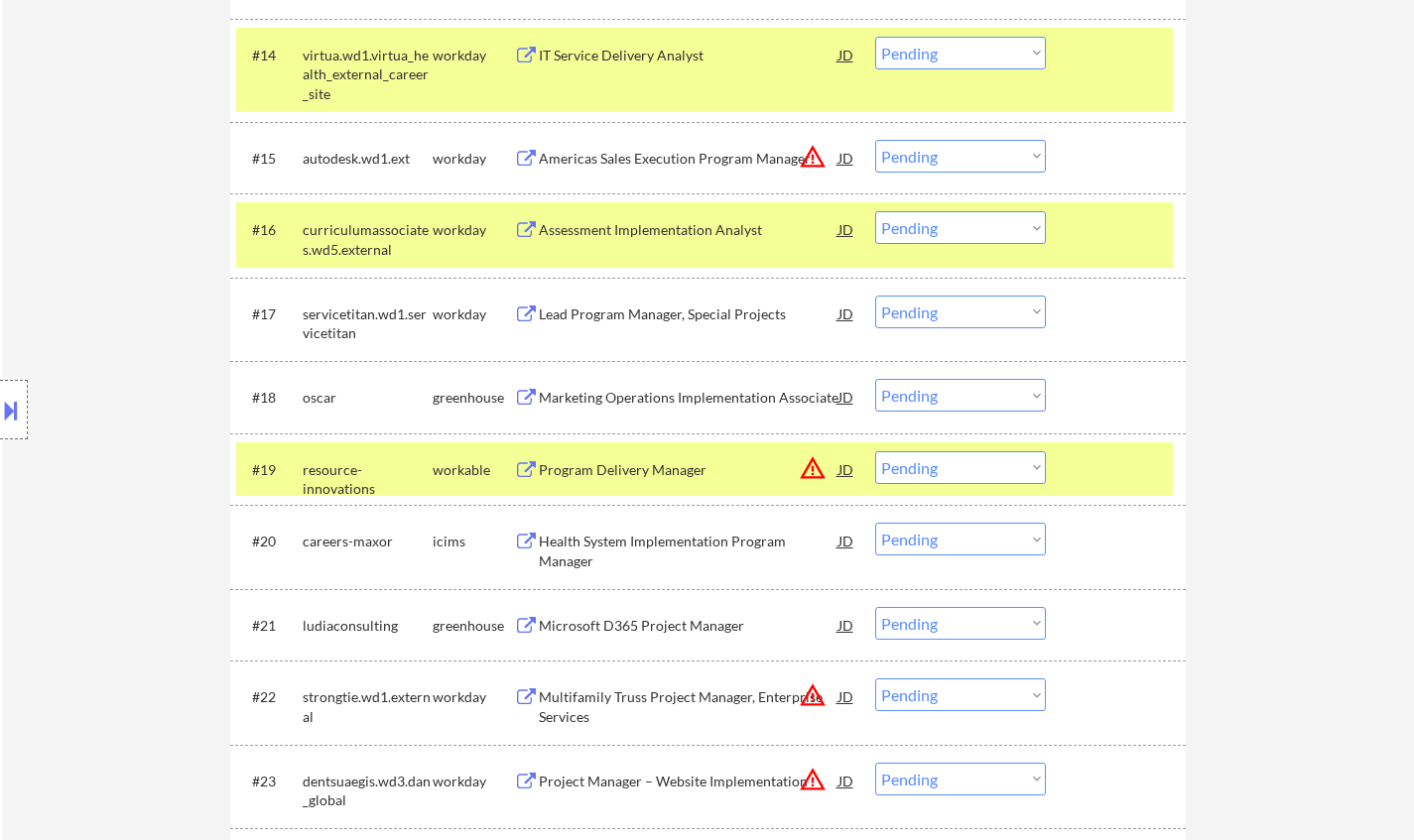 click on "Marketing Operations Implementation Associate" at bounding box center [689, 397] 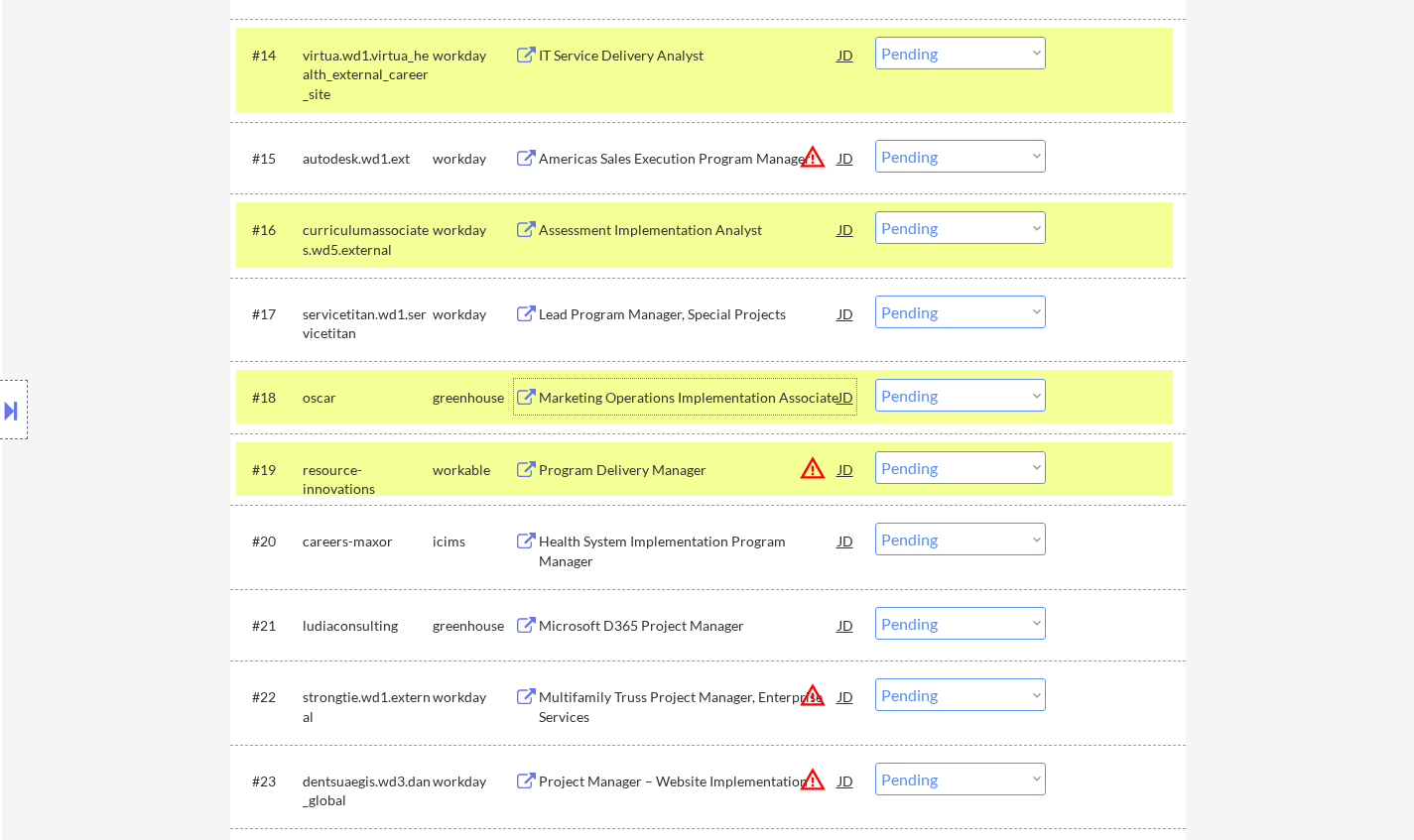 click on "Choose an option... Pending Applied Excluded (Questions) Excluded (Expired) Excluded (Location) Excluded (Bad Match) Excluded (Blocklist) Excluded (Salary) Excluded (Other)" at bounding box center [961, 395] 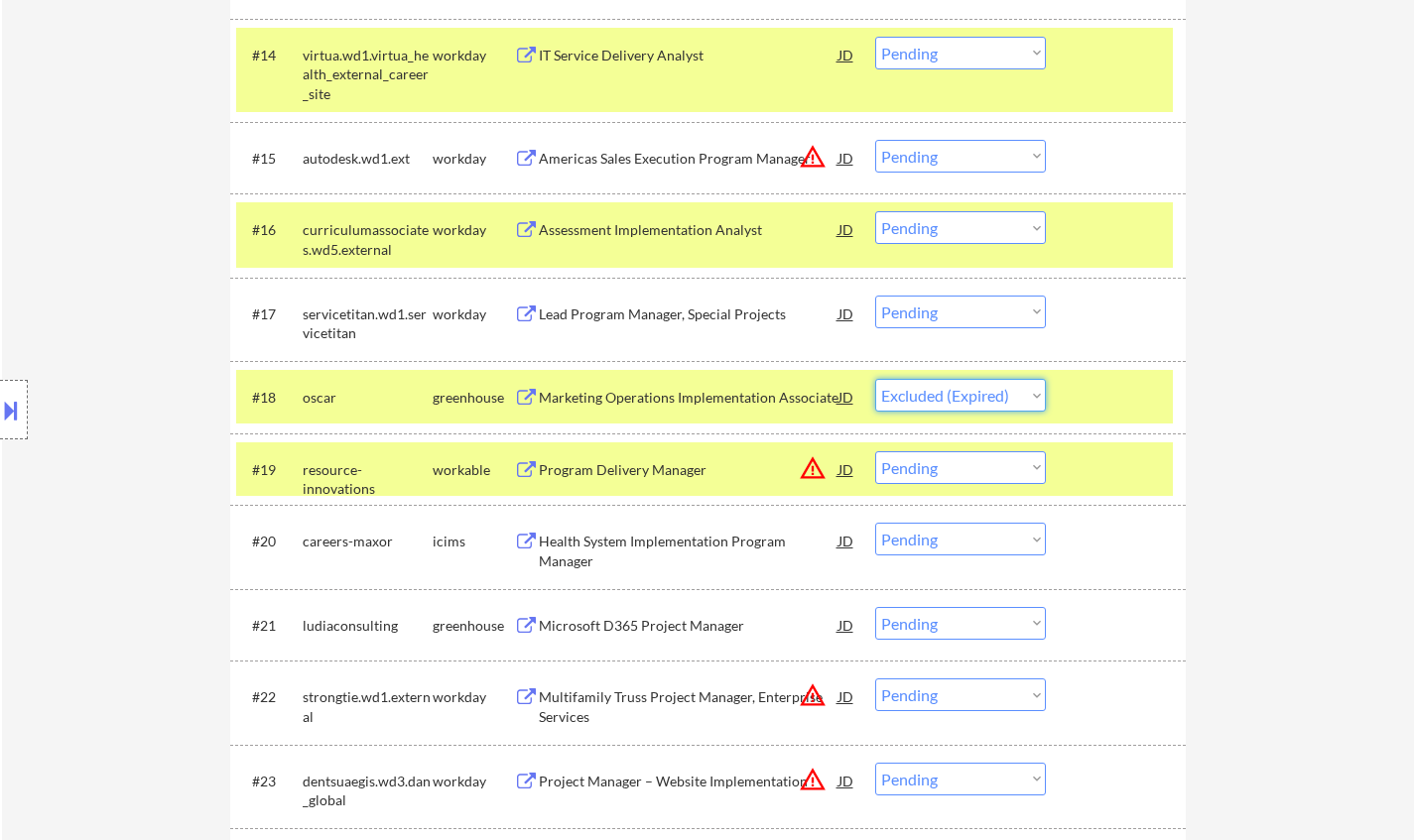 click on "Choose an option... Pending Applied Excluded (Questions) Excluded (Expired) Excluded (Location) Excluded (Bad Match) Excluded (Blocklist) Excluded (Salary) Excluded (Other)" at bounding box center [961, 395] 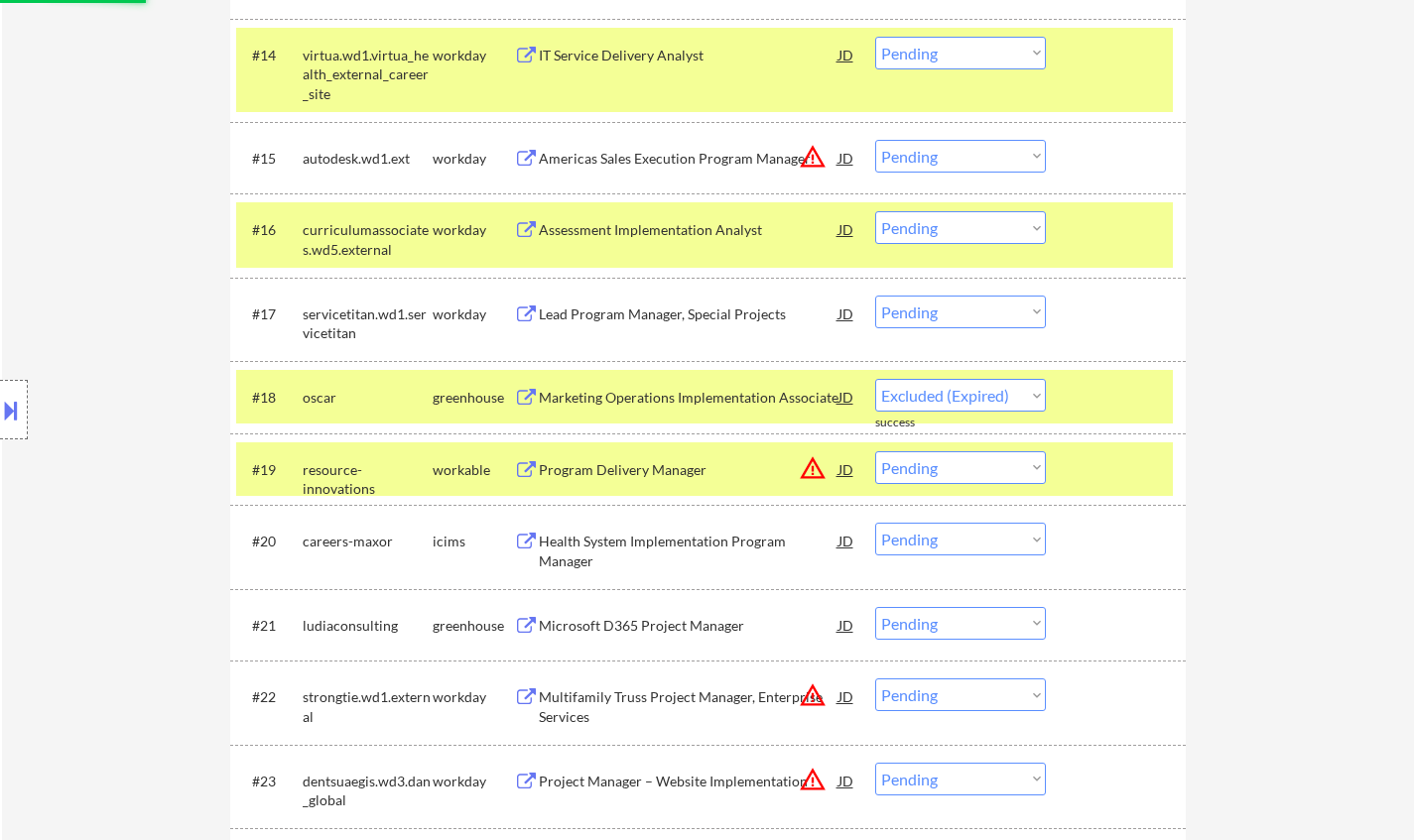 select on ""pending"" 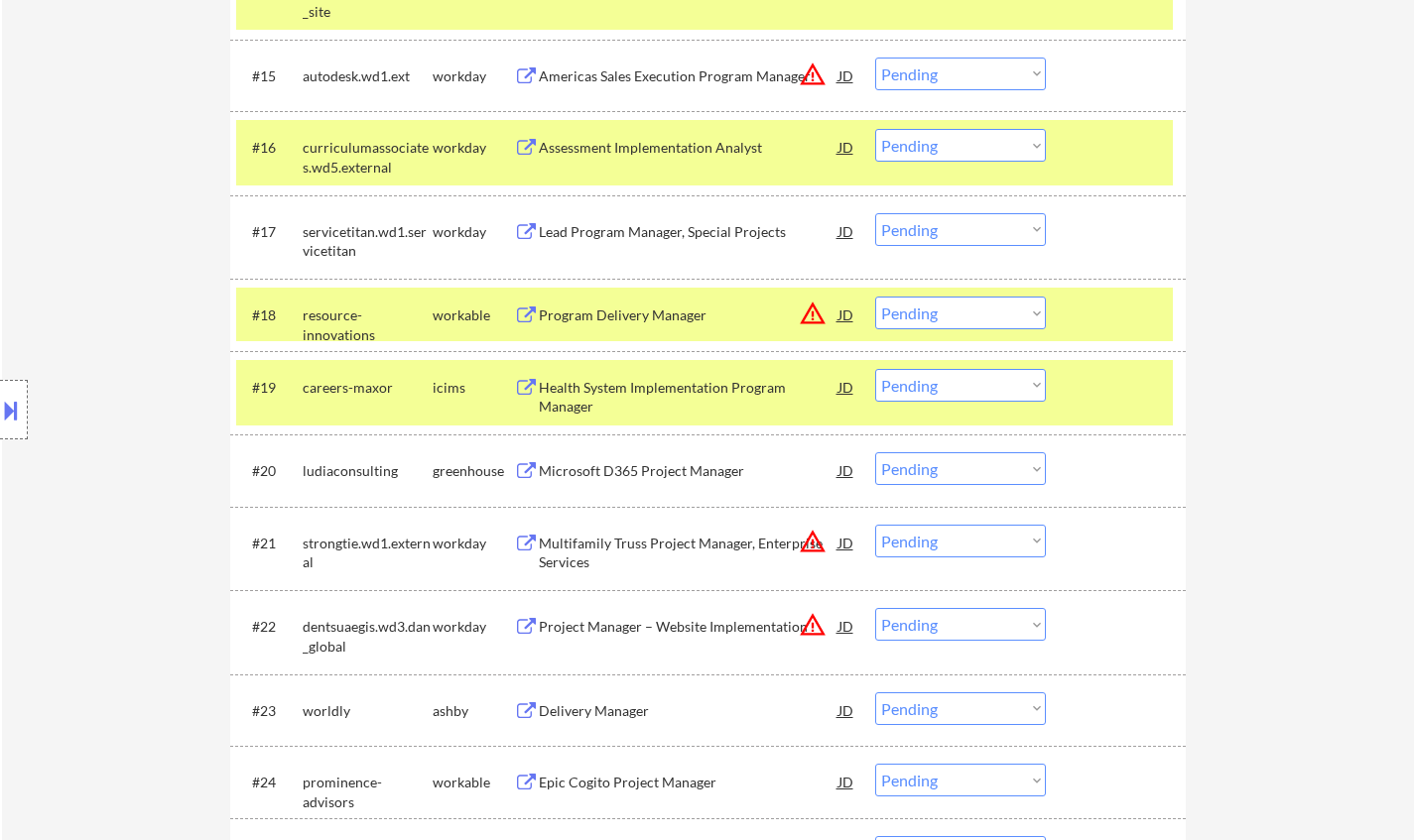 scroll, scrollTop: 1852, scrollLeft: 0, axis: vertical 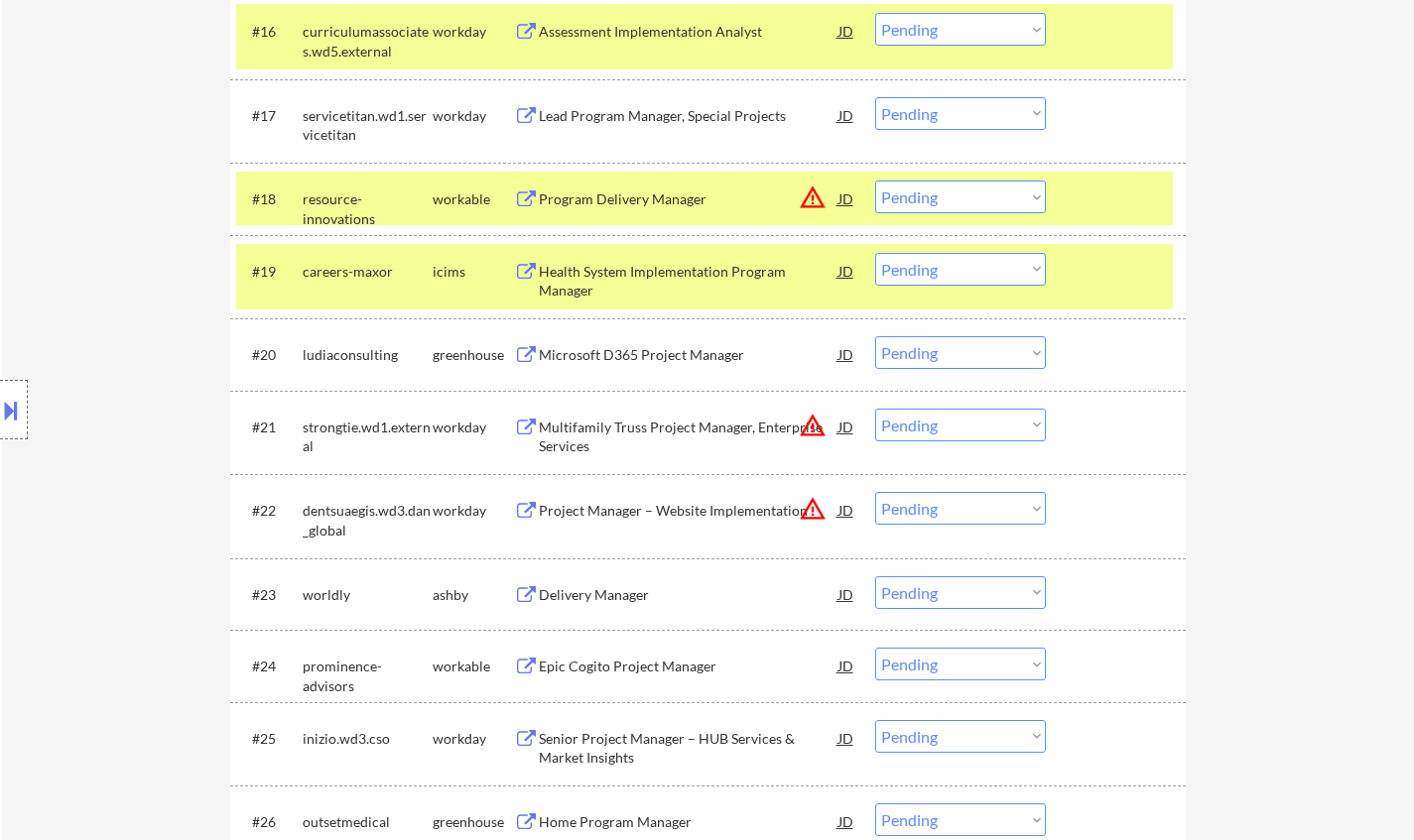 click on "Delivery Manager" at bounding box center (689, 595) 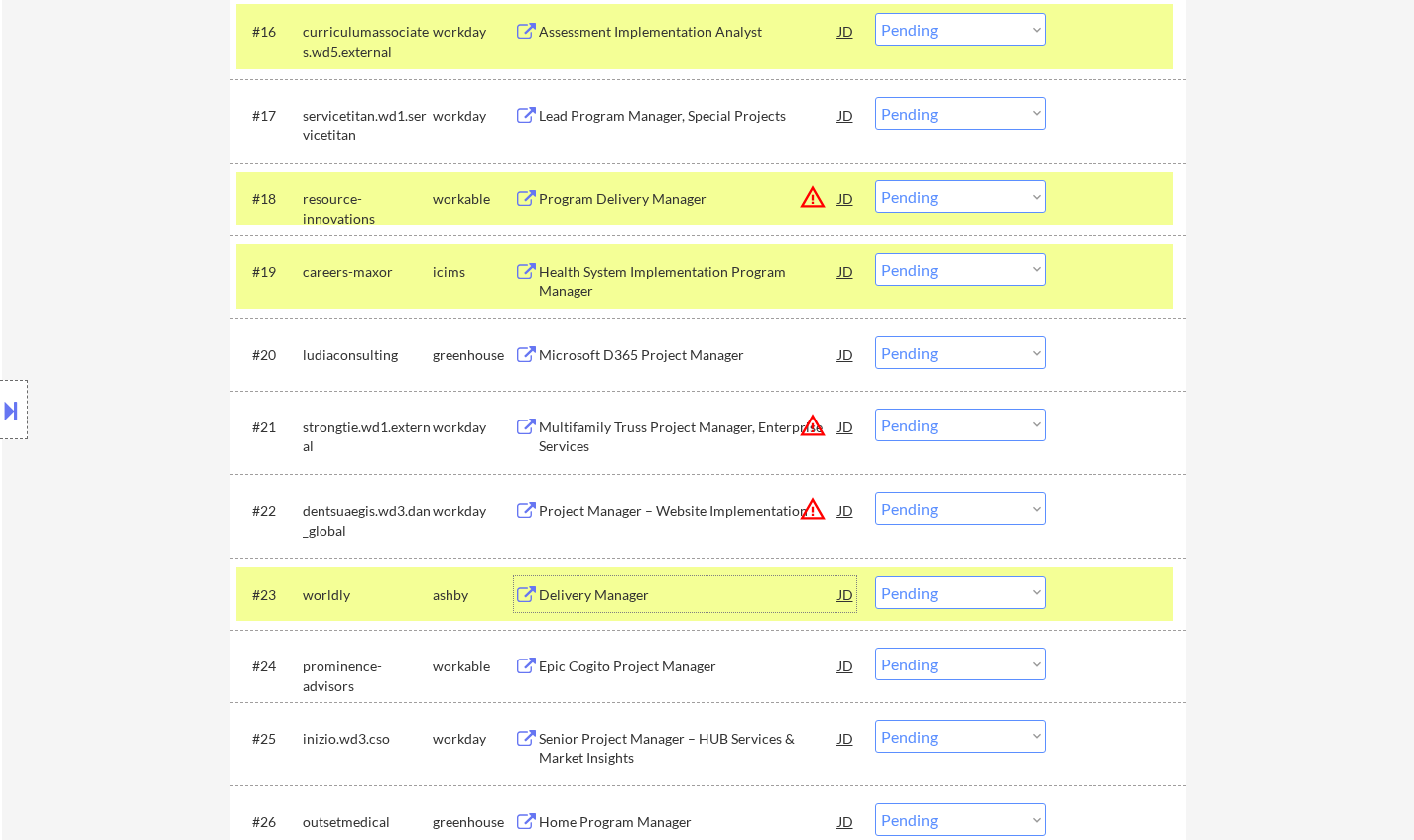 click on "Choose an option... Pending Applied Excluded (Questions) Excluded (Expired) Excluded (Location) Excluded (Bad Match) Excluded (Blocklist) Excluded (Salary) Excluded (Other)" at bounding box center [961, 592] 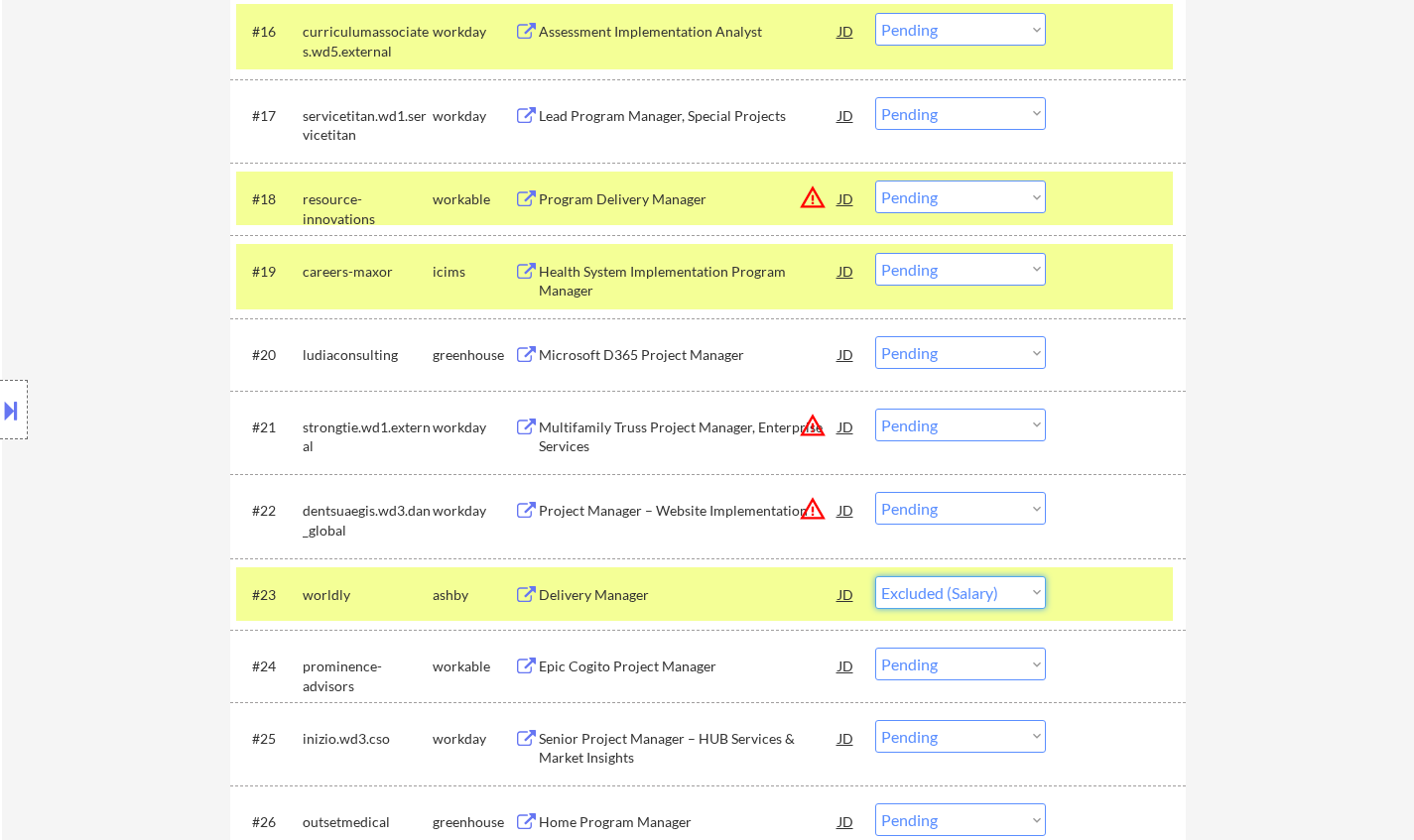 click on "Choose an option... Pending Applied Excluded (Questions) Excluded (Expired) Excluded (Location) Excluded (Bad Match) Excluded (Blocklist) Excluded (Salary) Excluded (Other)" at bounding box center (961, 592) 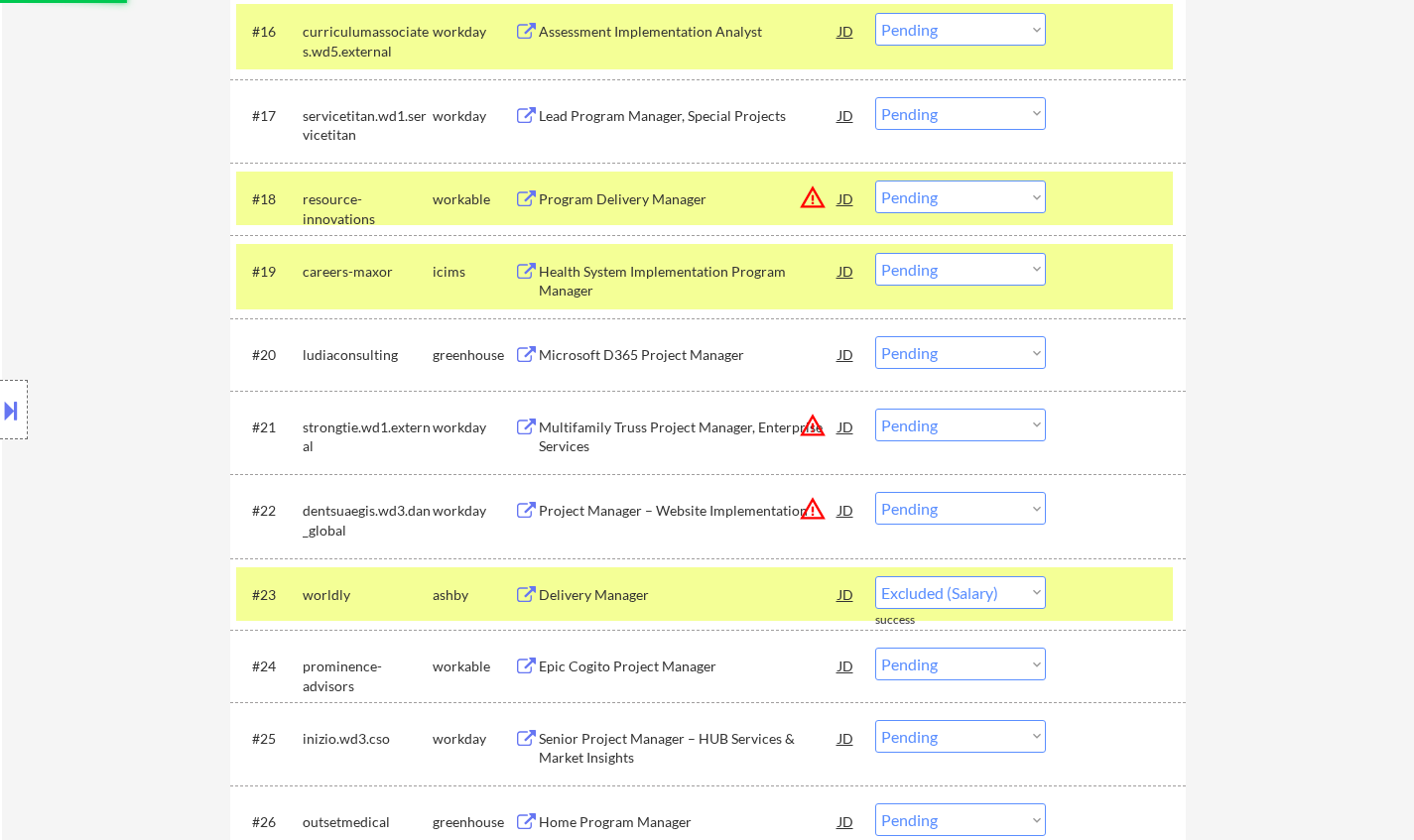 select on ""pending"" 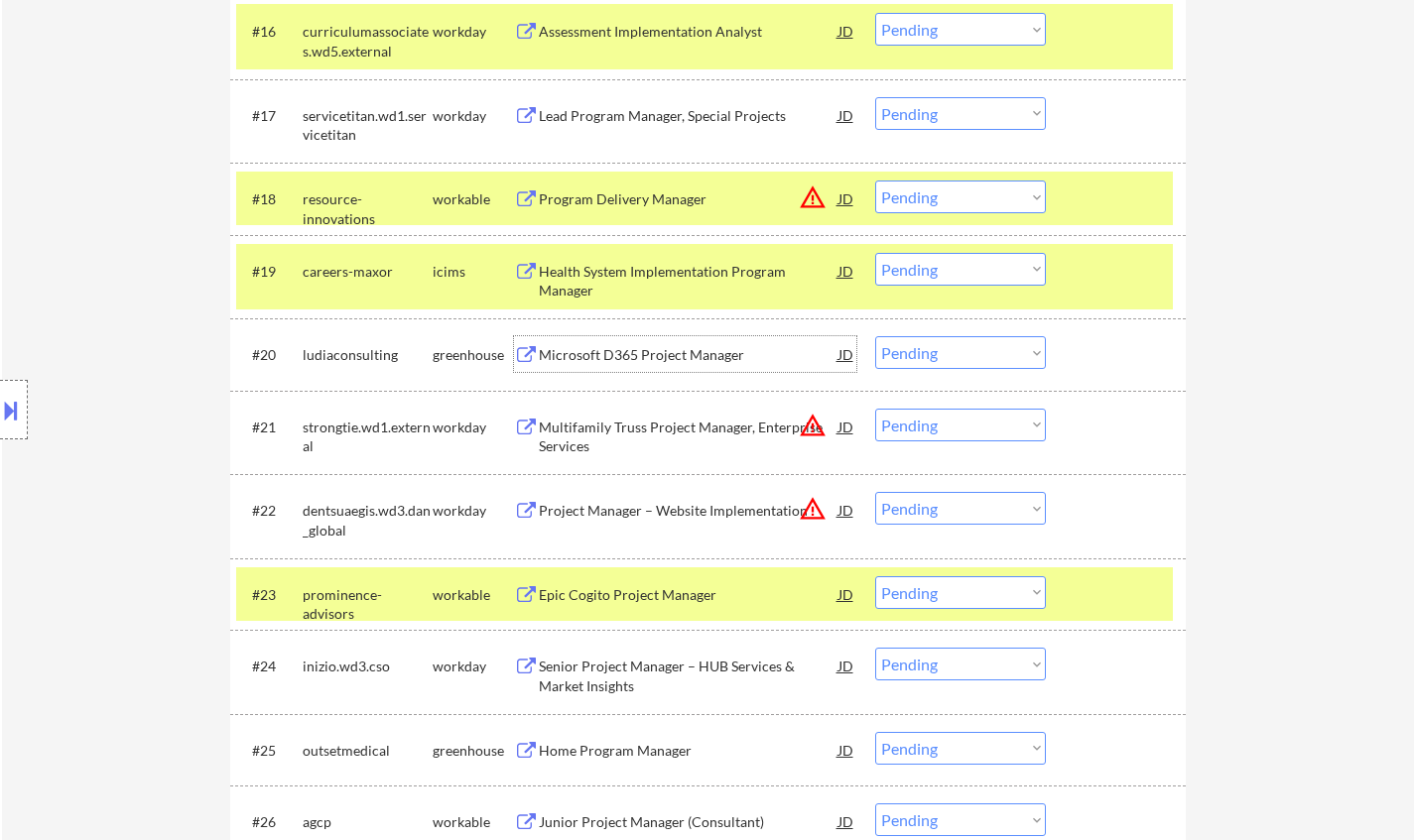 click on "Microsoft D365 Project Manager" at bounding box center (689, 355) 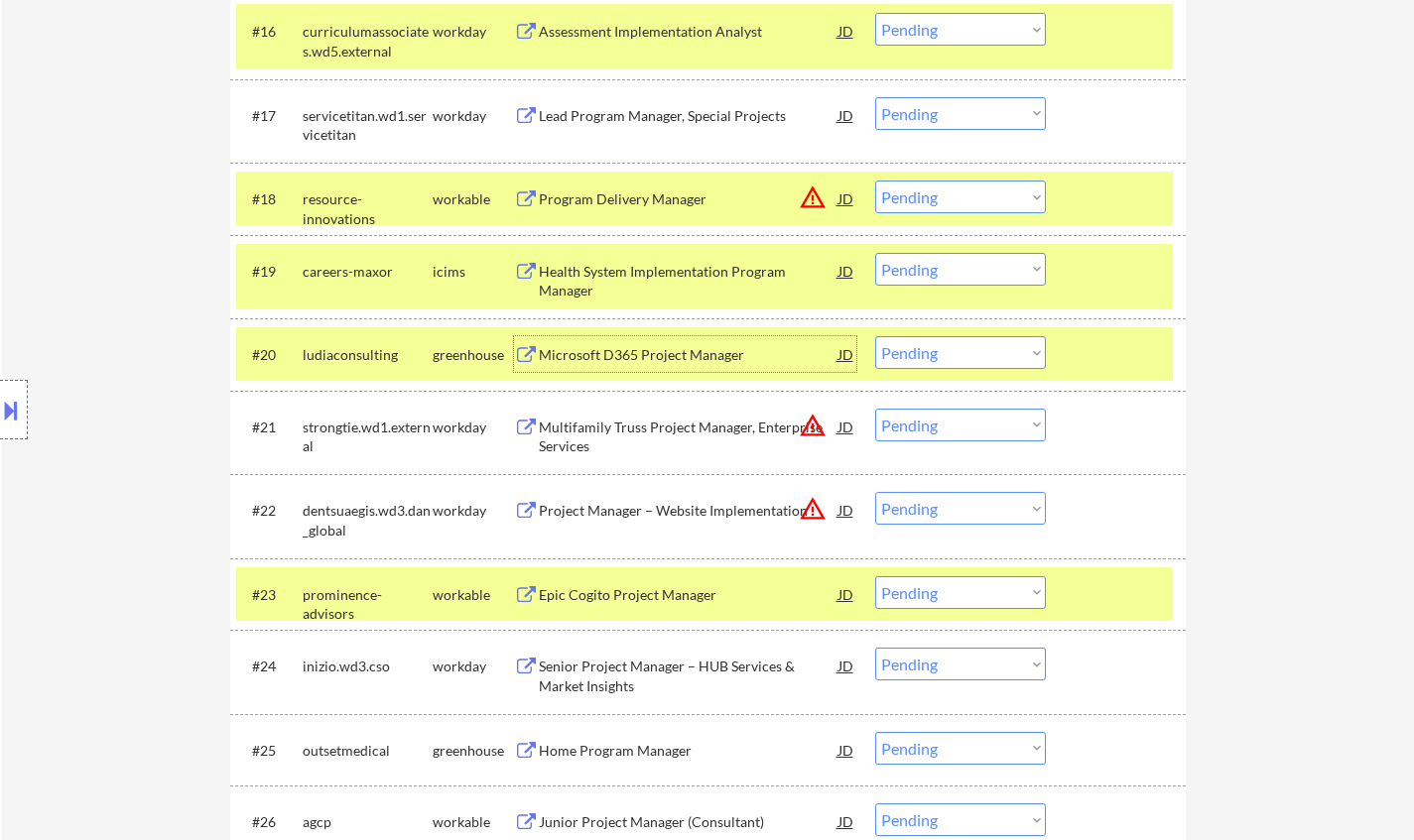 click on "Choose an option... Pending Applied Excluded (Questions) Excluded (Expired) Excluded (Location) Excluded (Bad Match) Excluded (Blocklist) Excluded (Salary) Excluded (Other)" at bounding box center (961, 352) 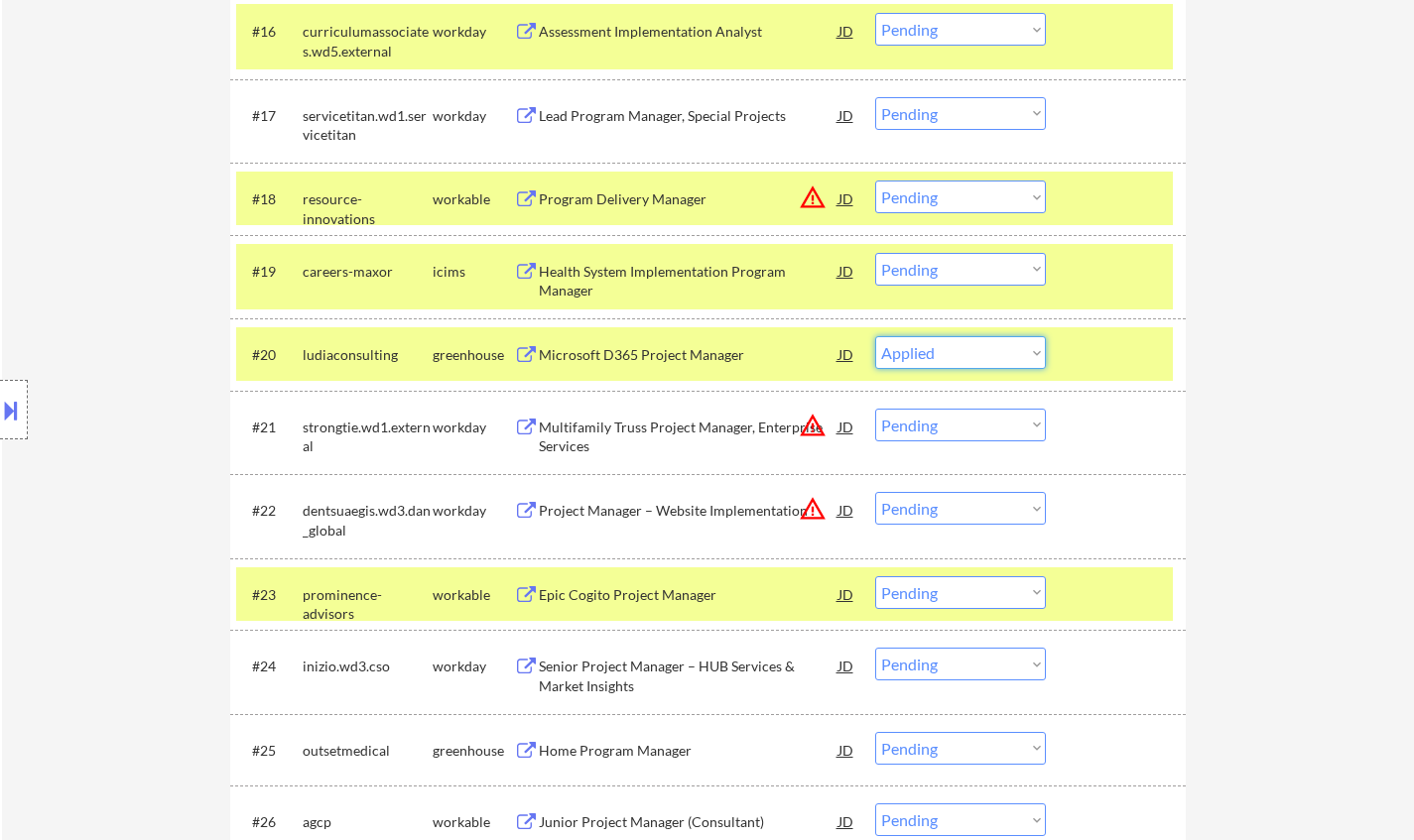 click on "Choose an option... Pending Applied Excluded (Questions) Excluded (Expired) Excluded (Location) Excluded (Bad Match) Excluded (Blocklist) Excluded (Salary) Excluded (Other)" at bounding box center [961, 352] 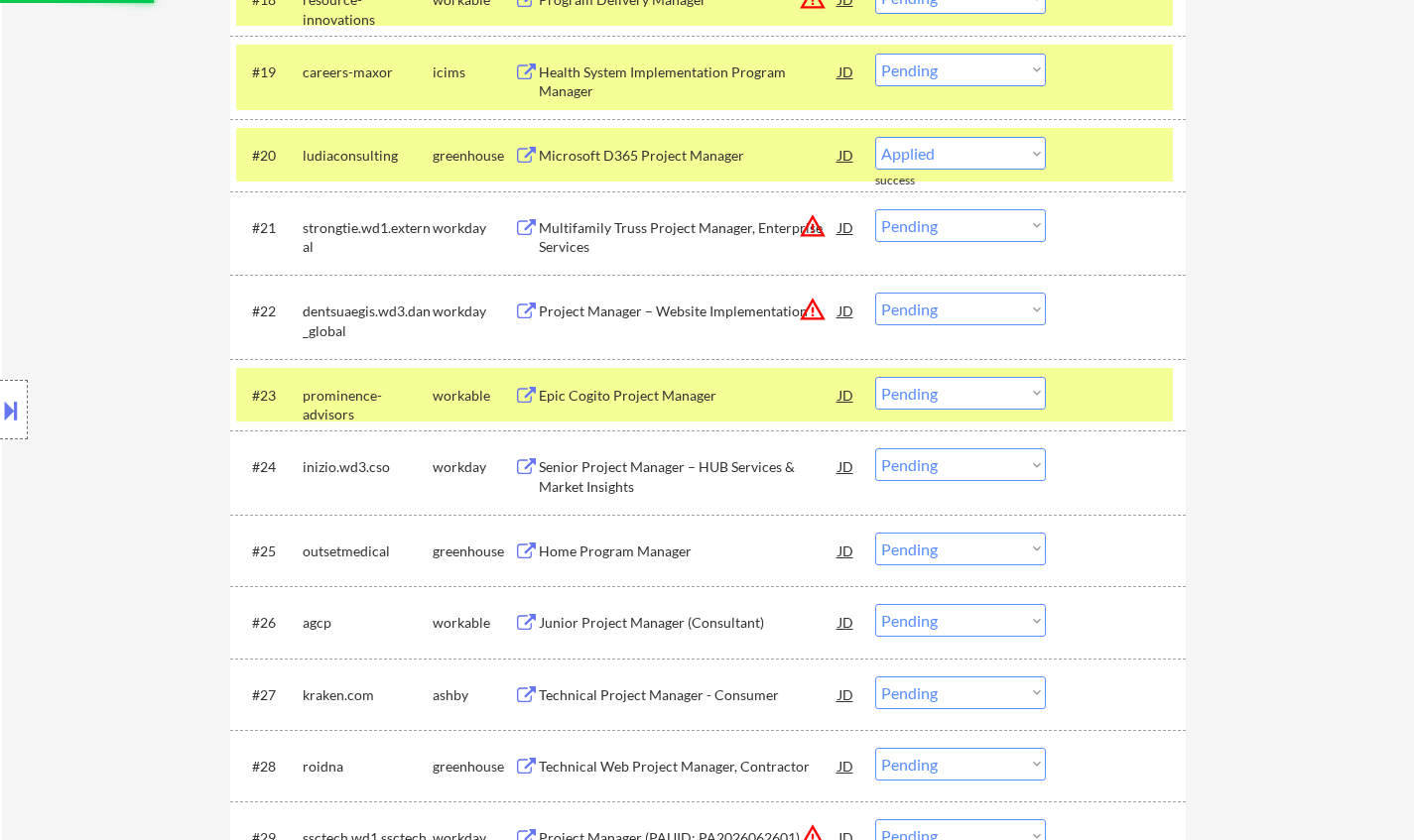 scroll, scrollTop: 2248, scrollLeft: 0, axis: vertical 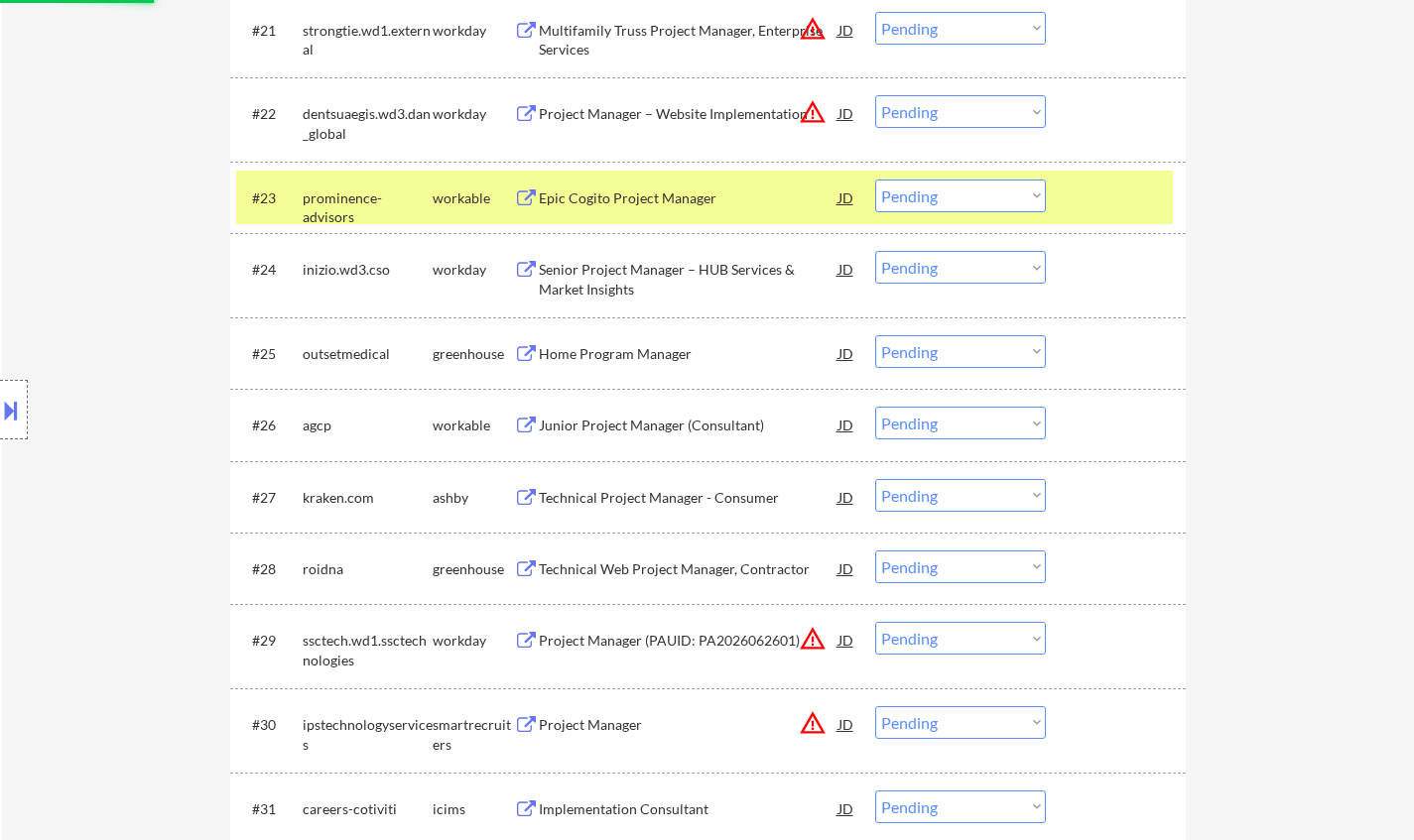 select on ""pending"" 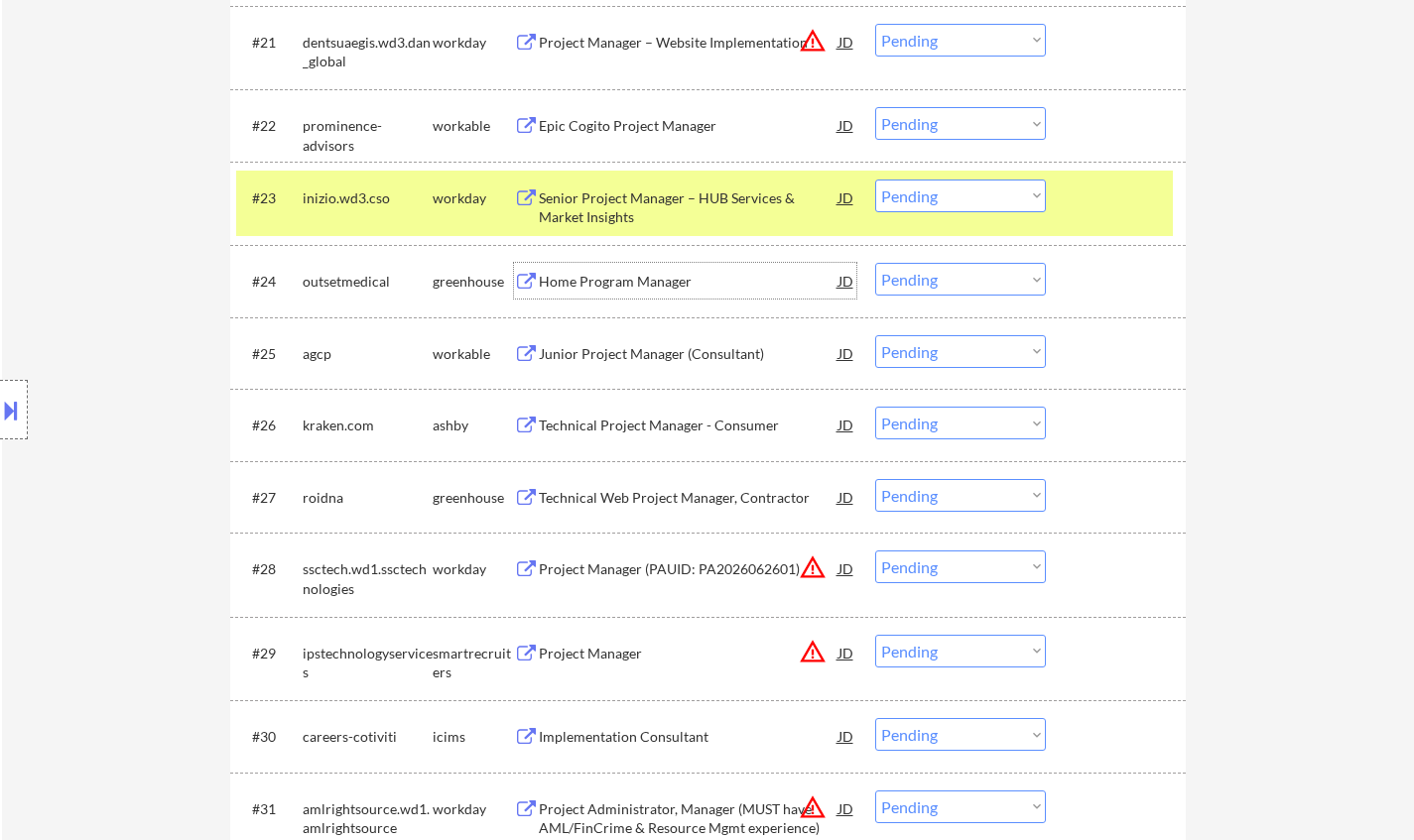 click on "Home Program Manager" at bounding box center [689, 282] 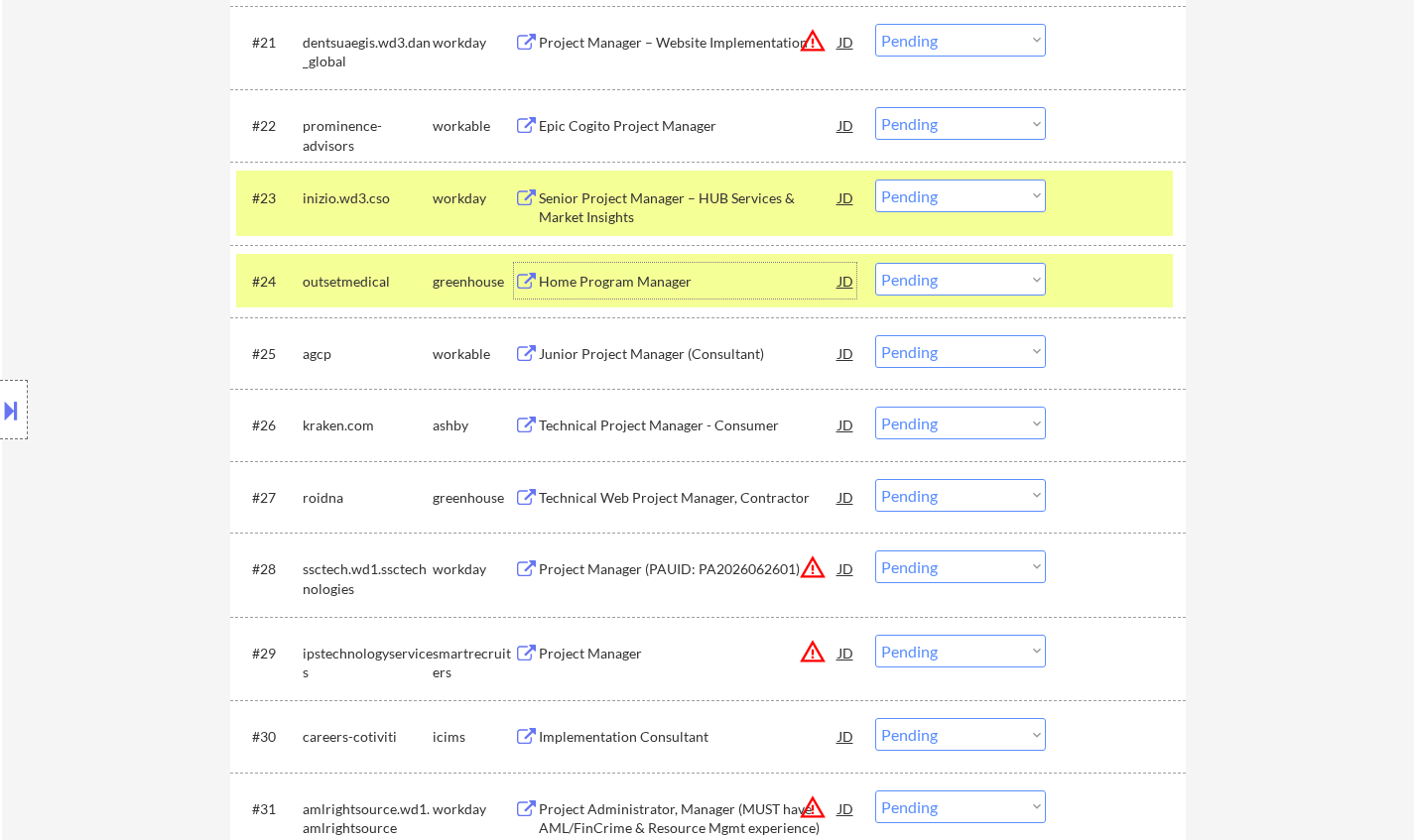 click on "Choose an option... Pending Applied Excluded (Questions) Excluded (Expired) Excluded (Location) Excluded (Bad Match) Excluded (Blocklist) Excluded (Salary) Excluded (Other)" at bounding box center [961, 279] 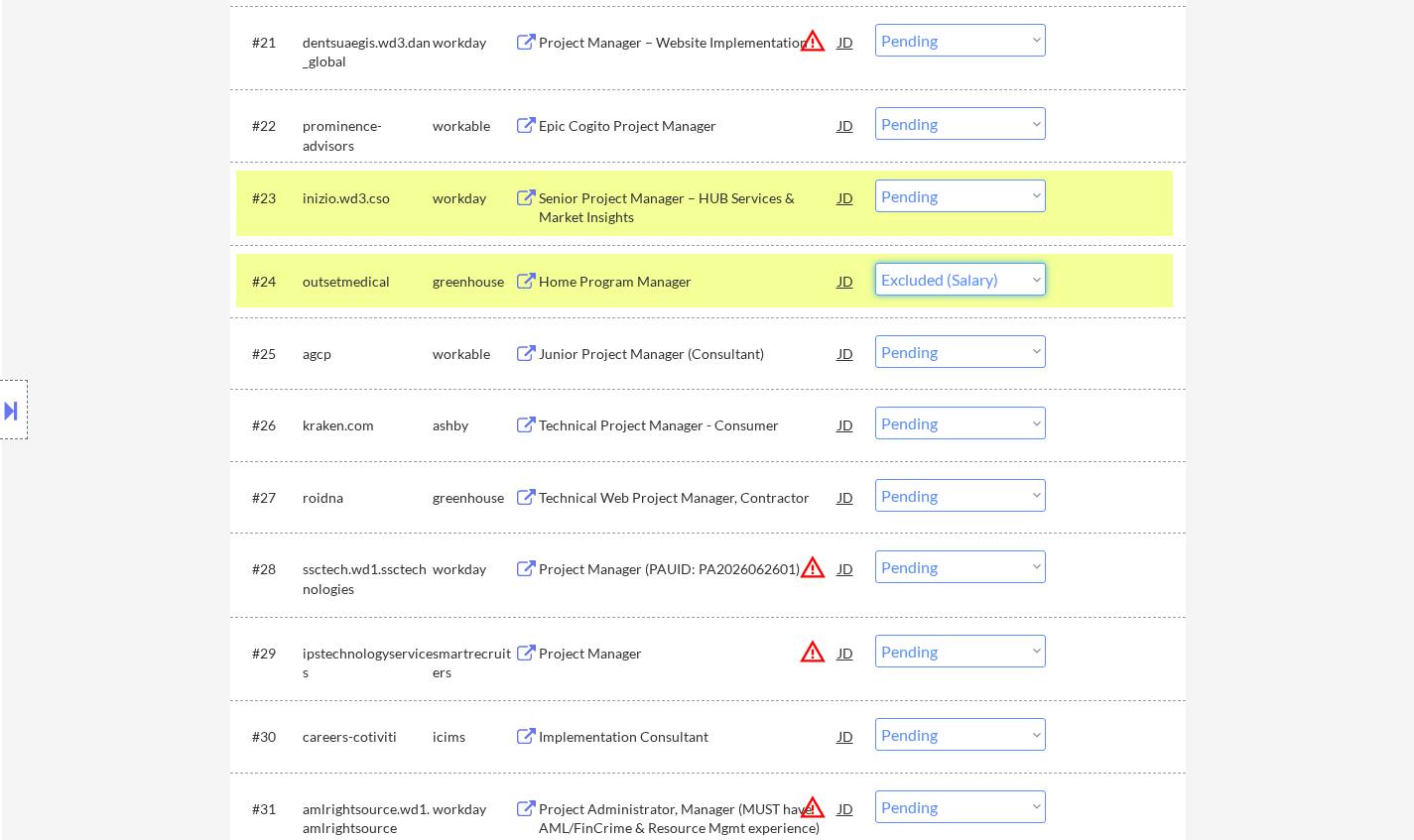 click on "Choose an option... Pending Applied Excluded (Questions) Excluded (Expired) Excluded (Location) Excluded (Bad Match) Excluded (Blocklist) Excluded (Salary) Excluded (Other)" at bounding box center [961, 279] 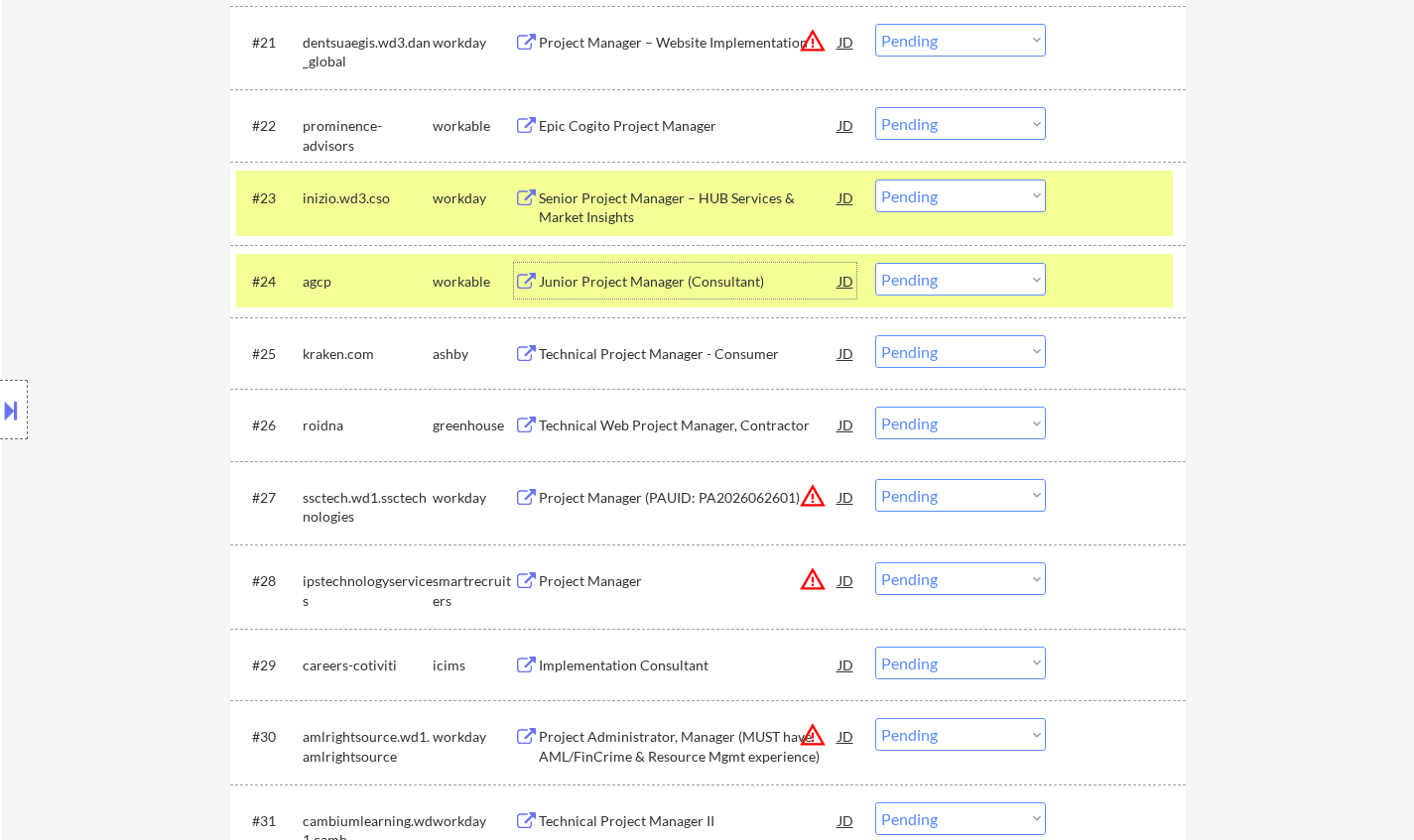 click on "Junior Project Manager (Consultant)" at bounding box center [689, 282] 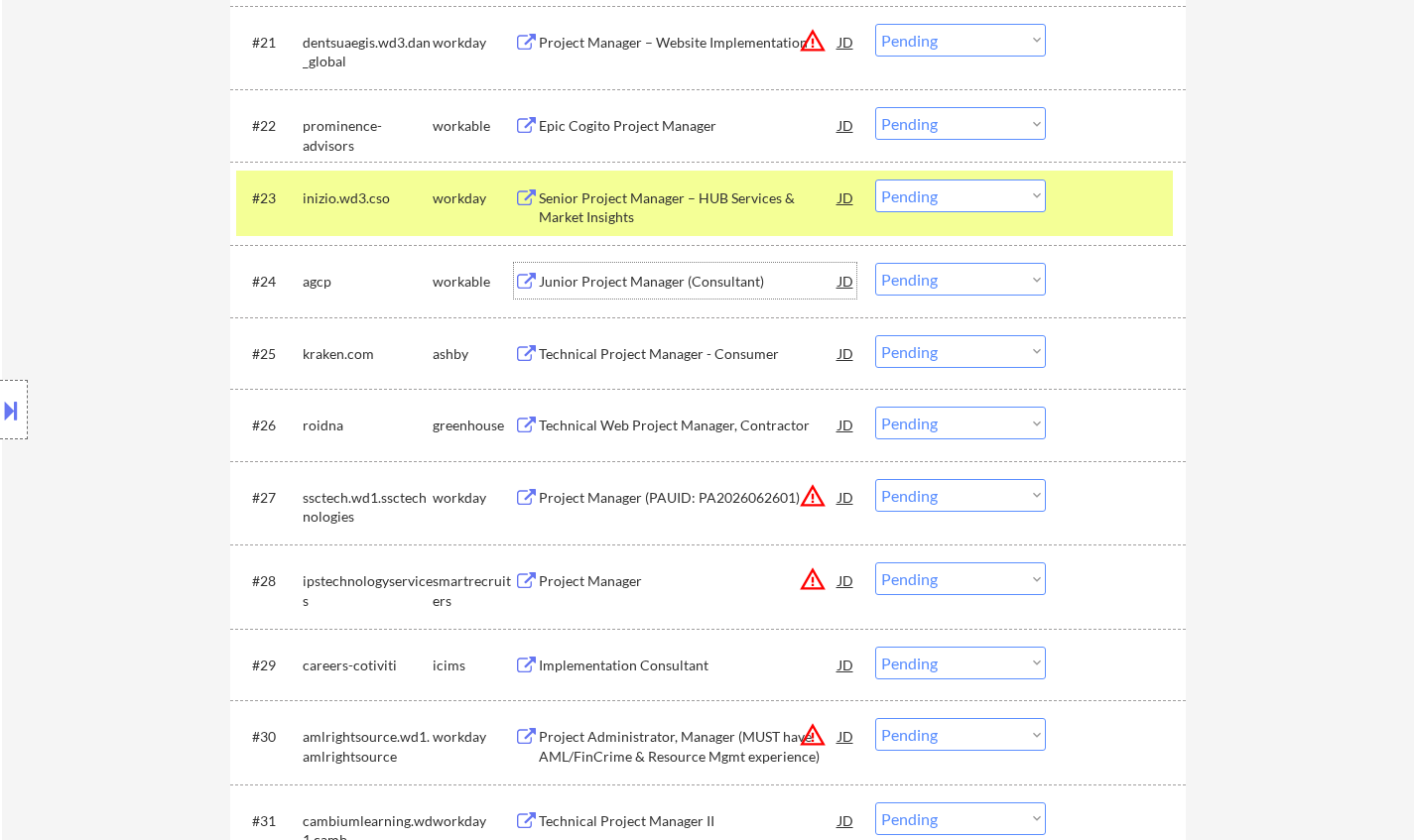 click on "Choose an option... Pending Applied Excluded (Questions) Excluded (Expired) Excluded (Location) Excluded (Bad Match) Excluded (Blocklist) Excluded (Salary) Excluded (Other)" at bounding box center [961, 279] 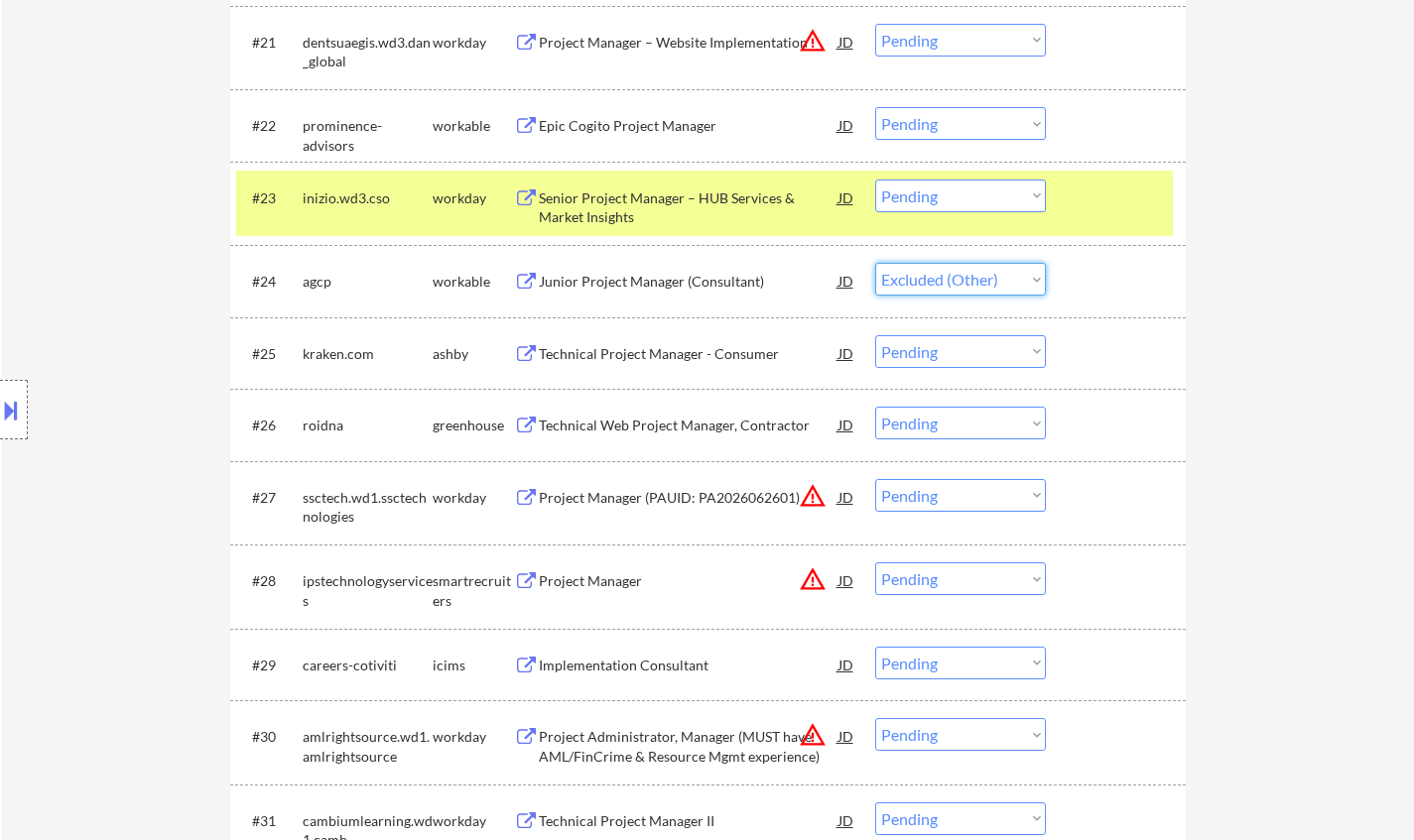 click on "Choose an option... Pending Applied Excluded (Questions) Excluded (Expired) Excluded (Location) Excluded (Bad Match) Excluded (Blocklist) Excluded (Salary) Excluded (Other)" at bounding box center [961, 279] 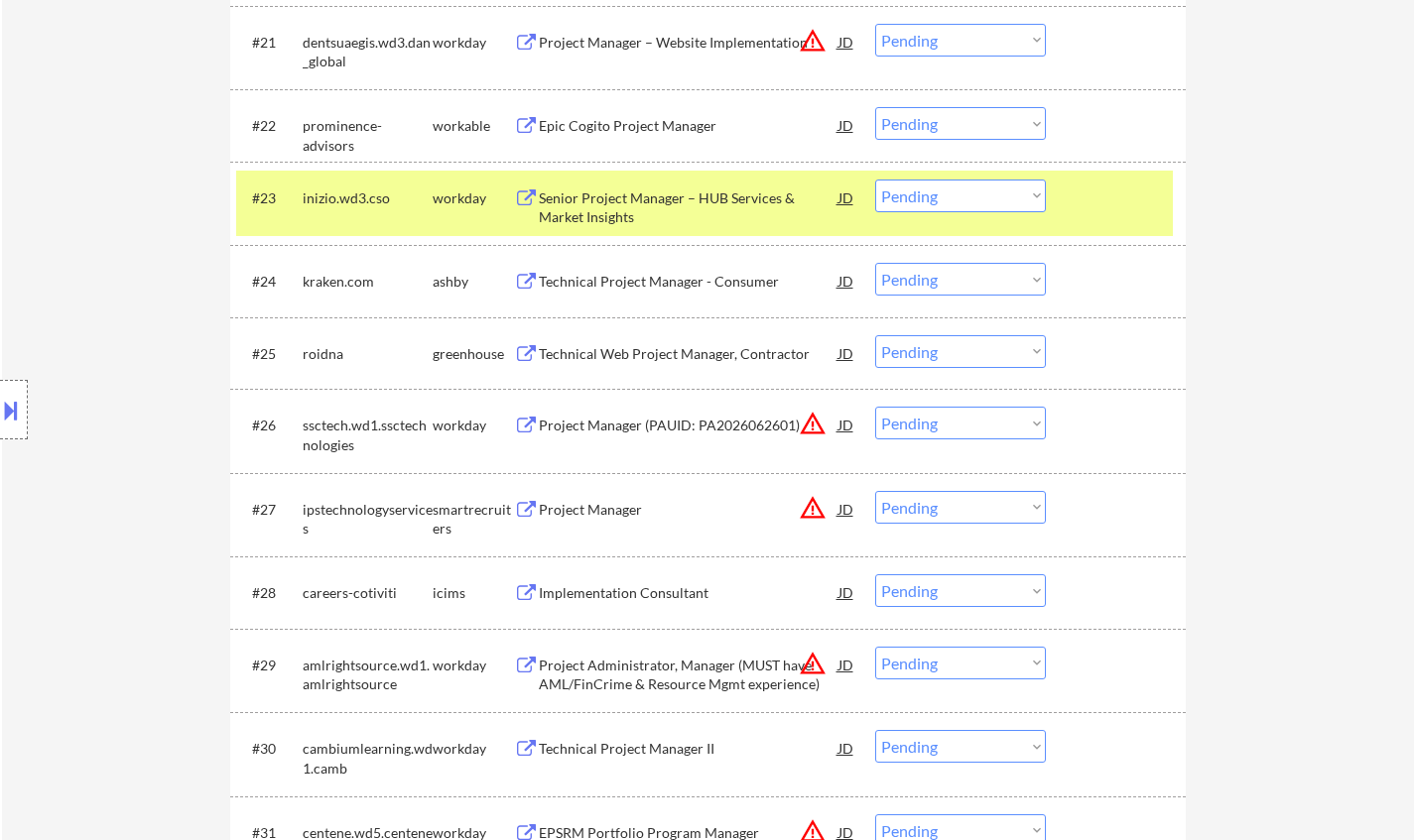 click on "Choose an option... Pending Applied Excluded (Questions) Excluded (Expired) Excluded (Location) Excluded (Bad Match) Excluded (Blocklist) Excluded (Salary) Excluded (Other)" at bounding box center [961, 279] 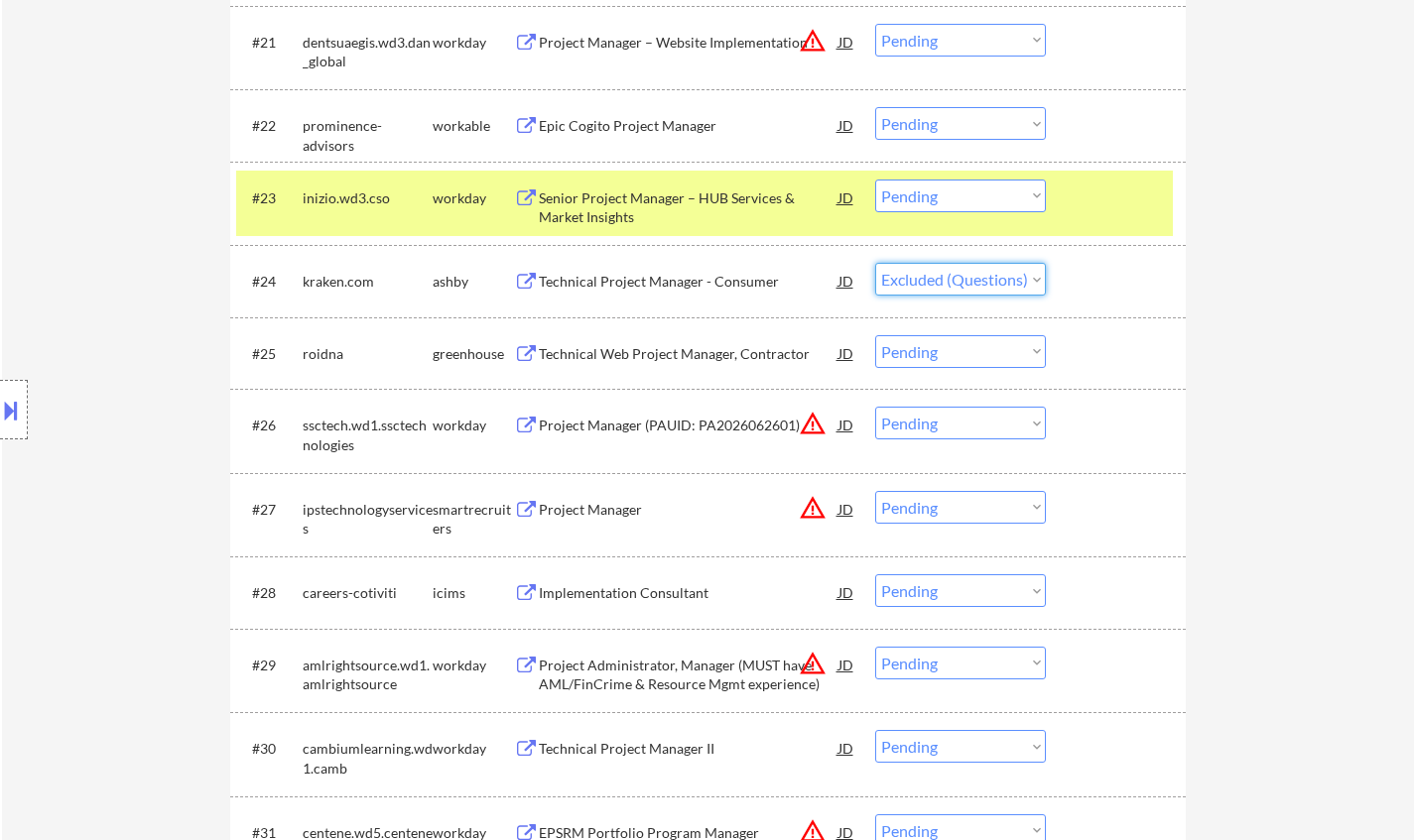 click on "Choose an option... Pending Applied Excluded (Questions) Excluded (Expired) Excluded (Location) Excluded (Bad Match) Excluded (Blocklist) Excluded (Salary) Excluded (Other)" at bounding box center [961, 279] 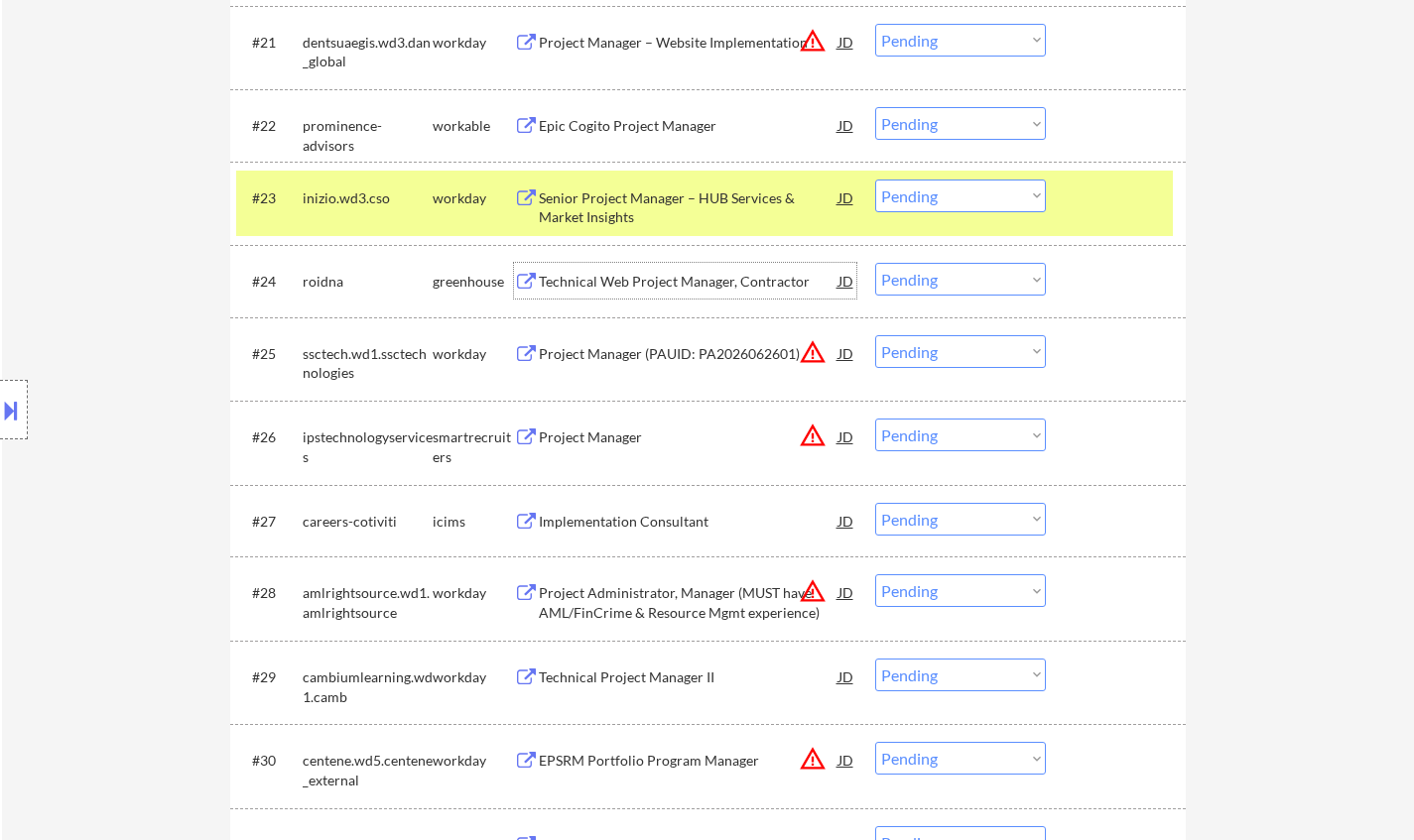 click on "Technical Web Project Manager, Contractor" at bounding box center (689, 282) 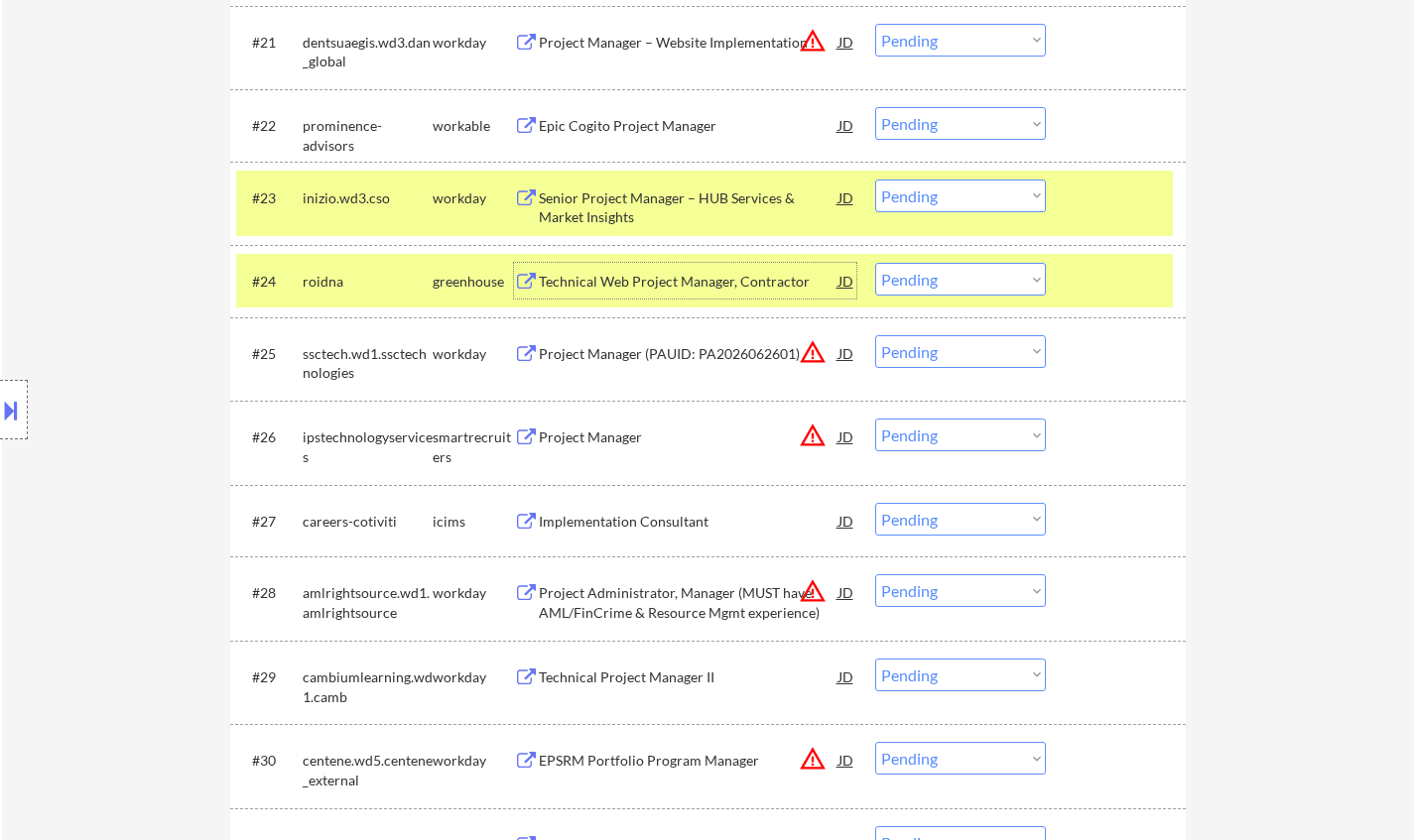 click on "Choose an option... Pending Applied Excluded (Questions) Excluded (Expired) Excluded (Location) Excluded (Bad Match) Excluded (Blocklist) Excluded (Salary) Excluded (Other)" at bounding box center (961, 279) 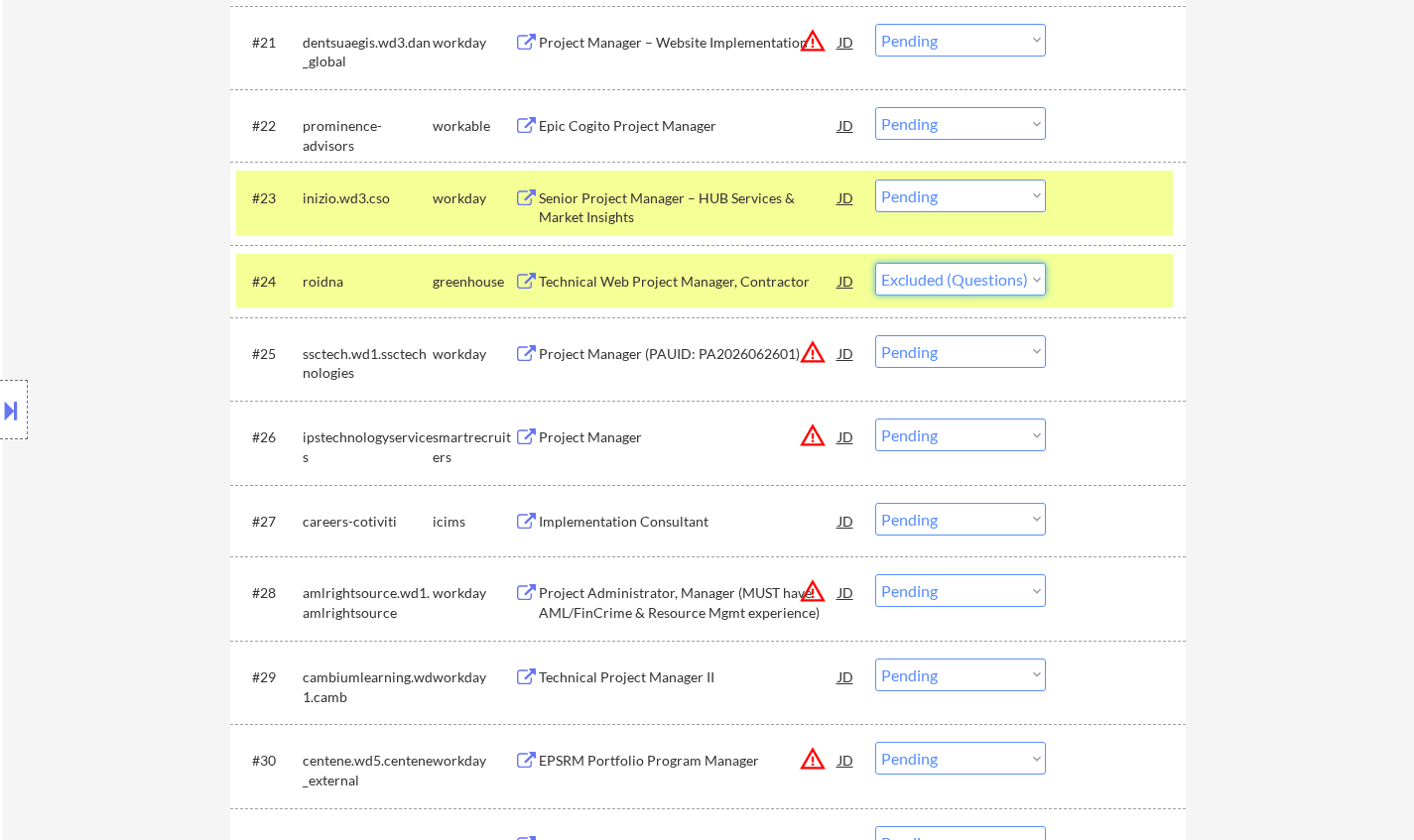 click on "Choose an option... Pending Applied Excluded (Questions) Excluded (Expired) Excluded (Location) Excluded (Bad Match) Excluded (Blocklist) Excluded (Salary) Excluded (Other)" at bounding box center (961, 279) 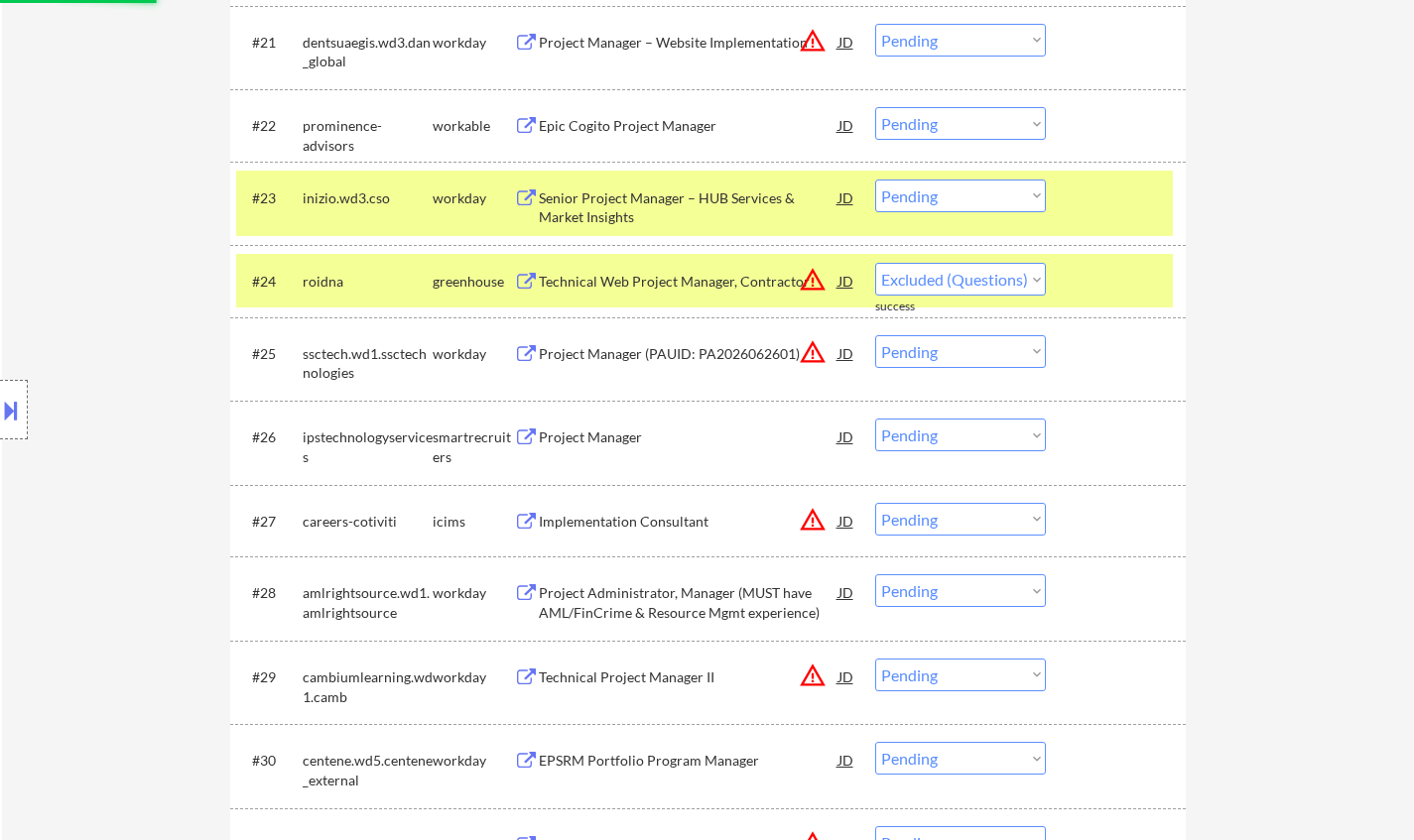 select on ""pending"" 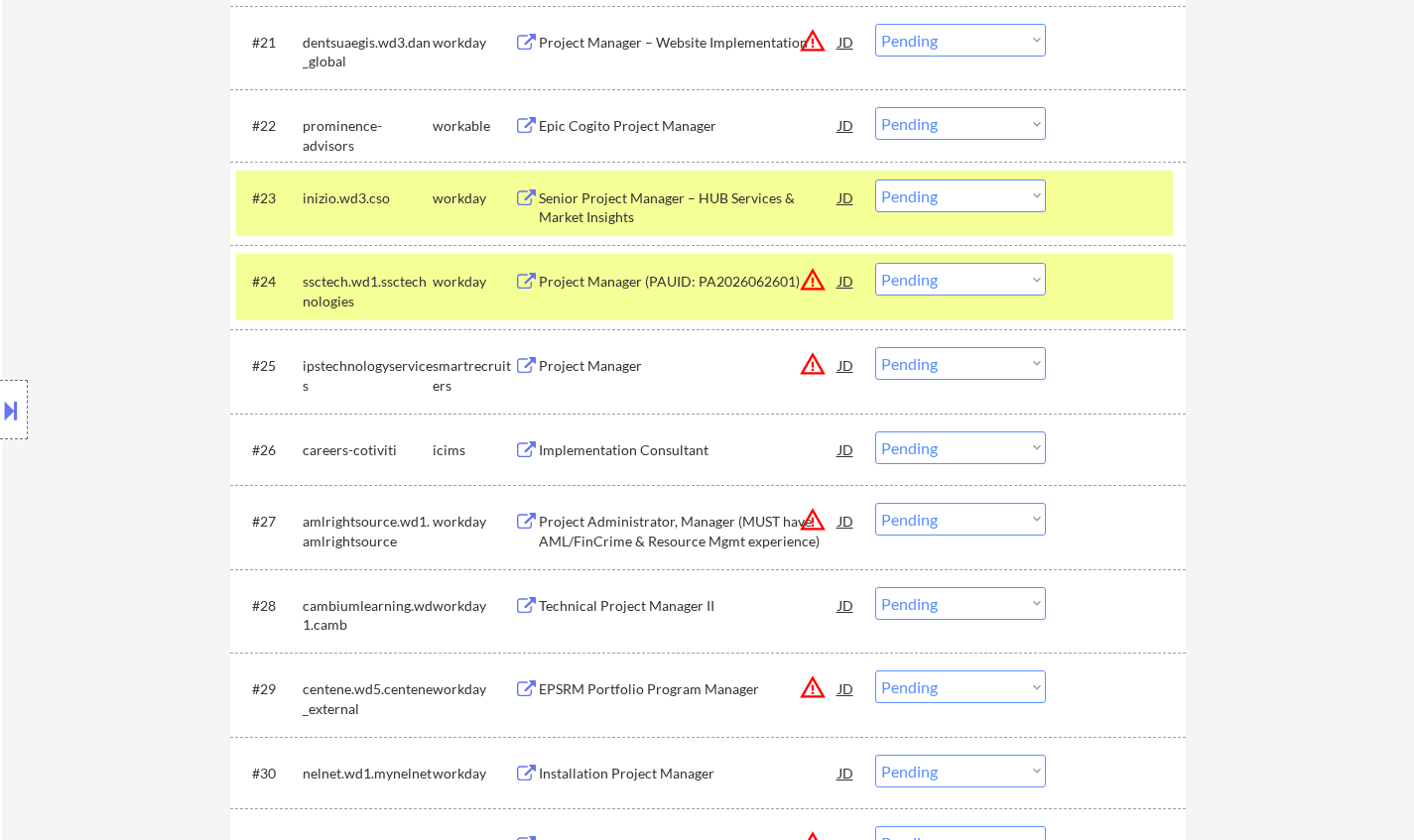 click on "JD" at bounding box center [846, 365] 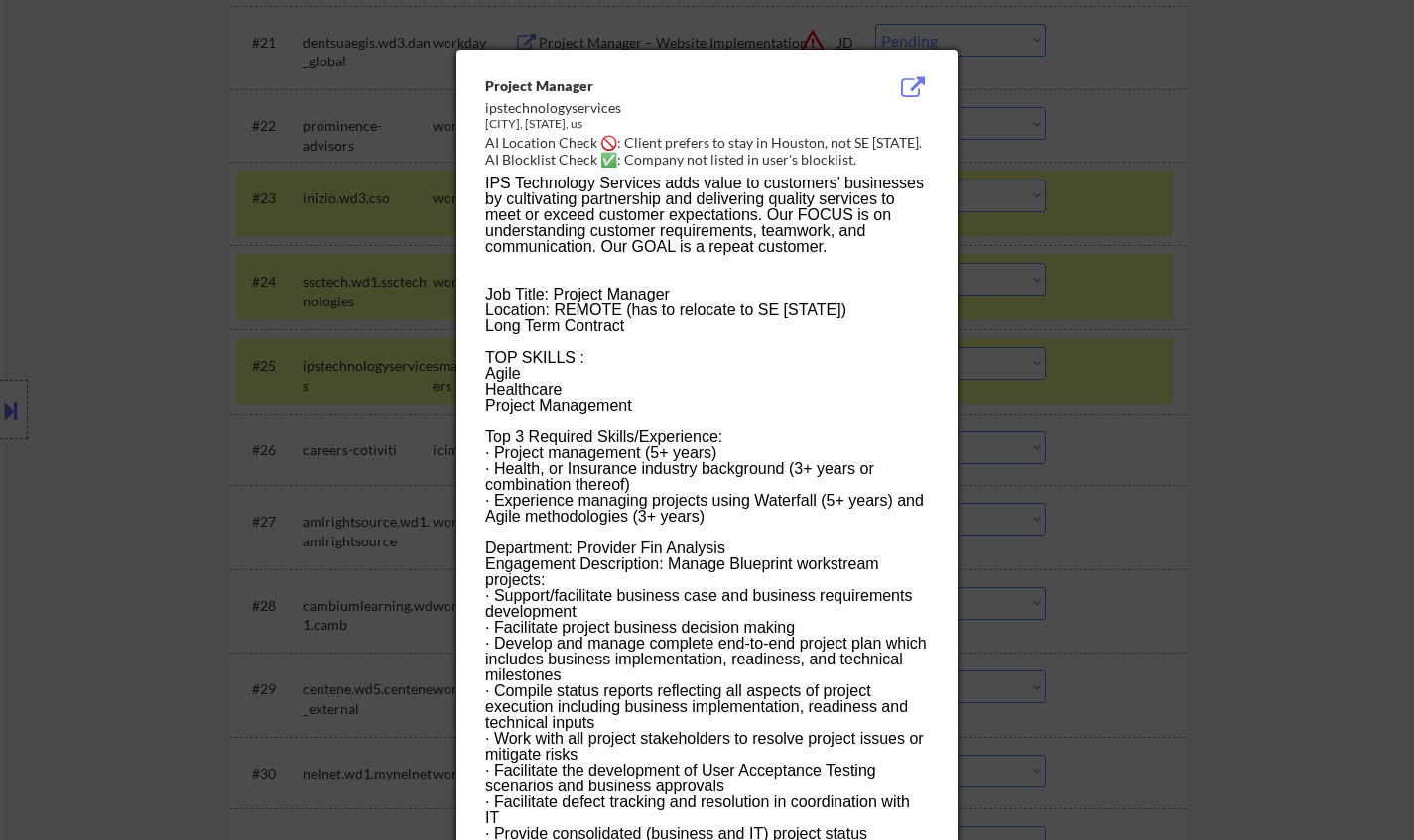 click at bounding box center [707, 420] 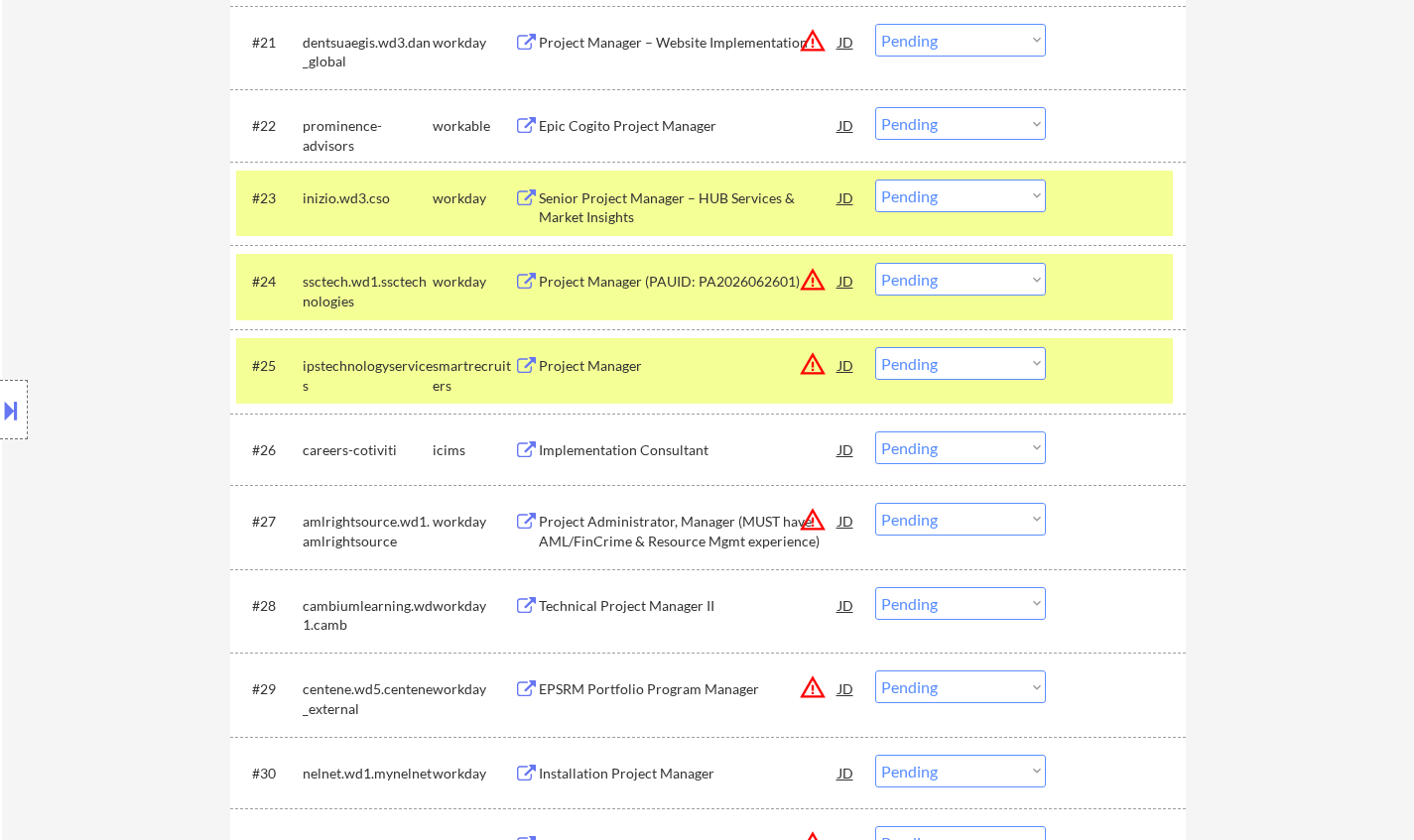 click on "Choose an option... Pending Applied Excluded (Questions) Excluded (Expired) Excluded (Location) Excluded (Bad Match) Excluded (Blocklist) Excluded (Salary) Excluded (Other)" at bounding box center (961, 363) 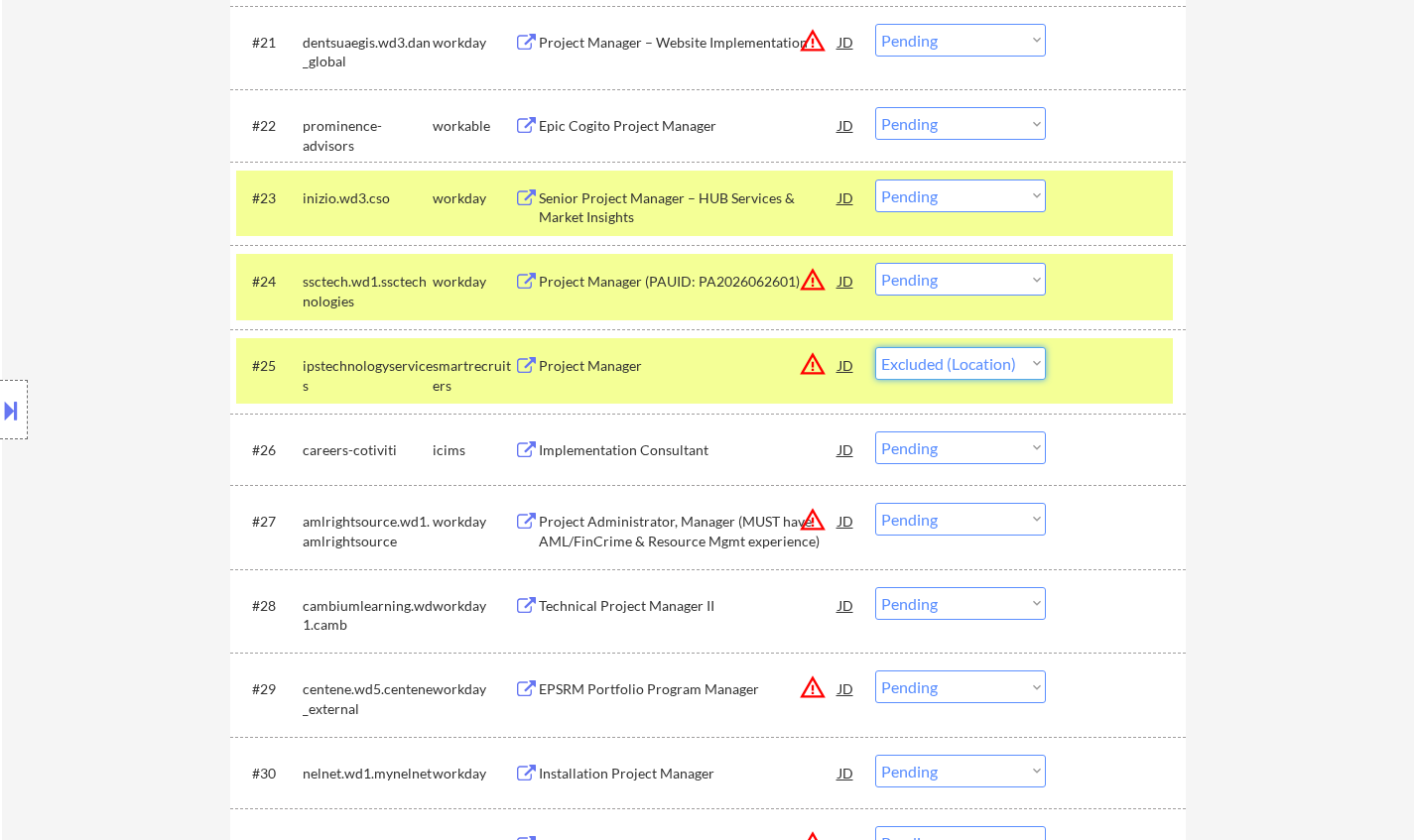 click on "Choose an option... Pending Applied Excluded (Questions) Excluded (Expired) Excluded (Location) Excluded (Bad Match) Excluded (Blocklist) Excluded (Salary) Excluded (Other)" at bounding box center [961, 363] 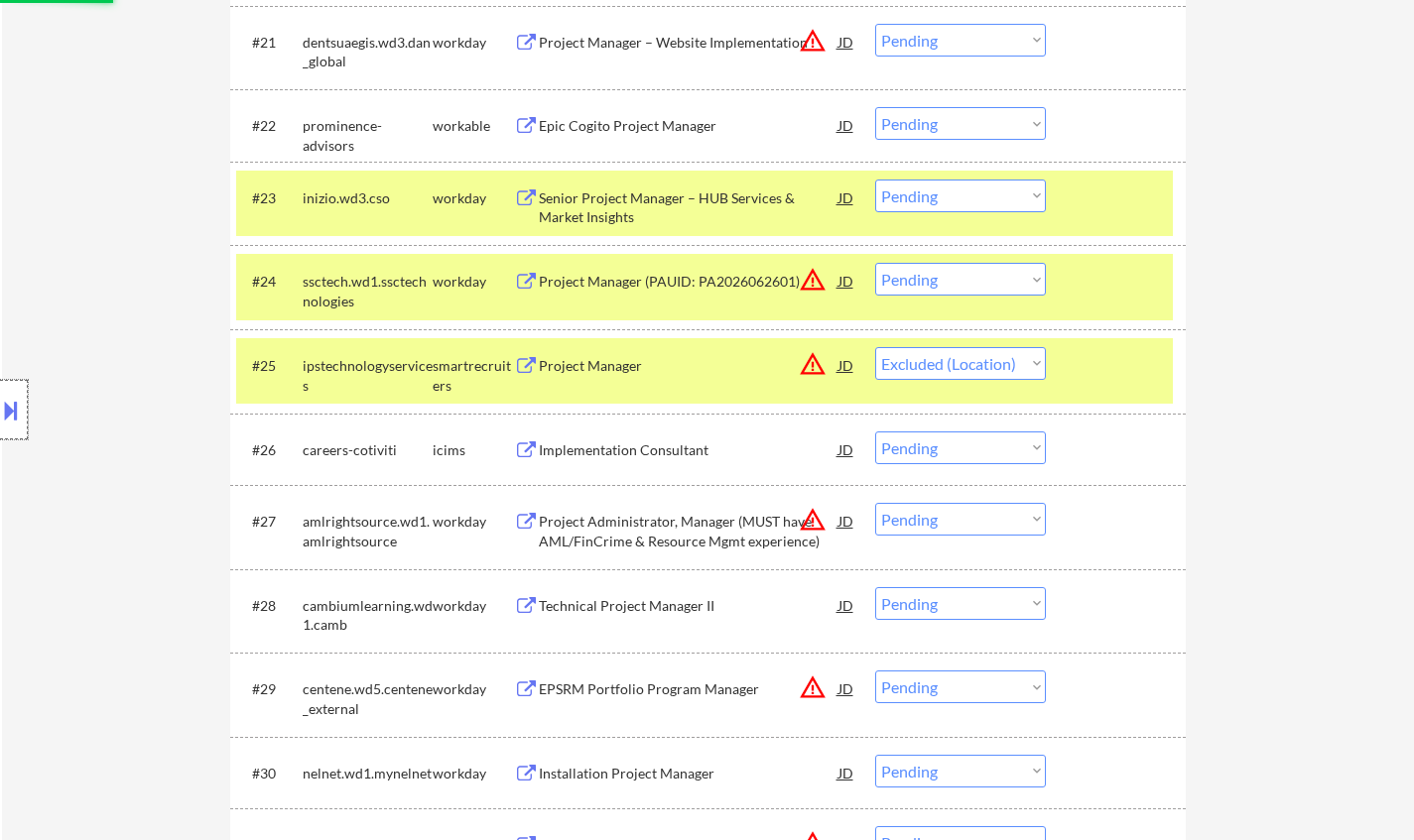 click at bounding box center (14, 410) 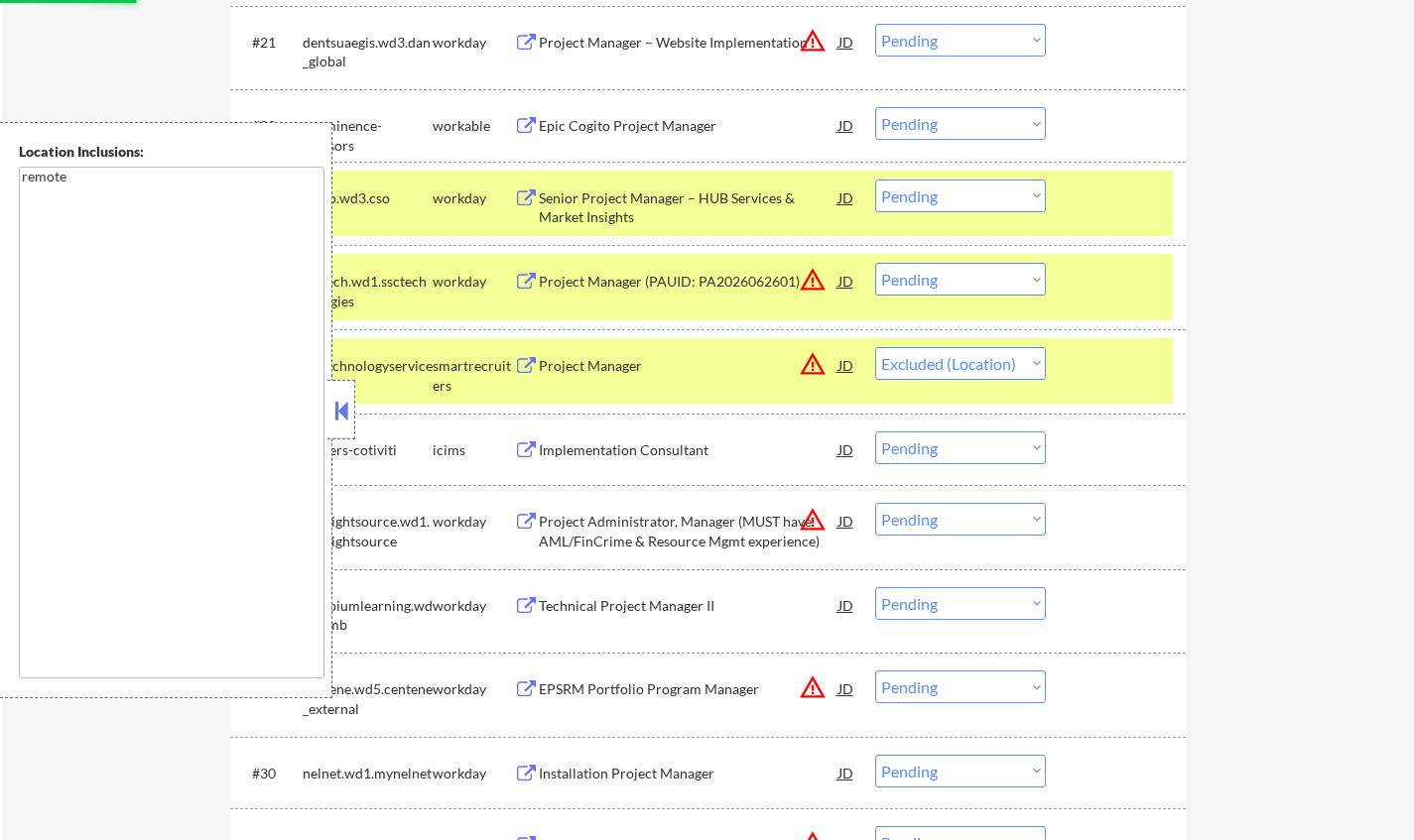 click at bounding box center [341, 411] 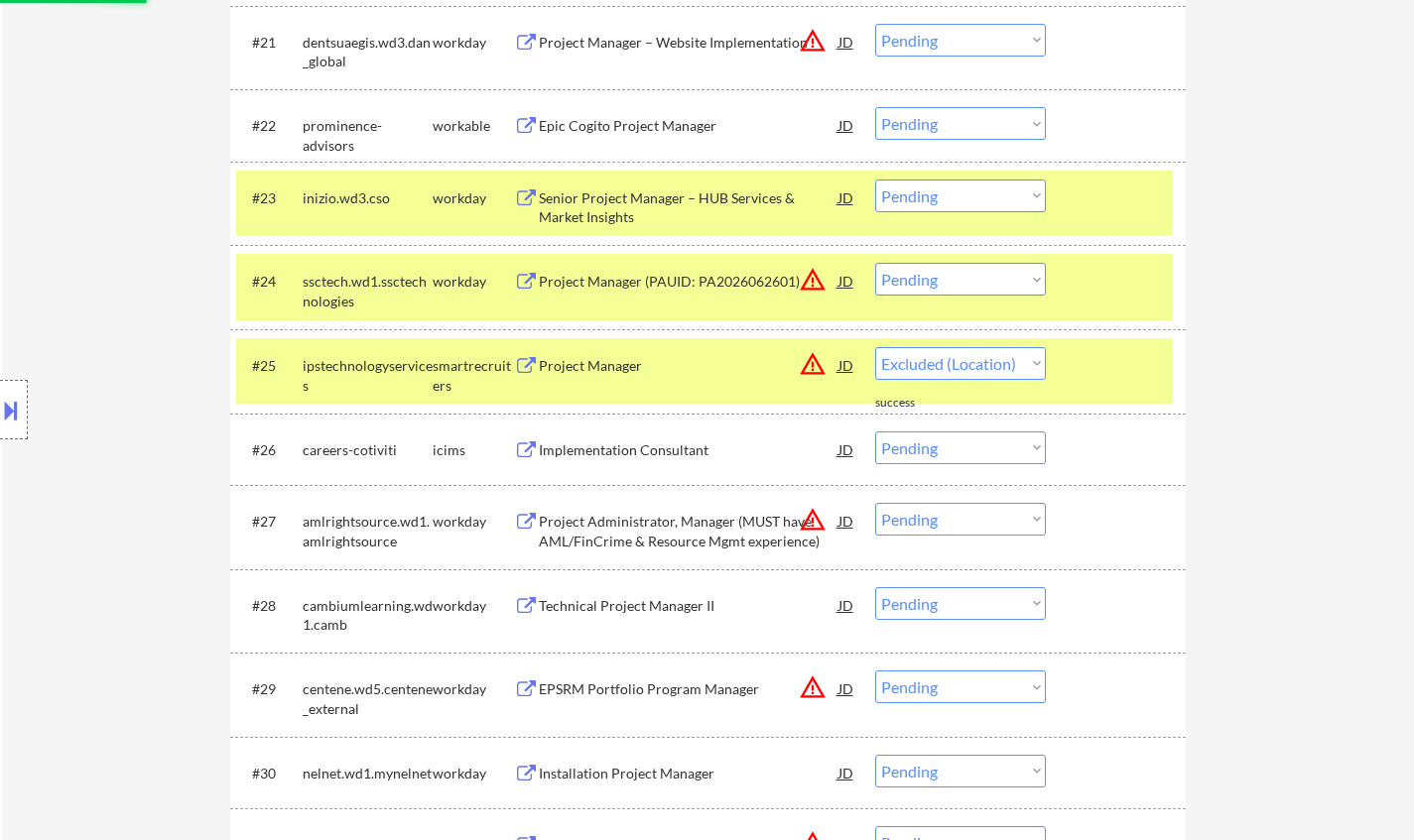 select on ""pending"" 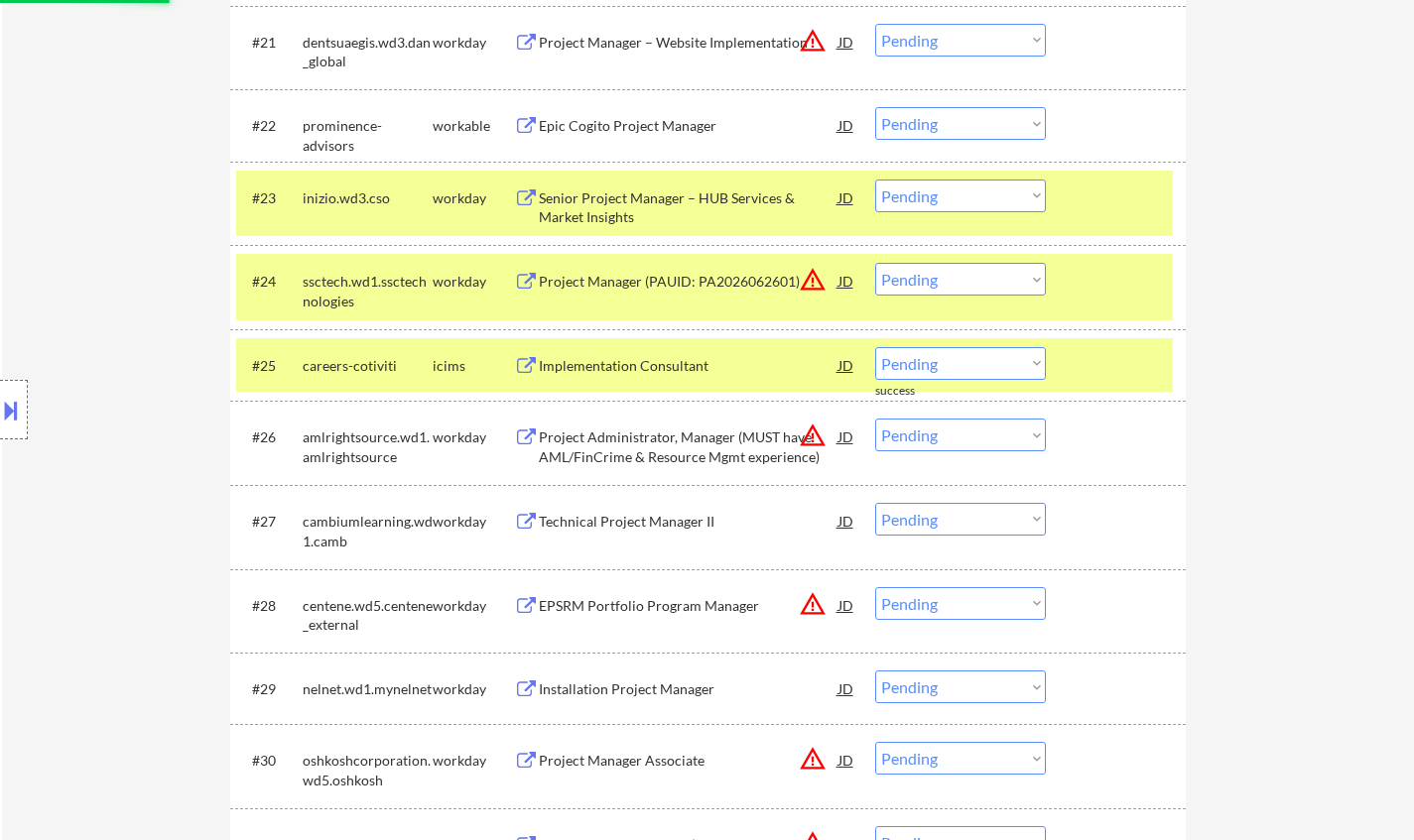 click on "Choose an option... Pending Applied Excluded (Questions) Excluded (Expired) Excluded (Location) Excluded (Bad Match) Excluded (Blocklist) Excluded (Salary) Excluded (Other)" at bounding box center [961, 279] 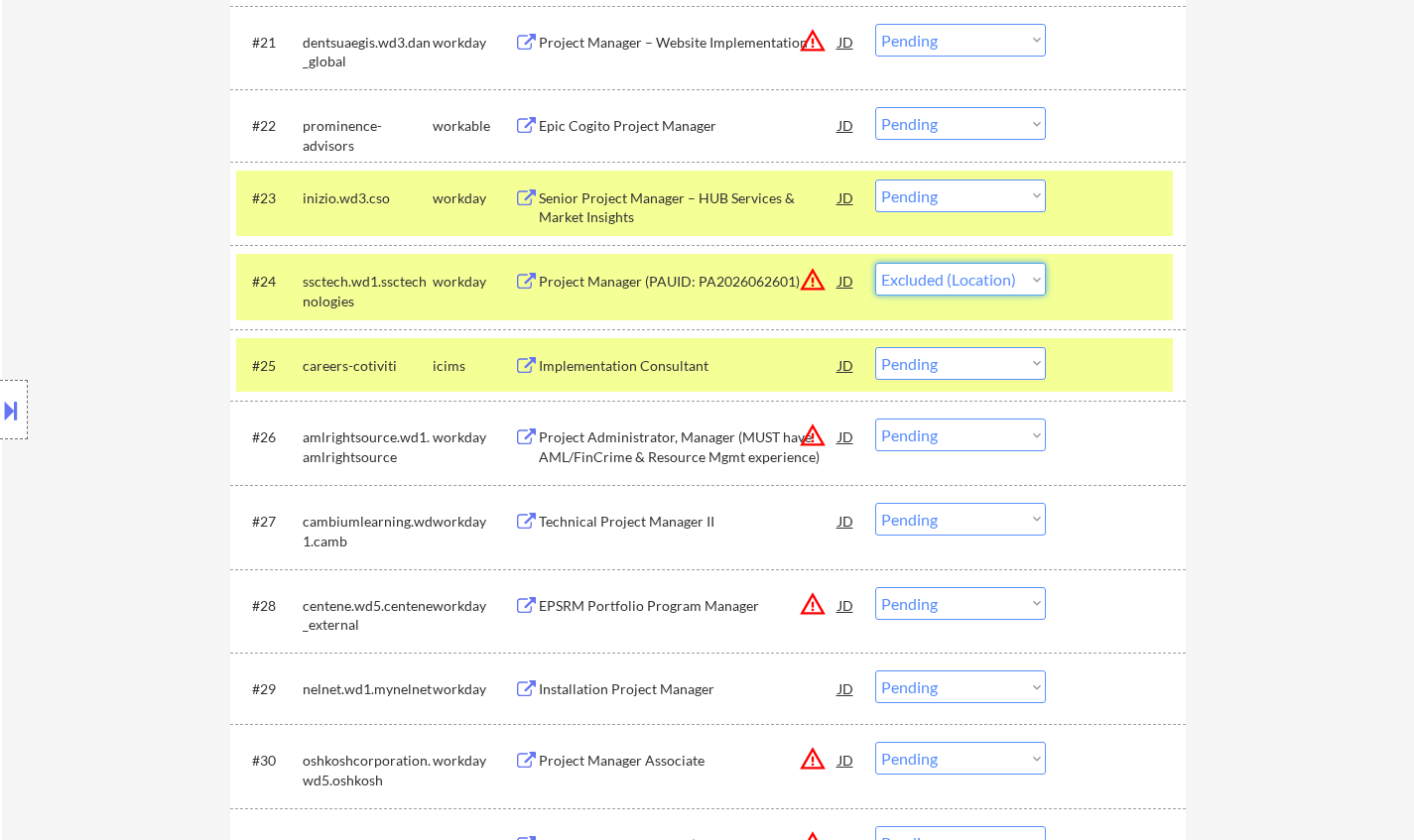 click on "Choose an option... Pending Applied Excluded (Questions) Excluded (Expired) Excluded (Location) Excluded (Bad Match) Excluded (Blocklist) Excluded (Salary) Excluded (Other)" at bounding box center (961, 279) 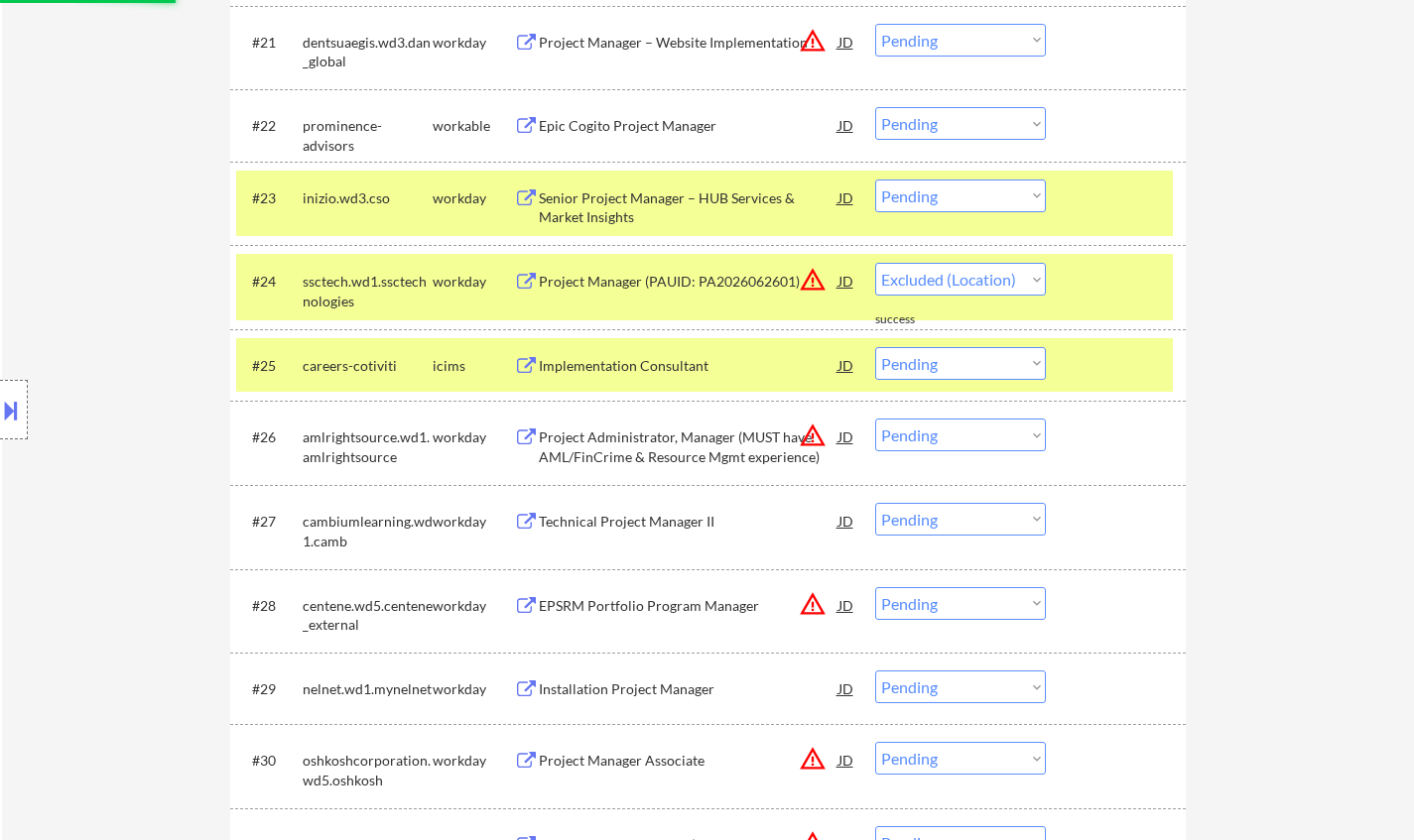 select on ""pending"" 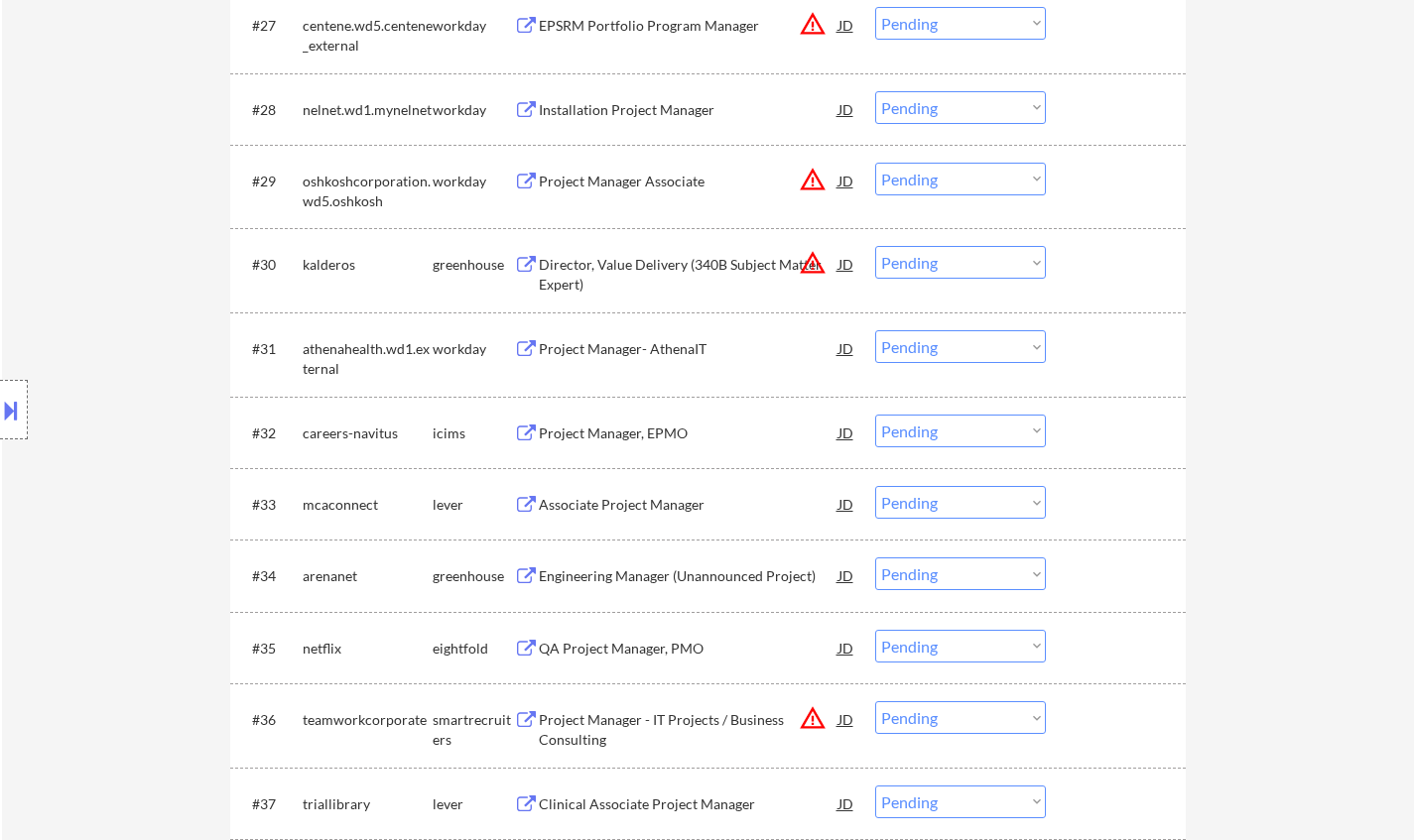 scroll, scrollTop: 3141, scrollLeft: 0, axis: vertical 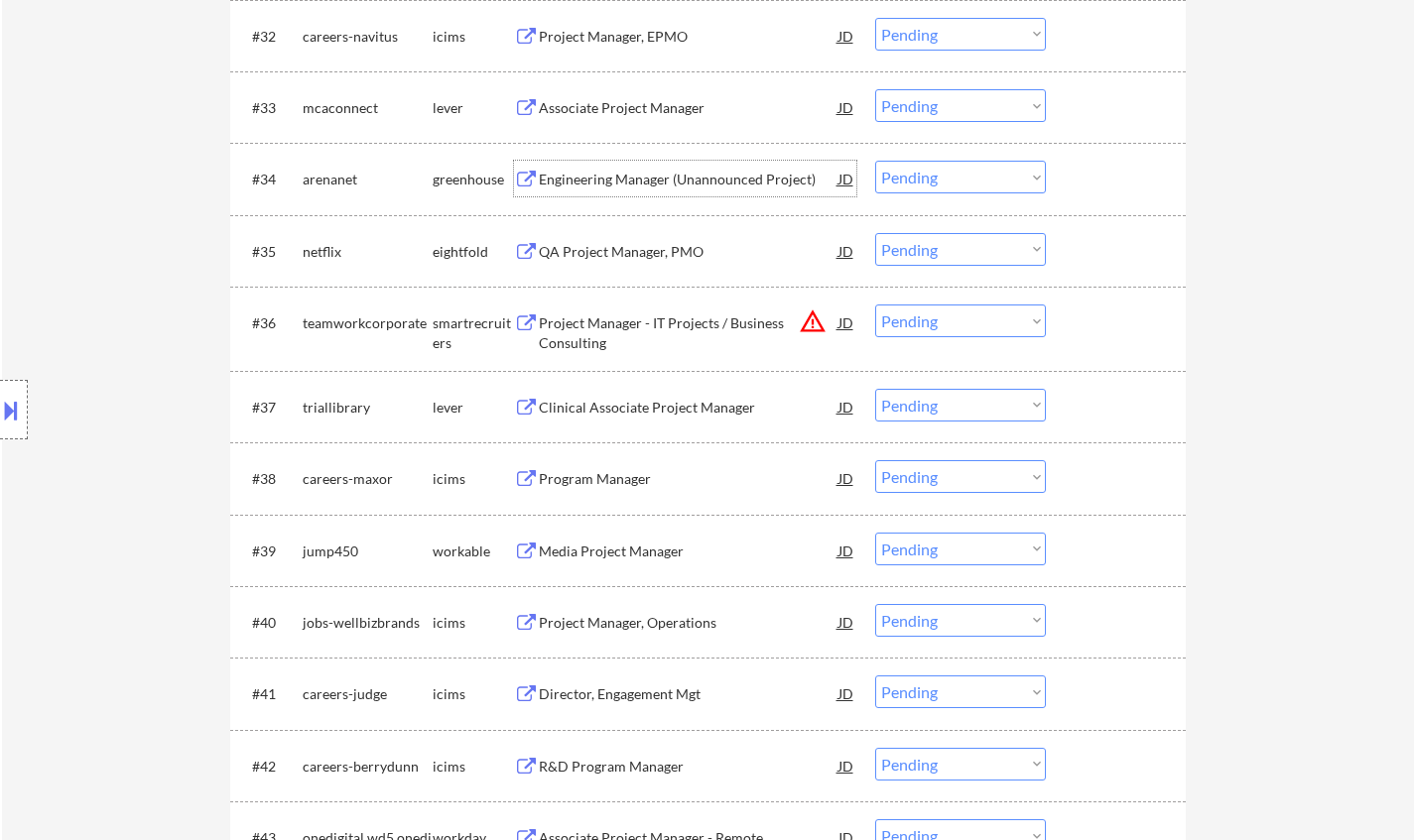 click on "Engineering Manager (Unannounced Project)" at bounding box center [689, 180] 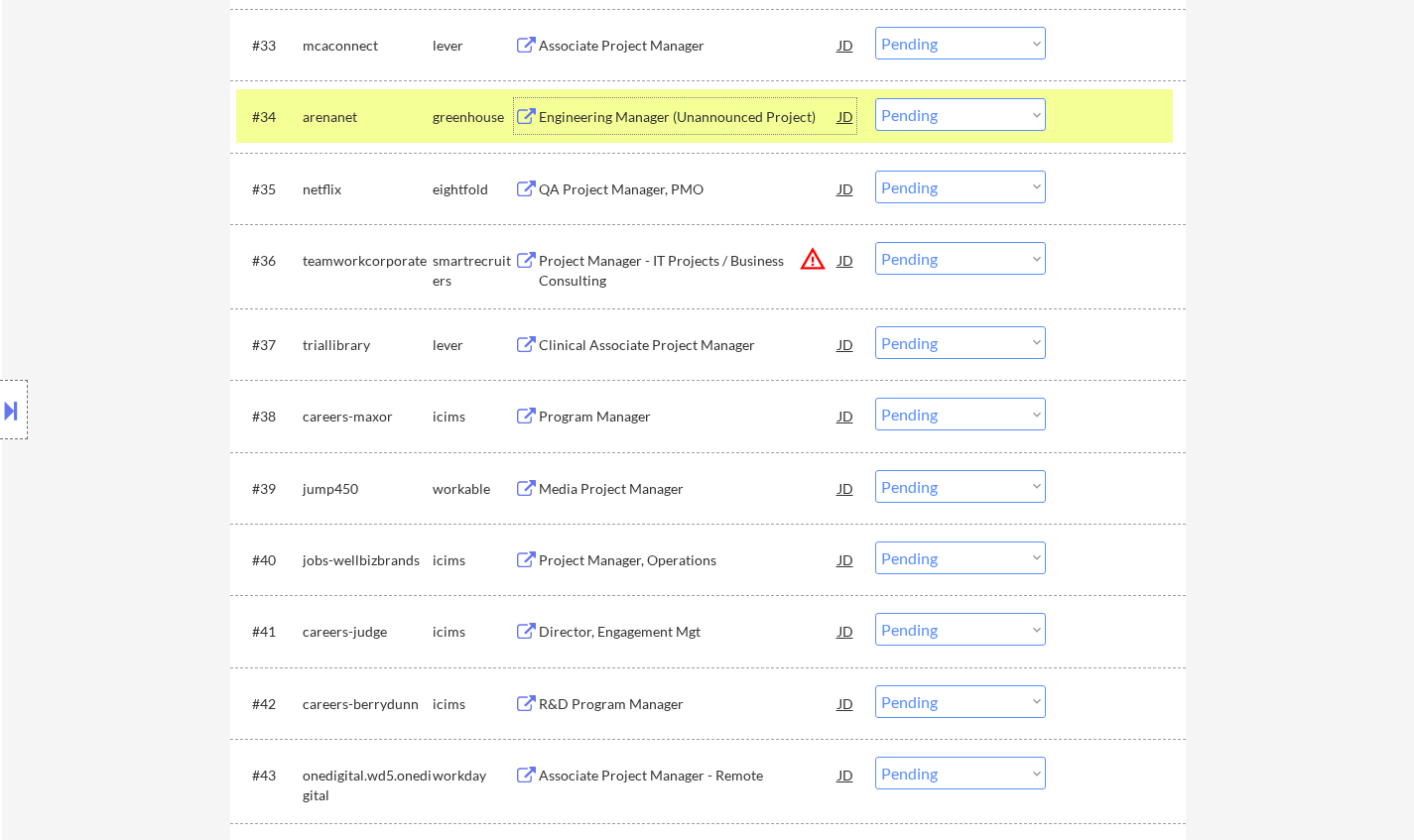 scroll, scrollTop: 3240, scrollLeft: 0, axis: vertical 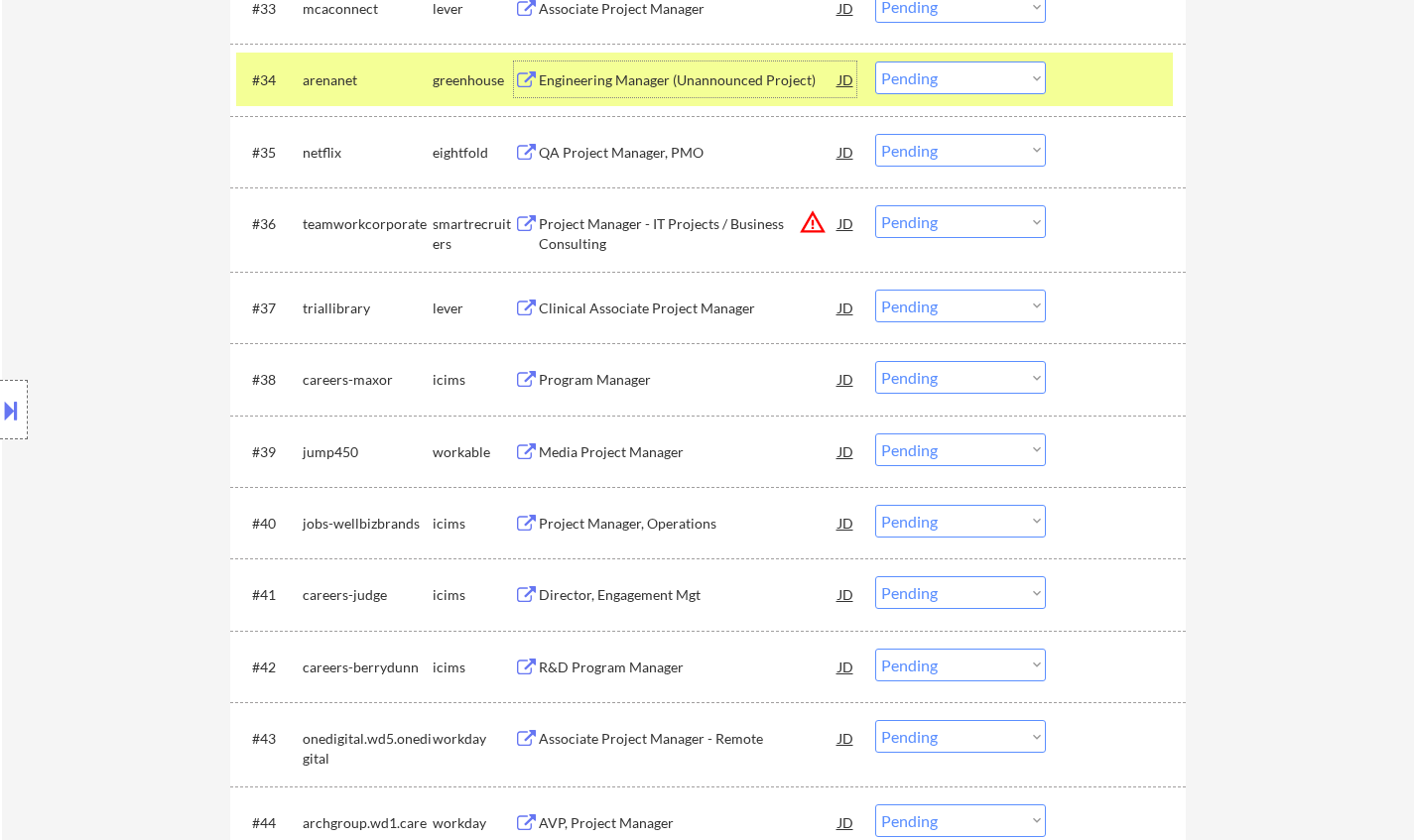 click on "Media Project Manager" at bounding box center [689, 452] 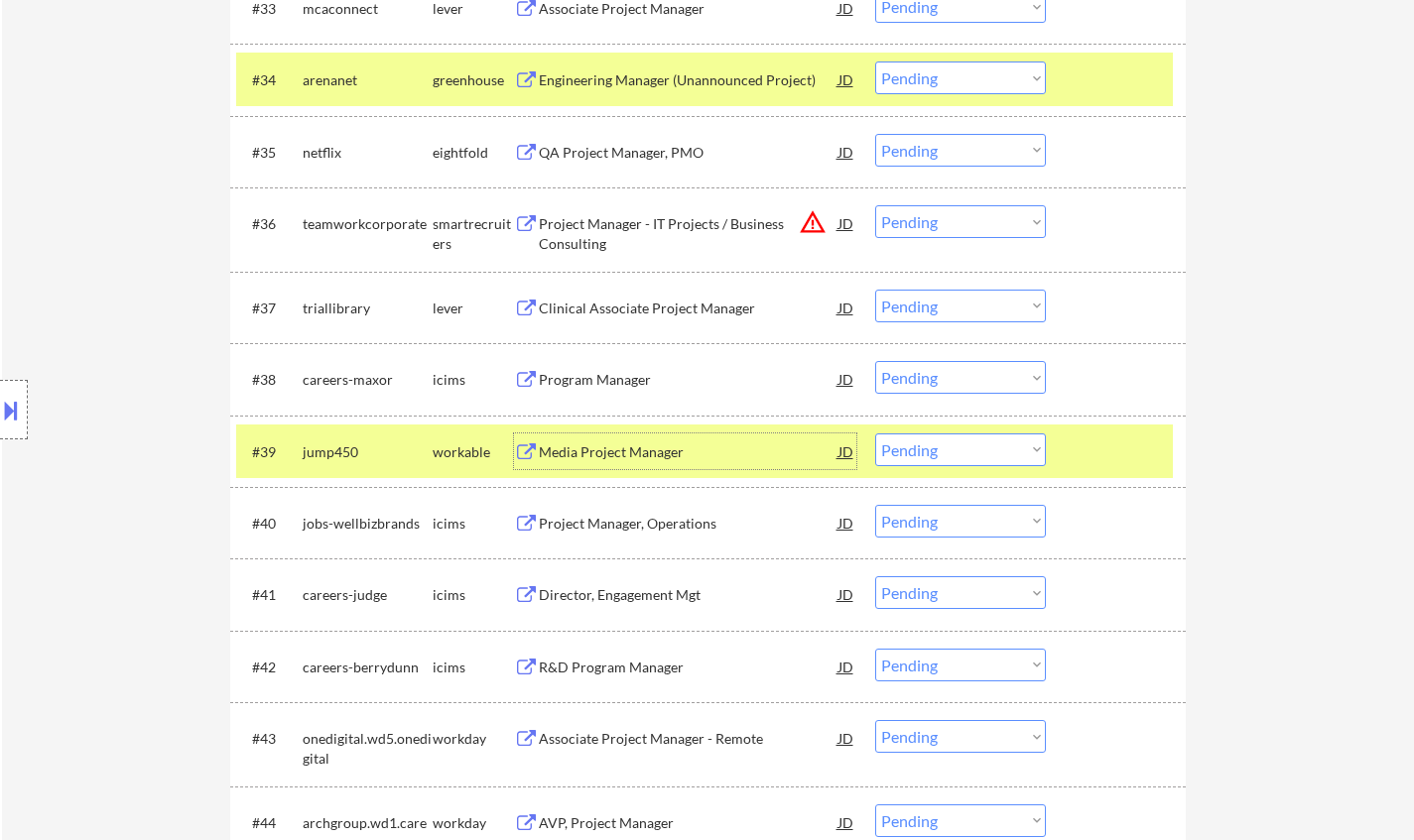 drag, startPoint x: 970, startPoint y: 443, endPoint x: 993, endPoint y: 461, distance: 29.206164 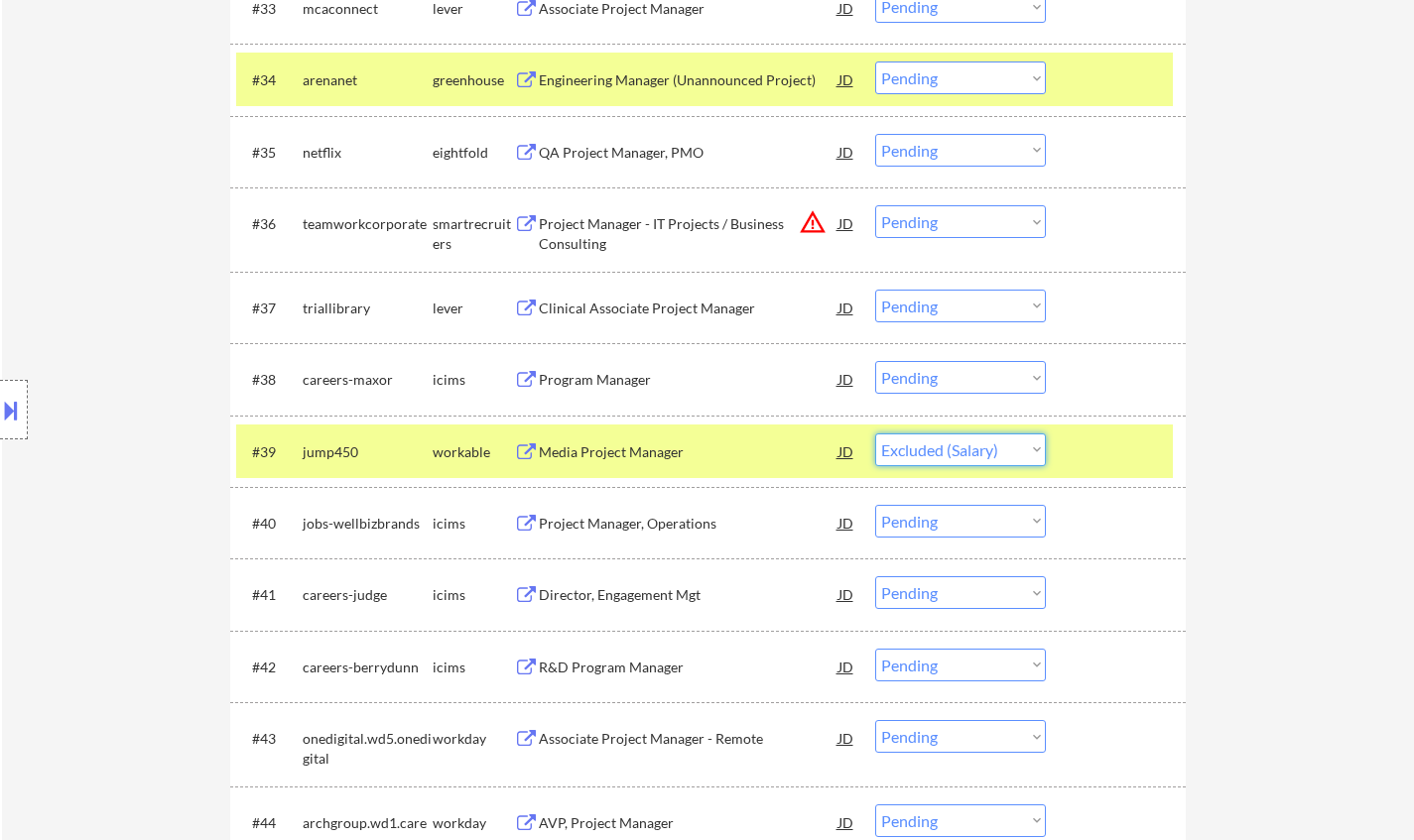 click on "Choose an option... Pending Applied Excluded (Questions) Excluded (Expired) Excluded (Location) Excluded (Bad Match) Excluded (Blocklist) Excluded (Salary) Excluded (Other)" at bounding box center (961, 449) 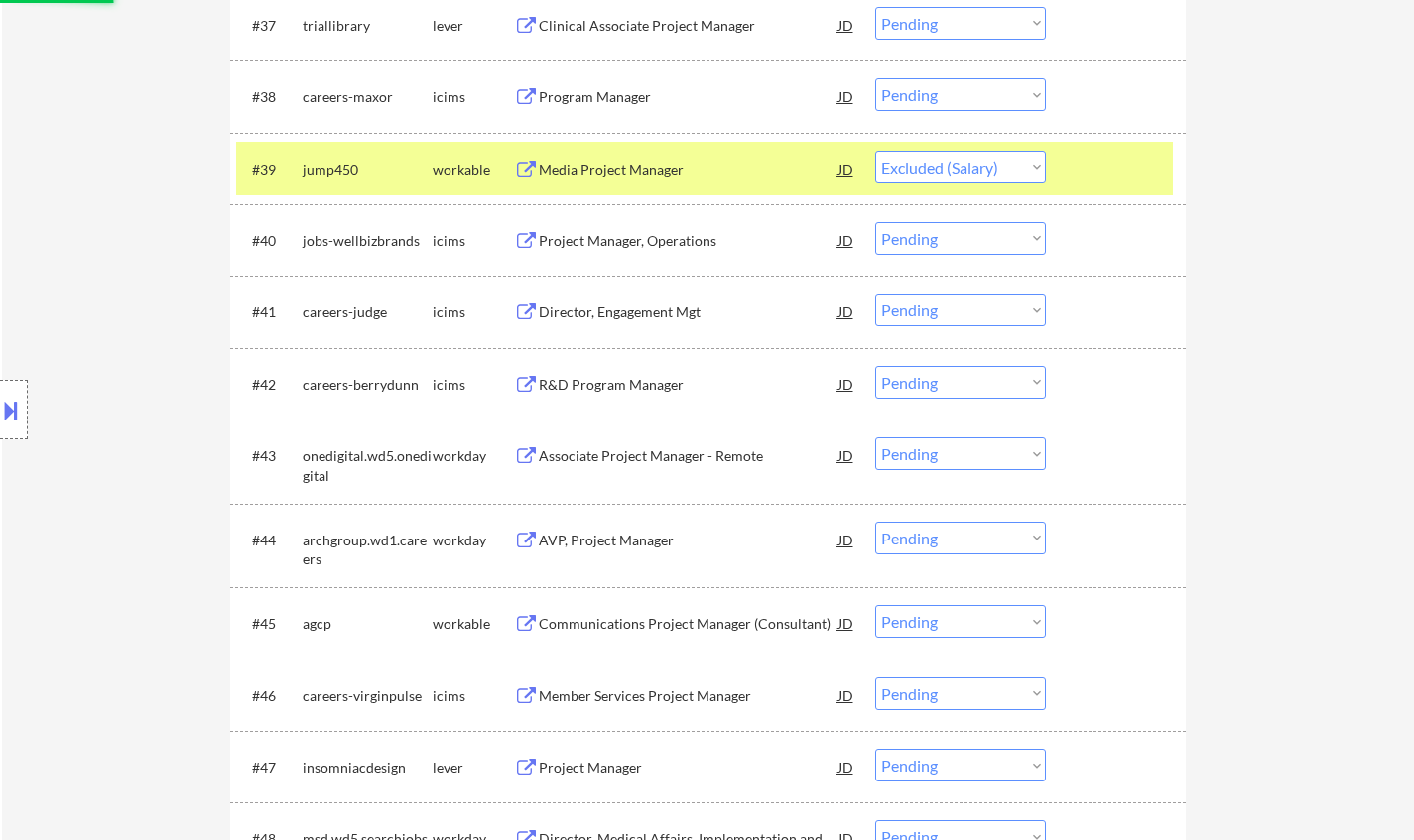 scroll, scrollTop: 3538, scrollLeft: 0, axis: vertical 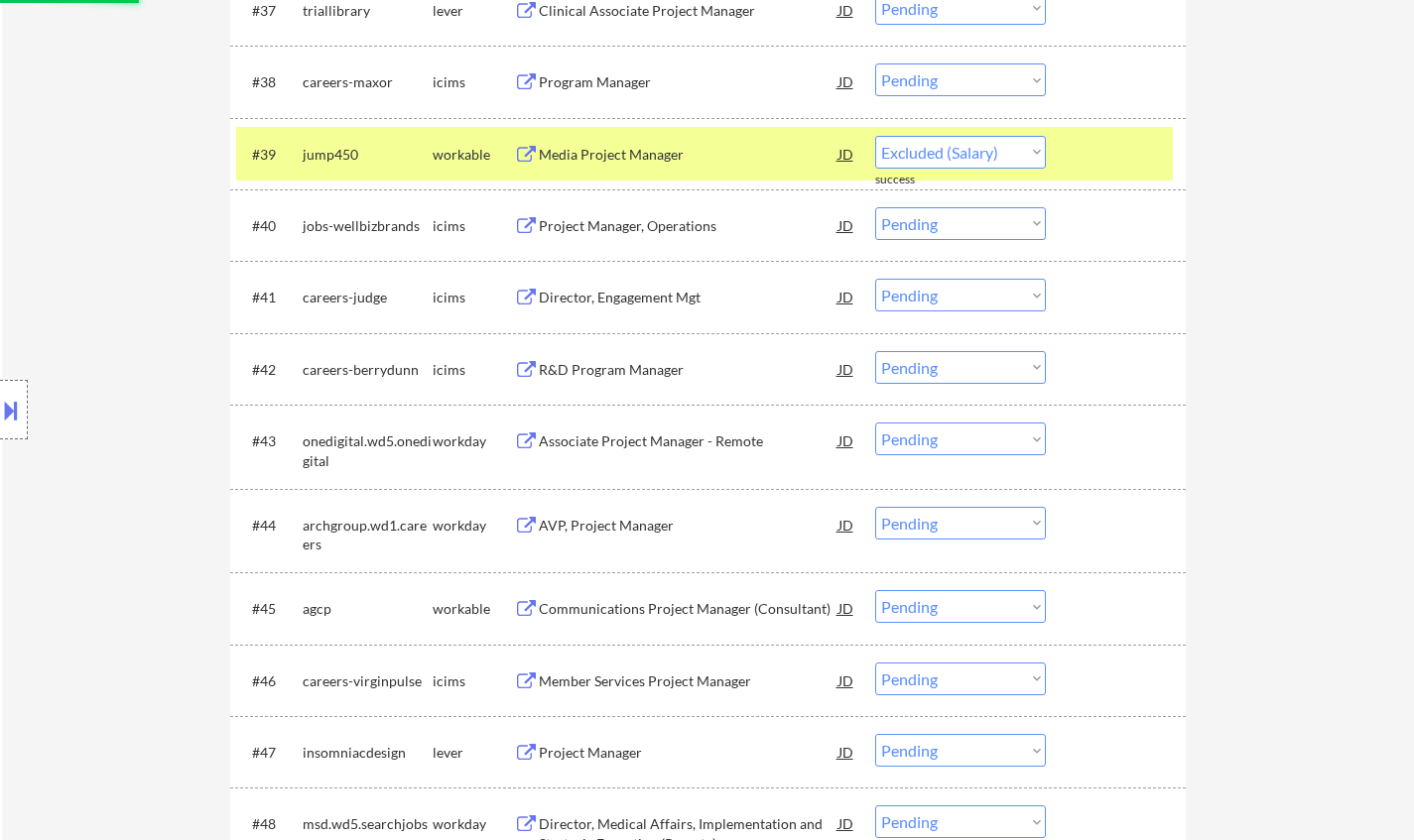 select on ""pending"" 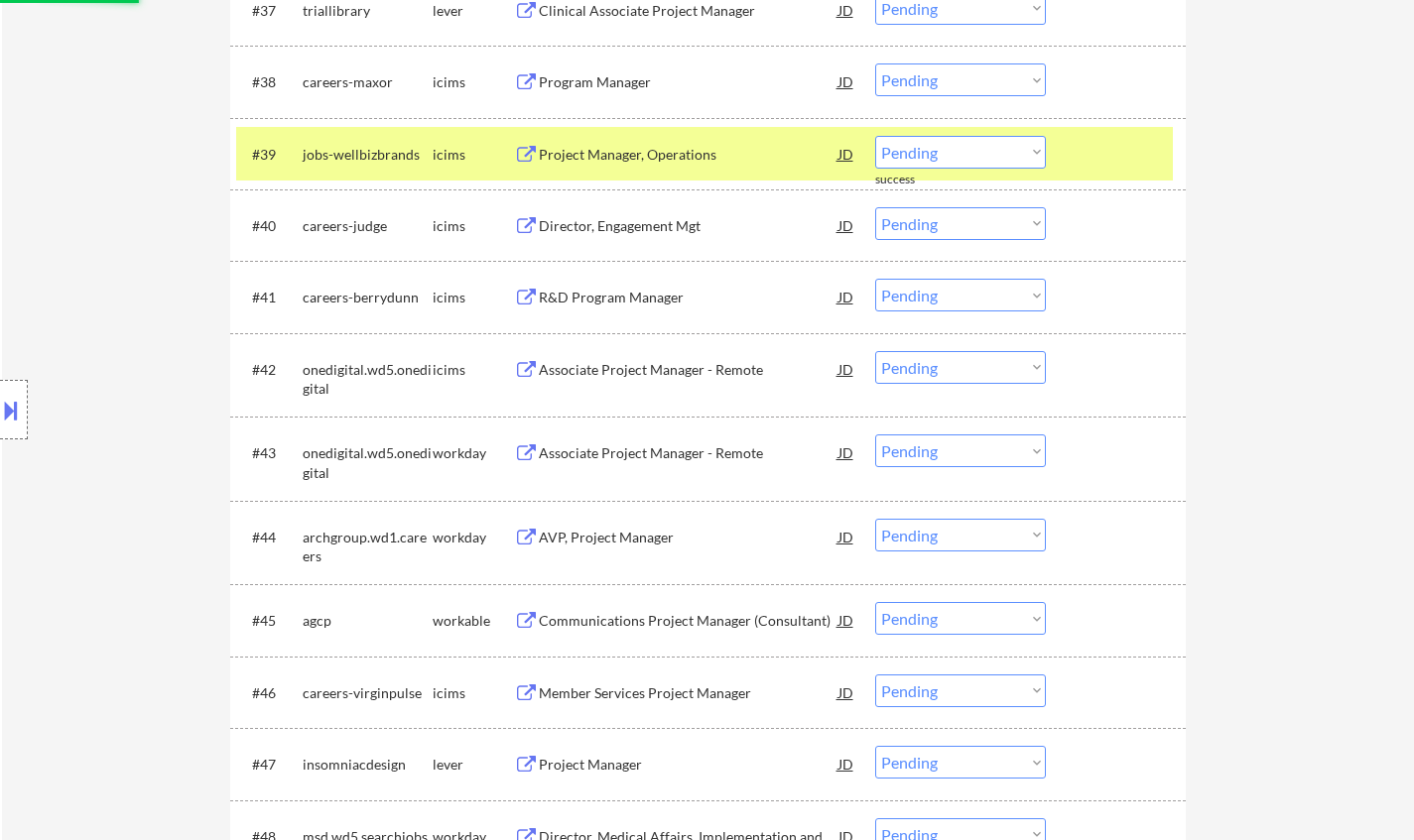 scroll, scrollTop: 3934, scrollLeft: 0, axis: vertical 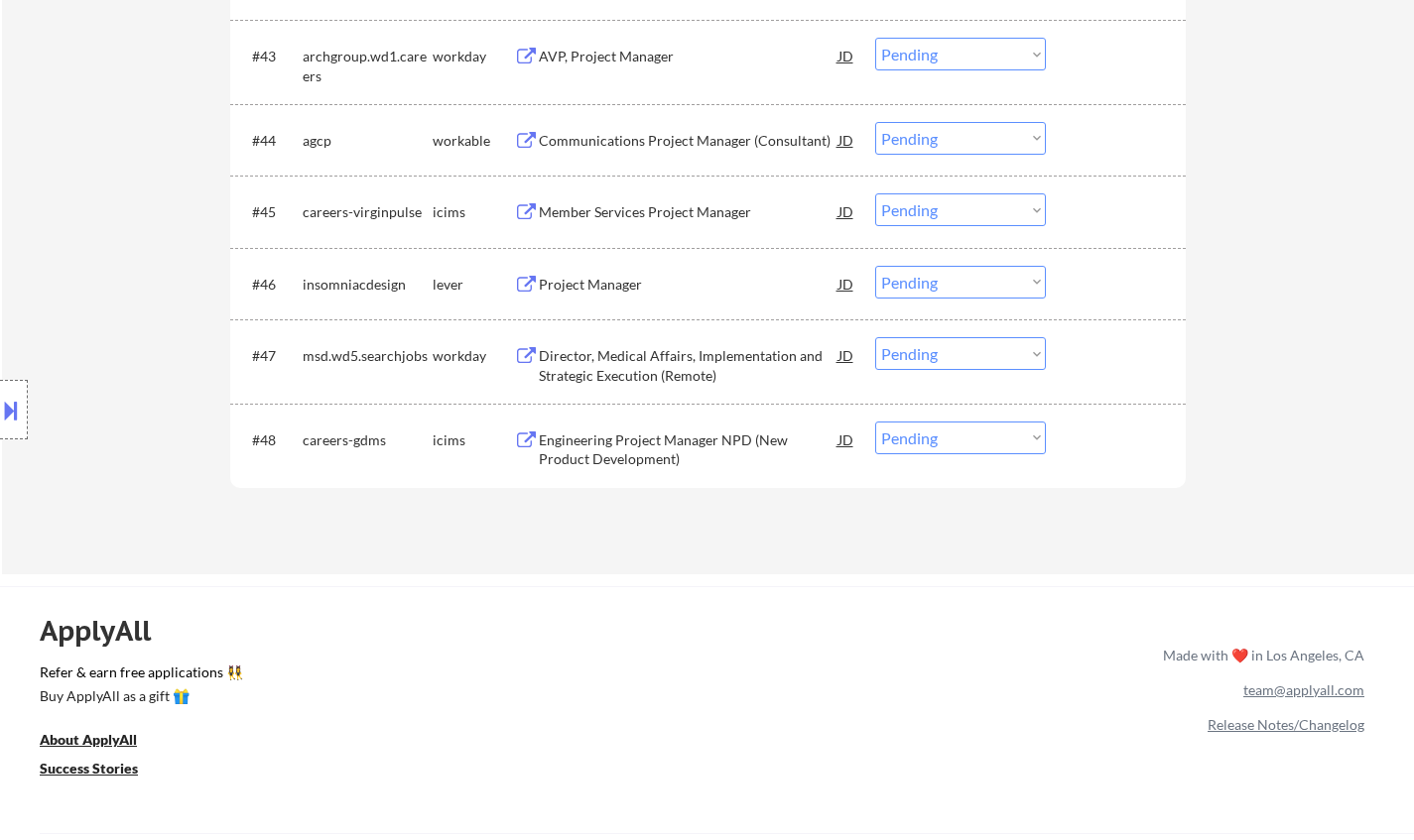 click on "Project Manager" at bounding box center (689, 284) 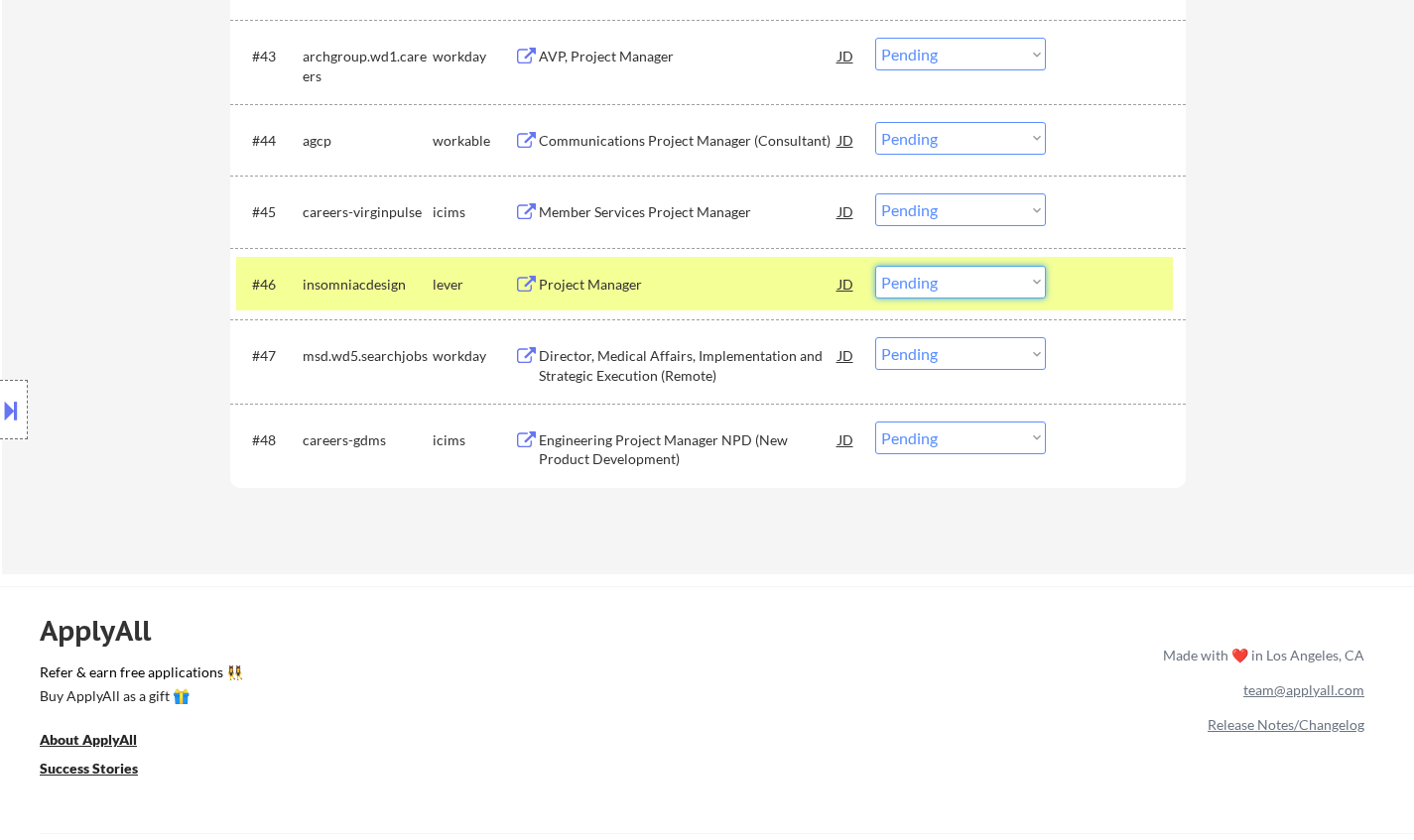 click on "Choose an option... Pending Applied Excluded (Questions) Excluded (Expired) Excluded (Location) Excluded (Bad Match) Excluded (Blocklist) Excluded (Salary) Excluded (Other)" at bounding box center (961, 282) 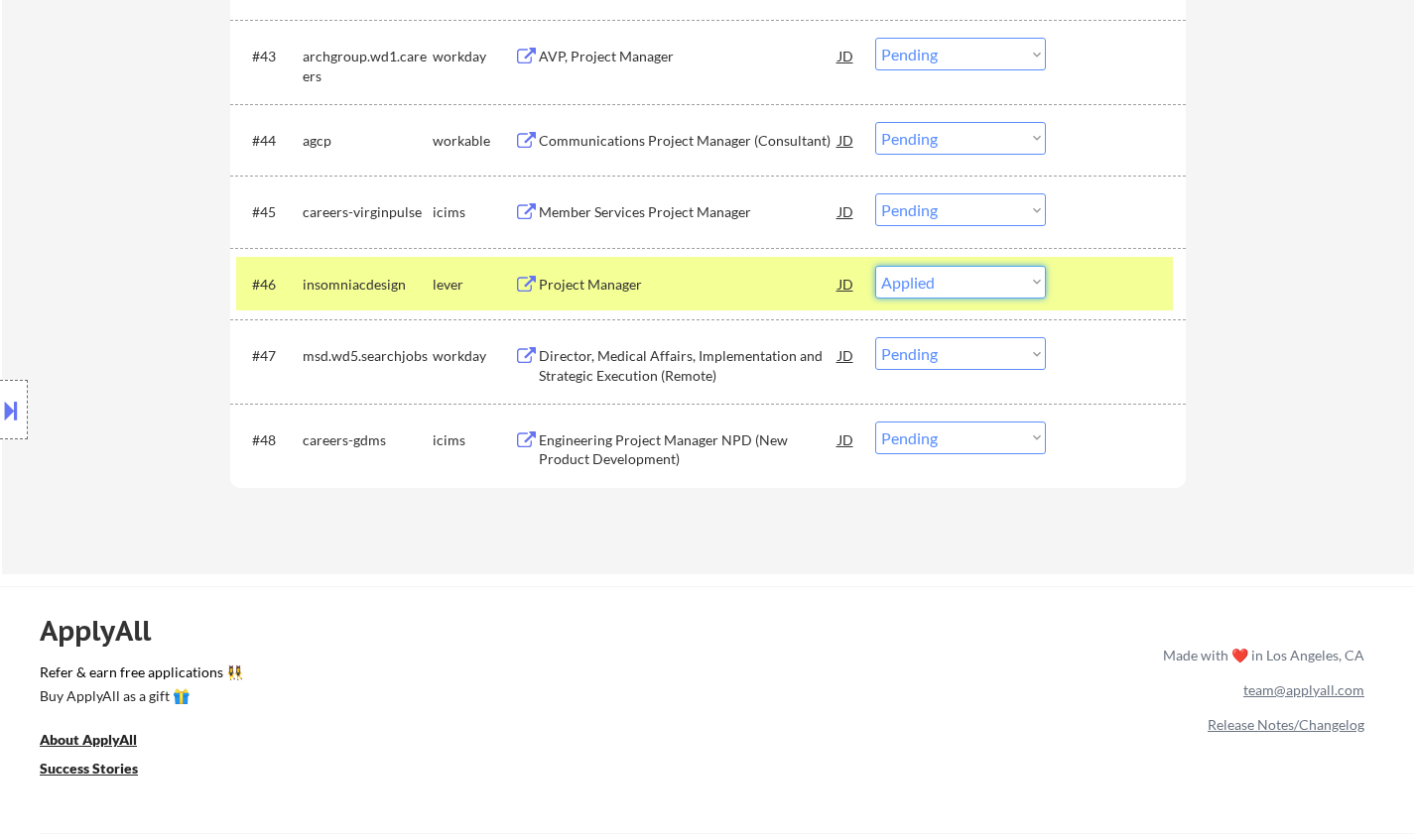 click on "Choose an option... Pending Applied Excluded (Questions) Excluded (Expired) Excluded (Location) Excluded (Bad Match) Excluded (Blocklist) Excluded (Salary) Excluded (Other)" at bounding box center (961, 282) 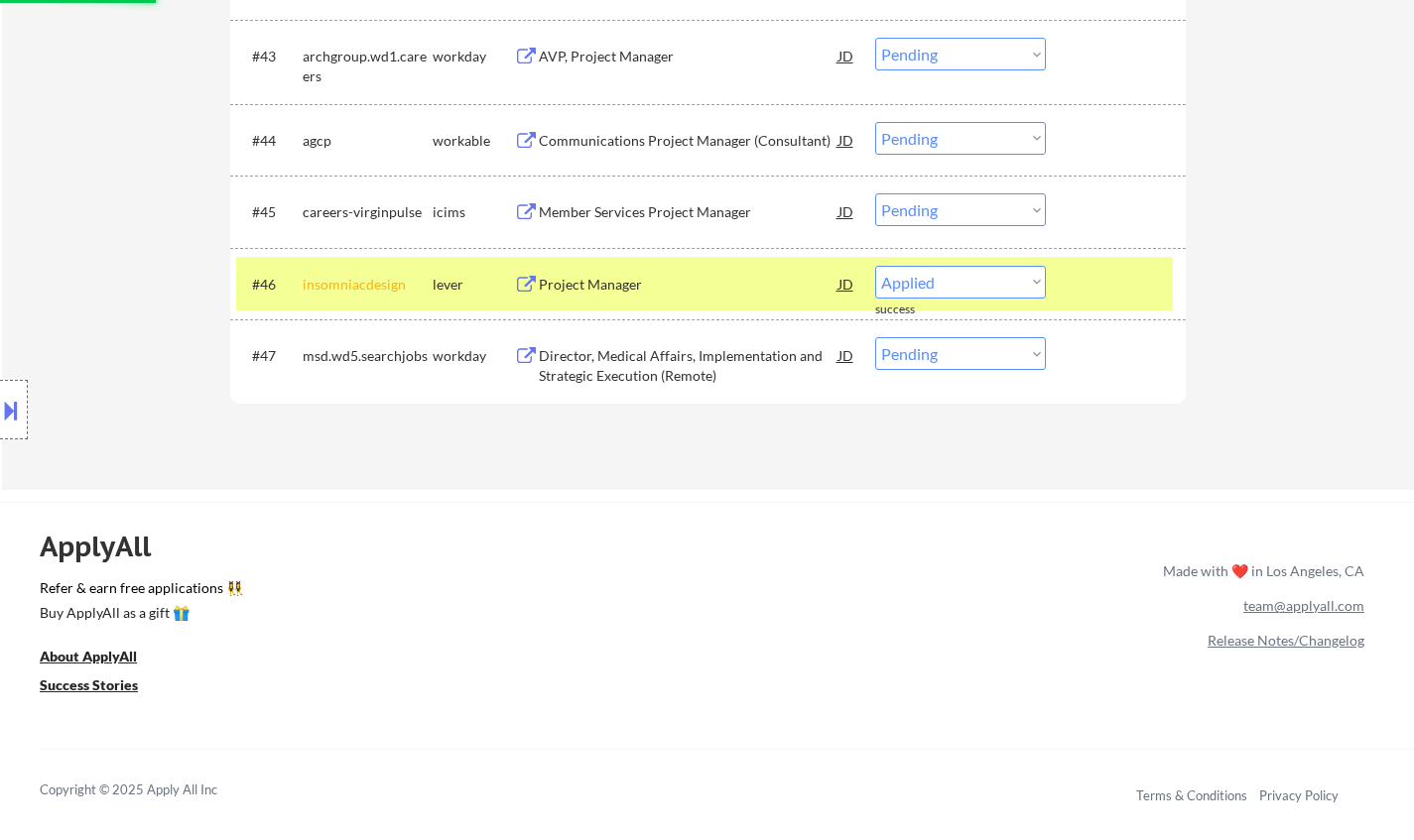 select on ""pending"" 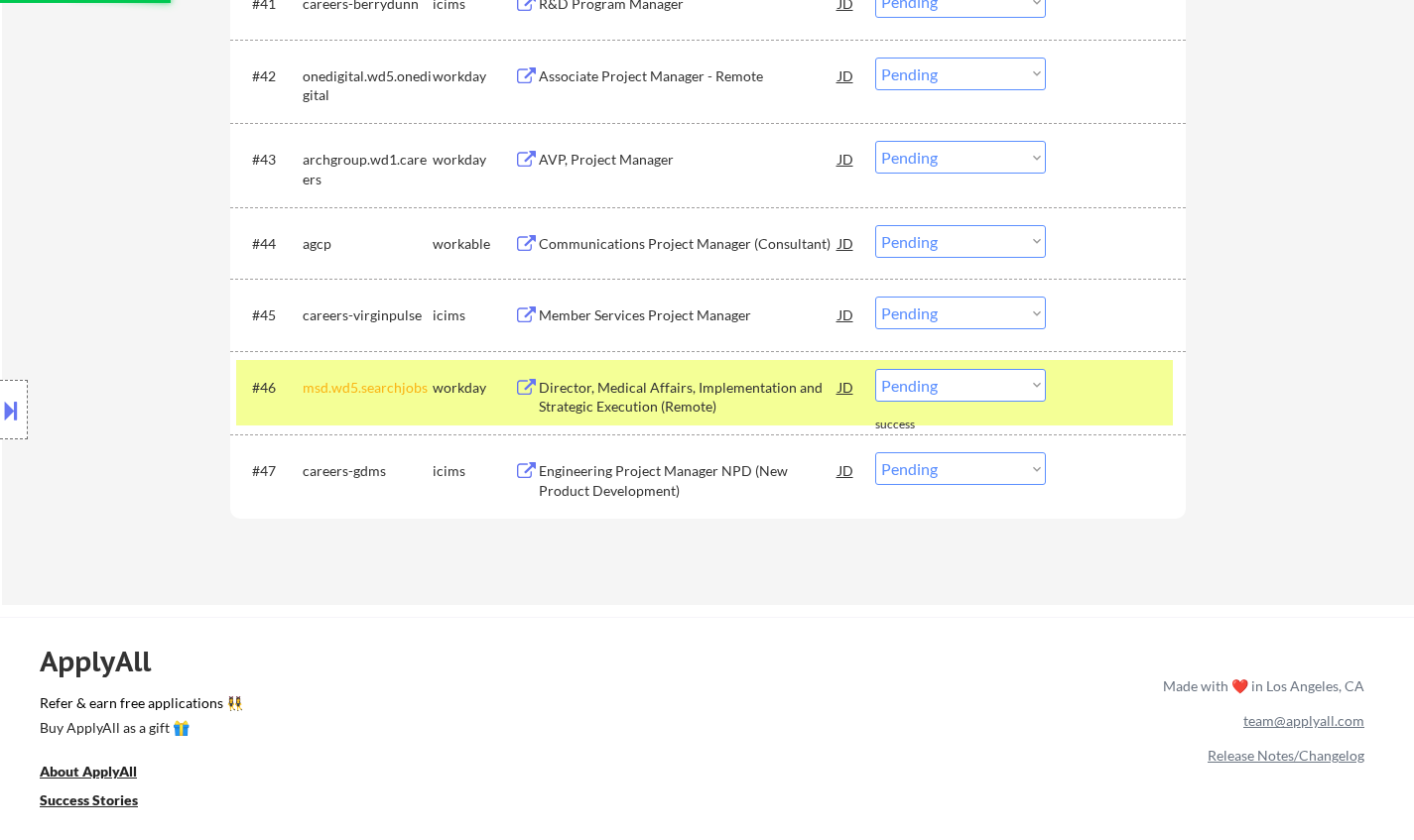 scroll, scrollTop: 3736, scrollLeft: 0, axis: vertical 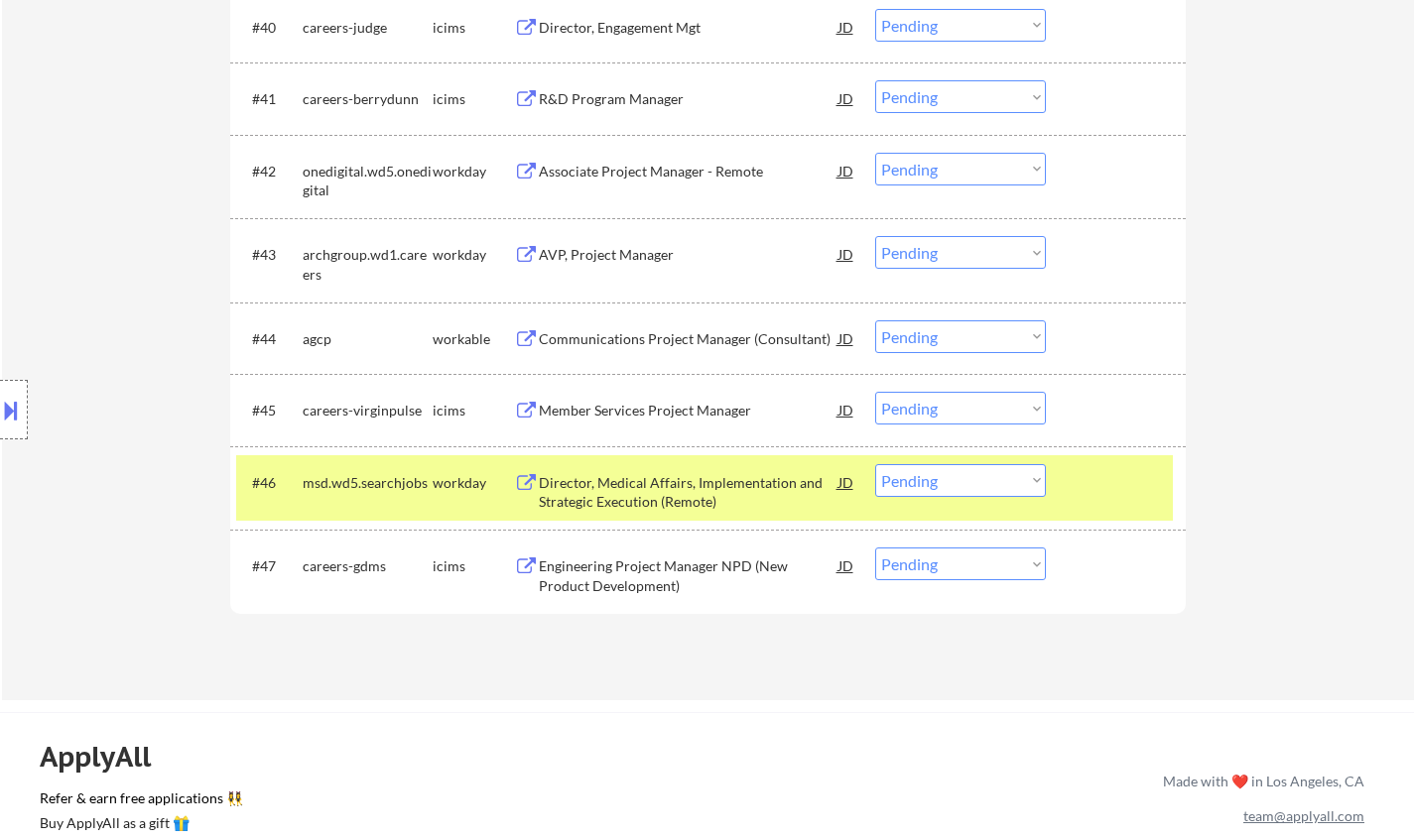 click on "Communications Project Manager (Consultant)" at bounding box center [689, 339] 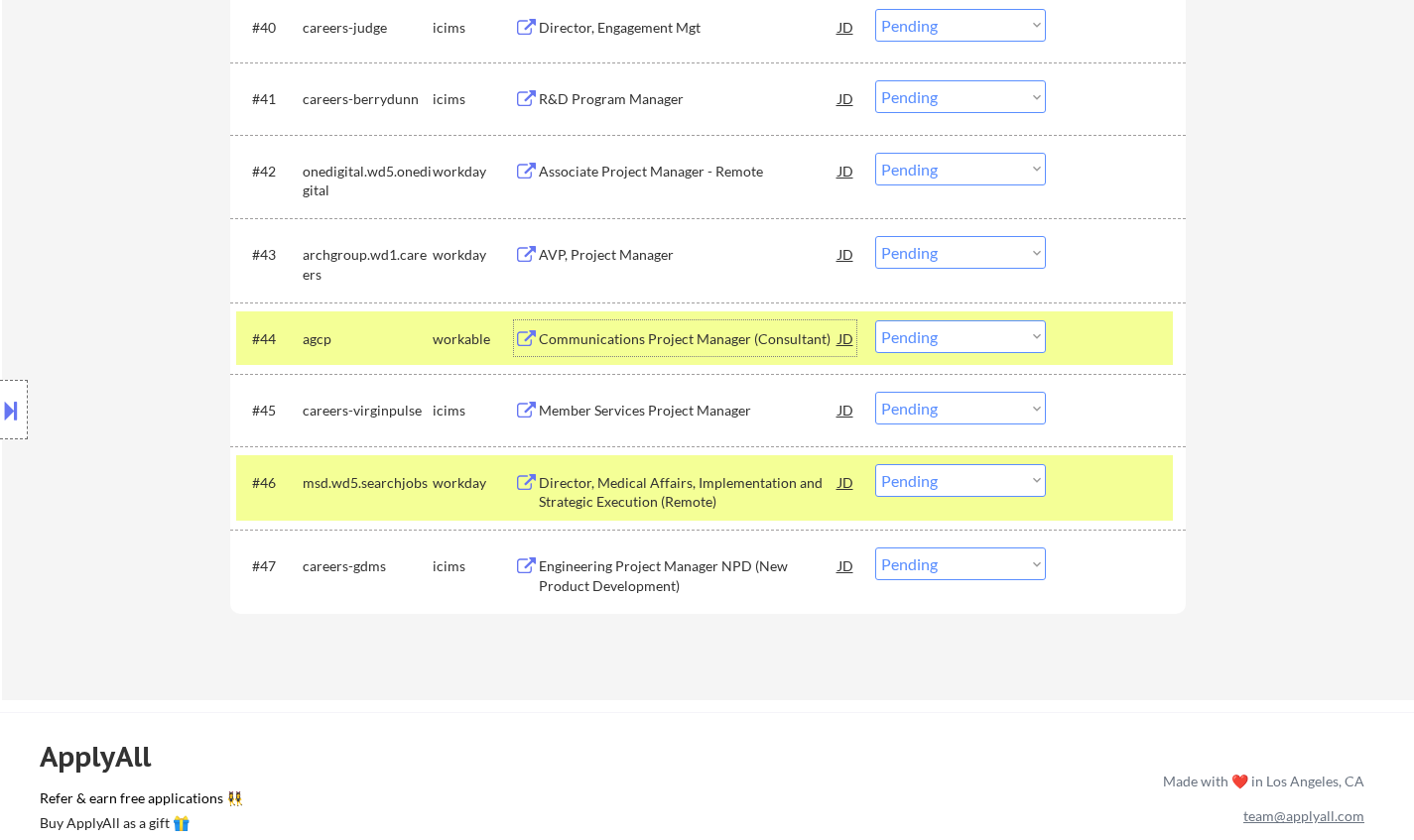 click on "Choose an option... Pending Applied Excluded (Questions) Excluded (Expired) Excluded (Location) Excluded (Bad Match) Excluded (Blocklist) Excluded (Salary) Excluded (Other)" at bounding box center (961, 336) 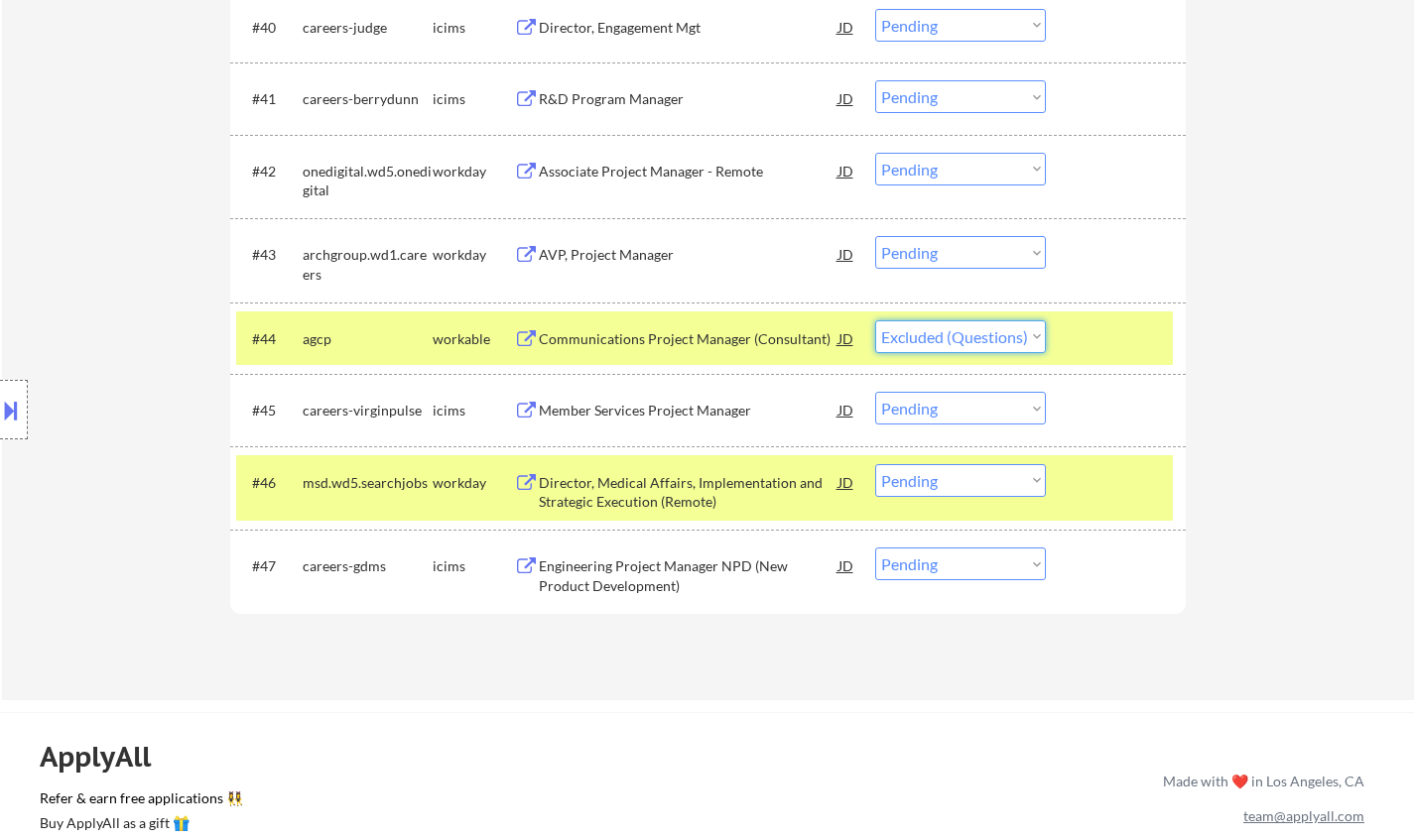 click on "Choose an option... Pending Applied Excluded (Questions) Excluded (Expired) Excluded (Location) Excluded (Bad Match) Excluded (Blocklist) Excluded (Salary) Excluded (Other)" at bounding box center (961, 336) 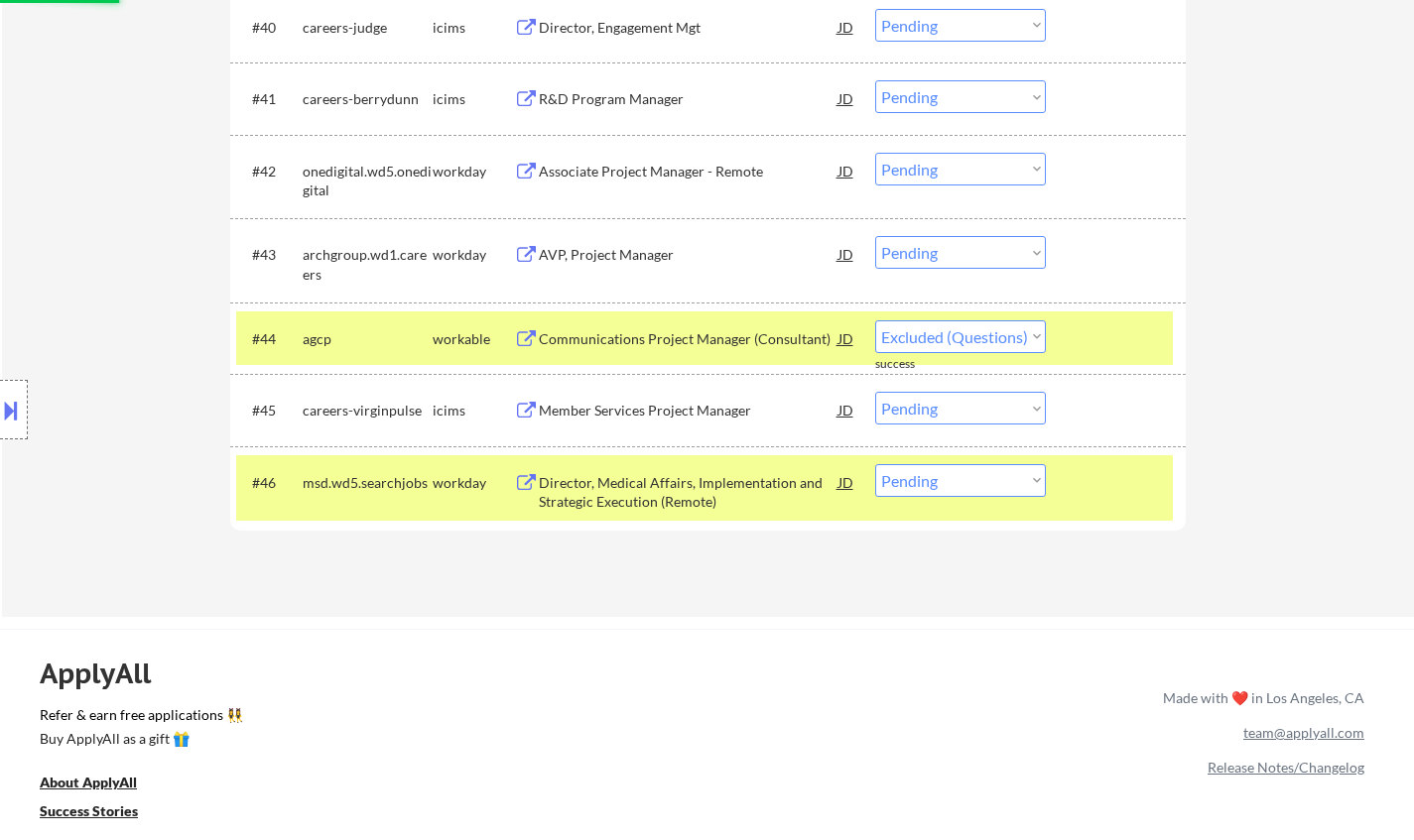 select on ""pending"" 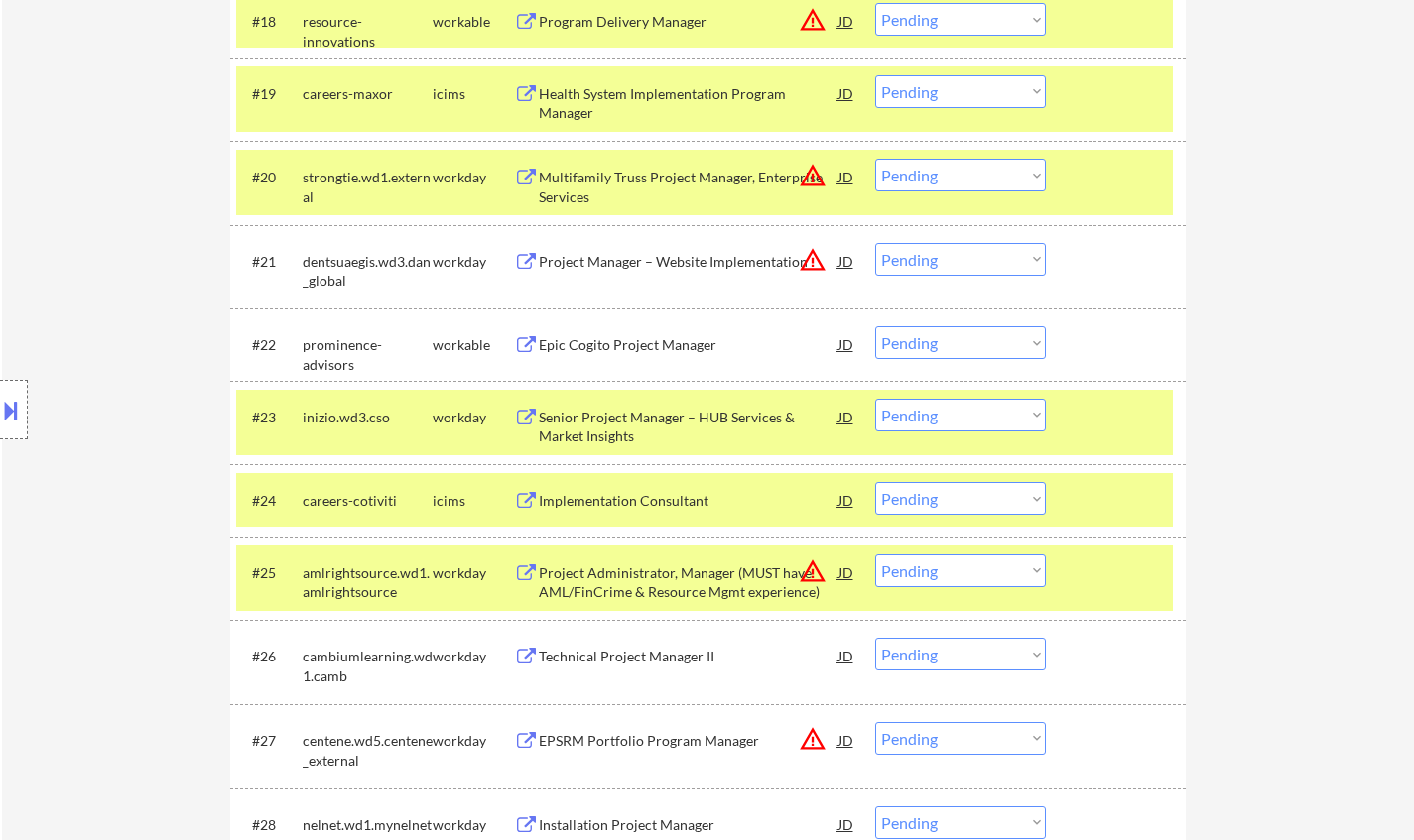 scroll, scrollTop: 1951, scrollLeft: 0, axis: vertical 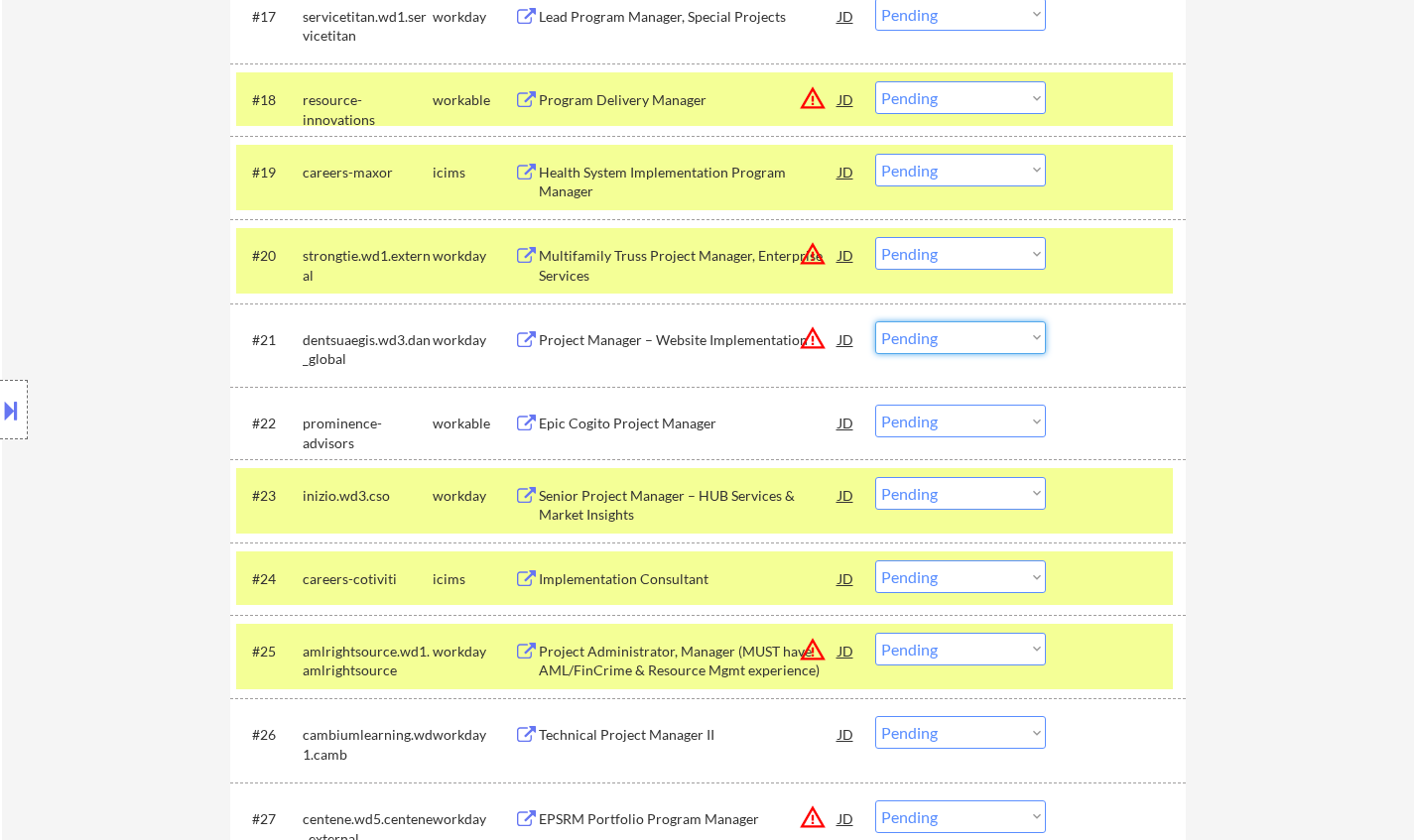 click on "Choose an option... Pending Applied Excluded (Questions) Excluded (Expired) Excluded (Location) Excluded (Bad Match) Excluded (Blocklist) Excluded (Salary) Excluded (Other)" at bounding box center [961, 337] 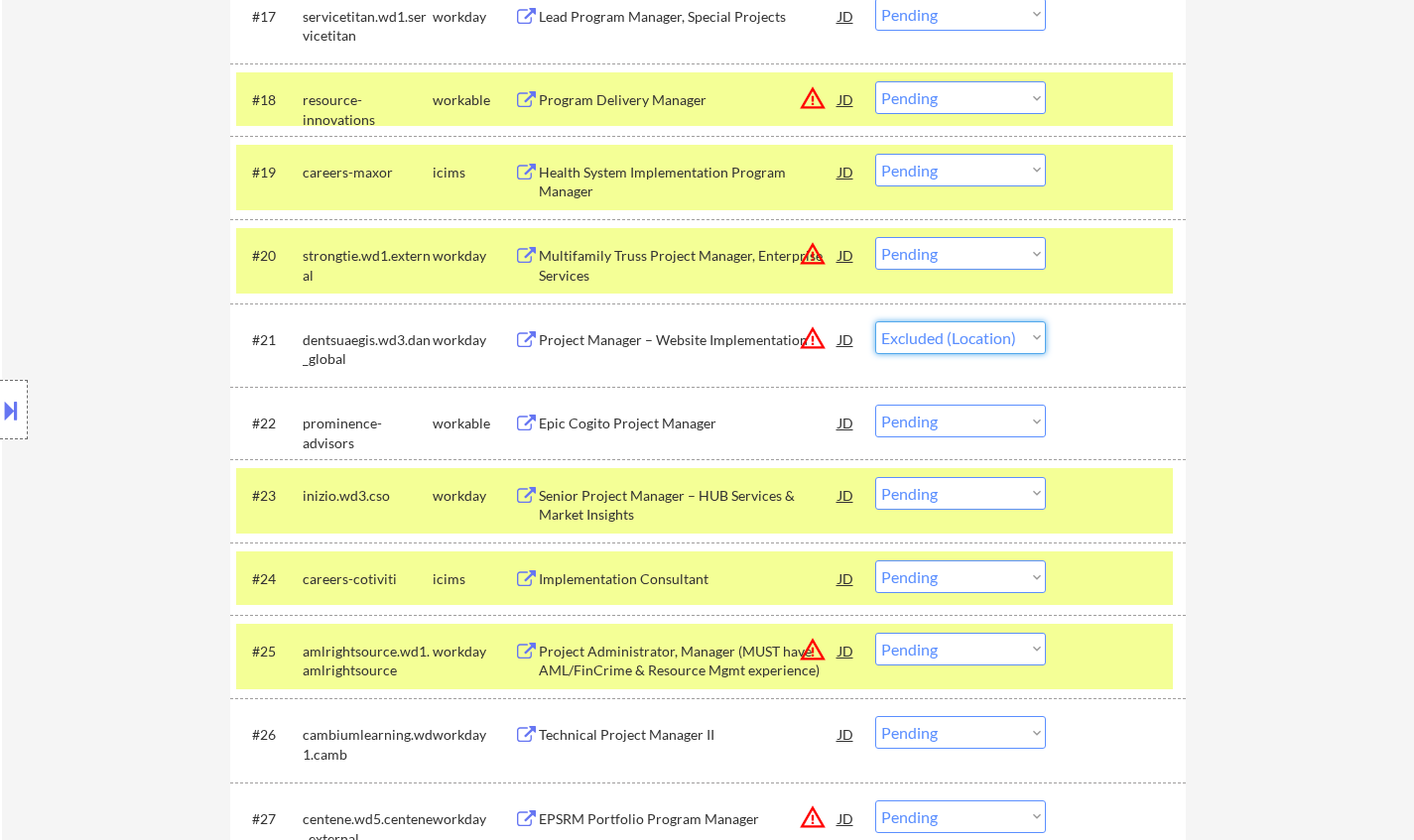 click on "Choose an option... Pending Applied Excluded (Questions) Excluded (Expired) Excluded (Location) Excluded (Bad Match) Excluded (Blocklist) Excluded (Salary) Excluded (Other)" at bounding box center (961, 337) 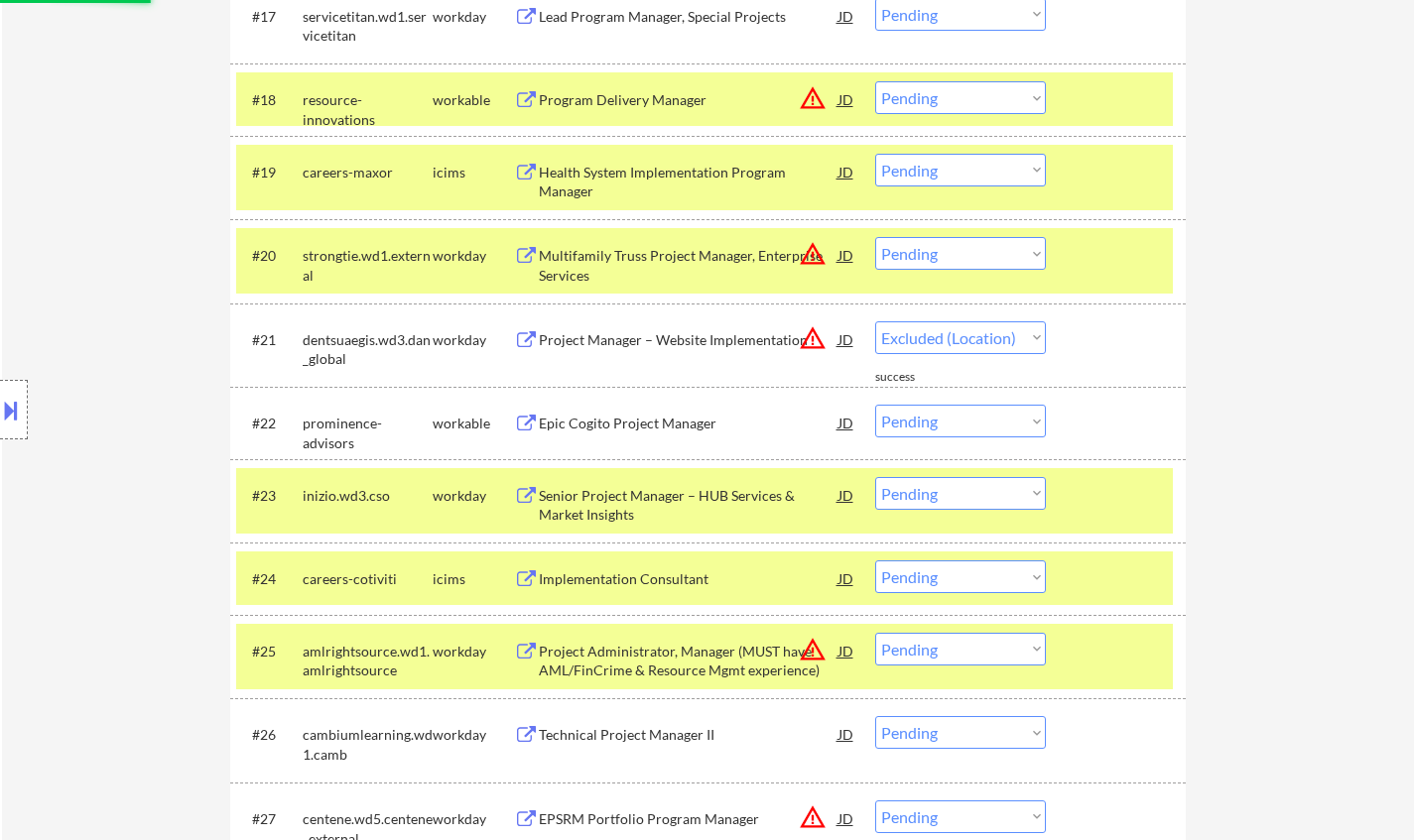 select on ""pending"" 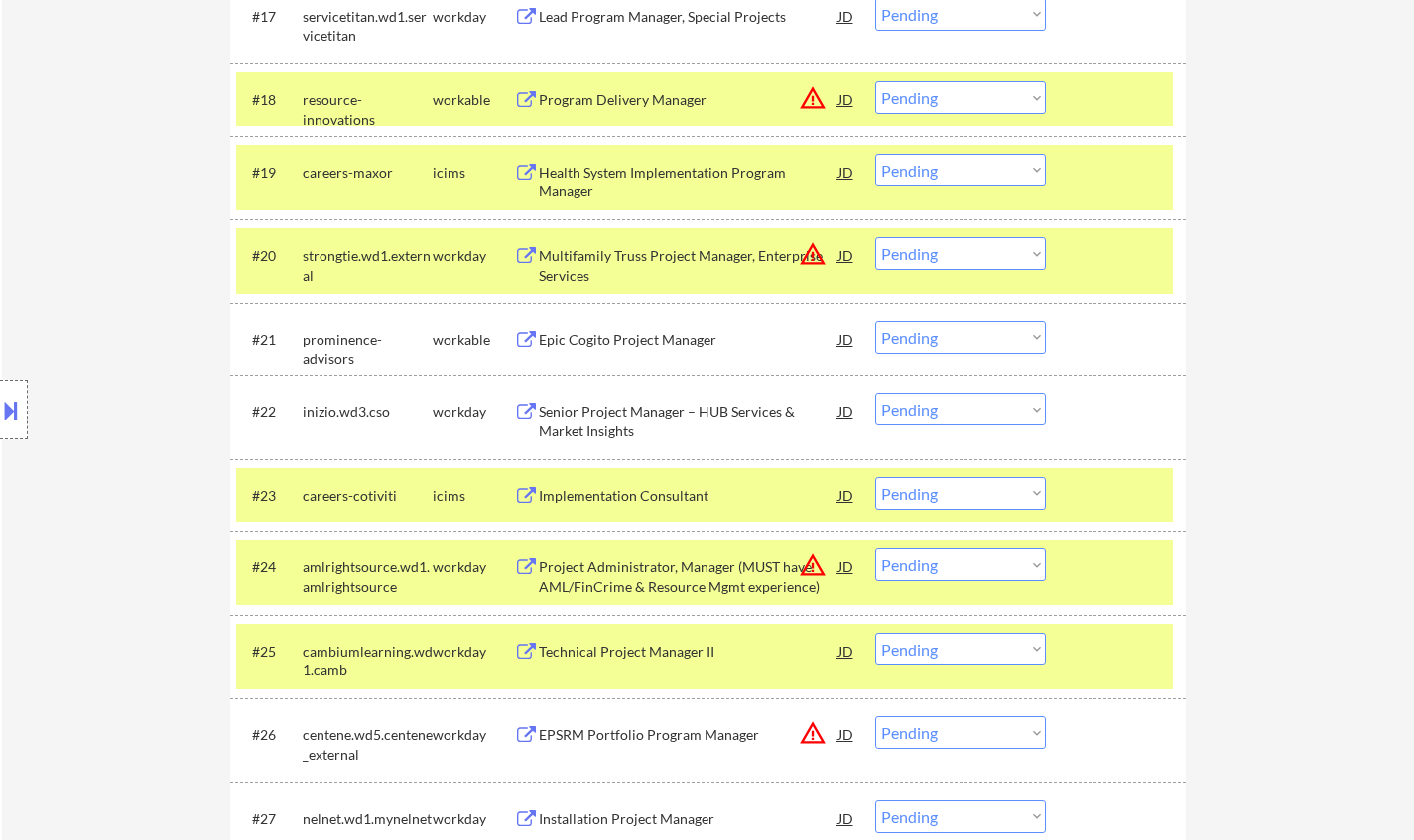 click on "JD" at bounding box center (846, 255) 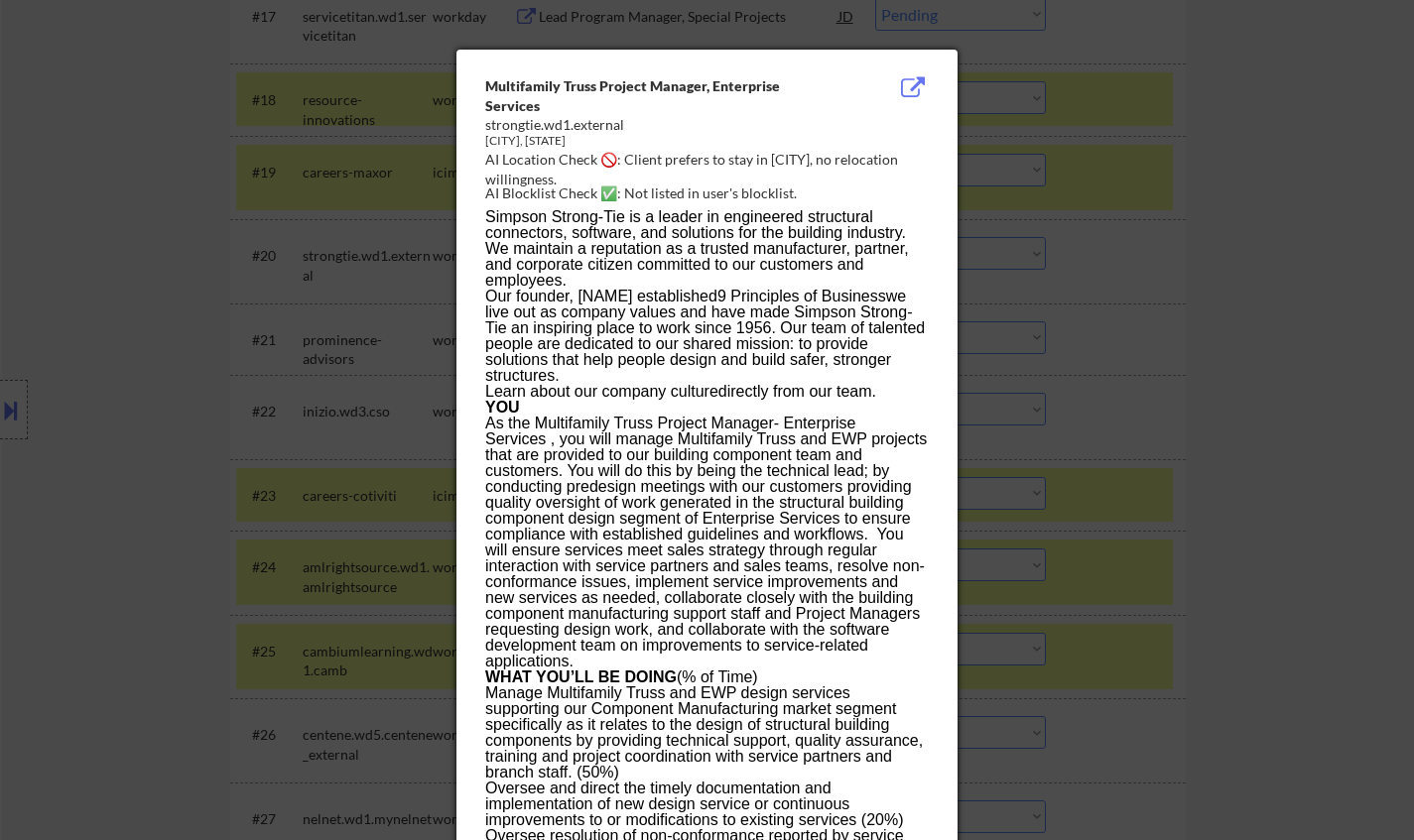 click at bounding box center [707, 420] 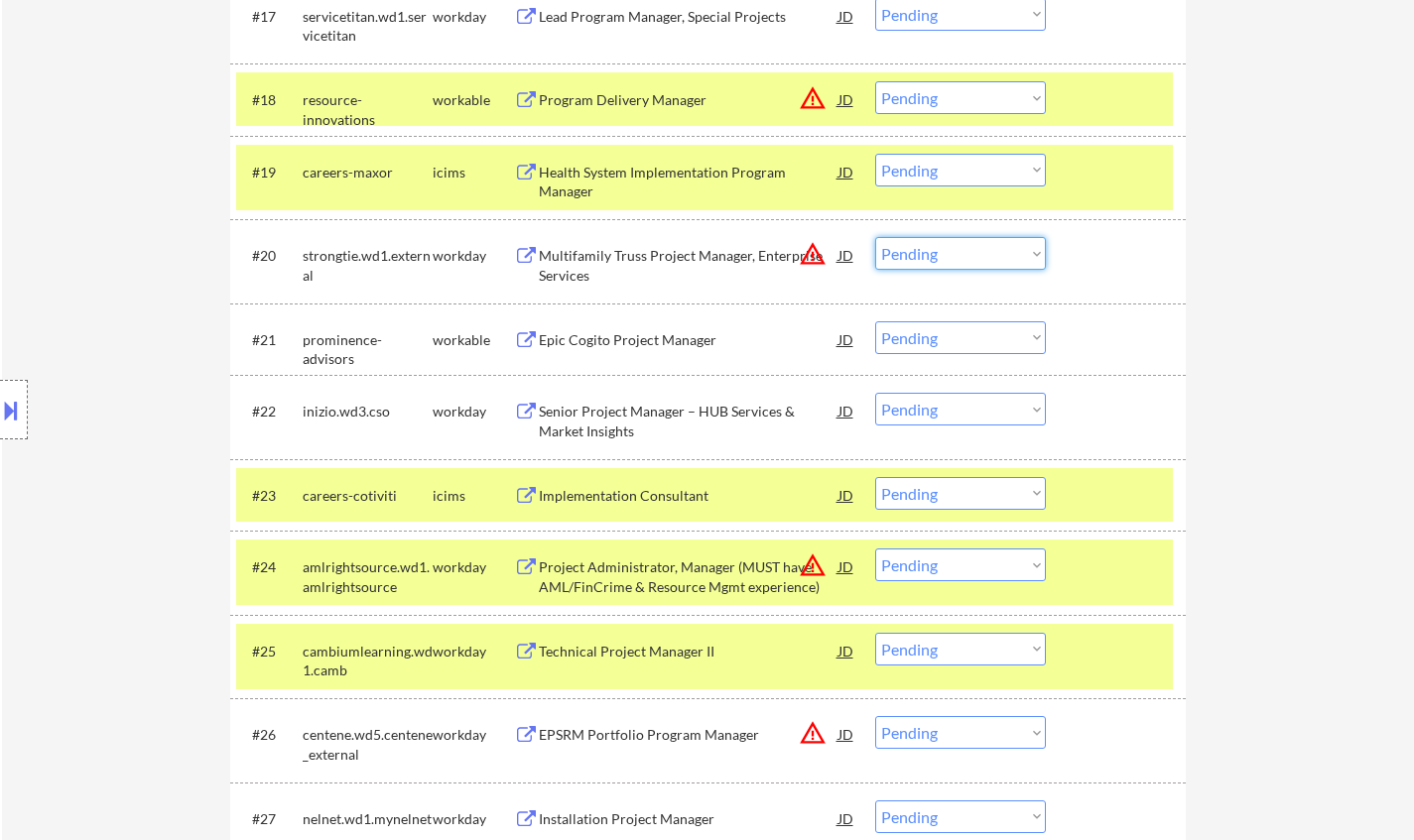 click on "Choose an option... Pending Applied Excluded (Questions) Excluded (Expired) Excluded (Location) Excluded (Bad Match) Excluded (Blocklist) Excluded (Salary) Excluded (Other)" at bounding box center [961, 253] 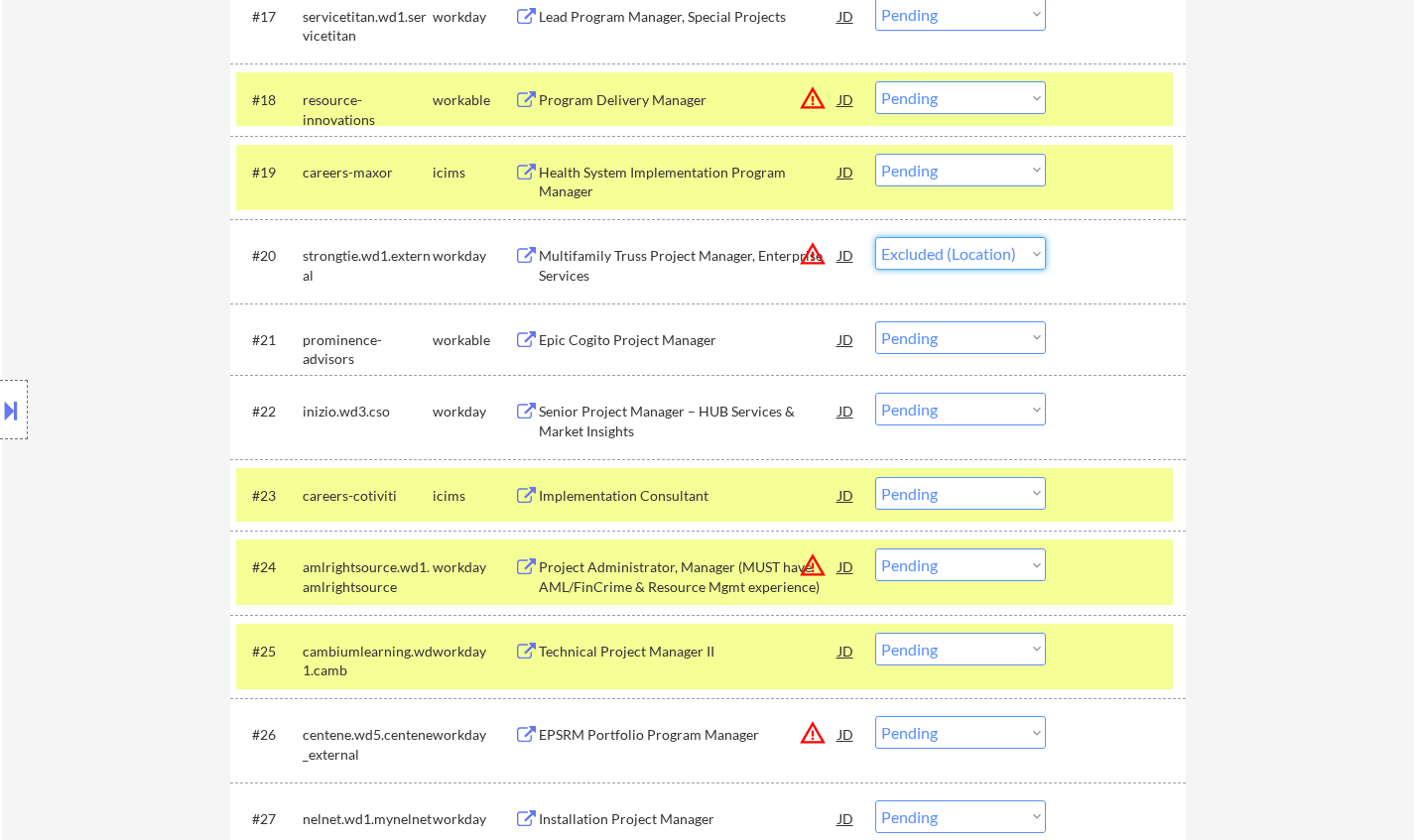 click on "Choose an option... Pending Applied Excluded (Questions) Excluded (Expired) Excluded (Location) Excluded (Bad Match) Excluded (Blocklist) Excluded (Salary) Excluded (Other)" at bounding box center (961, 253) 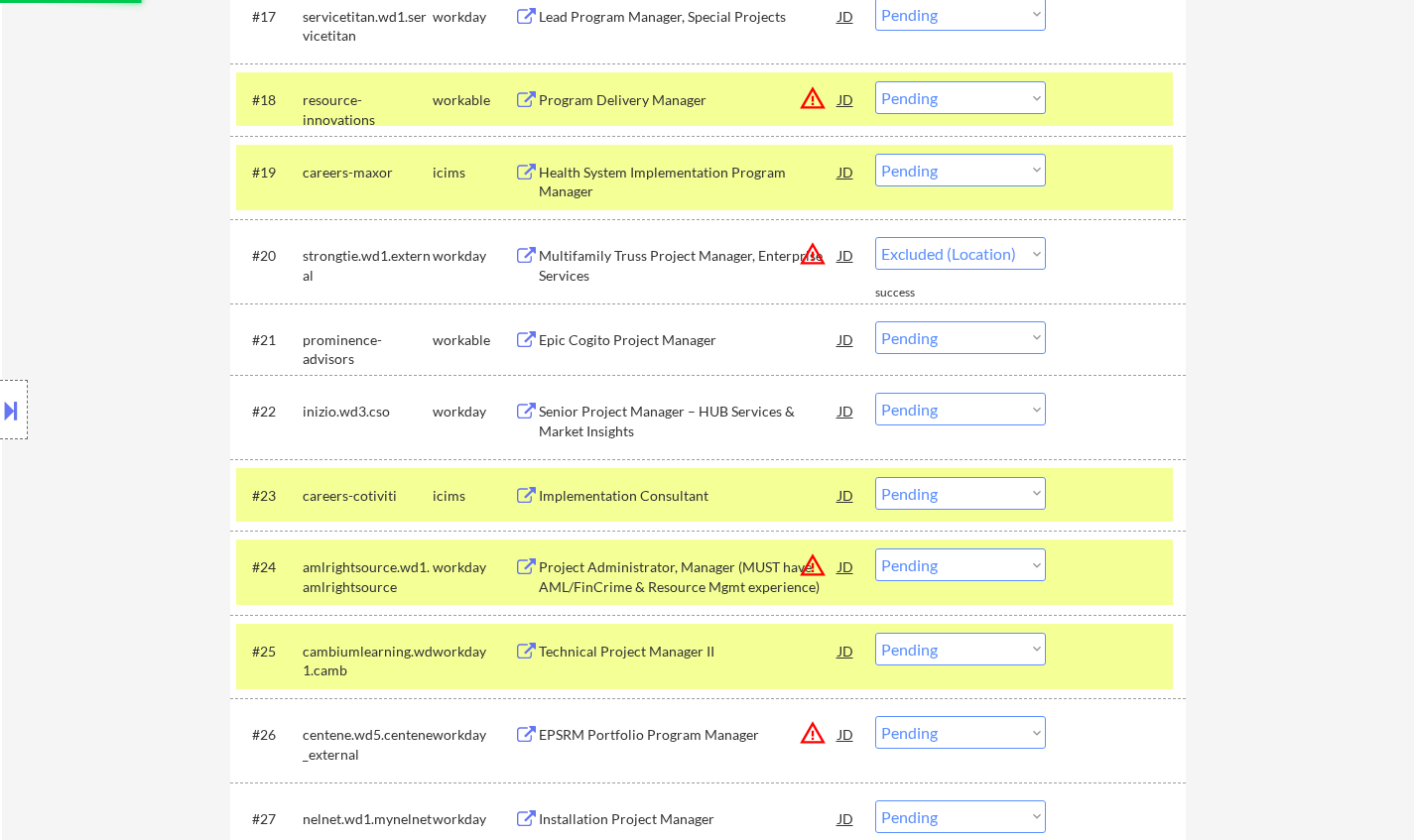 select on ""pending"" 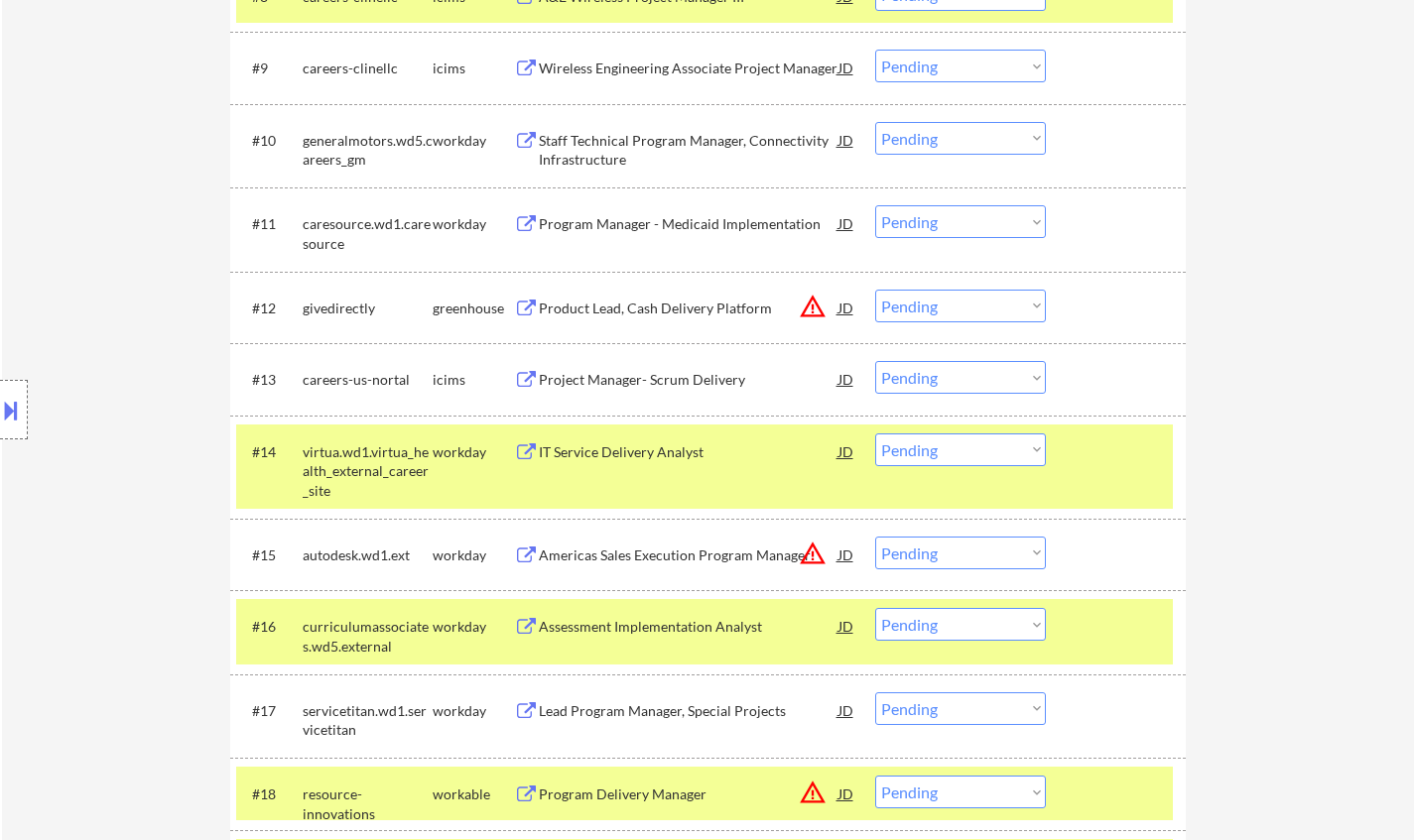 scroll, scrollTop: 1157, scrollLeft: 0, axis: vertical 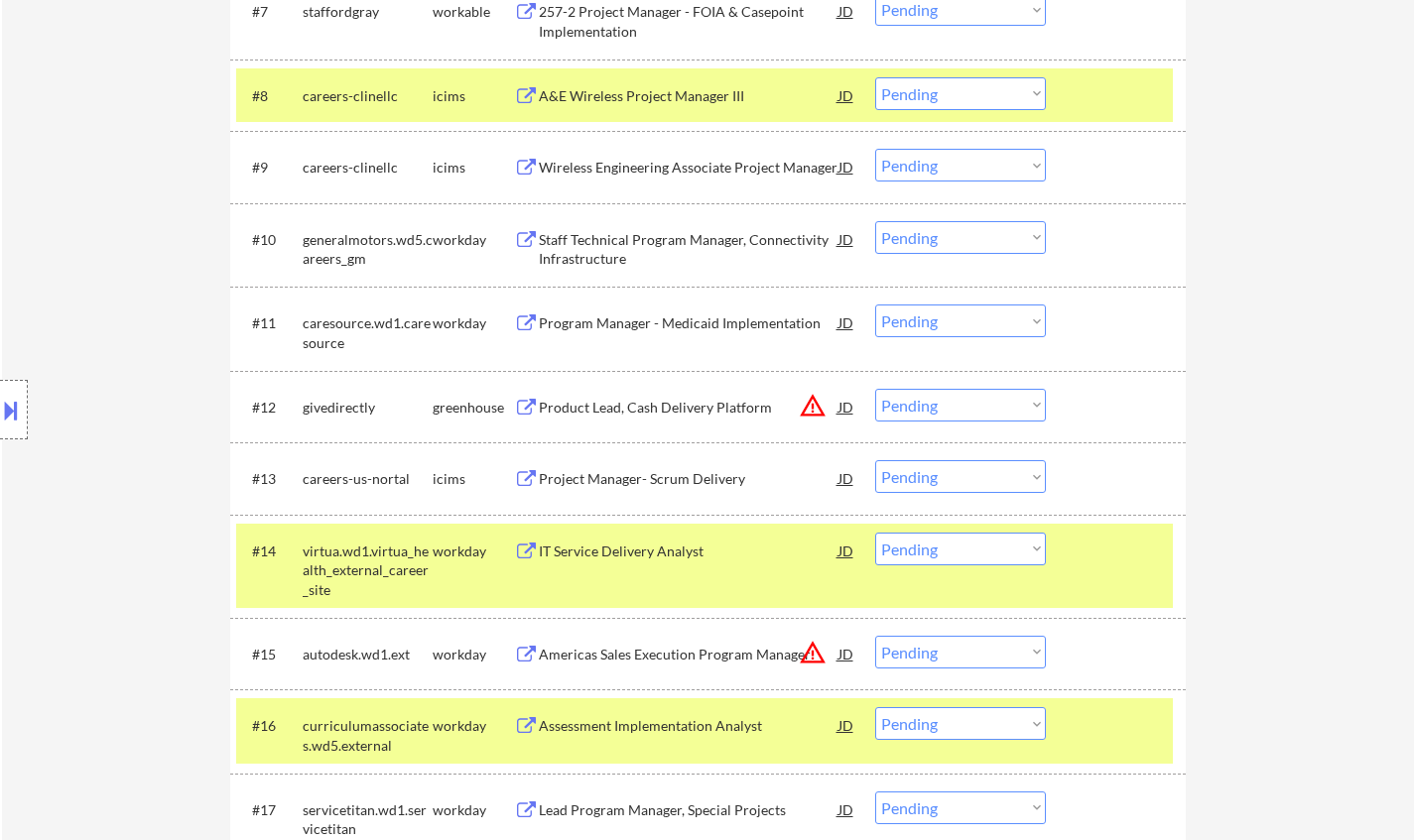 click on "JD" at bounding box center (846, 407) 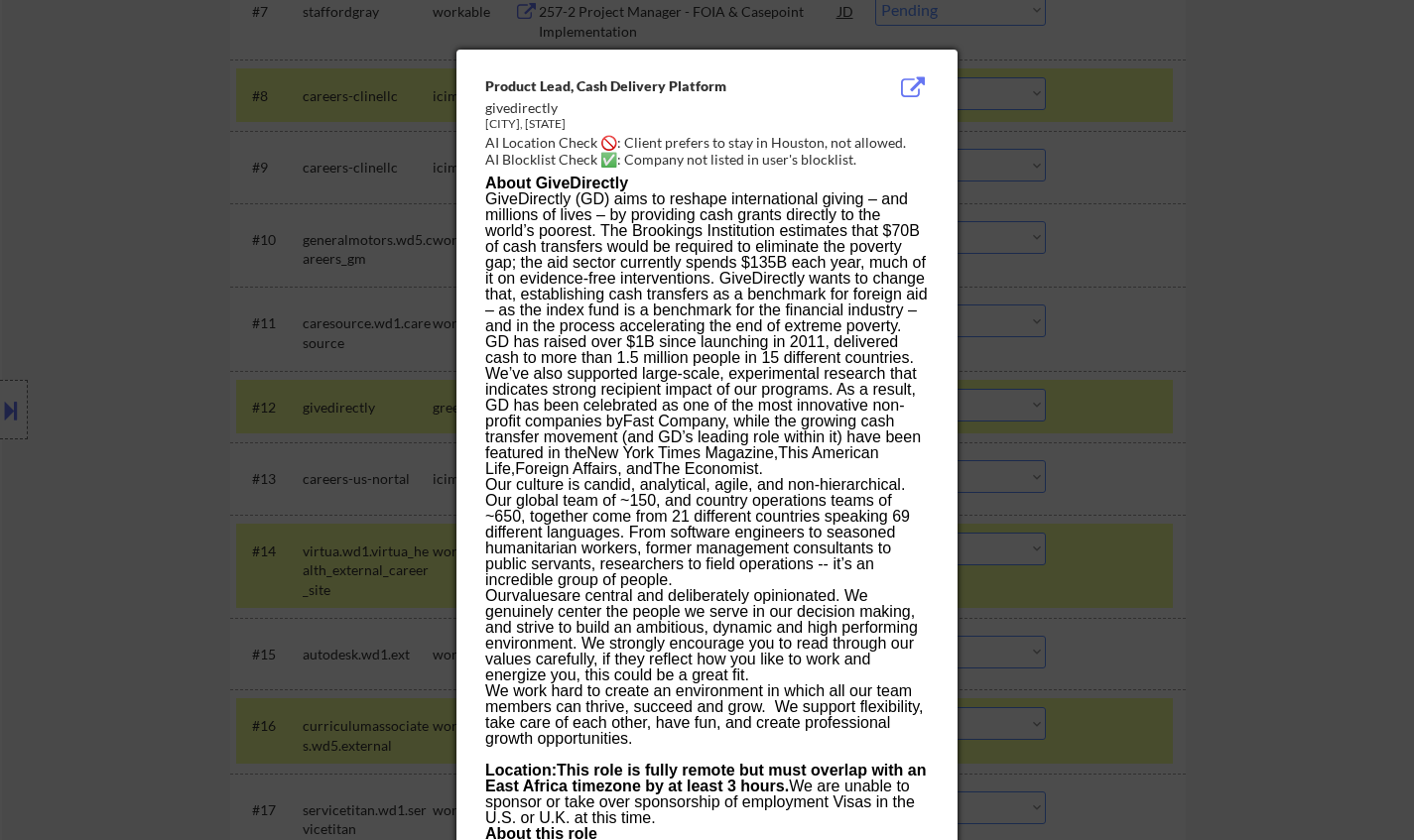 click at bounding box center [707, 420] 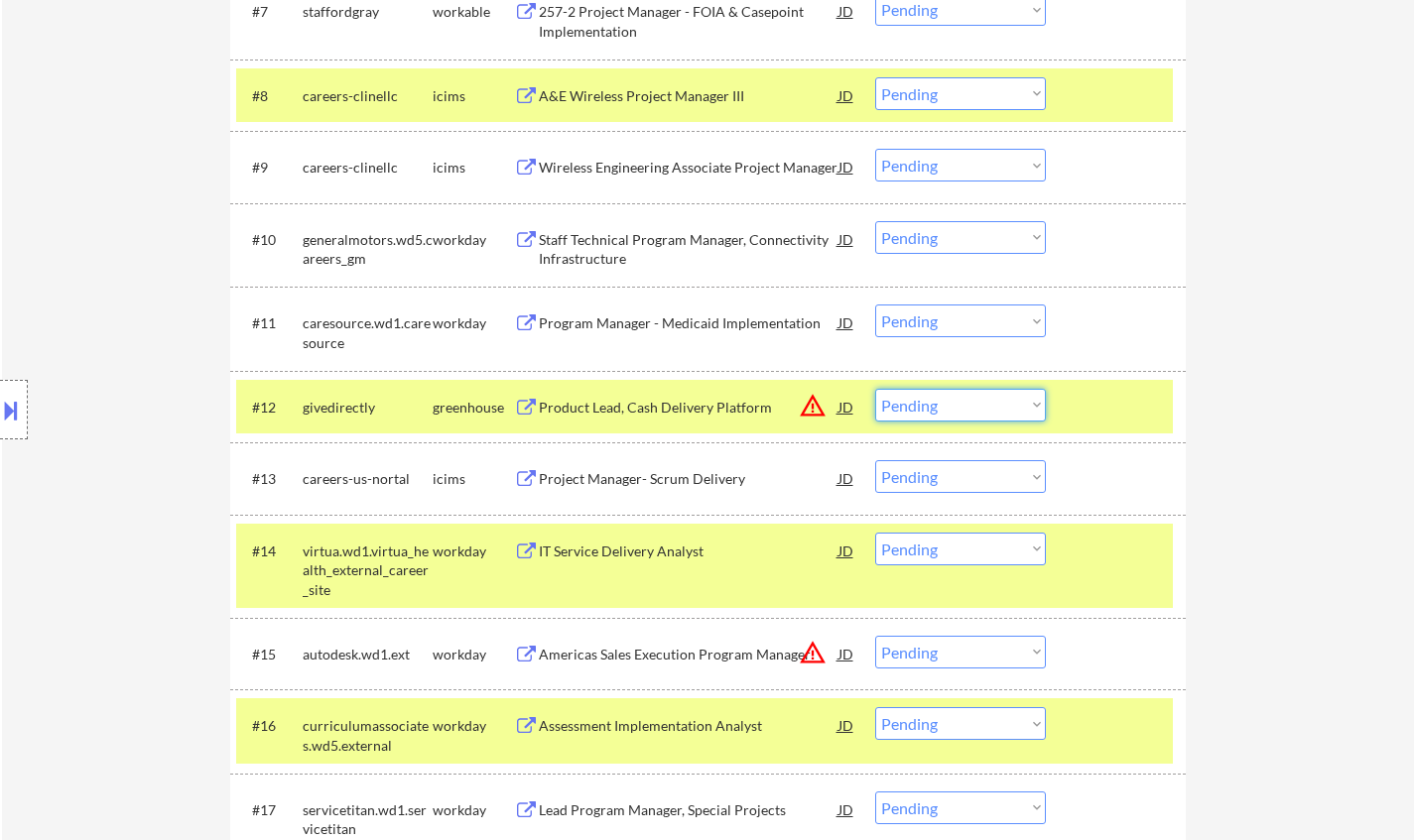drag, startPoint x: 948, startPoint y: 402, endPoint x: 961, endPoint y: 417, distance: 19.849433 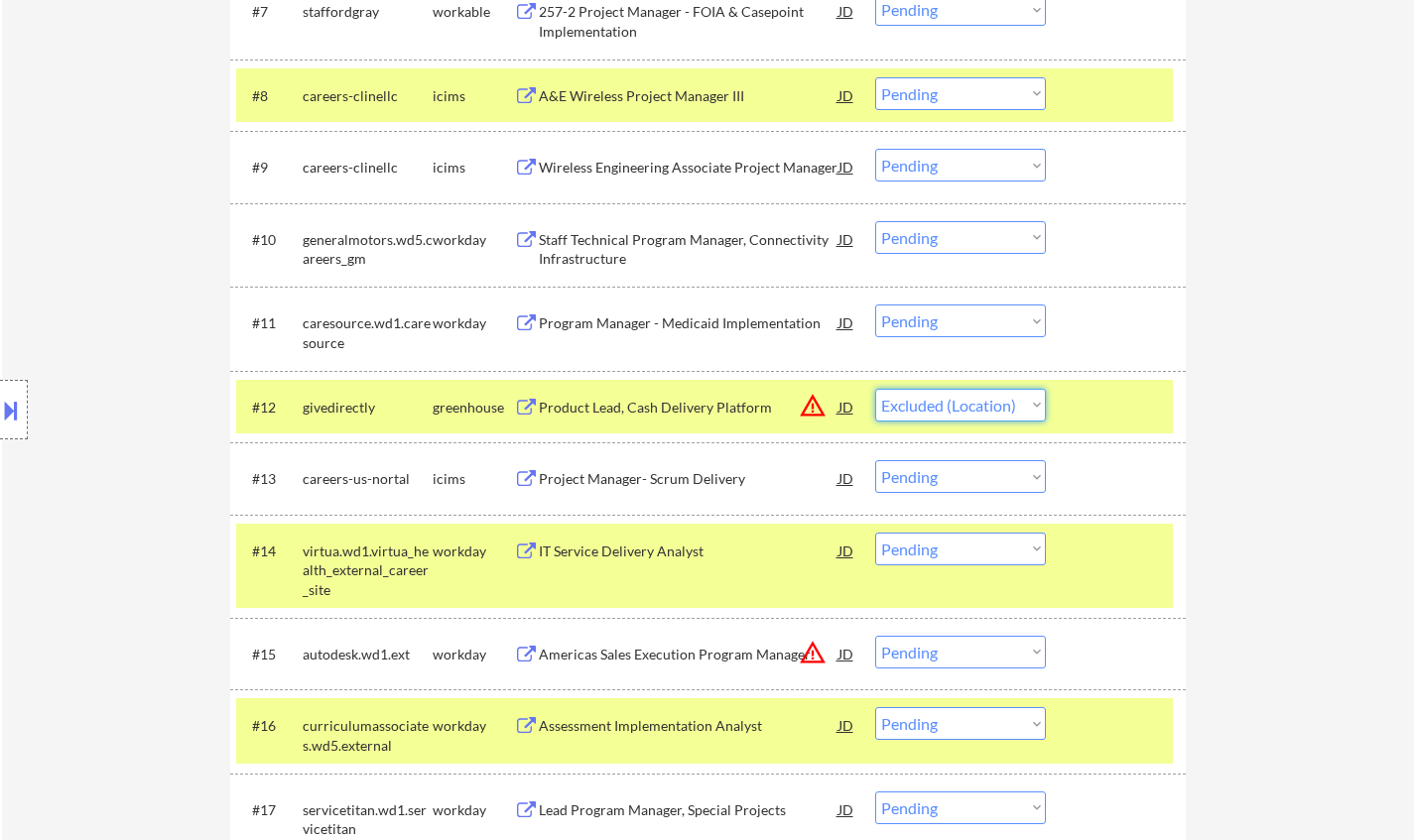 click on "Choose an option... Pending Applied Excluded (Questions) Excluded (Expired) Excluded (Location) Excluded (Bad Match) Excluded (Blocklist) Excluded (Salary) Excluded (Other)" at bounding box center [961, 405] 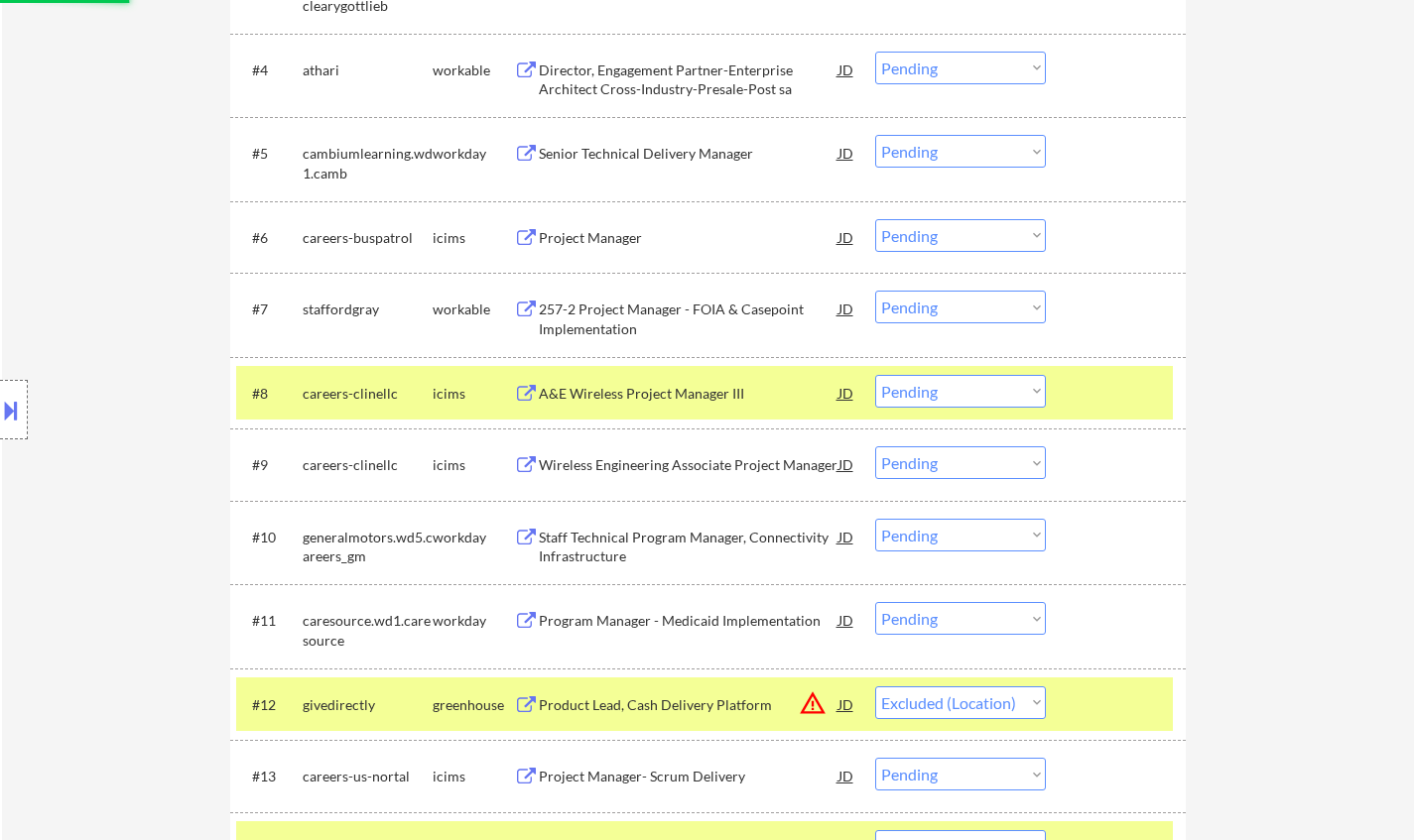 scroll, scrollTop: 661, scrollLeft: 0, axis: vertical 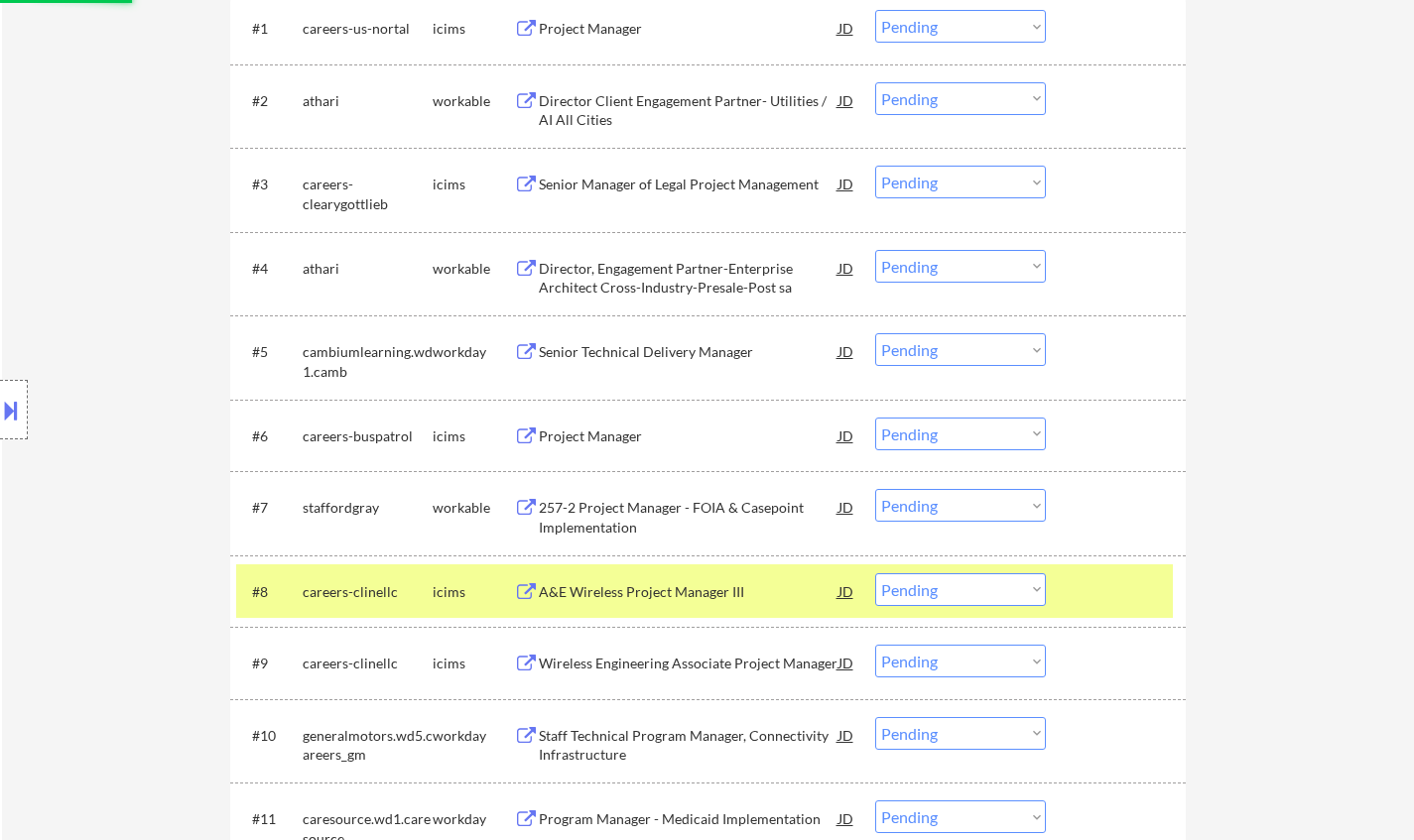 select on ""pending"" 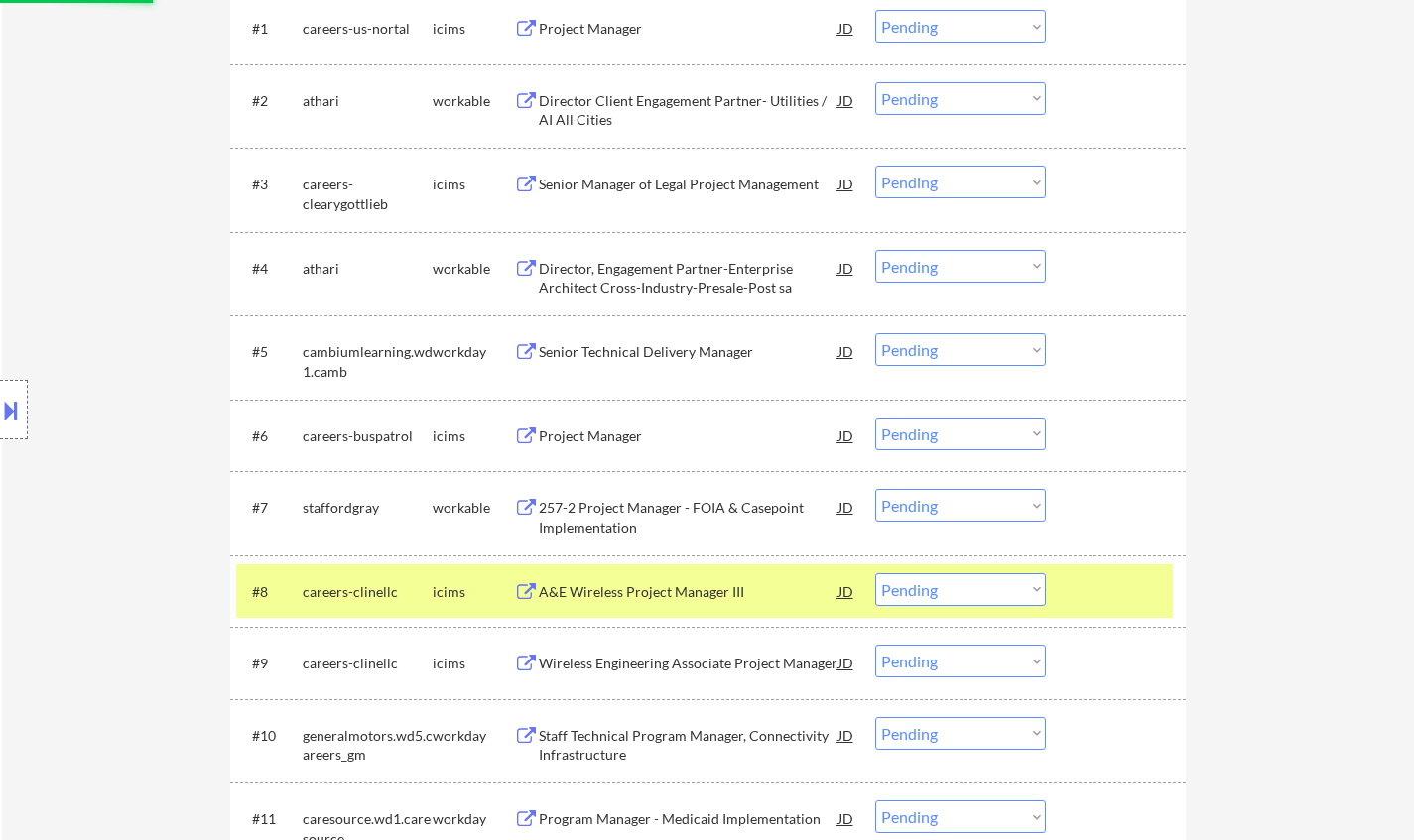 scroll, scrollTop: 265, scrollLeft: 0, axis: vertical 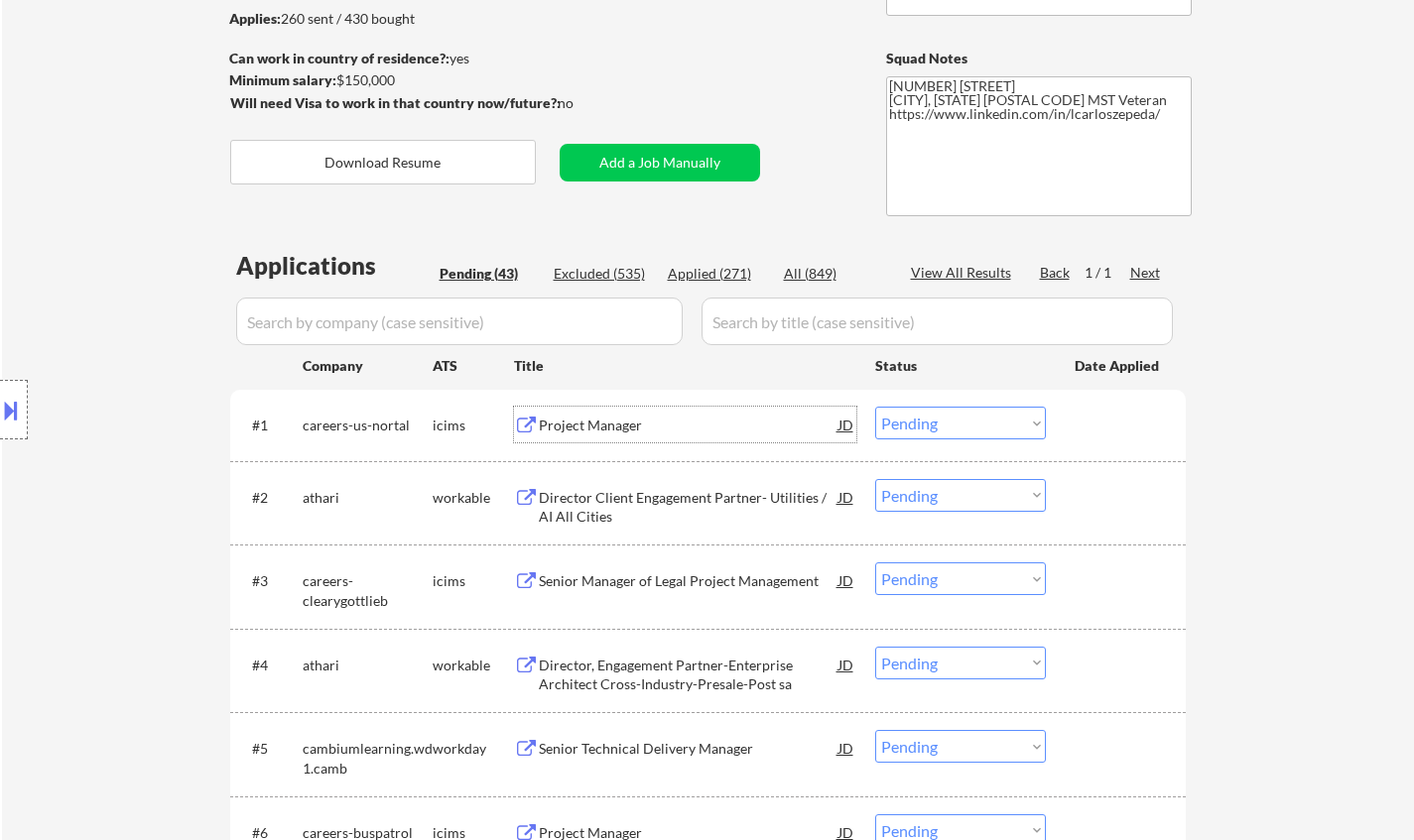 click on "Project Manager" at bounding box center [689, 425] 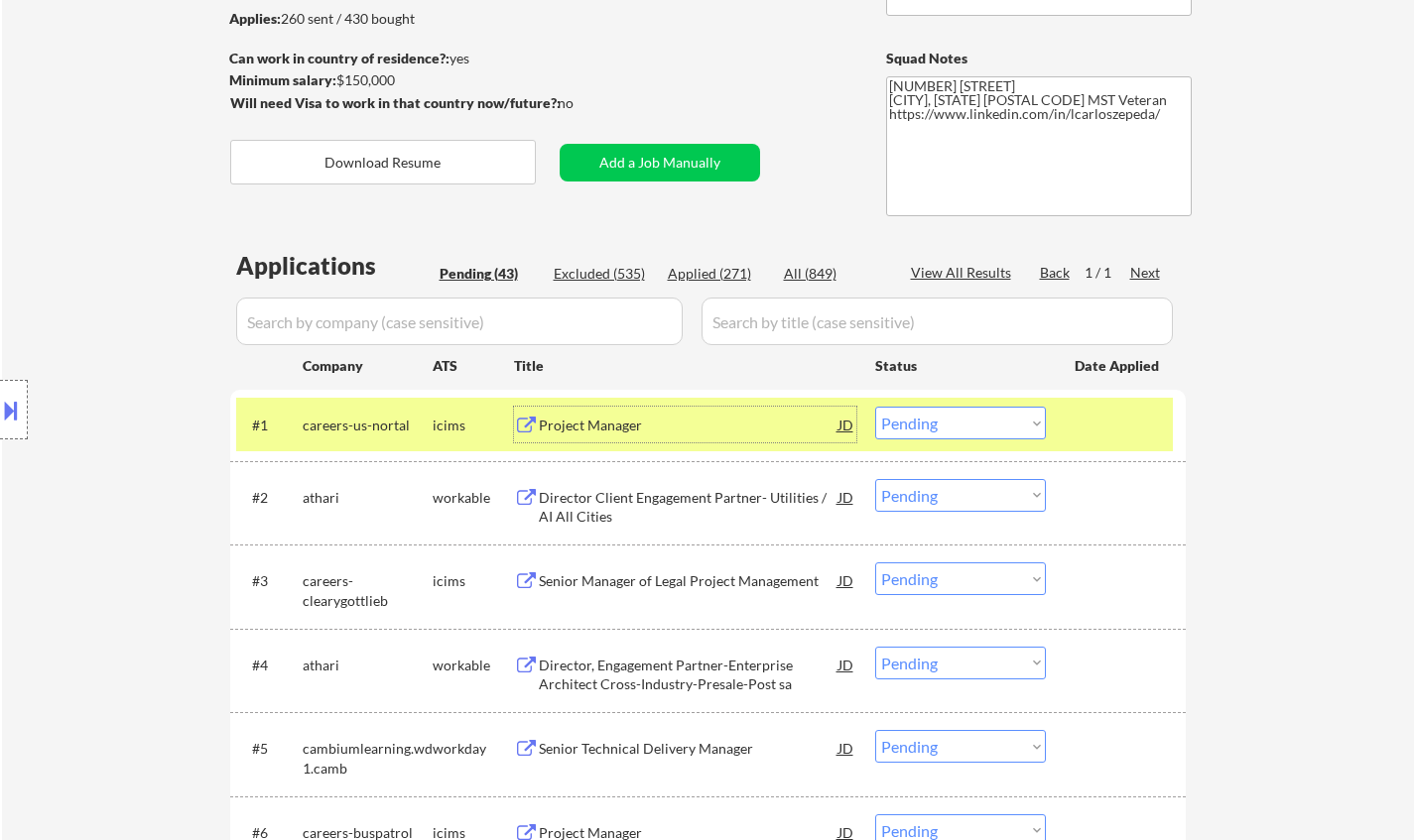 click on "Choose an option... Pending Applied Excluded (Questions) Excluded (Expired) Excluded (Location) Excluded (Bad Match) Excluded (Blocklist) Excluded (Salary) Excluded (Other)" at bounding box center (961, 422) 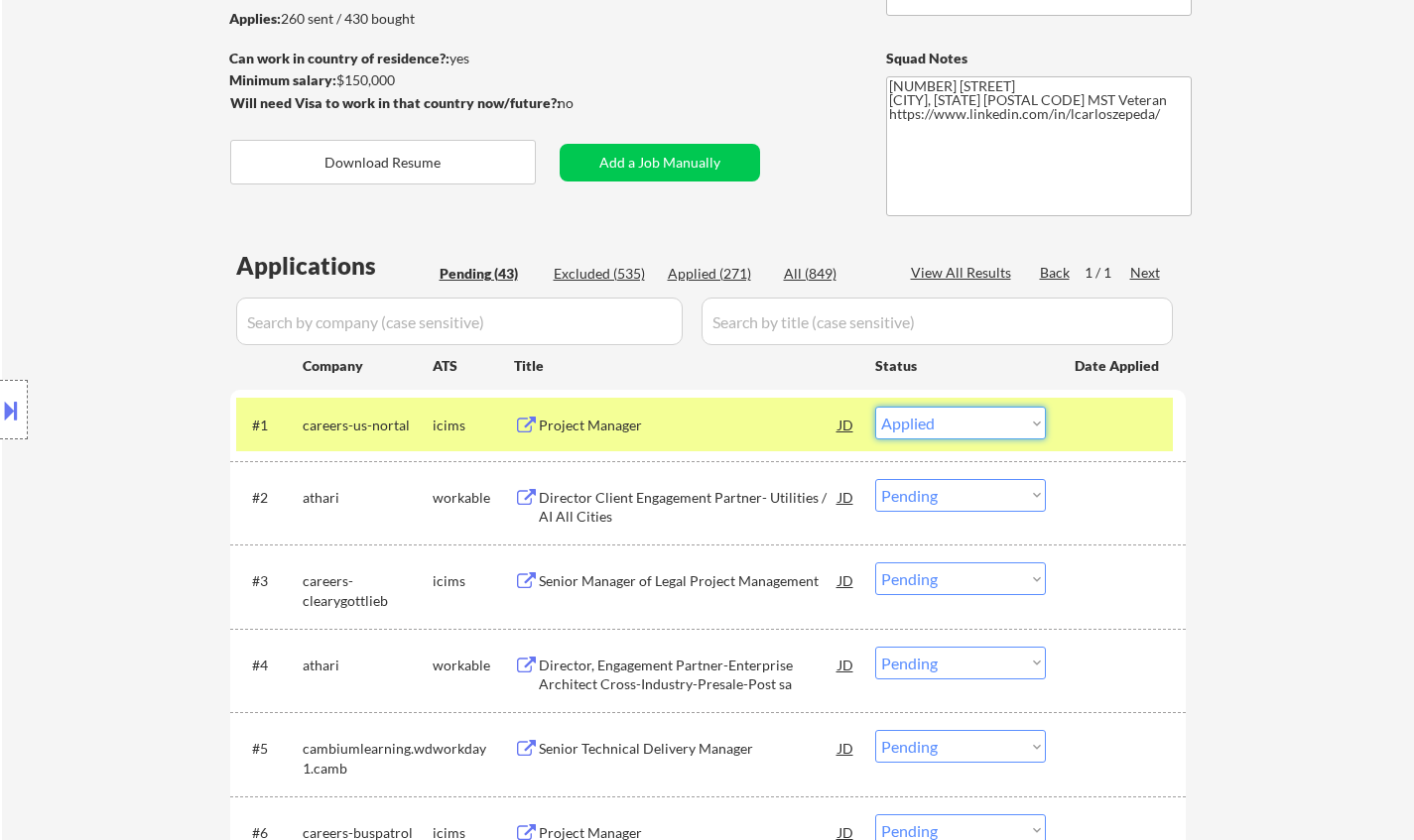 click on "Choose an option... Pending Applied Excluded (Questions) Excluded (Expired) Excluded (Location) Excluded (Bad Match) Excluded (Blocklist) Excluded (Salary) Excluded (Other)" at bounding box center [961, 422] 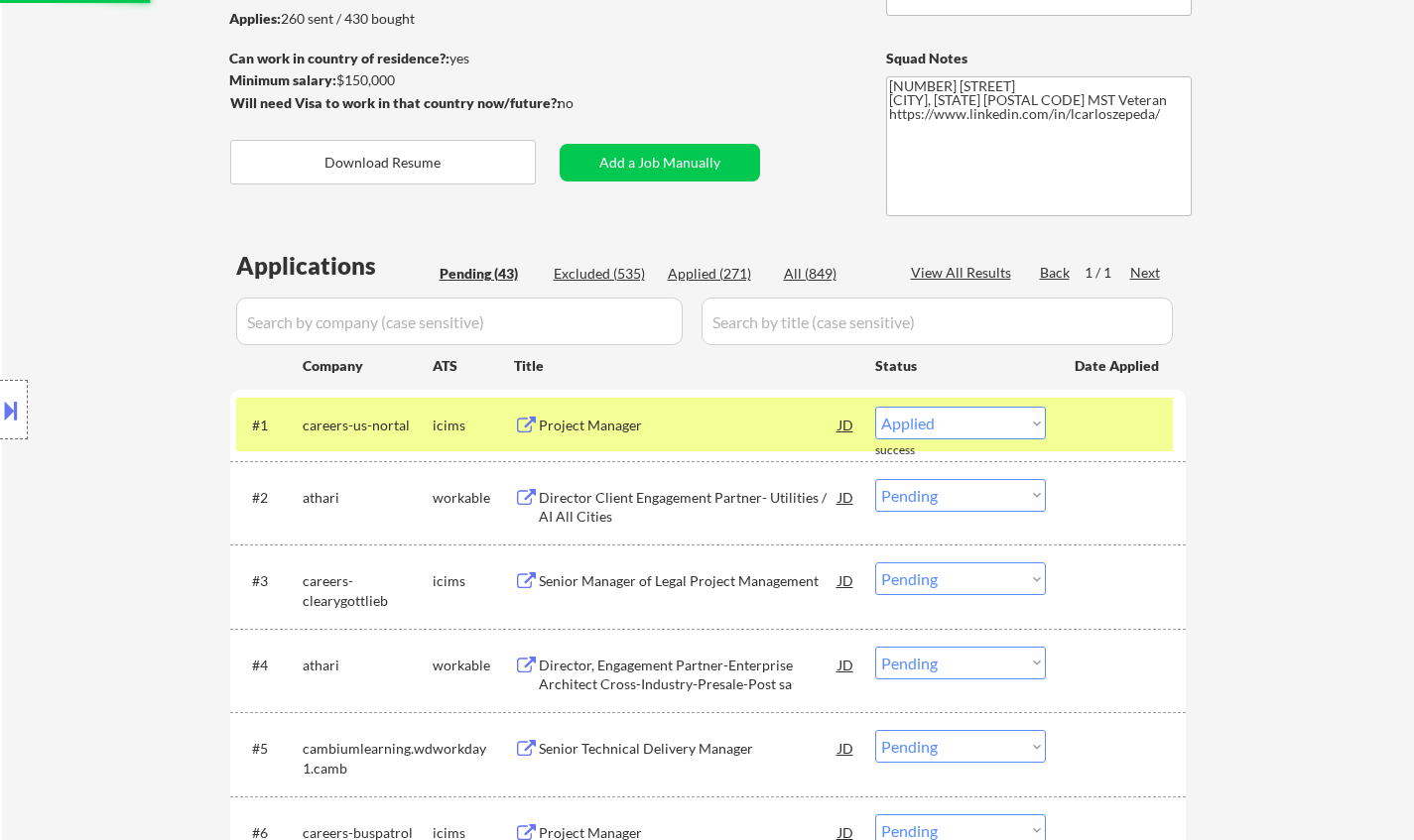 select on ""pending"" 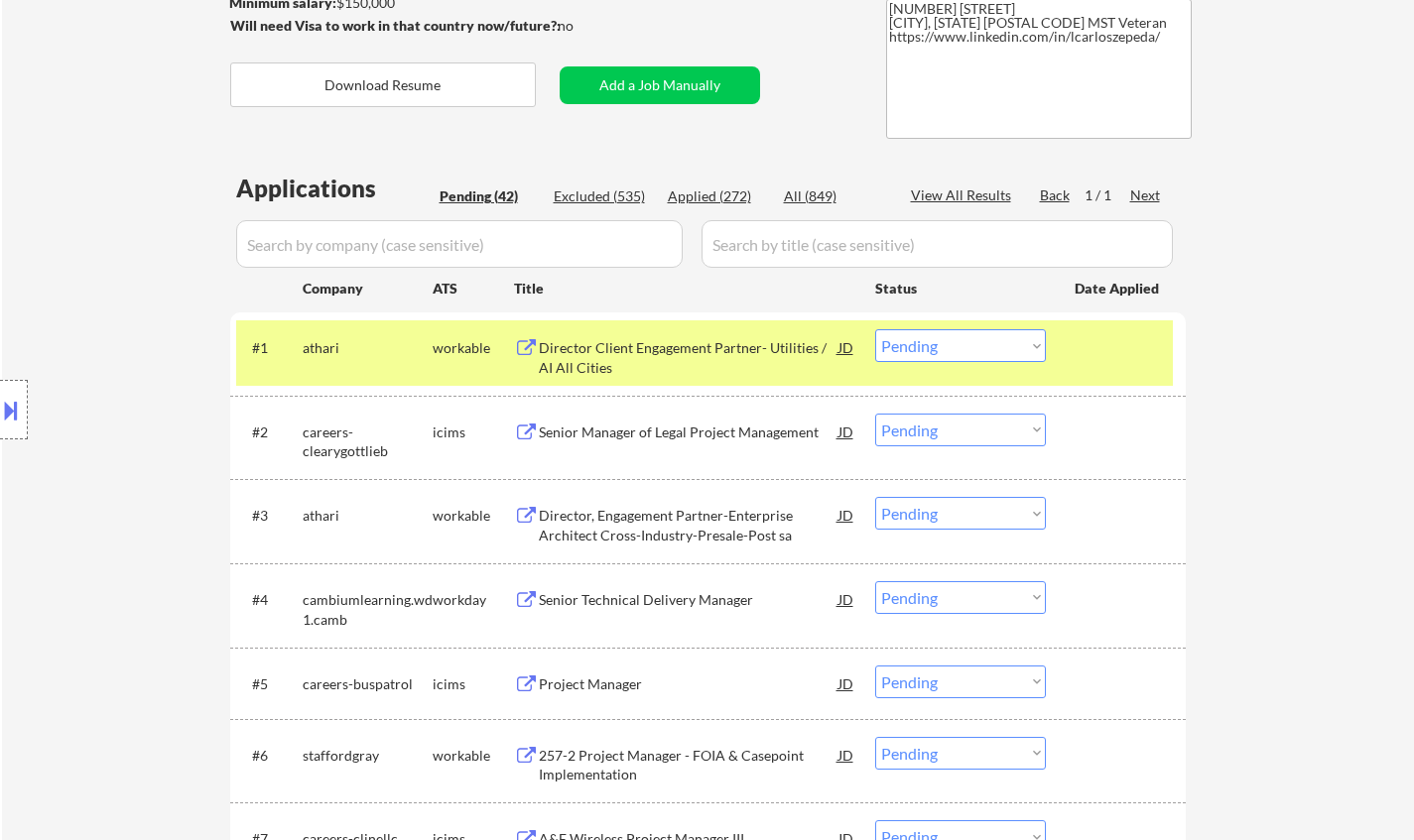 scroll, scrollTop: 364, scrollLeft: 0, axis: vertical 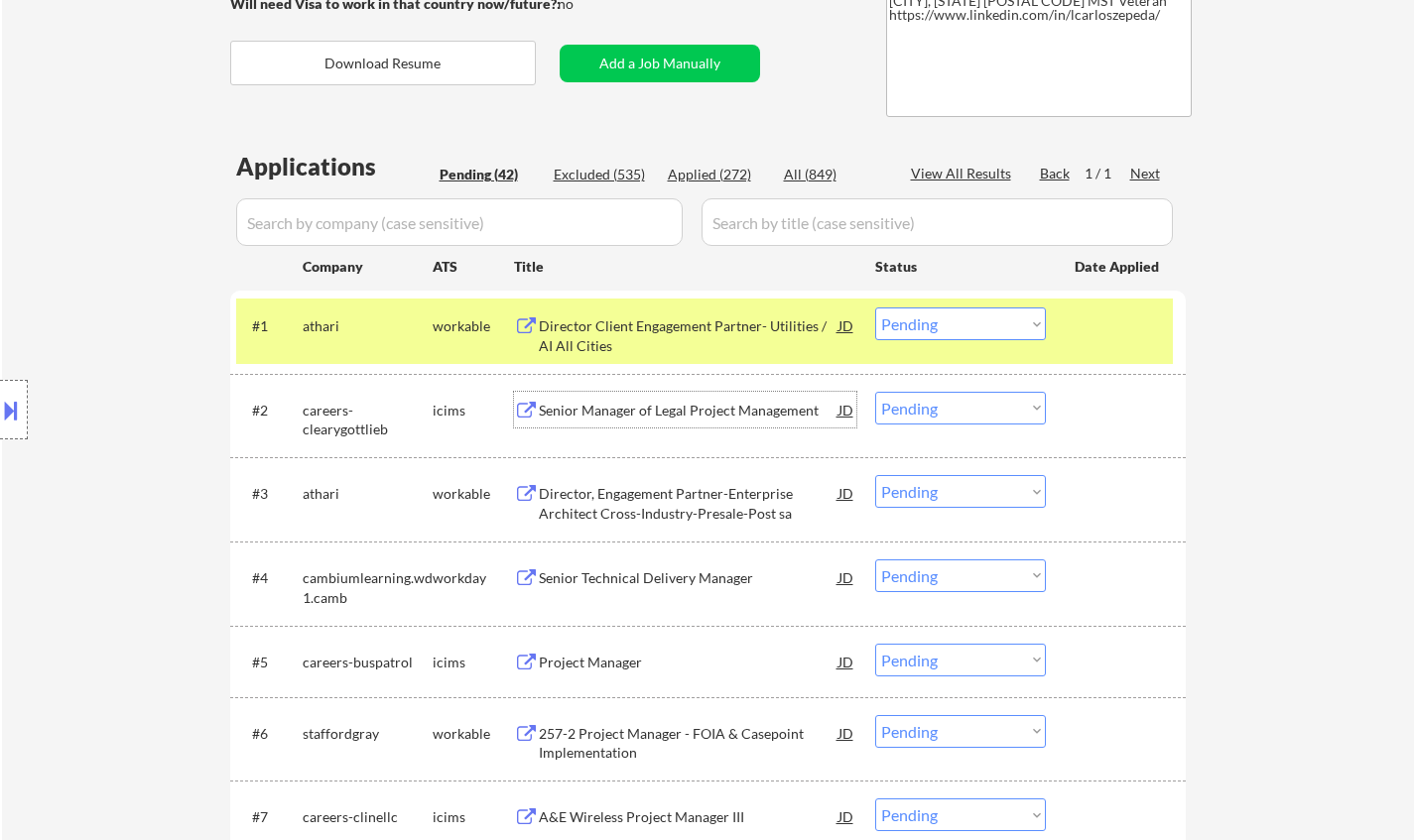 click on "Senior Manager of Legal Project Management" at bounding box center [689, 411] 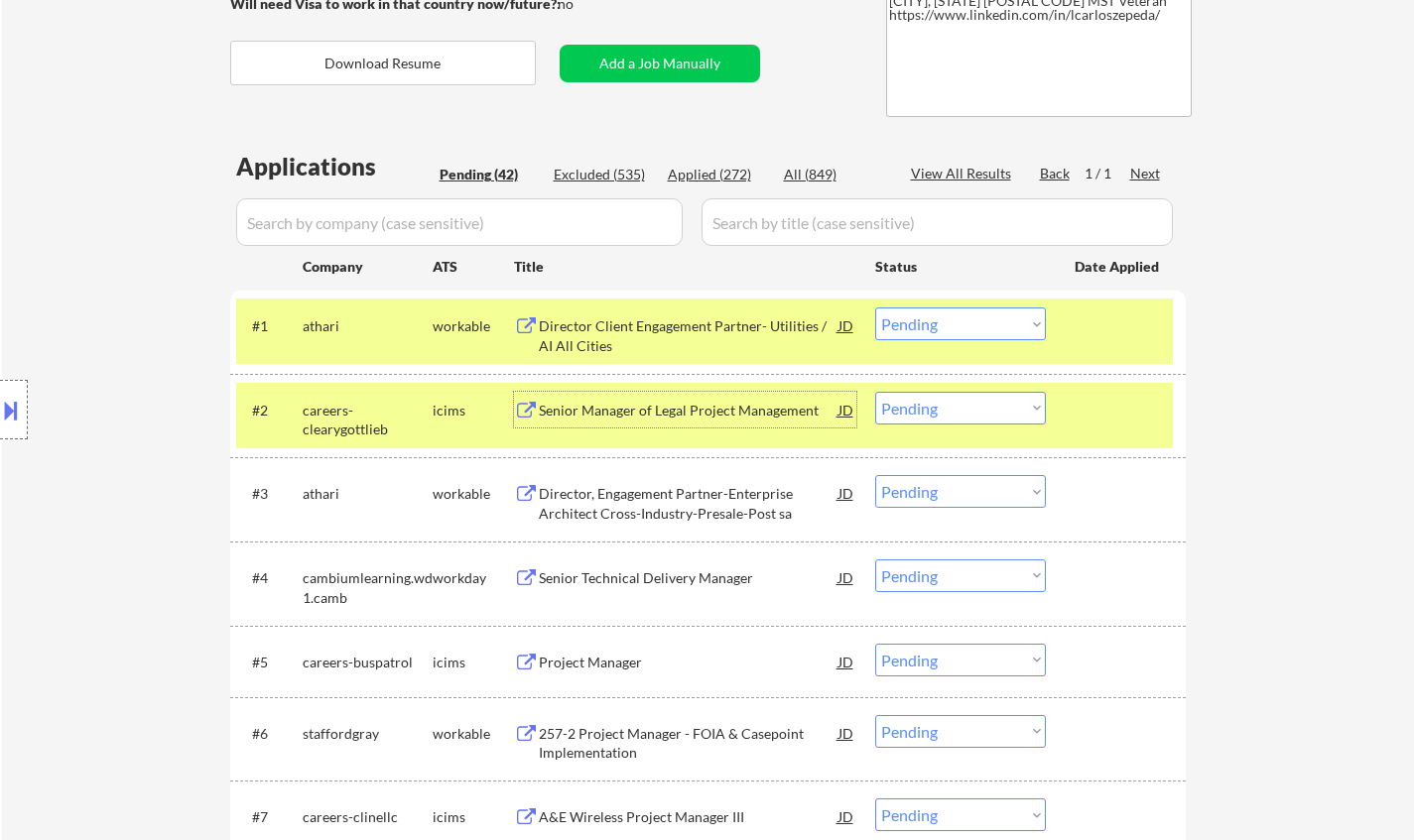 drag, startPoint x: 967, startPoint y: 414, endPoint x: 974, endPoint y: 423, distance: 11.401754 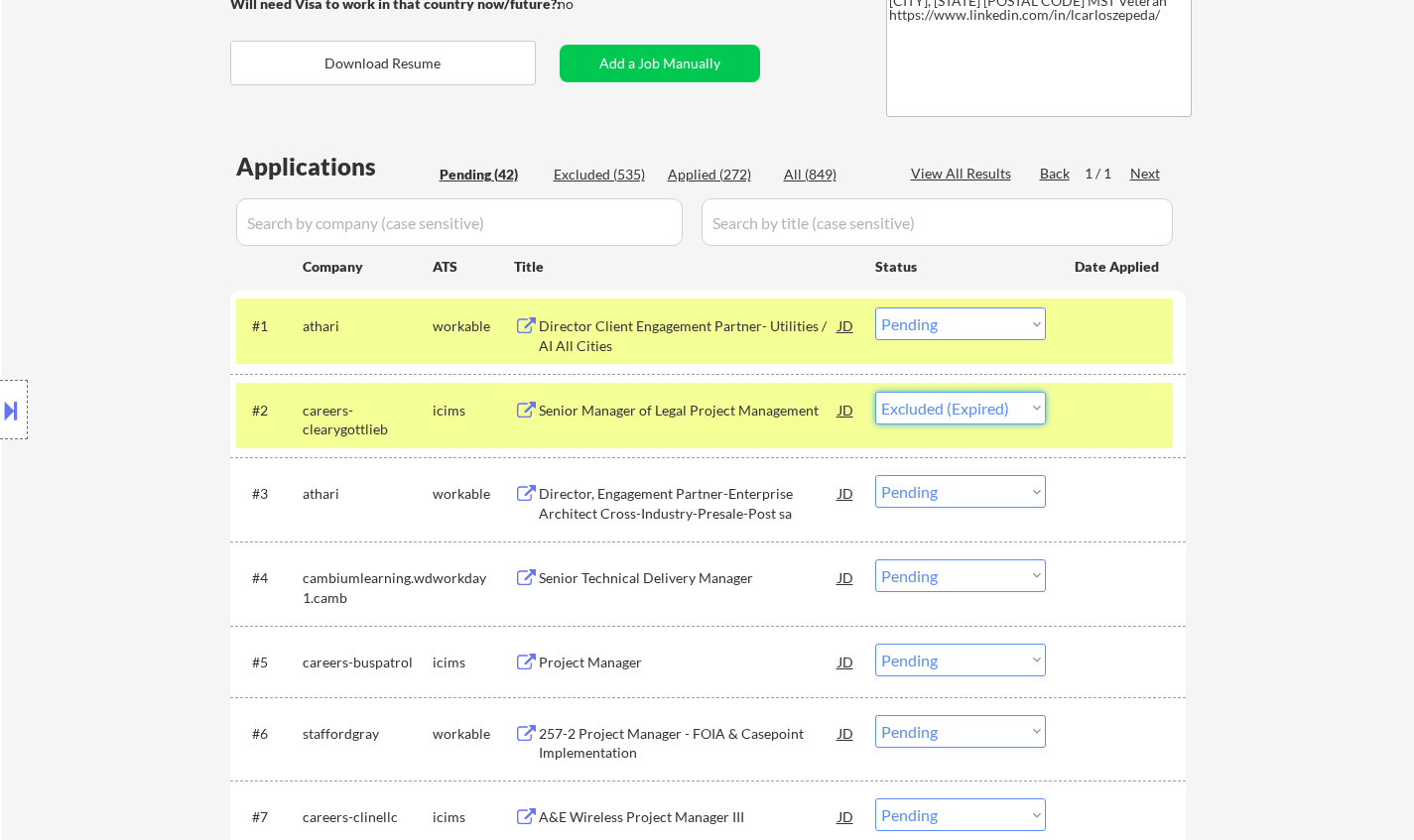 click on "Choose an option... Pending Applied Excluded (Questions) Excluded (Expired) Excluded (Location) Excluded (Bad Match) Excluded (Blocklist) Excluded (Salary) Excluded (Other)" at bounding box center (961, 408) 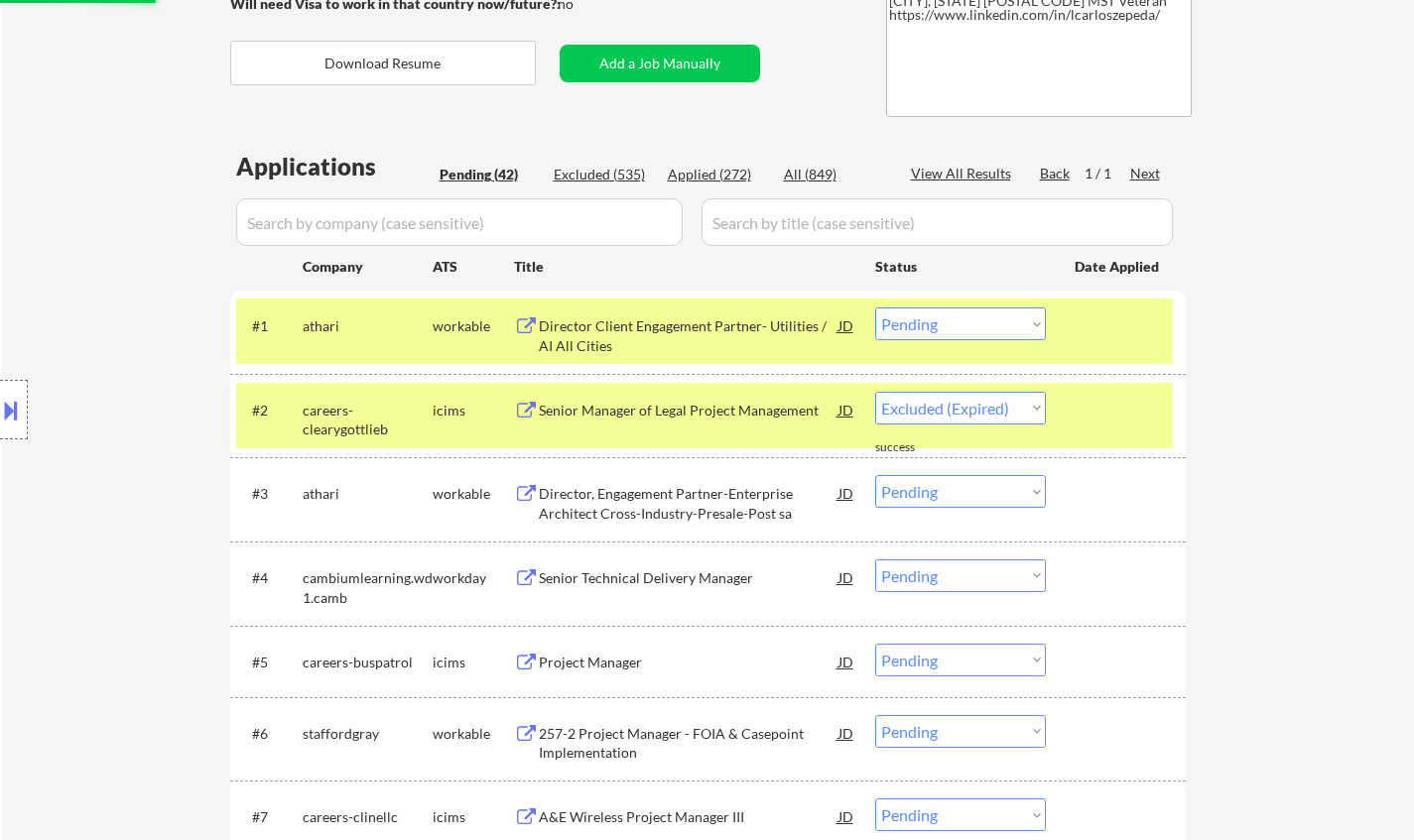 select on ""pending"" 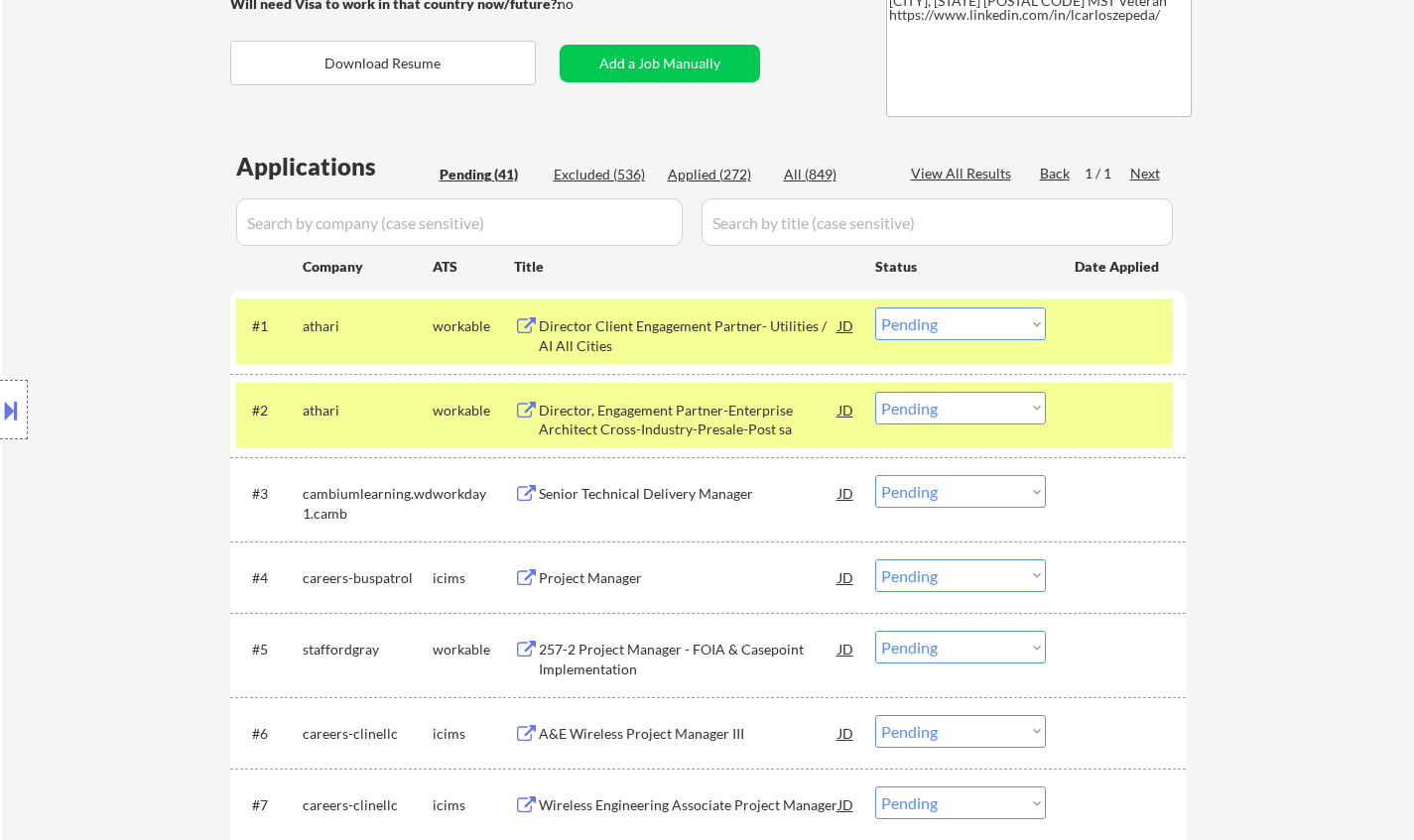 click on "Senior Technical Delivery Manager" at bounding box center [689, 494] 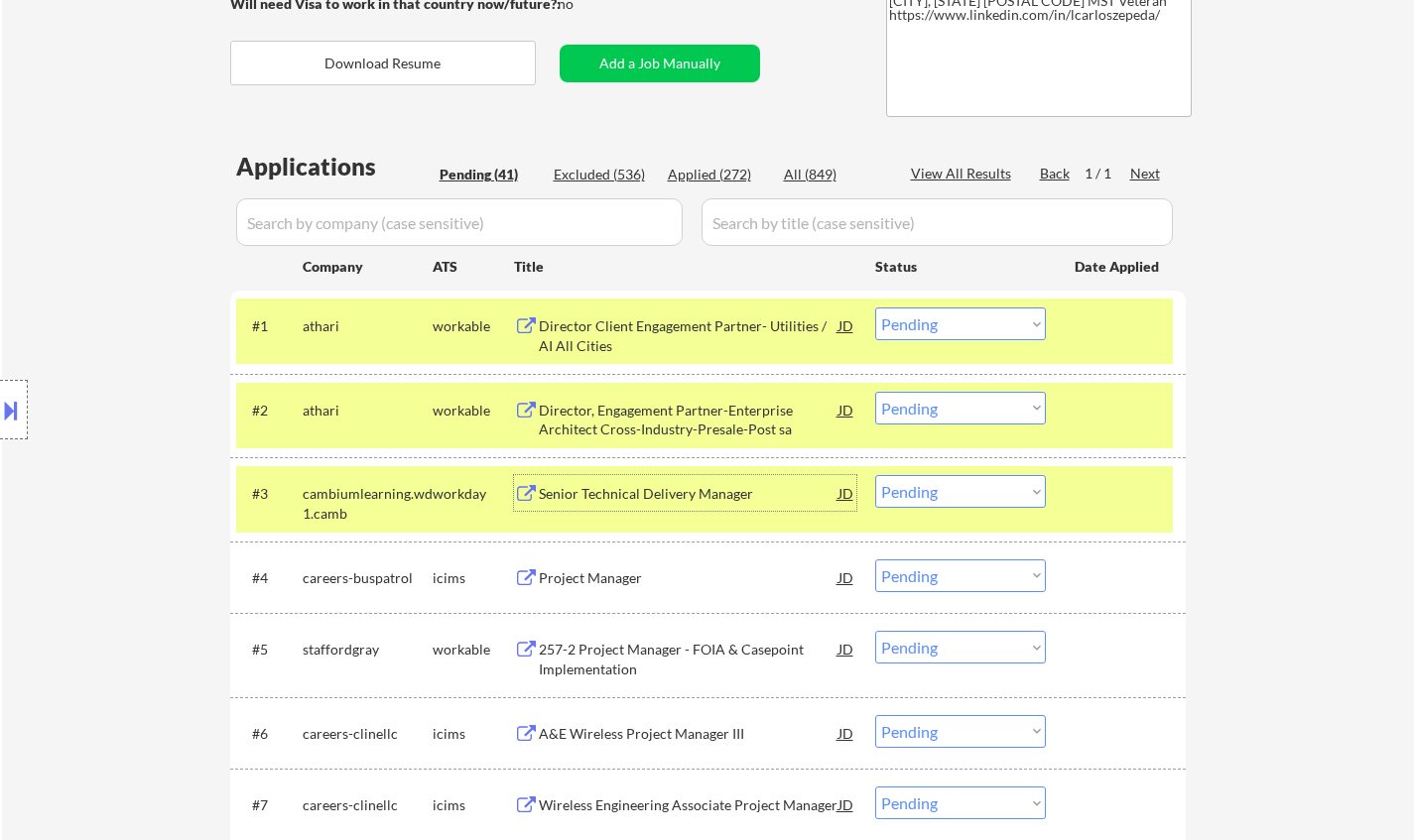 click on "Choose an option... Pending Applied Excluded (Questions) Excluded (Expired) Excluded (Location) Excluded (Bad Match) Excluded (Blocklist) Excluded (Salary) Excluded (Other)" at bounding box center [961, 491] 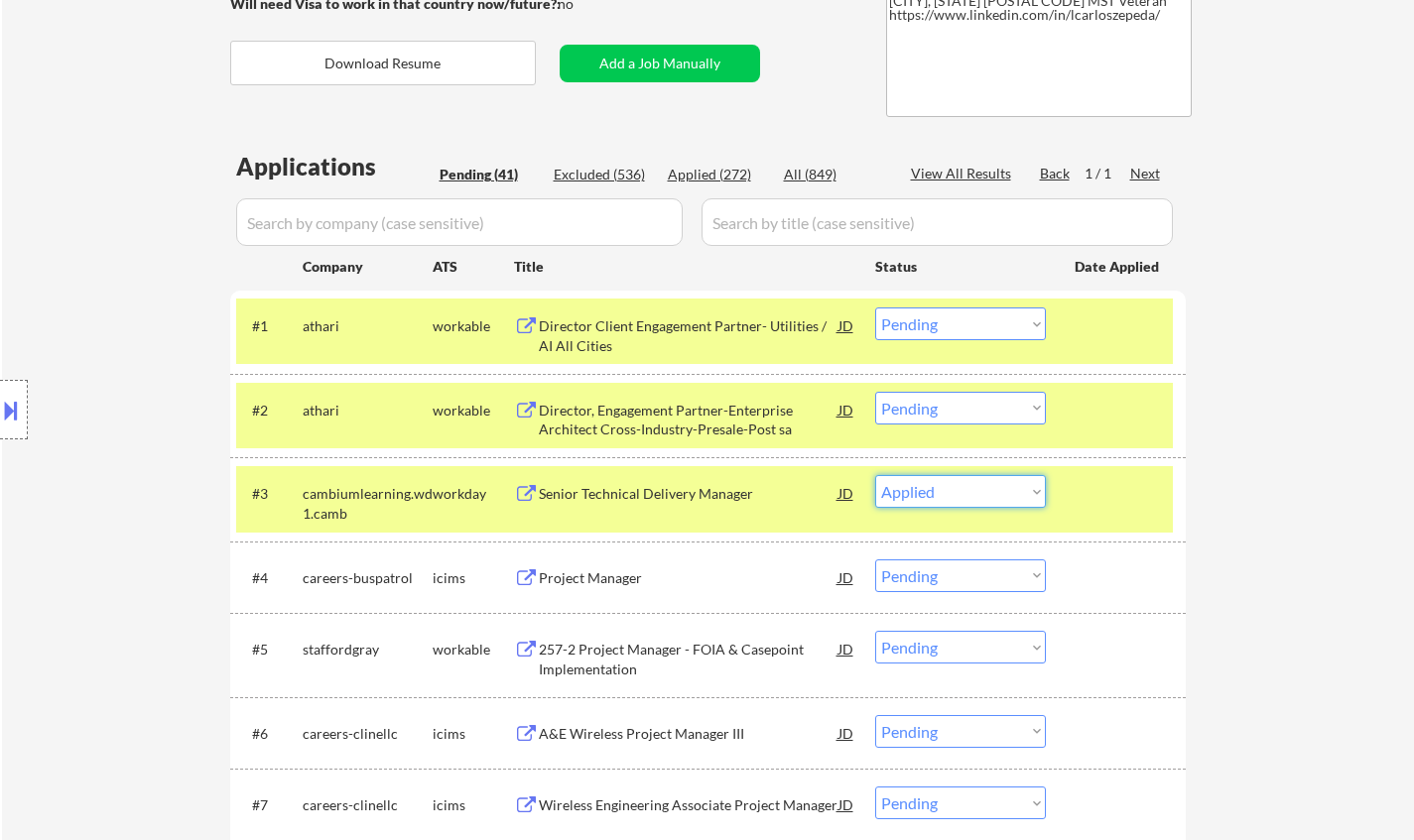 click on "Choose an option... Pending Applied Excluded (Questions) Excluded (Expired) Excluded (Location) Excluded (Bad Match) Excluded (Blocklist) Excluded (Salary) Excluded (Other)" at bounding box center [961, 491] 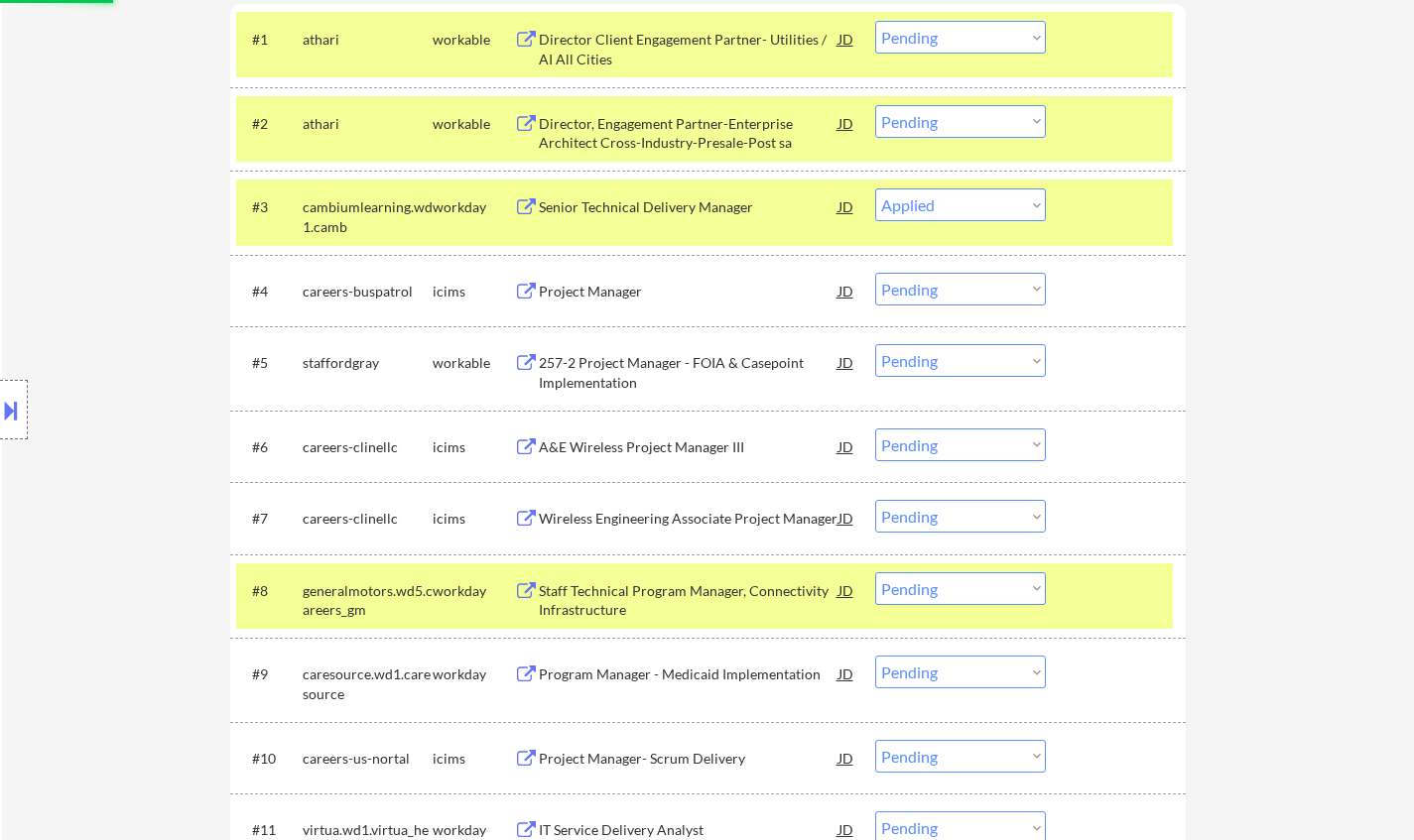 scroll, scrollTop: 661, scrollLeft: 0, axis: vertical 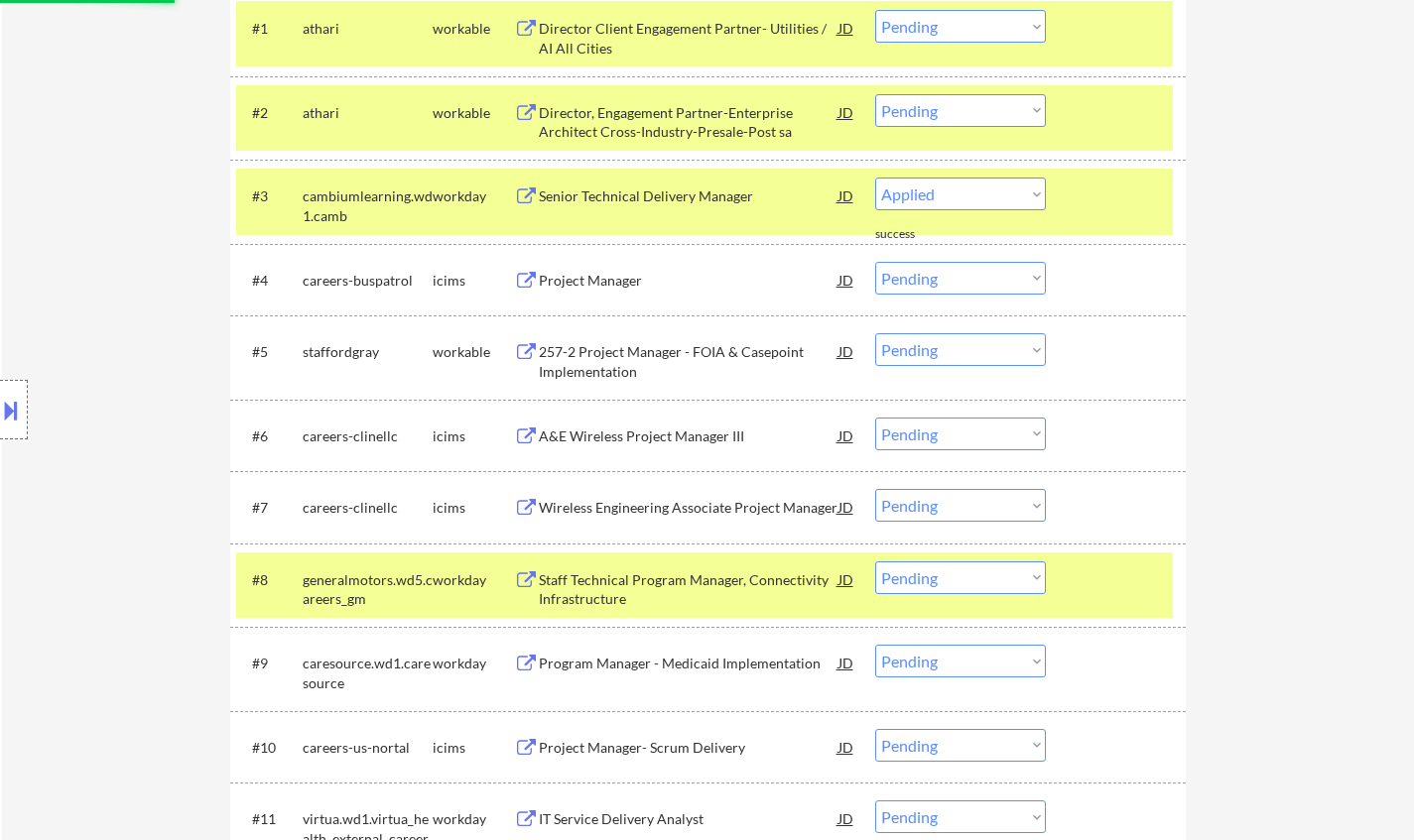 select on ""pending"" 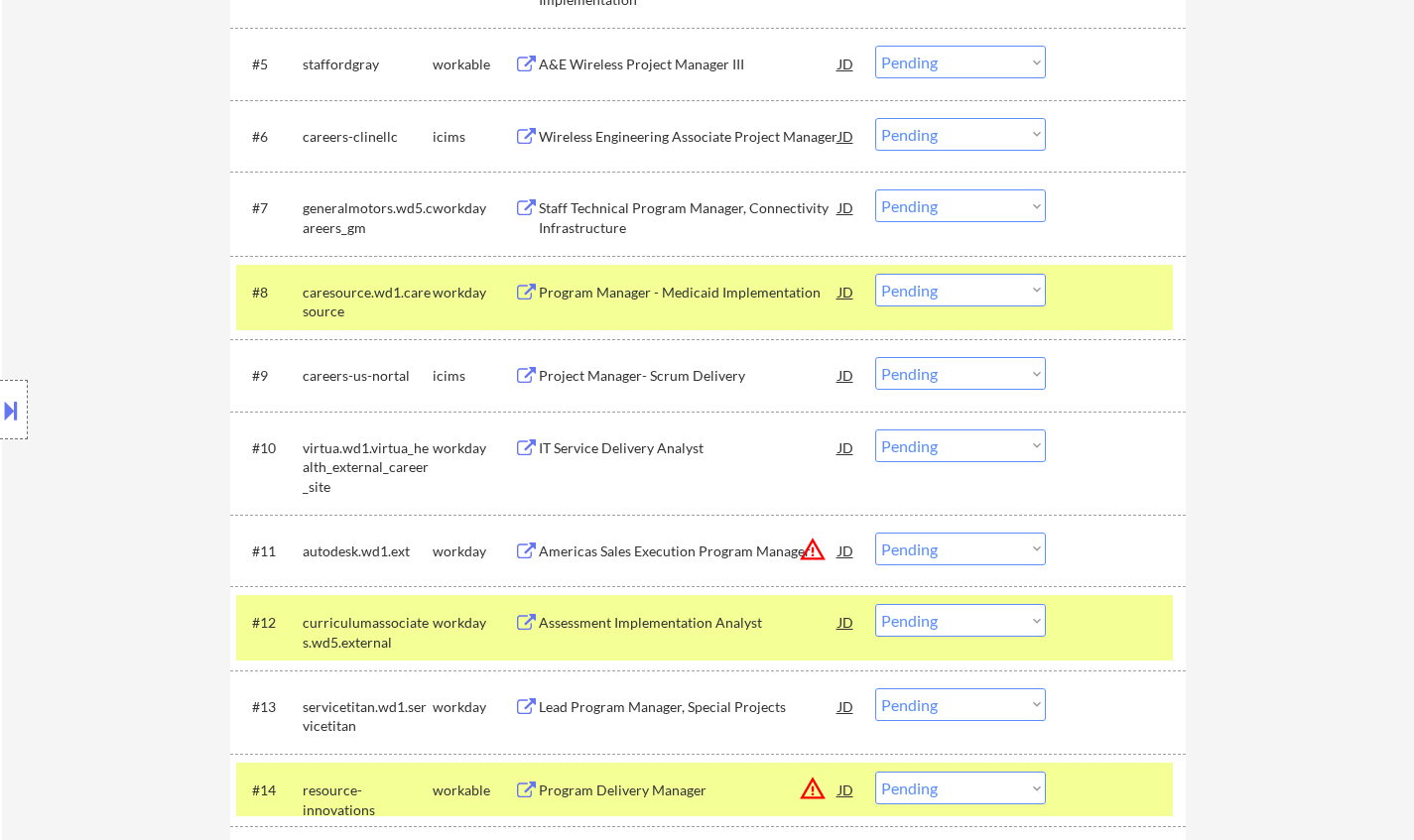 scroll, scrollTop: 959, scrollLeft: 0, axis: vertical 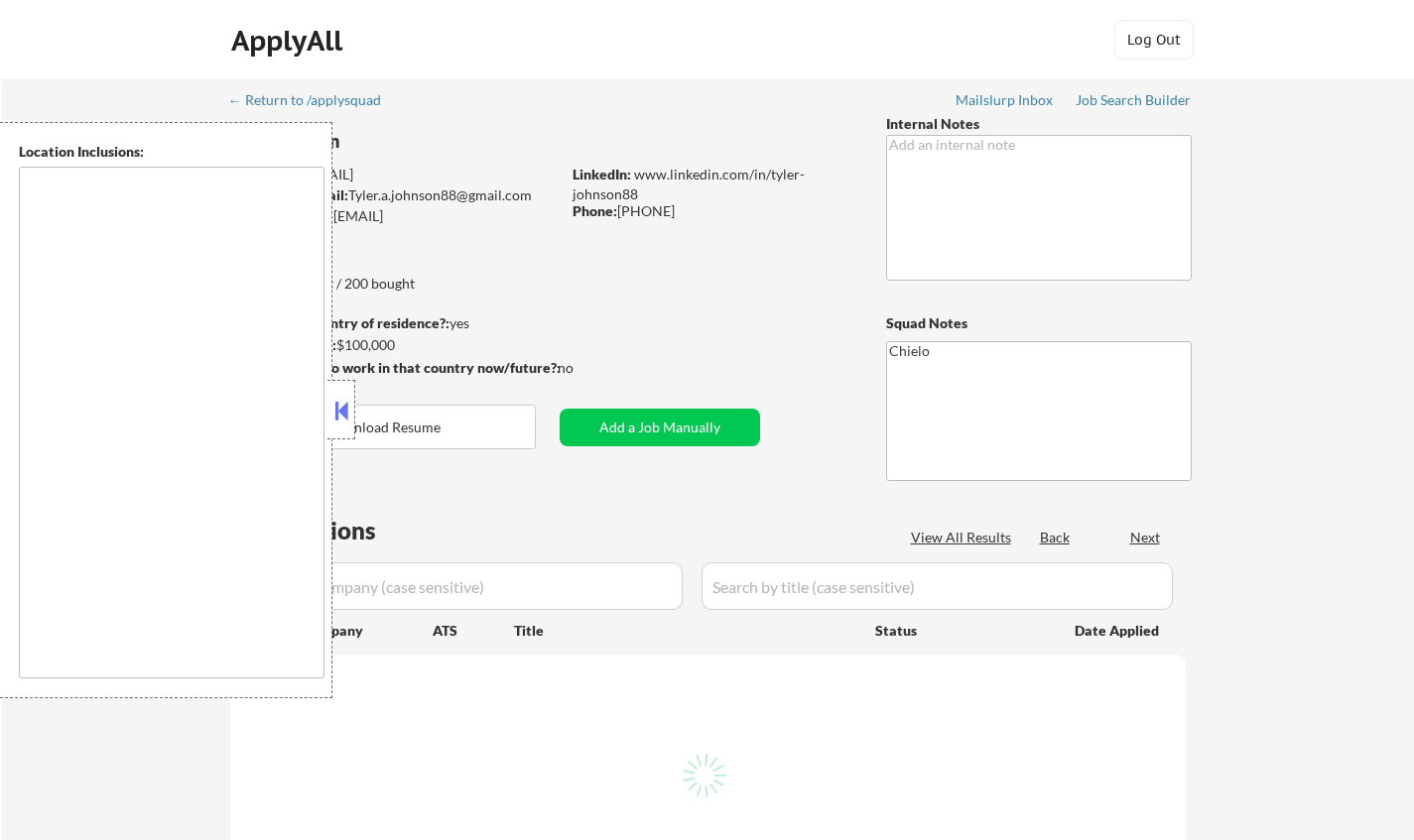 type on "Sacramento, CA   West Sacramento, CA   Carmichael, CA   Rancho Cordova, CA   Elk Grove, CA   Citrus Heights, CA   Folsom, CA   Roseville, CA   Rocklin, CA   Antelope, CA   Fair Oaks, CA   Orangevale, CA   North Highlands, CA   Davis, CA   Galt, CA   Lincoln, CA   Woodland, CA   Loomis, CA   Granite Bay, CA   El Dorado Hills, CA remote" 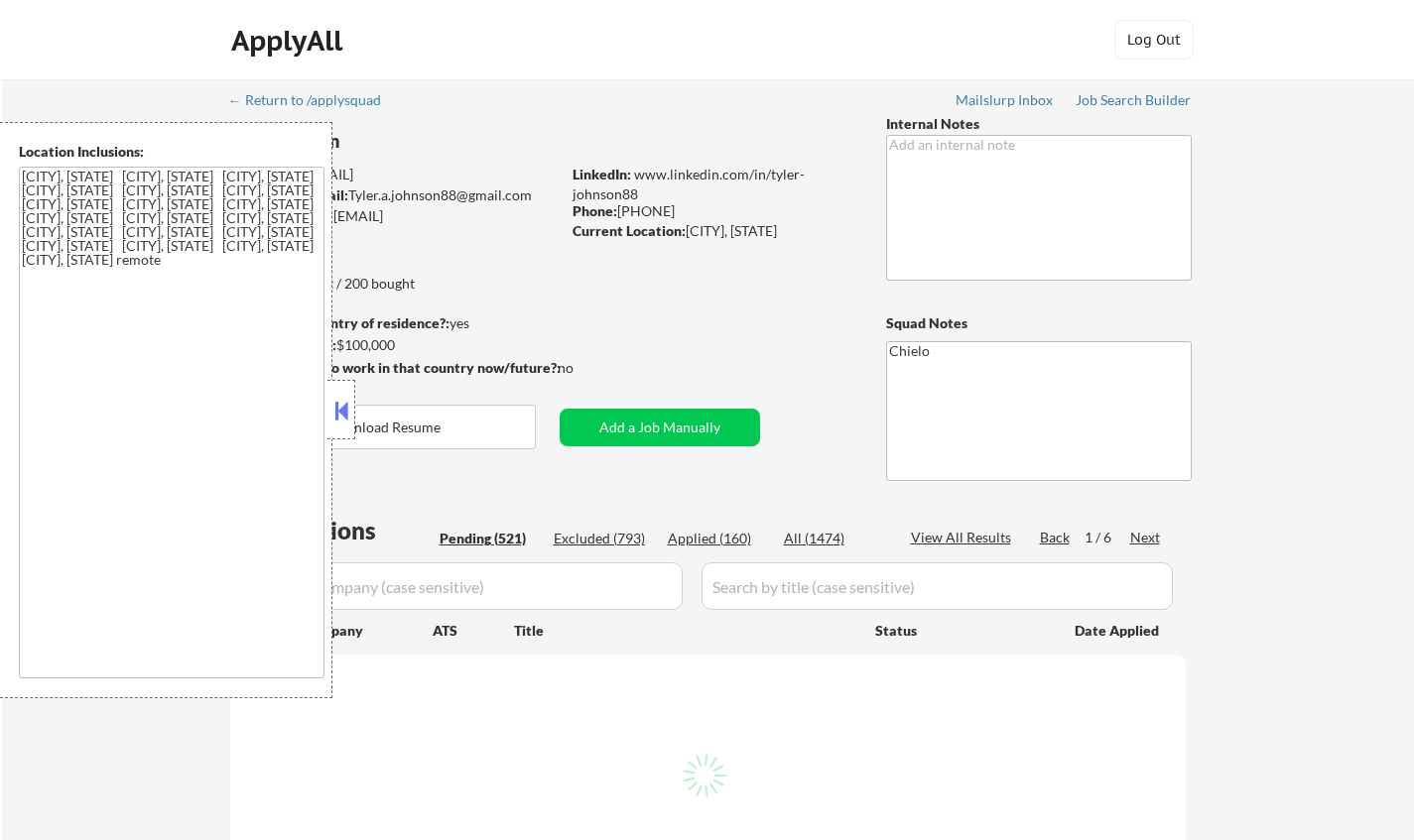 select on ""pending"" 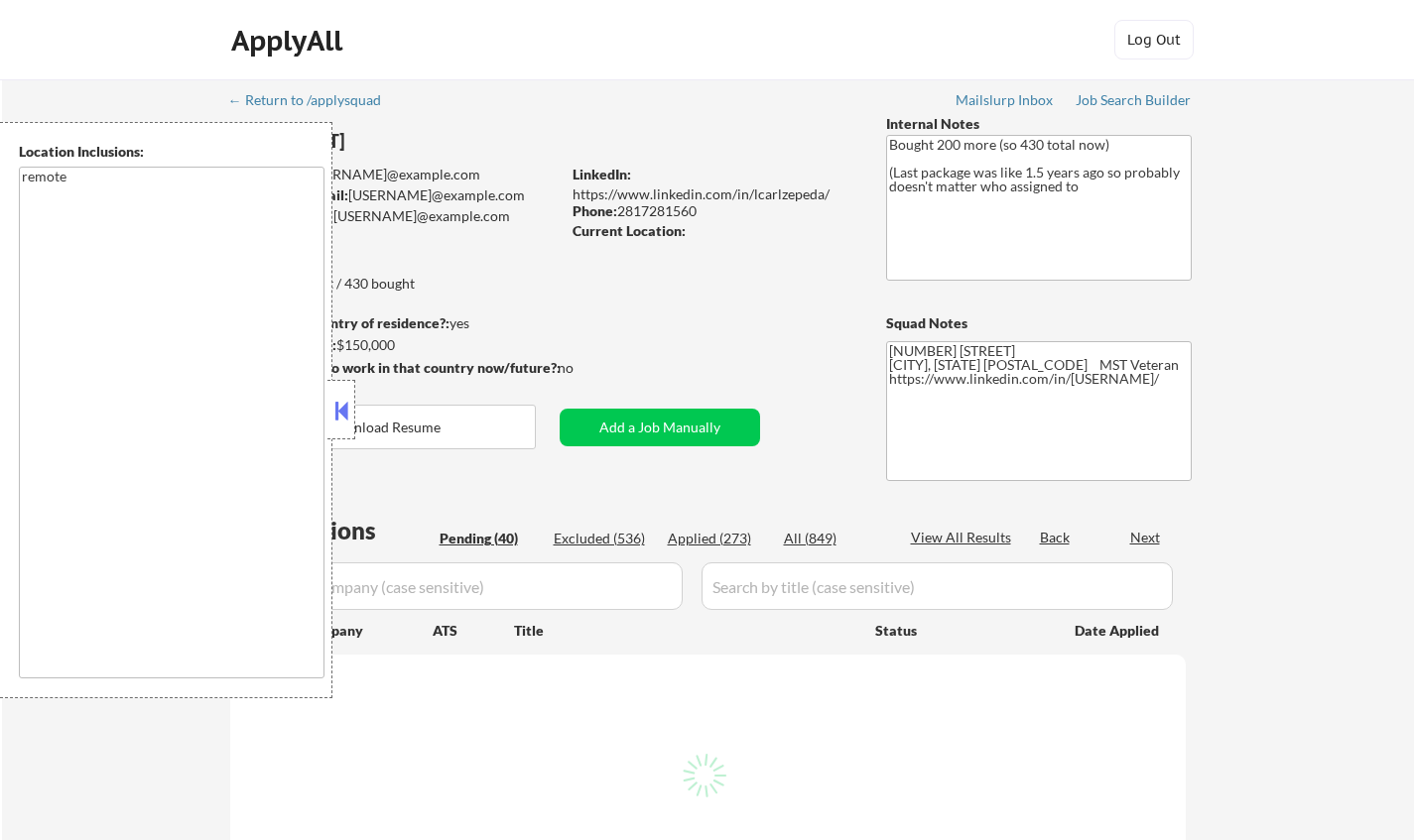 scroll, scrollTop: 0, scrollLeft: 0, axis: both 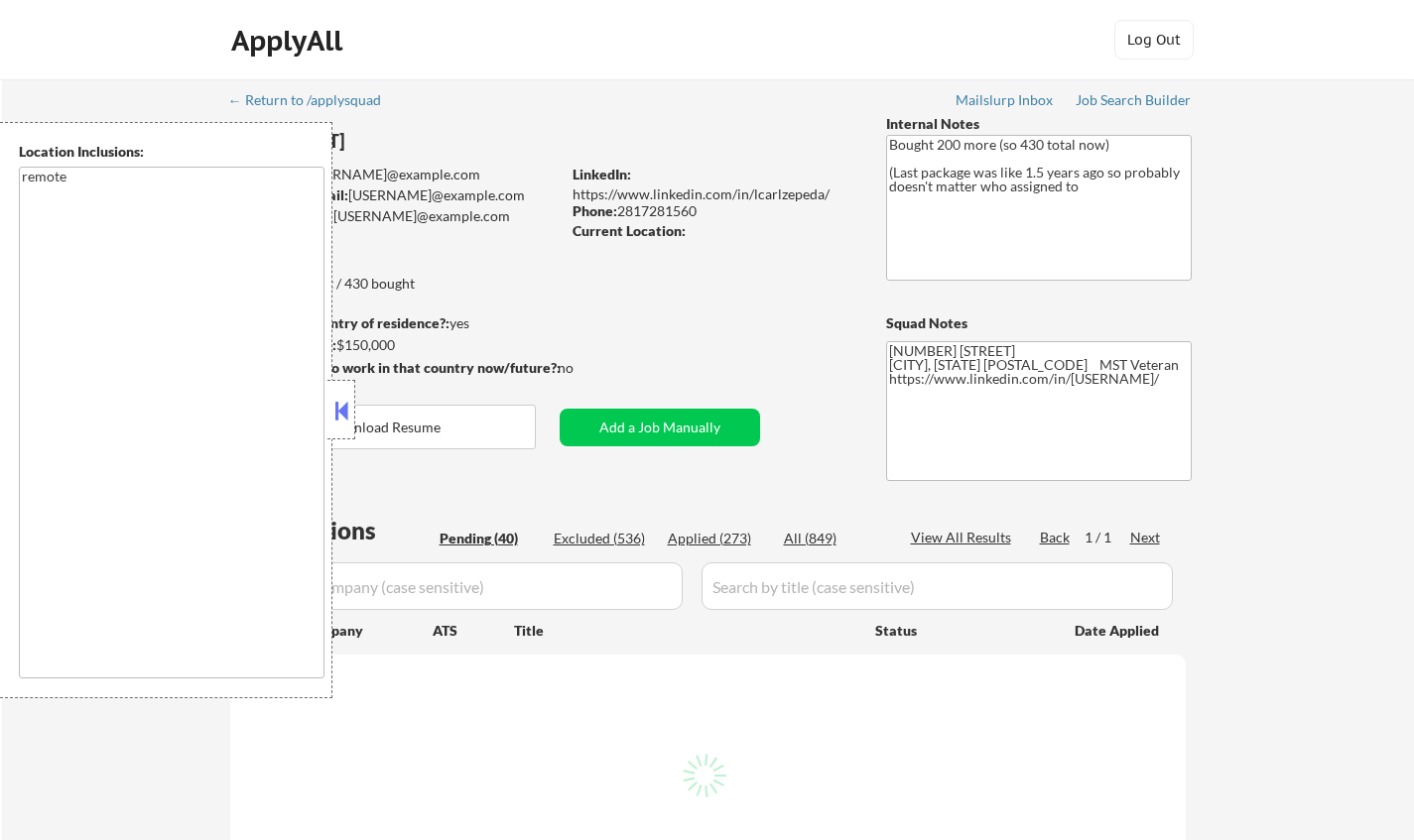 select on ""pending"" 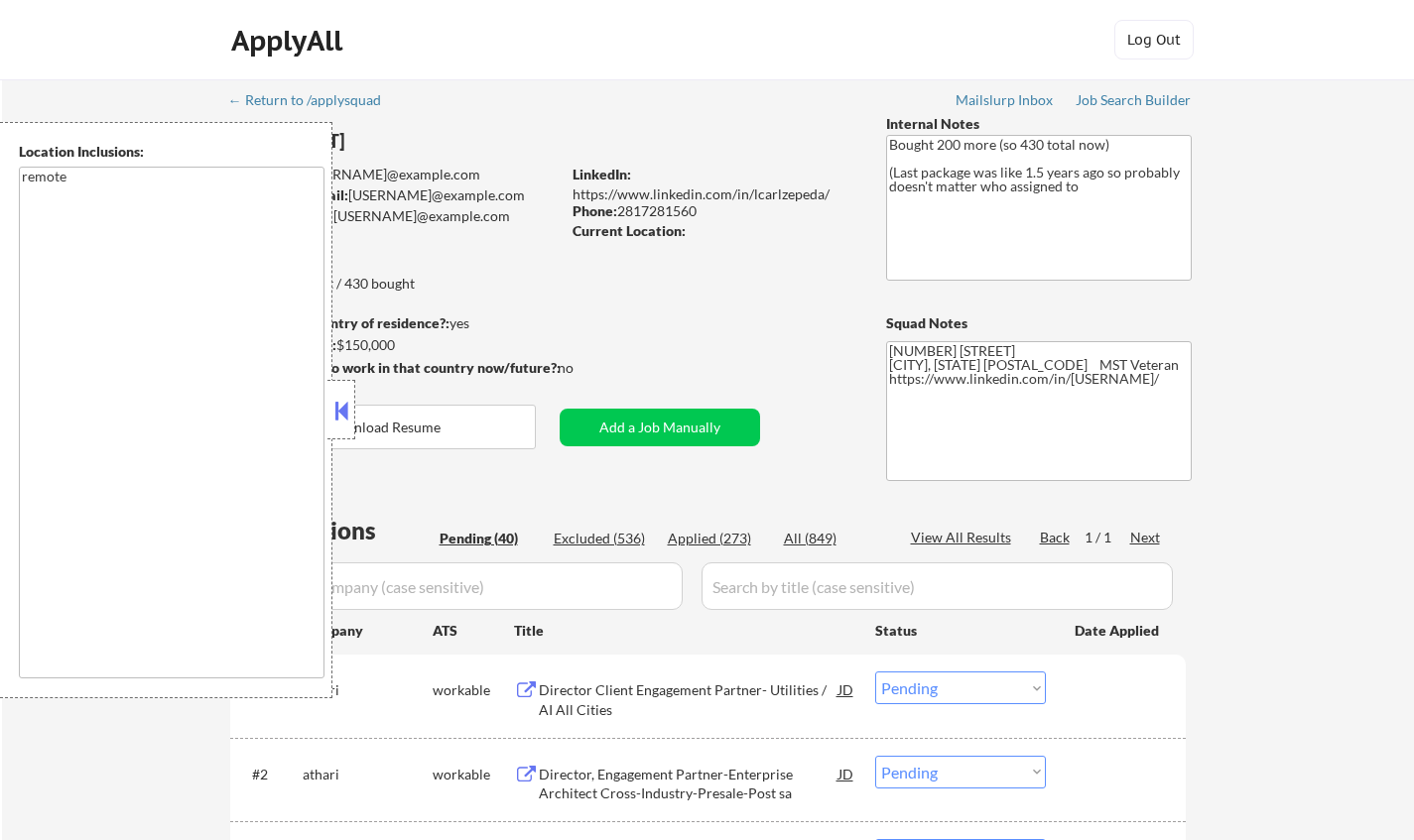 click at bounding box center [341, 411] 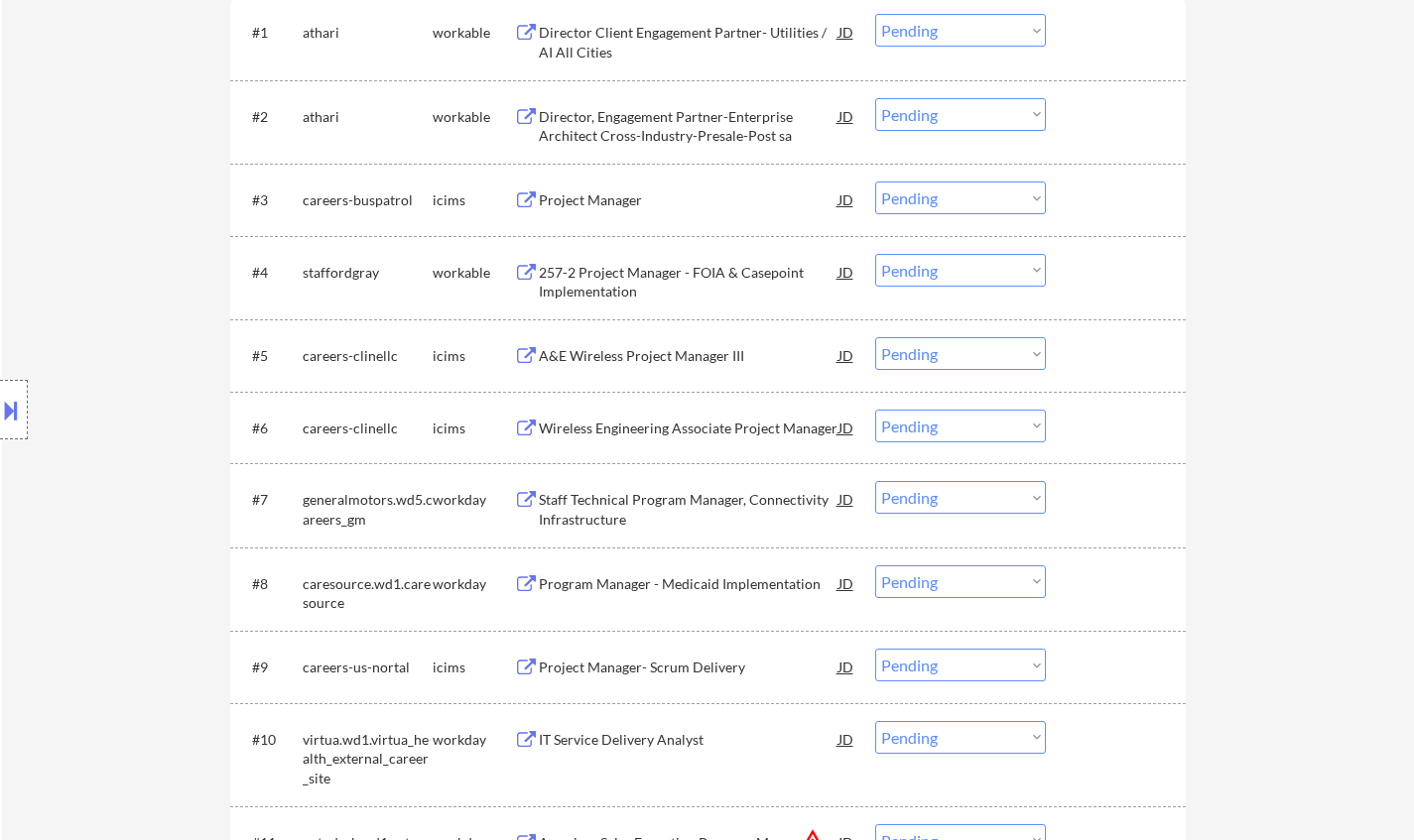 scroll, scrollTop: 694, scrollLeft: 0, axis: vertical 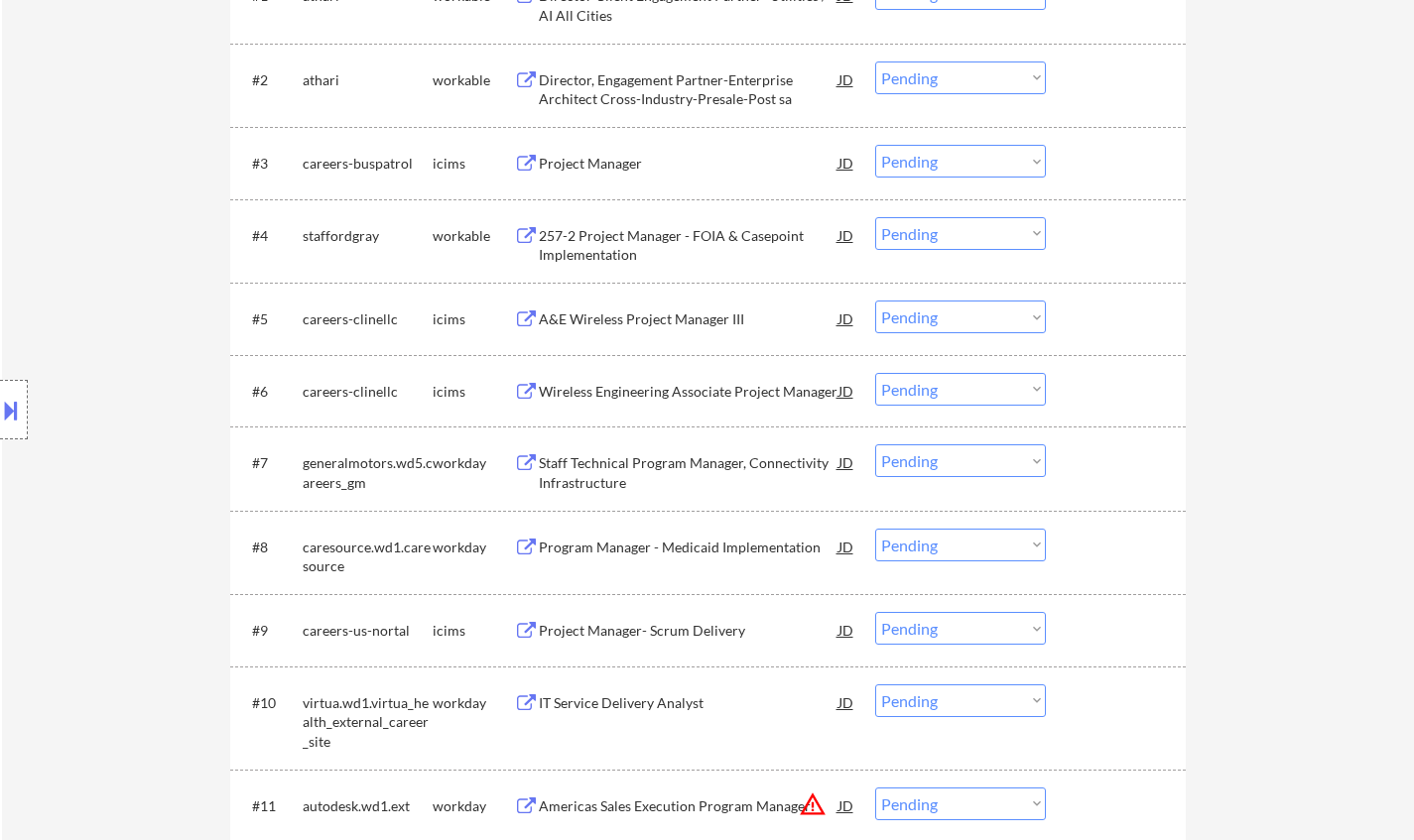 click on "Program Manager - Medicaid Implementation" at bounding box center [689, 547] 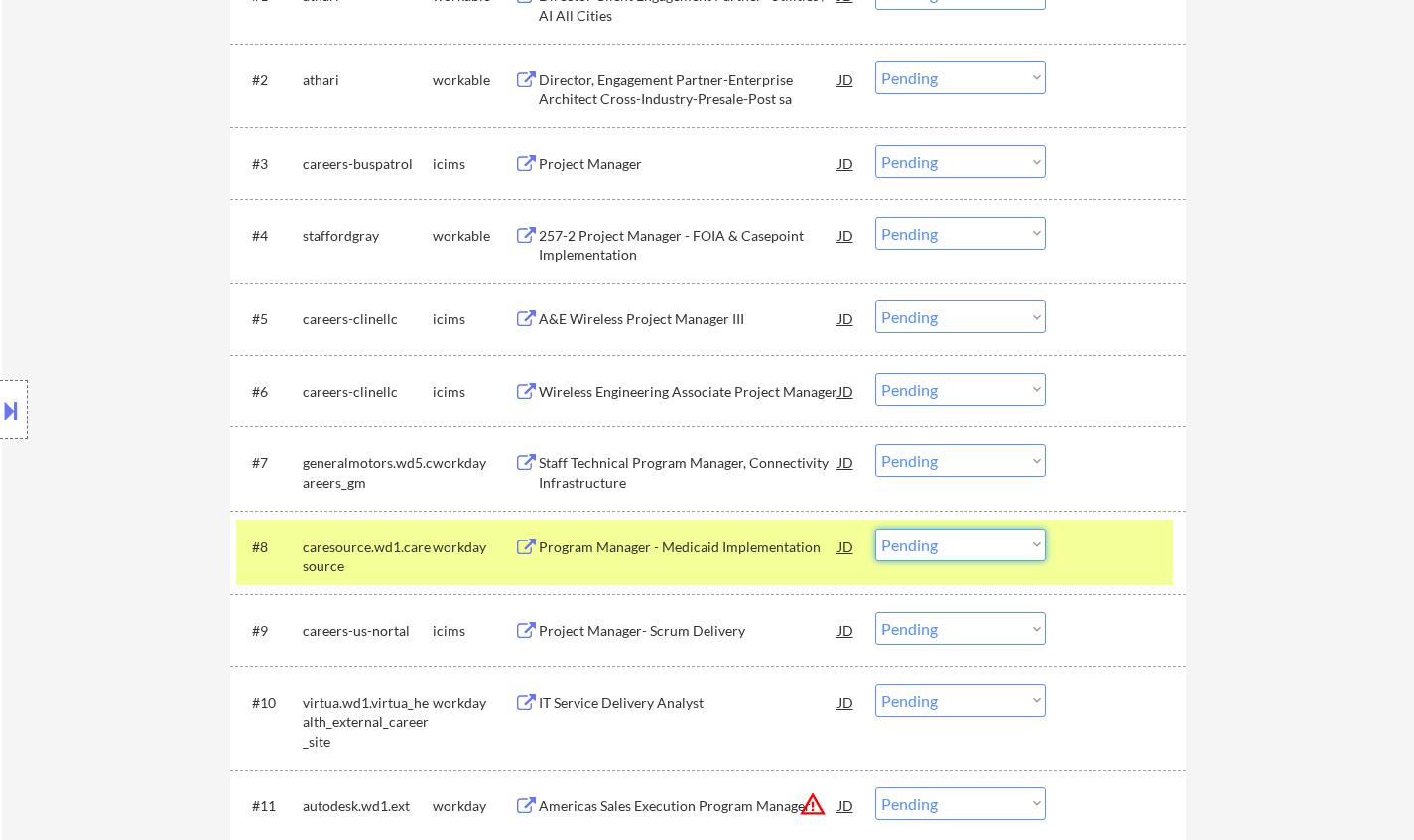 click on "Choose an option... Pending Applied Excluded (Questions) Excluded (Expired) Excluded (Location) Excluded (Bad Match) Excluded (Blocklist) Excluded (Salary) Excluded (Other)" at bounding box center [961, 544] 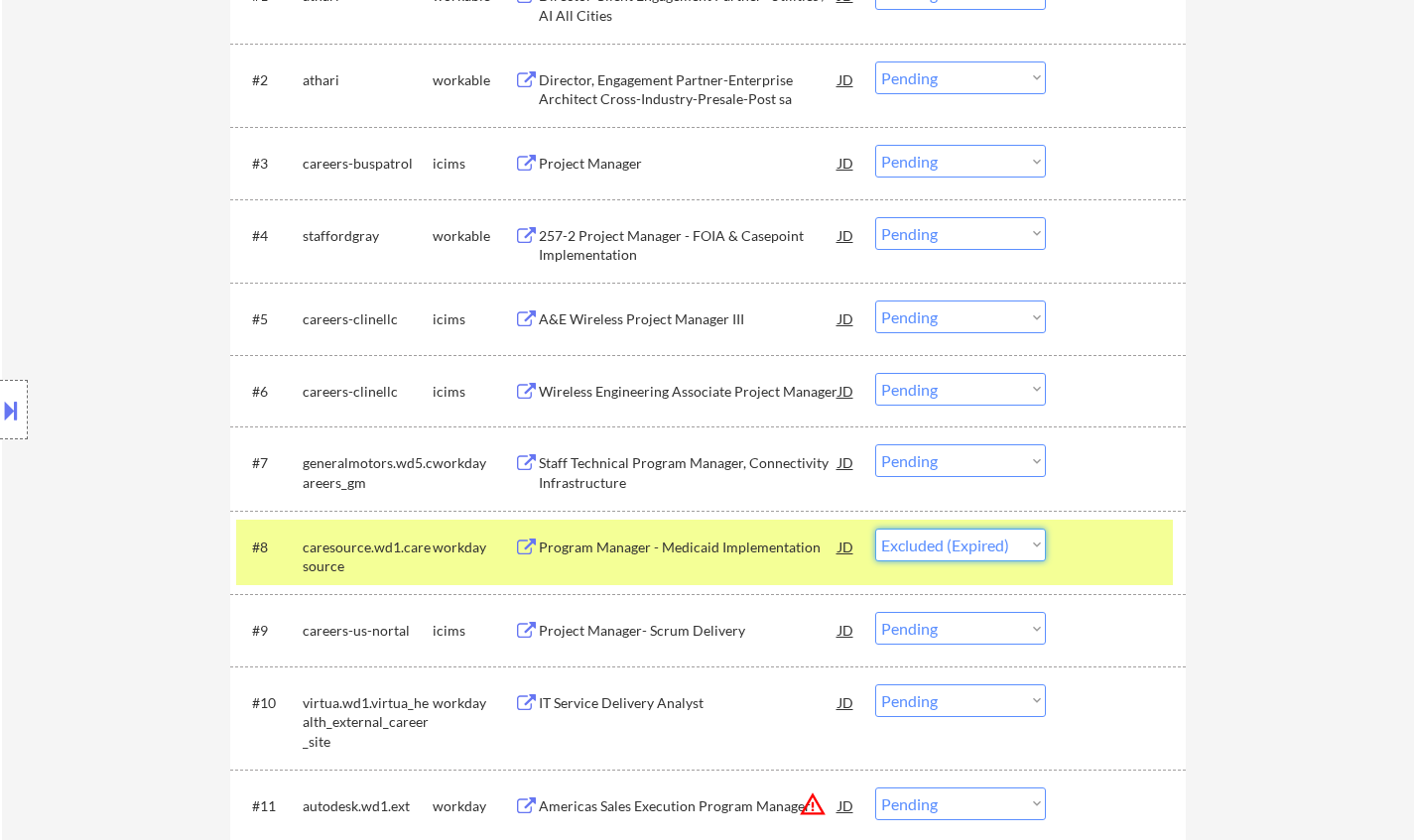 click on "Choose an option... Pending Applied Excluded (Questions) Excluded (Expired) Excluded (Location) Excluded (Bad Match) Excluded (Blocklist) Excluded (Salary) Excluded (Other)" at bounding box center [961, 544] 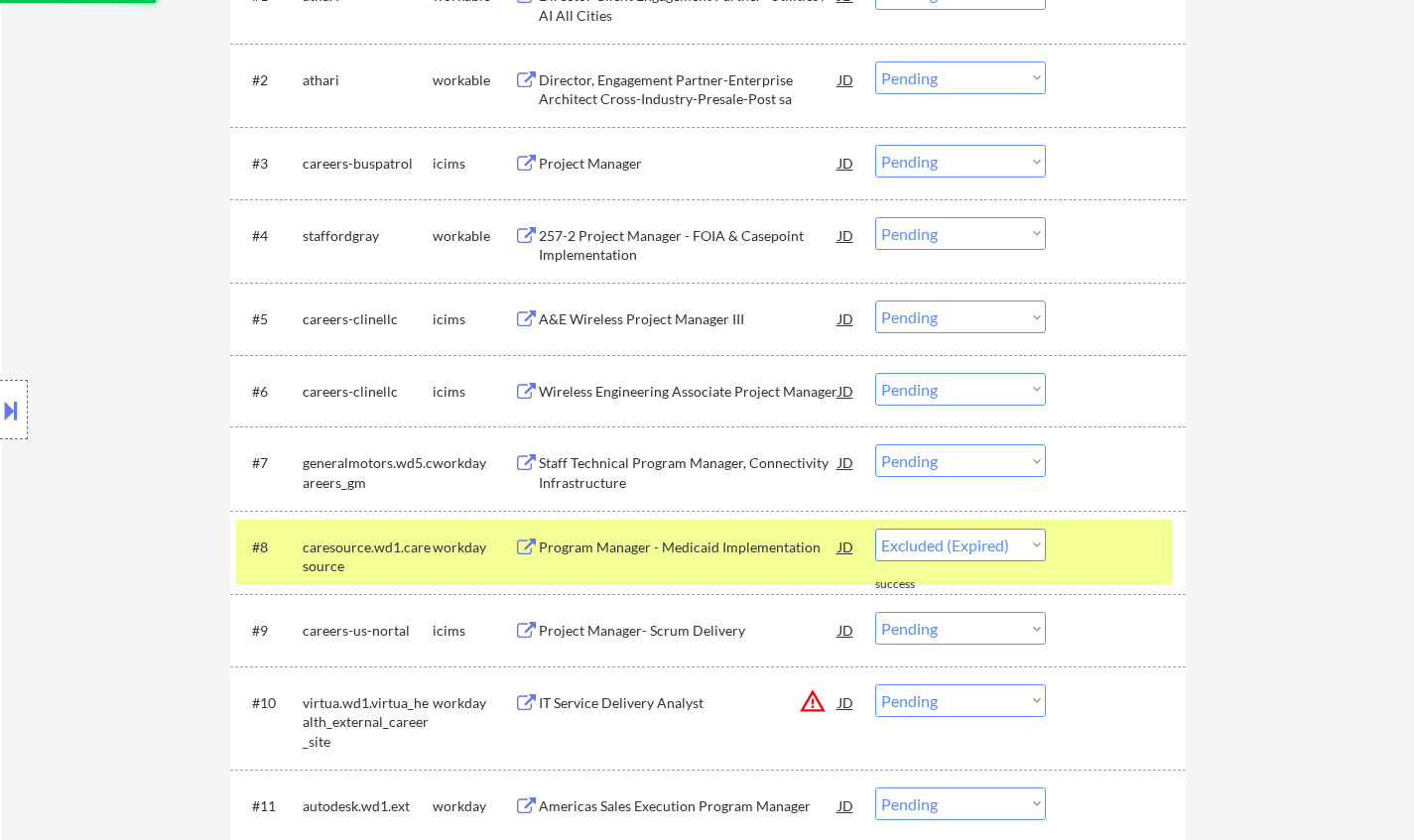 select on ""pending"" 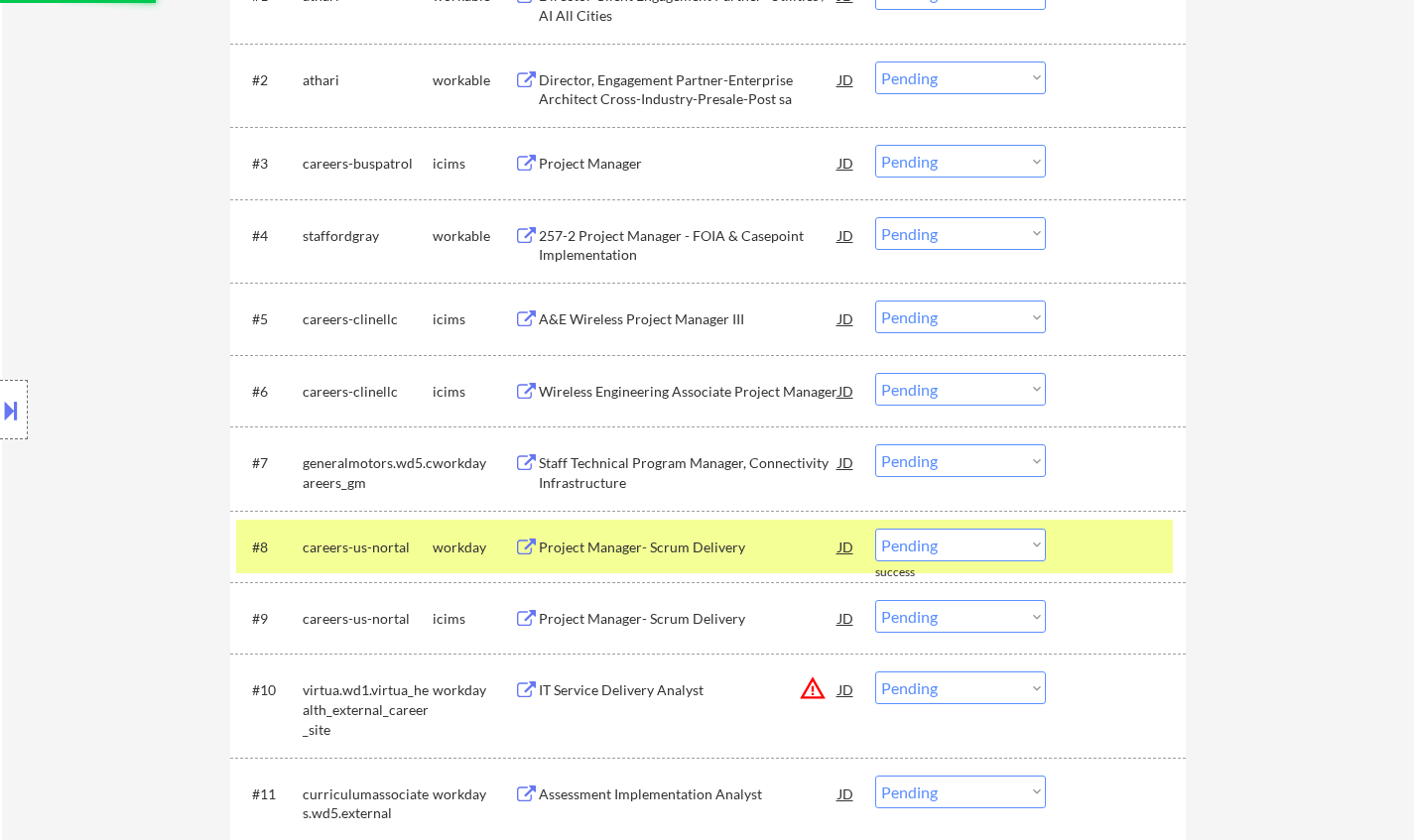 scroll, scrollTop: 893, scrollLeft: 0, axis: vertical 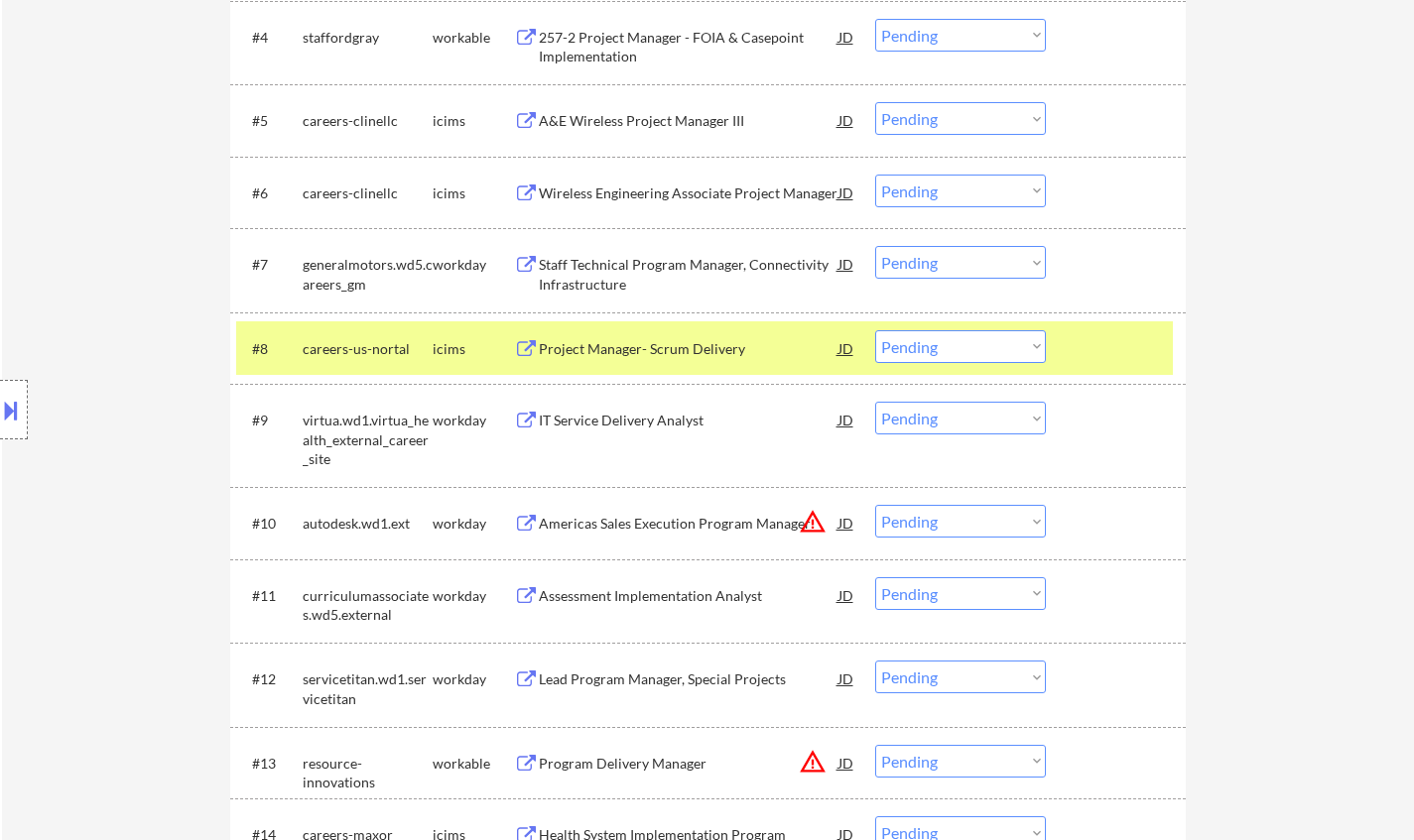 click on "IT Service Delivery Analyst" at bounding box center [689, 420] 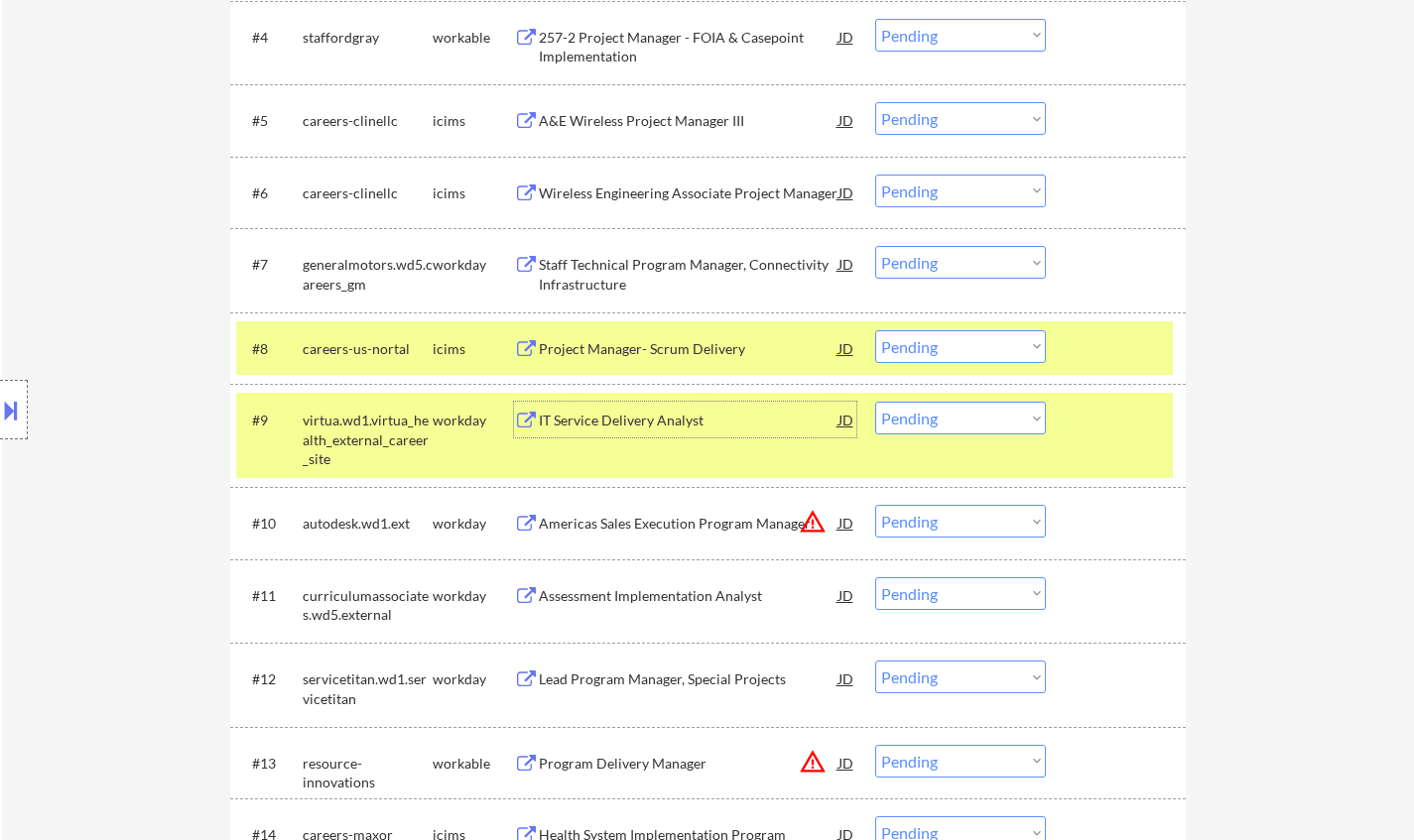 drag, startPoint x: 960, startPoint y: 420, endPoint x: 961, endPoint y: 432, distance: 12.0415946 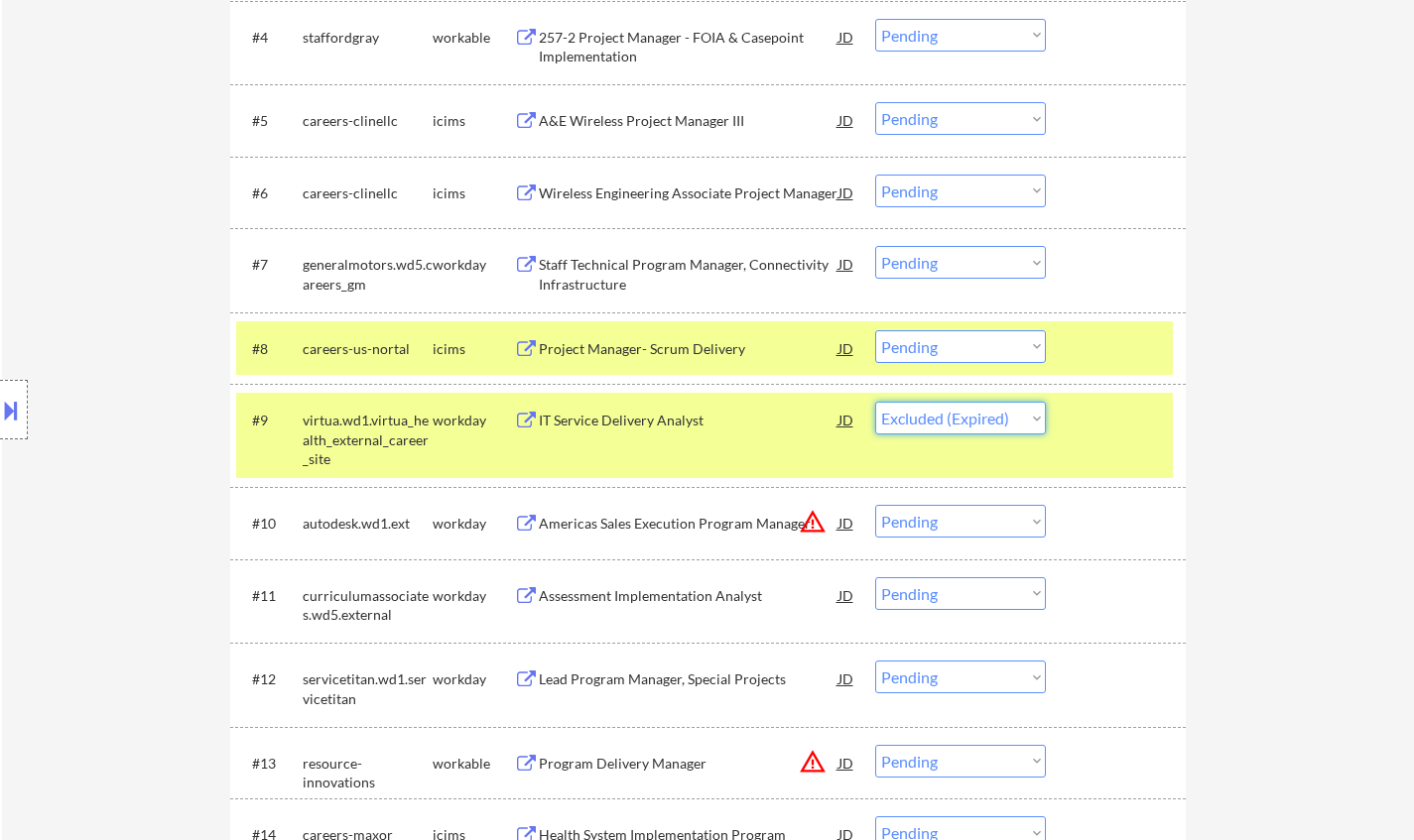 click on "Choose an option... Pending Applied Excluded (Questions) Excluded (Expired) Excluded (Location) Excluded (Bad Match) Excluded (Blocklist) Excluded (Salary) Excluded (Other)" at bounding box center (961, 418) 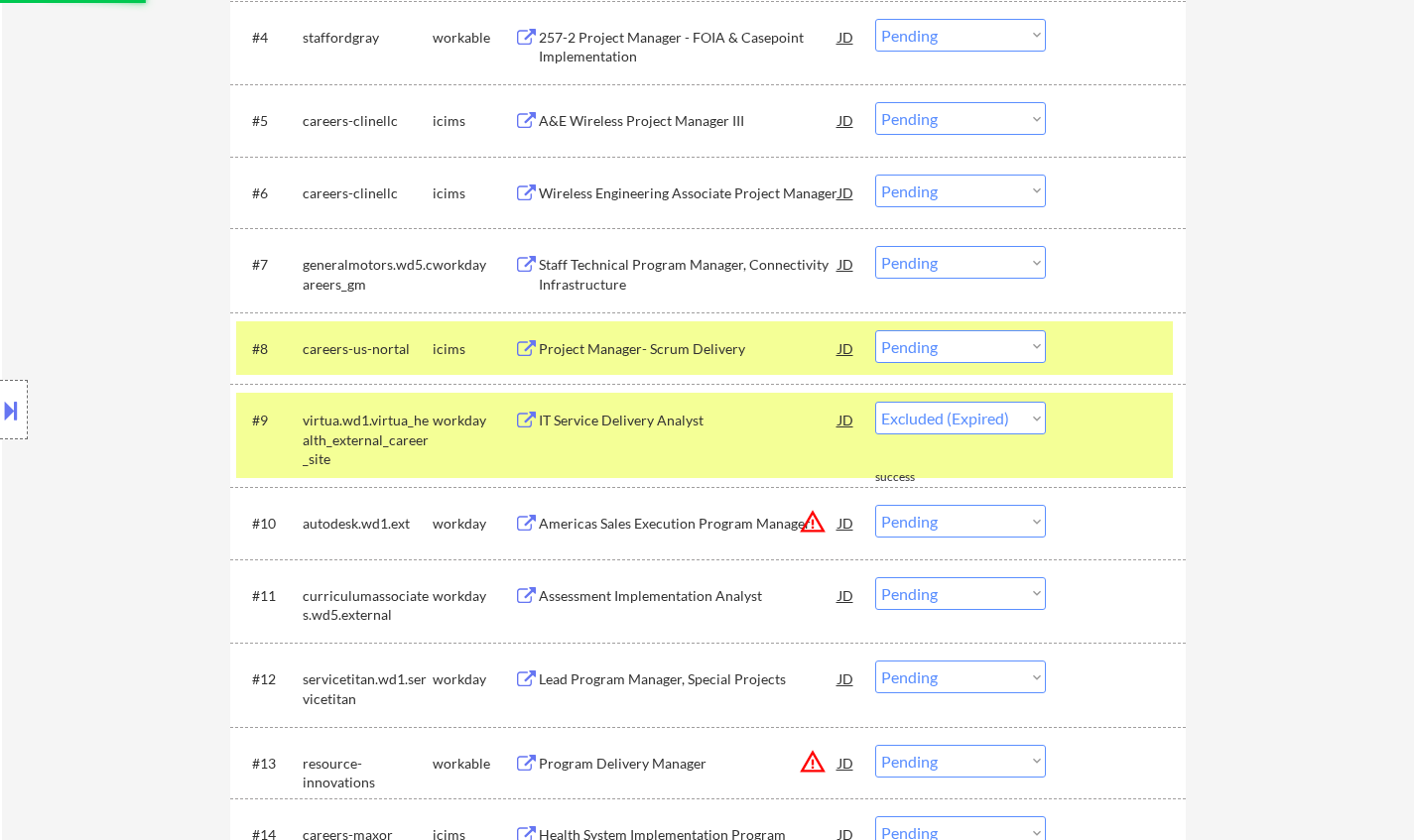 select on ""pending"" 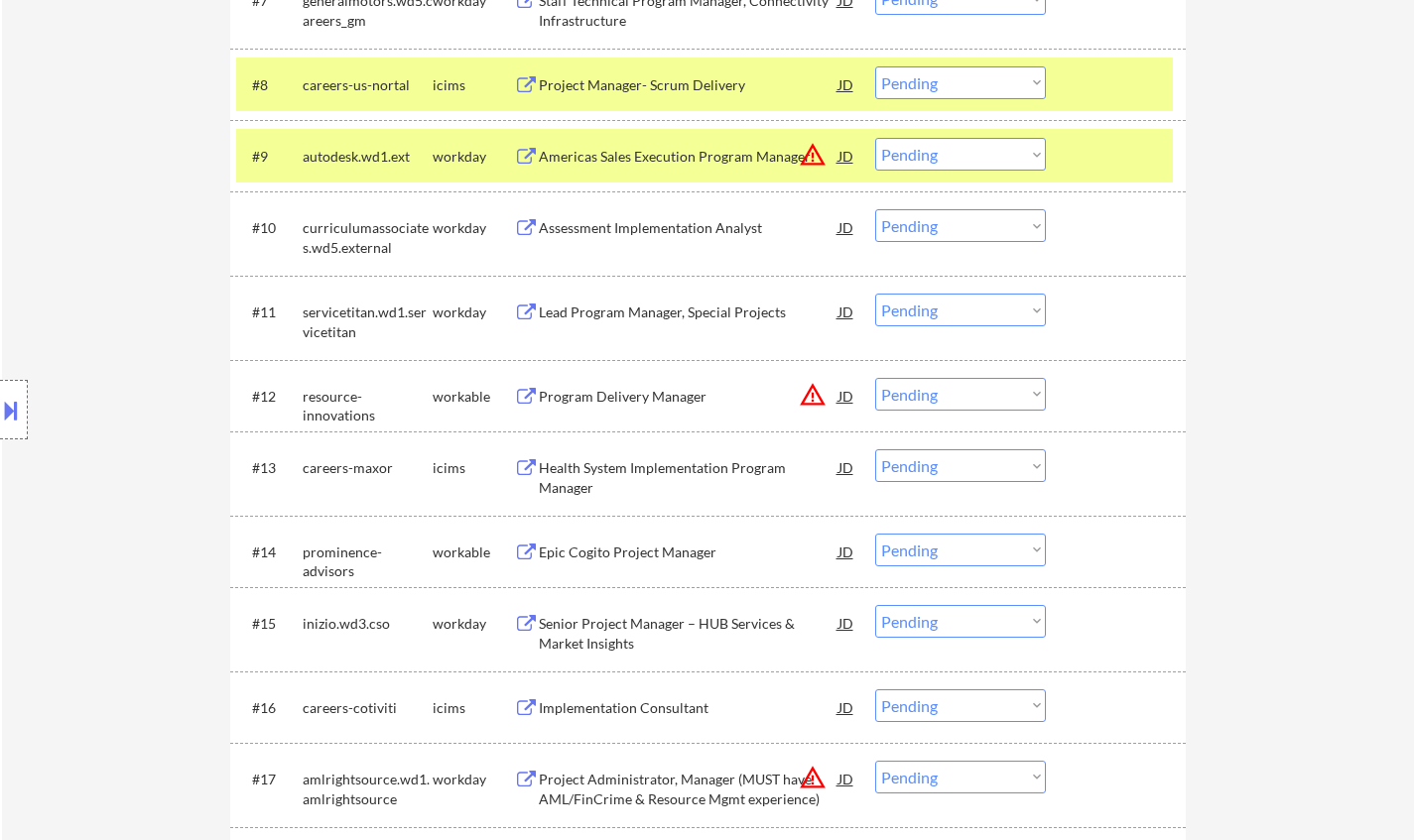 scroll, scrollTop: 1190, scrollLeft: 0, axis: vertical 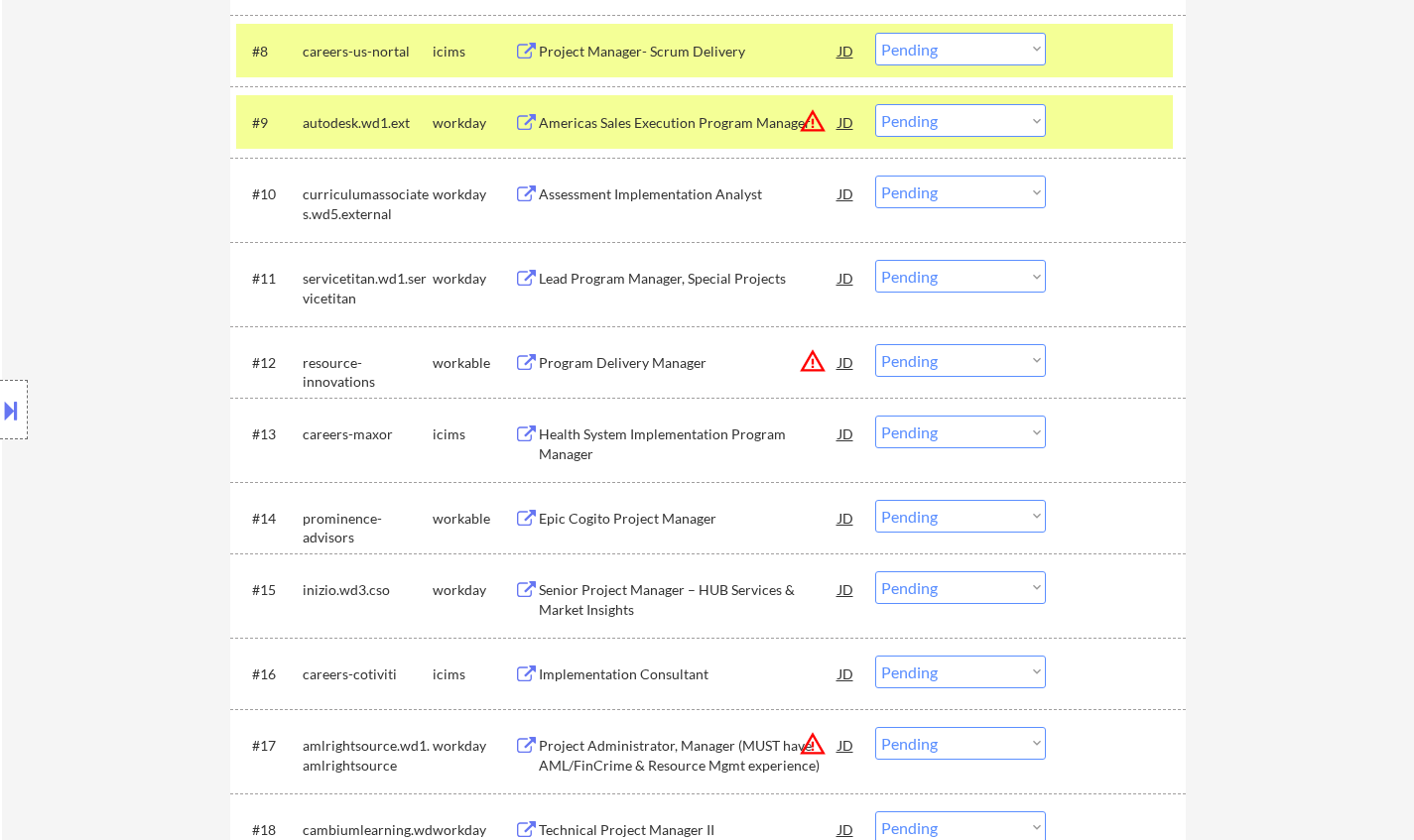 click on "Lead Program Manager, Special Projects" at bounding box center [689, 279] 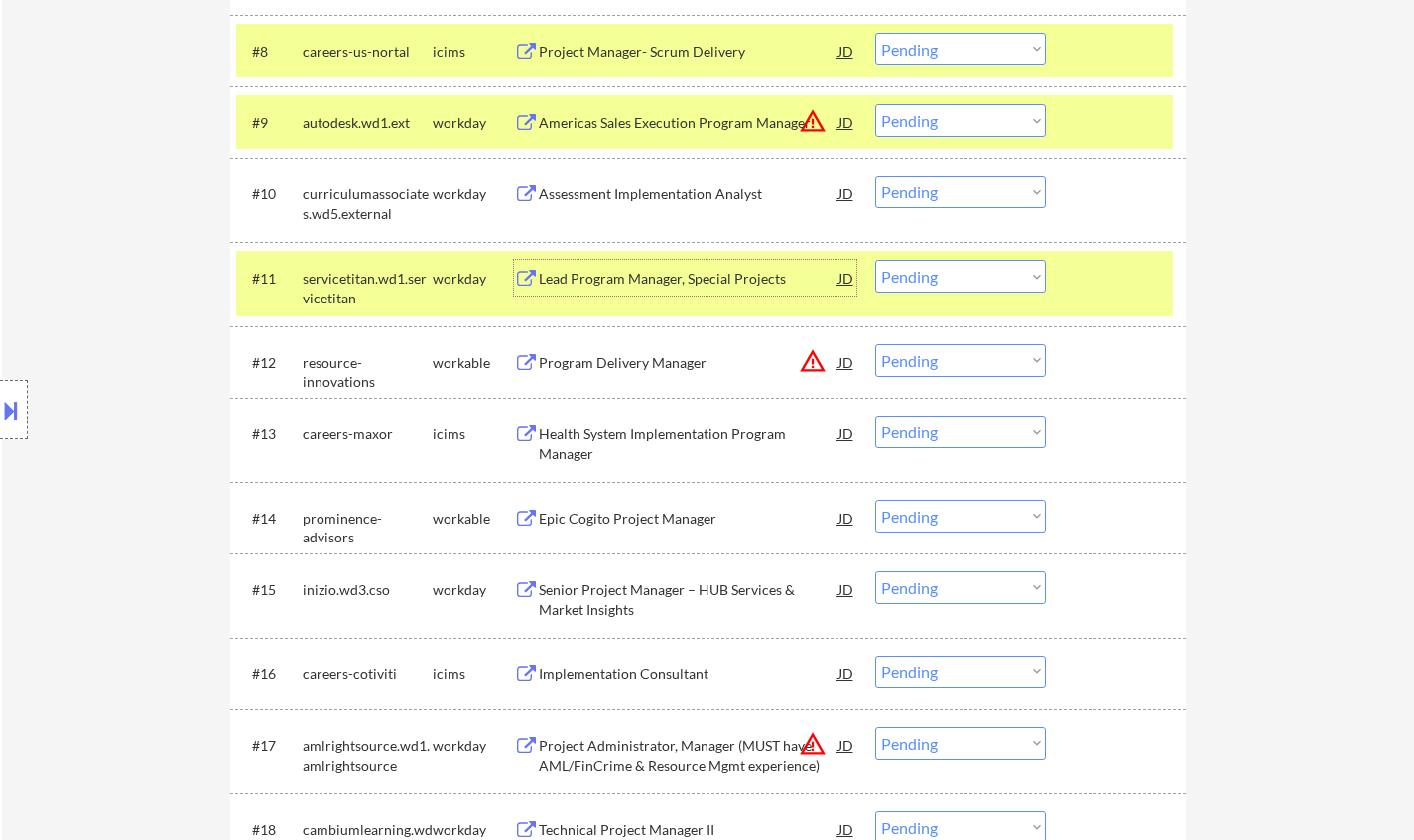 click on "Choose an option... Pending Applied Excluded (Questions) Excluded (Expired) Excluded (Location) Excluded (Bad Match) Excluded (Blocklist) Excluded (Salary) Excluded (Other)" at bounding box center [961, 276] 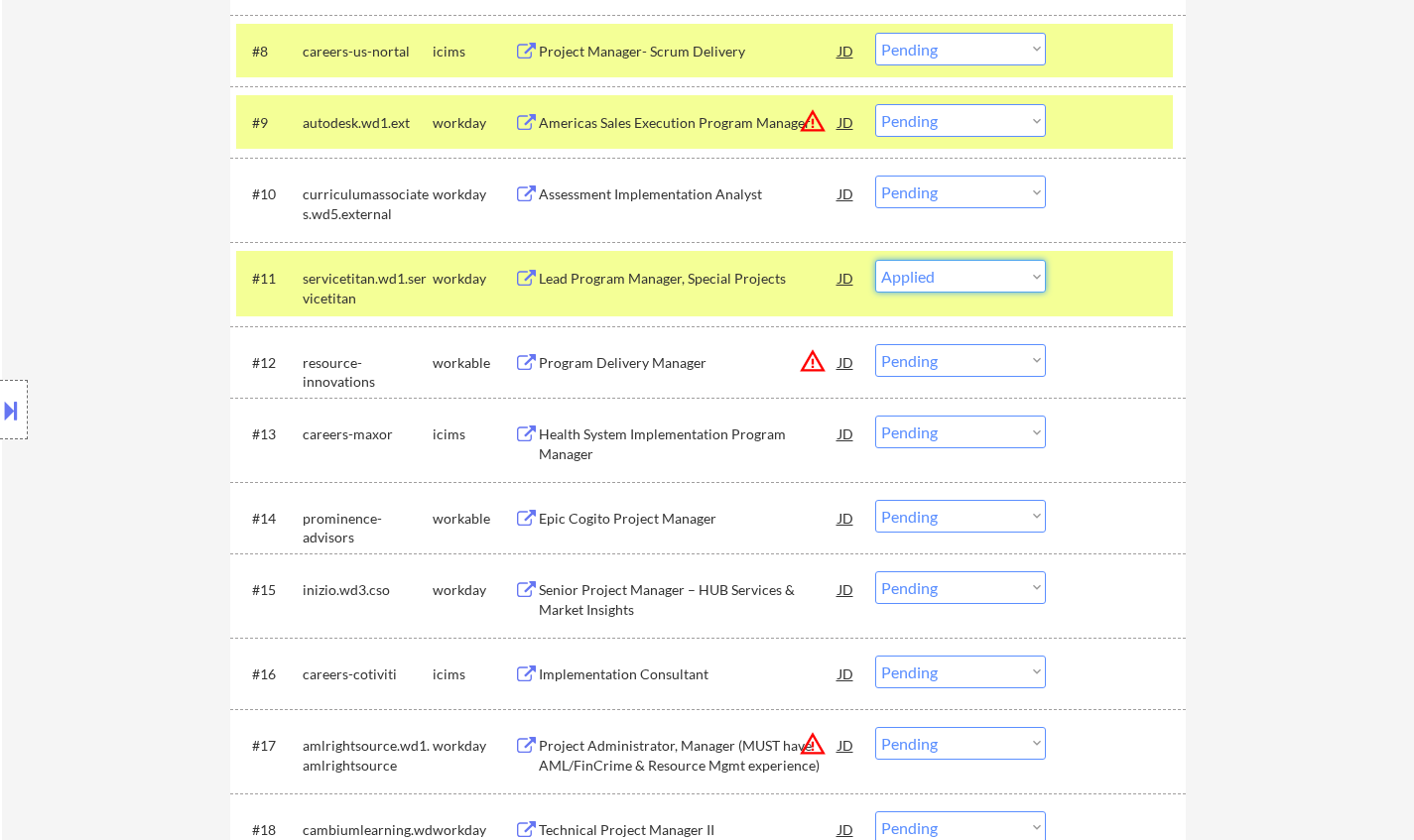 click on "Choose an option... Pending Applied Excluded (Questions) Excluded (Expired) Excluded (Location) Excluded (Bad Match) Excluded (Blocklist) Excluded (Salary) Excluded (Other)" at bounding box center (961, 276) 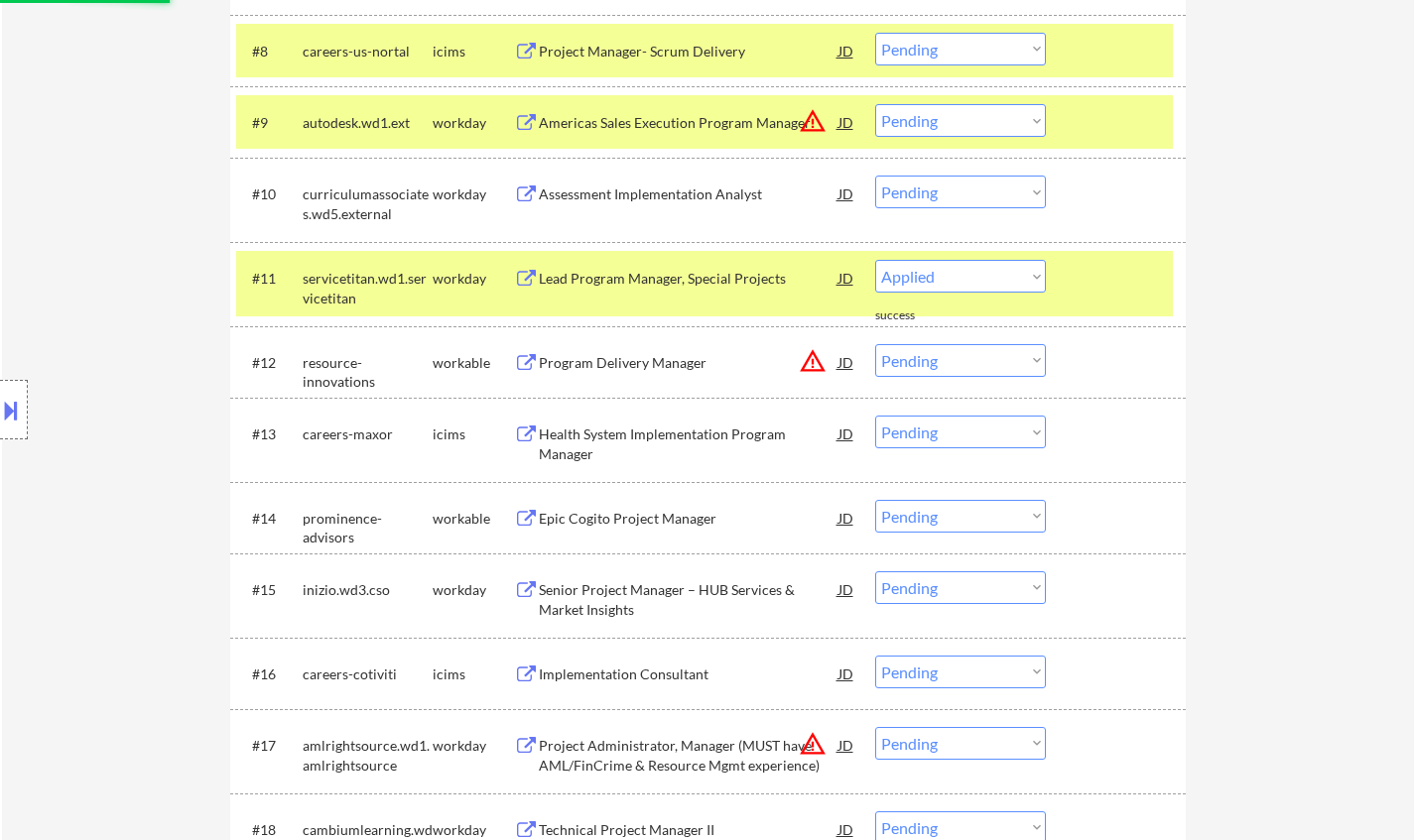 select on ""pending"" 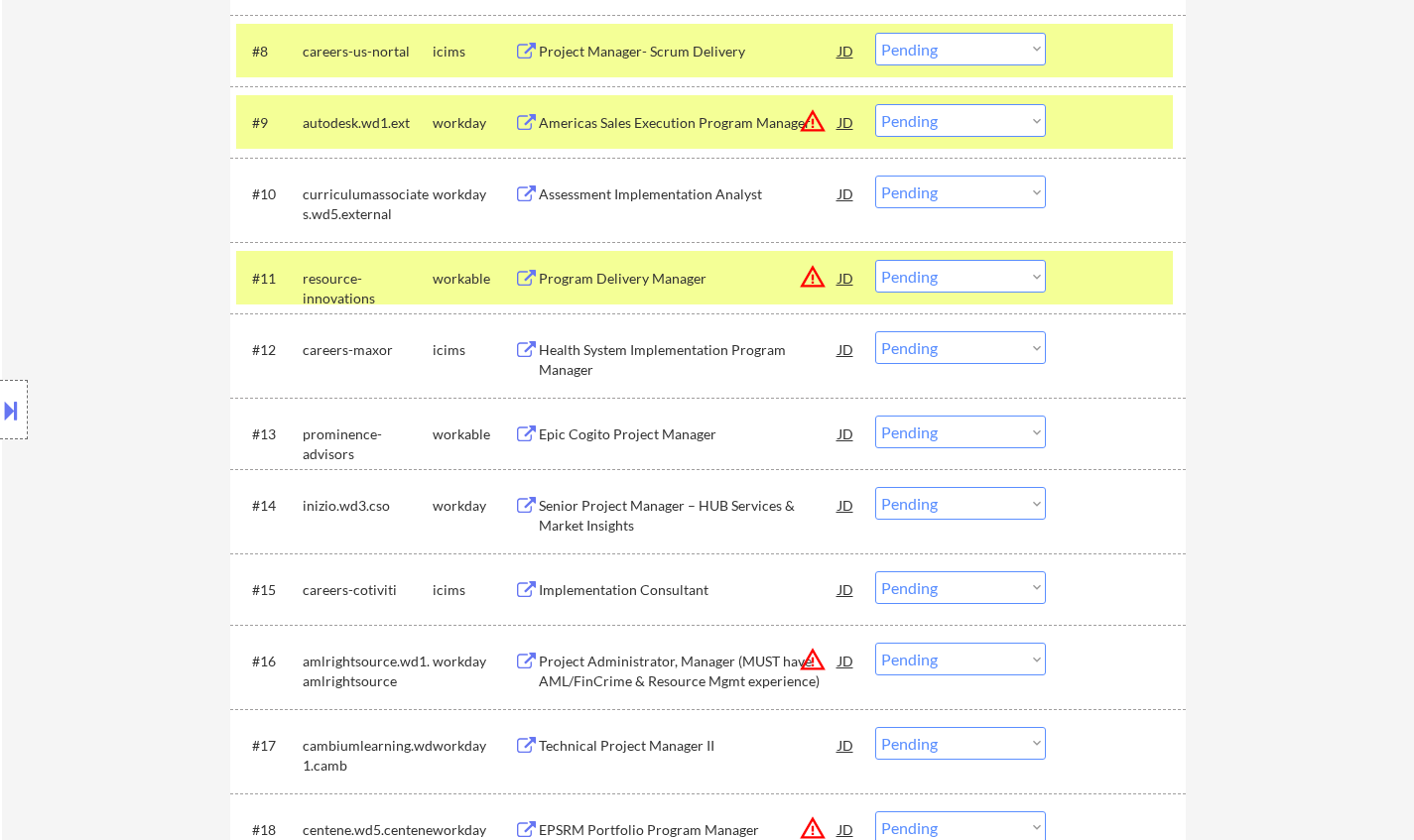 scroll, scrollTop: 1289, scrollLeft: 0, axis: vertical 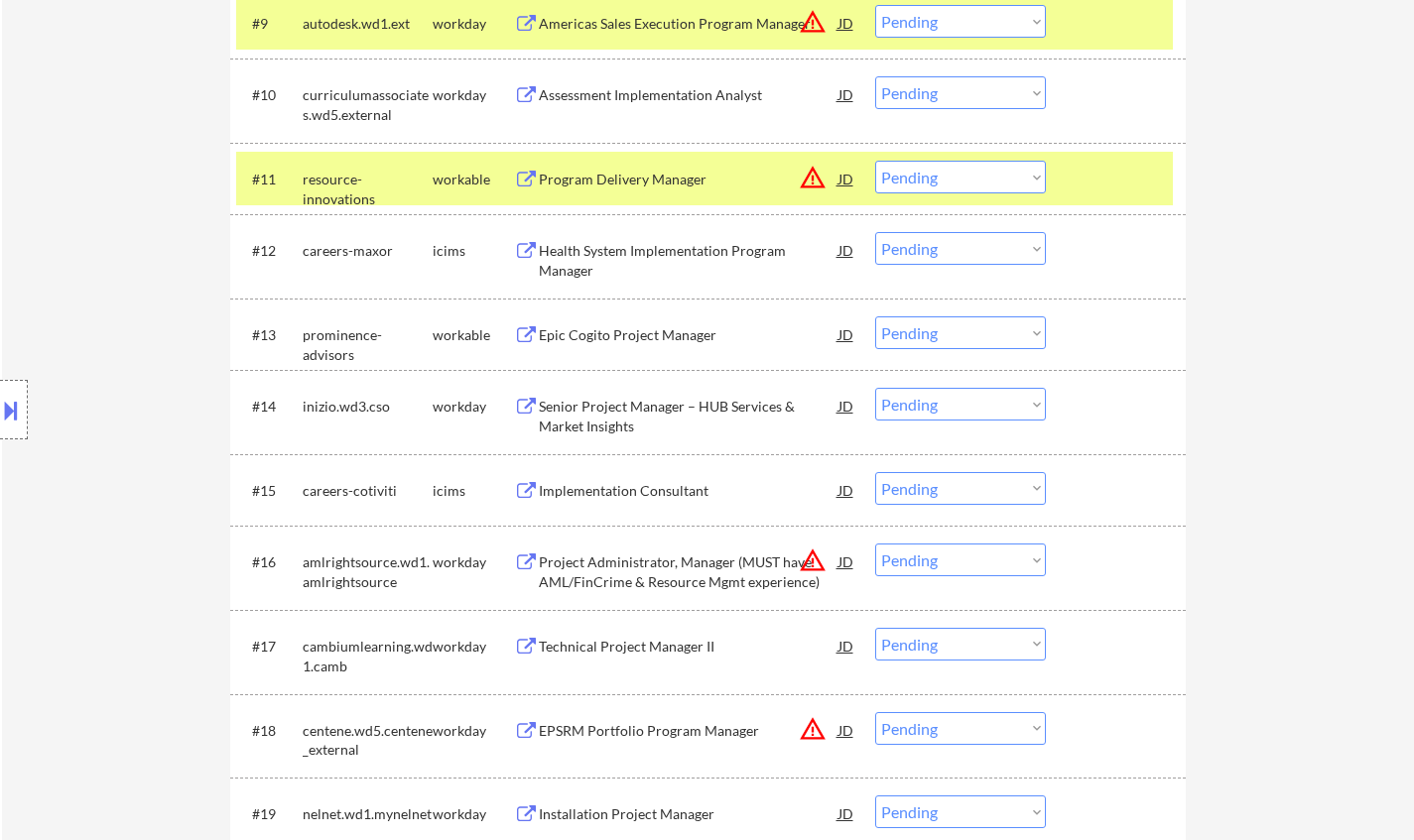 click on "Senior Project Manager – HUB Services & Market Insights" at bounding box center [689, 412] 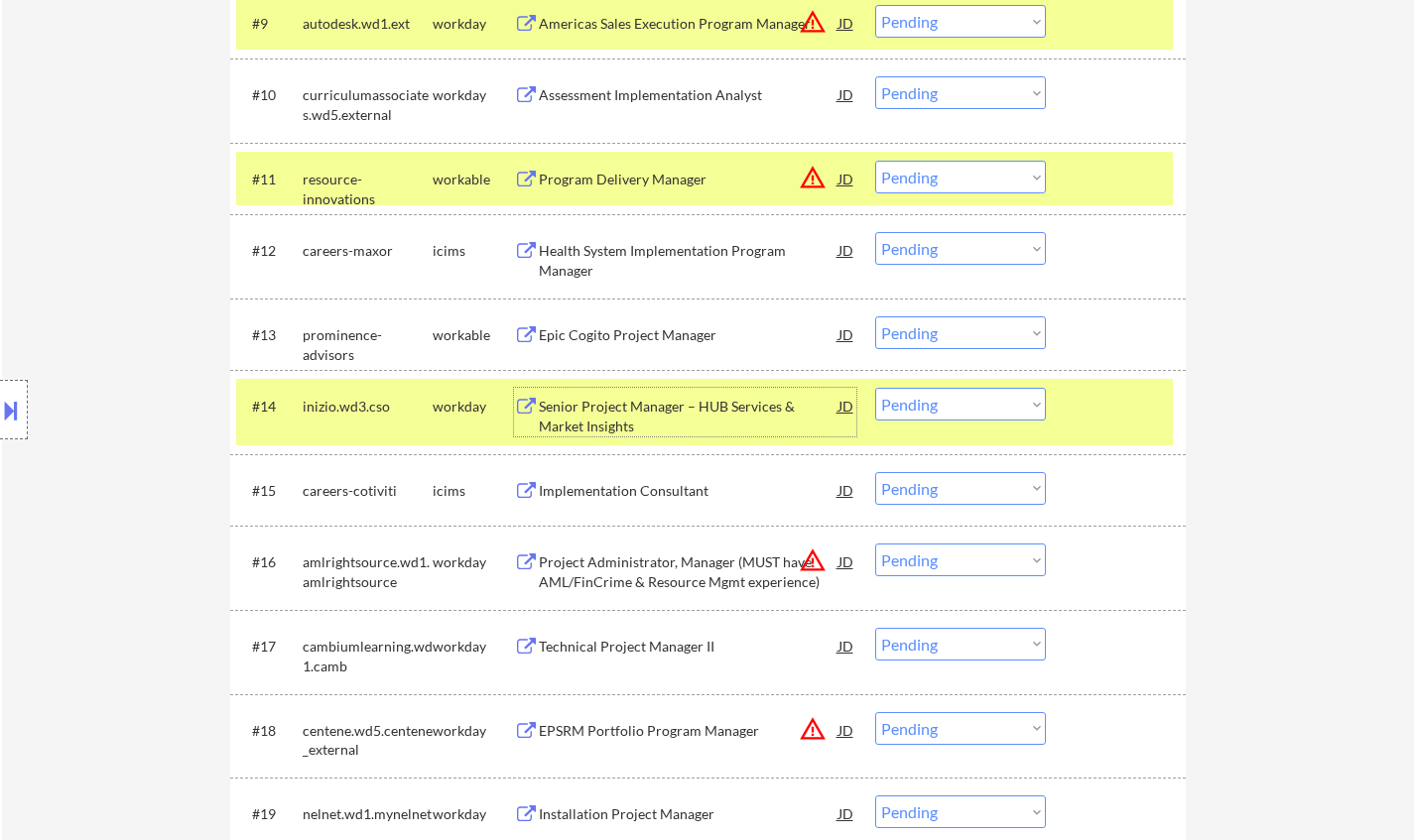 click on "Choose an option... Pending Applied Excluded (Questions) Excluded (Expired) Excluded (Location) Excluded (Bad Match) Excluded (Blocklist) Excluded (Salary) Excluded (Other)" at bounding box center [961, 404] 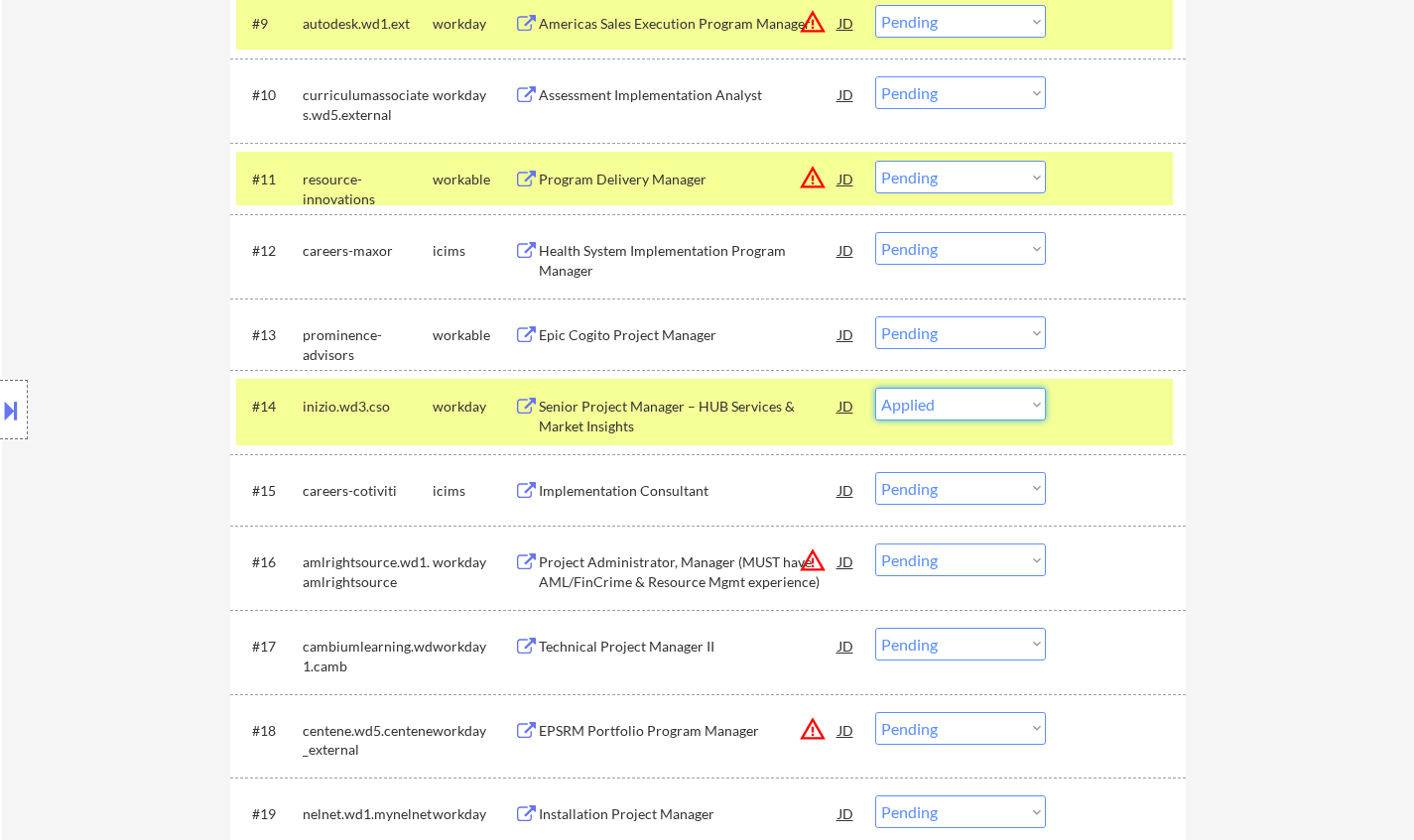 click on "Choose an option... Pending Applied Excluded (Questions) Excluded (Expired) Excluded (Location) Excluded (Bad Match) Excluded (Blocklist) Excluded (Salary) Excluded (Other)" at bounding box center [961, 404] 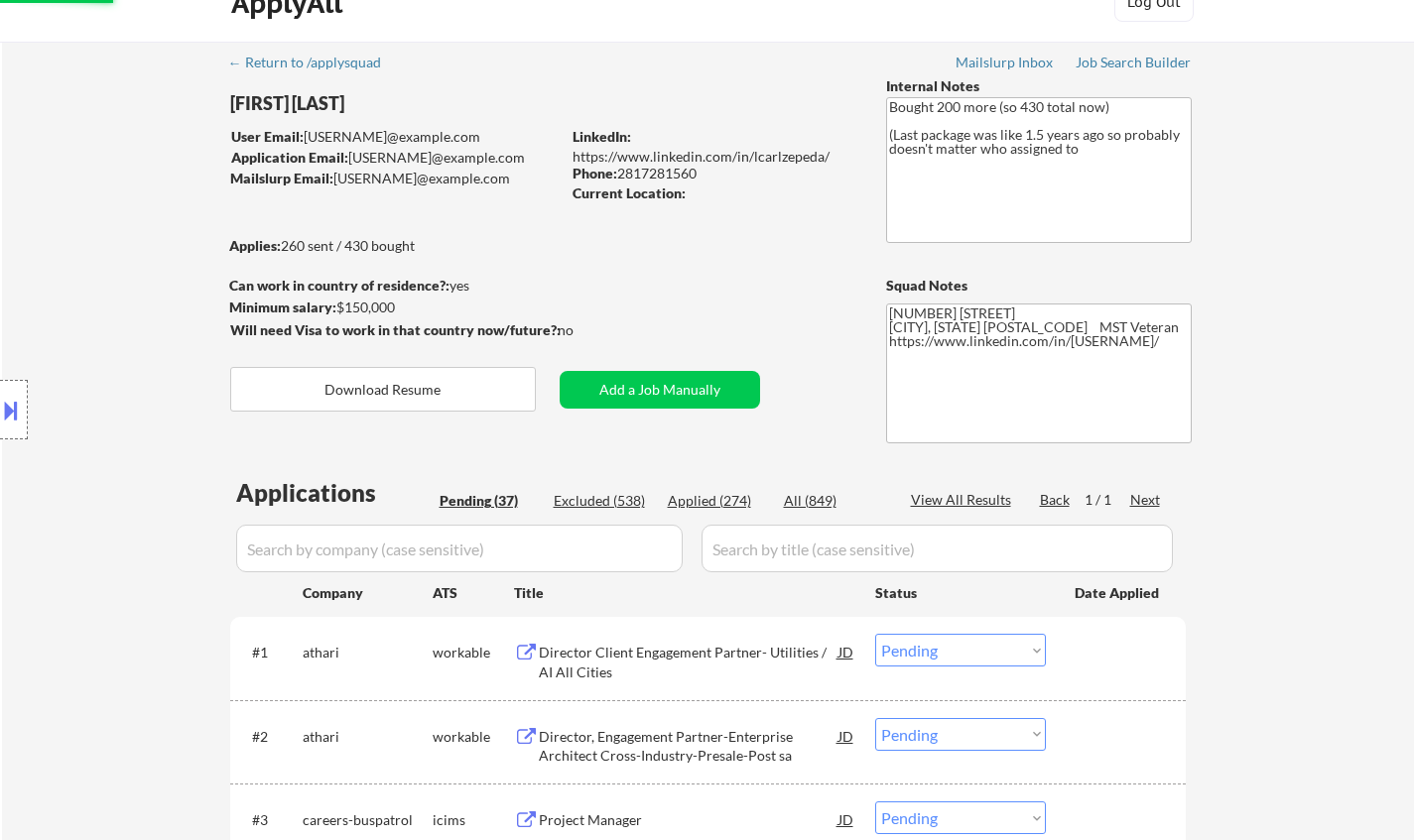 scroll, scrollTop: 0, scrollLeft: 0, axis: both 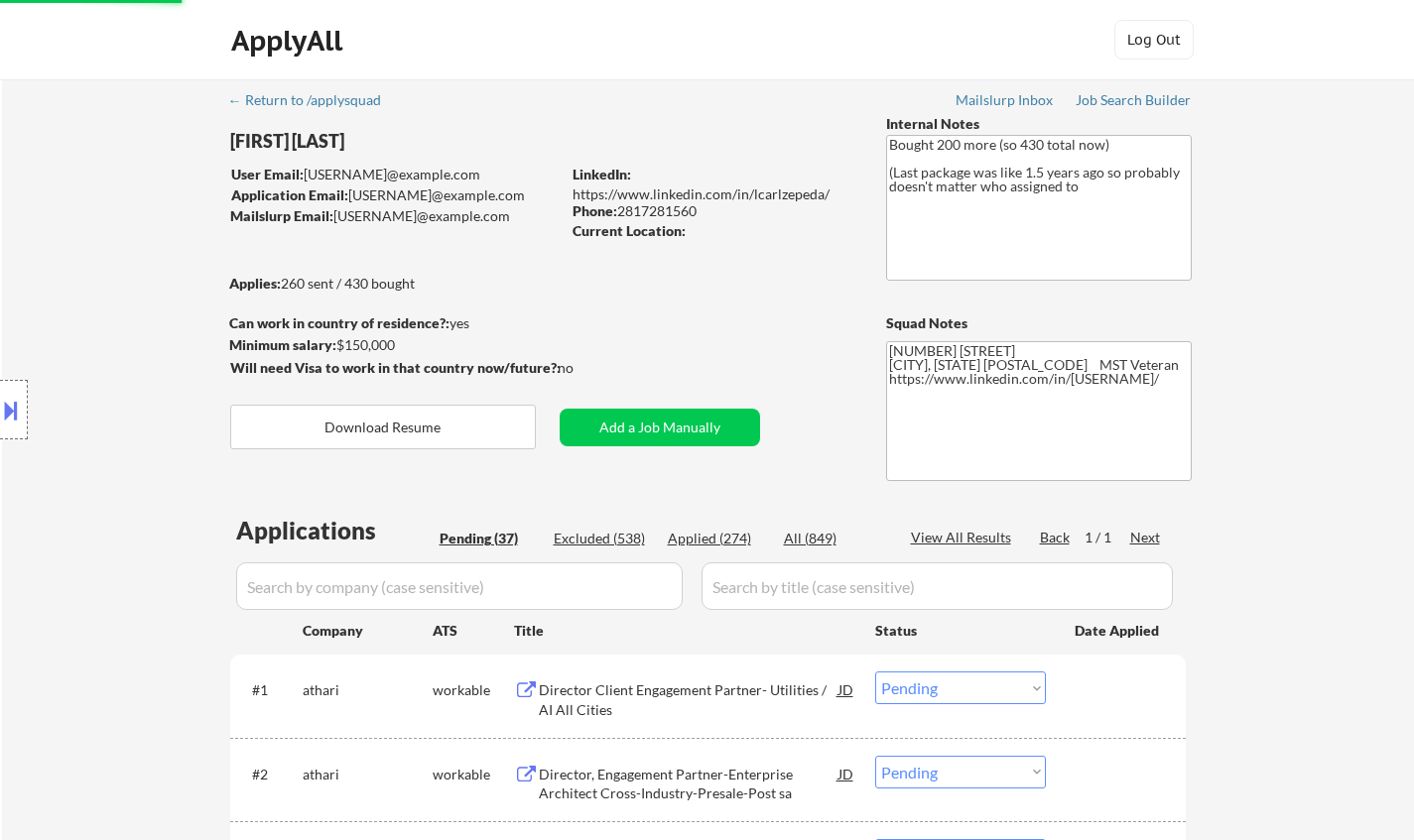 select on ""pending"" 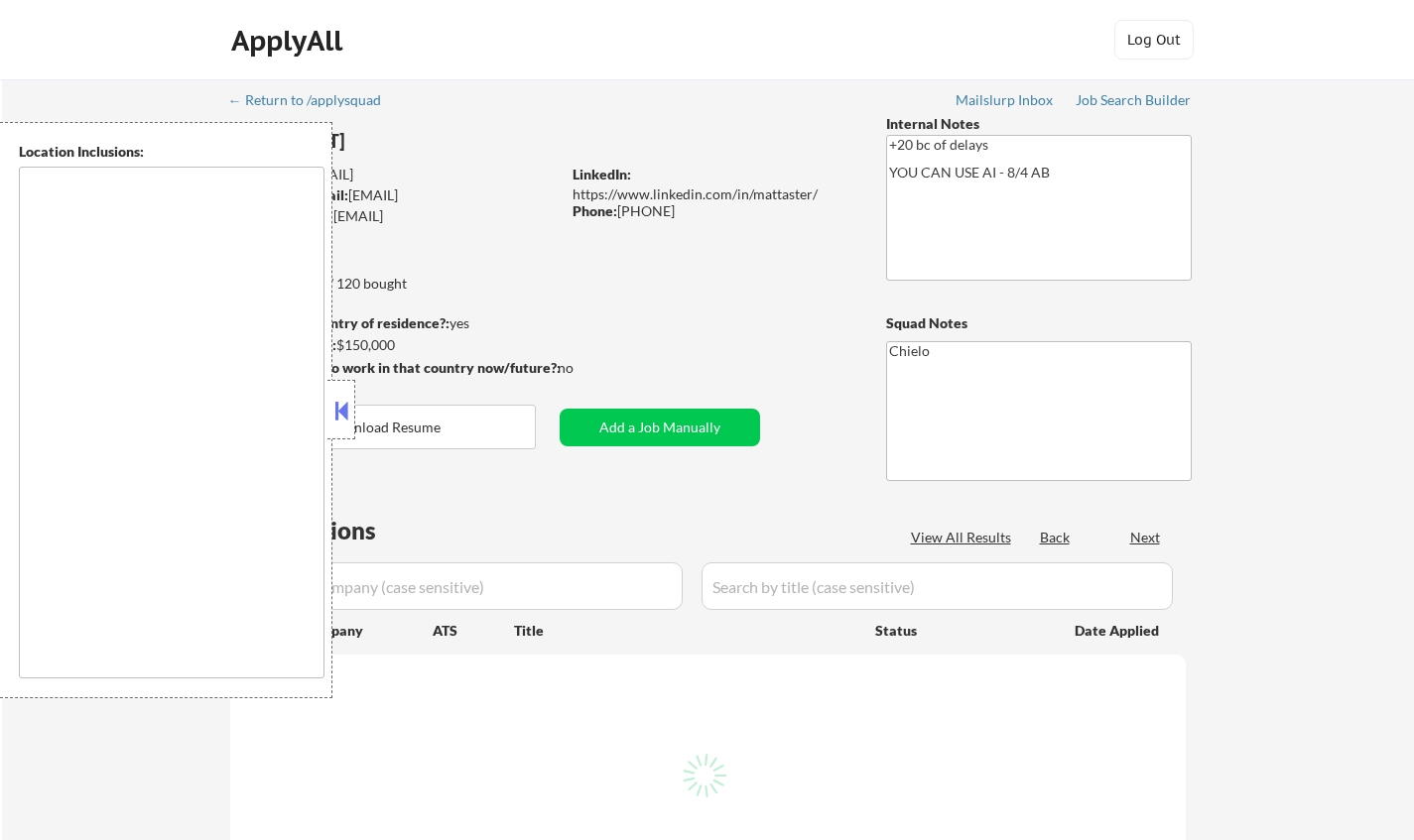 scroll, scrollTop: 0, scrollLeft: 0, axis: both 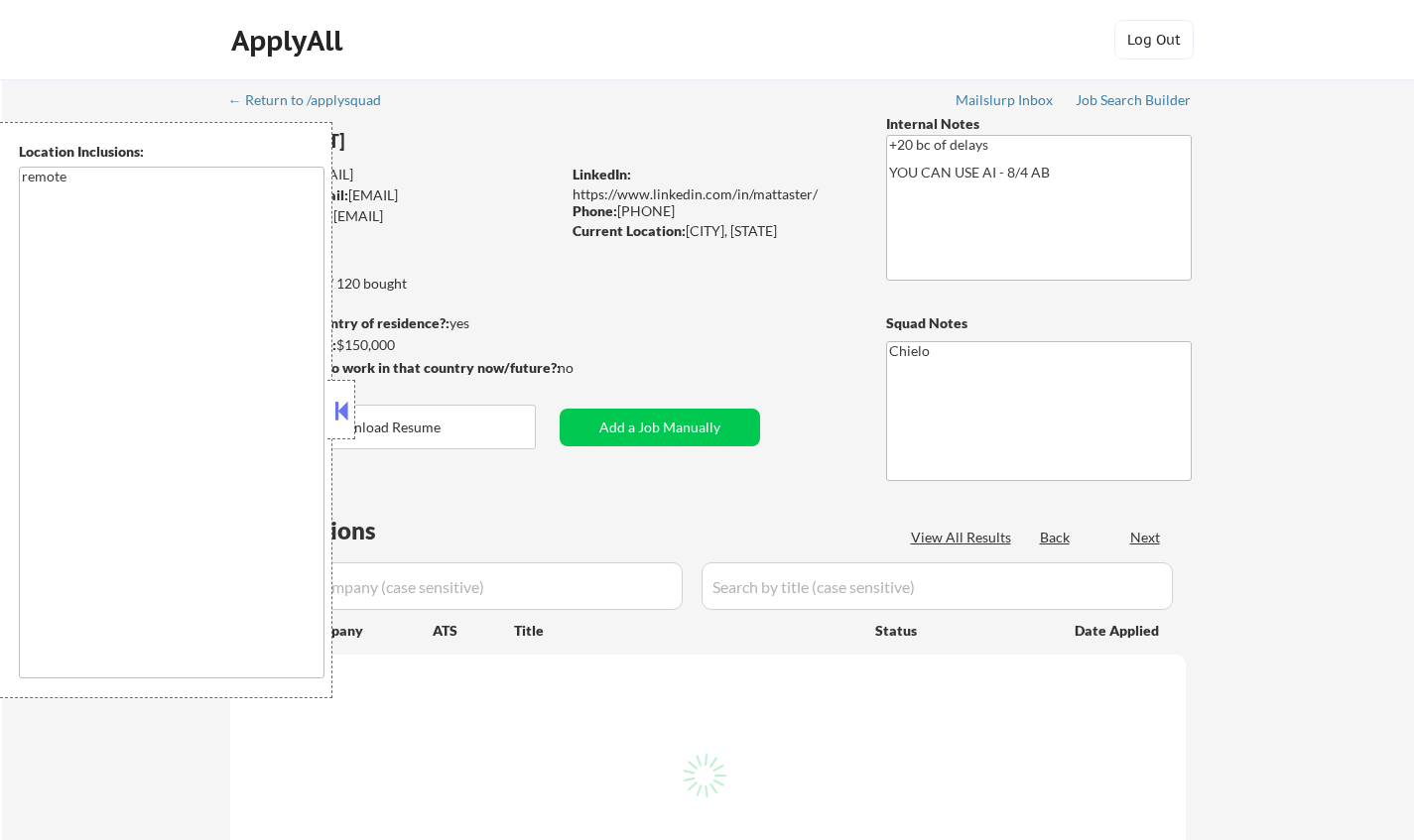 select on ""pending"" 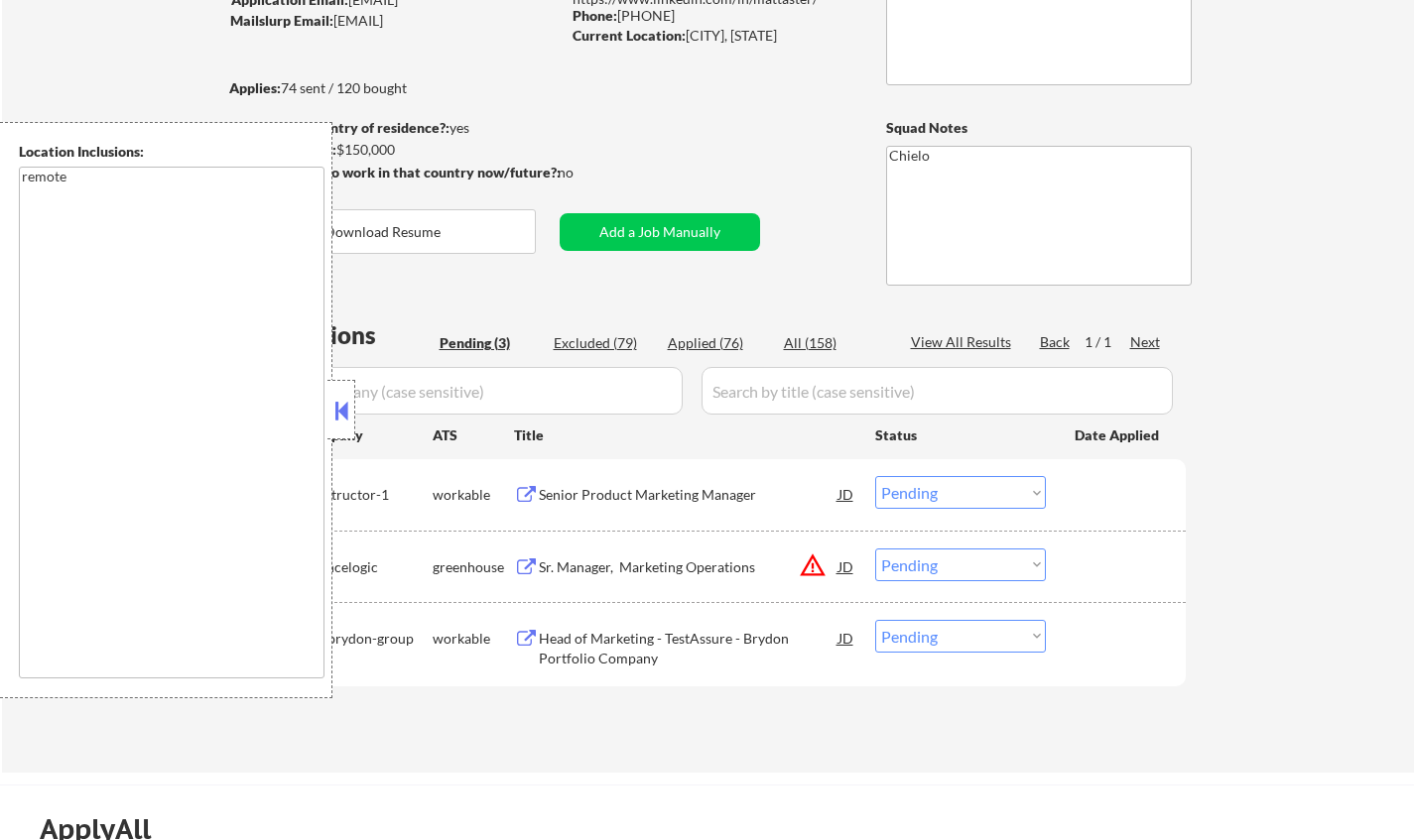 scroll, scrollTop: 298, scrollLeft: 0, axis: vertical 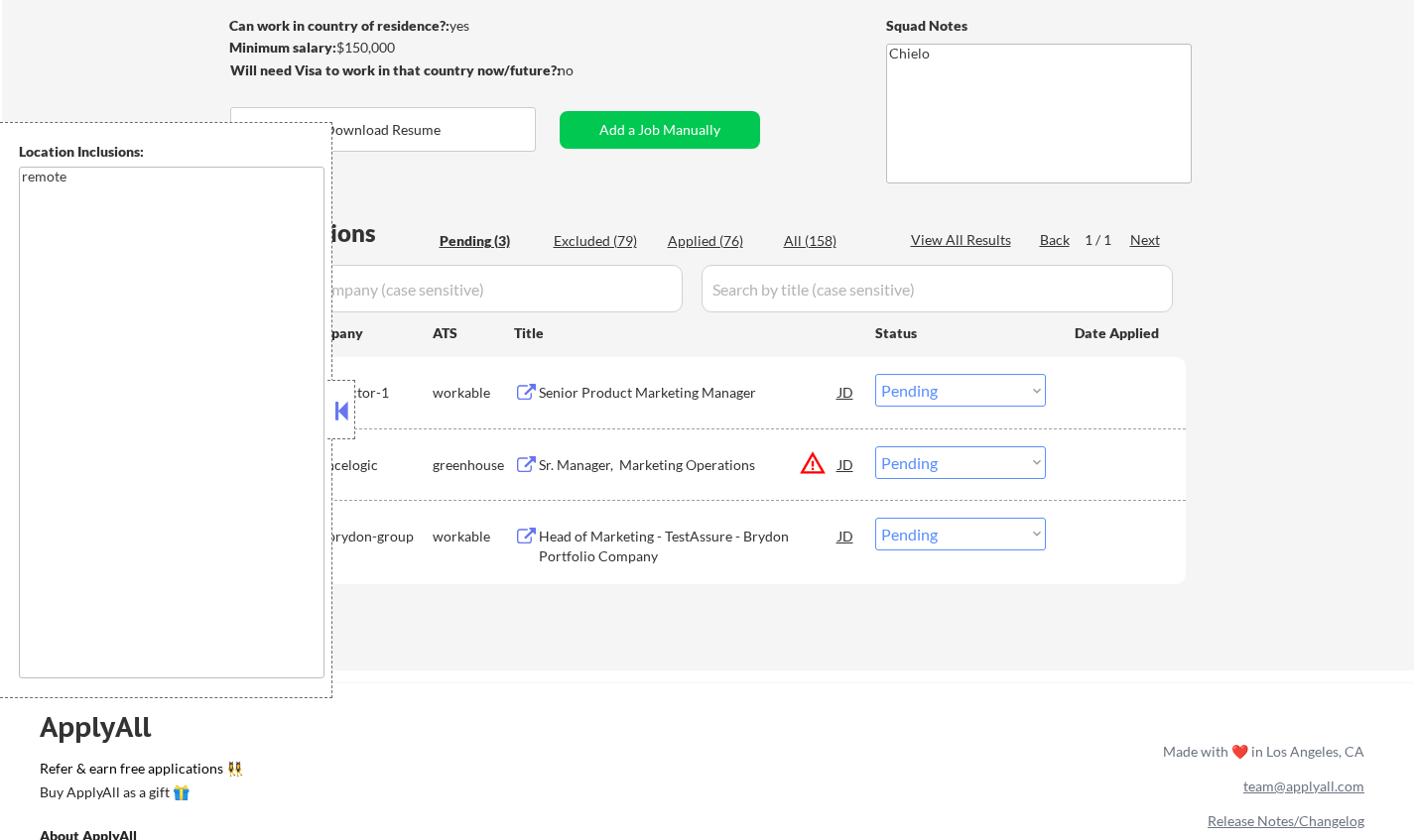 drag, startPoint x: 336, startPoint y: 409, endPoint x: 357, endPoint y: 413, distance: 21.377558 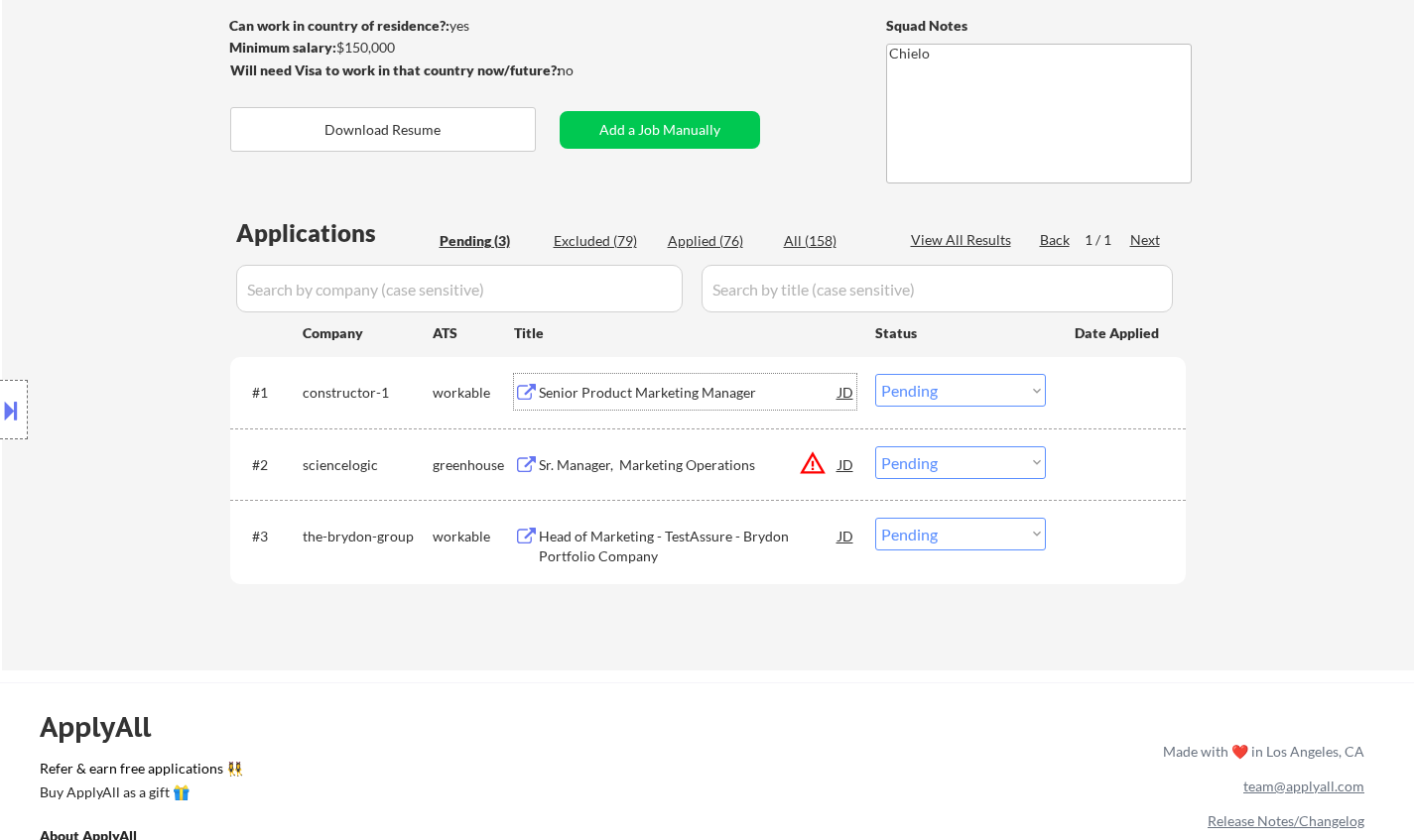 click on "Senior Product Marketing Manager" at bounding box center [689, 393] 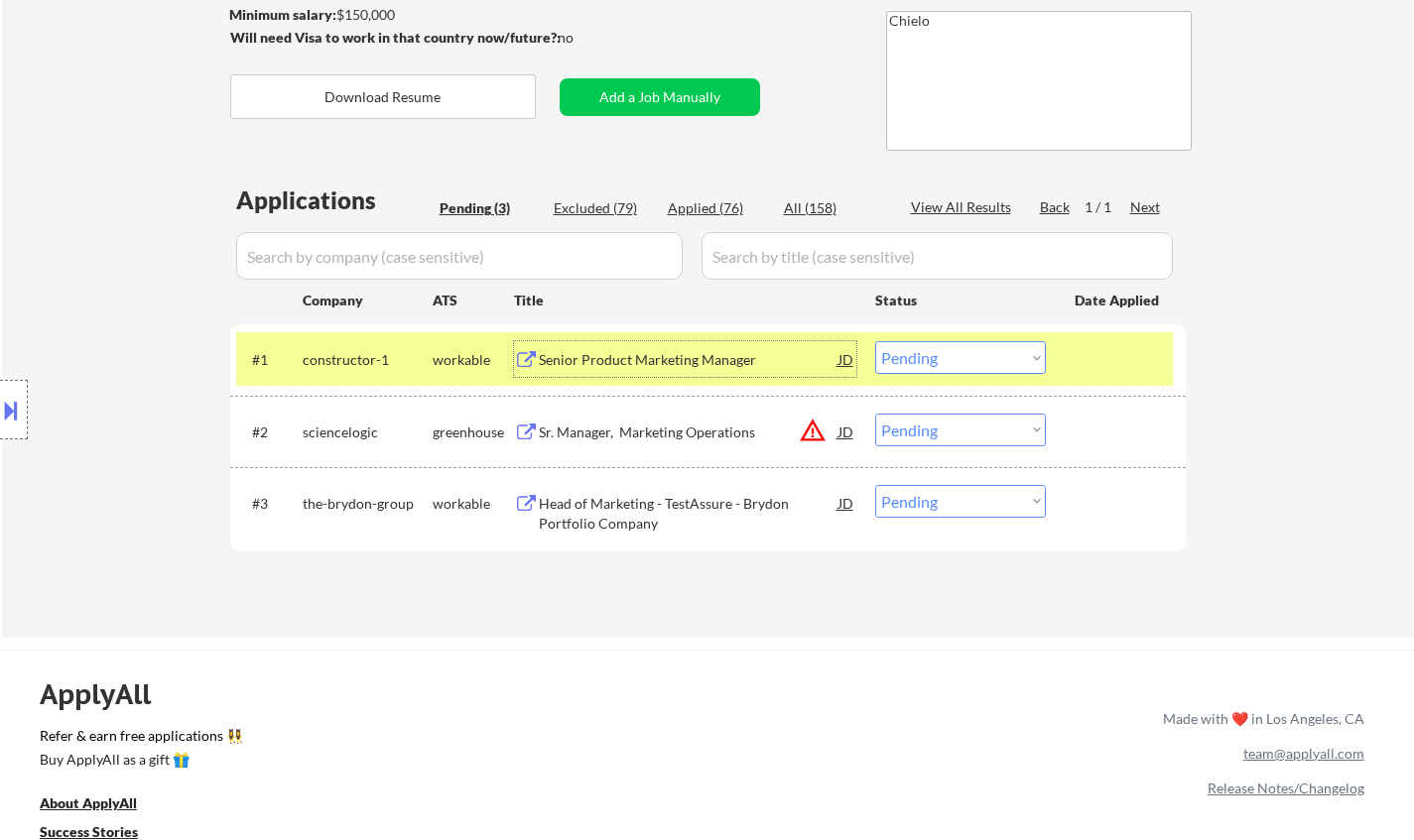 scroll, scrollTop: 496, scrollLeft: 0, axis: vertical 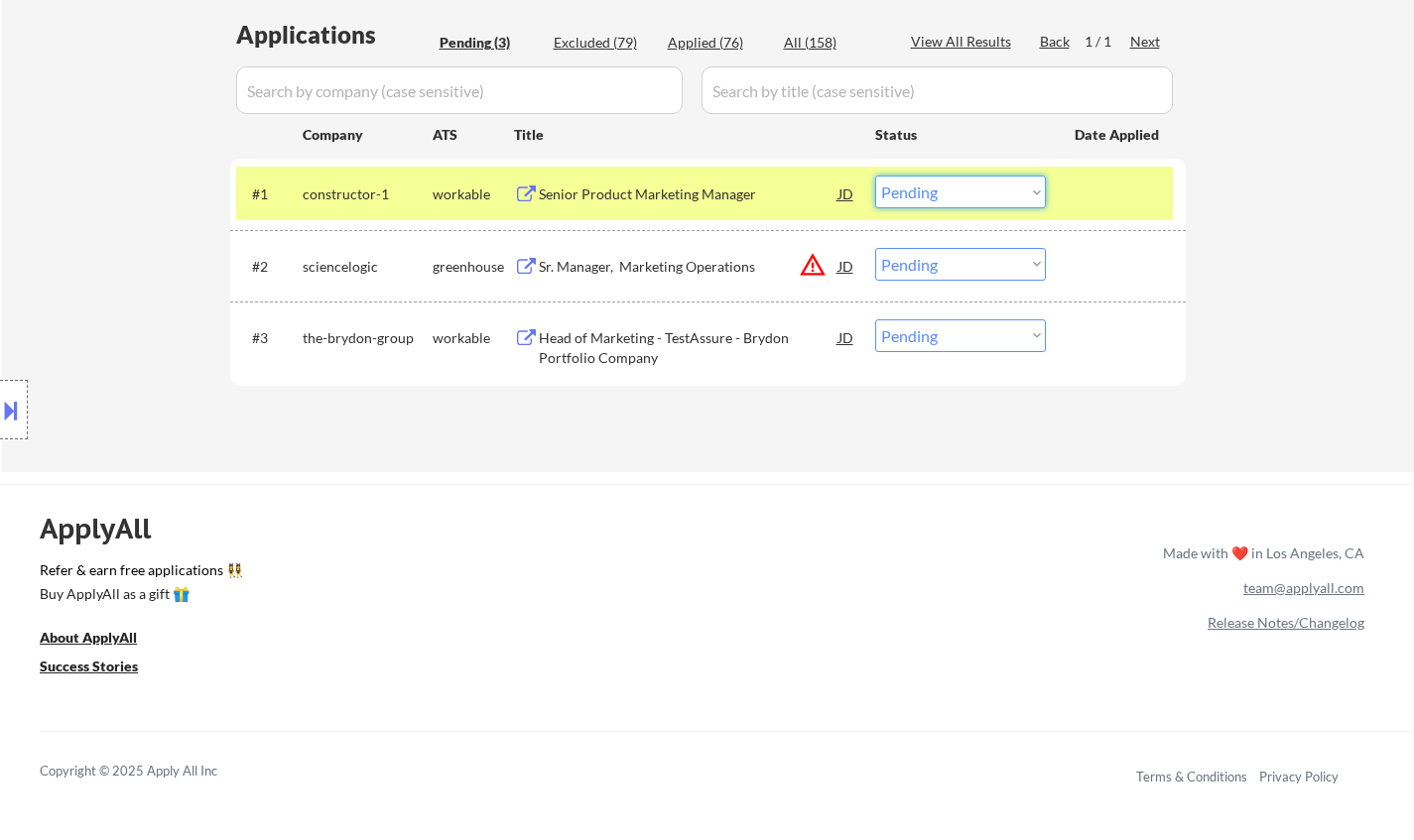 click on "Choose an option... Pending Applied Excluded (Questions) Excluded (Expired) Excluded (Location) Excluded (Bad Match) Excluded (Blocklist) Excluded (Salary) Excluded (Other)" at bounding box center (961, 191) 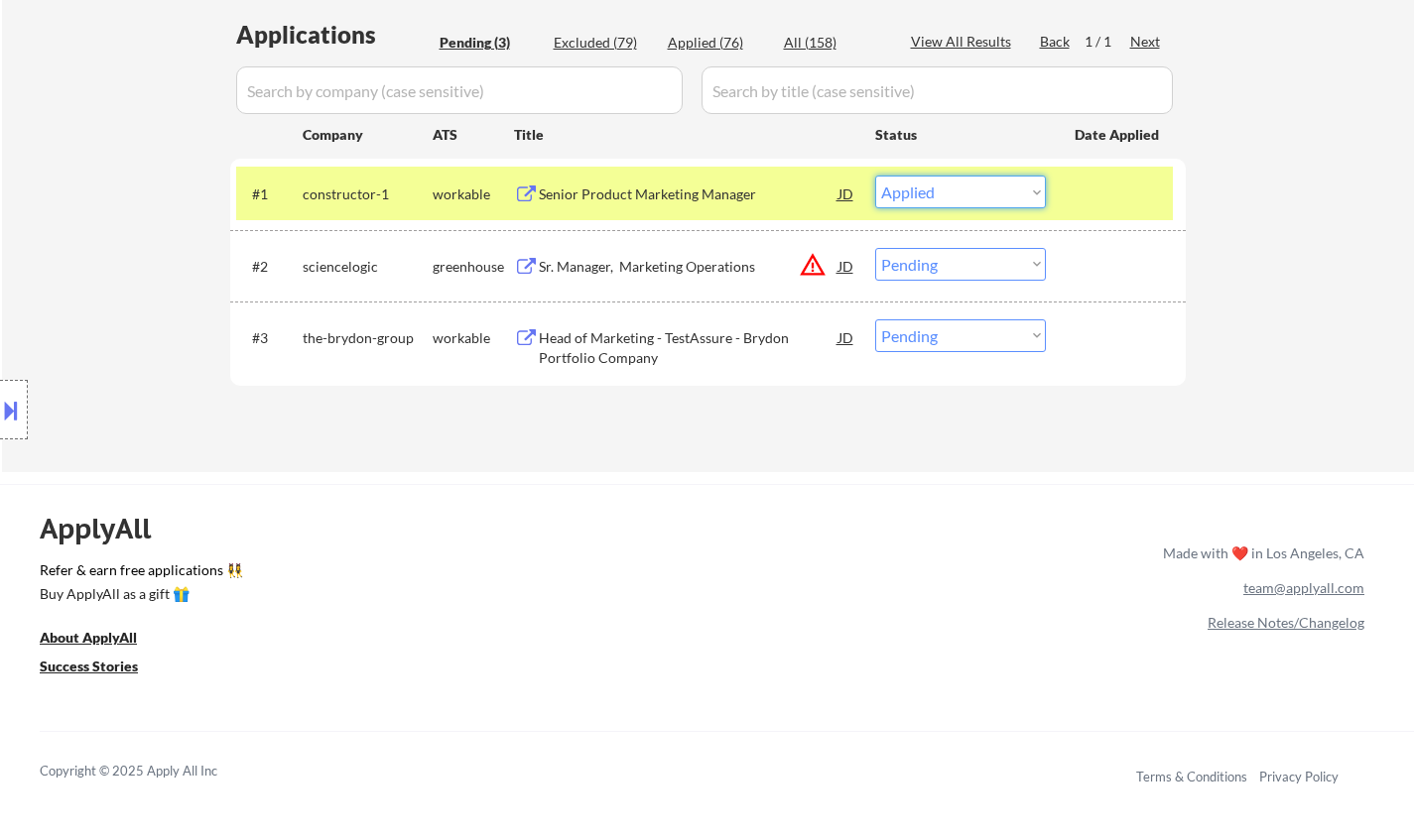 click on "Choose an option... Pending Applied Excluded (Questions) Excluded (Expired) Excluded (Location) Excluded (Bad Match) Excluded (Blocklist) Excluded (Salary) Excluded (Other)" at bounding box center [961, 191] 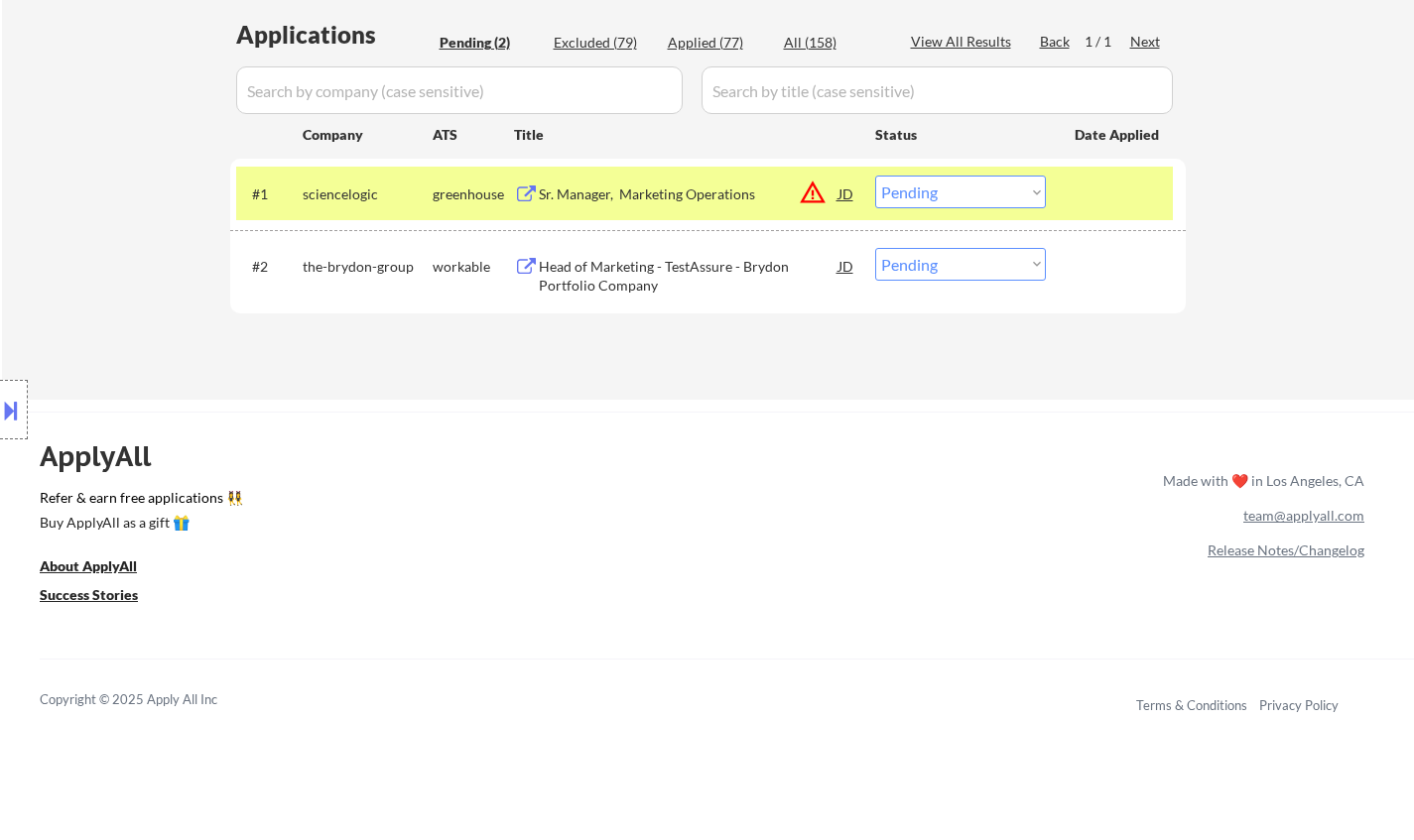 click on "Head of Marketing - TestAssure - Brydon Portfolio Company" at bounding box center [689, 276] 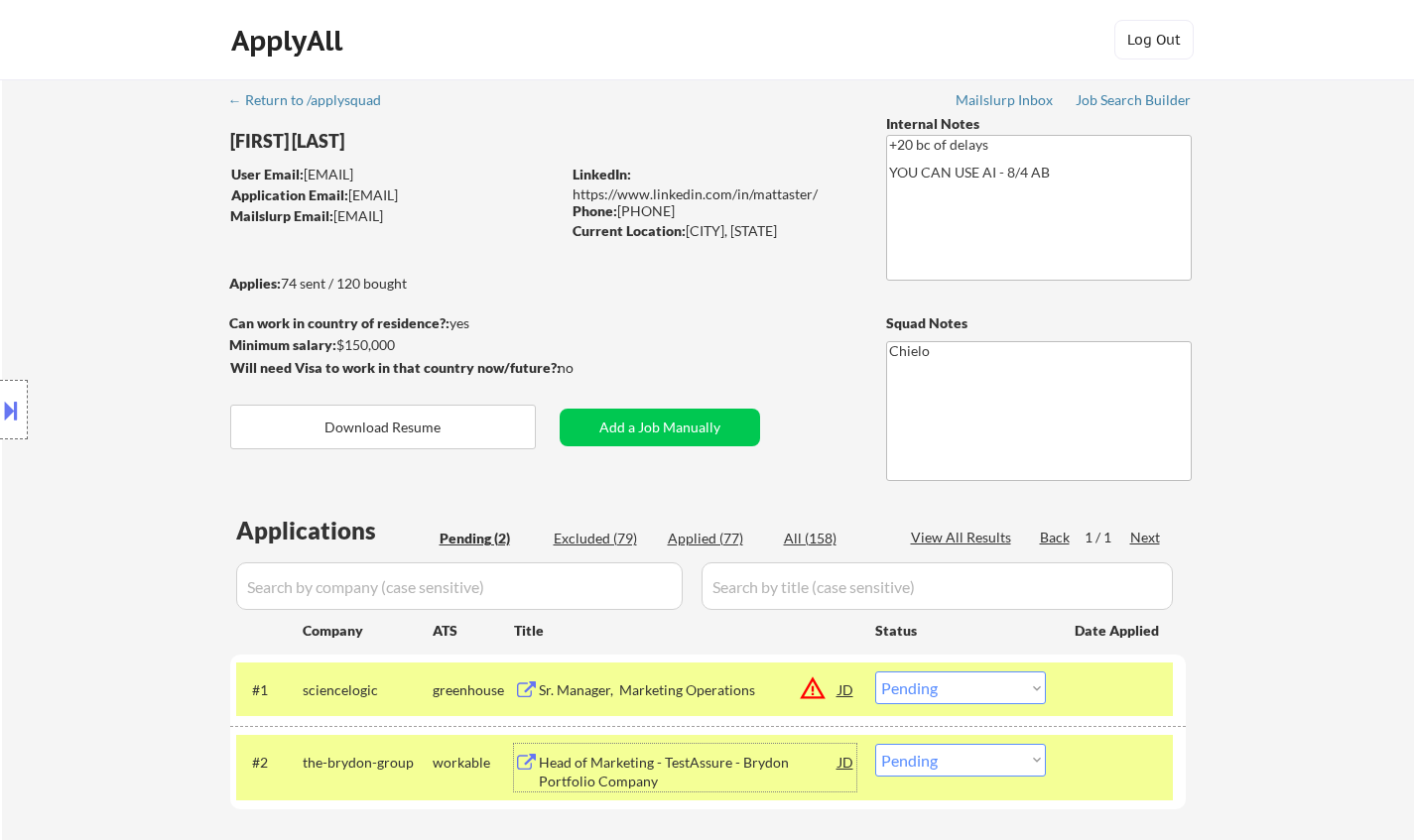 scroll, scrollTop: 496, scrollLeft: 0, axis: vertical 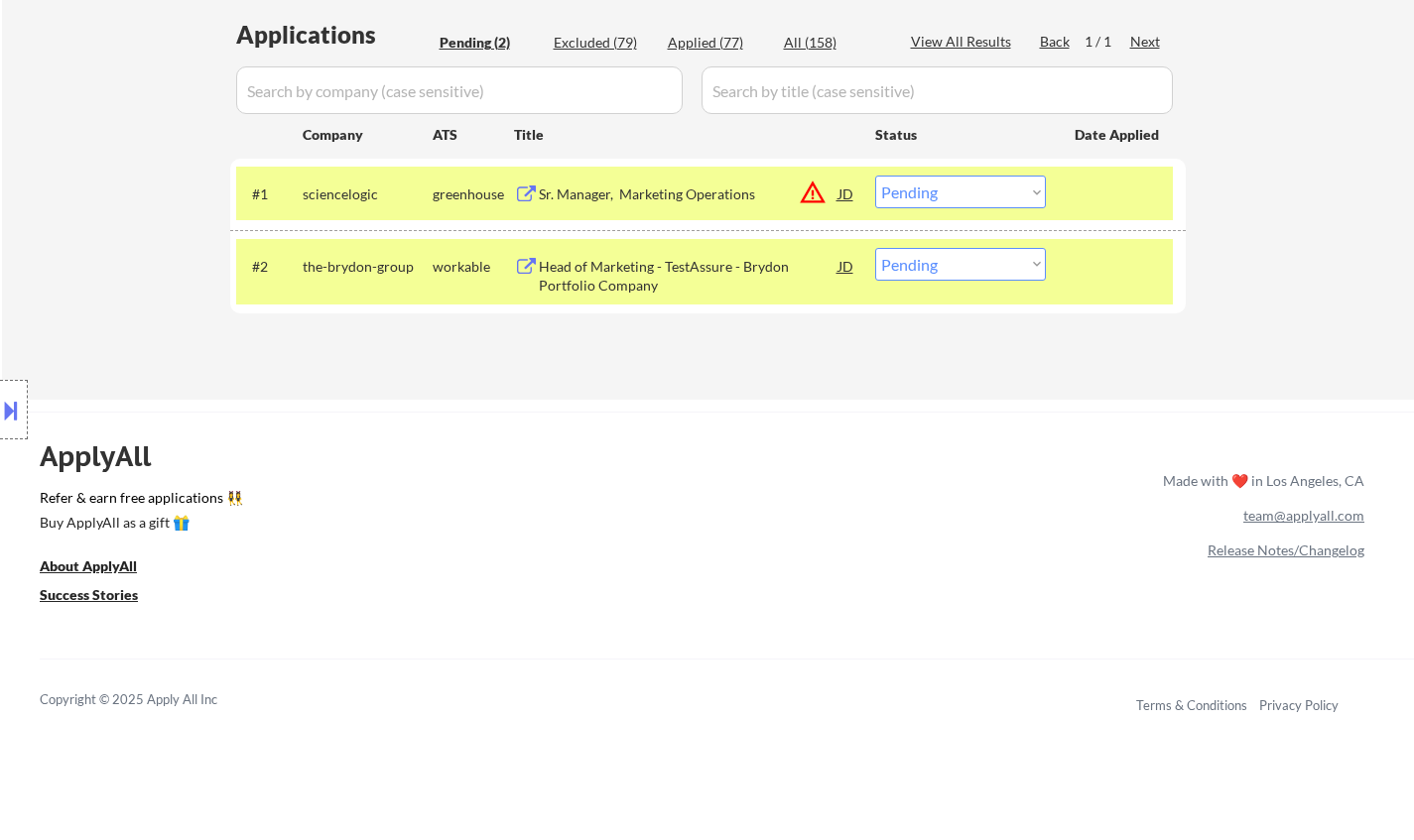 click at bounding box center [11, 410] 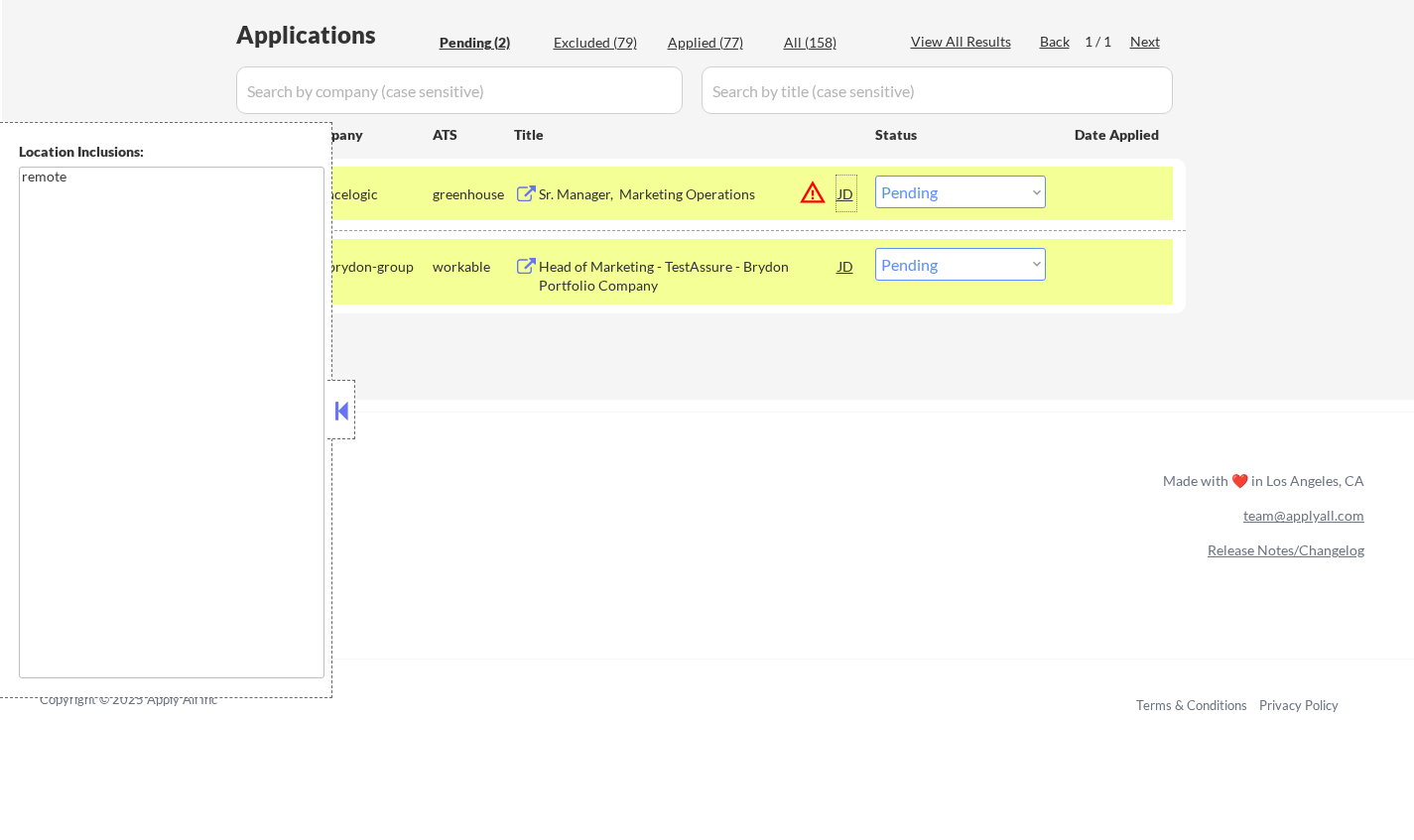 click on "JD" at bounding box center [846, 193] 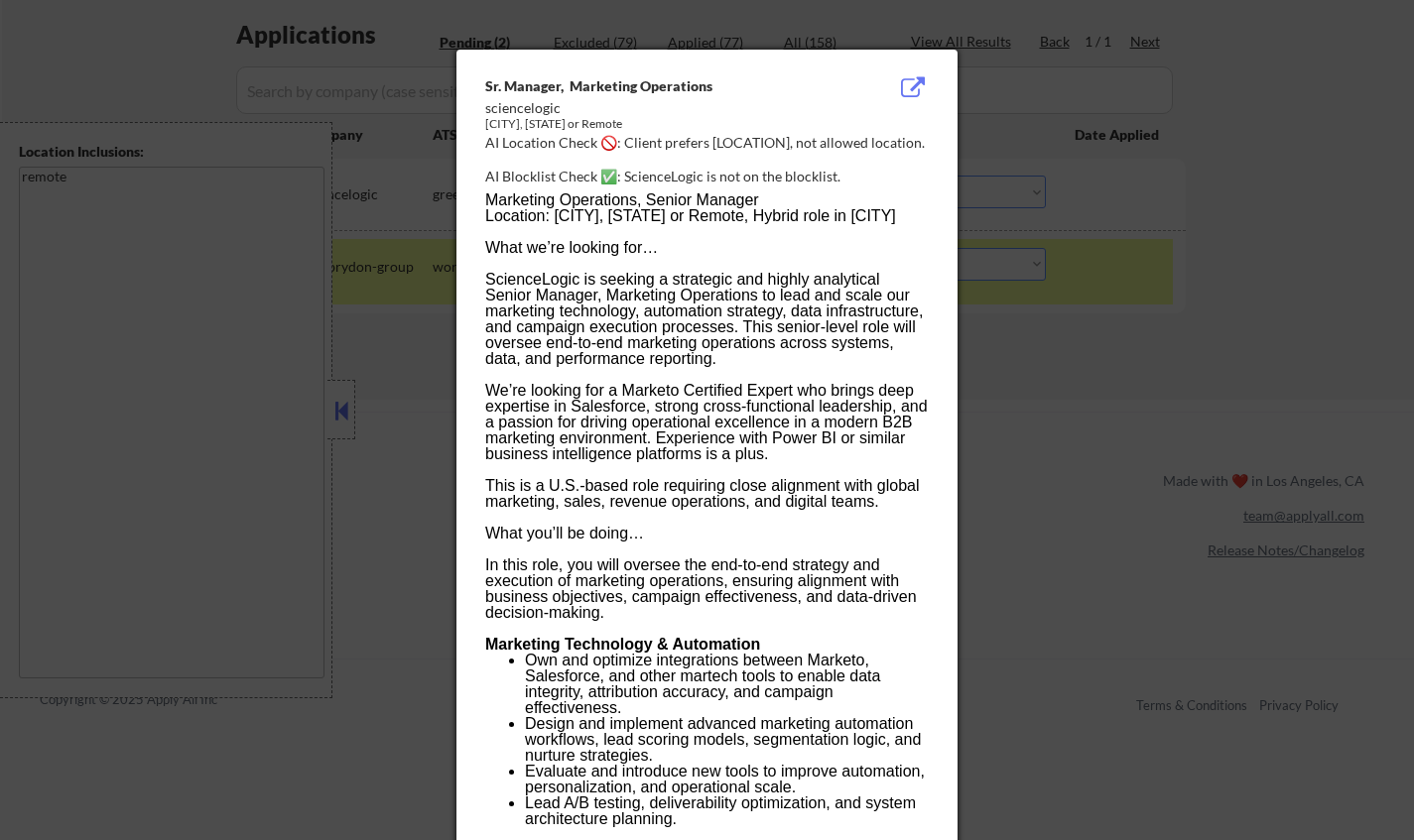click at bounding box center (707, 420) 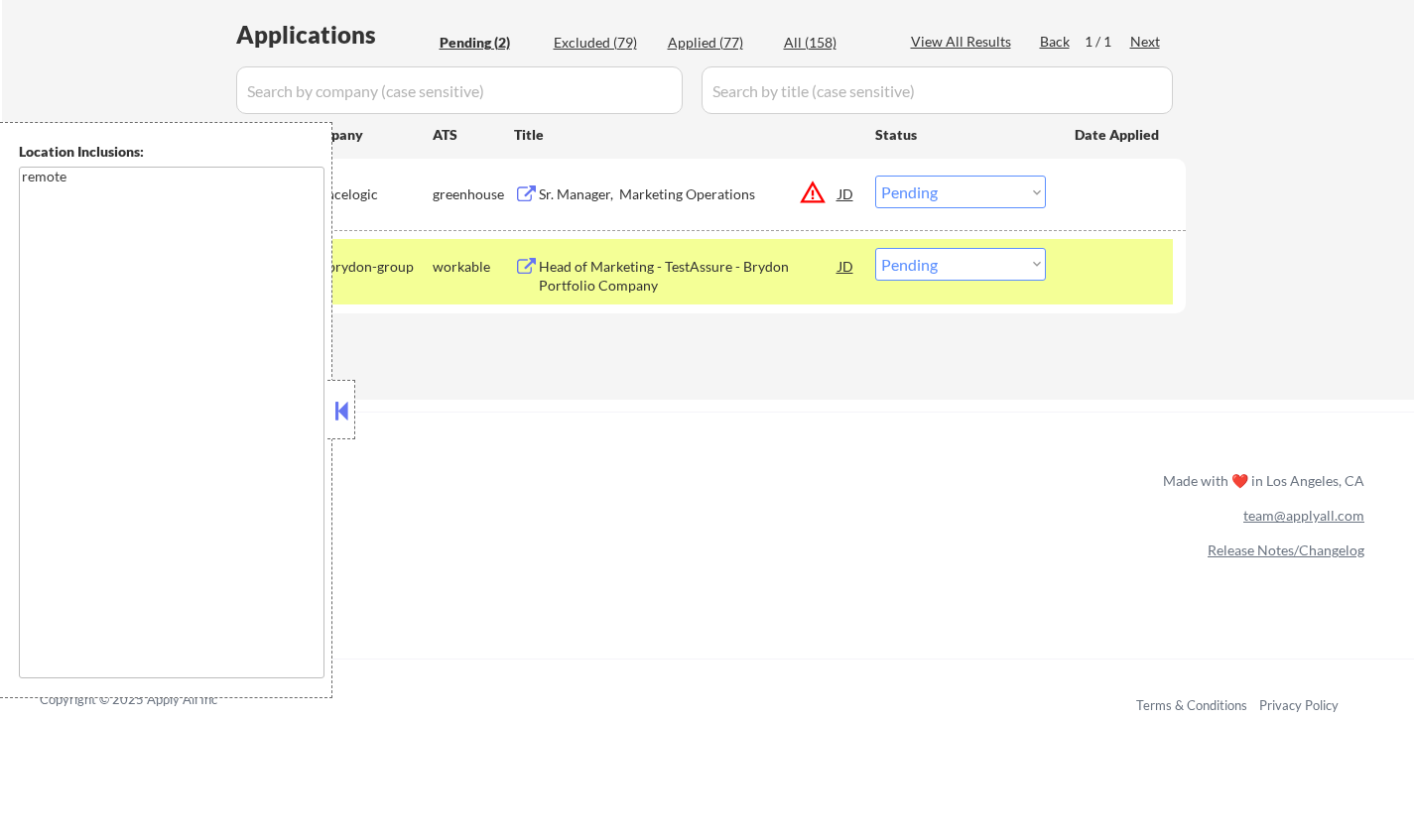 click on "Choose an option... Pending Applied Excluded (Questions) Excluded (Expired) Excluded (Location) Excluded (Bad Match) Excluded (Blocklist) Excluded (Salary) Excluded (Other)" at bounding box center (961, 191) 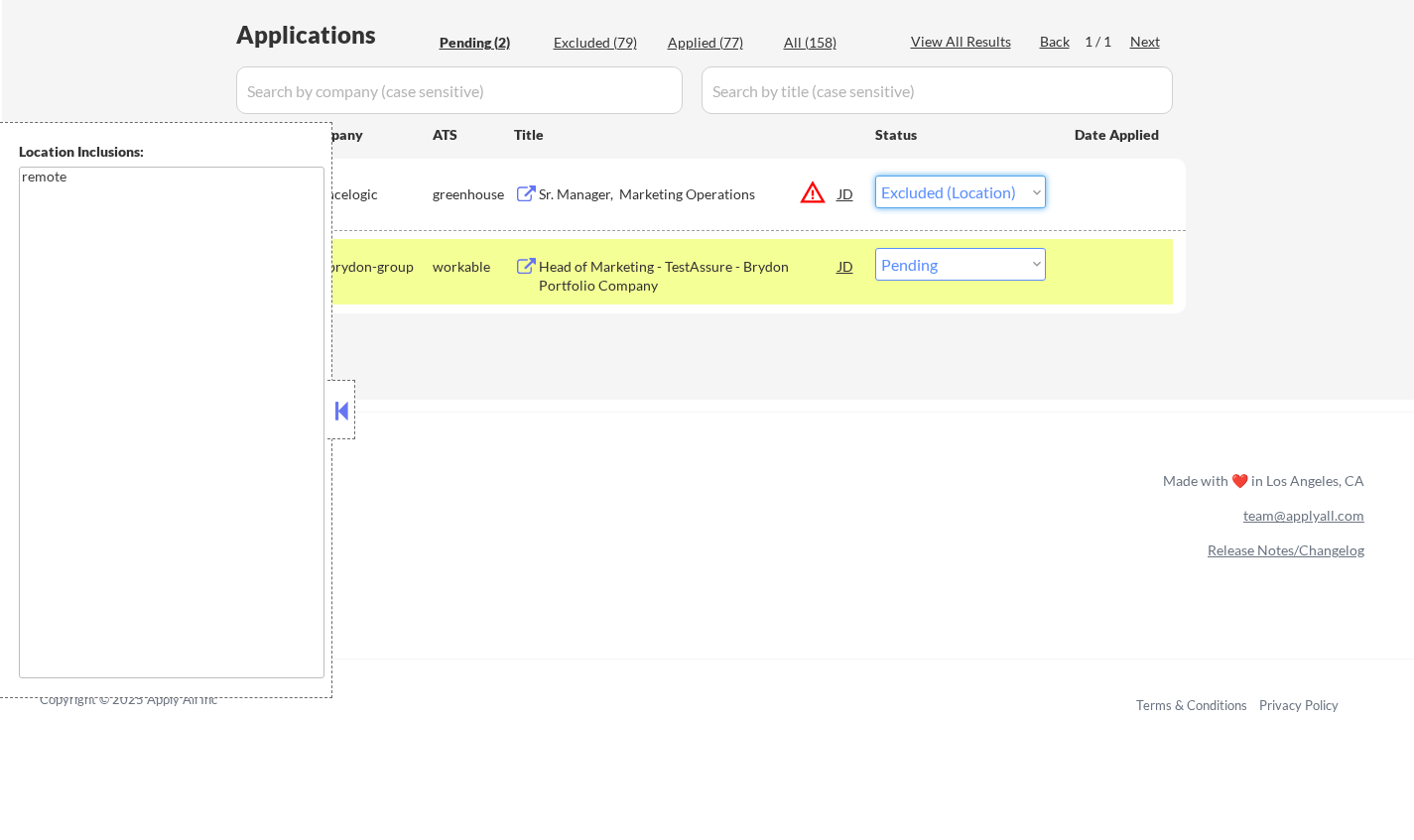 click on "Choose an option... Pending Applied Excluded (Questions) Excluded (Expired) Excluded (Location) Excluded (Bad Match) Excluded (Blocklist) Excluded (Salary) Excluded (Other)" at bounding box center (961, 191) 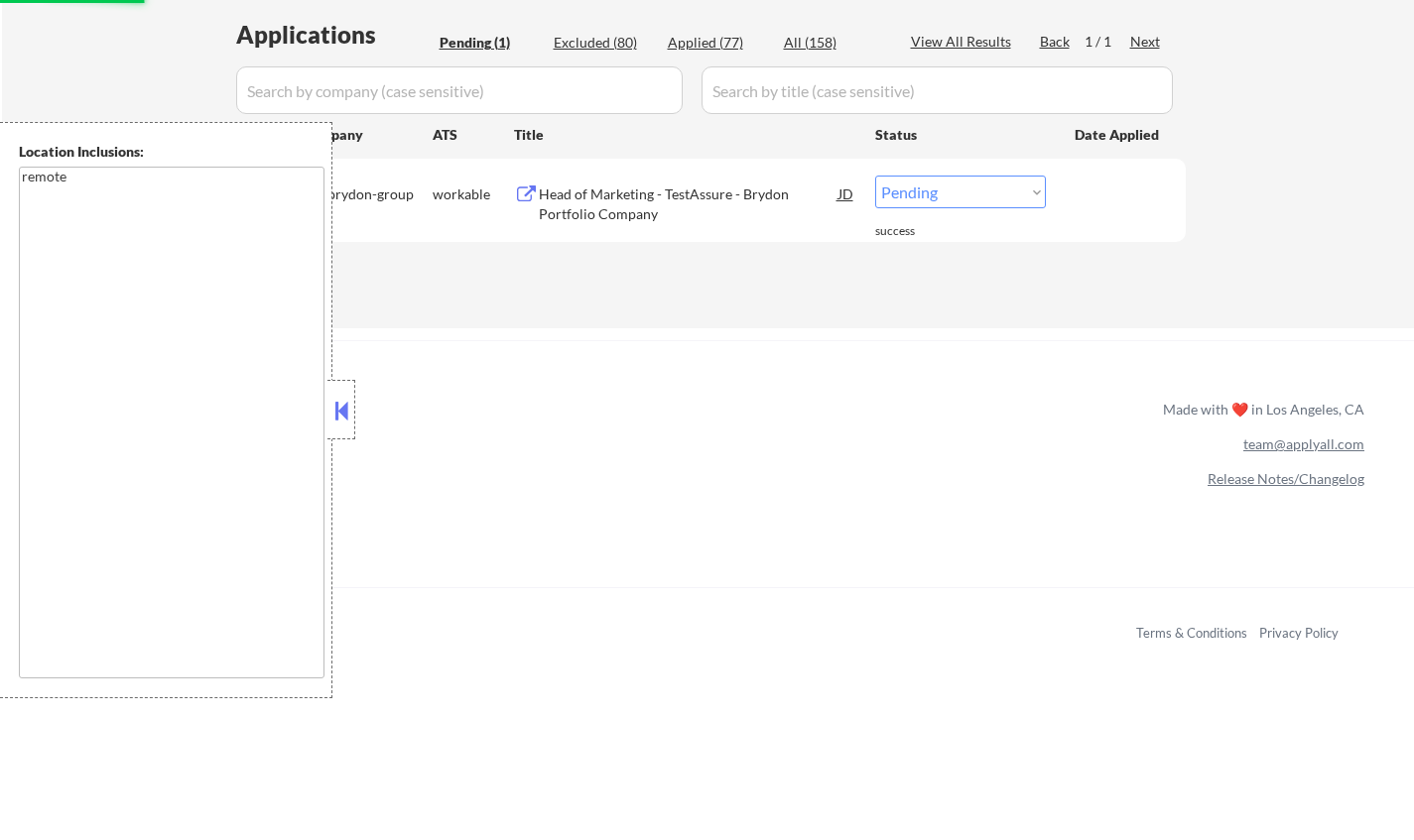 click on "Choose an option... Pending Applied Excluded (Questions) Excluded (Expired) Excluded (Location) Excluded (Bad Match) Excluded (Blocklist) Excluded (Salary) Excluded (Other)" at bounding box center (961, 191) 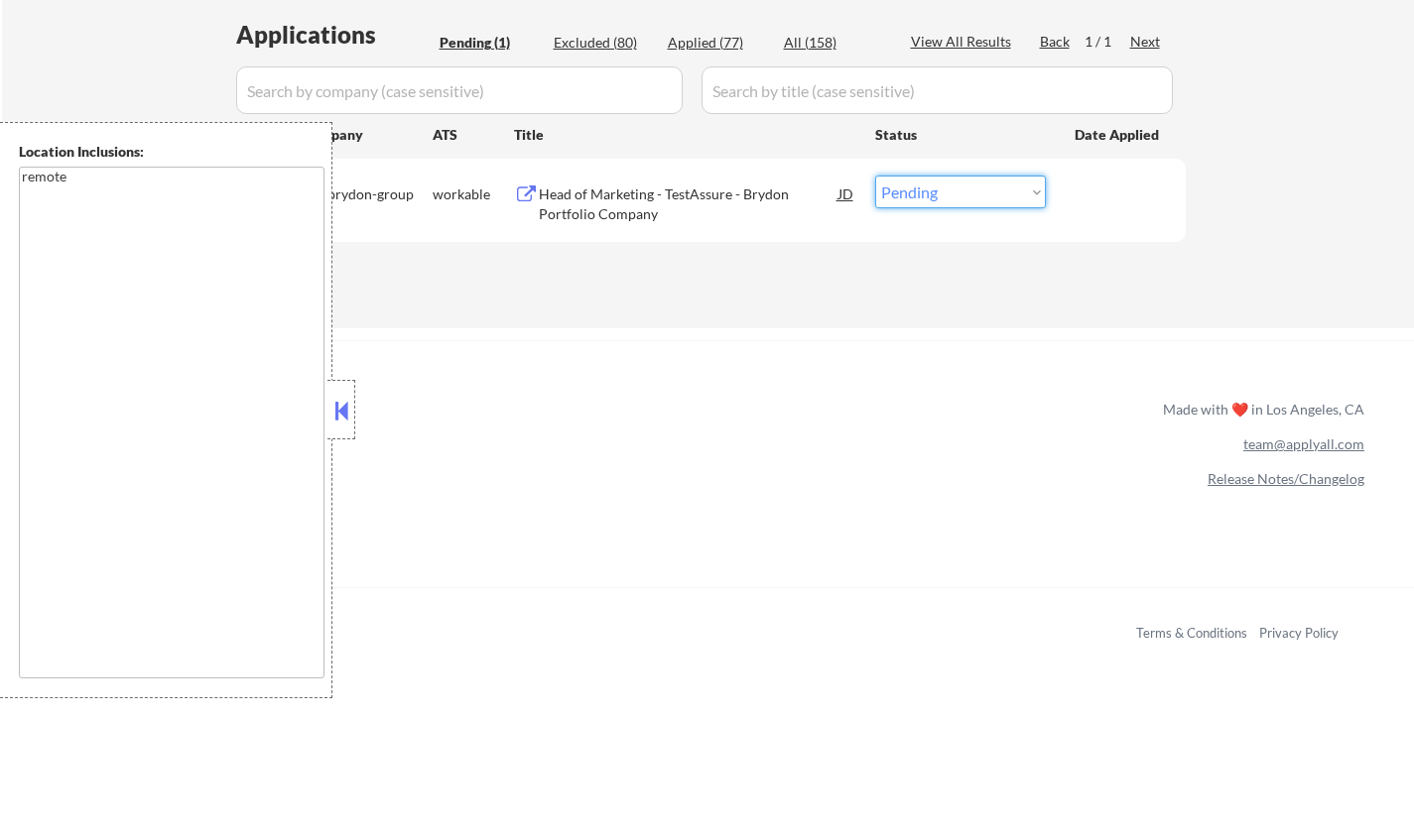 click on "[NUMBER] [STREET] [NAME] - [COMPANY] - [COMPANY] JD warning_amber Choose an option... Pending Applied Excluded (Questions) Excluded (Expired) Excluded (Location) Excluded (Bad Match) Excluded (Blocklist) Excluded (Salary) Excluded (Other)" at bounding box center [705, 199] 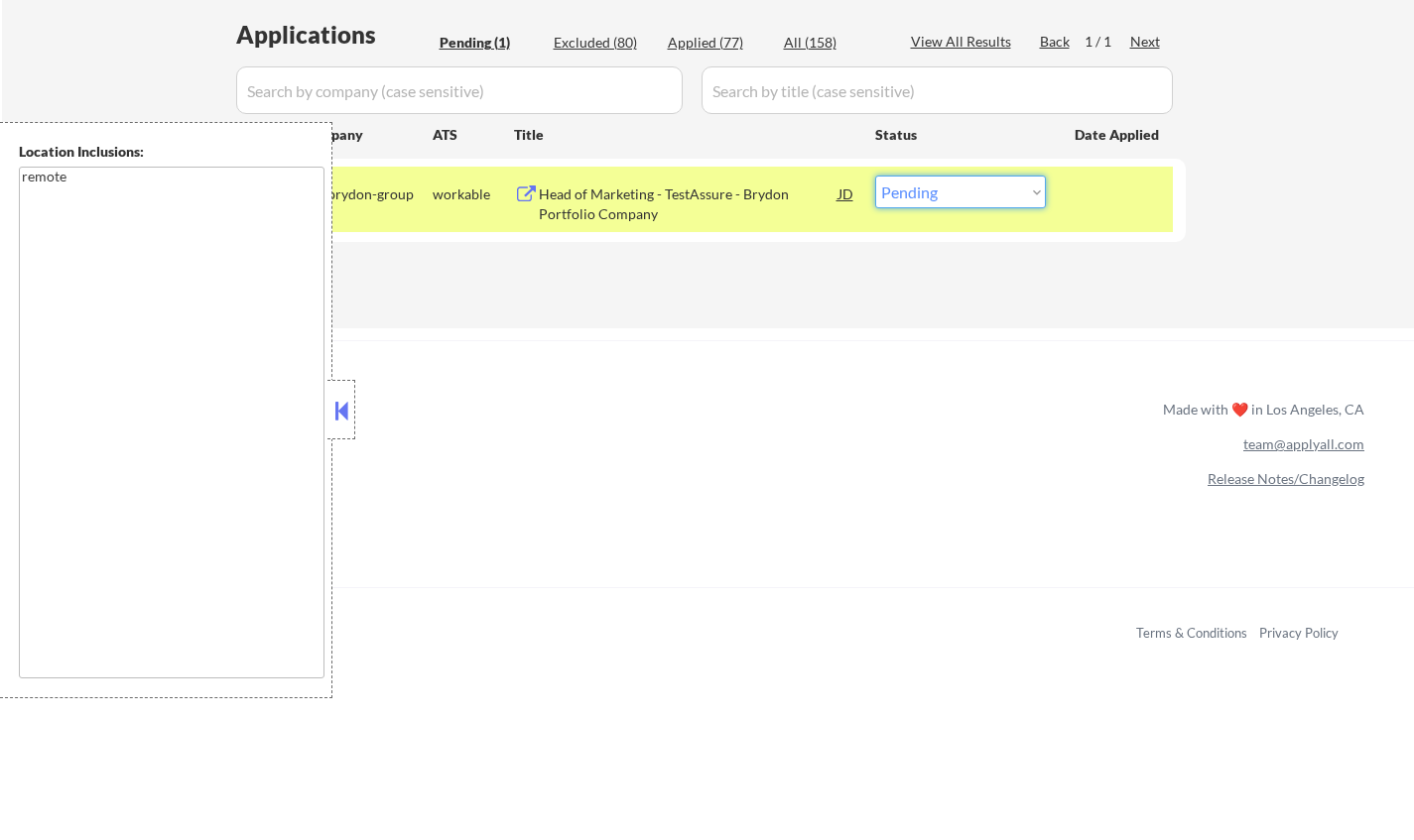 click on "Choose an option... Pending Applied Excluded (Questions) Excluded (Expired) Excluded (Location) Excluded (Bad Match) Excluded (Blocklist) Excluded (Salary) Excluded (Other)" at bounding box center (961, 191) 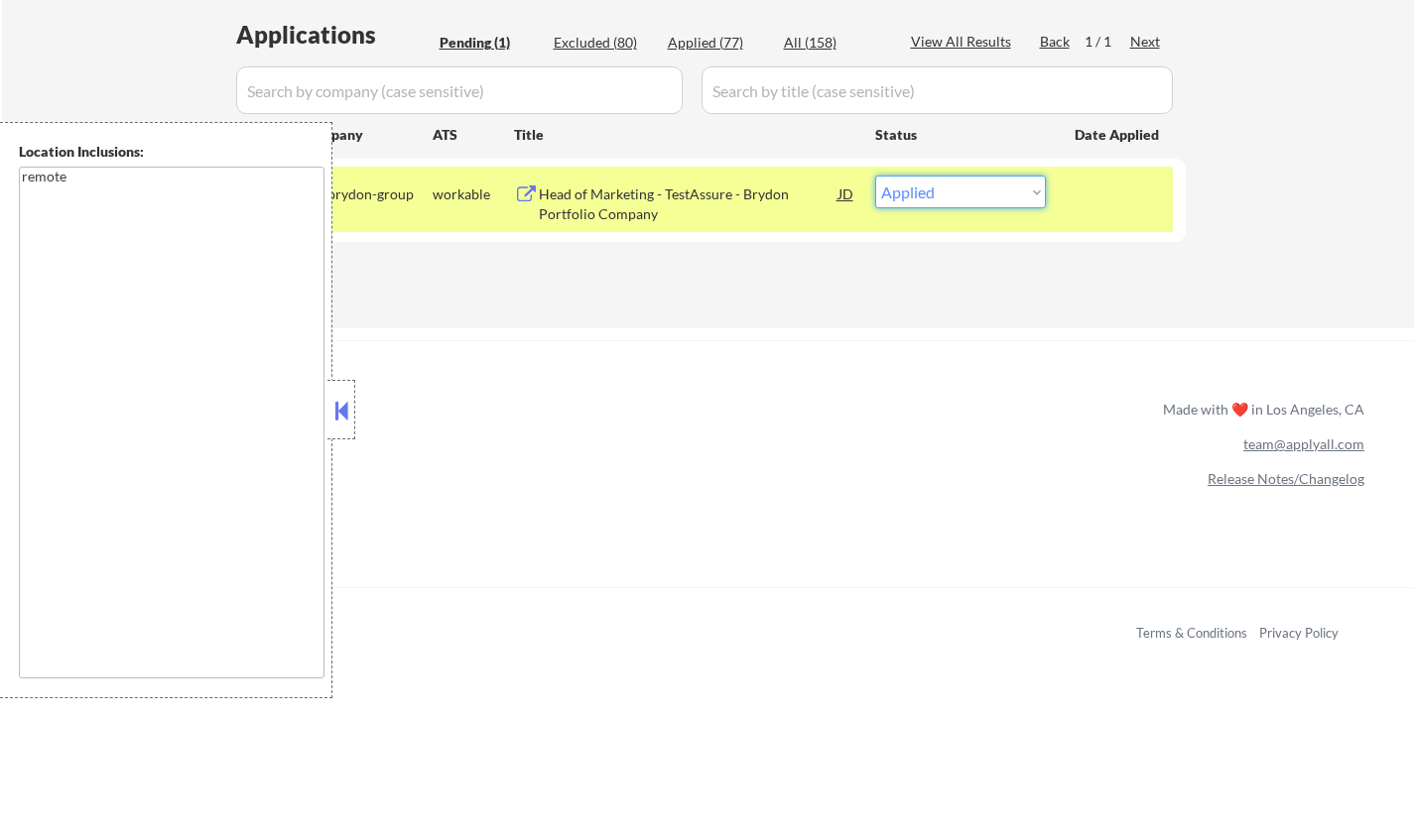 click on "Choose an option... Pending Applied Excluded (Questions) Excluded (Expired) Excluded (Location) Excluded (Bad Match) Excluded (Blocklist) Excluded (Salary) Excluded (Other)" at bounding box center (961, 191) 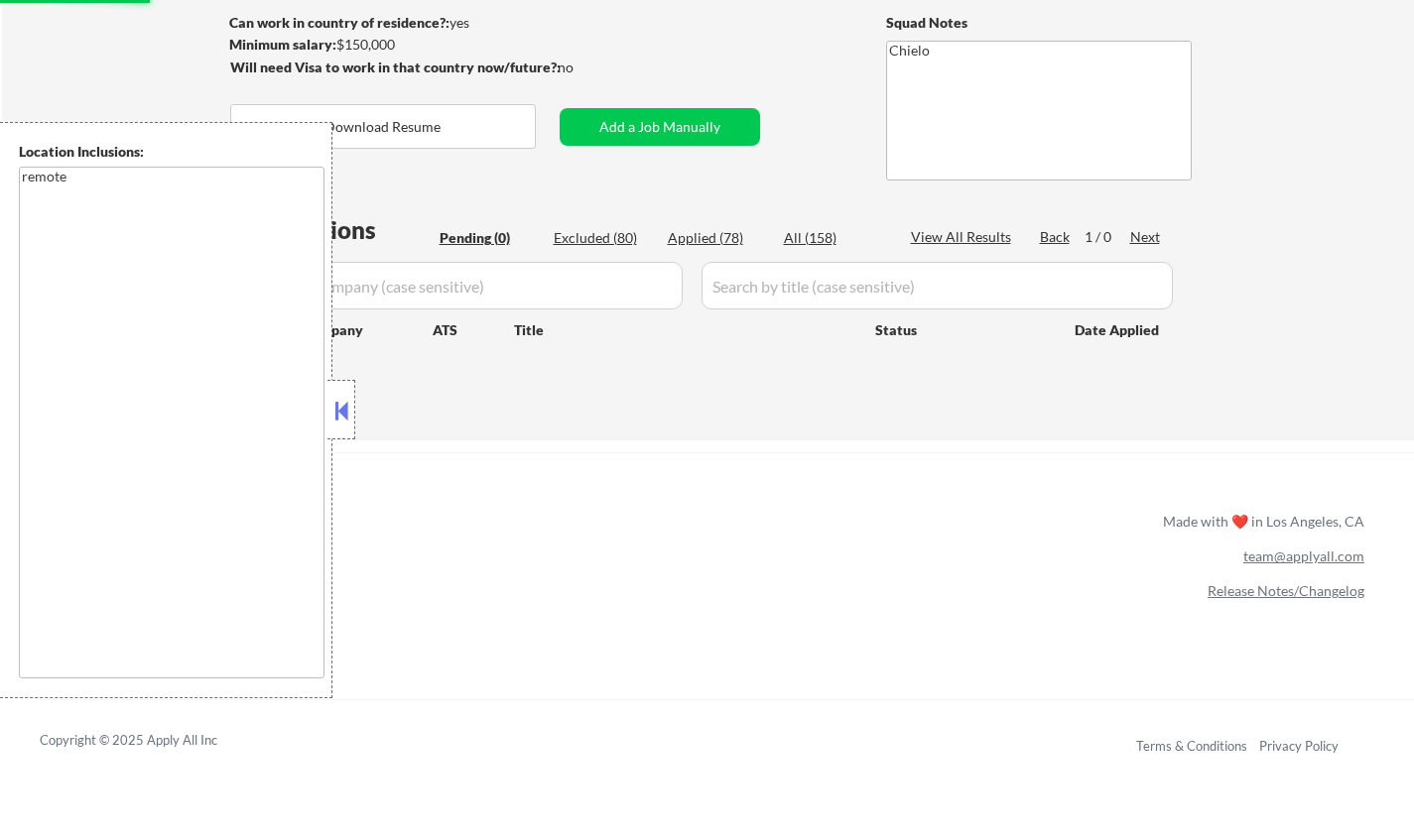 scroll, scrollTop: 99, scrollLeft: 0, axis: vertical 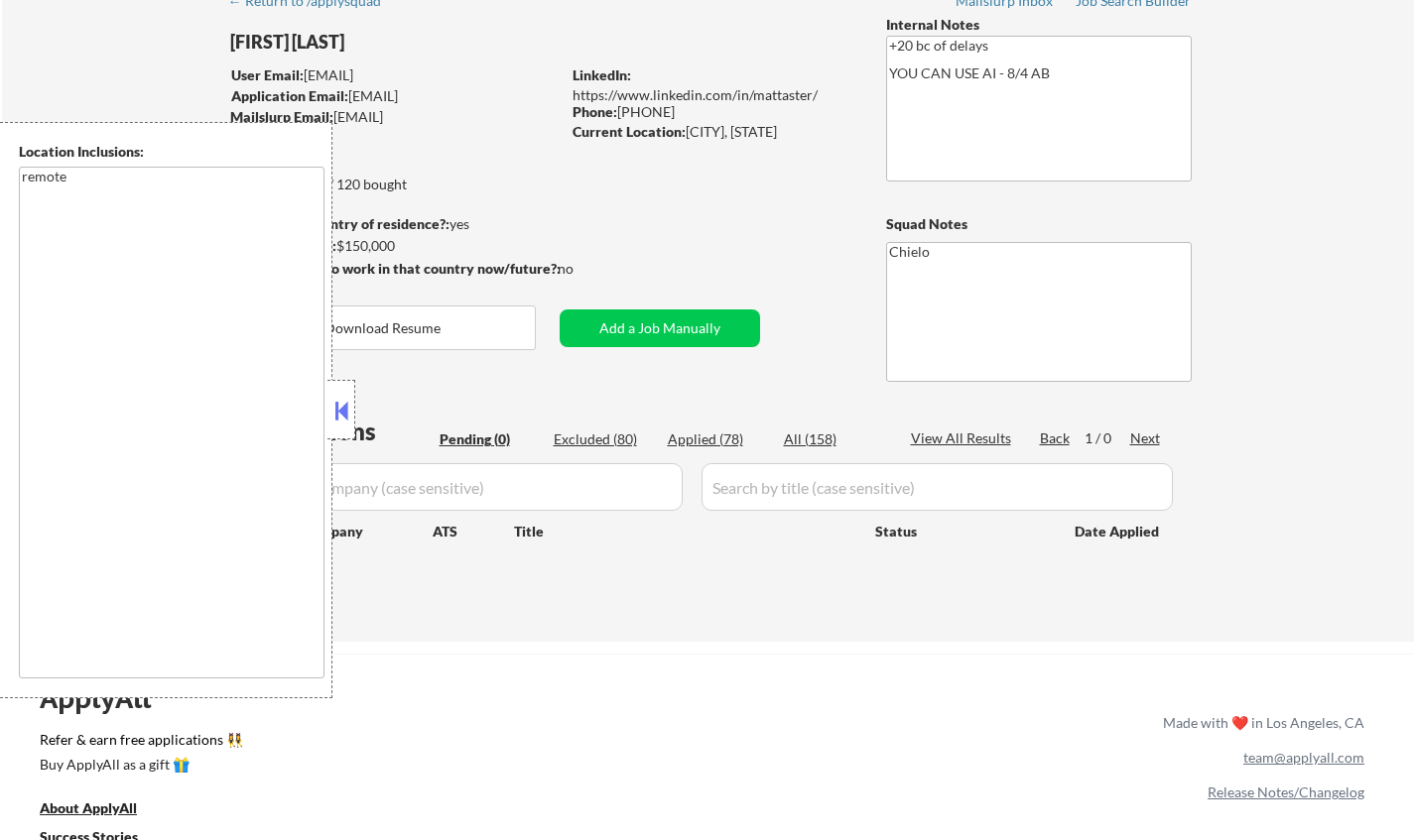 click on "Applied (78)" at bounding box center (717, 439) 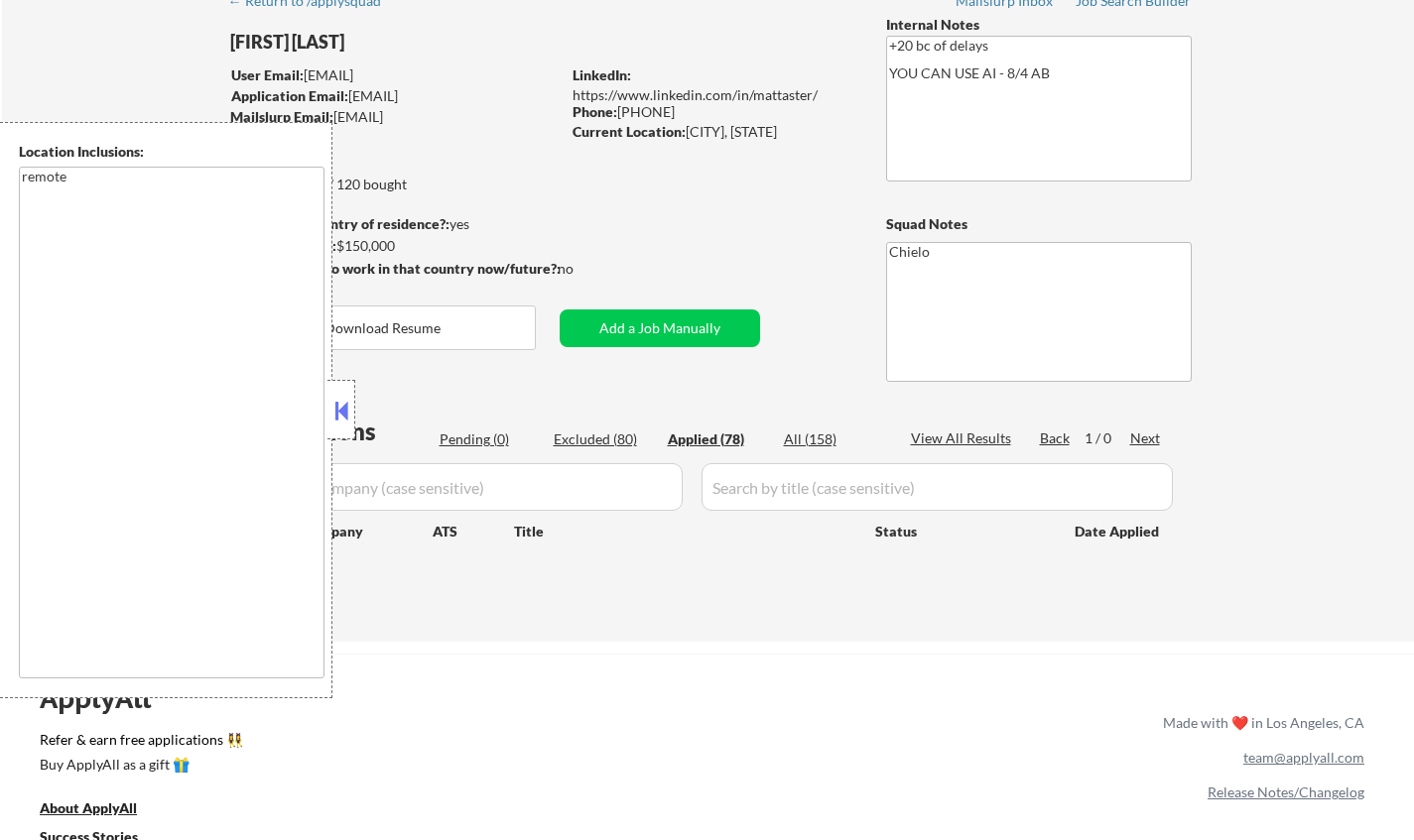 click at bounding box center (341, 411) 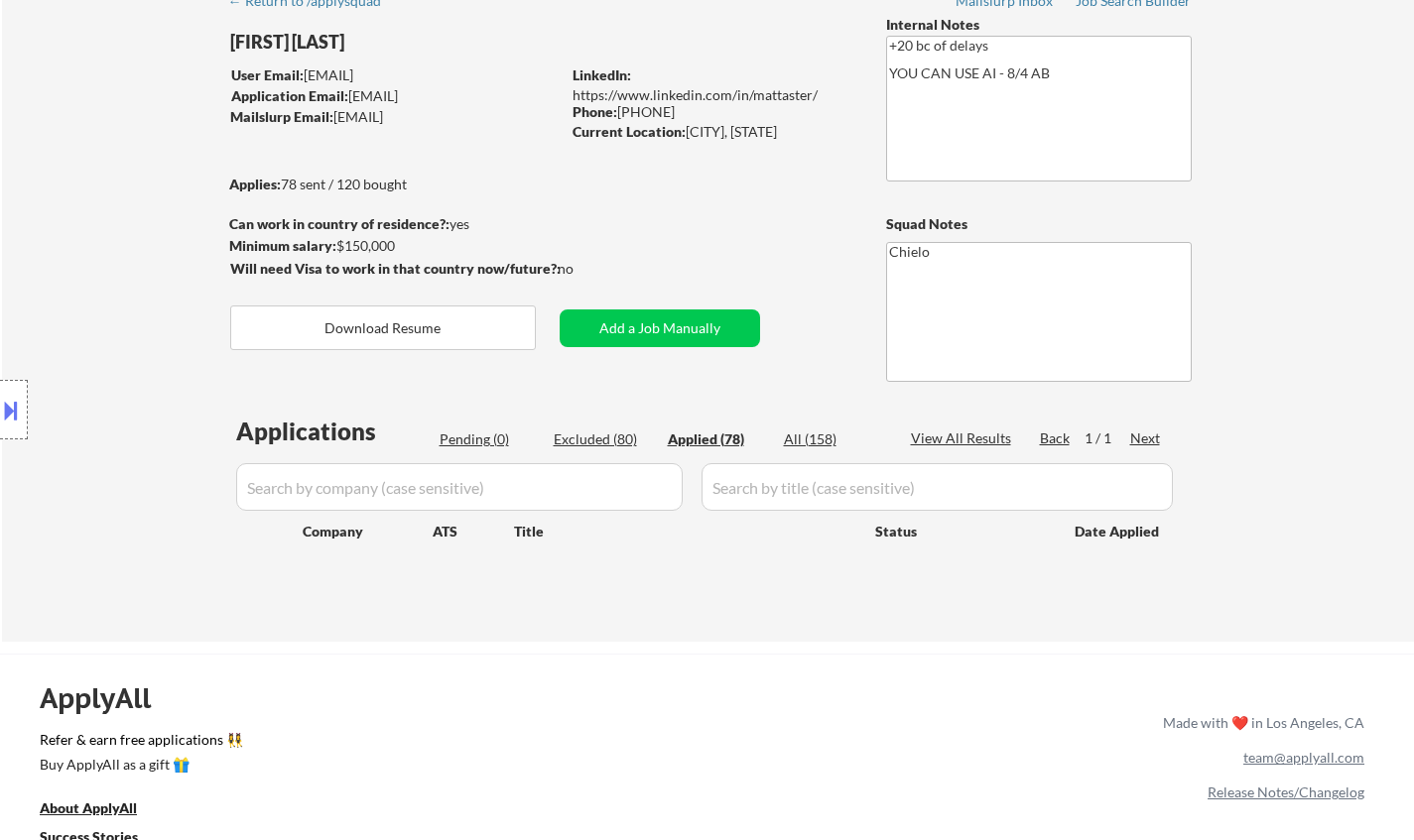 select on ""applied"" 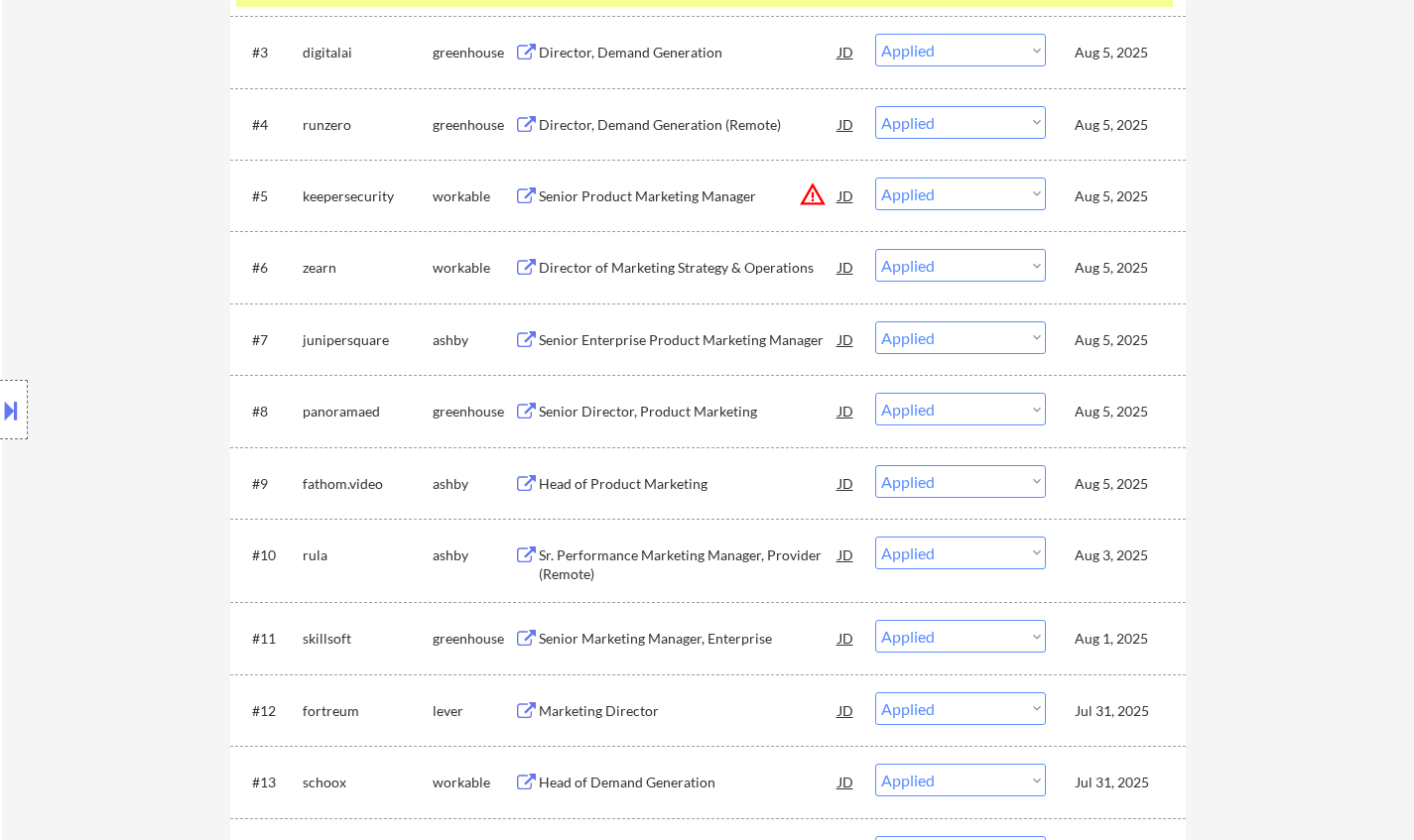 scroll, scrollTop: 694, scrollLeft: 0, axis: vertical 